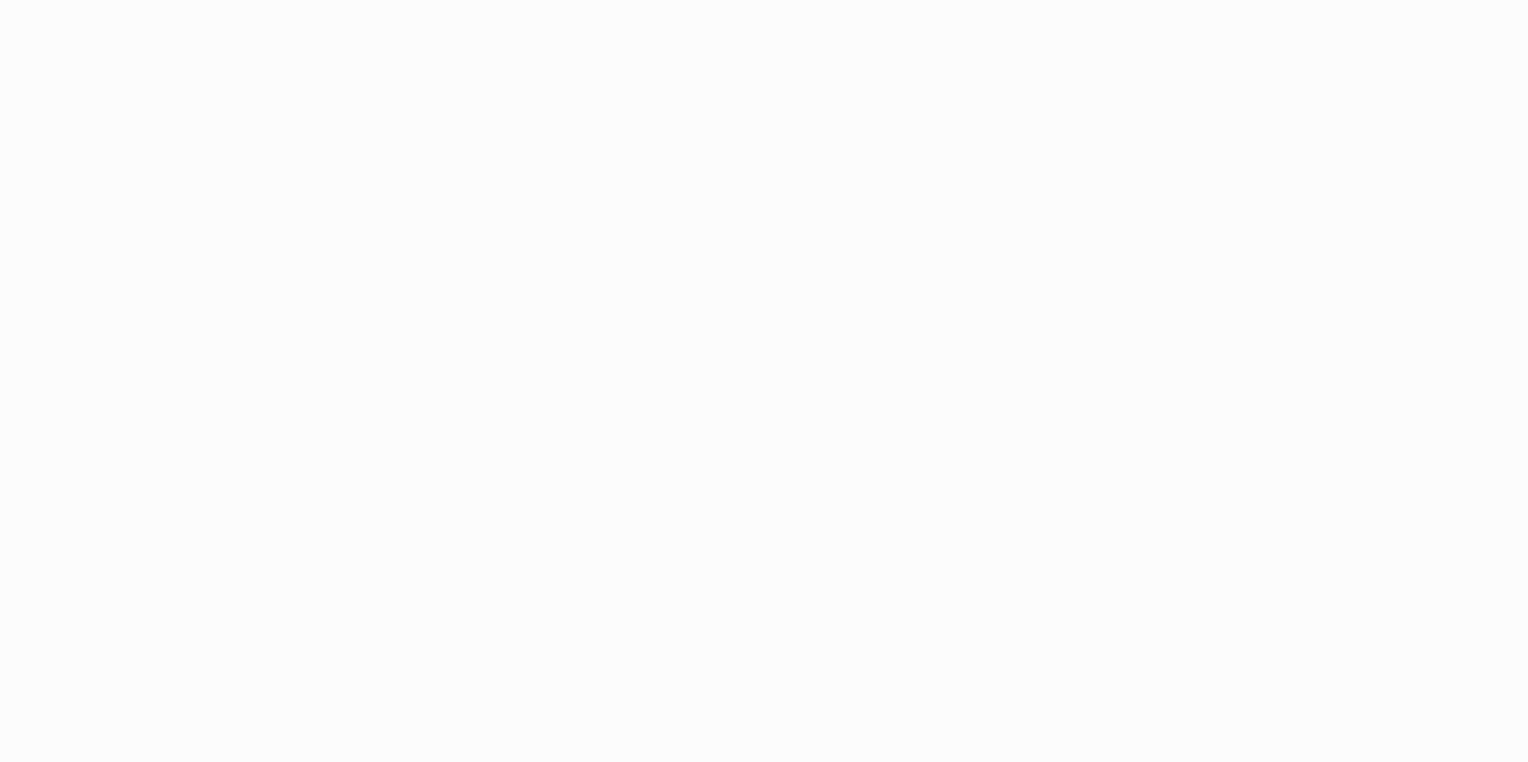 scroll, scrollTop: 0, scrollLeft: 0, axis: both 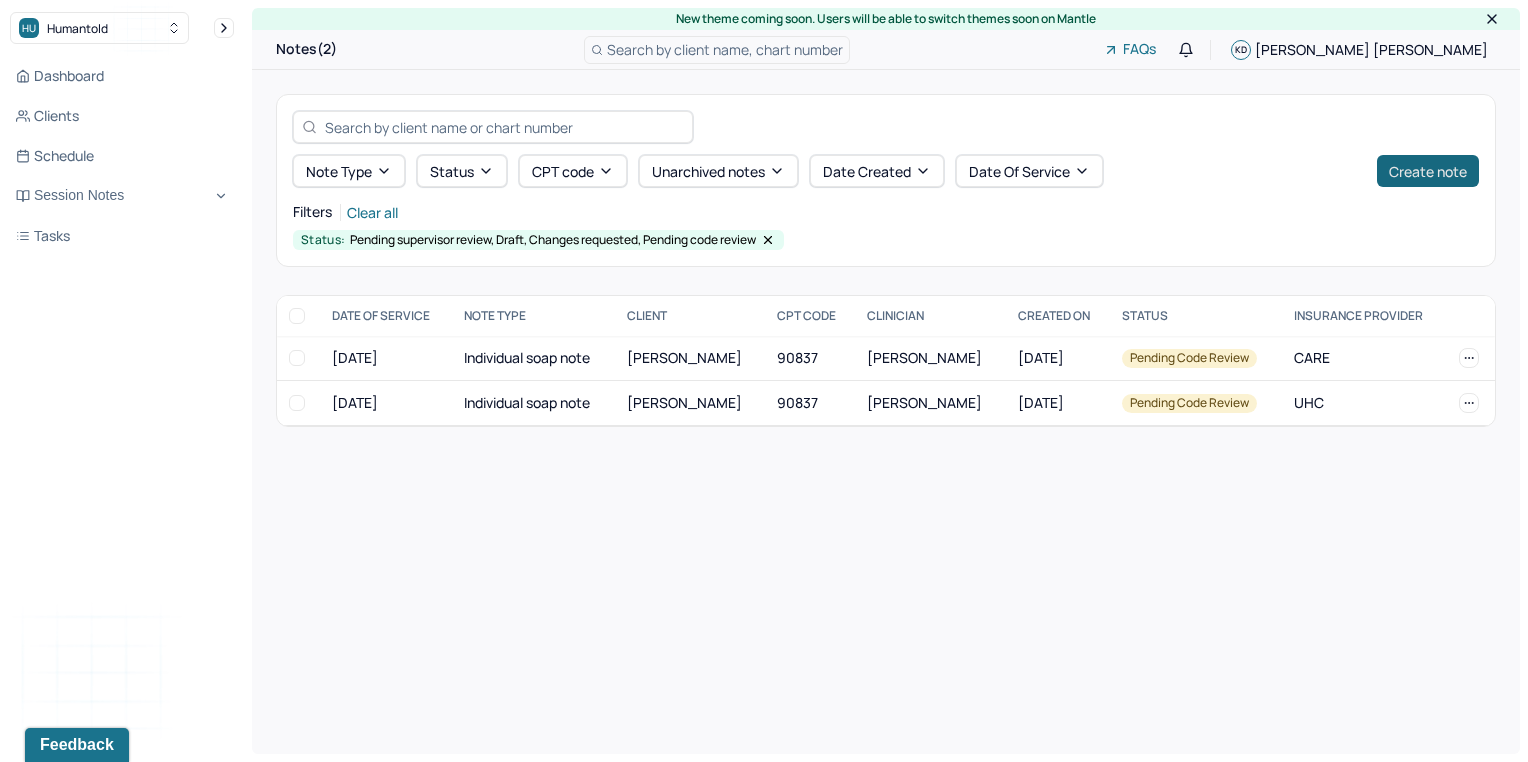 click on "Create note" at bounding box center (1428, 171) 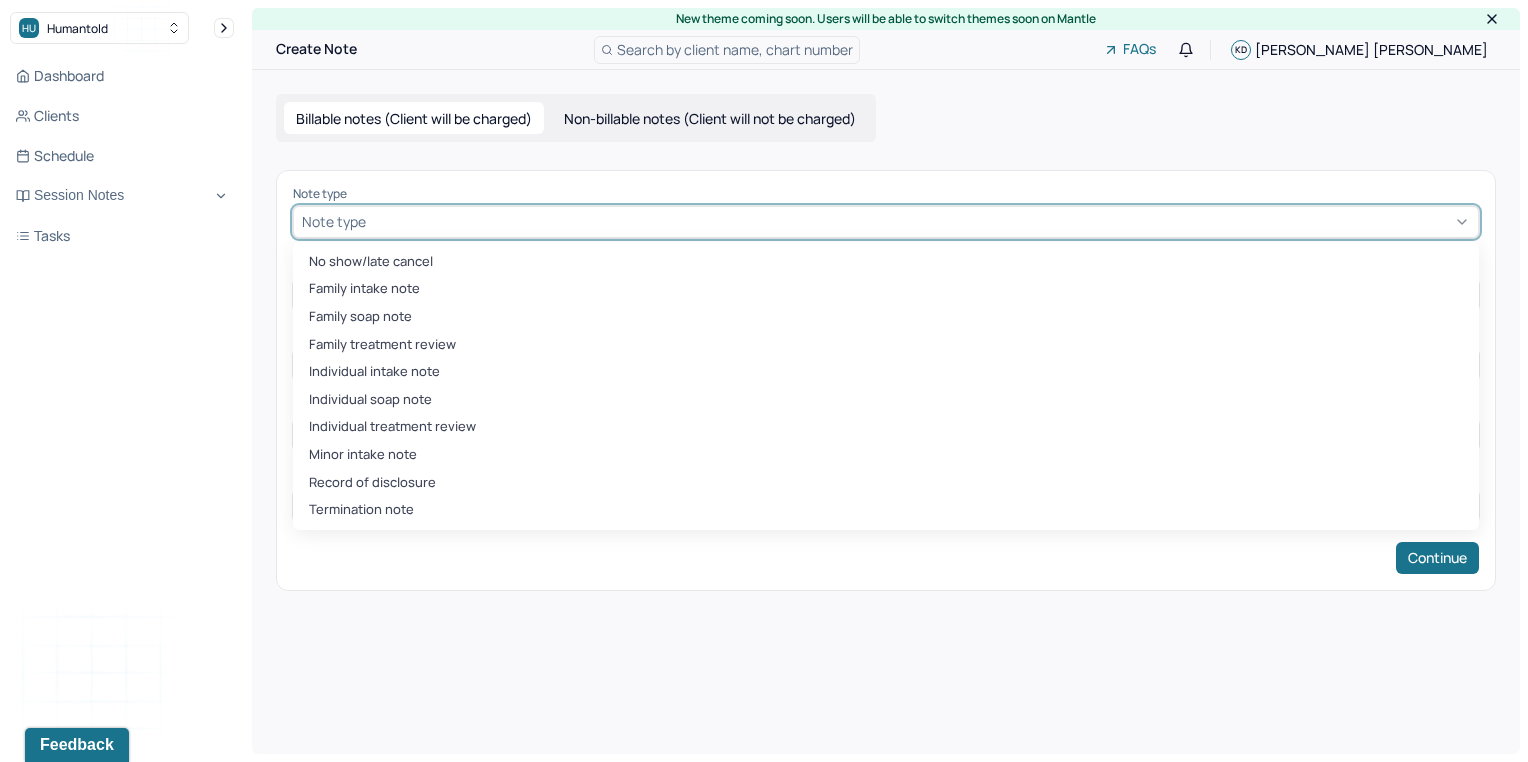 click at bounding box center [920, 221] 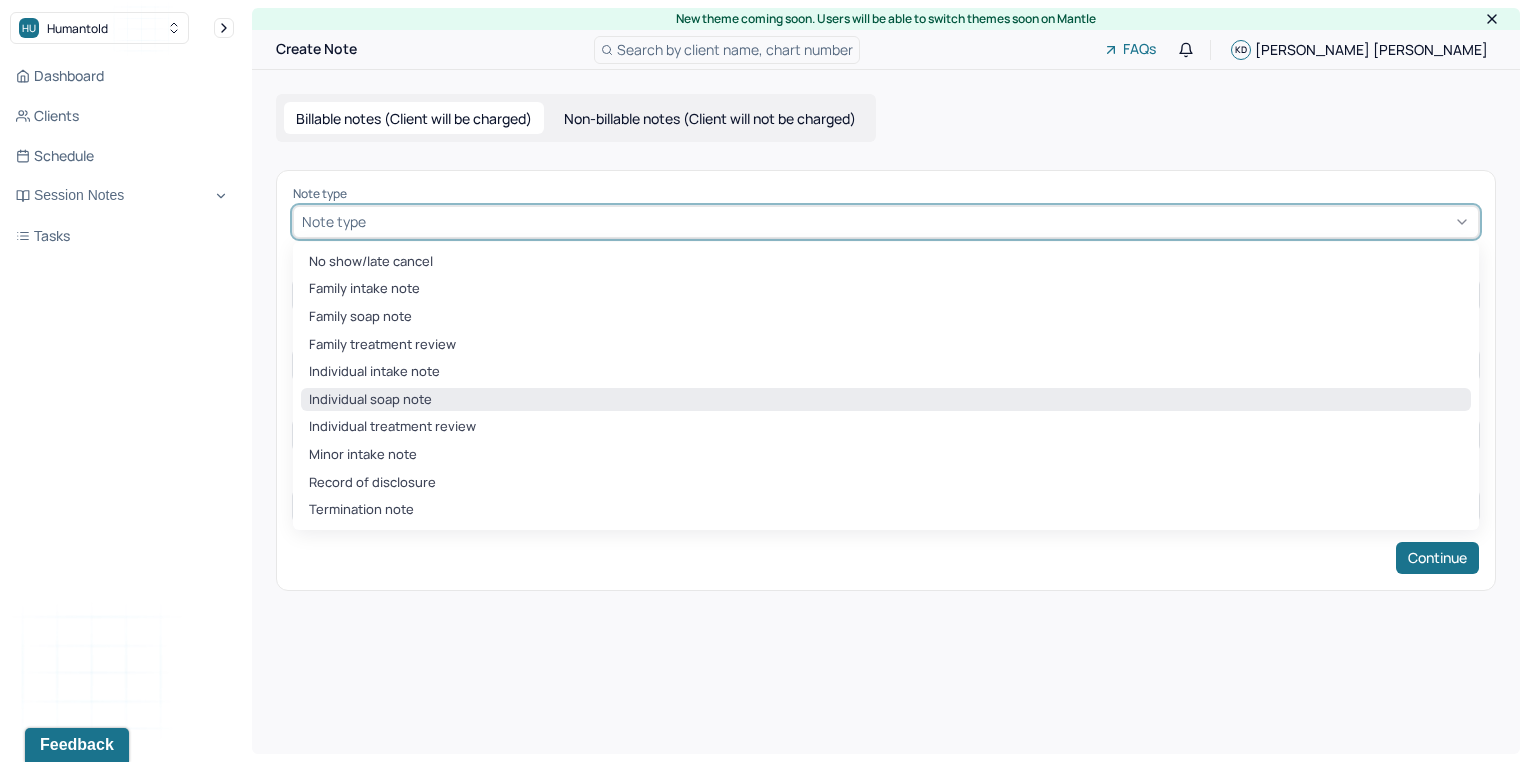 click on "Individual soap note" at bounding box center (886, 400) 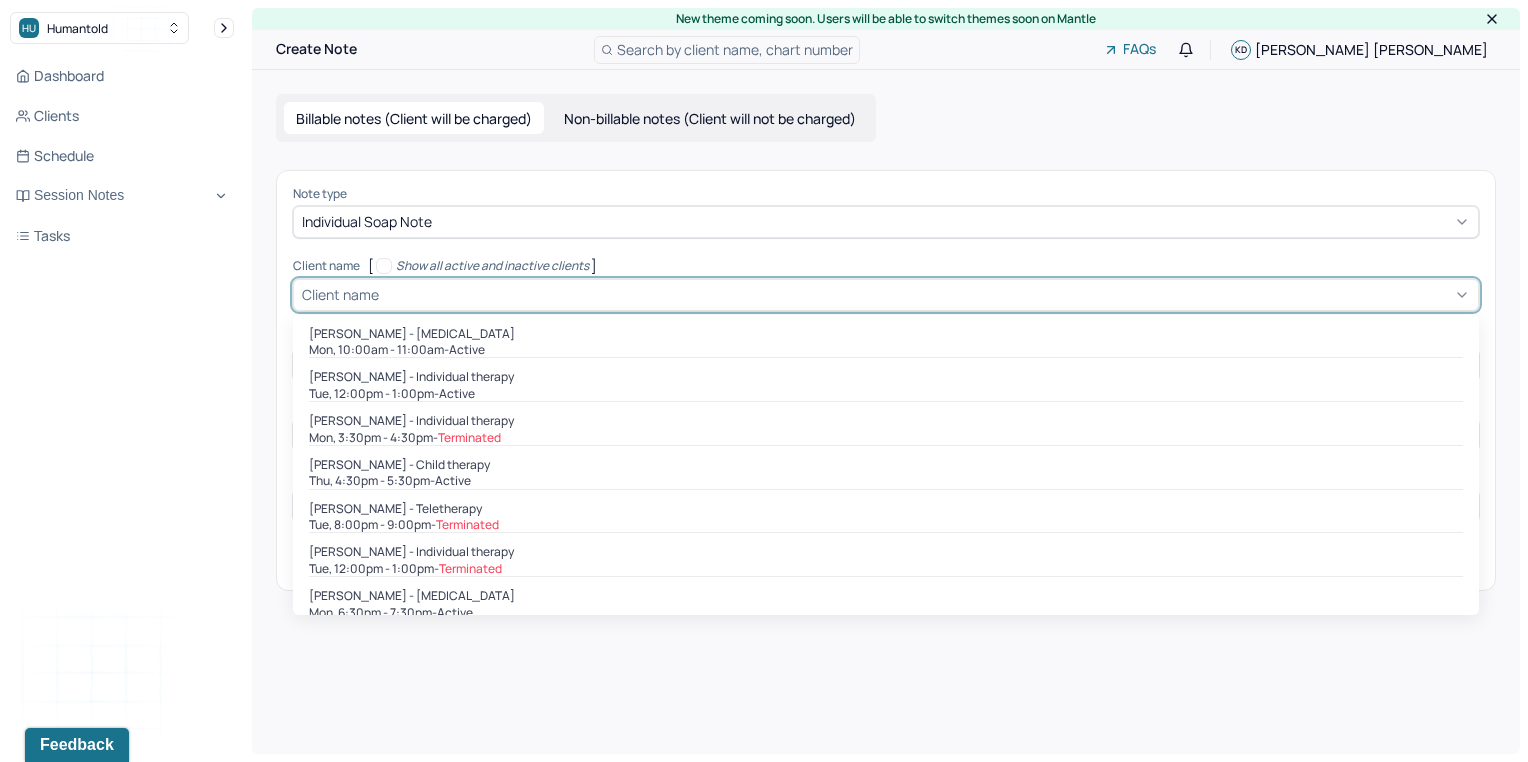 click at bounding box center [926, 294] 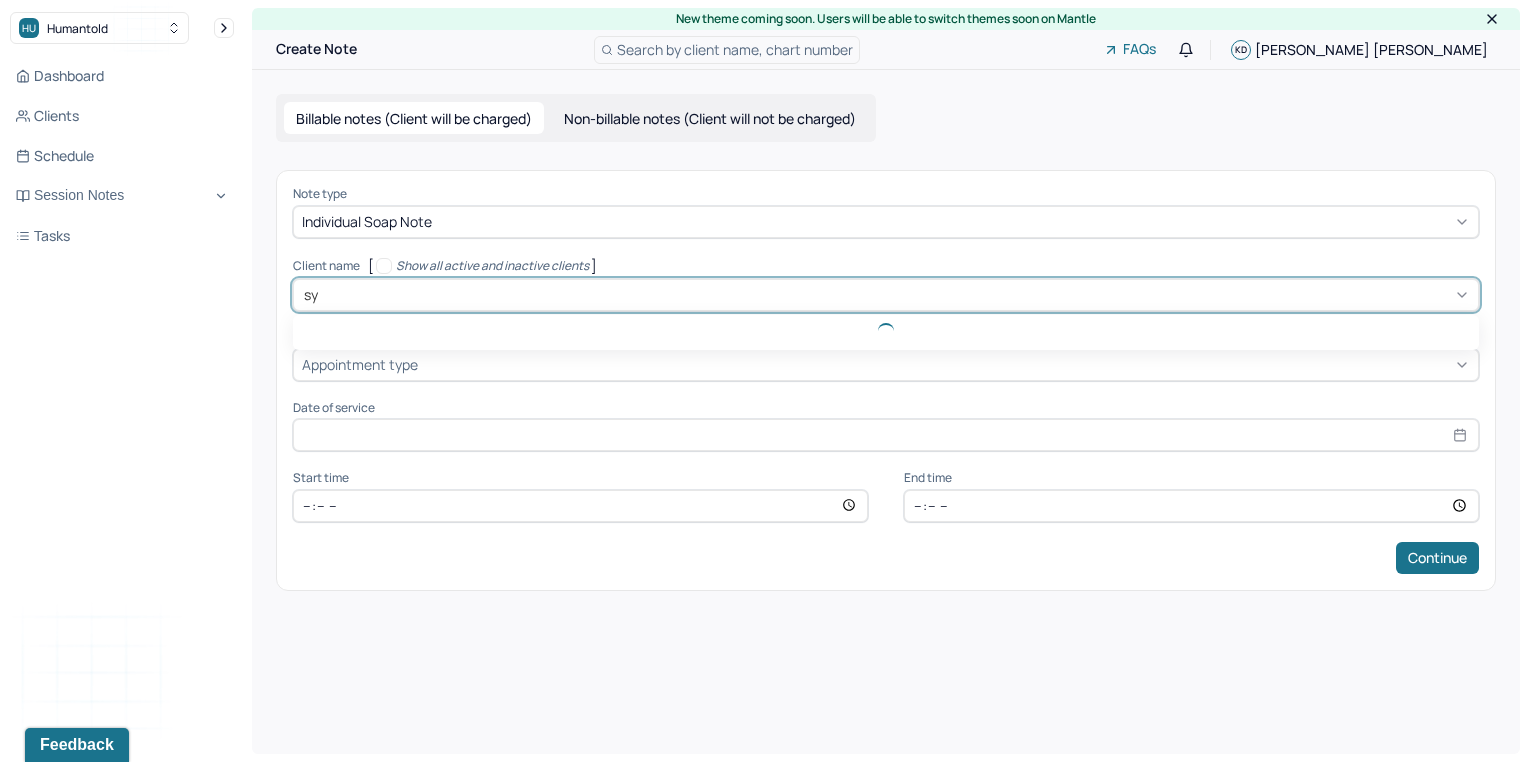 type on "syd" 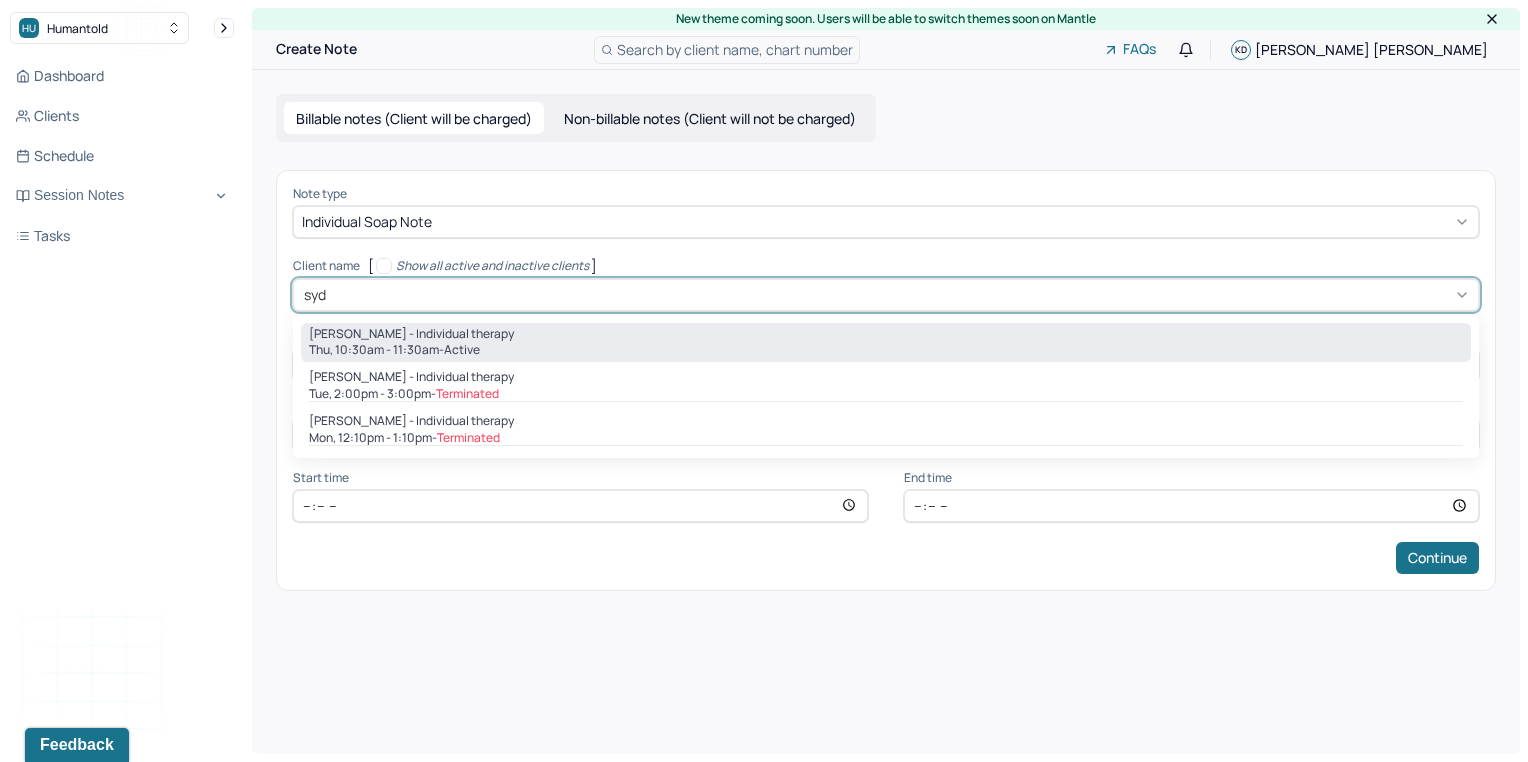 click on "Sydney Perry - Individual therapy" at bounding box center [411, 334] 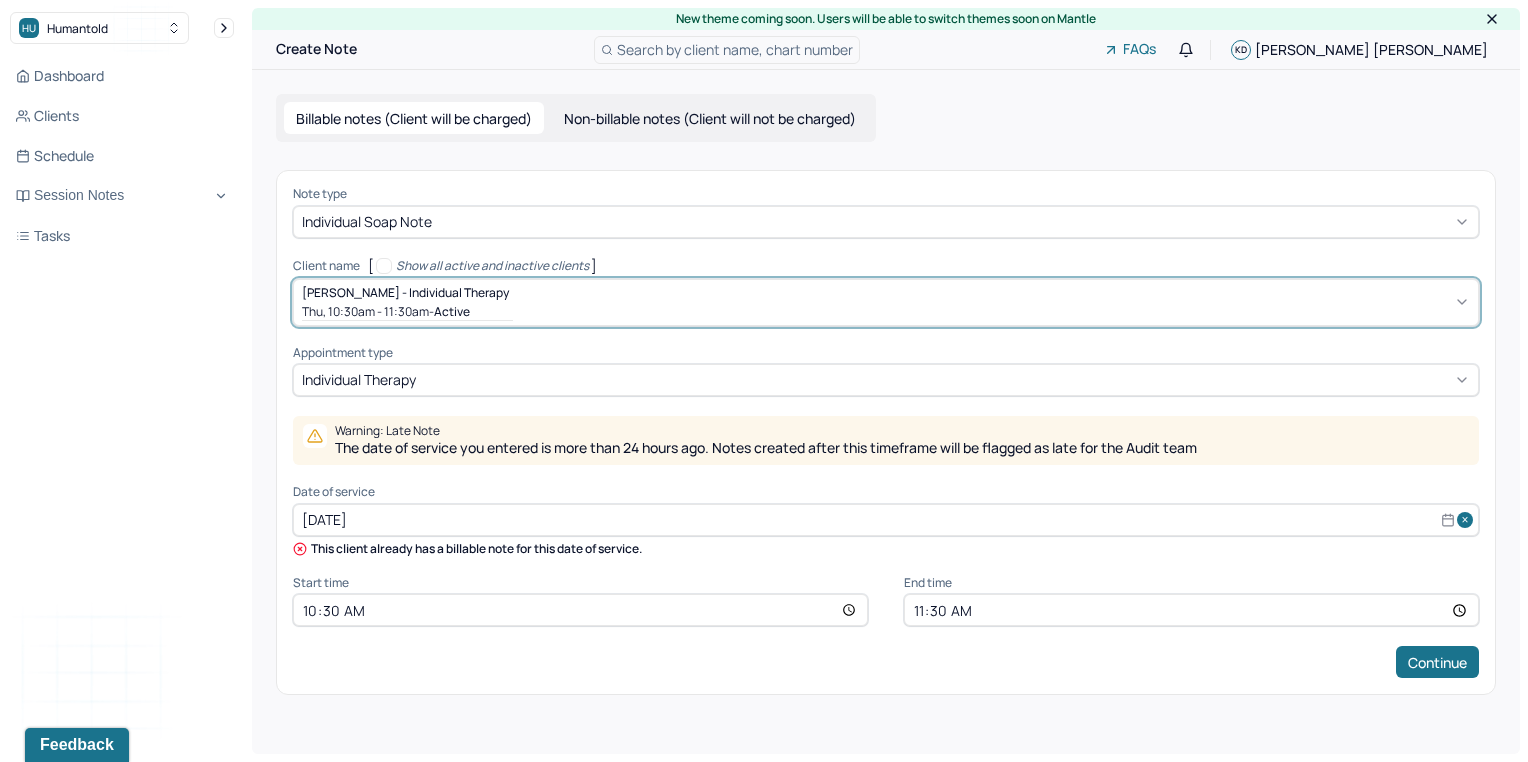 click on "Jul 24, 2025" at bounding box center (886, 520) 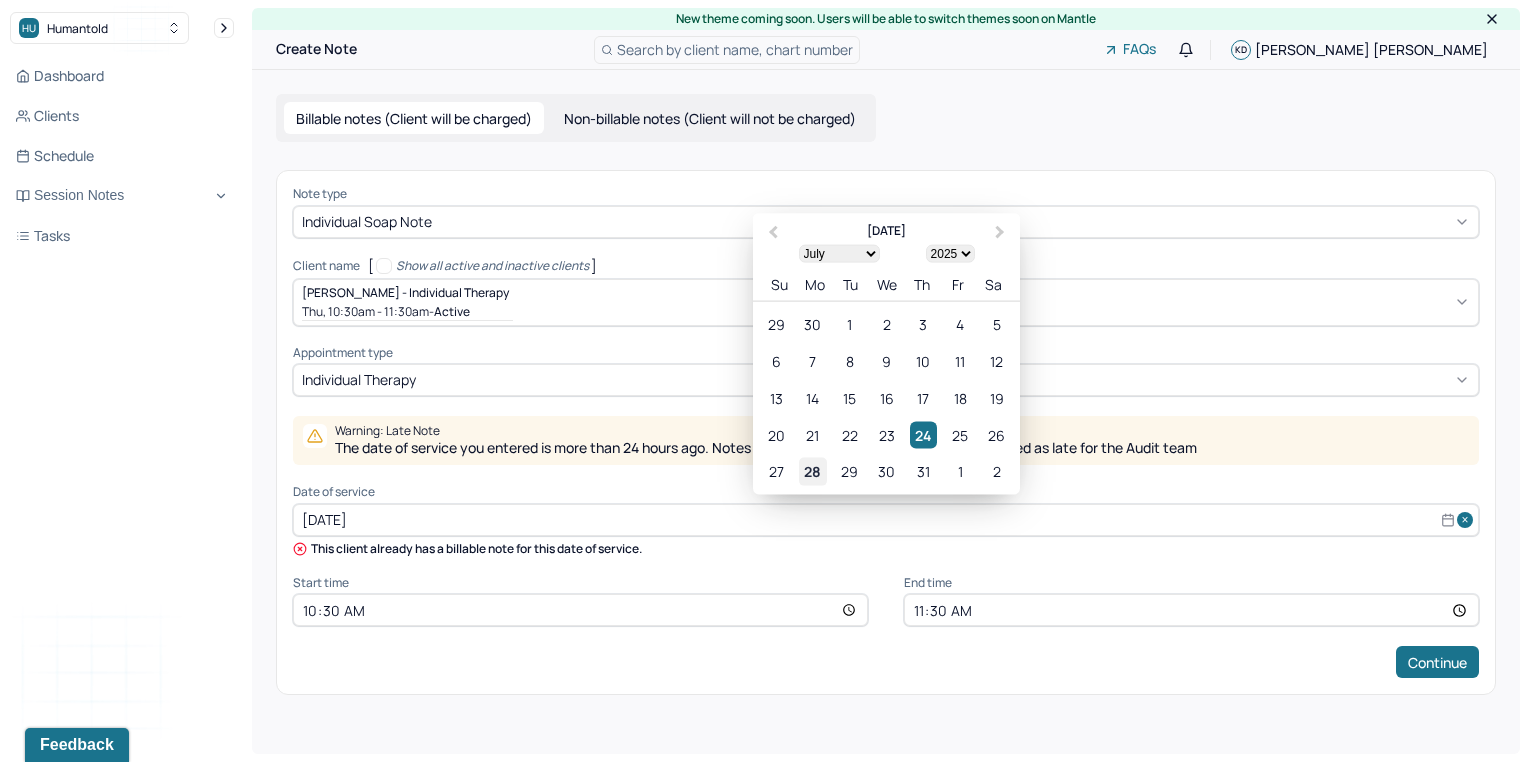 click on "28" at bounding box center (812, 471) 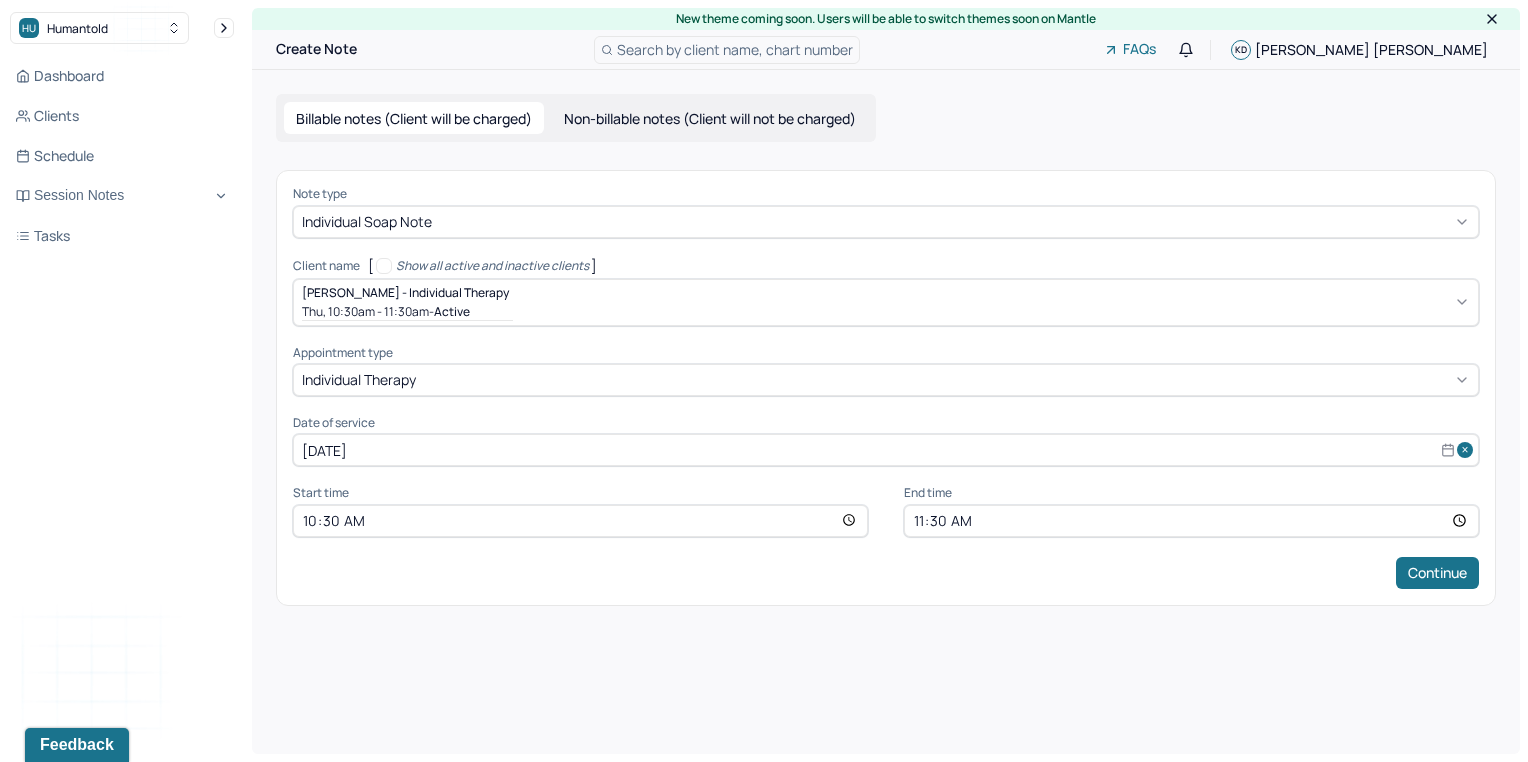click on "Start time" at bounding box center (580, 493) 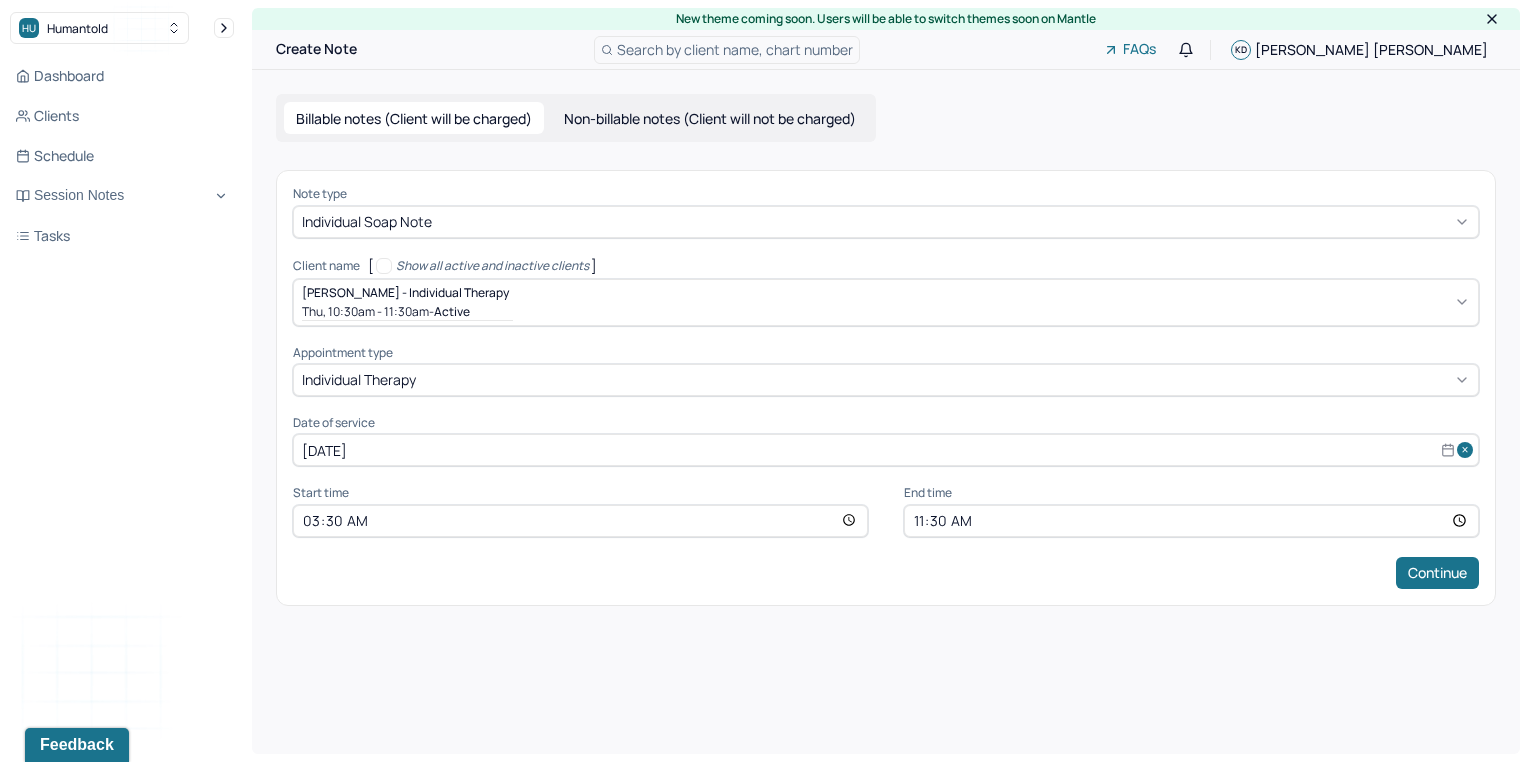 type on "15:30" 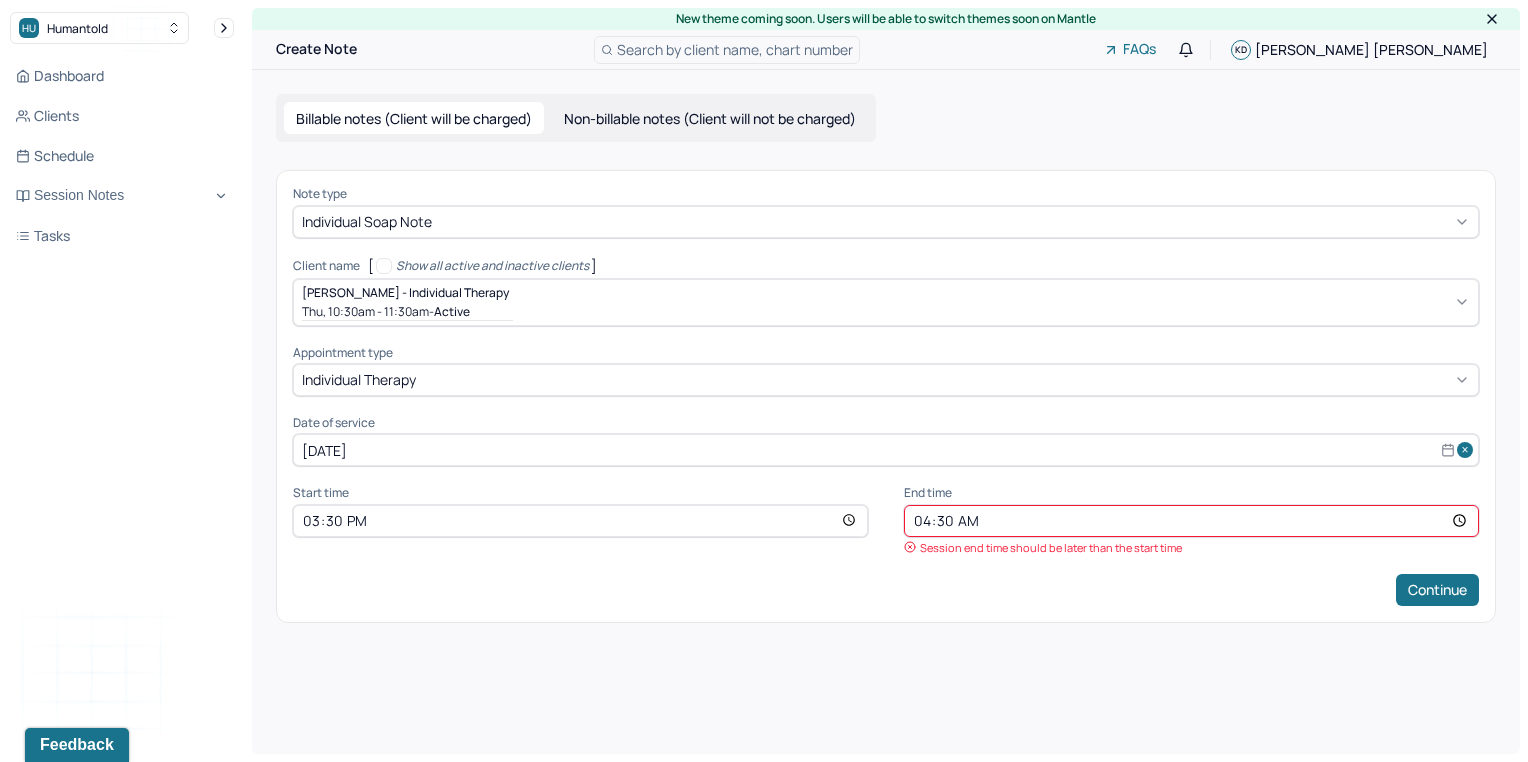 type on "16:30" 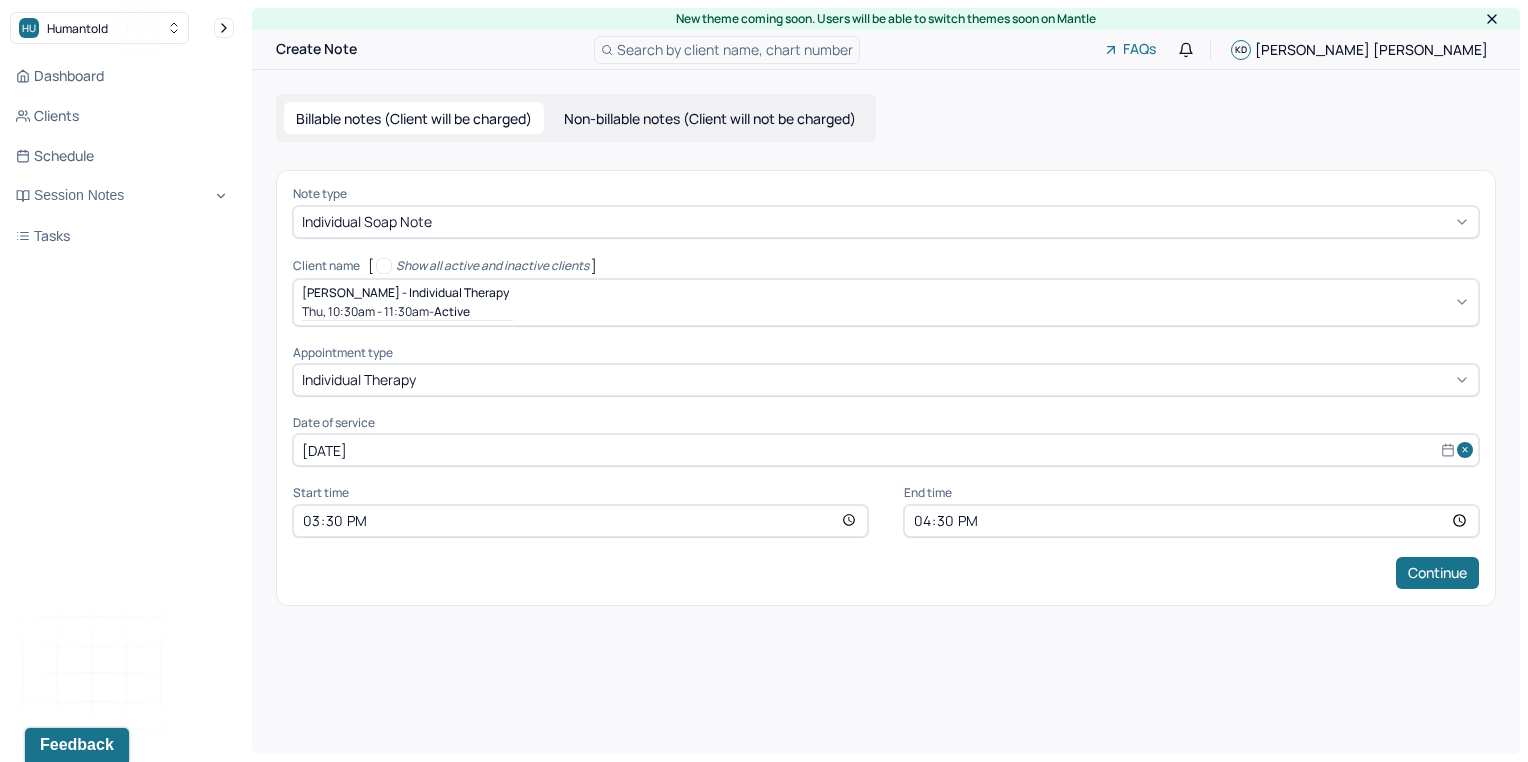 click on "Note type Individual soap note Client name [ Show all active and inactive clients ] Sydney Perry - Individual therapy Thu, 10:30am - 11:30am  -  active Supervisee name Kristina Damiano Appointment type individual therapy Date of service Jul 28, 2025 Start time 15:30 End time 16:30 Continue" at bounding box center (886, 387) 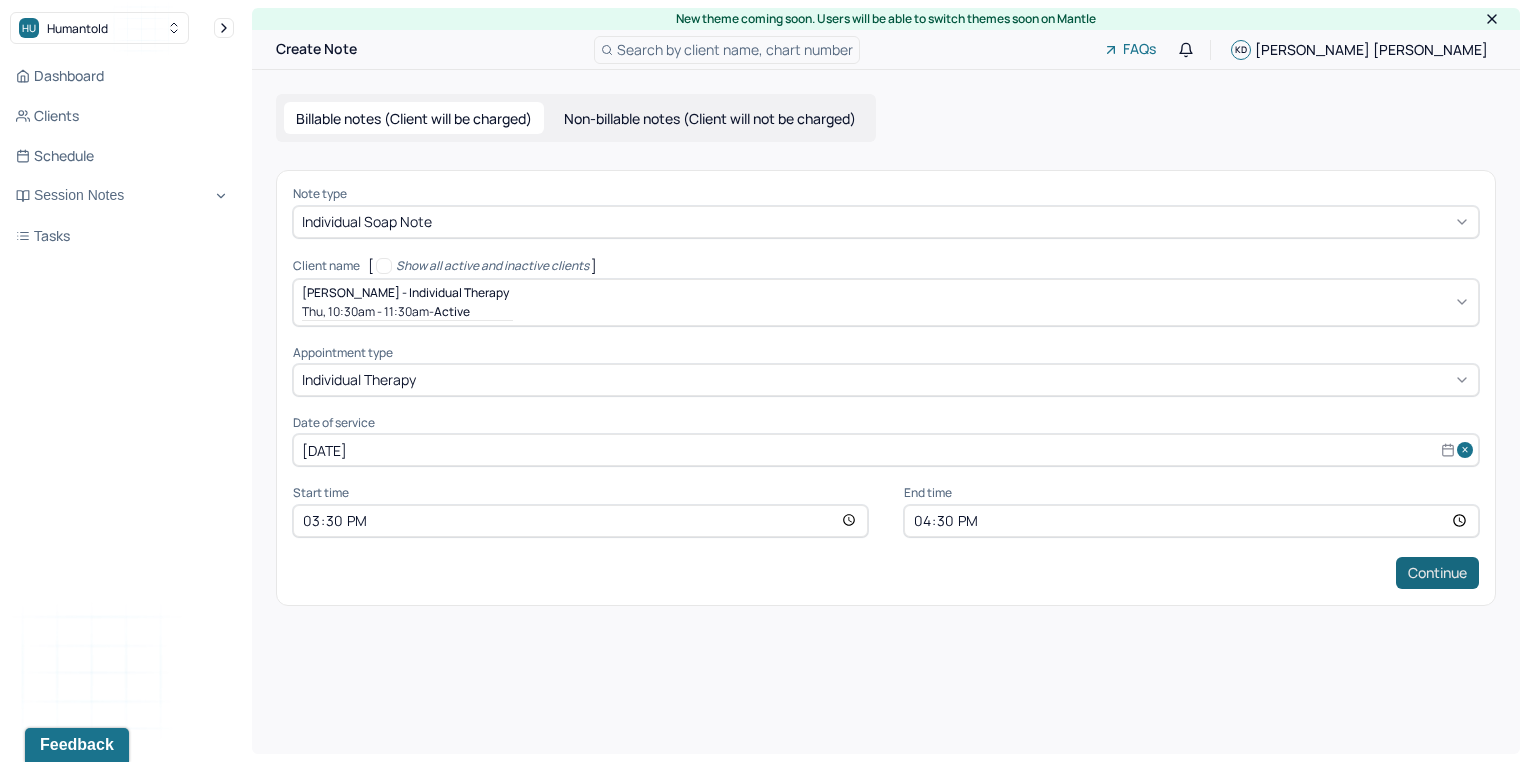 click on "Continue" at bounding box center (1437, 573) 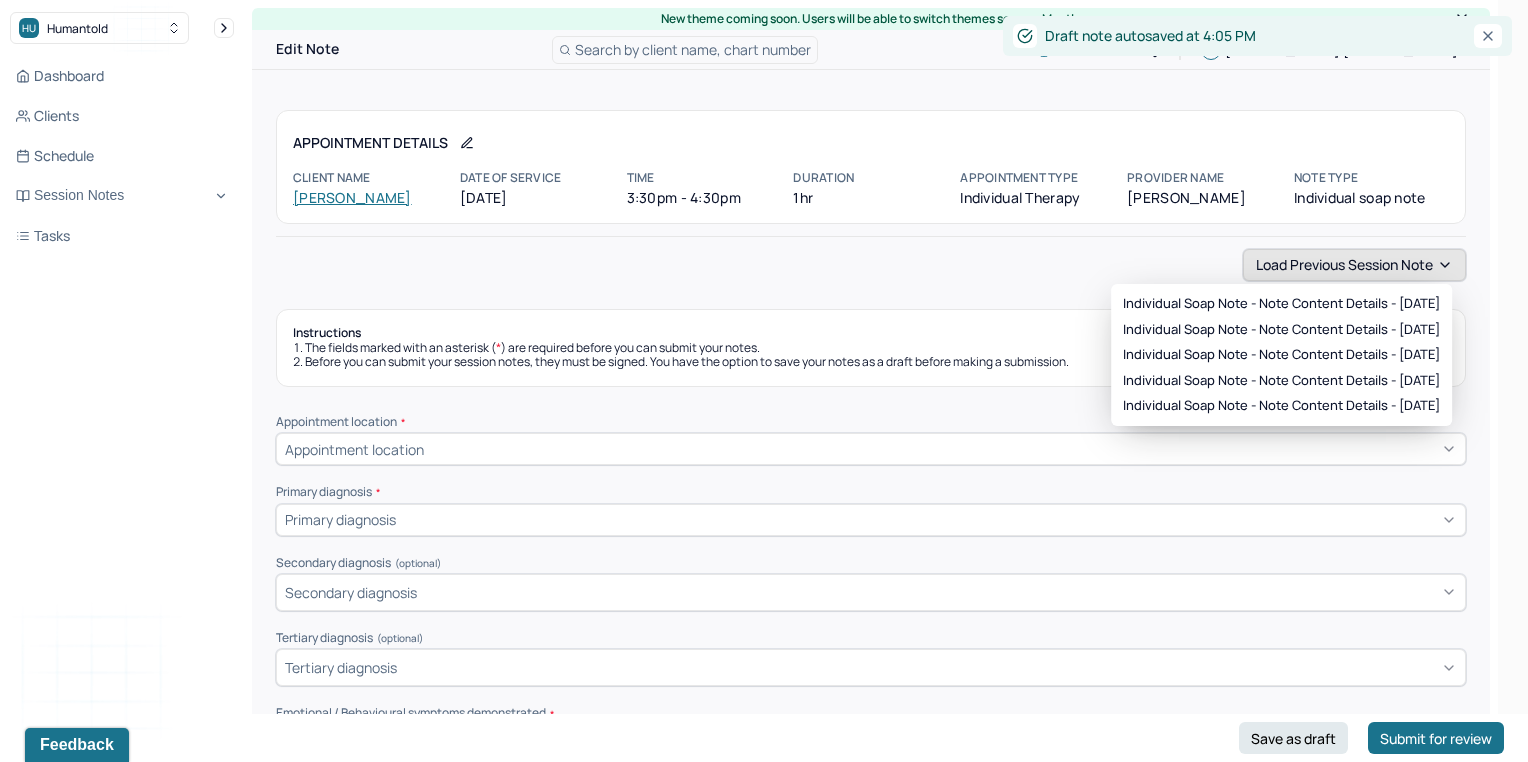 click on "Load previous session note" at bounding box center (1354, 265) 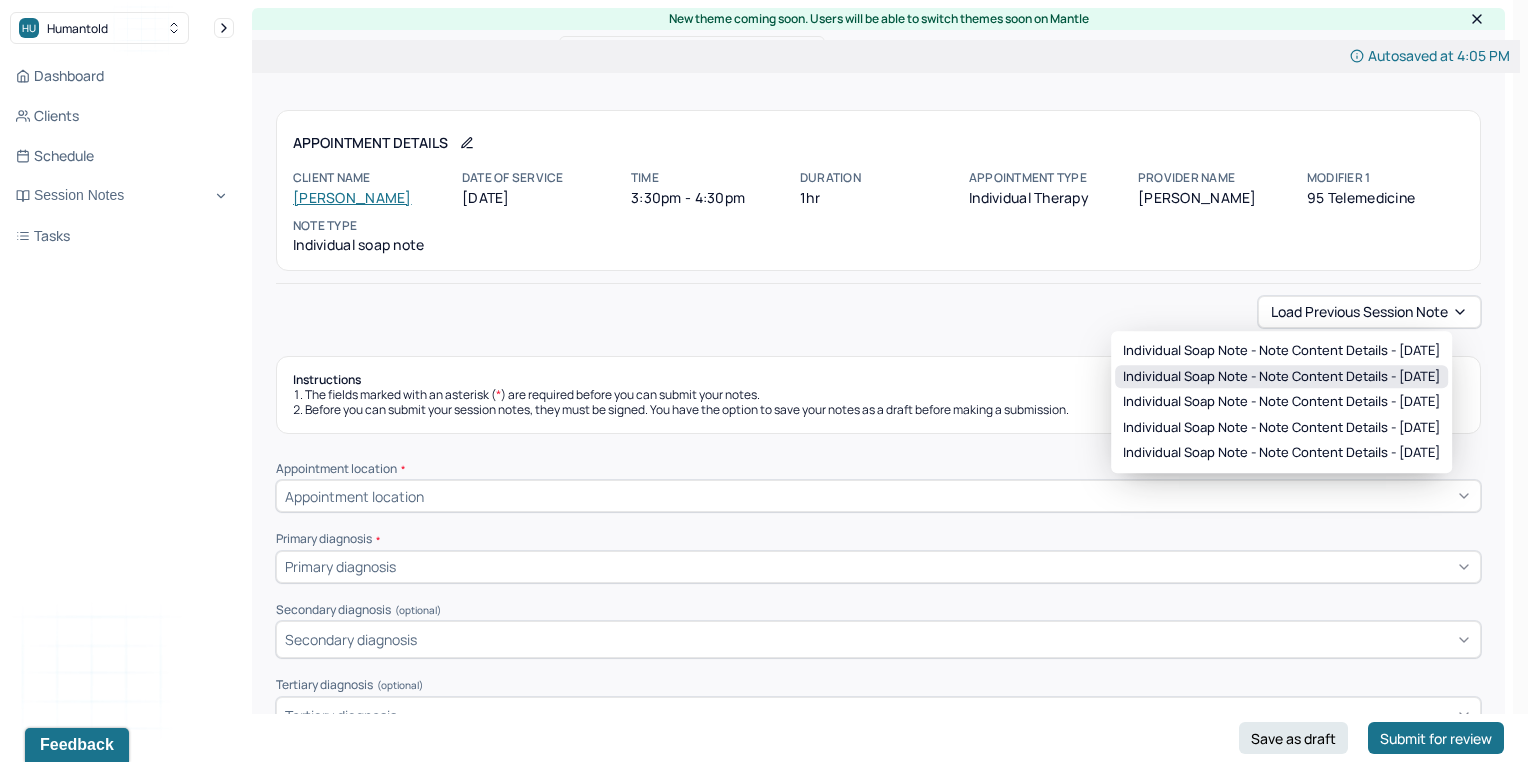 click on "Individual soap note   - Note content Details -   07/08/2025" at bounding box center (1281, 377) 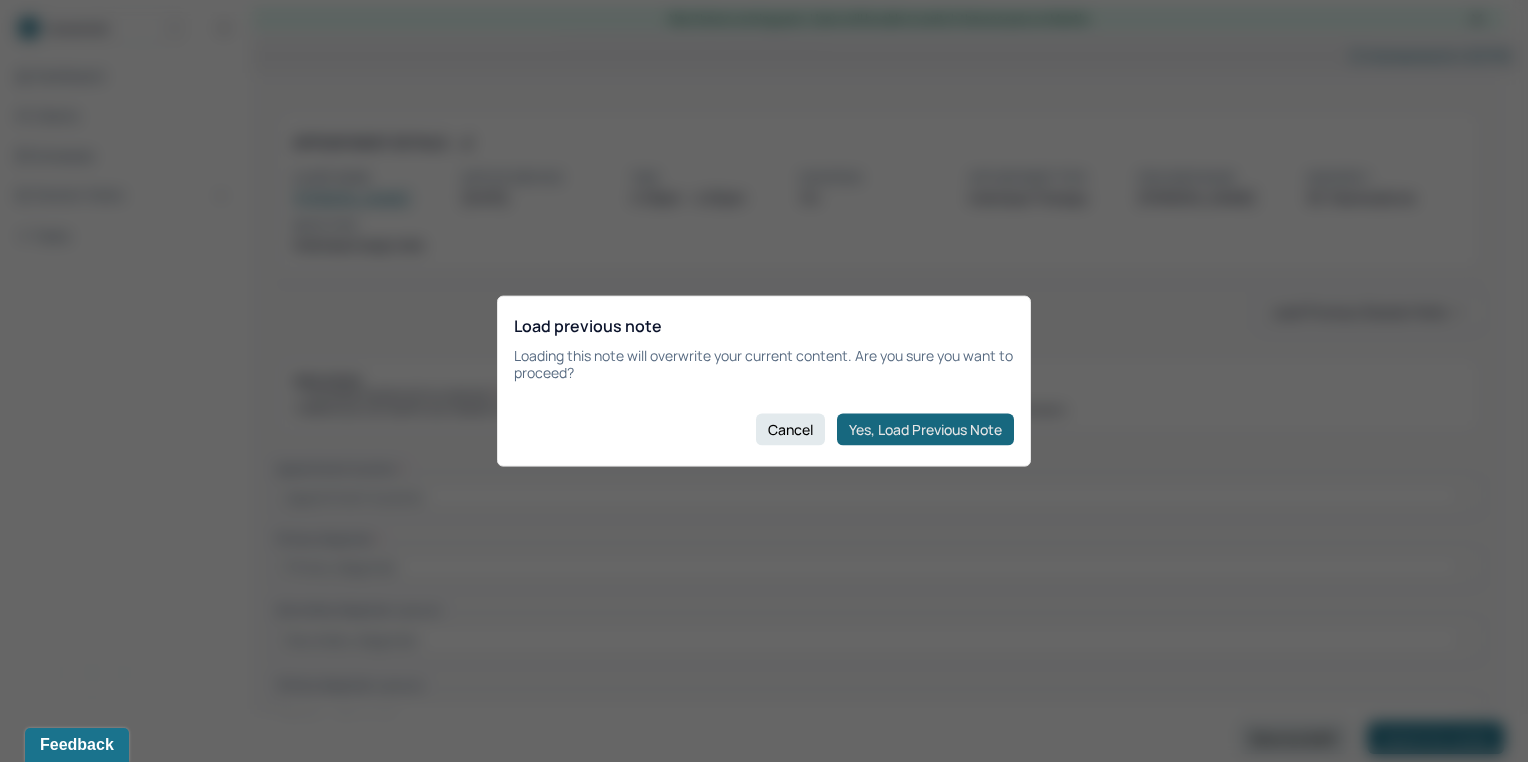 click on "Yes, Load Previous Note" at bounding box center (925, 429) 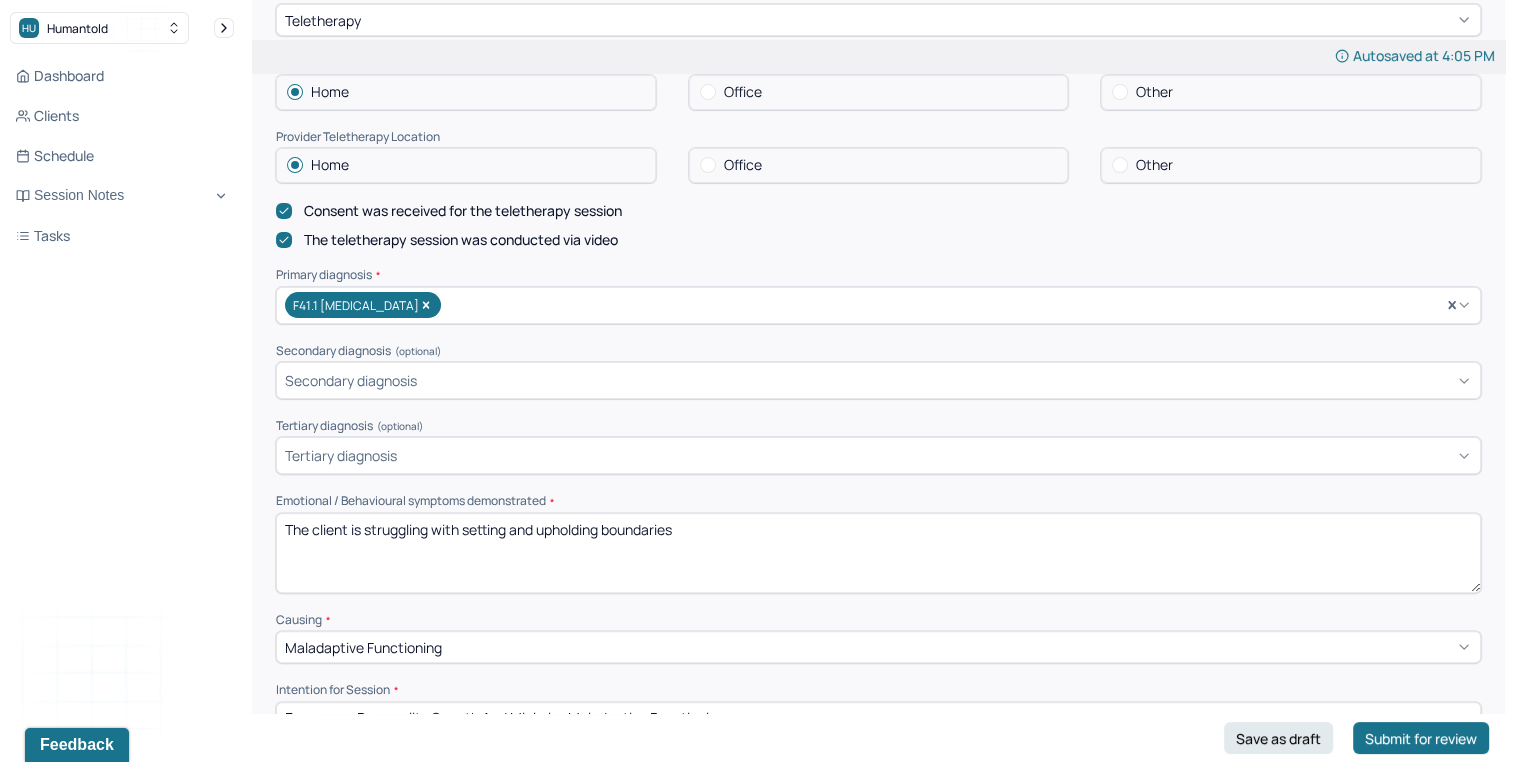 scroll, scrollTop: 484, scrollLeft: 0, axis: vertical 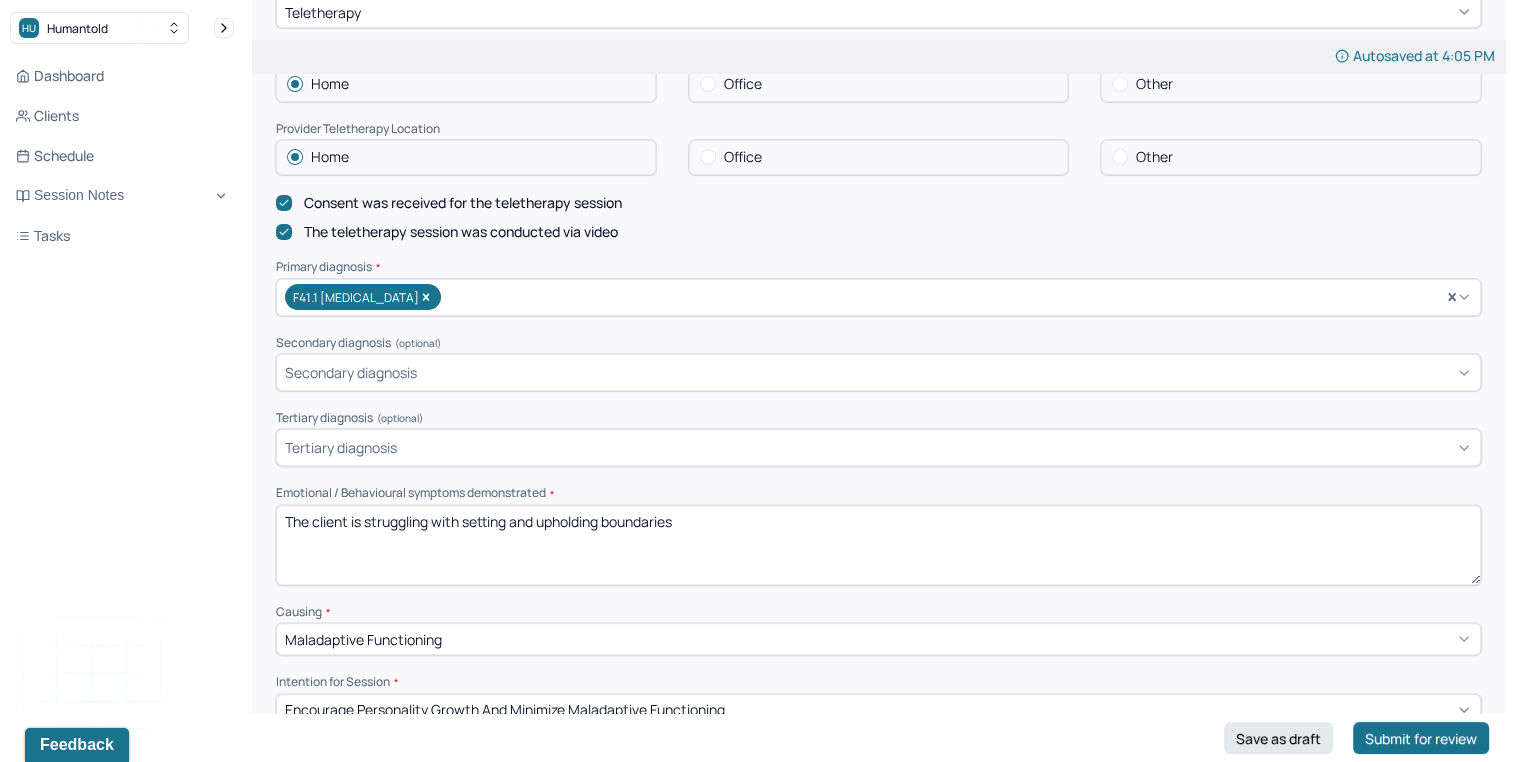 drag, startPoint x: 463, startPoint y: 522, endPoint x: 1215, endPoint y: 523, distance: 752.0007 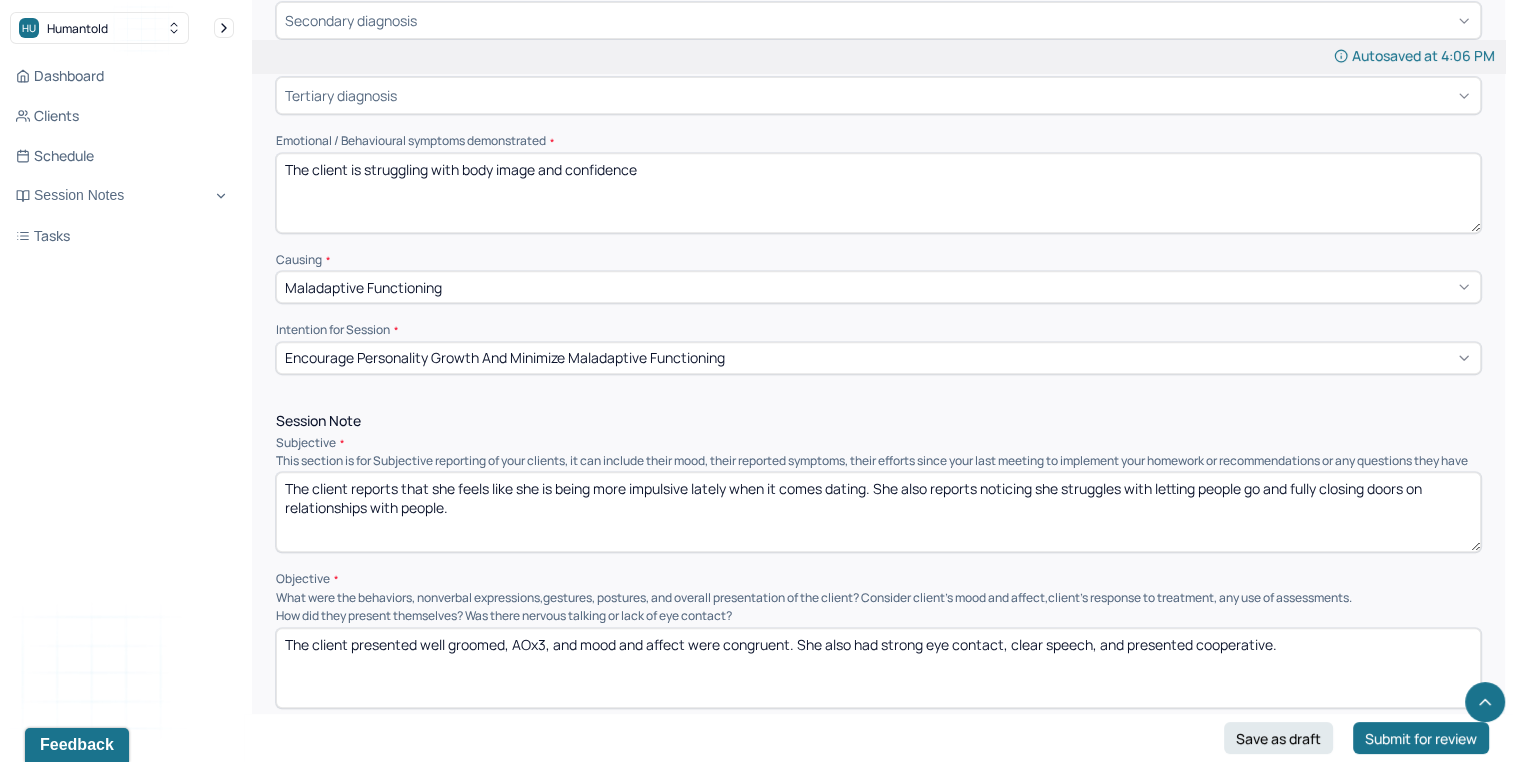 scroll, scrollTop: 840, scrollLeft: 0, axis: vertical 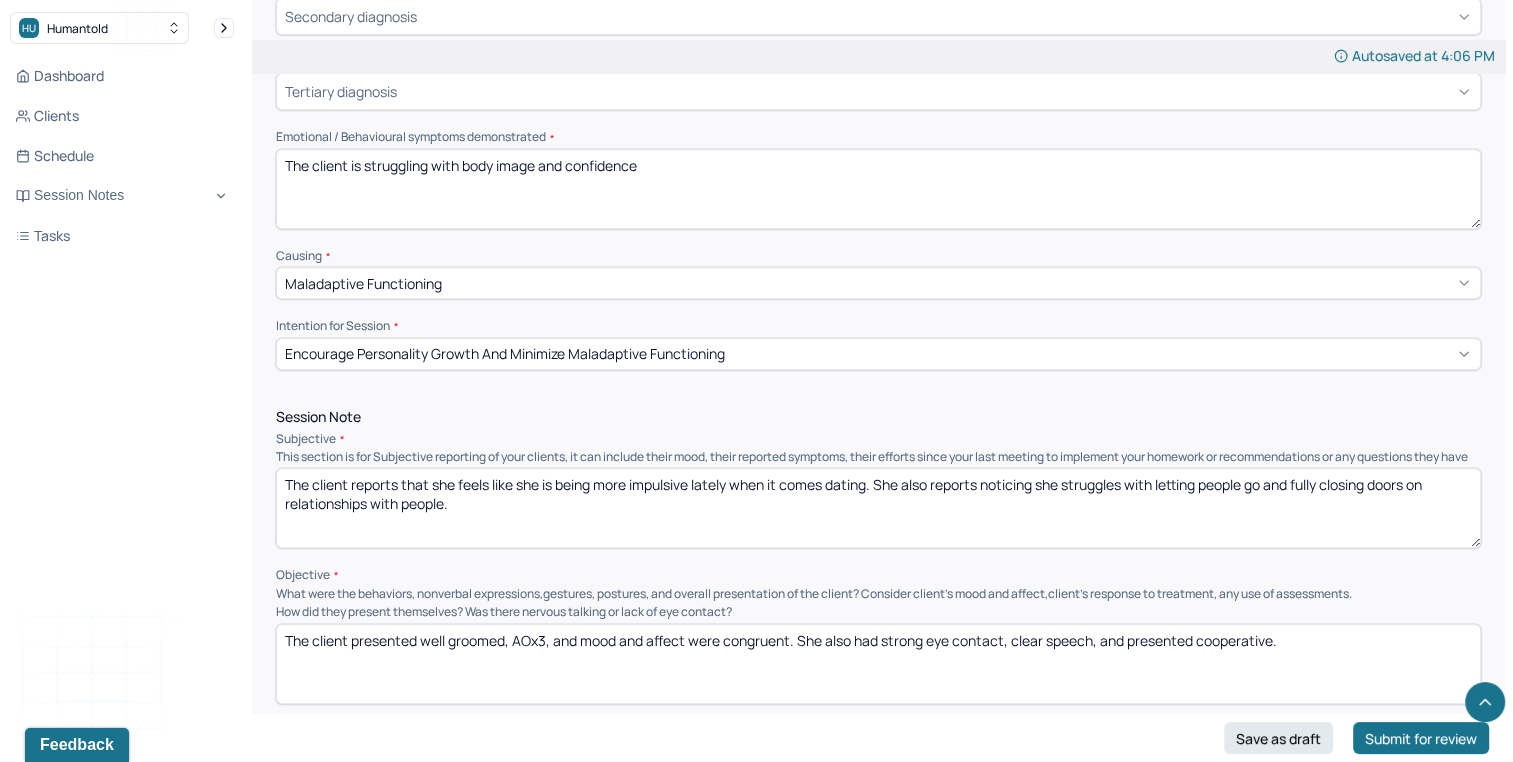 type on "The client is struggling with body image and confidence" 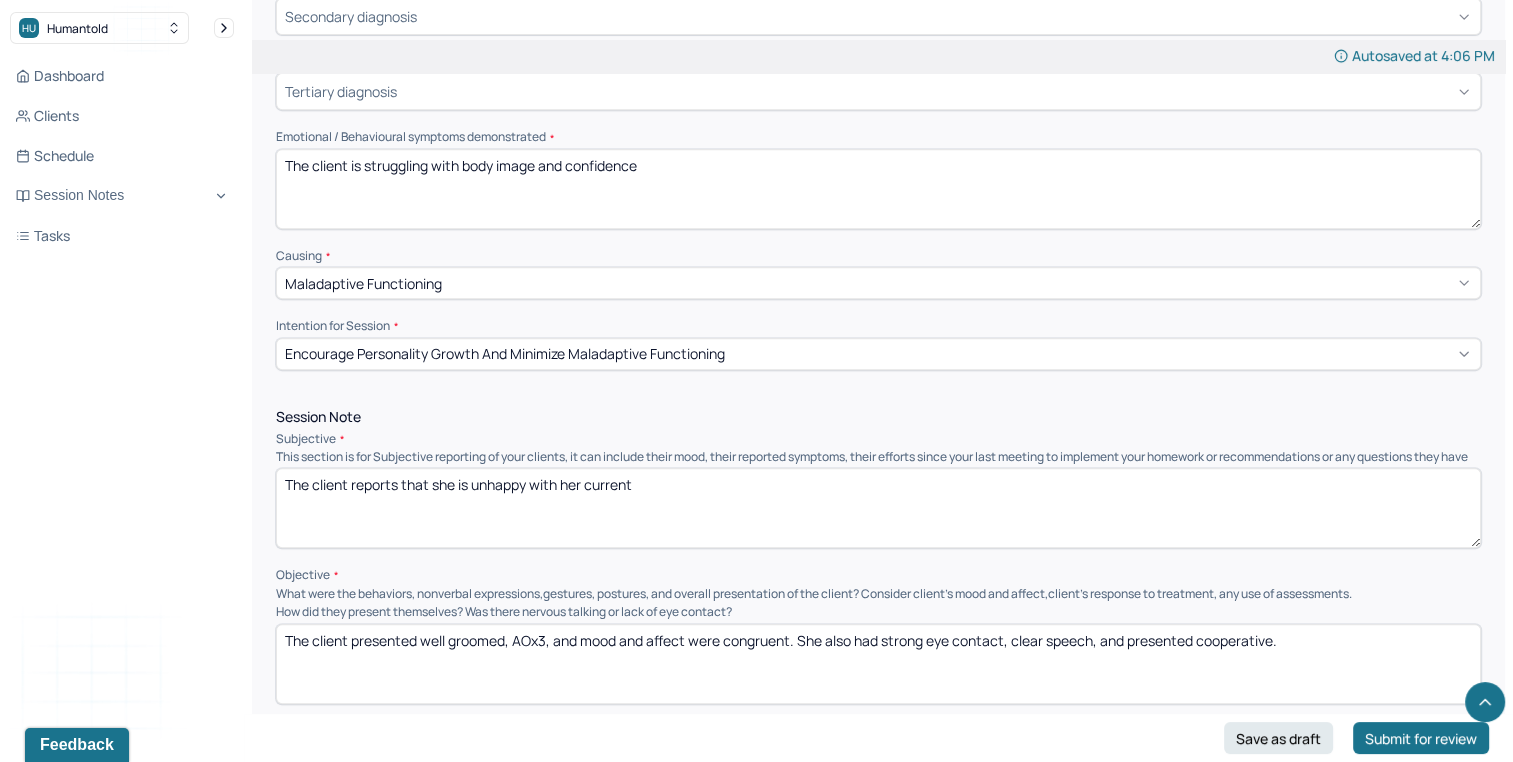 click on "The client reports that she is unhappy with her current" at bounding box center (878, 508) 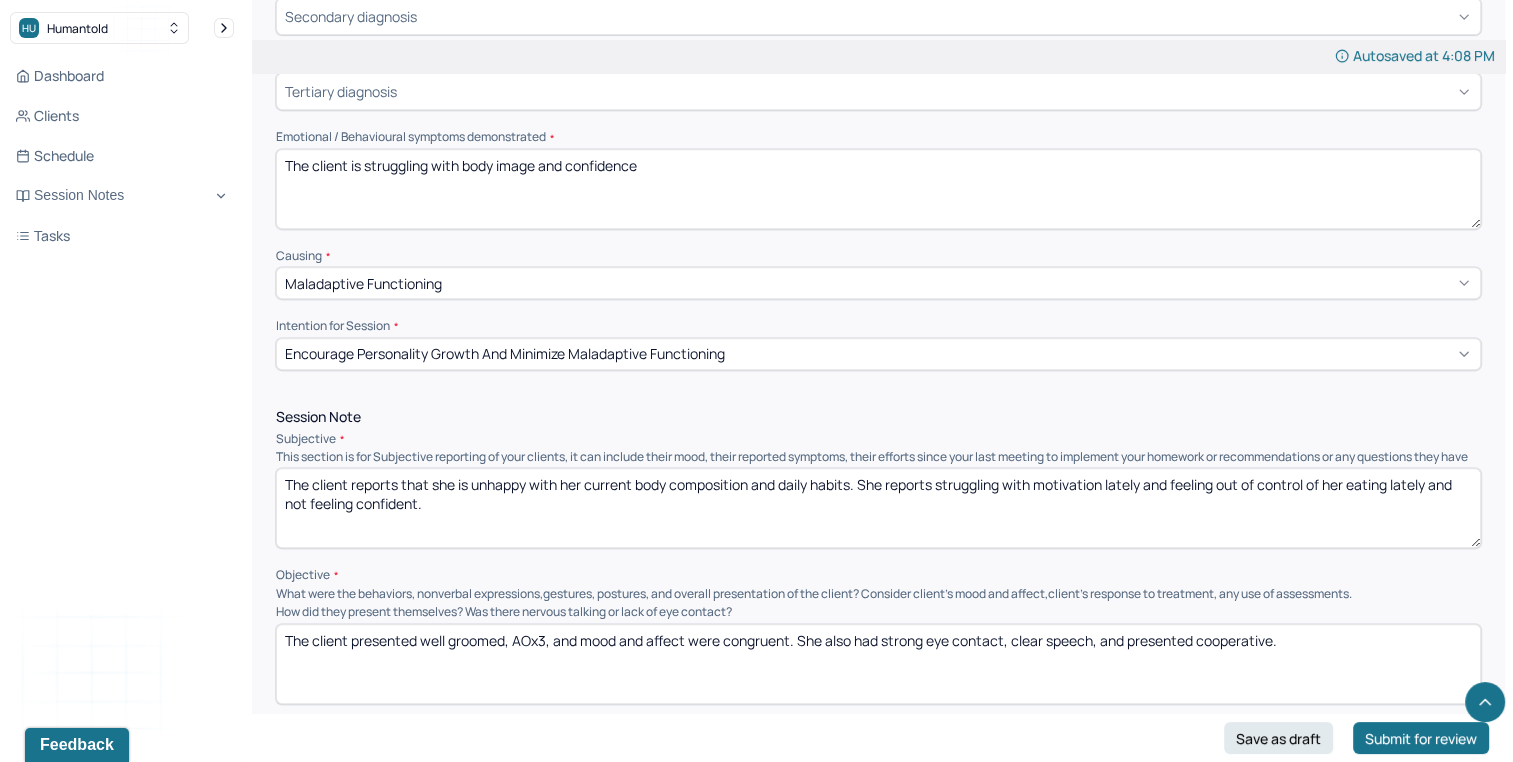 type on "The client reports that she is unhappy with her current body composition and daily habits. She reports struggling with motivation lately and feeling out of control of her eating lately and not feeling confident." 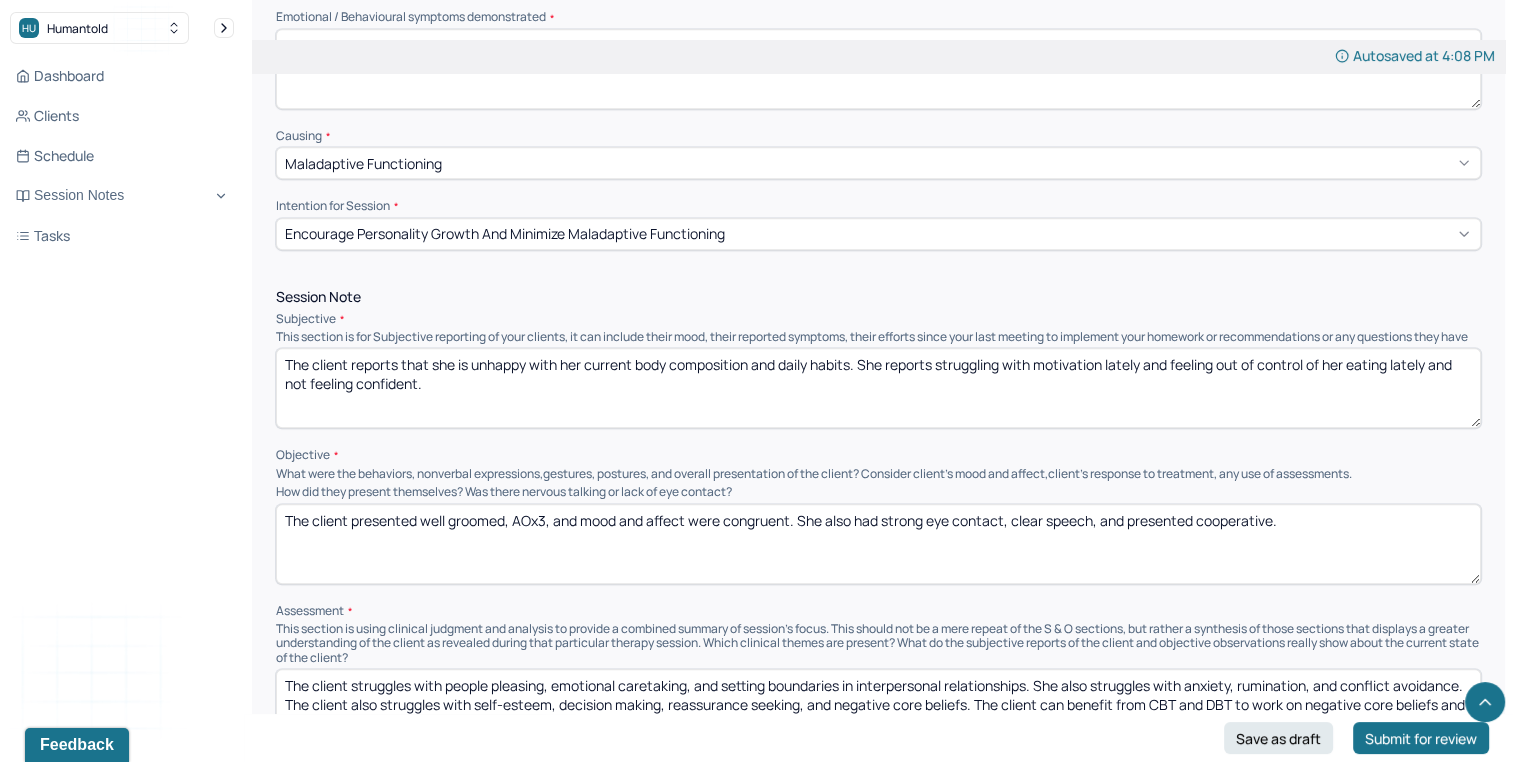 scroll, scrollTop: 968, scrollLeft: 0, axis: vertical 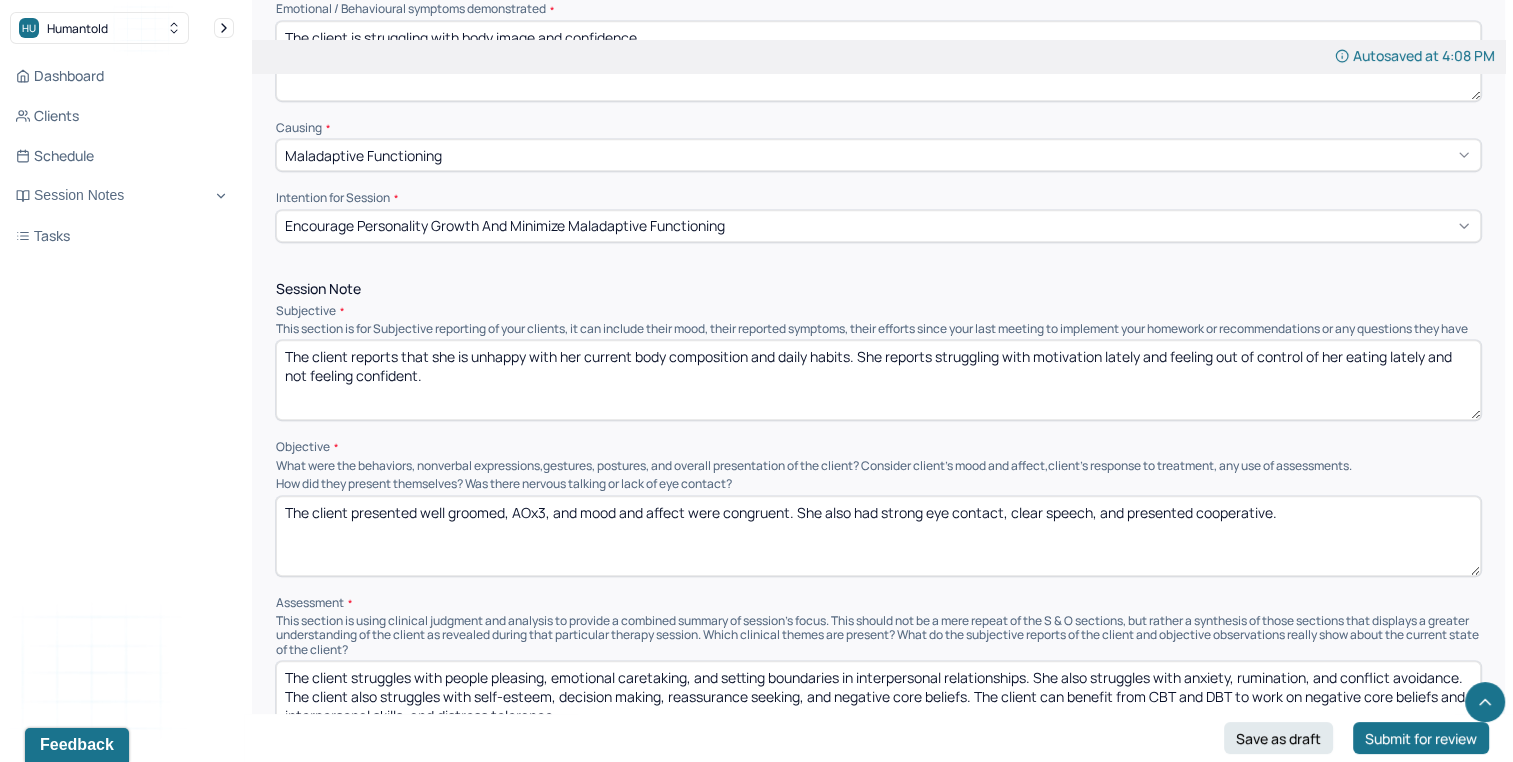 click on "The client presented well groomed, AOx3, and mood and affect were congruent. She also had strong eye contact, clear speech, and presented cooperative." at bounding box center [878, 536] 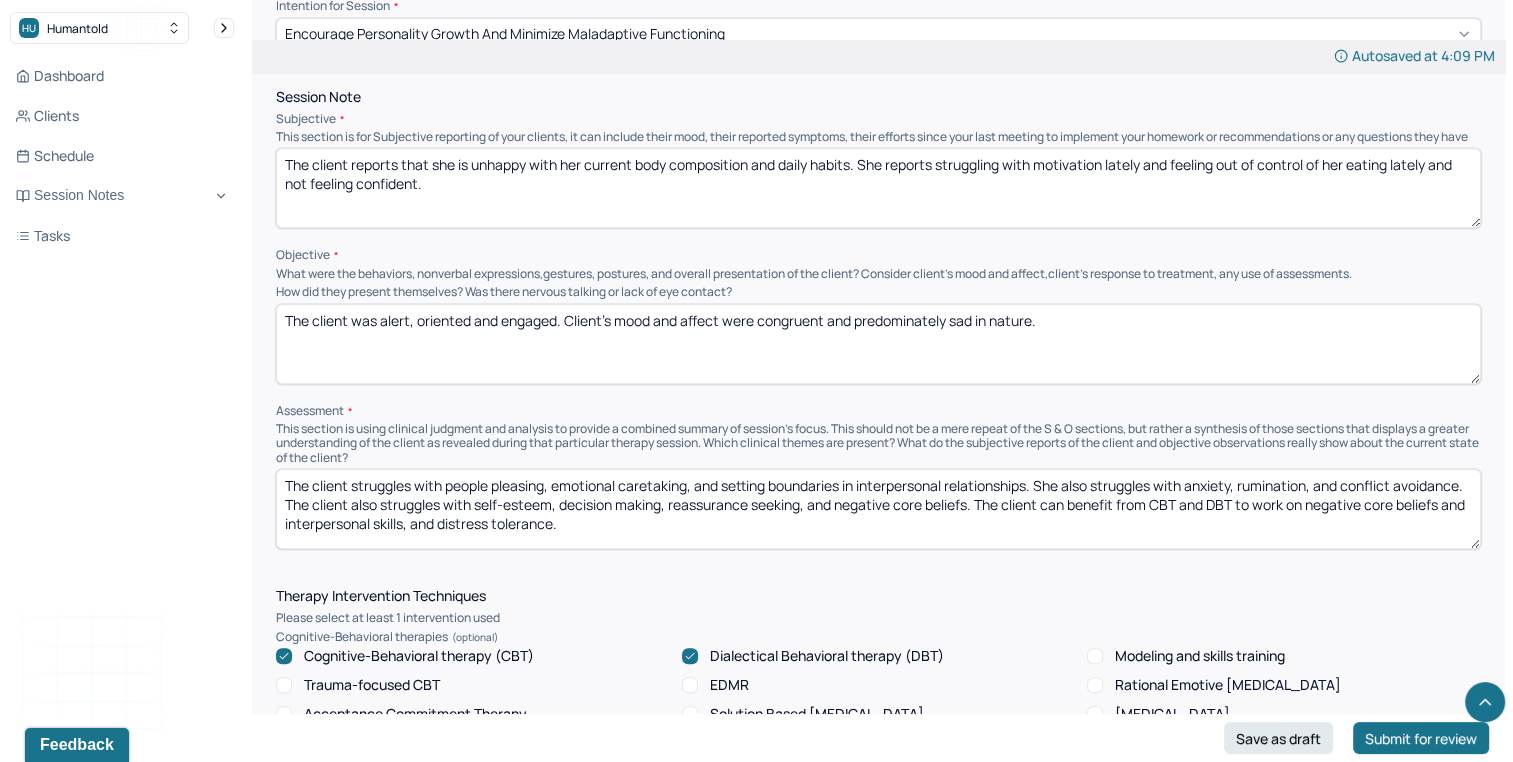 scroll, scrollTop: 1152, scrollLeft: 0, axis: vertical 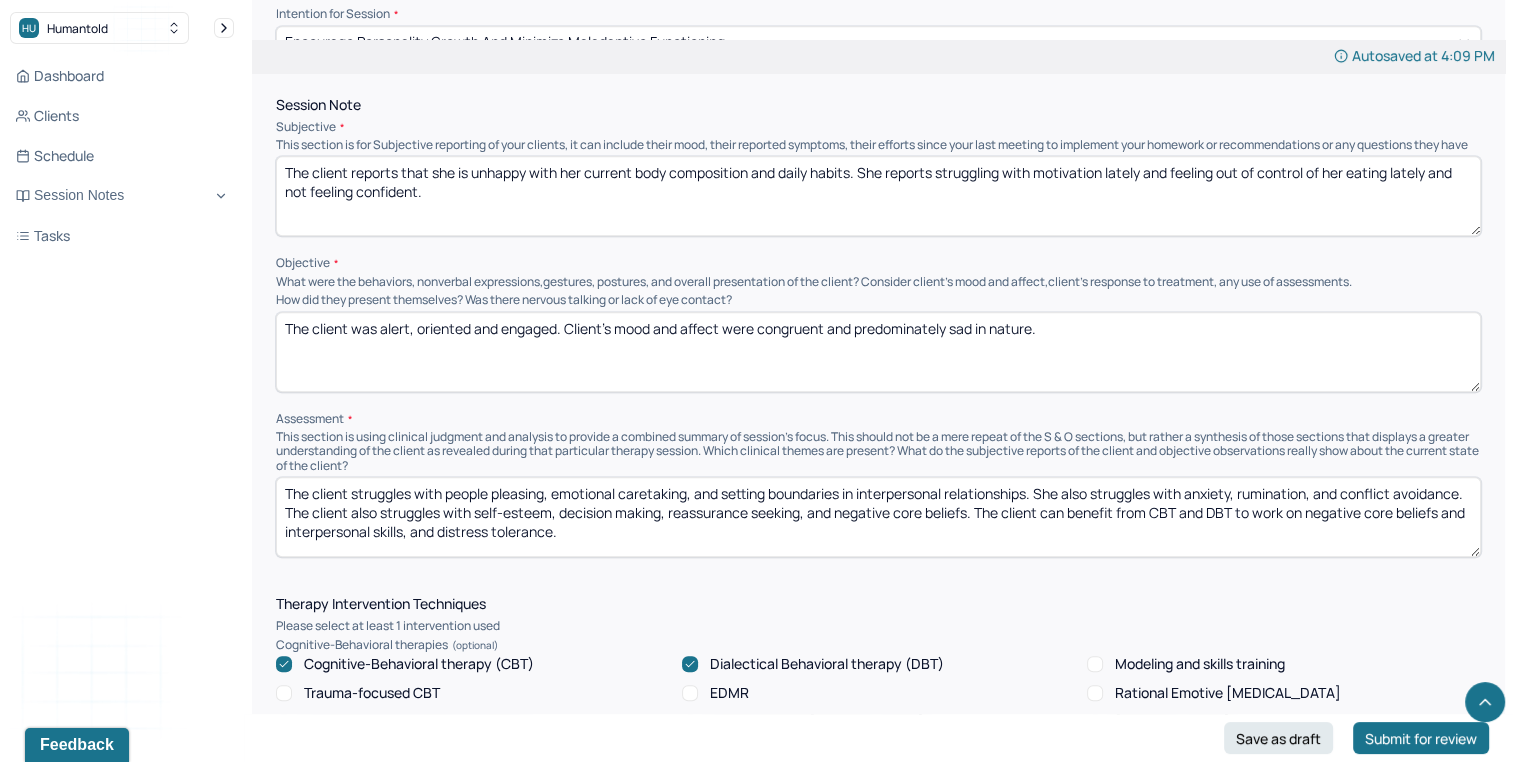 type on "The client was alert, oriented and engaged. Client’s mood and affect were congruent and predominately sad in nature." 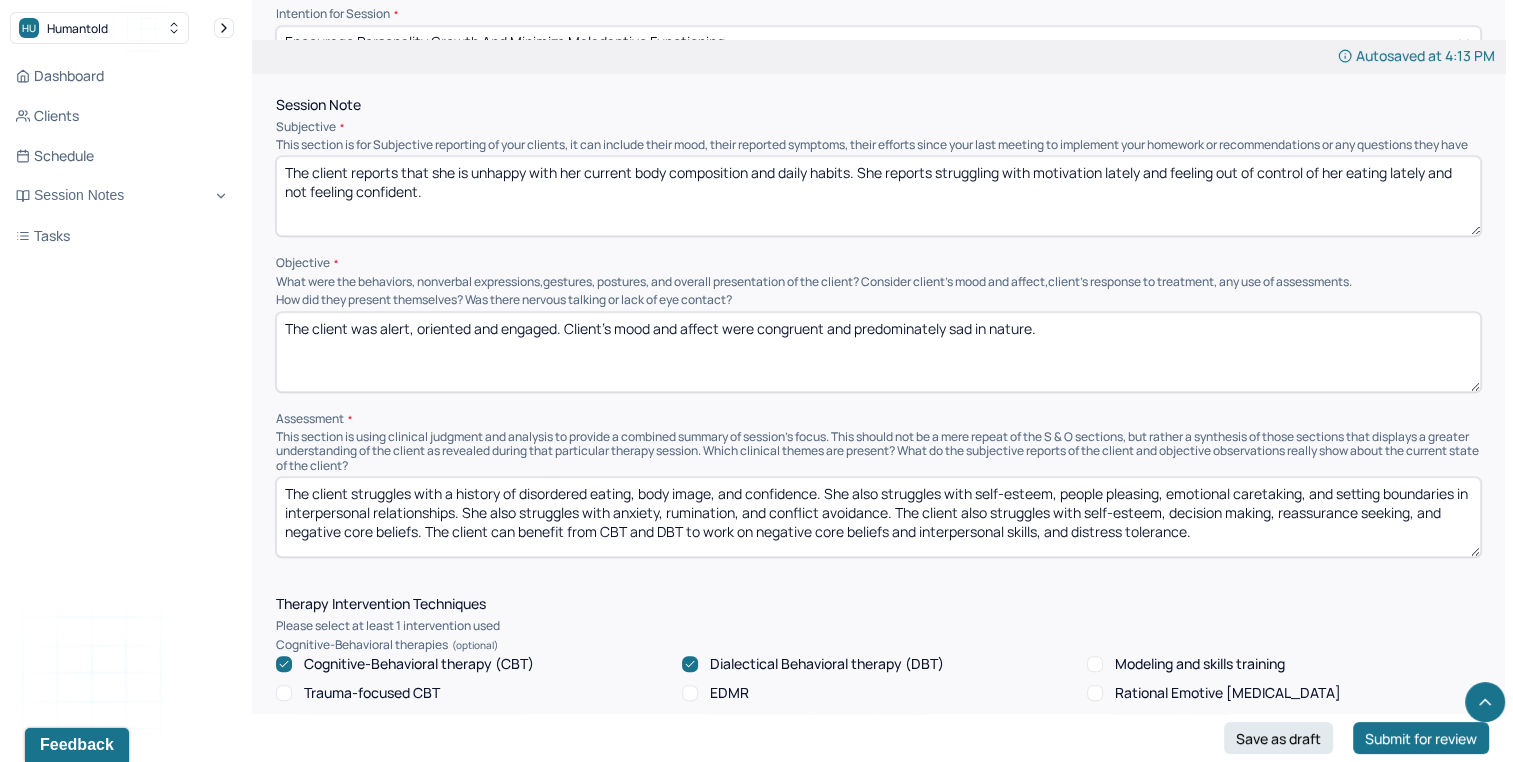drag, startPoint x: 1174, startPoint y: 508, endPoint x: 1317, endPoint y: 507, distance: 143.0035 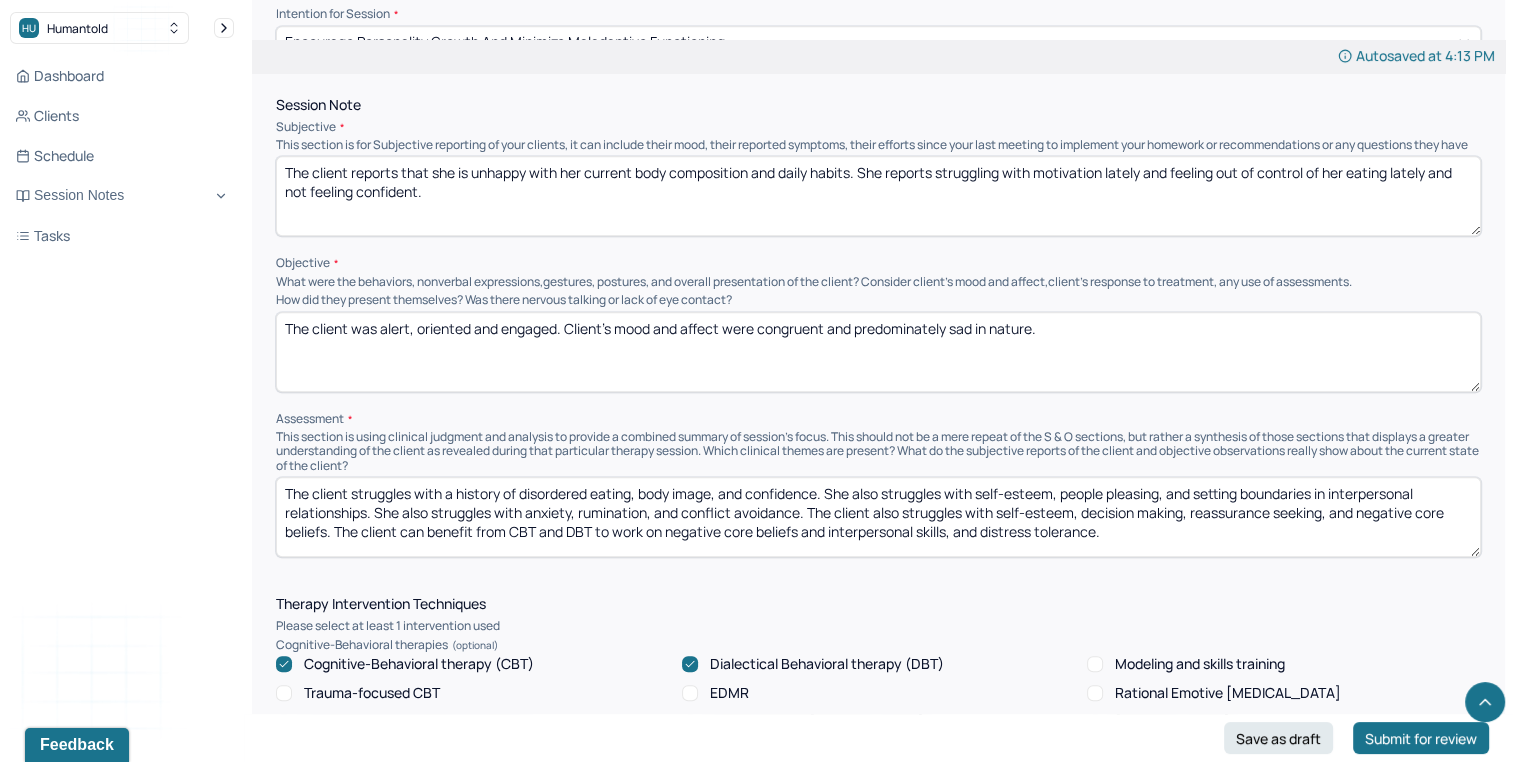 click on "The client struggles with a history of disordered eating, body image, and confidence. She also struggles with self-esteem, people pleasing, and setting boundaries in interpersonal relationships. She also struggles with anxiety, rumination, and conflict avoidance. The client also struggles with self-esteem, decision making, reassurance seeking, and negative core beliefs. The client can benefit from CBT and DBT to work on negative core beliefs and interpersonal skills, and distress tolerance." at bounding box center [878, 517] 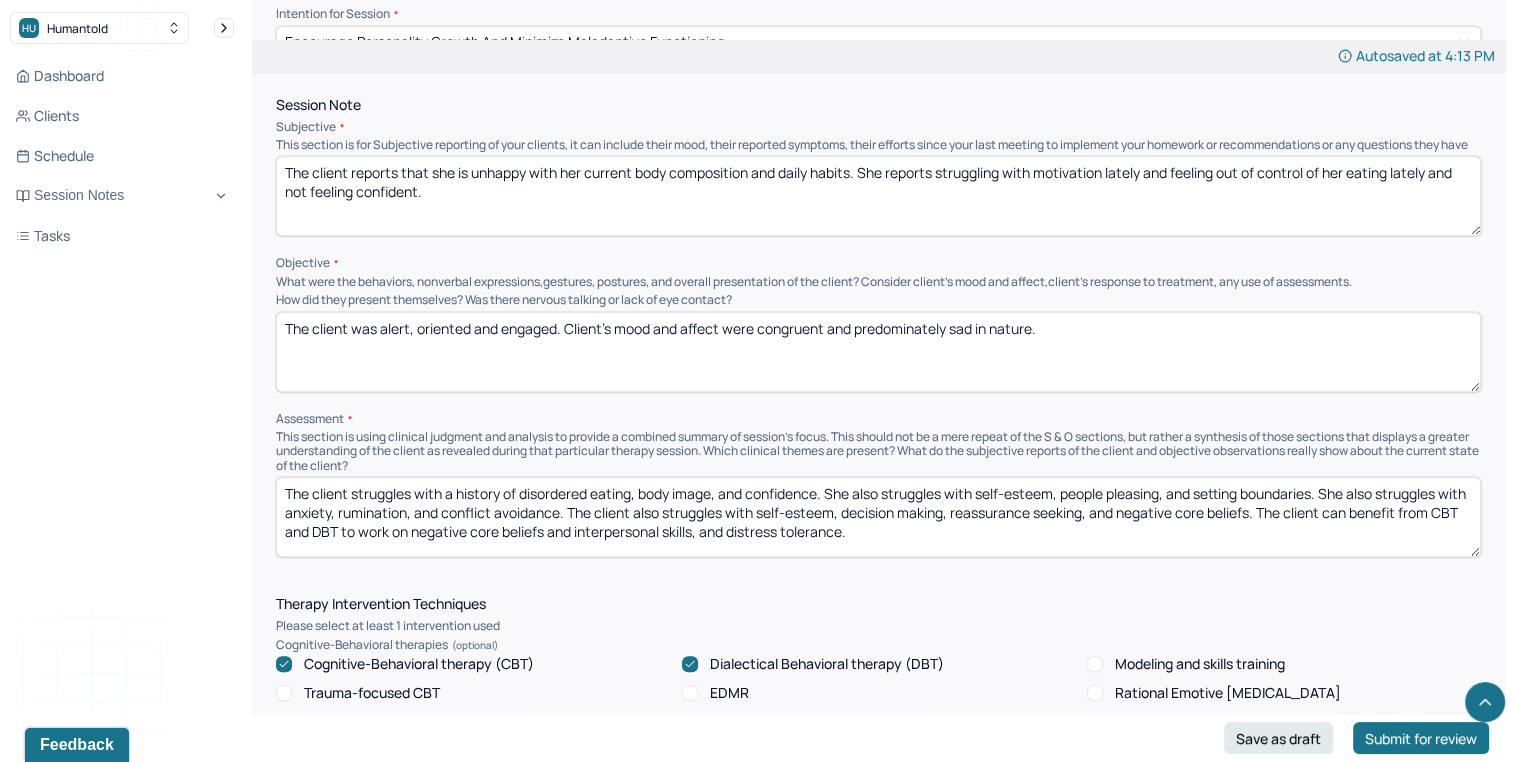 click on "The client struggles with a history of disordered eating, body image, and confidence. She also struggles with self-esteem, people pleasing, and setting boundaries. She also struggles with anxiety, rumination, and conflict avoidance. The client also struggles with self-esteem, decision making, reassurance seeking, and negative core beliefs. The client can benefit from CBT and DBT to work on negative core beliefs and interpersonal skills, and distress tolerance." at bounding box center (878, 517) 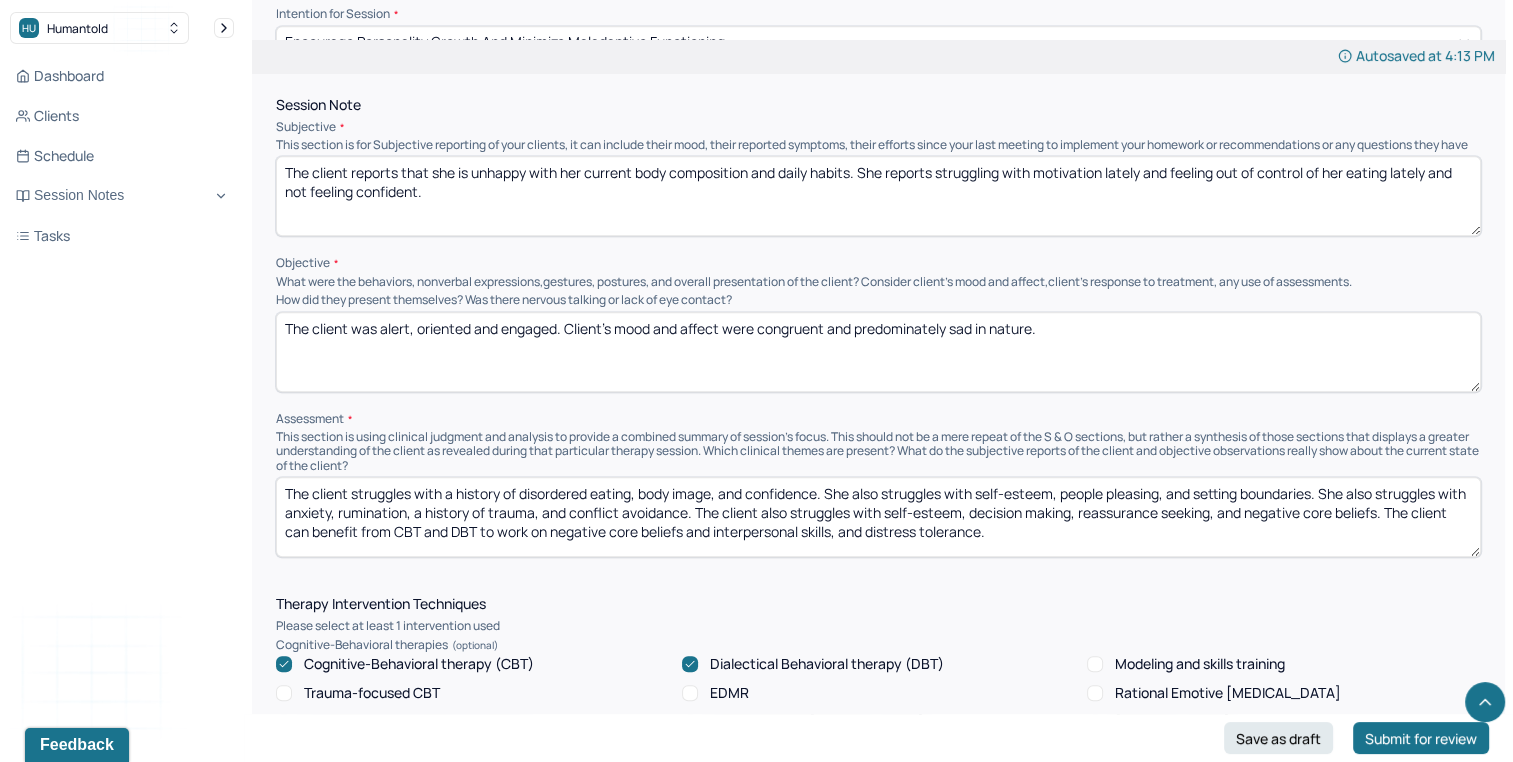 drag, startPoint x: 725, startPoint y: 526, endPoint x: 1413, endPoint y: 522, distance: 688.01166 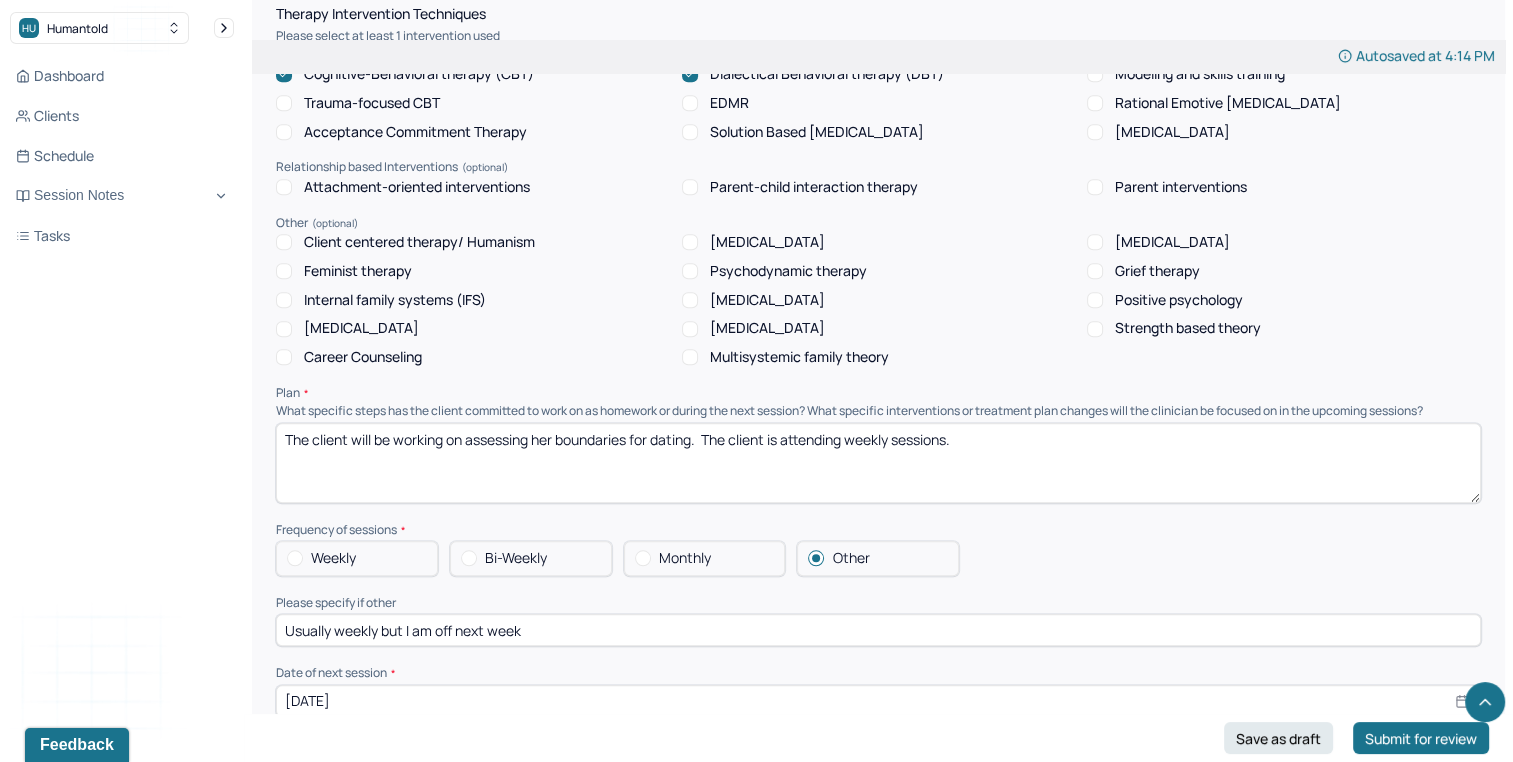 scroll, scrollTop: 1750, scrollLeft: 0, axis: vertical 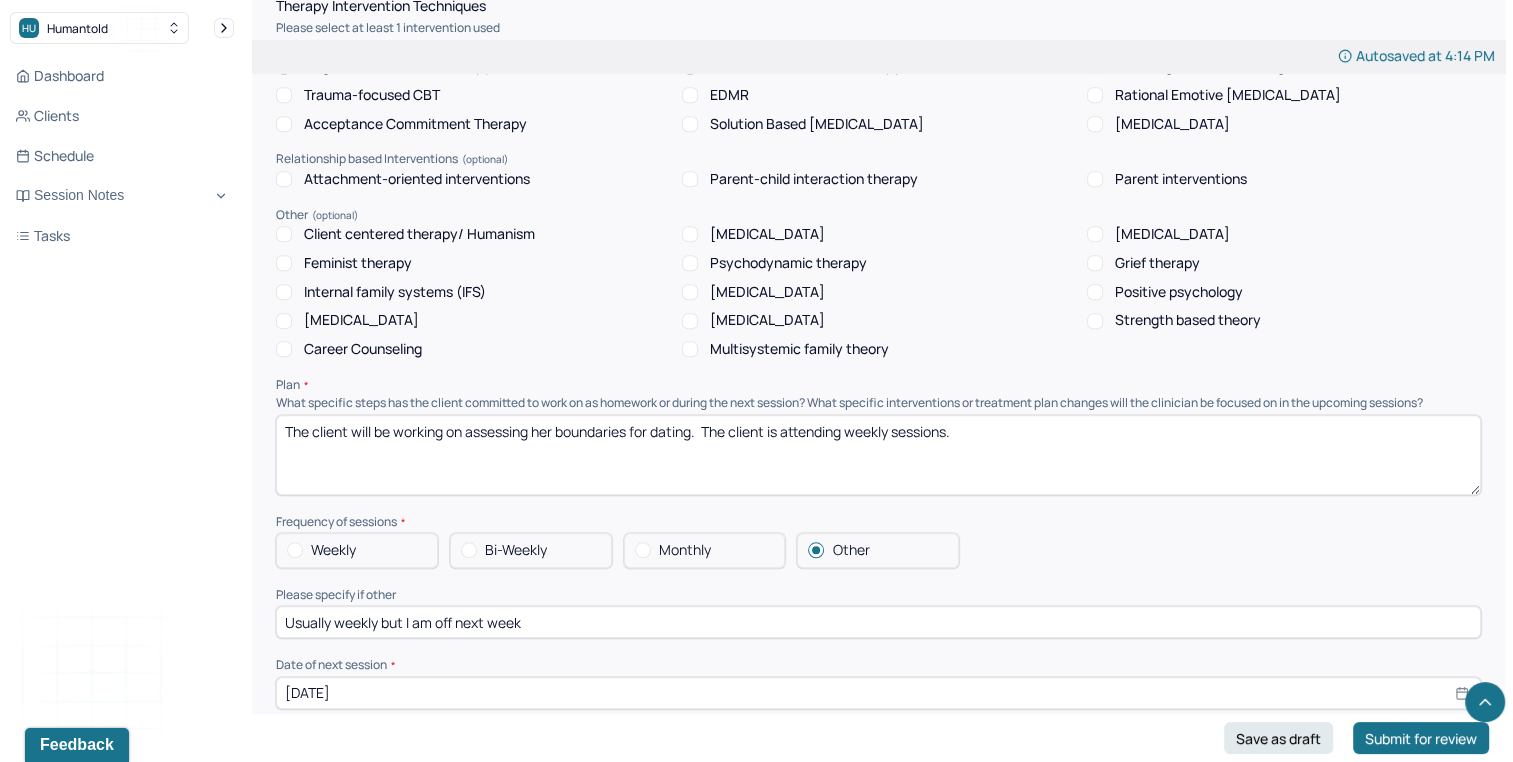 type on "The client struggles with a history of disordered eating, body image, and confidence. She also struggles with self-esteem, people pleasing, and setting boundaries. She also struggles with anxiety, rumination, a history of trauma, and conflict avoidance. The client can benefit from CBT and DBT to work on negative core beliefs and interpersonal skills, and distress tolerance." 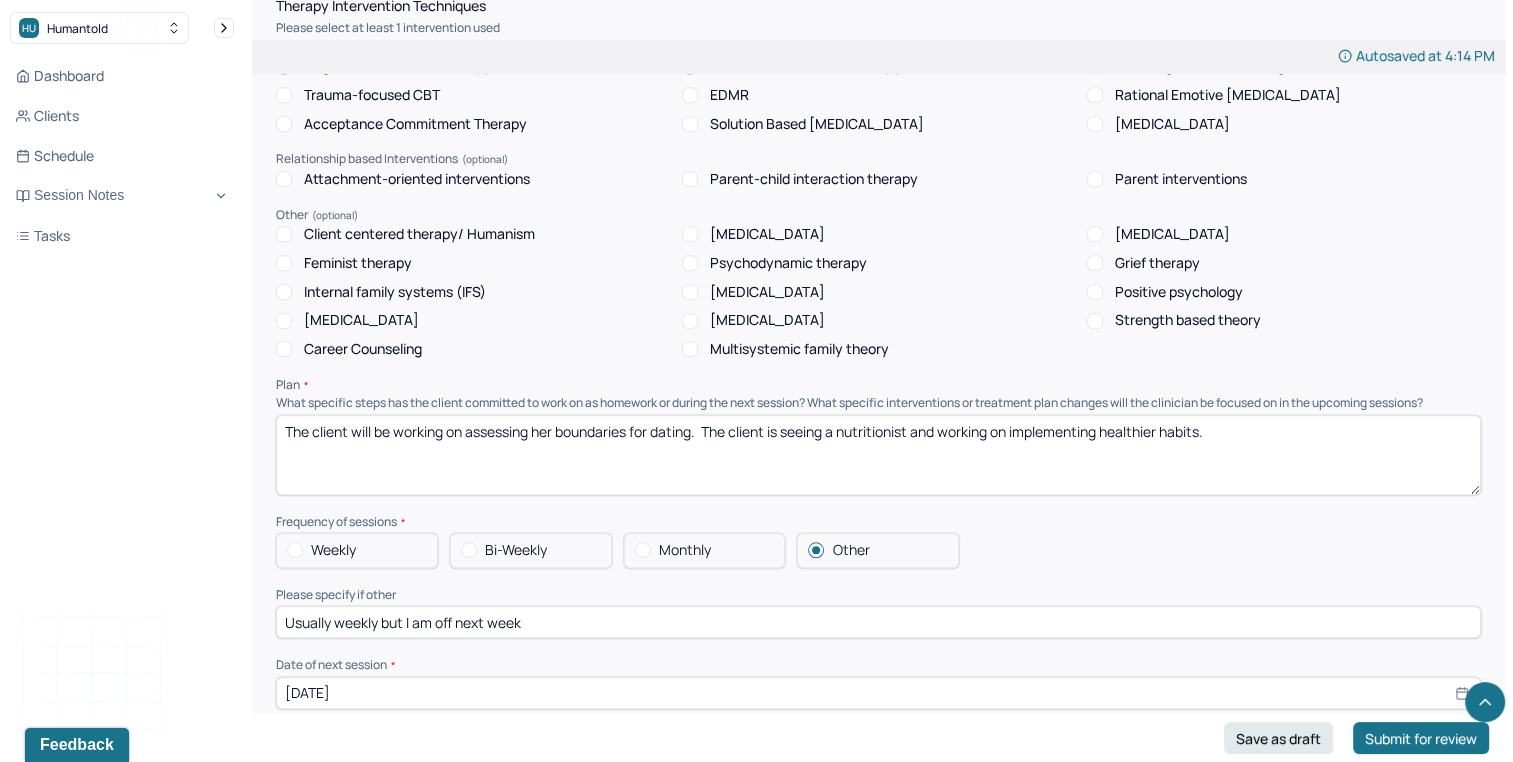 drag, startPoint x: 351, startPoint y: 446, endPoint x: 694, endPoint y: 434, distance: 343.20984 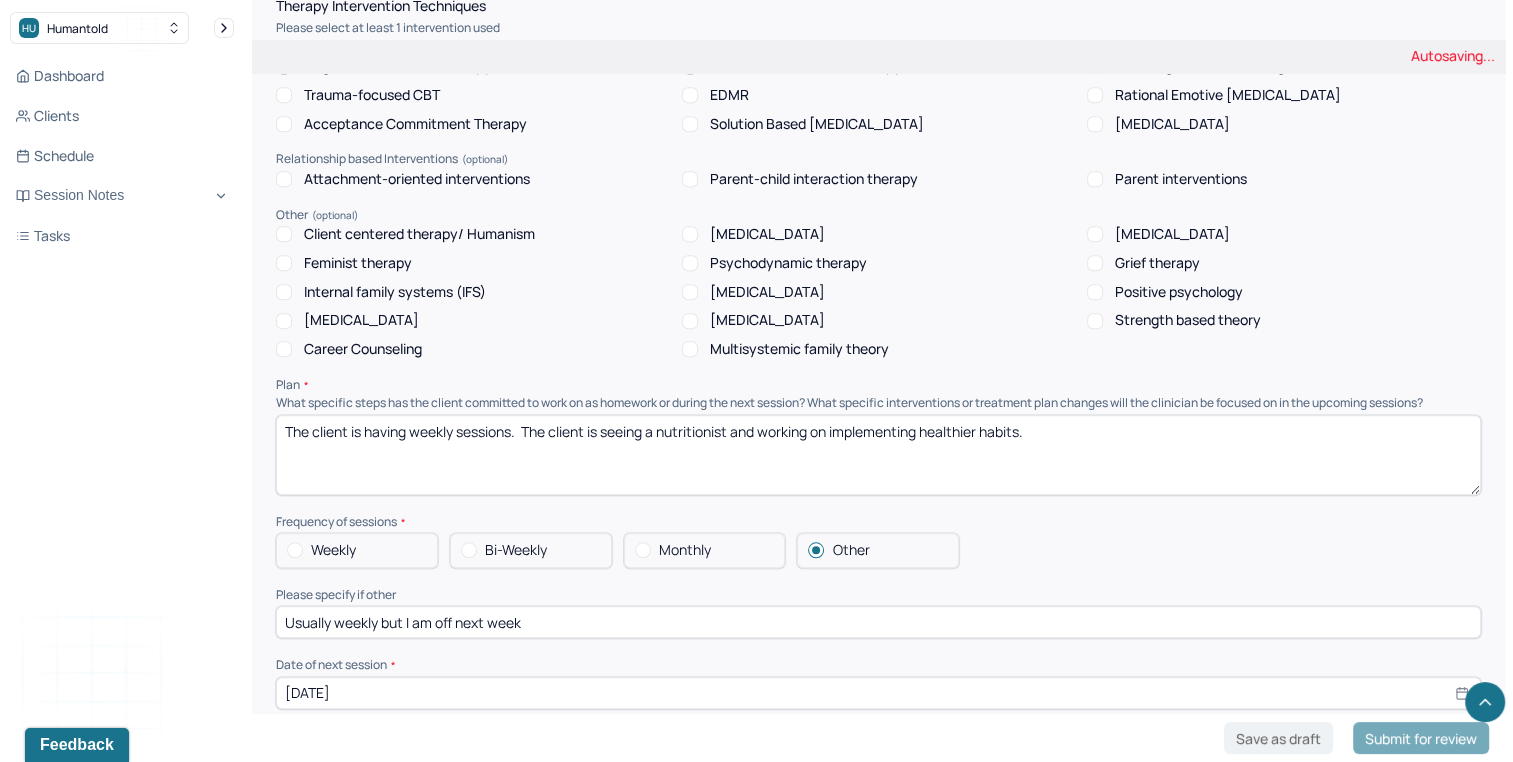 type on "The client is having weekly sessions.  The client is seeing a nutritionist and working on implementing healthier habits." 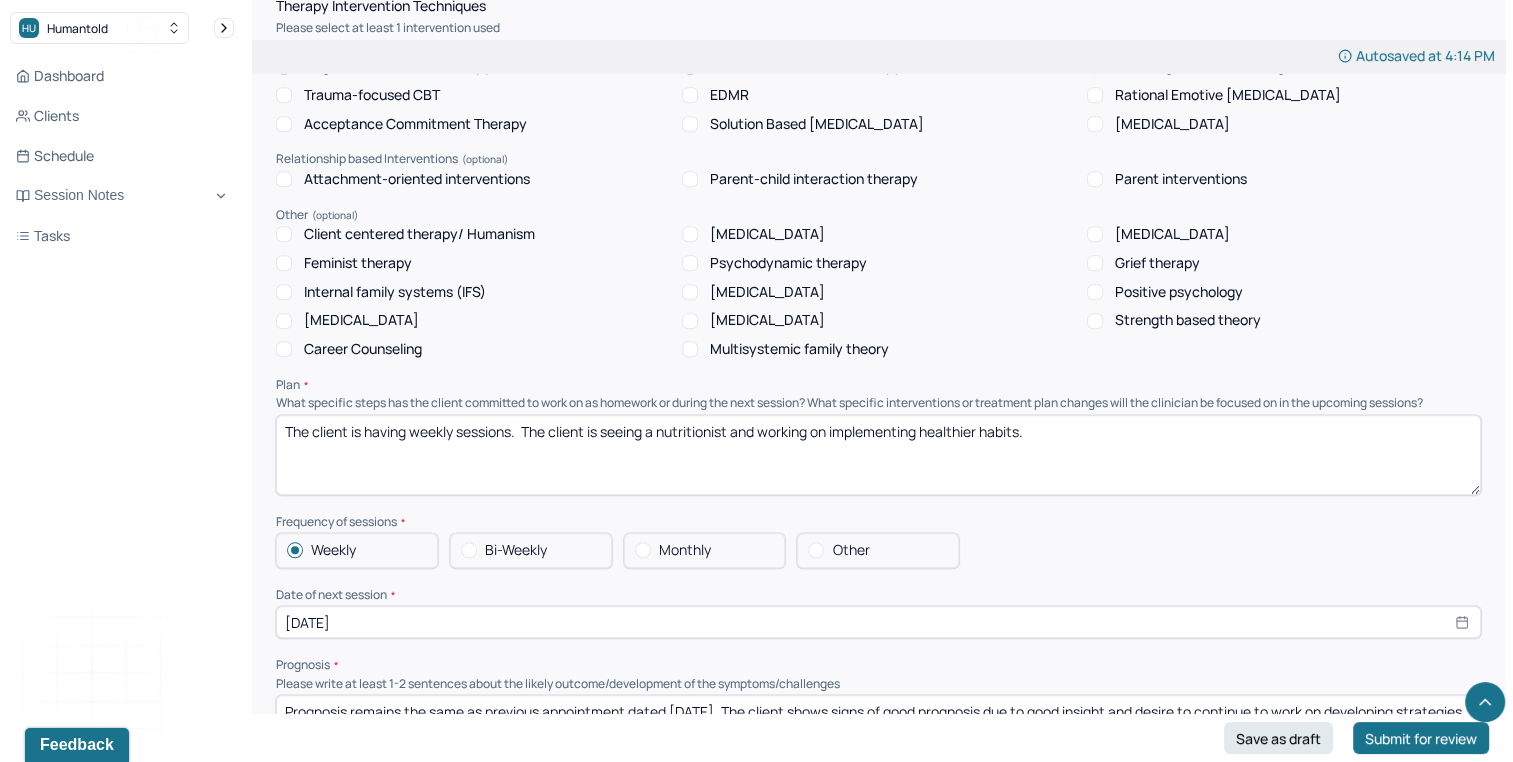 click on "[DATE]" at bounding box center [878, 622] 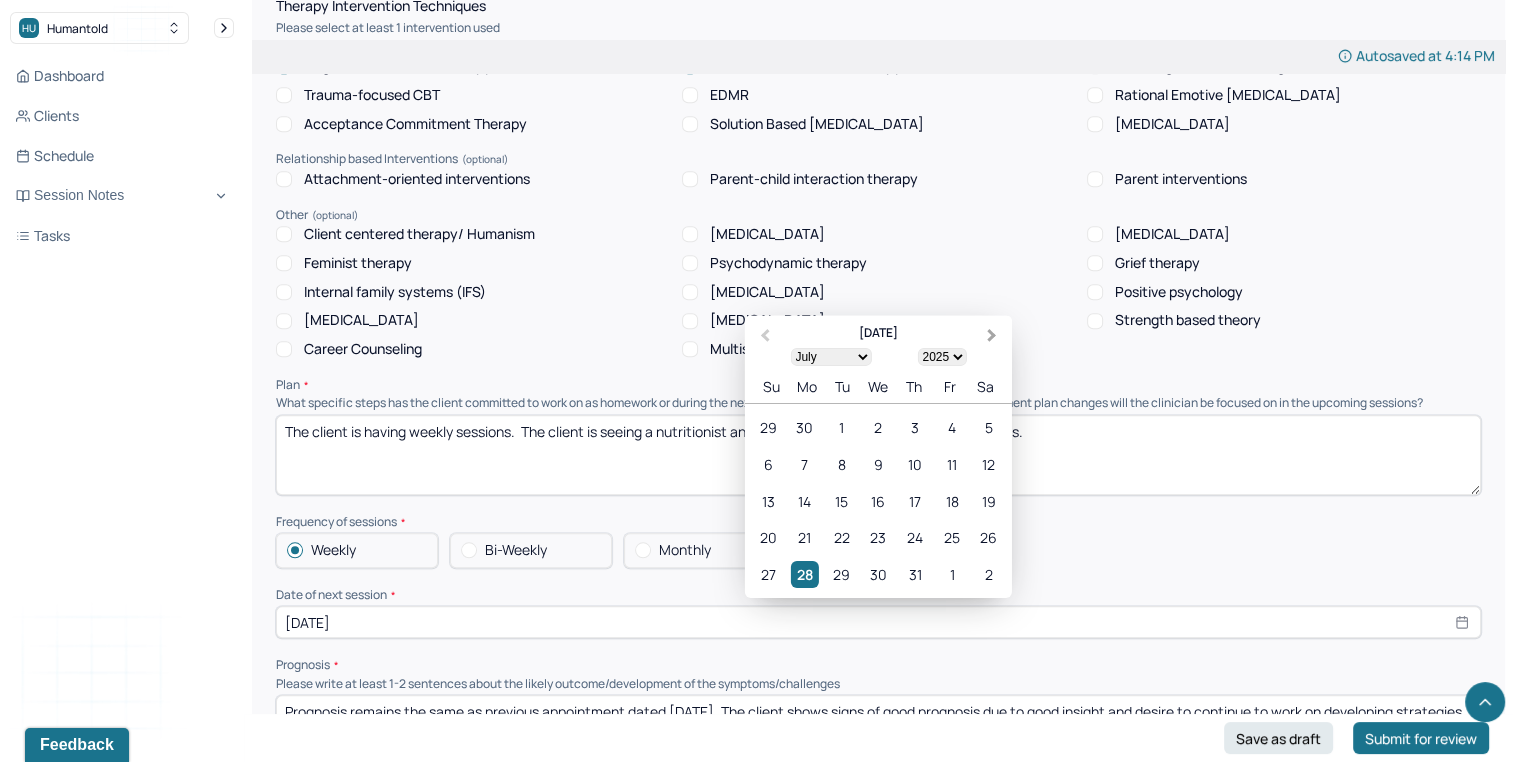 click on "Next Month" at bounding box center (994, 337) 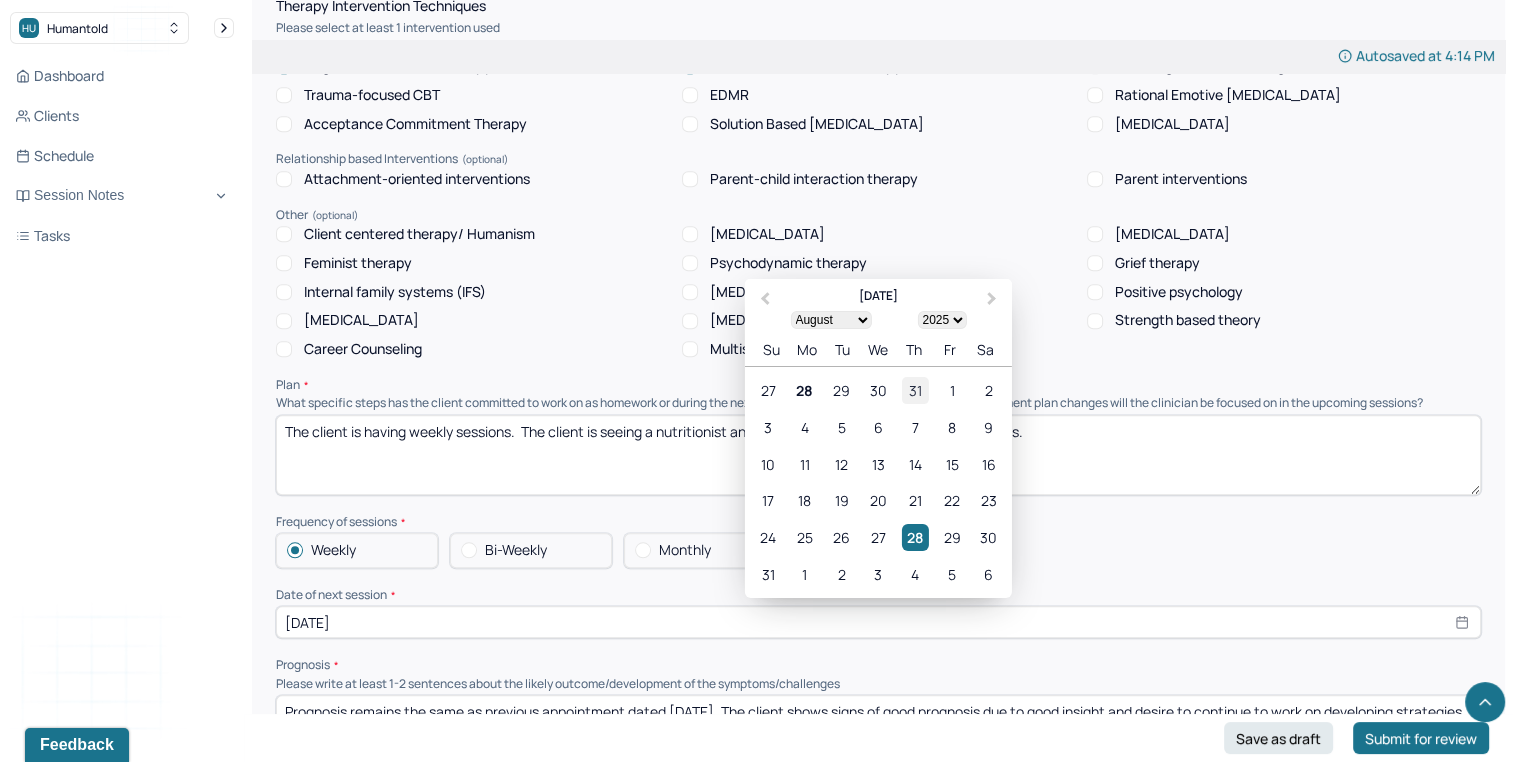 click on "31" at bounding box center [915, 390] 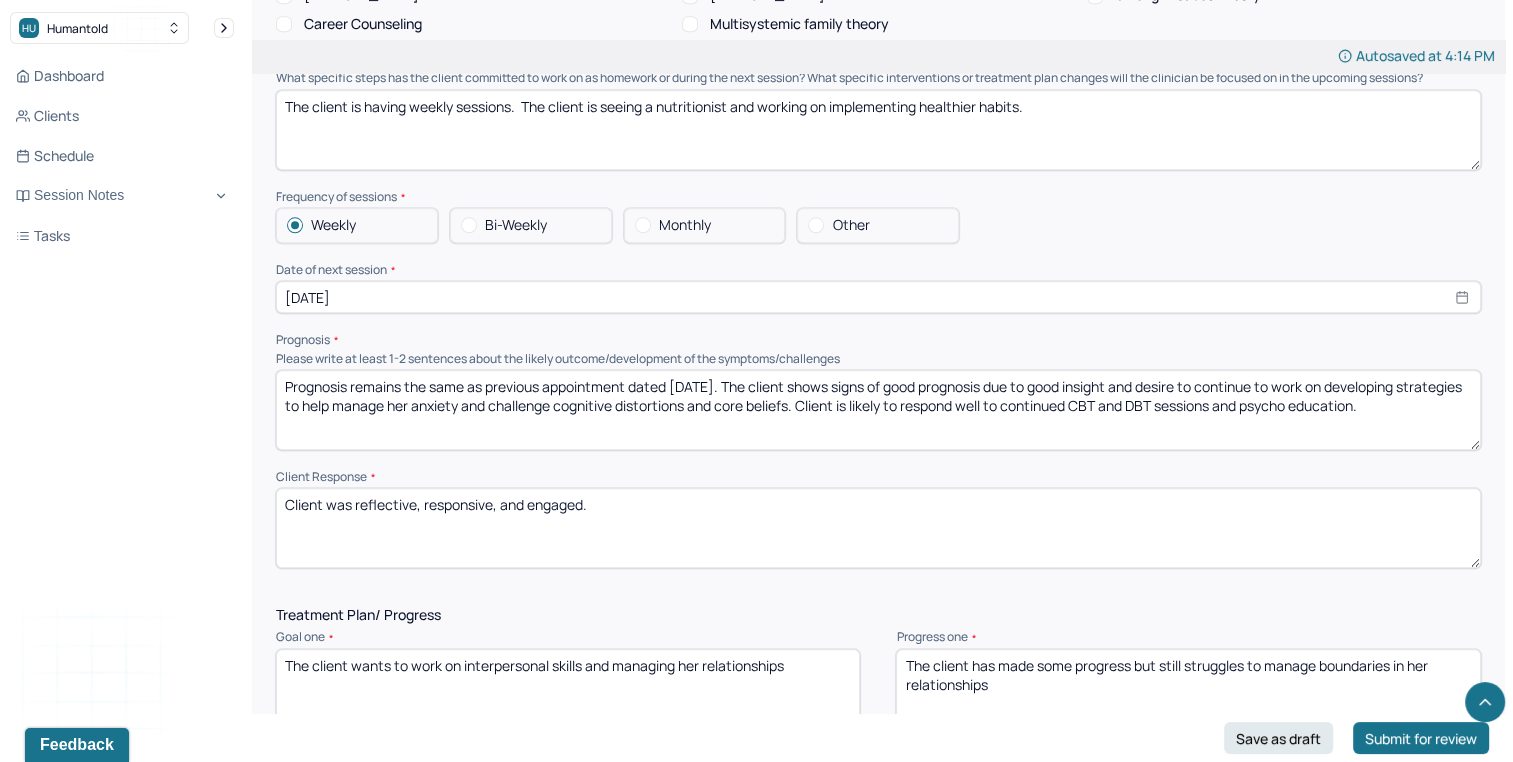 scroll, scrollTop: 2071, scrollLeft: 0, axis: vertical 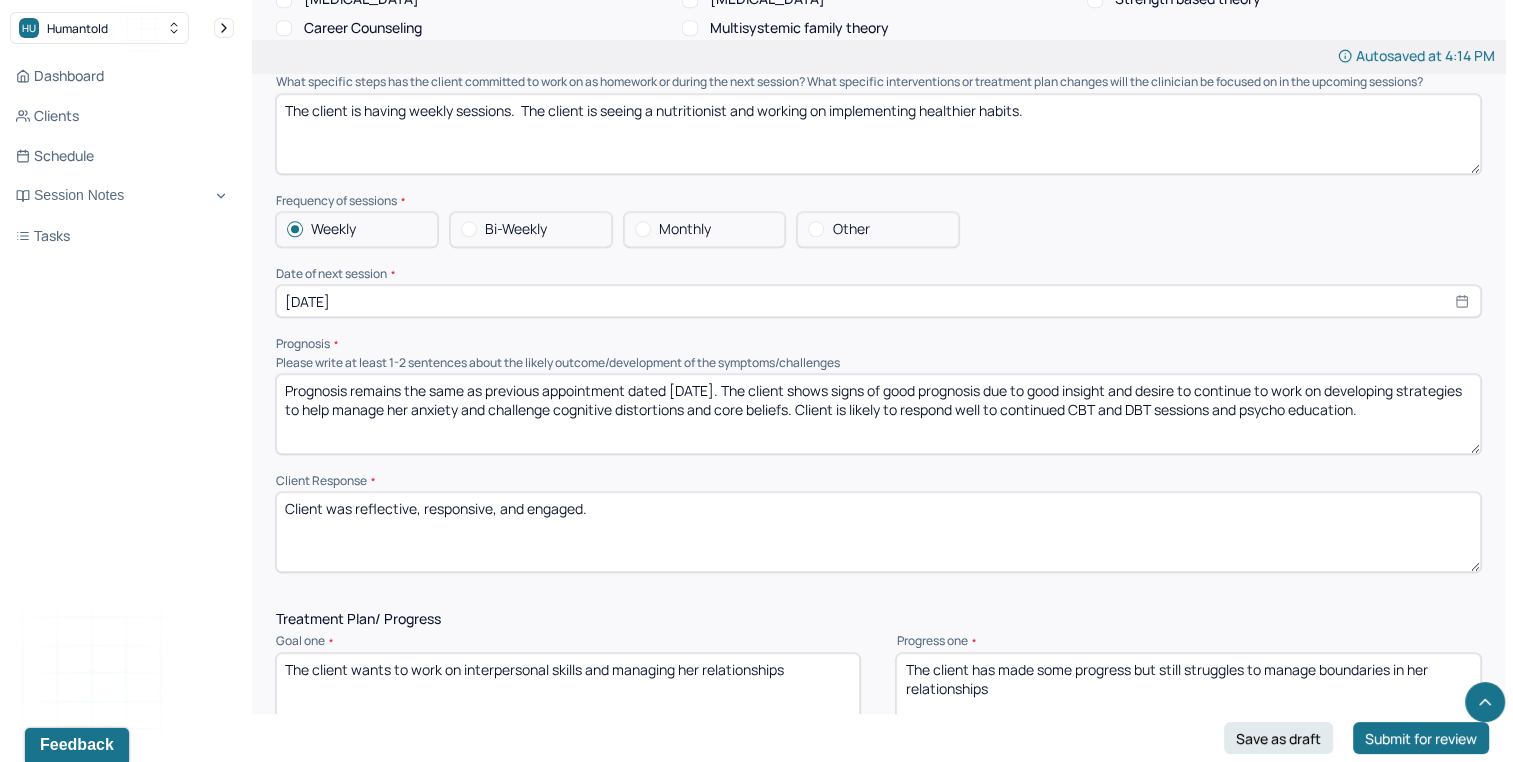 select on "6" 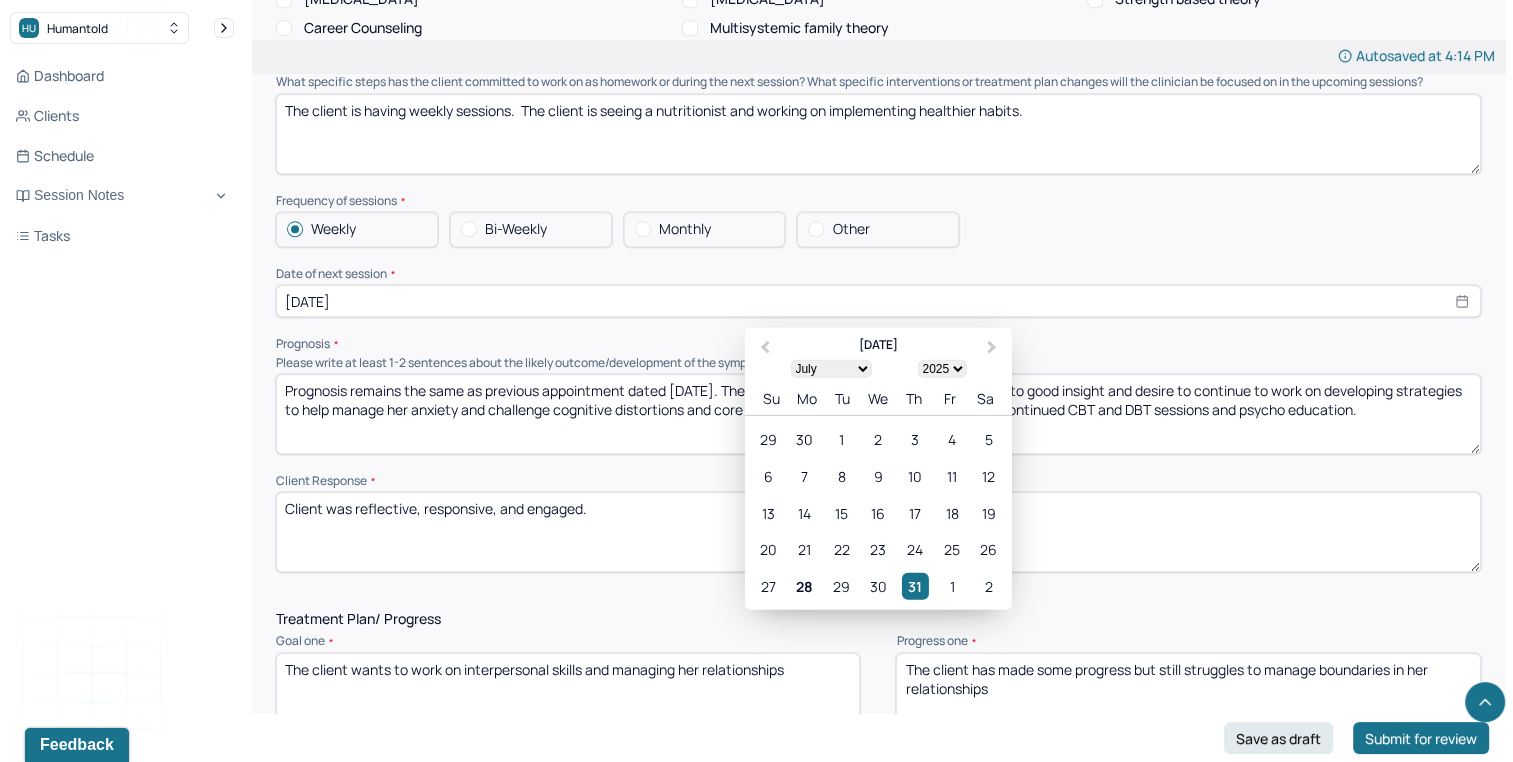 click on "Therapy Intervention Techniques Please select at least 1 intervention used Cognitive-Behavioral therapies Cognitive-Behavioral therapy (CBT) Dialectical Behavioral therapy (DBT) Modeling and skills training Trauma-focused CBT EDMR Rational Emotive Behaviour therapy Acceptance Commitment Therapy Solution Based Brief Therapy Mindfulness Based Cognitive Therapy Relationship based Interventions Attachment-oriented interventions Parent-child interaction therapy Parent interventions Other Client centered therapy/ Humanism Gestalt therapy Existential therapy Feminist therapy Psychodynamic therapy Grief therapy Internal family systems (IFS) Narrative therapy Positive psychology Psychoeducation Sex therapy Strength based theory Career Counseling Multisystemic family theory Plan What specific steps has the client committed to work on as homework or during the next session? What specific interventions or treatment plan changes will the clinician be focused on in the upcoming sessions? Frequency of sessions Weekly Other" at bounding box center (878, 125) 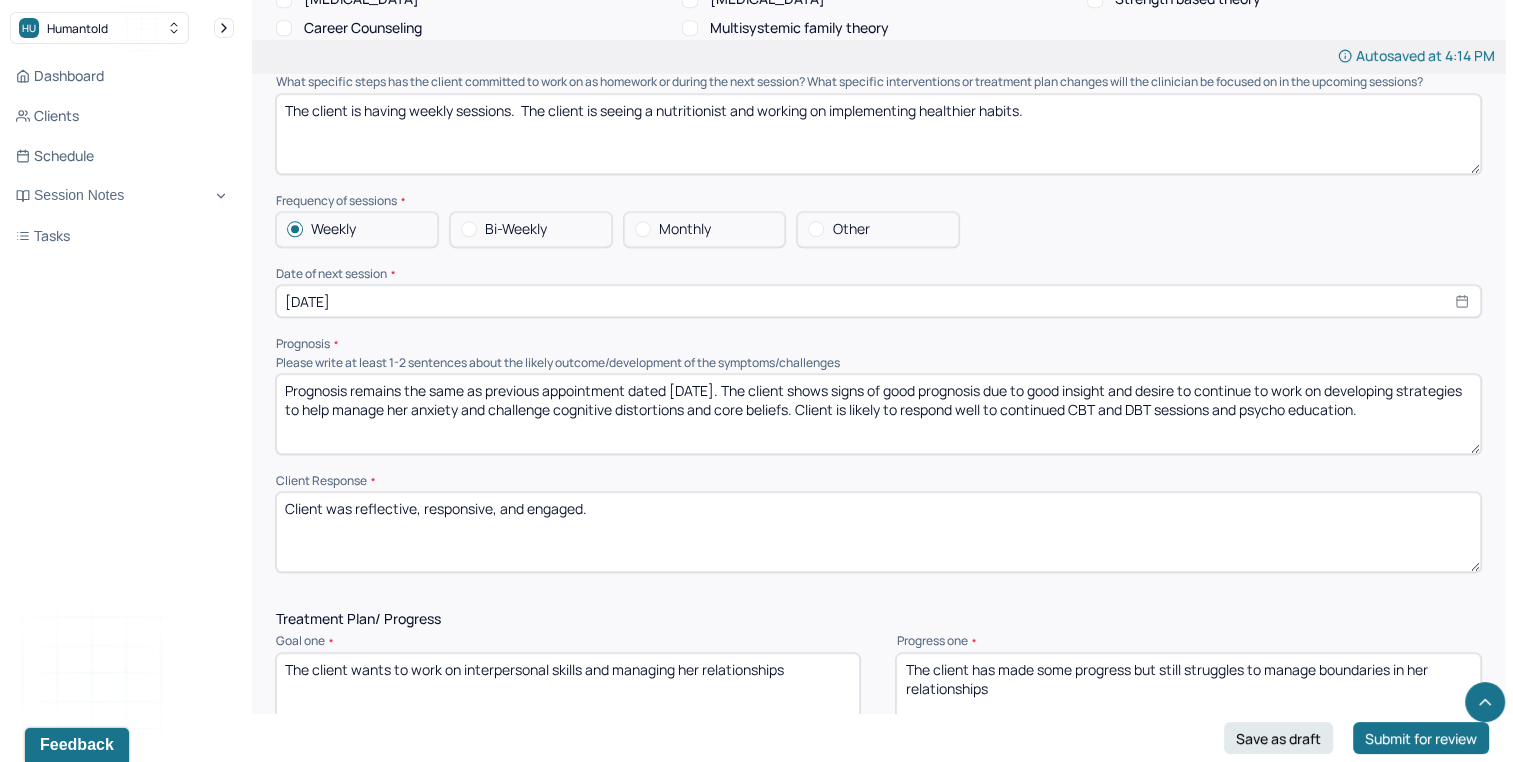 click on "Prognosis remains the same as previous appointment dated 7/3/25. The client shows signs of good prognosis due to good insight and desire to continue to work on developing strategies to help manage her anxiety and challenge cognitive distortions and core beliefs. Client is likely to respond well to continued CBT and DBT sessions and psycho education." at bounding box center (878, 414) 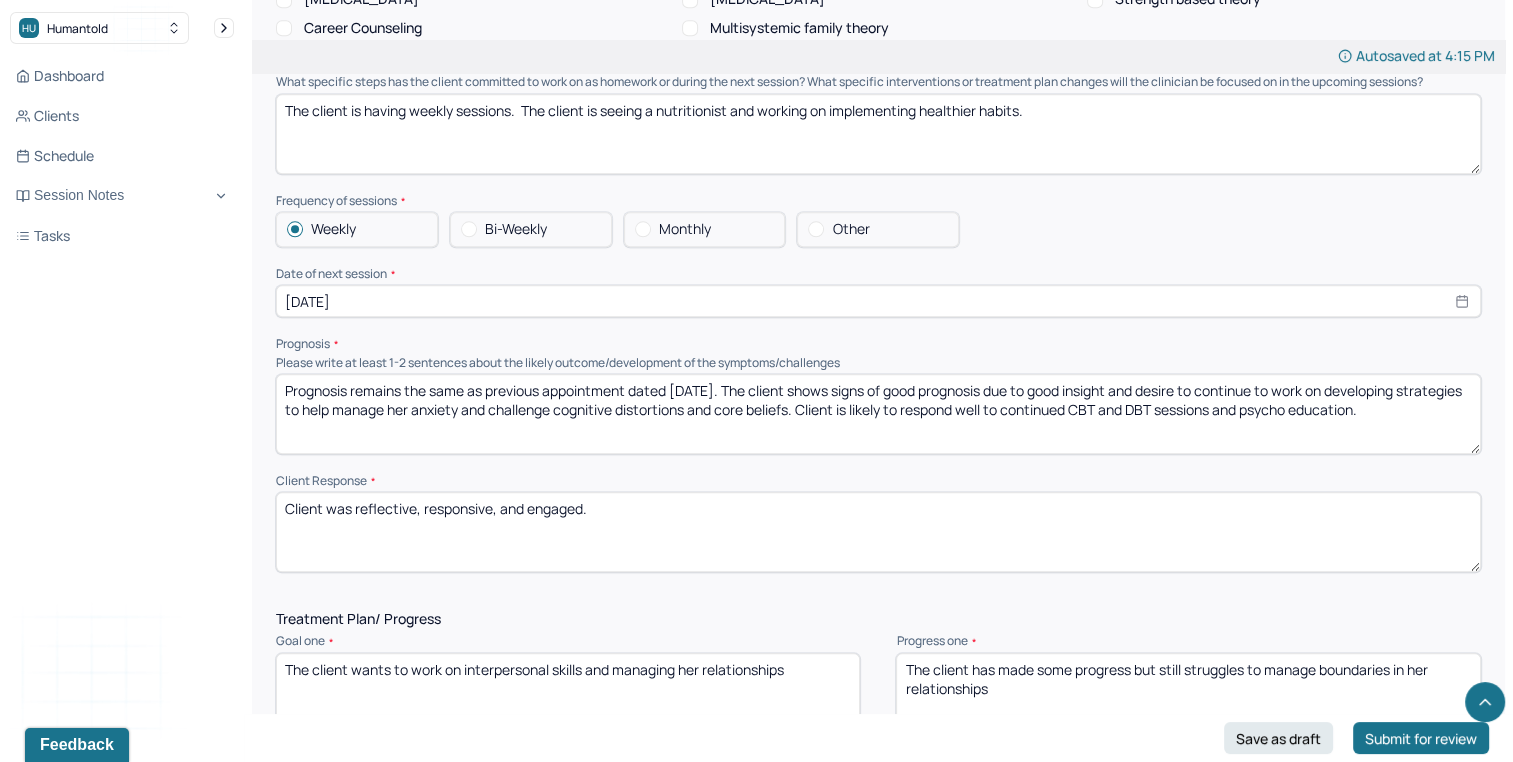 type on "Prognosis remains the same as previous appointment dated 7/24/25. The client shows signs of good prognosis due to good insight and desire to continue to work on developing strategies to help manage her anxiety and challenge cognitive distortions and core beliefs. Client is likely to respond well to continued CBT and DBT sessions and psycho education." 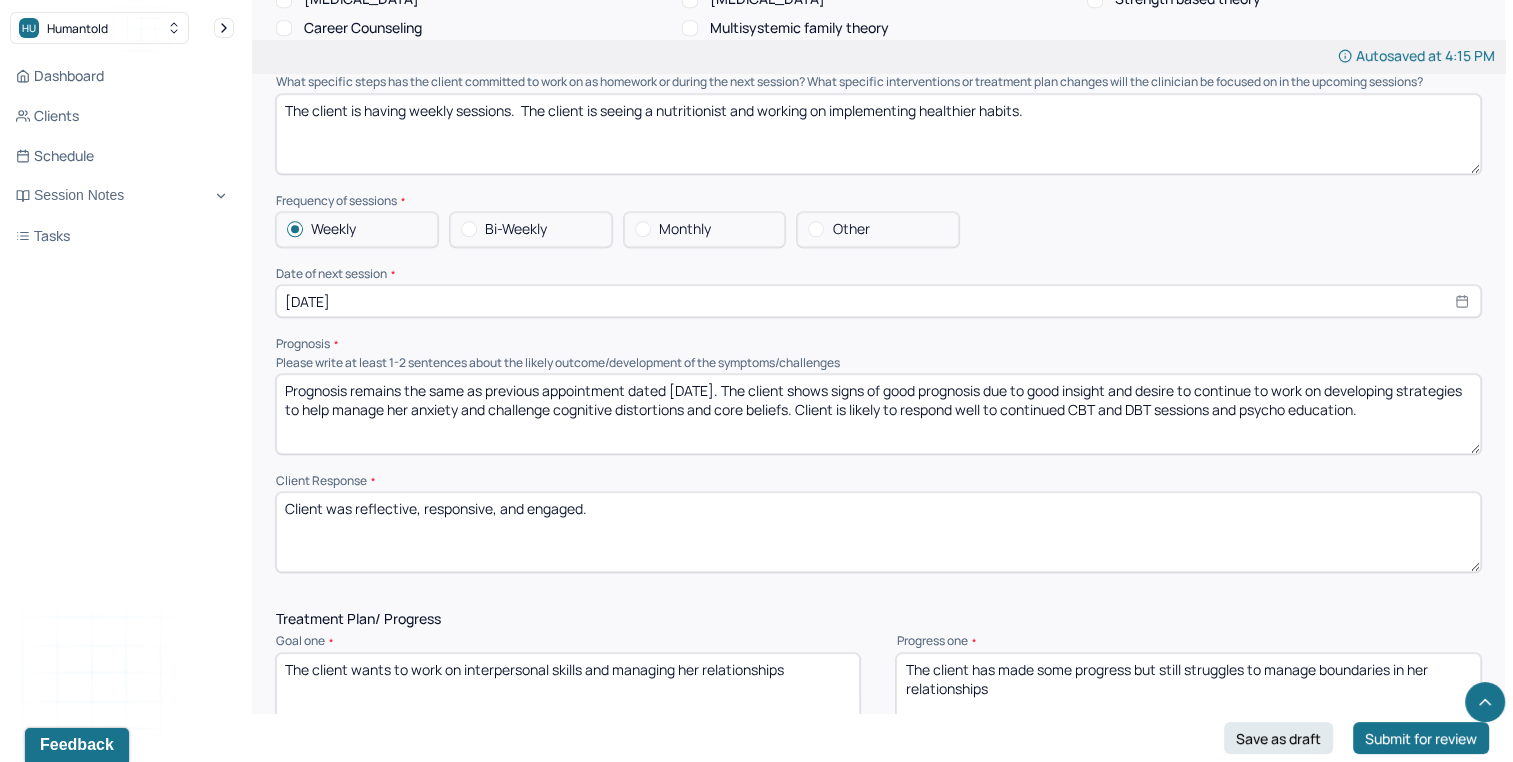 click on "Client was reflective, responsive, and engaged." at bounding box center (878, 532) 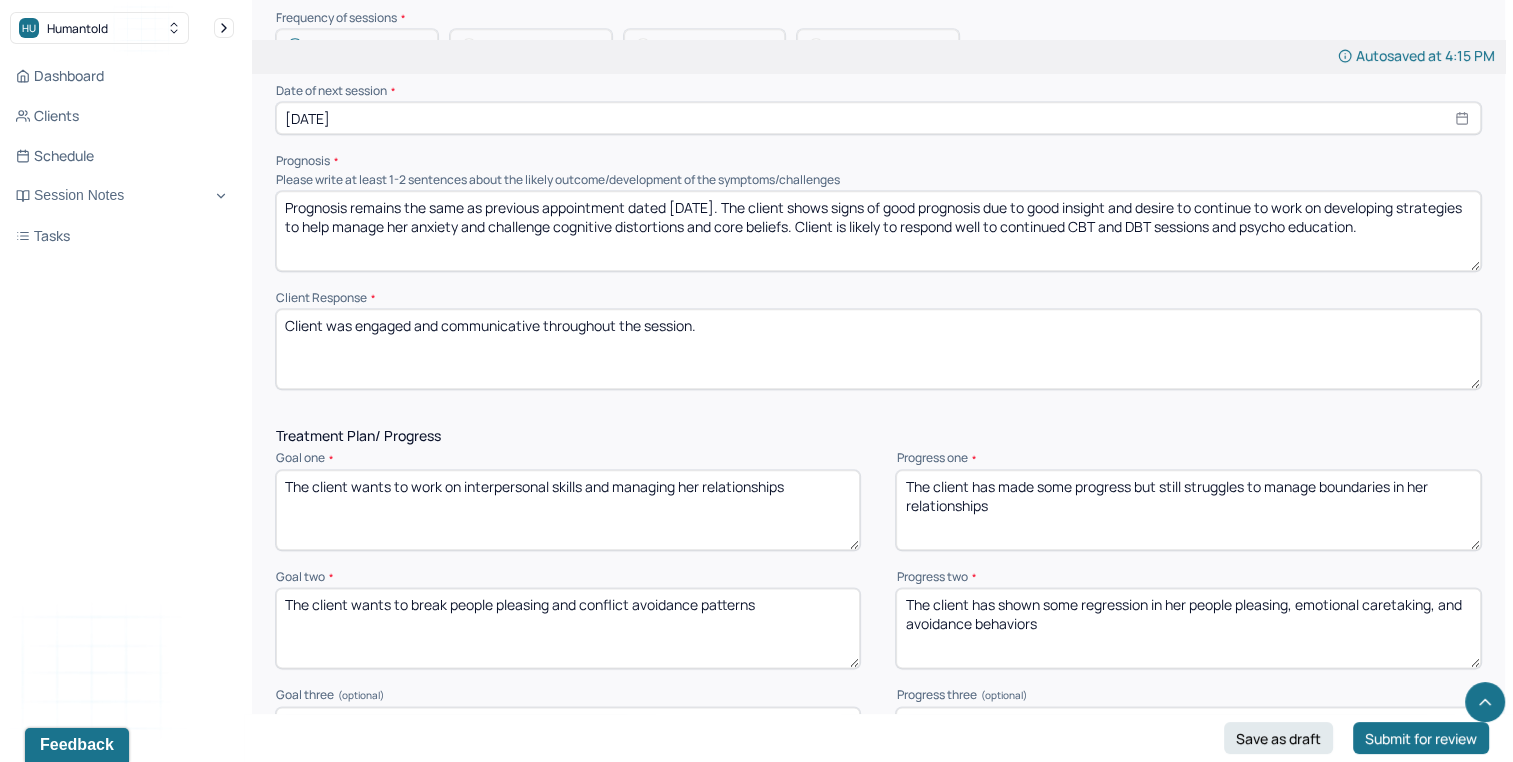 scroll, scrollTop: 2286, scrollLeft: 0, axis: vertical 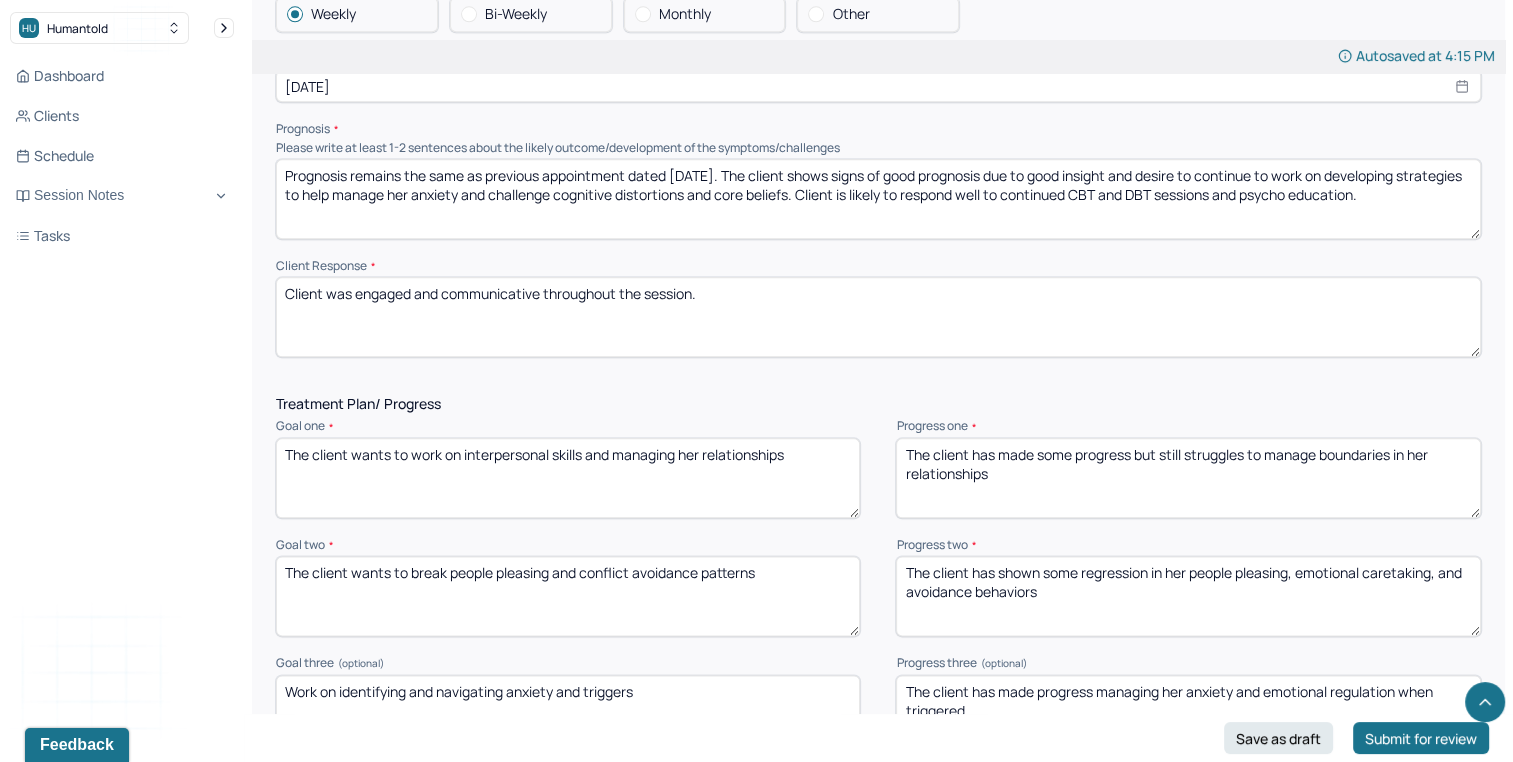 type on "Client was engaged and communicative throughout the session." 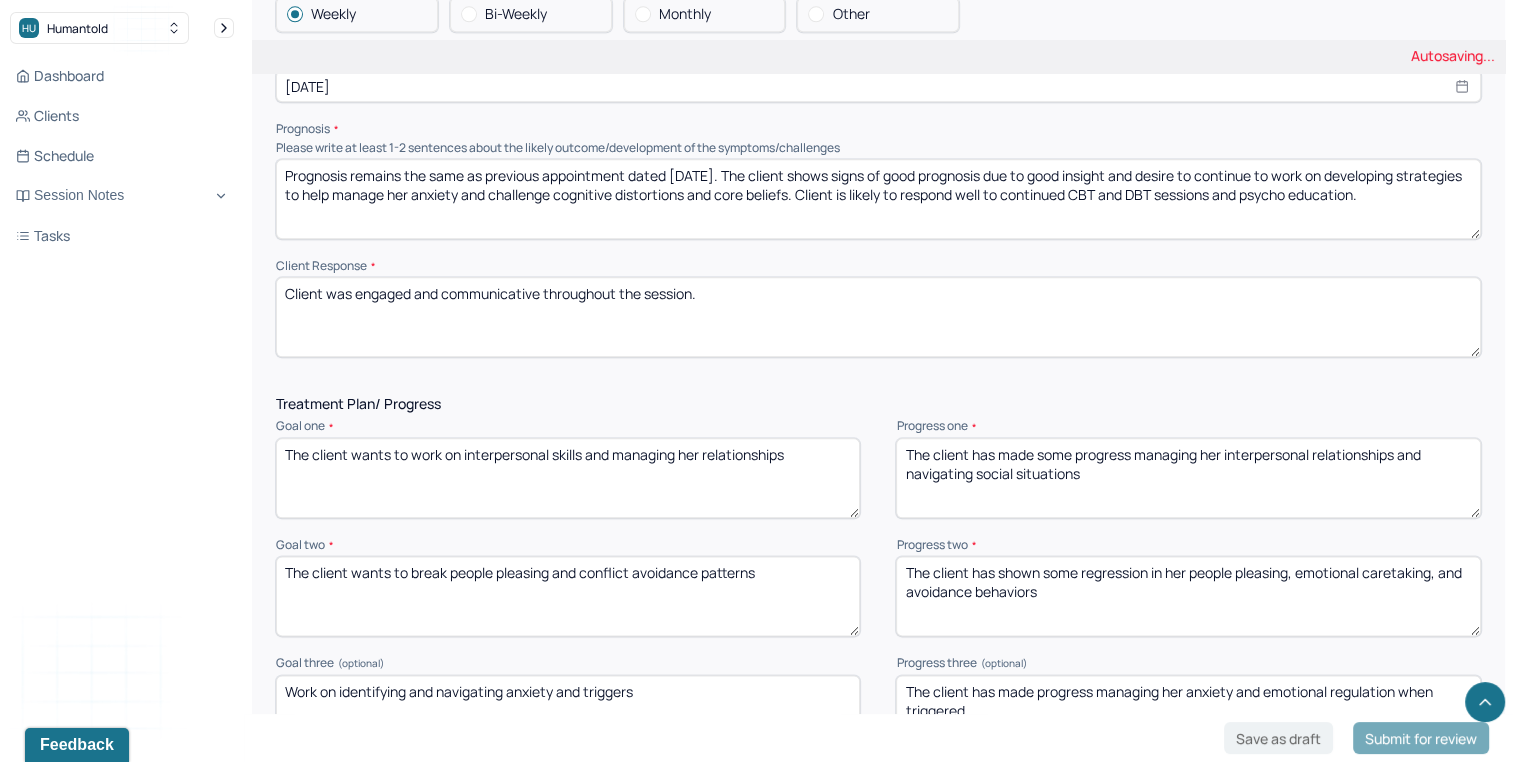 type on "The client has made some progress managing her interpersonal relationships and navigating social situations" 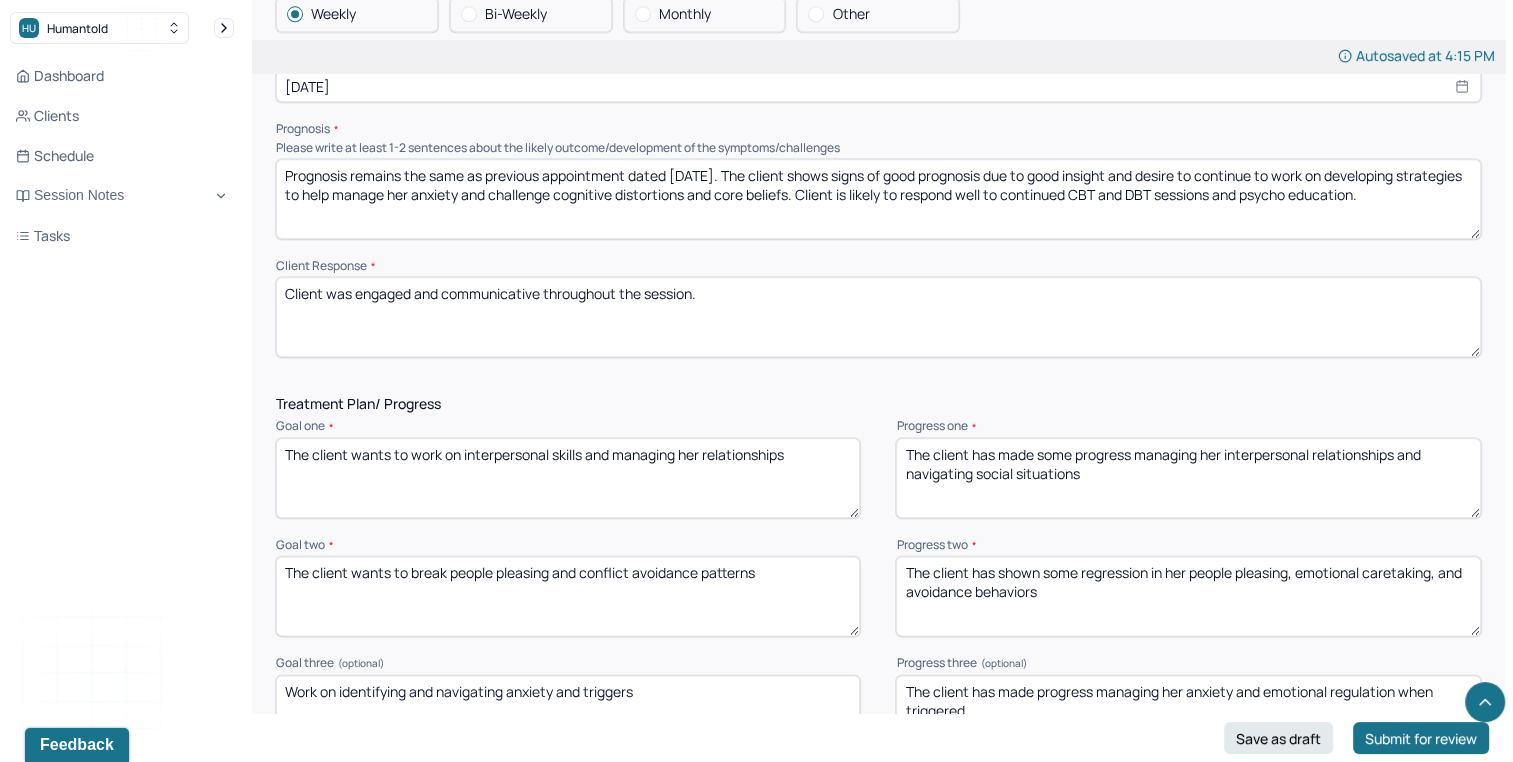 click on "The client has shown some regression in her people pleasing, emotional caretaking, and avoidance behaviors" at bounding box center [1188, 596] 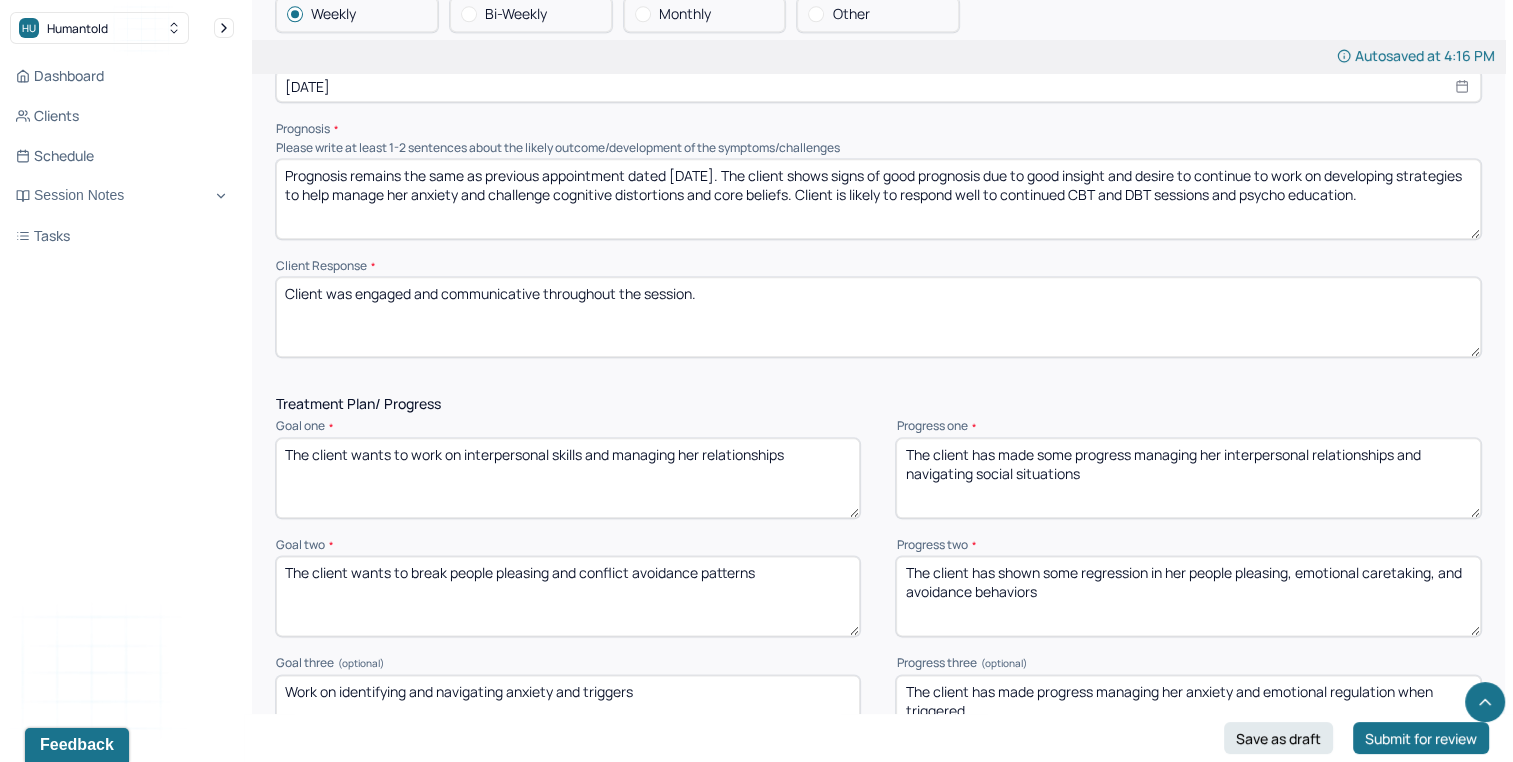 drag, startPoint x: 1084, startPoint y: 583, endPoint x: 1132, endPoint y: 630, distance: 67.17886 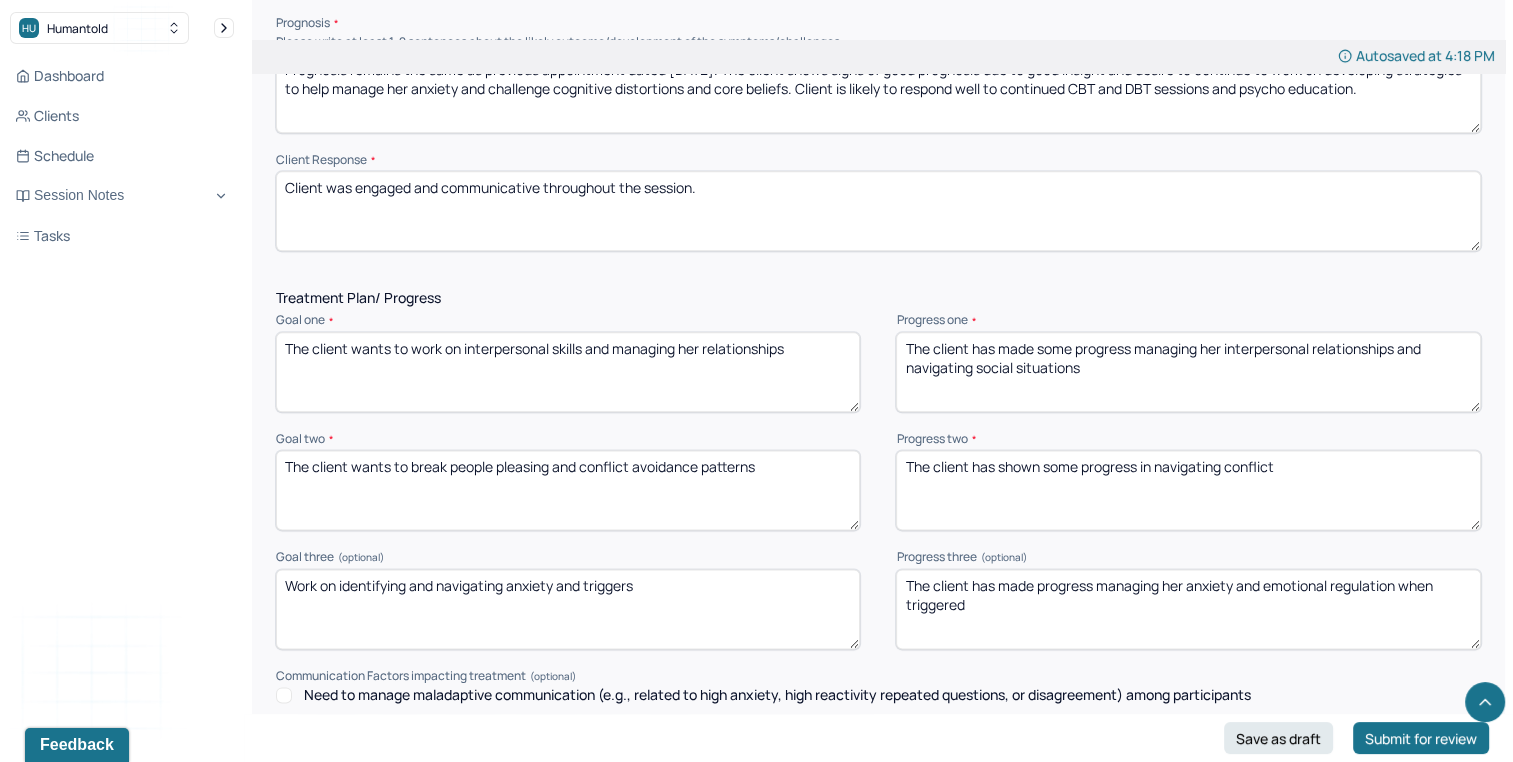 scroll, scrollTop: 2408, scrollLeft: 0, axis: vertical 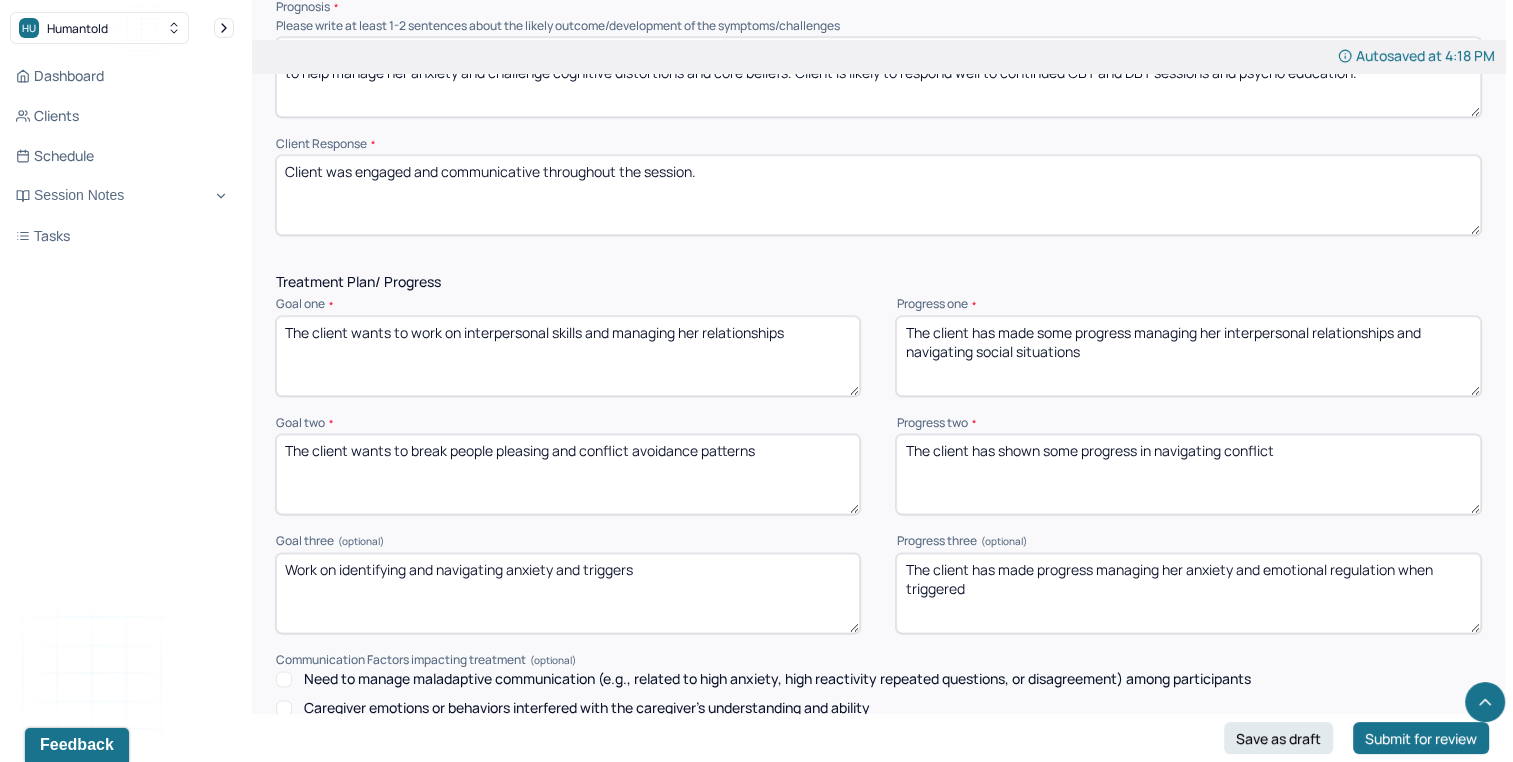 type on "The client has shown some progress in navigating conflict" 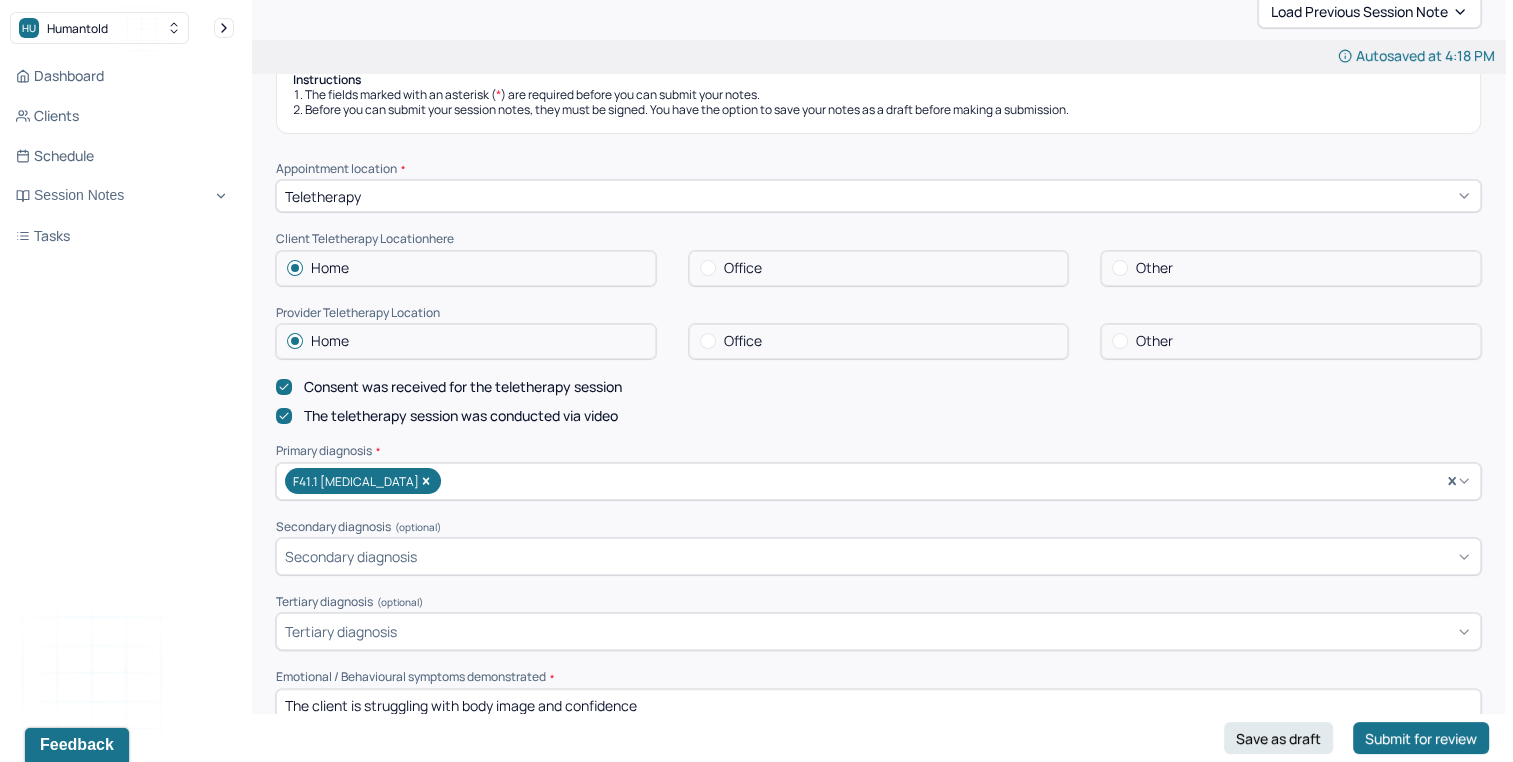 scroll, scrollTop: 264, scrollLeft: 0, axis: vertical 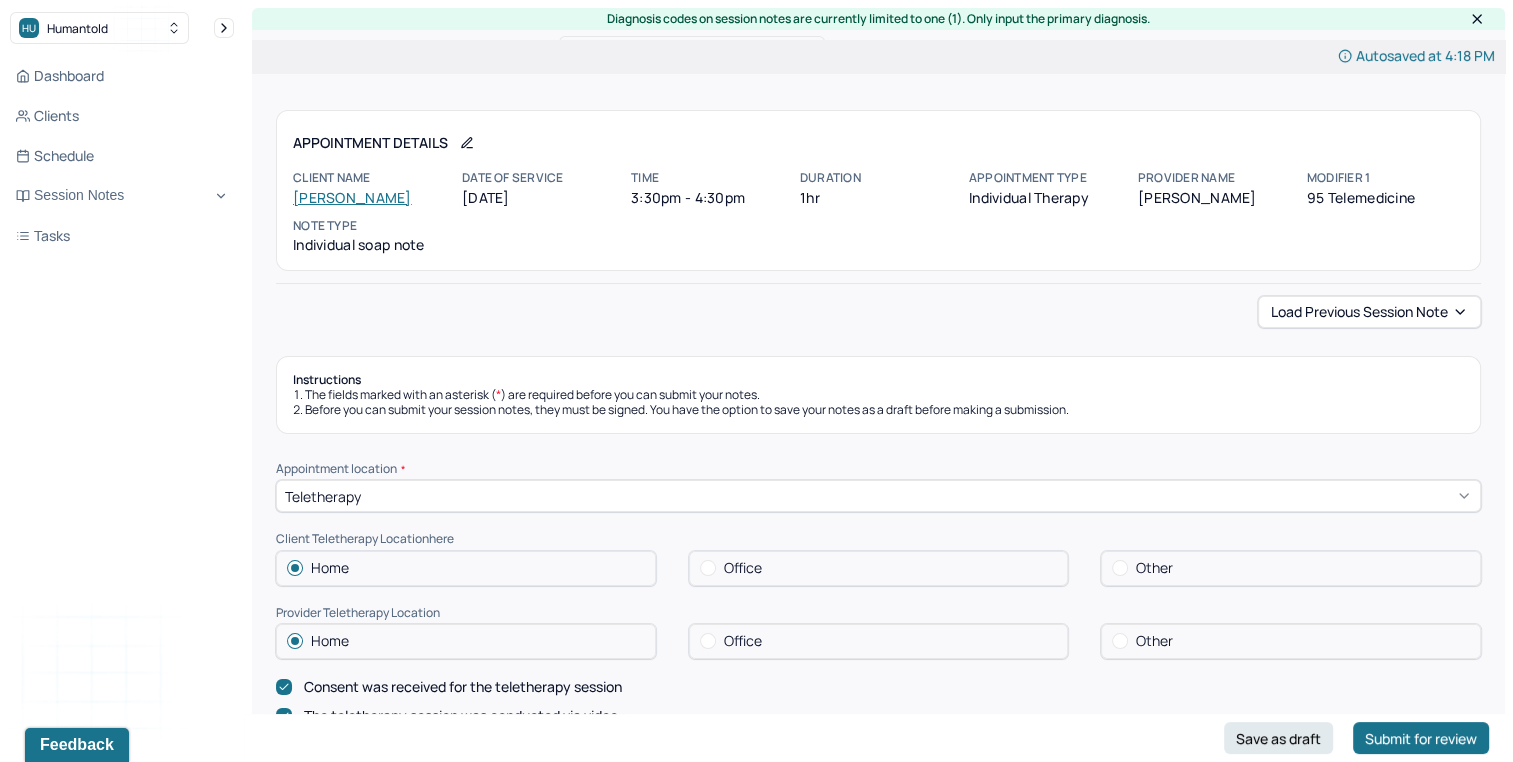type on "The client has made progress managing her anxiety but struggles with need for control" 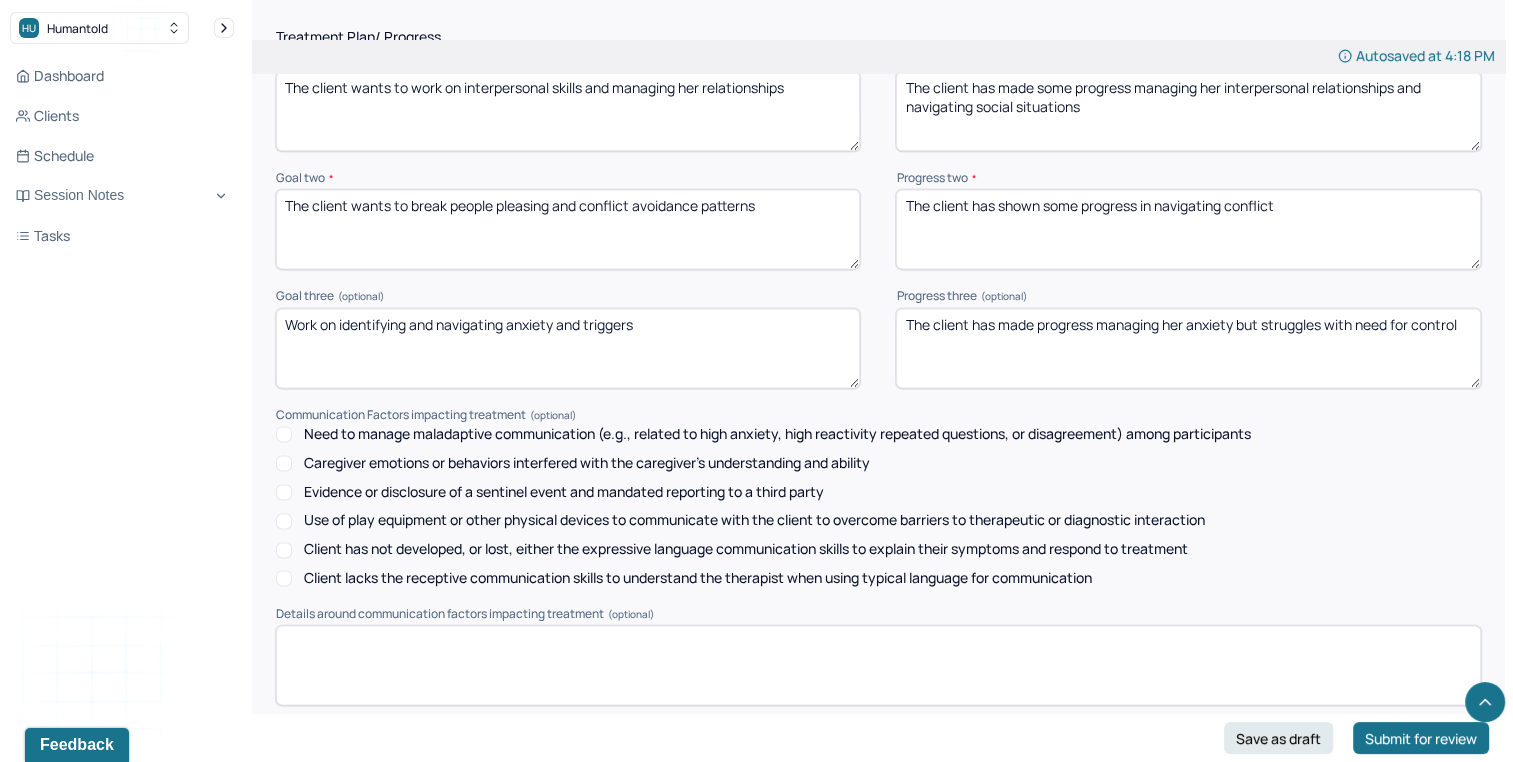 scroll, scrollTop: 2701, scrollLeft: 0, axis: vertical 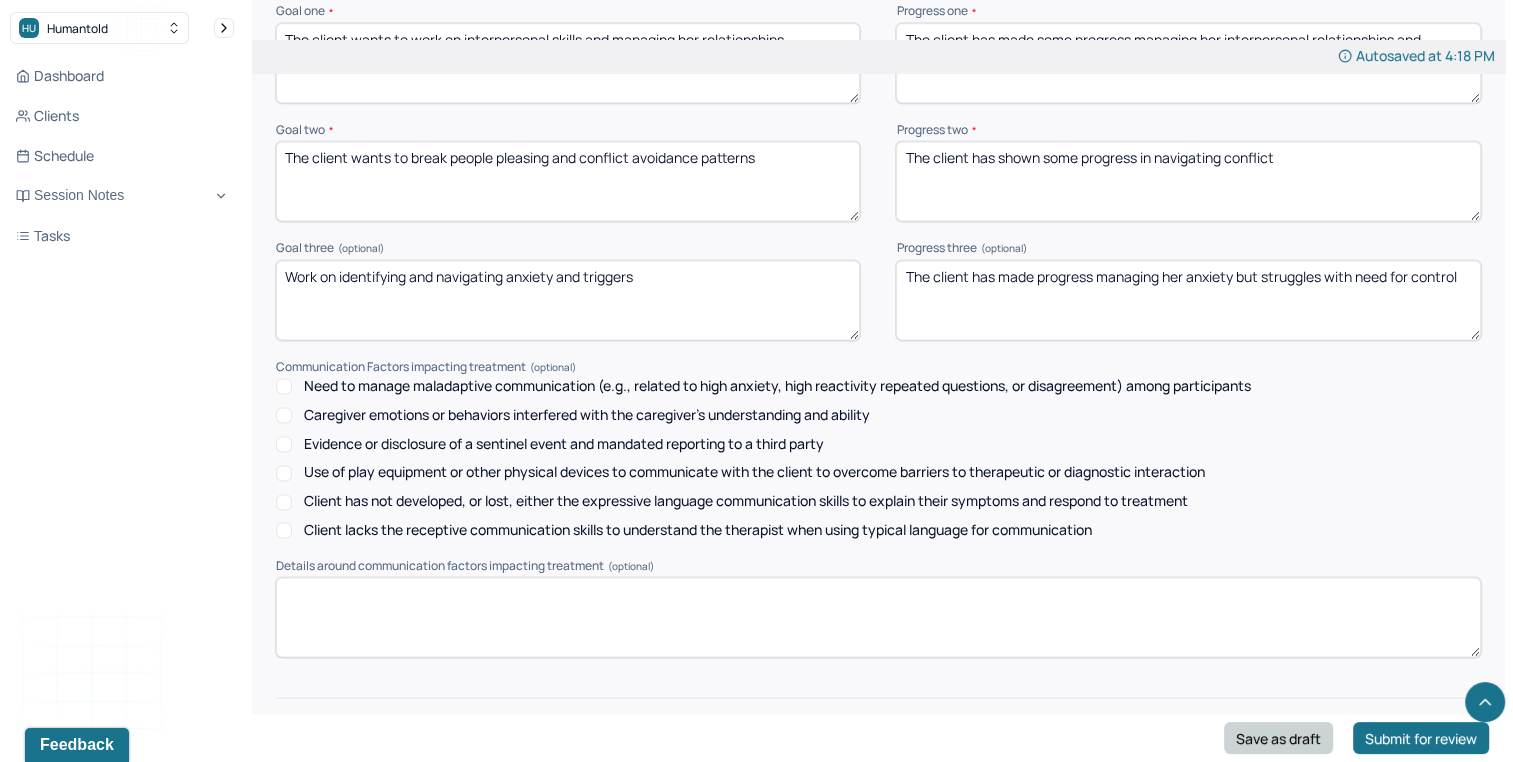 click on "Save as draft" at bounding box center [1278, 738] 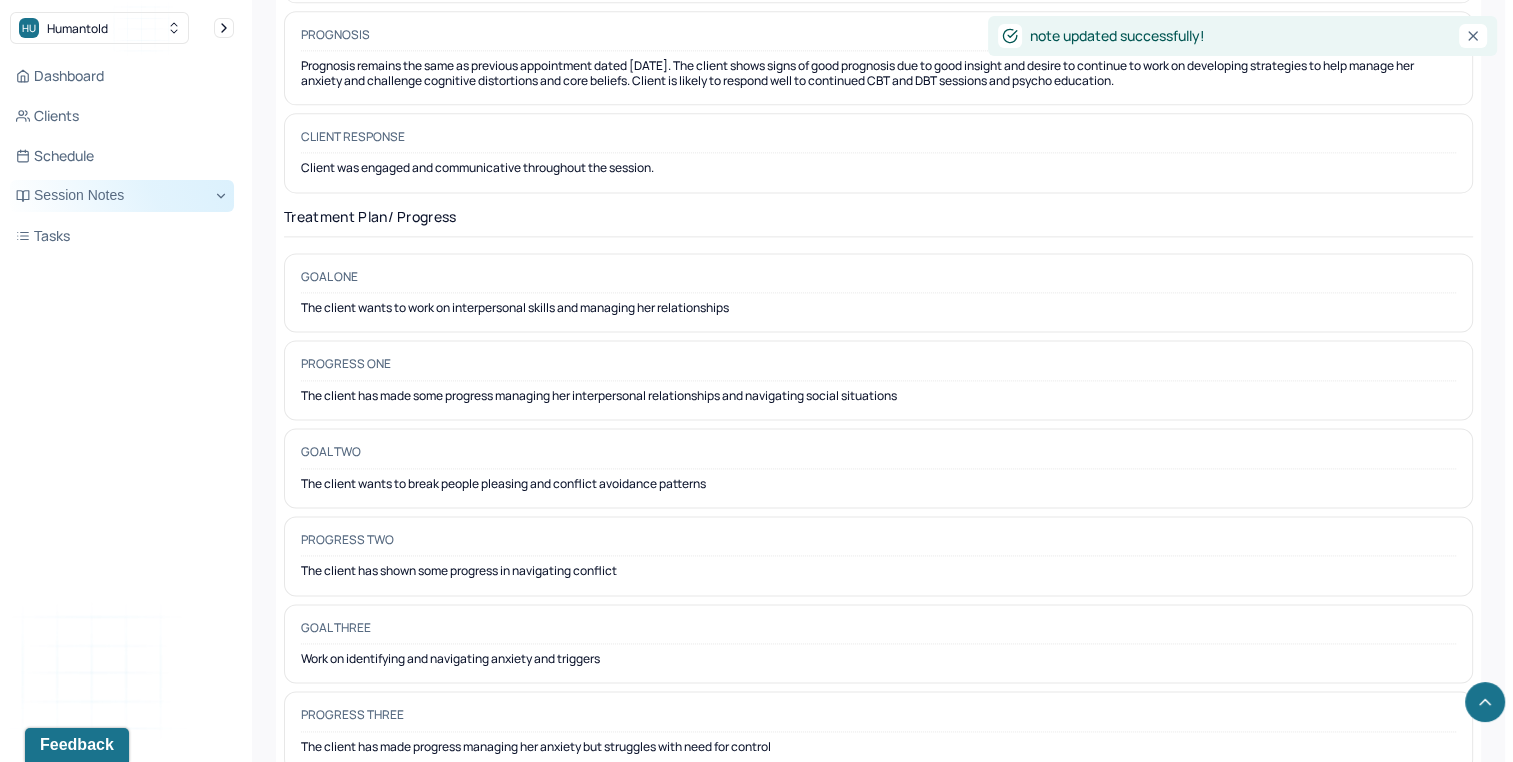 click on "Session Notes" at bounding box center [122, 196] 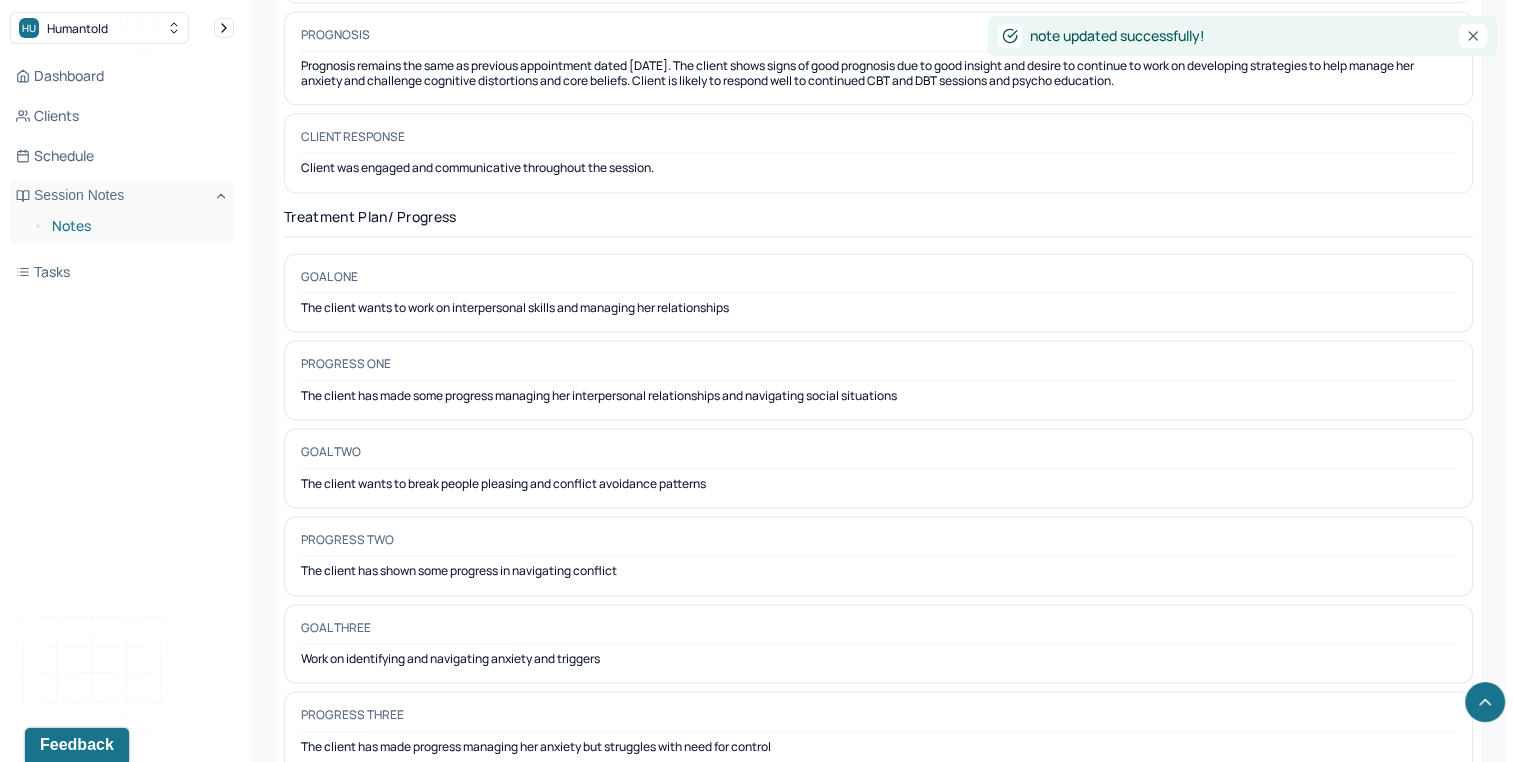 click on "Notes" at bounding box center [135, 226] 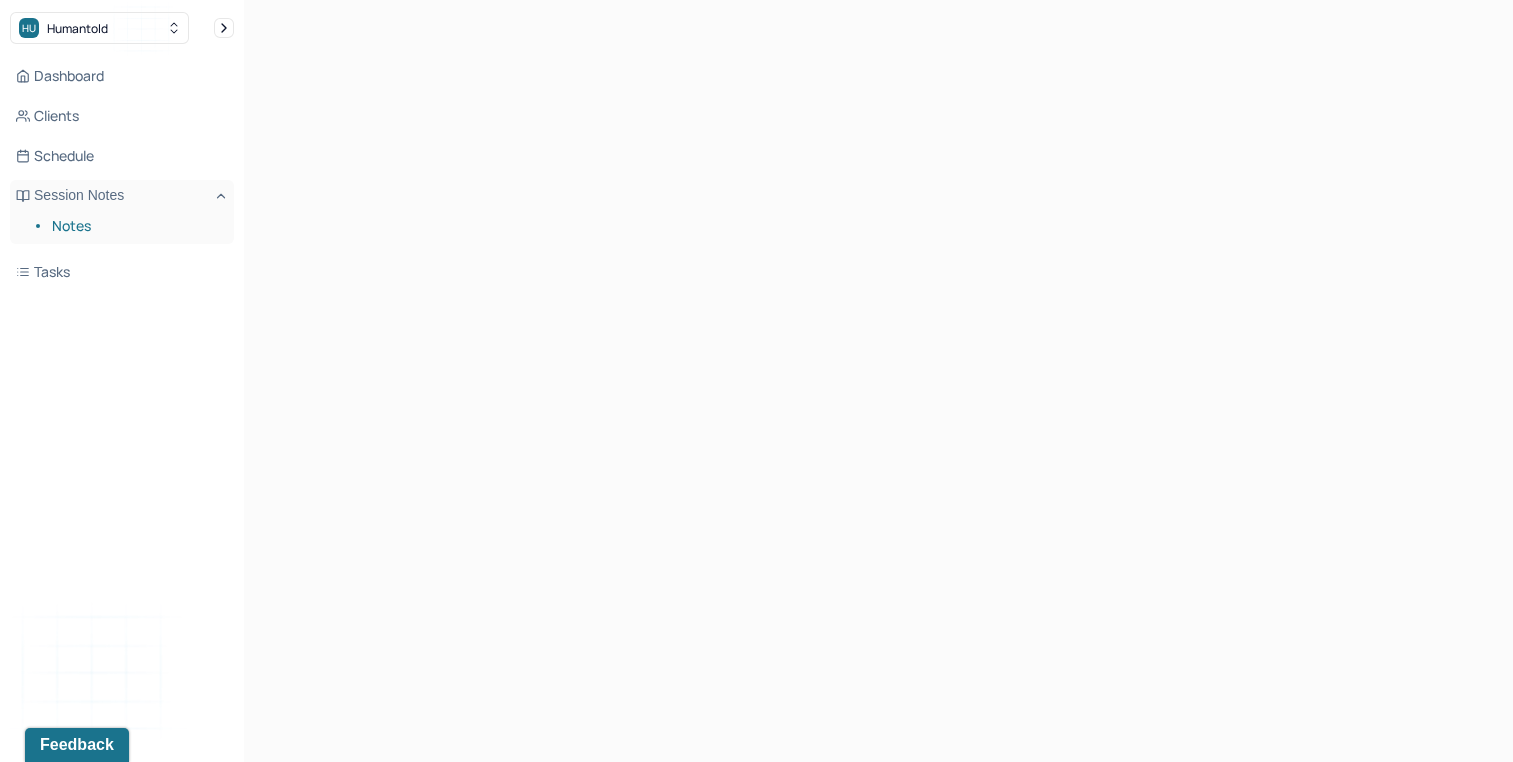 scroll, scrollTop: 0, scrollLeft: 0, axis: both 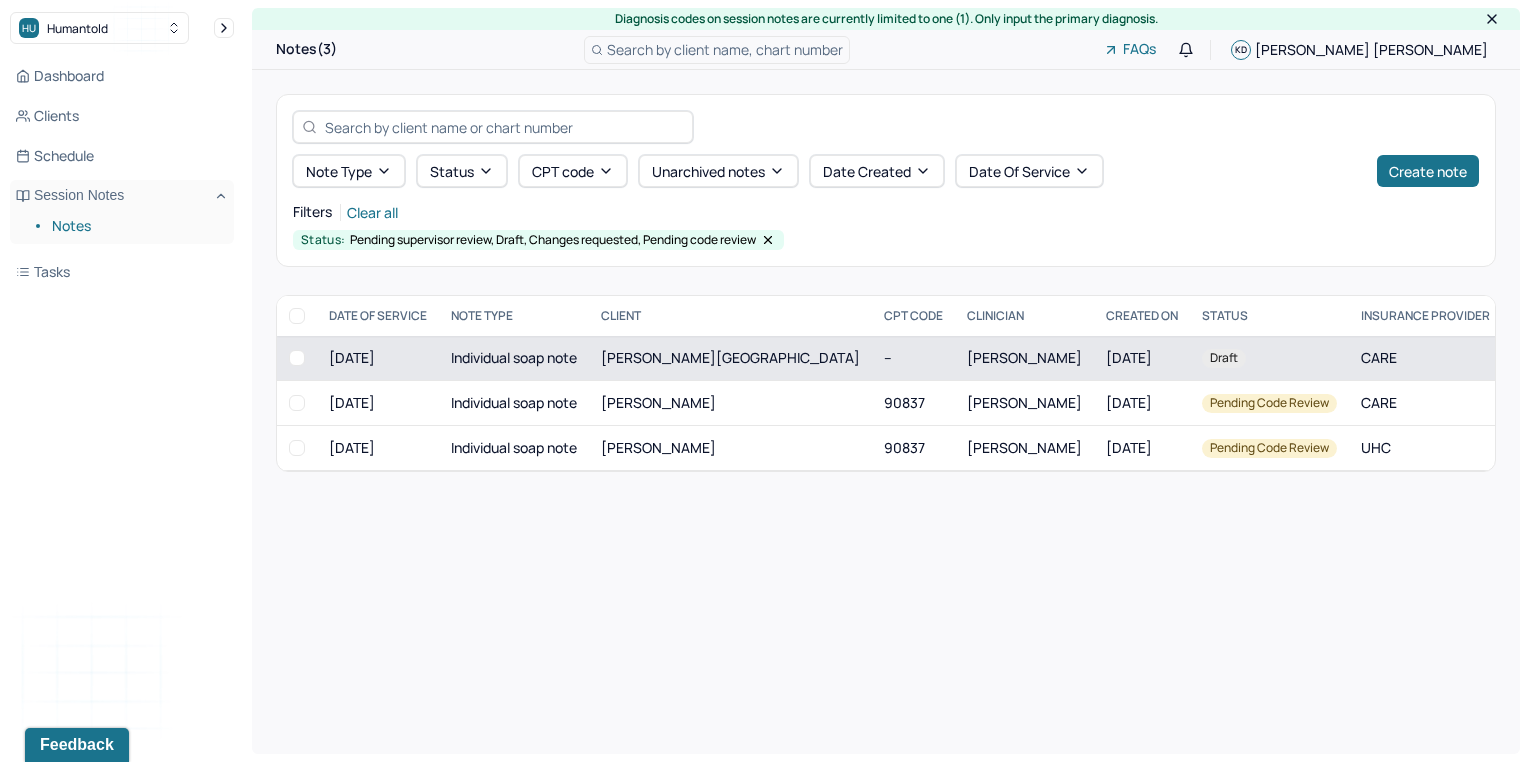 click on "[DATE]" at bounding box center [378, 358] 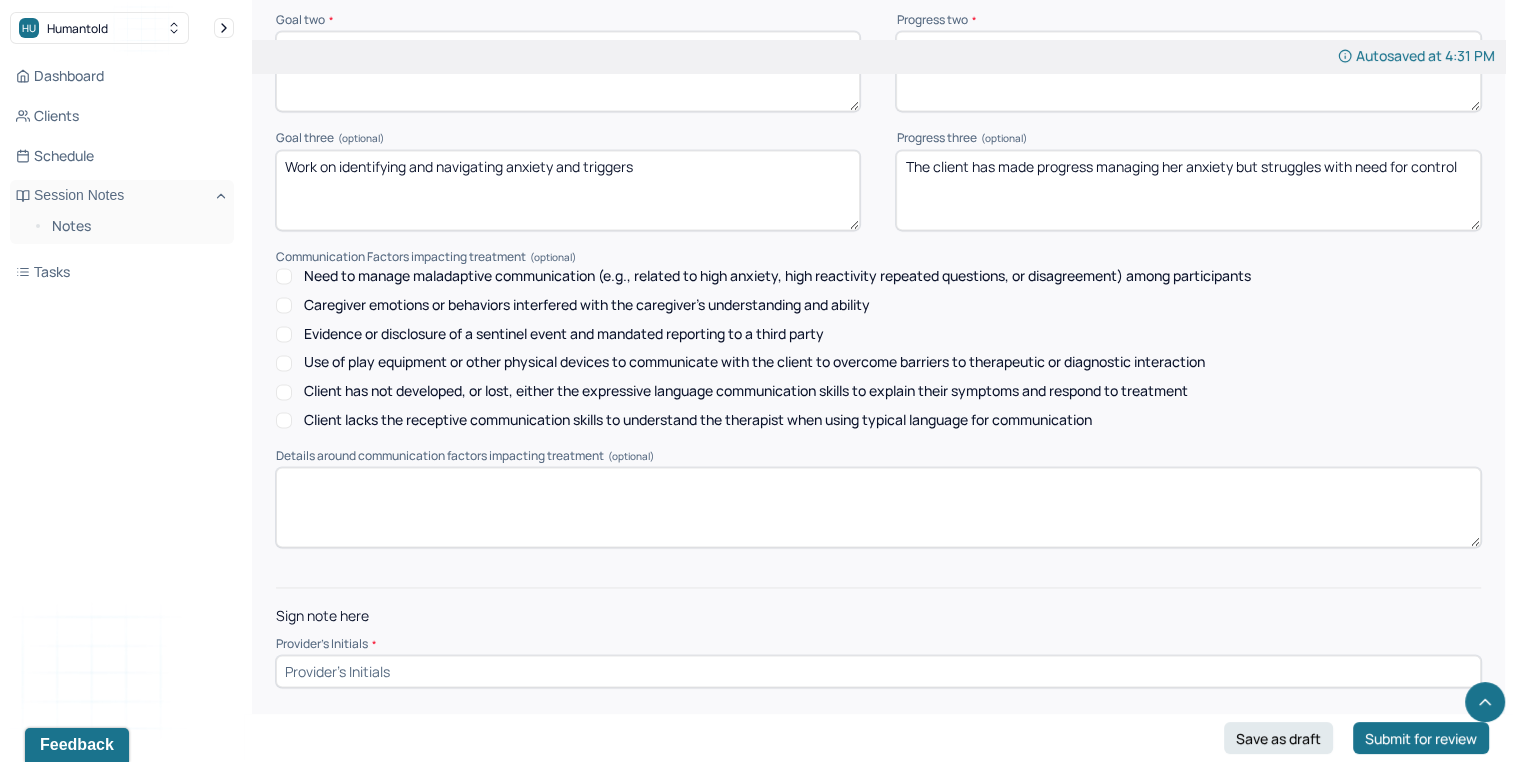 scroll, scrollTop: 2824, scrollLeft: 0, axis: vertical 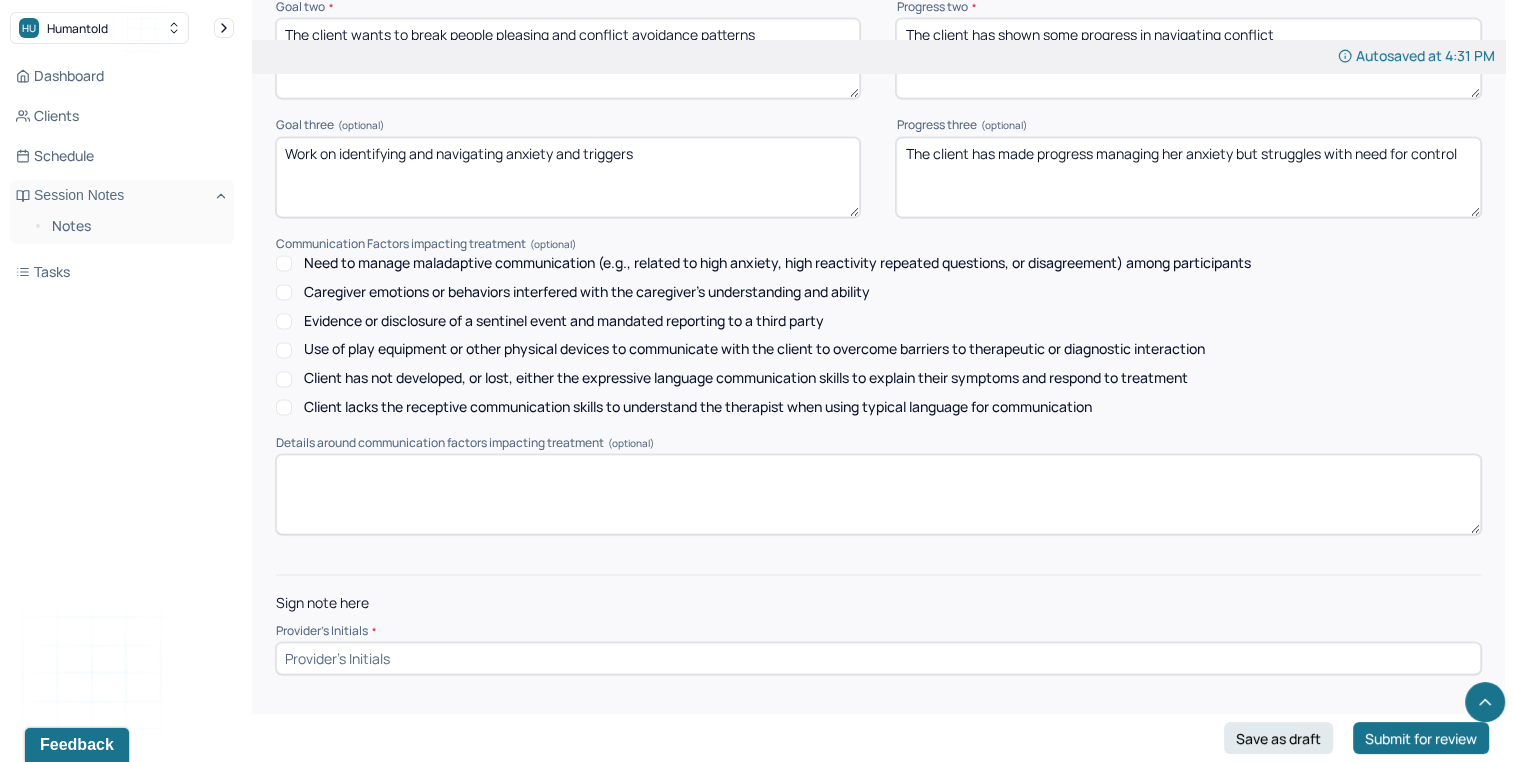 click at bounding box center [878, 658] 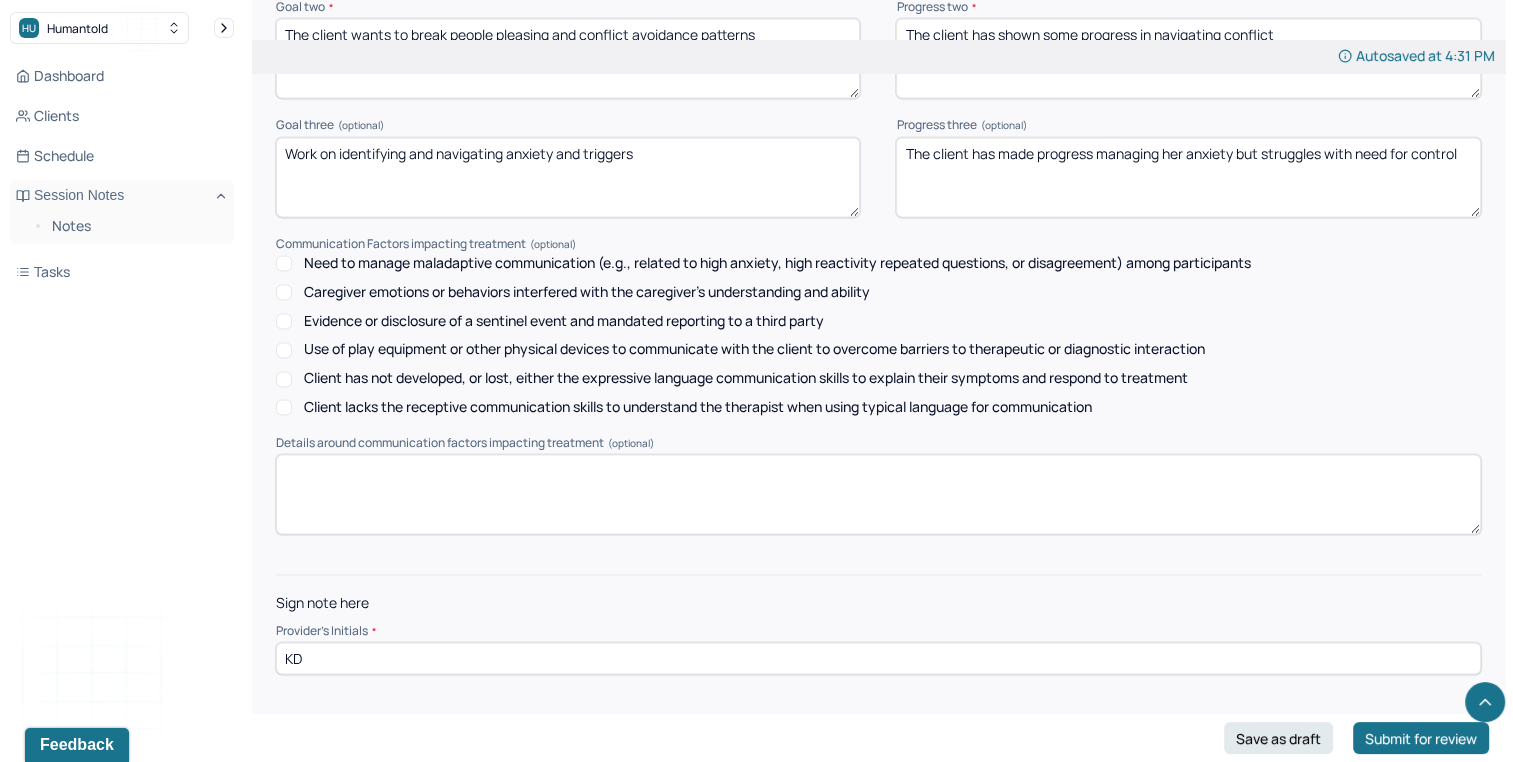 type on "KD" 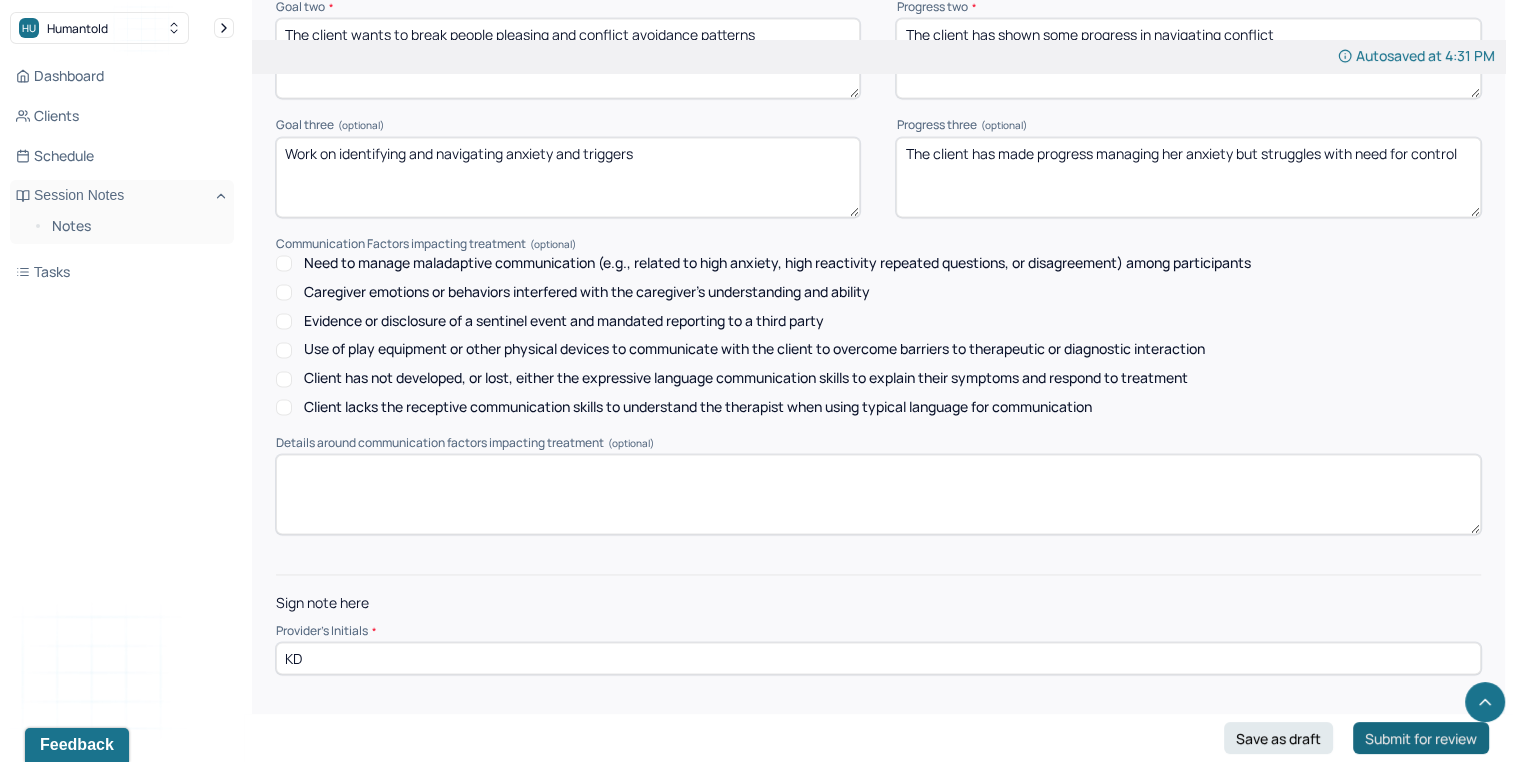 click on "Submit for review" at bounding box center (1421, 738) 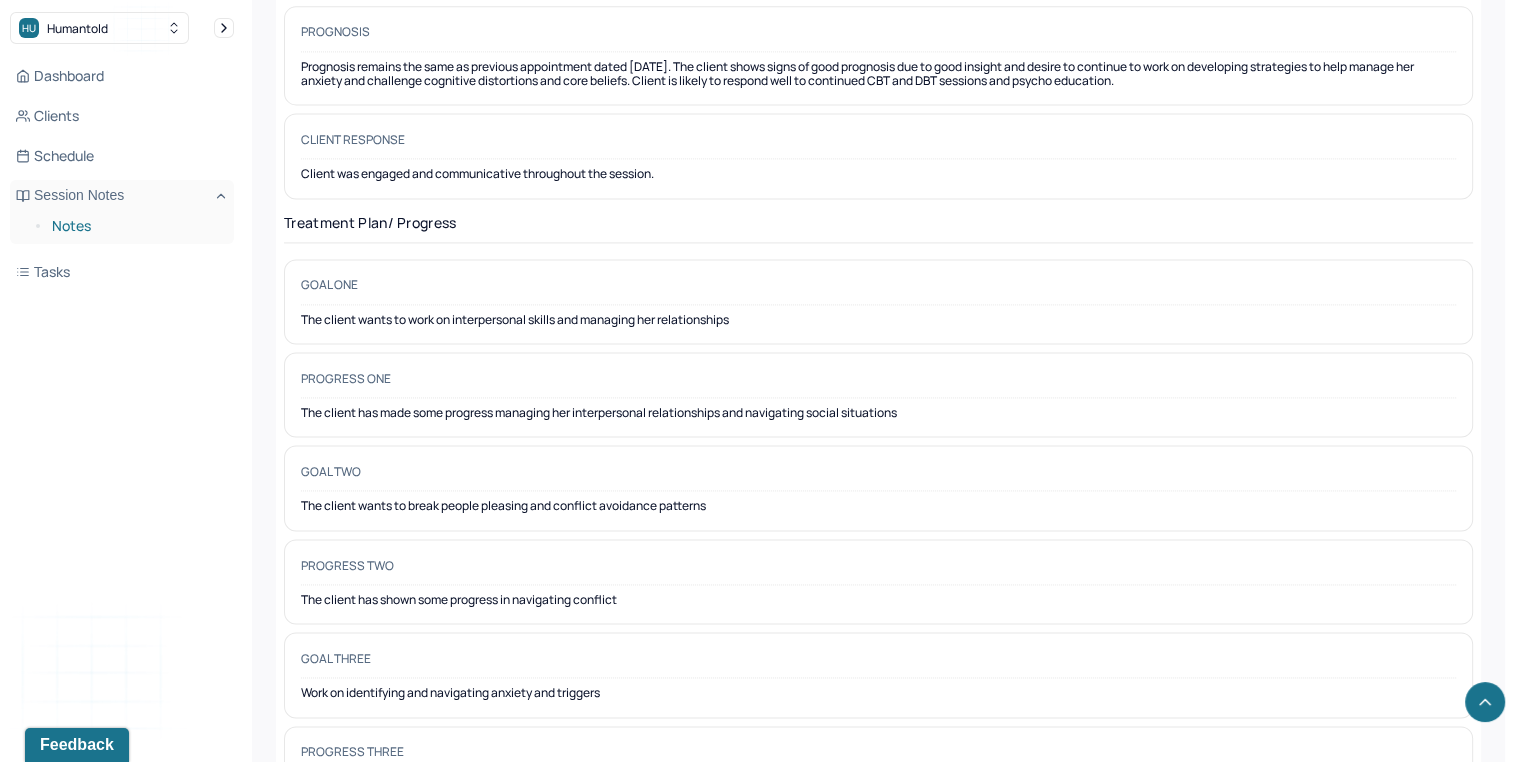 click on "Notes" at bounding box center [135, 226] 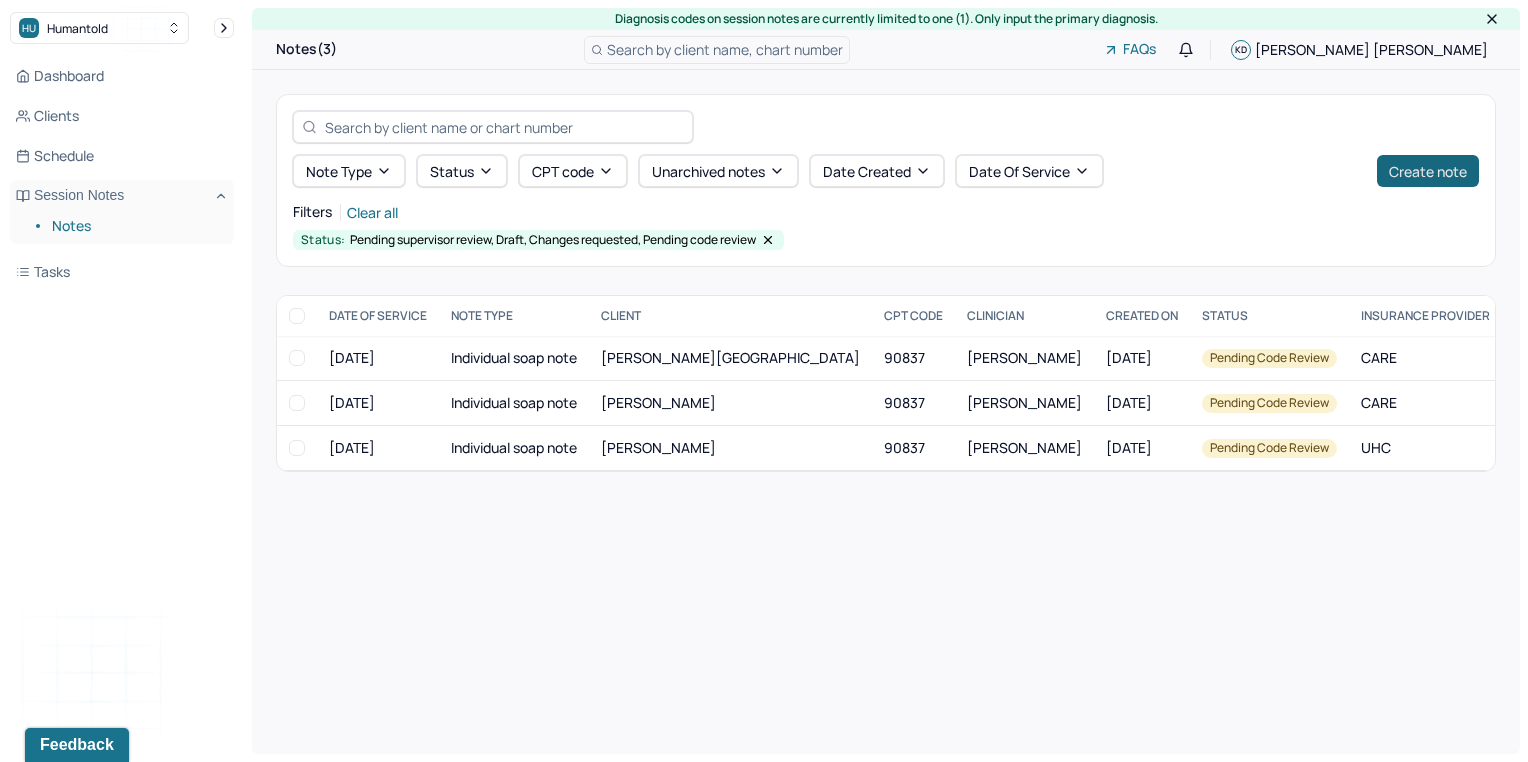 click on "Create note" at bounding box center (1428, 171) 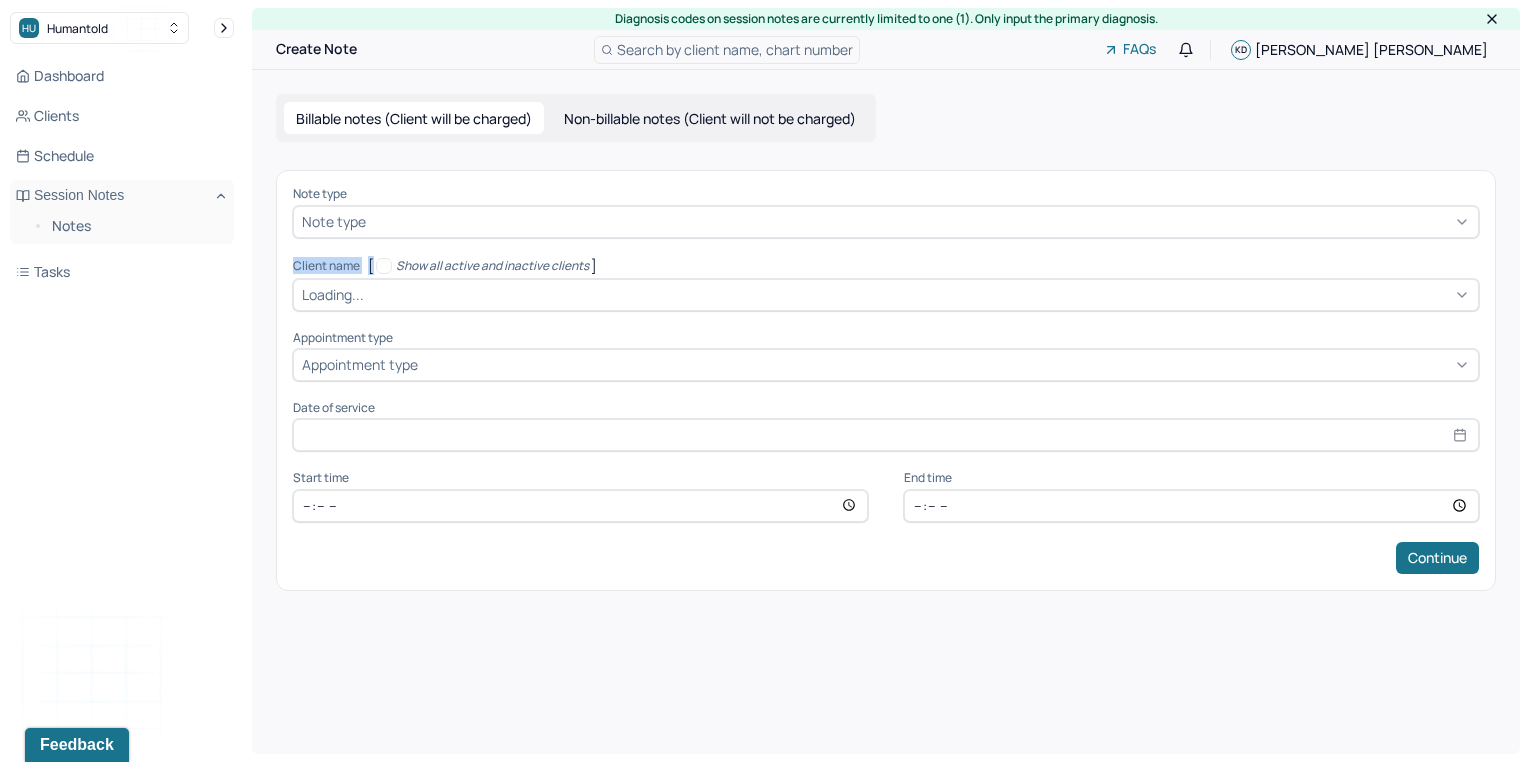 click on "Note type Note type Client name [ Show all active and inactive clients ] Loading... Appointment type Appointment type Date of service Start time End time Continue" at bounding box center (886, 380) 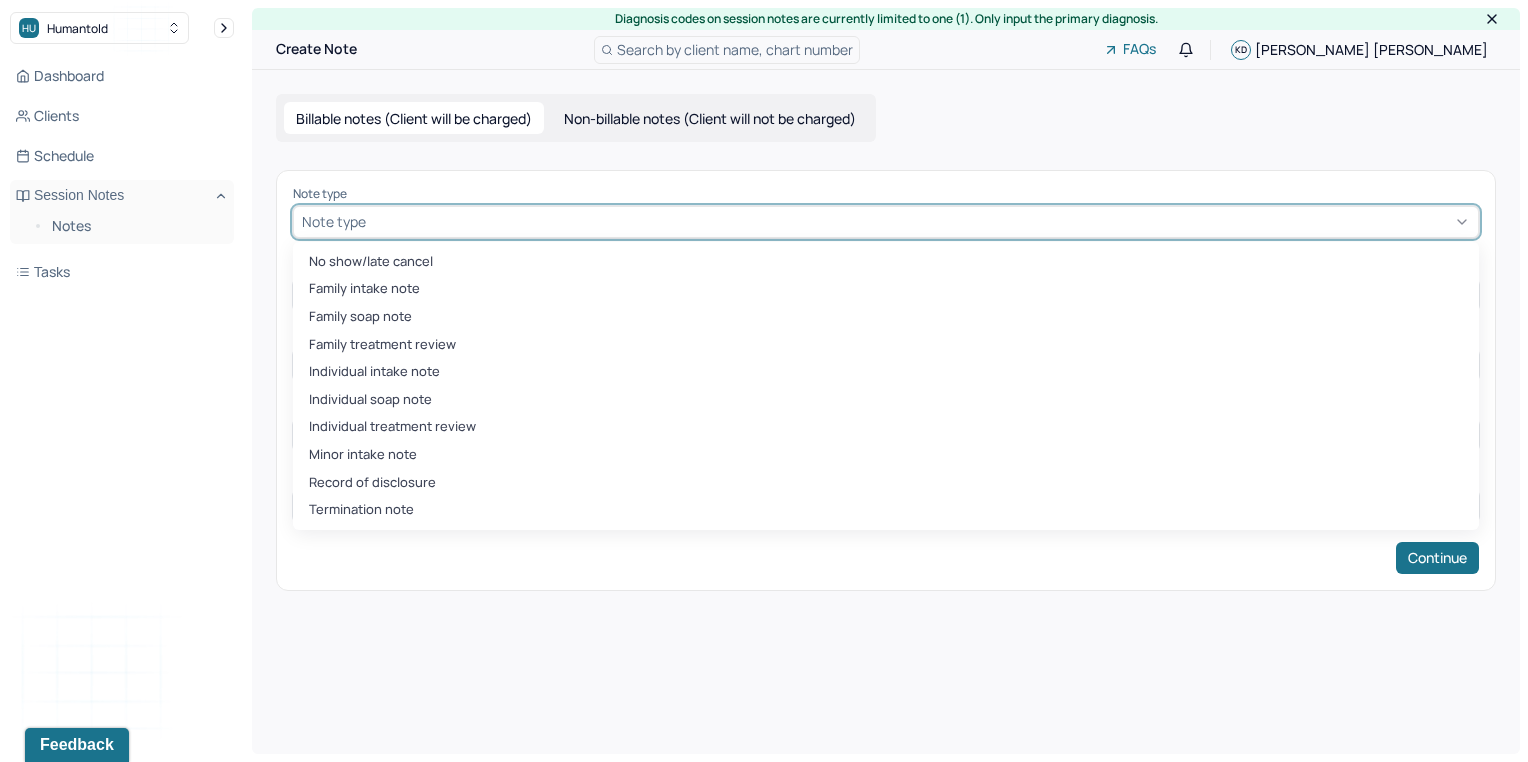 click on "Note type" at bounding box center (886, 222) 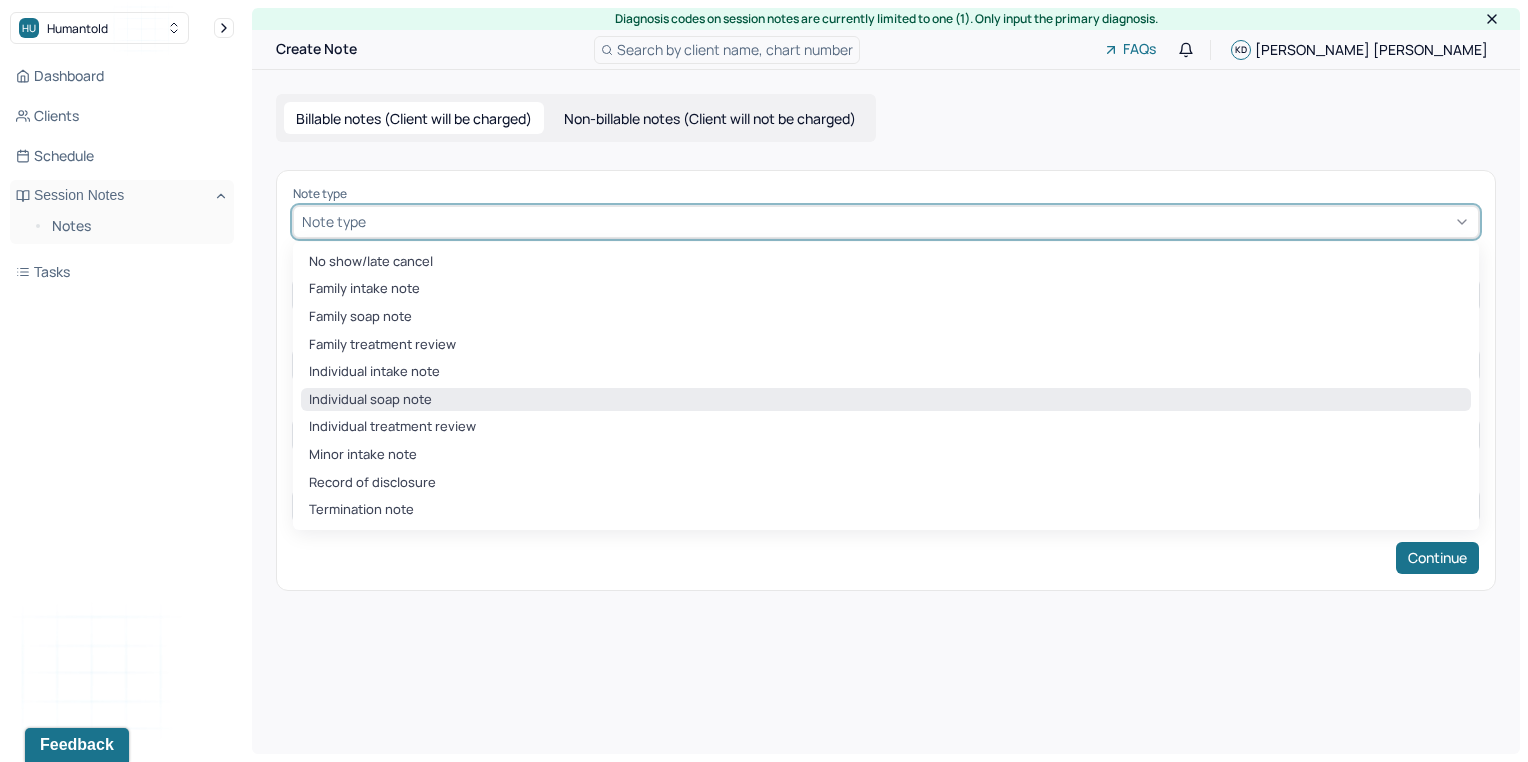 click on "Individual soap note" at bounding box center [886, 400] 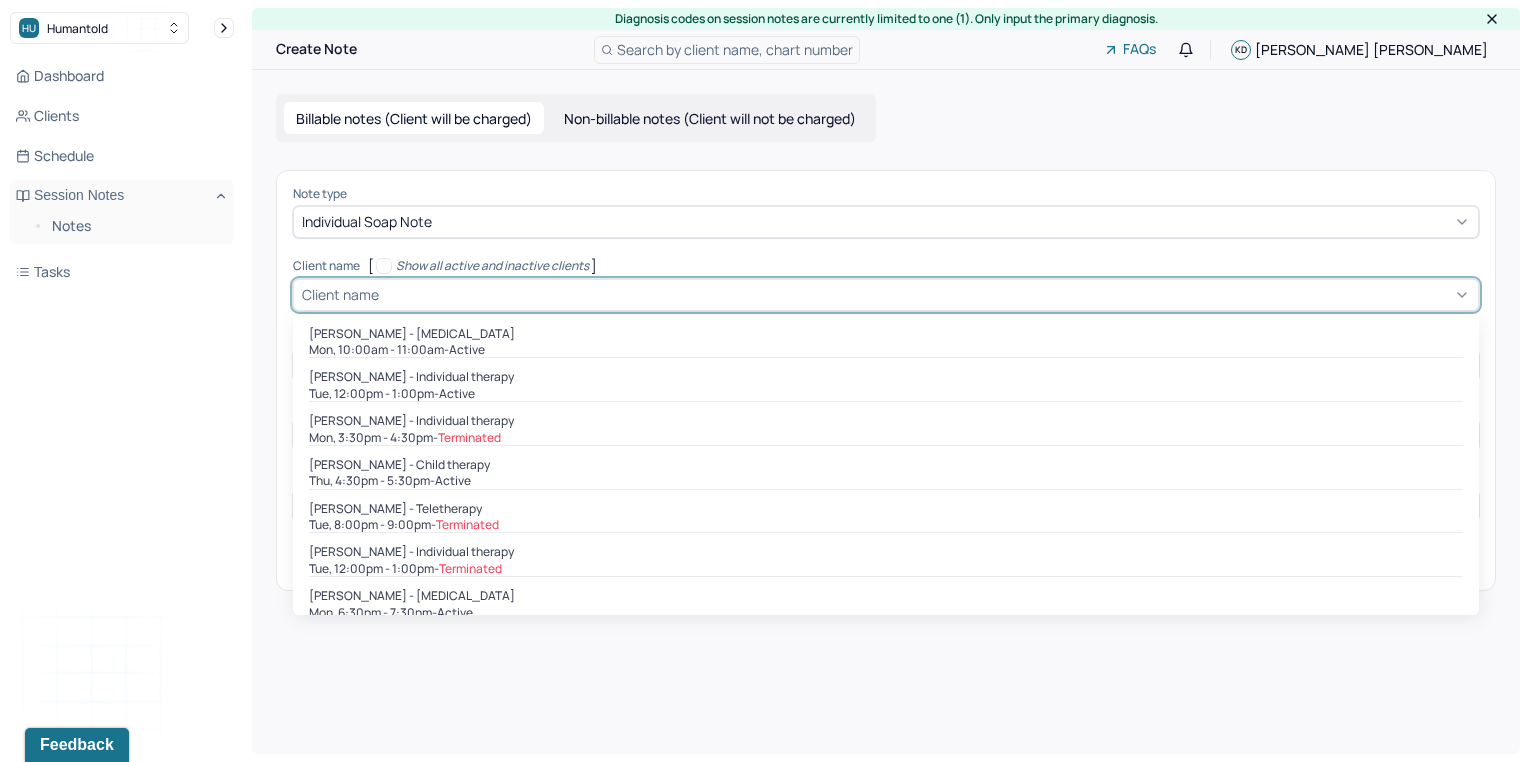 click on "Client name" at bounding box center (886, 295) 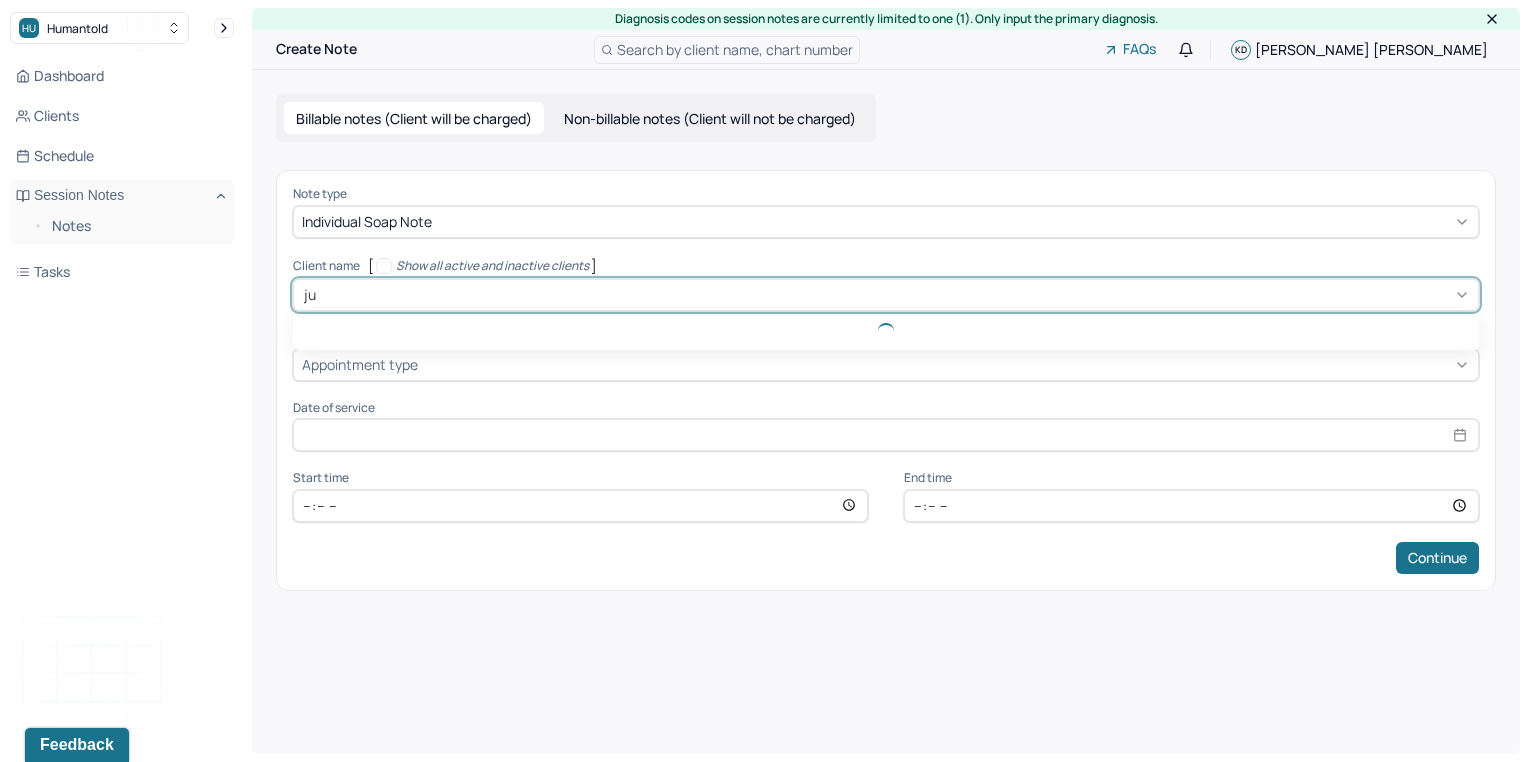 type on "jul" 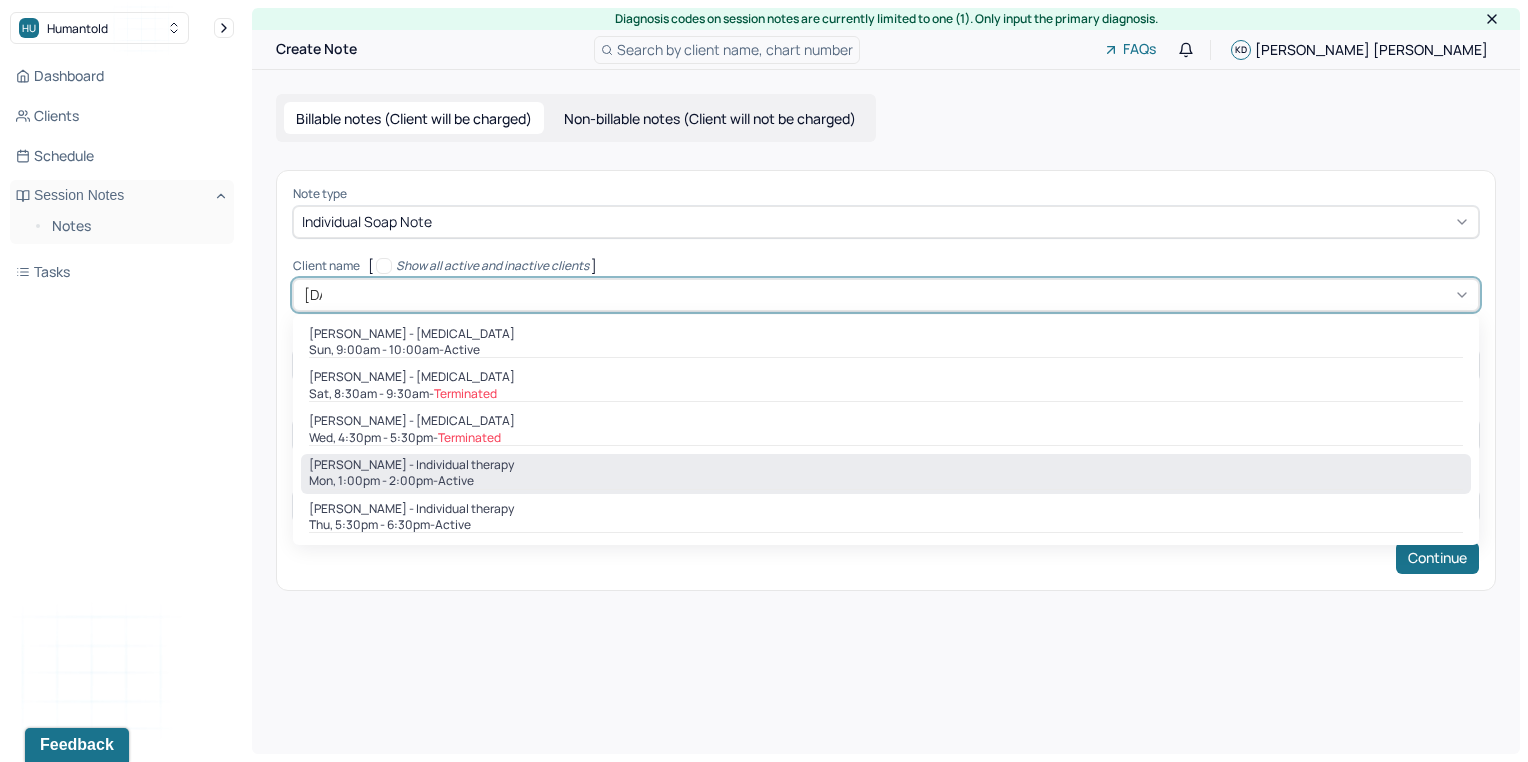 click on "Julia O’ Leary - Individual therapy" at bounding box center (411, 465) 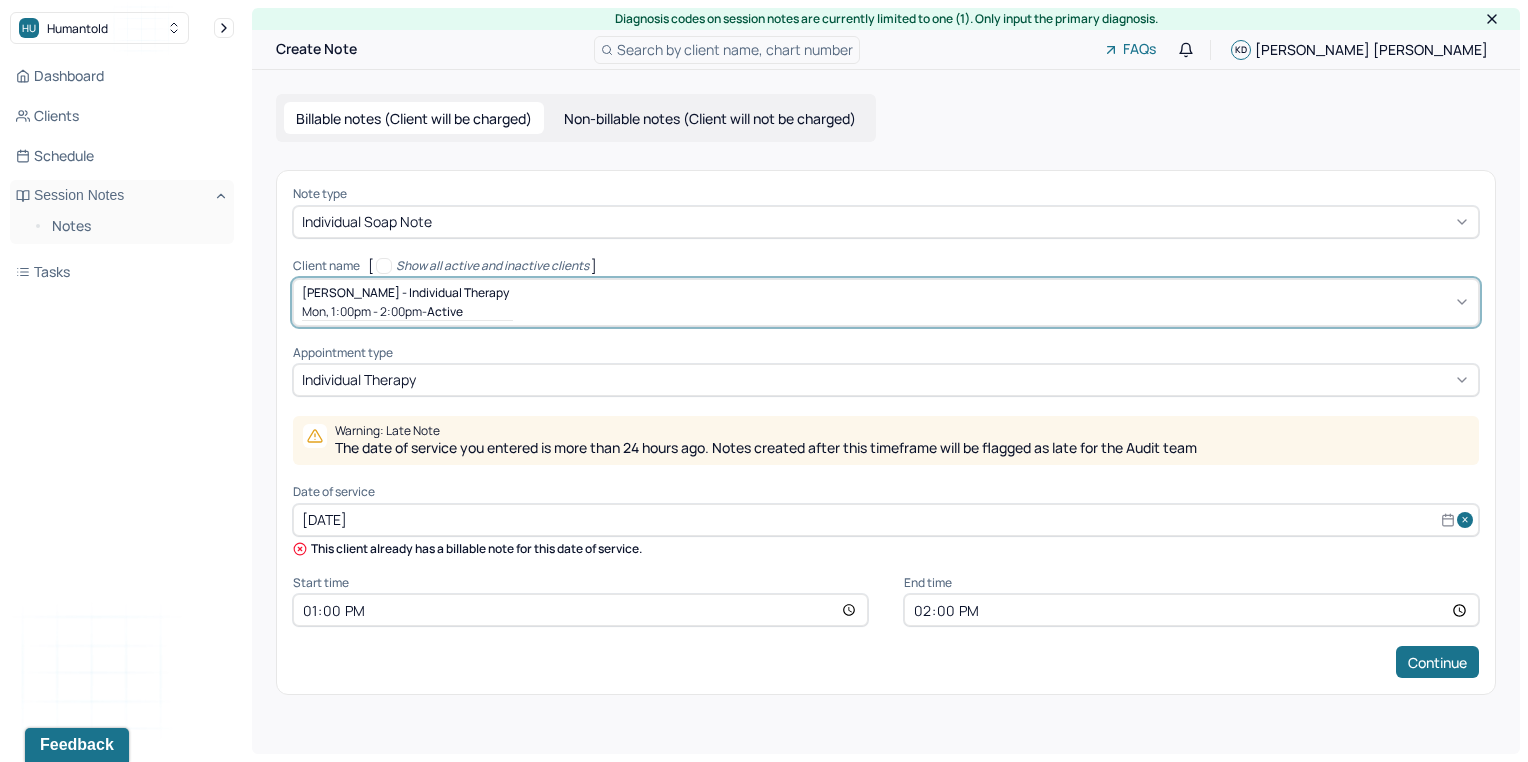 select on "6" 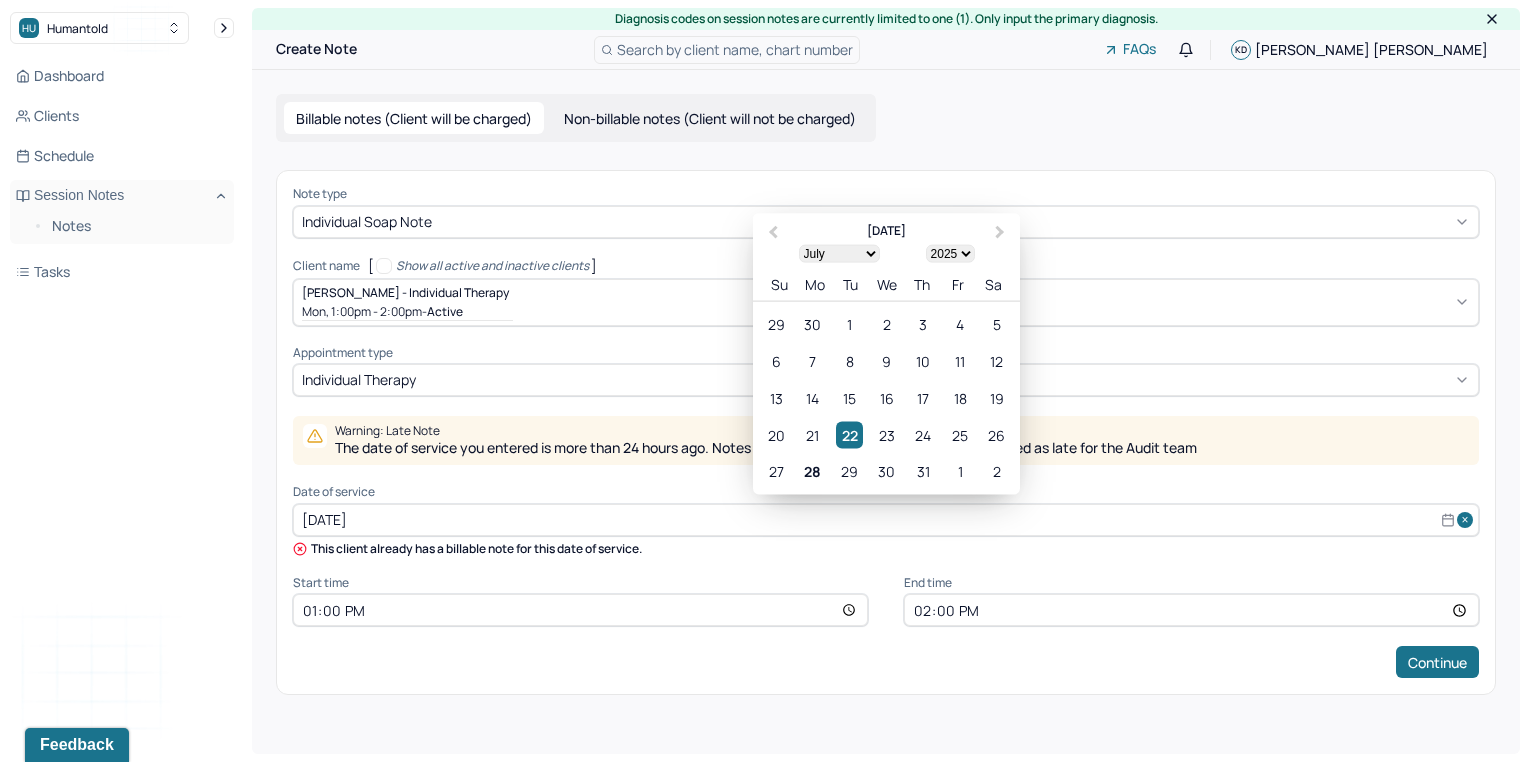 click on "Jul 22, 2025" at bounding box center (886, 520) 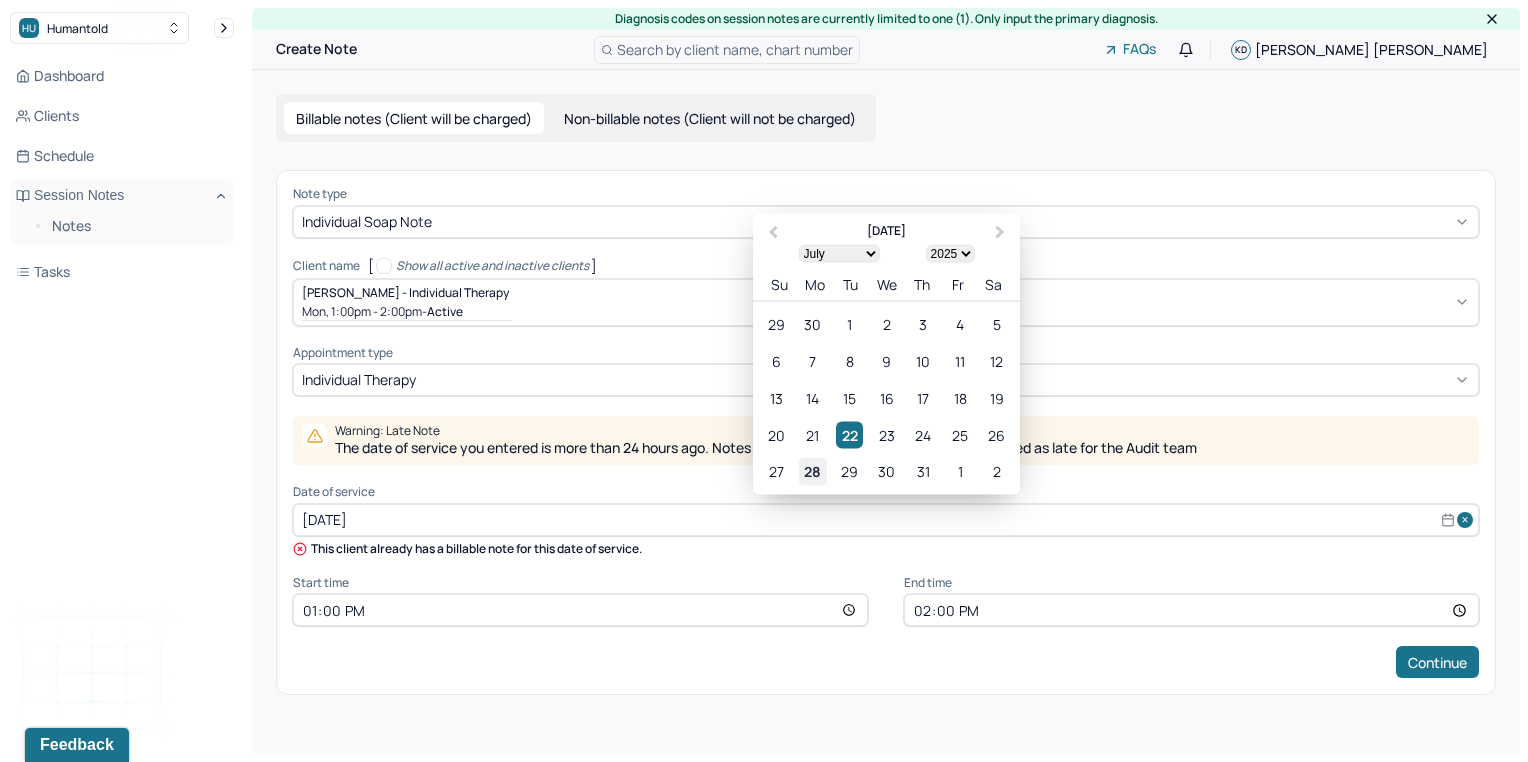 click on "28" at bounding box center [812, 471] 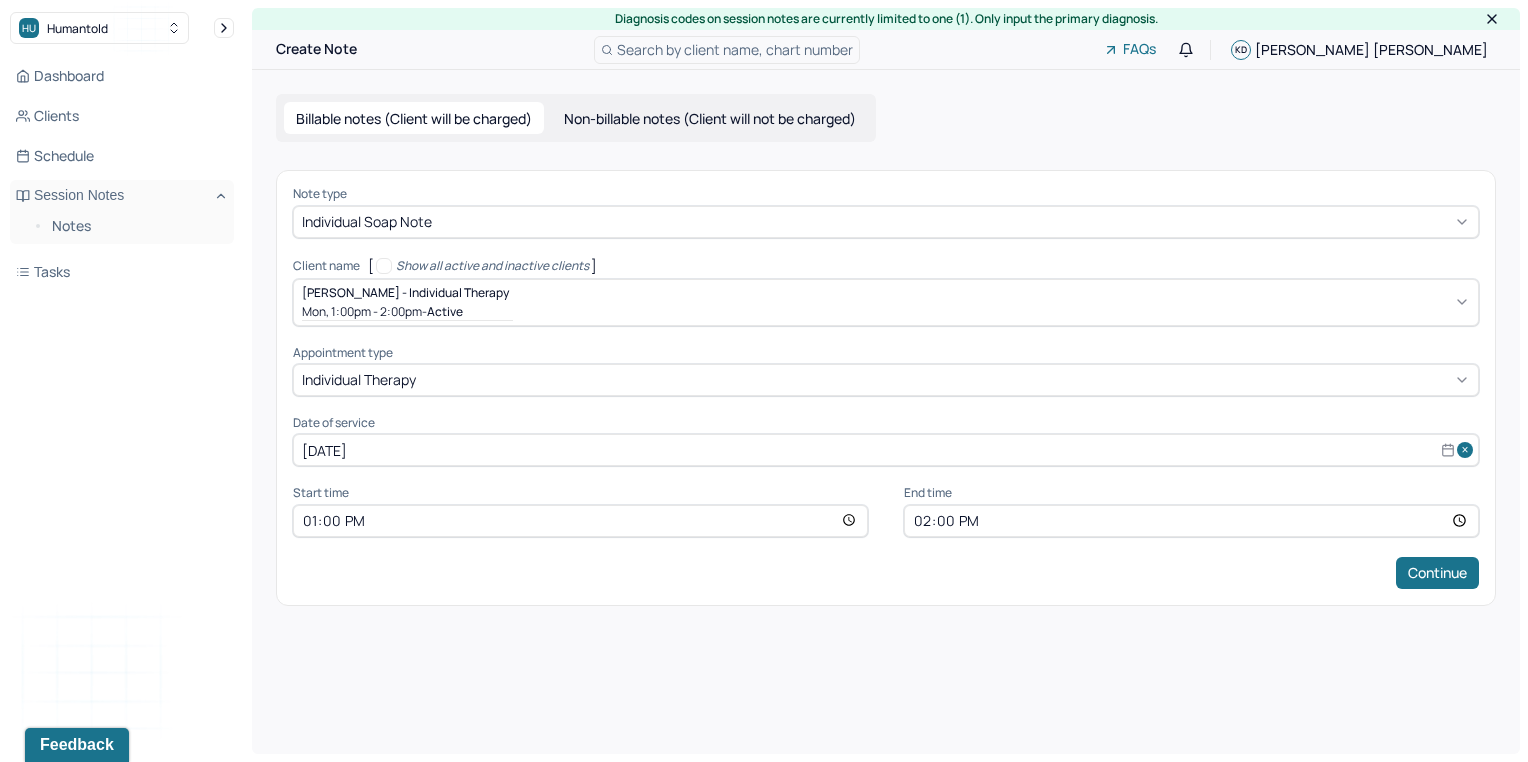 click on "13:00" at bounding box center [580, 521] 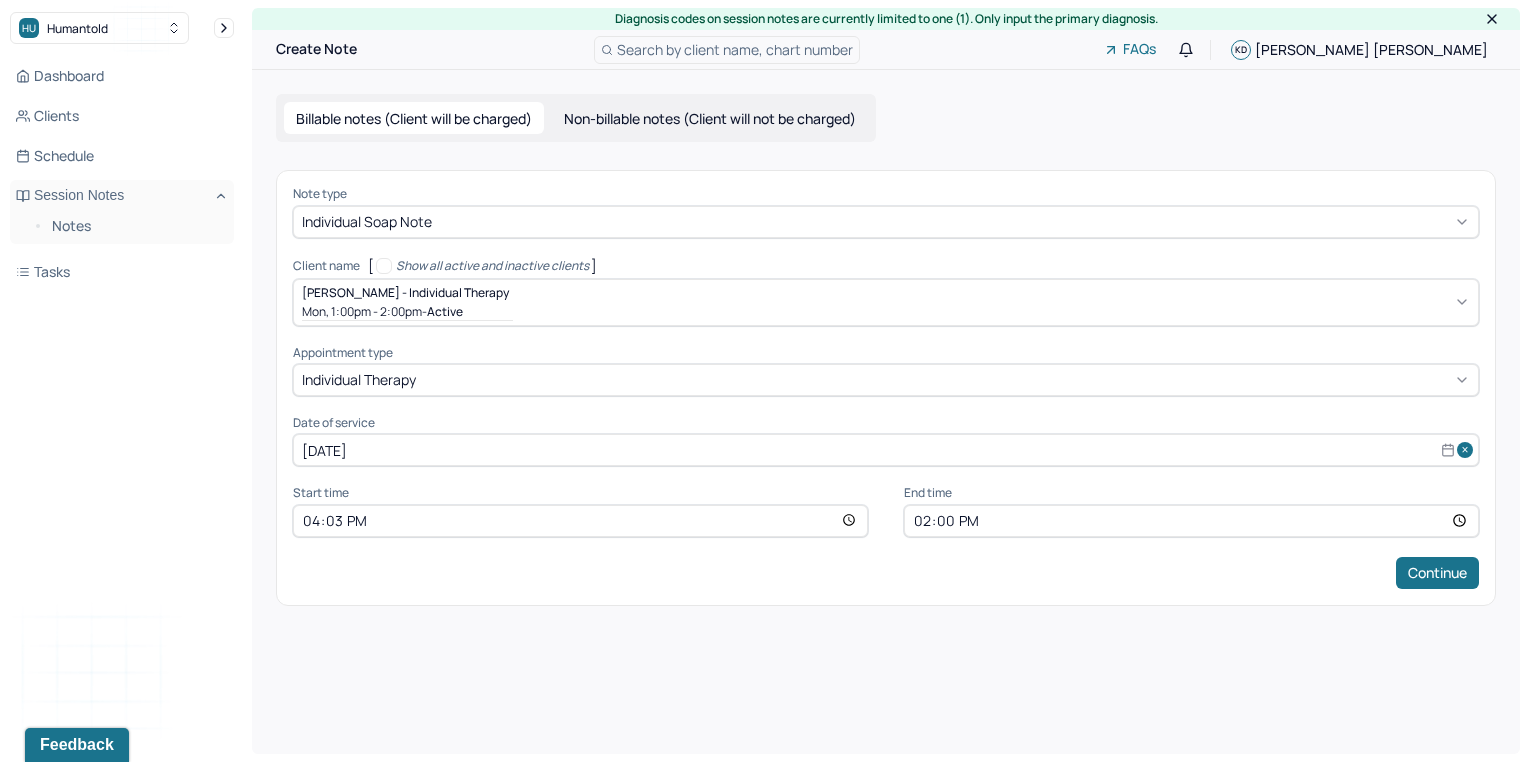 type on "16:30" 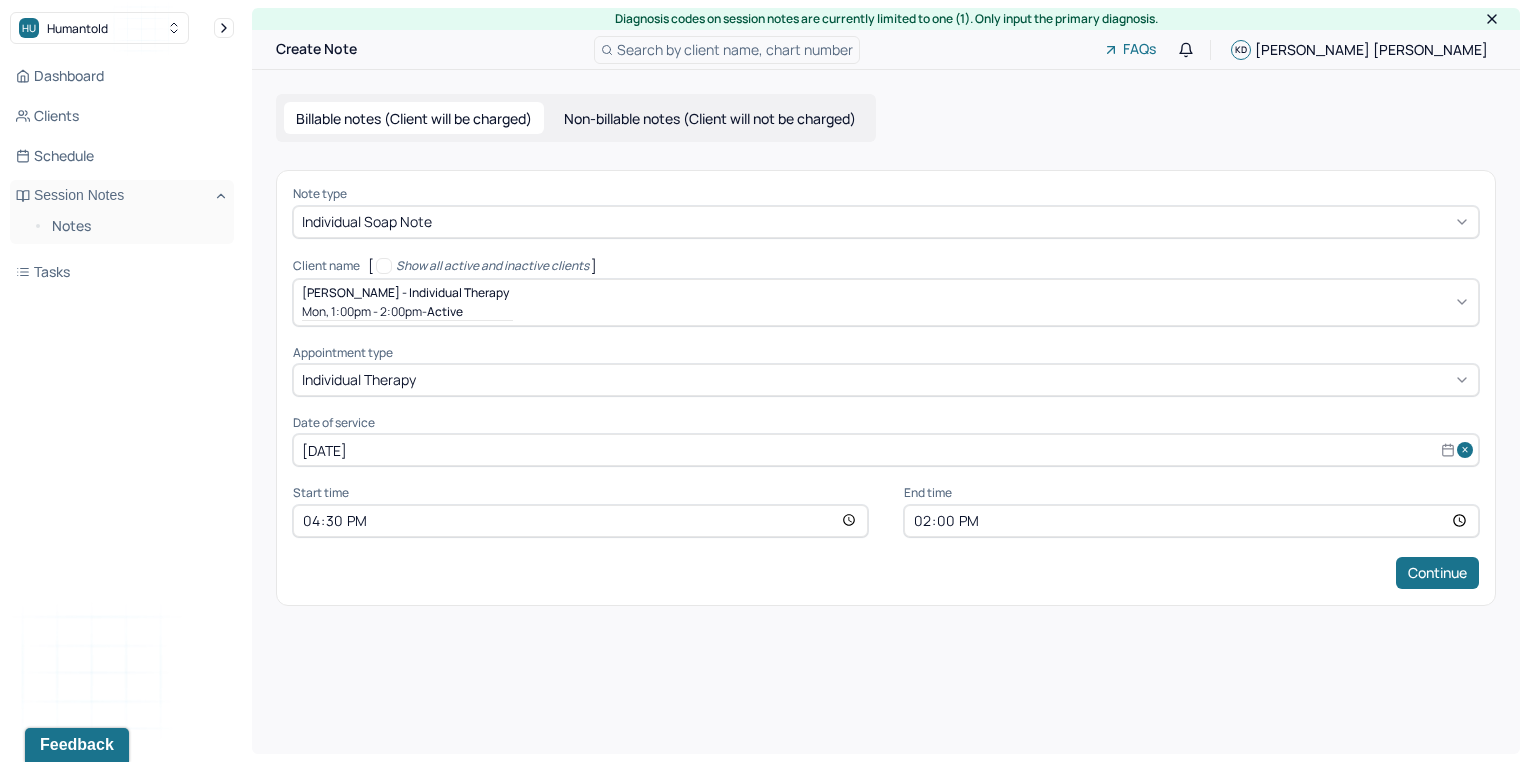 click on "14:00" at bounding box center [1191, 521] 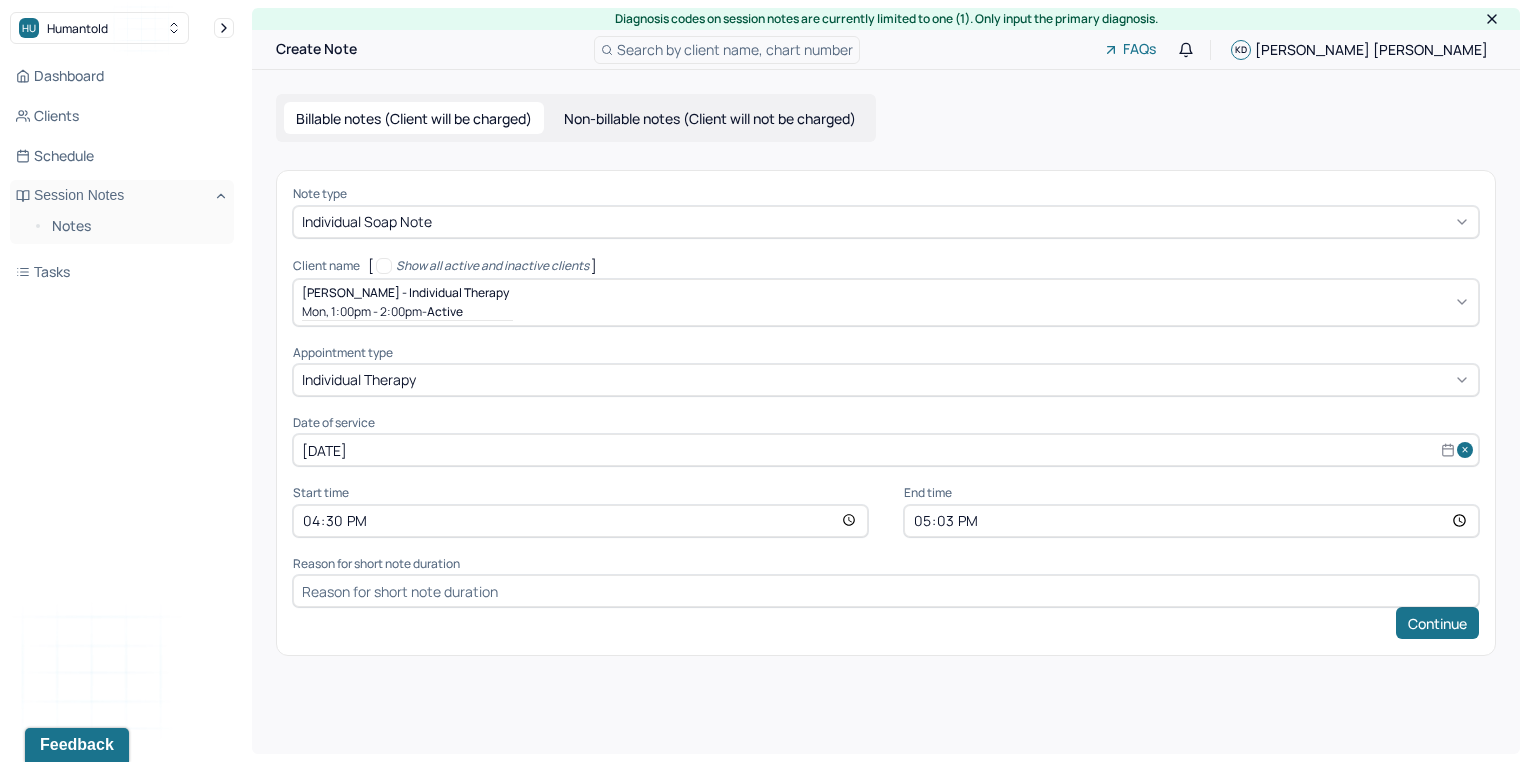 type on "17:30" 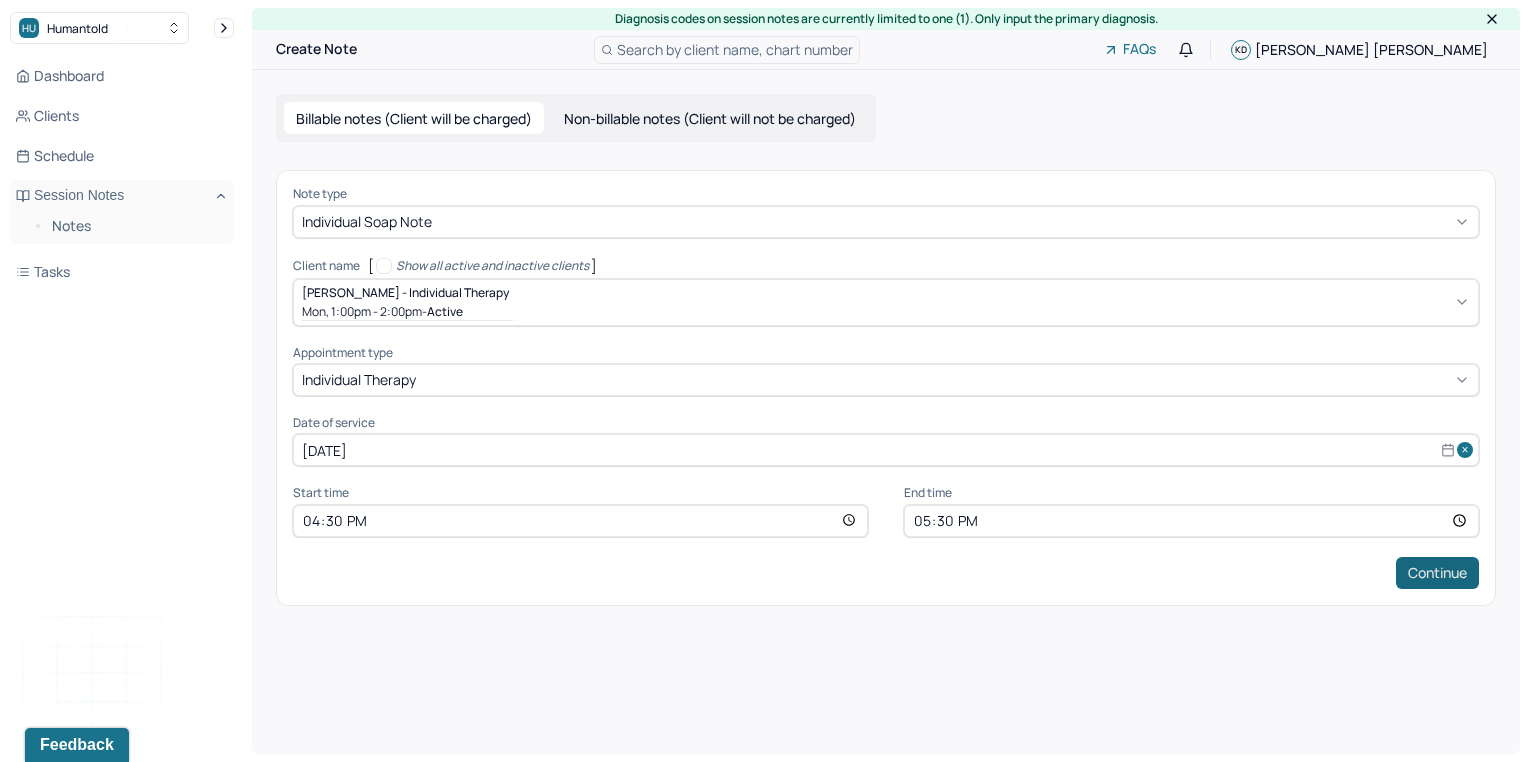 click on "Continue" at bounding box center [1437, 573] 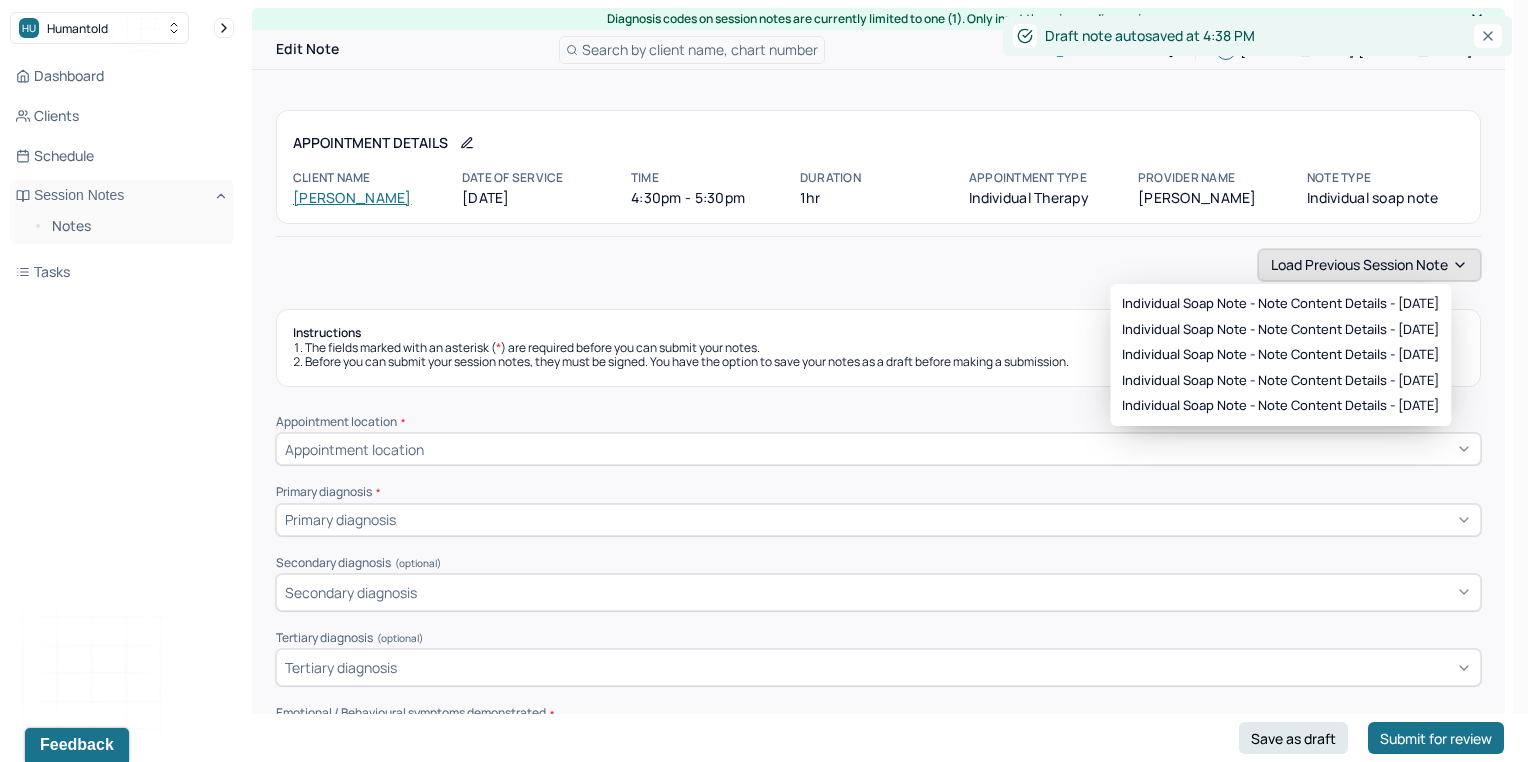click on "Load previous session note" at bounding box center [1369, 265] 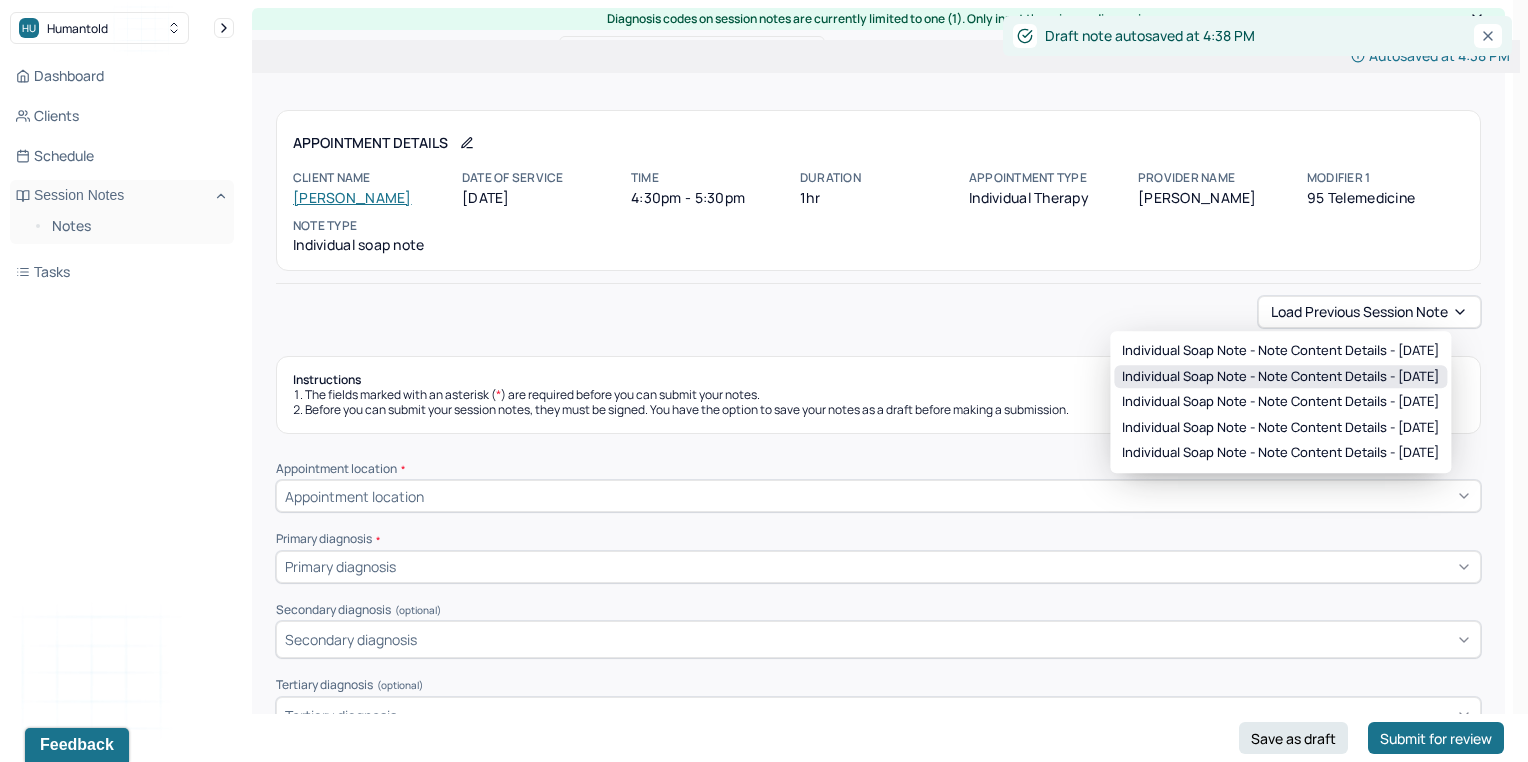 click on "Individual soap note   - Note content Details -   07/22/2025 Individual soap note   - Note content Details -   07/07/2025 Individual soap note   - Note content Details -   06/28/2025 Individual soap note   - Note content Details -   06/23/2025 Individual soap note   - Note content Details -   06/16/2025" at bounding box center (1280, 402) 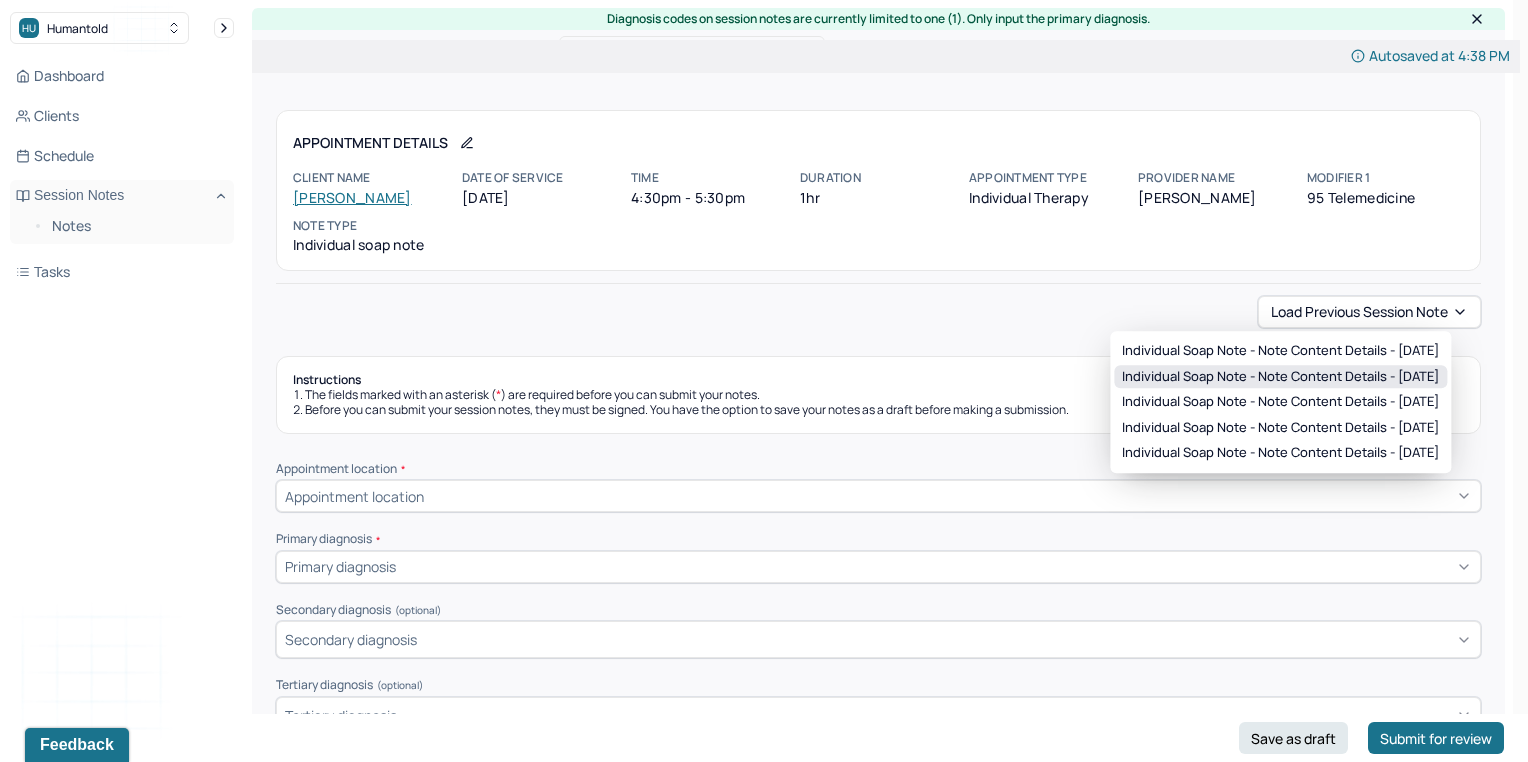 click on "Individual soap note   - Note content Details -   07/07/2025" at bounding box center [1280, 377] 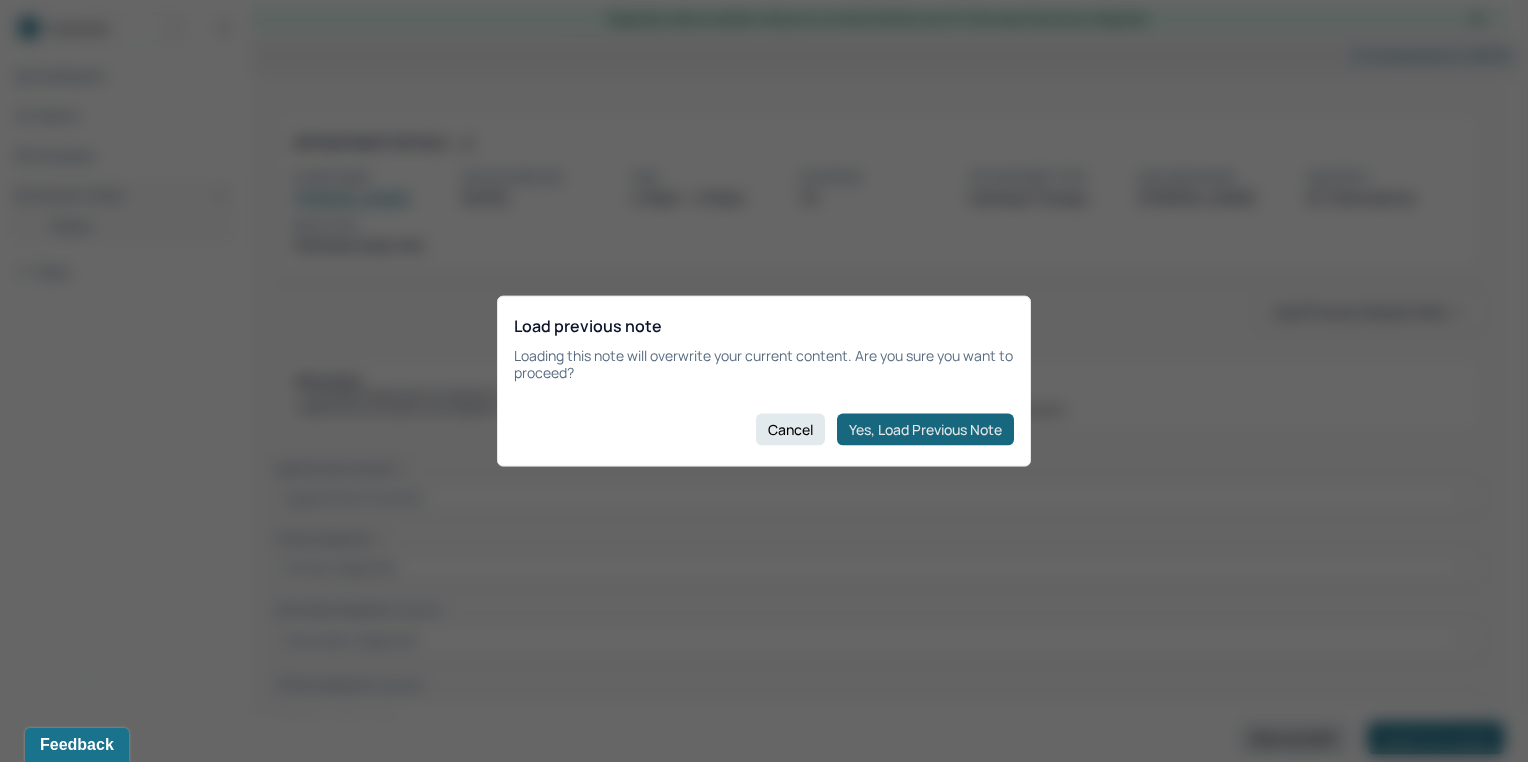 click on "Yes, Load Previous Note" at bounding box center [925, 429] 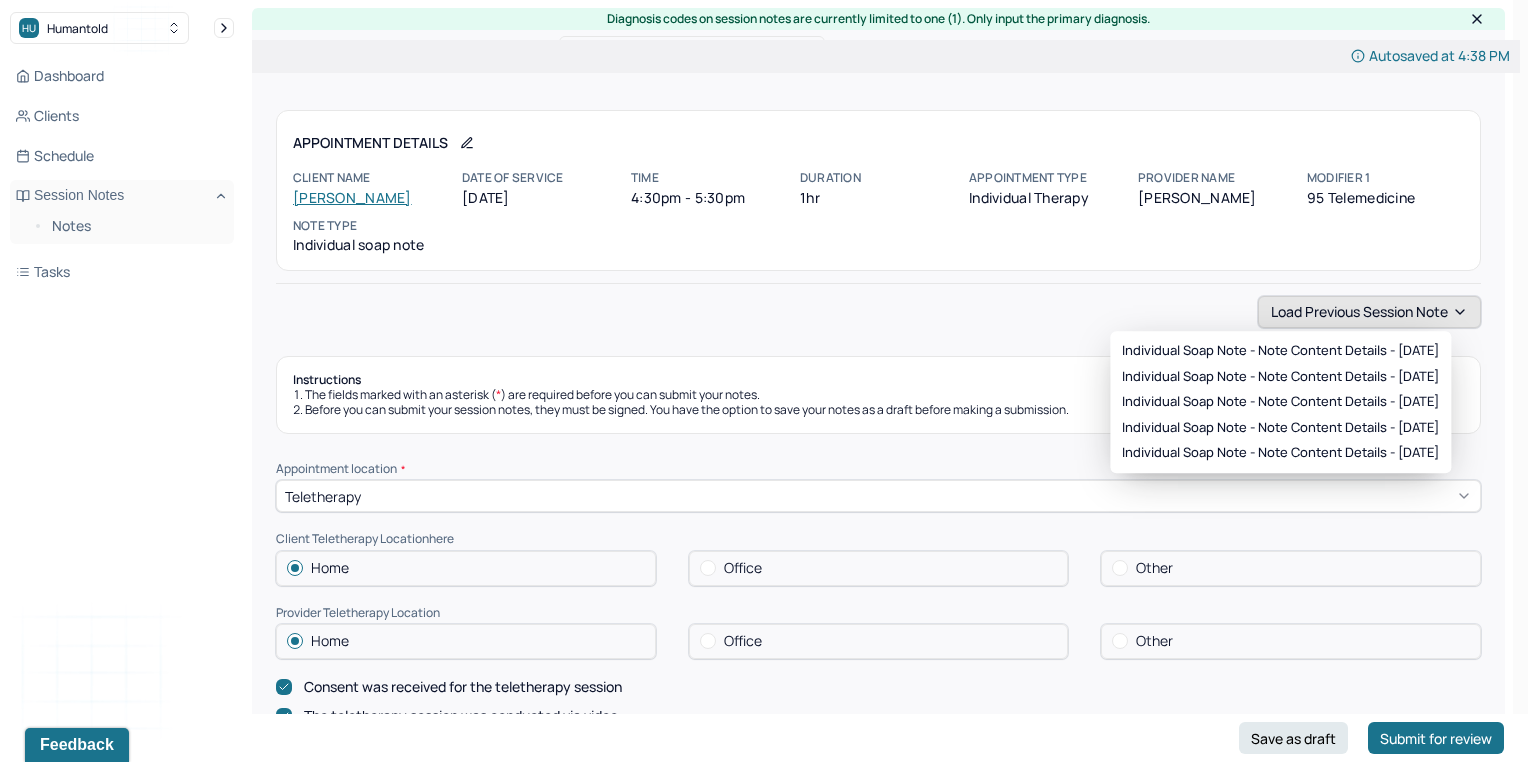 click on "Load previous session note" at bounding box center [1369, 312] 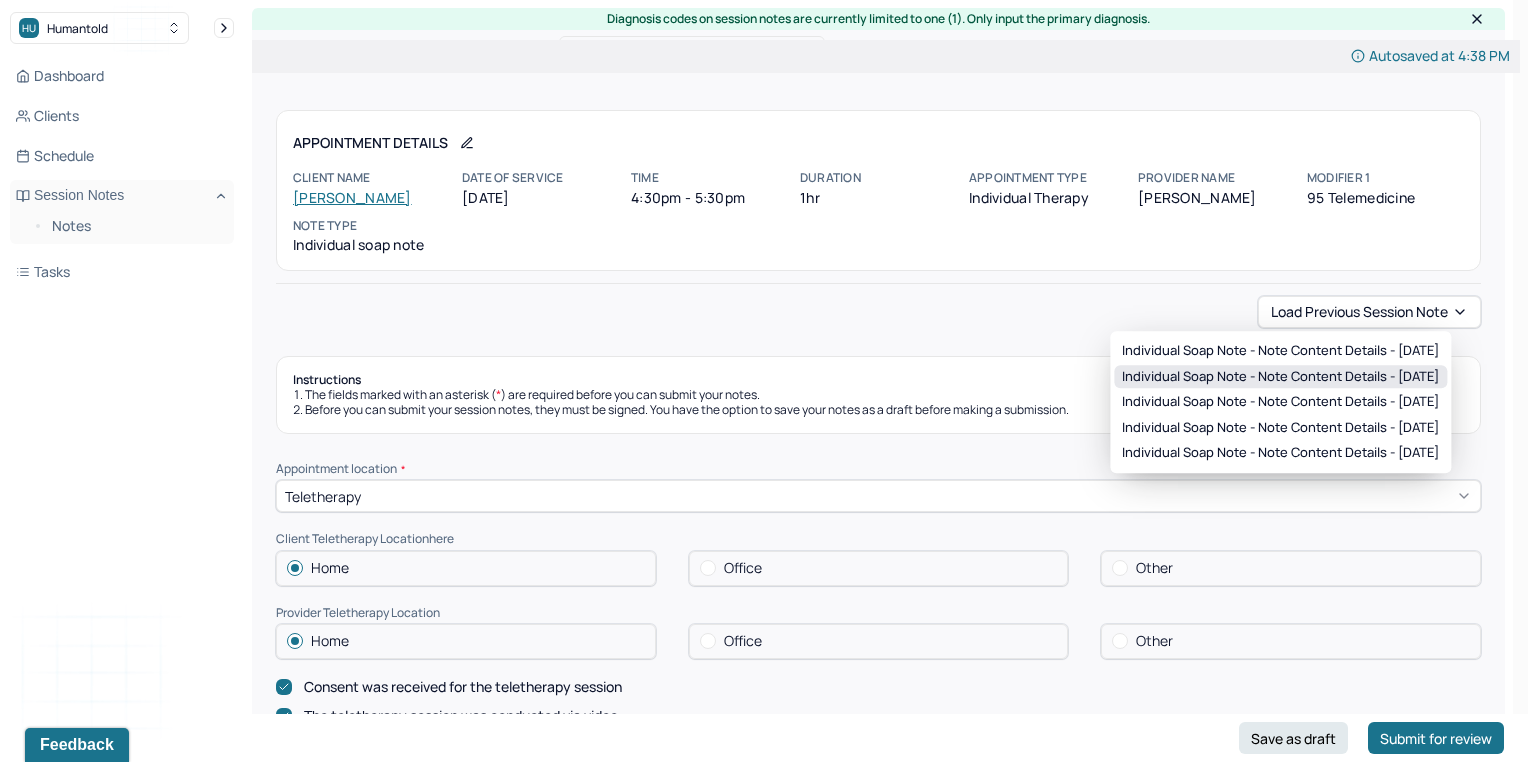 click on "Individual soap note   - Note content Details -   07/07/2025" at bounding box center (1280, 377) 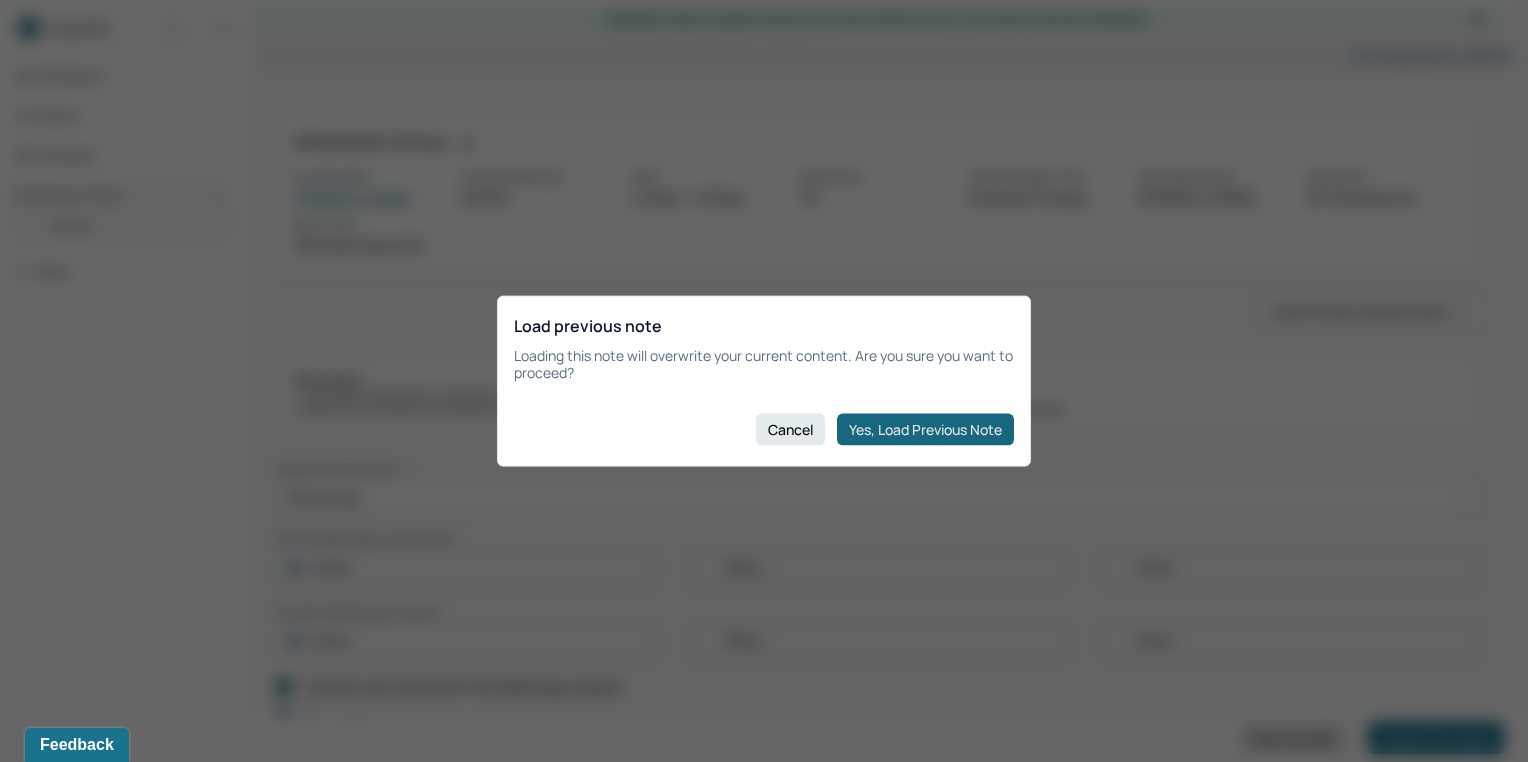 click on "Yes, Load Previous Note" at bounding box center [925, 429] 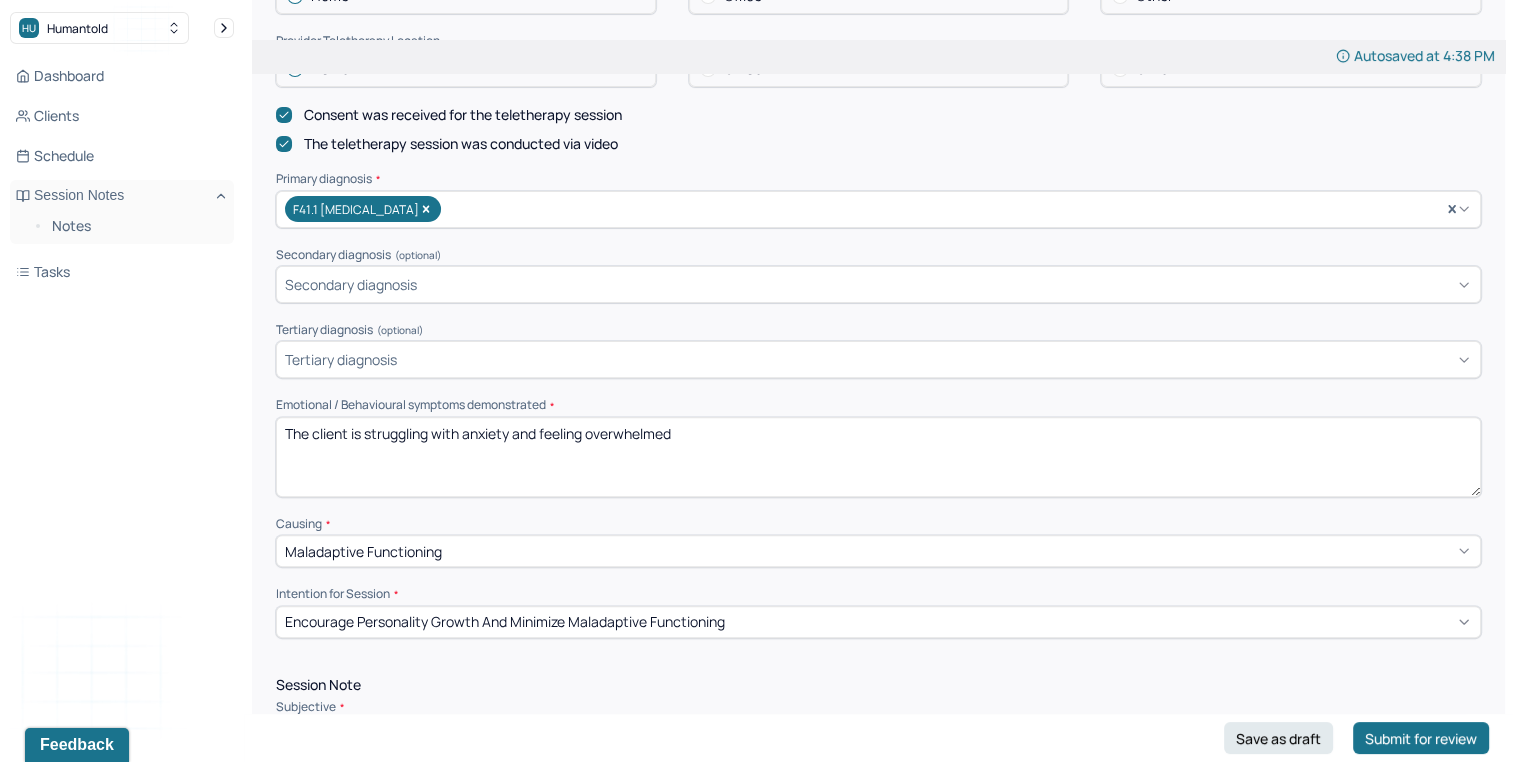scroll, scrollTop: 588, scrollLeft: 0, axis: vertical 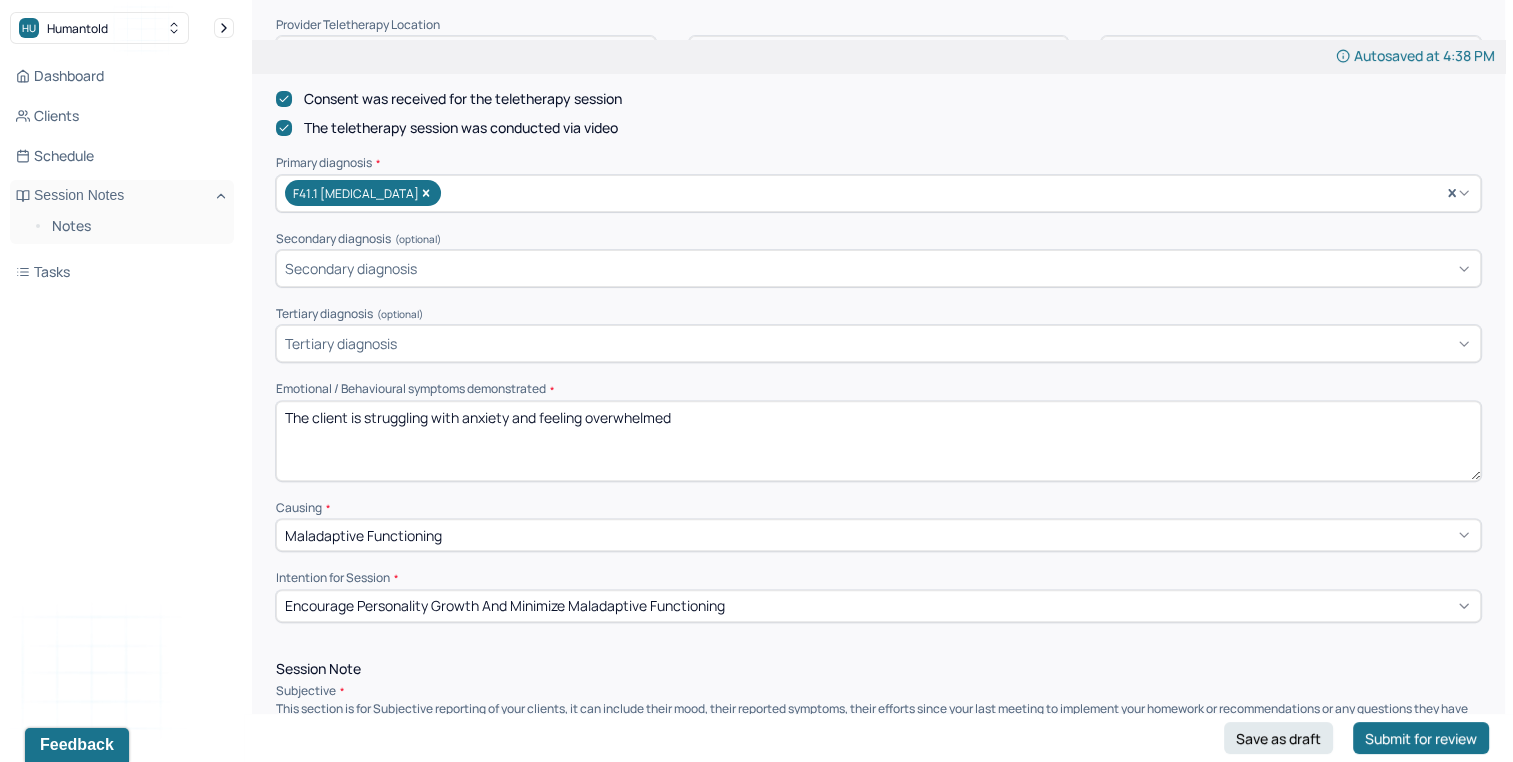 drag, startPoint x: 462, startPoint y: 414, endPoint x: 977, endPoint y: 362, distance: 517.6186 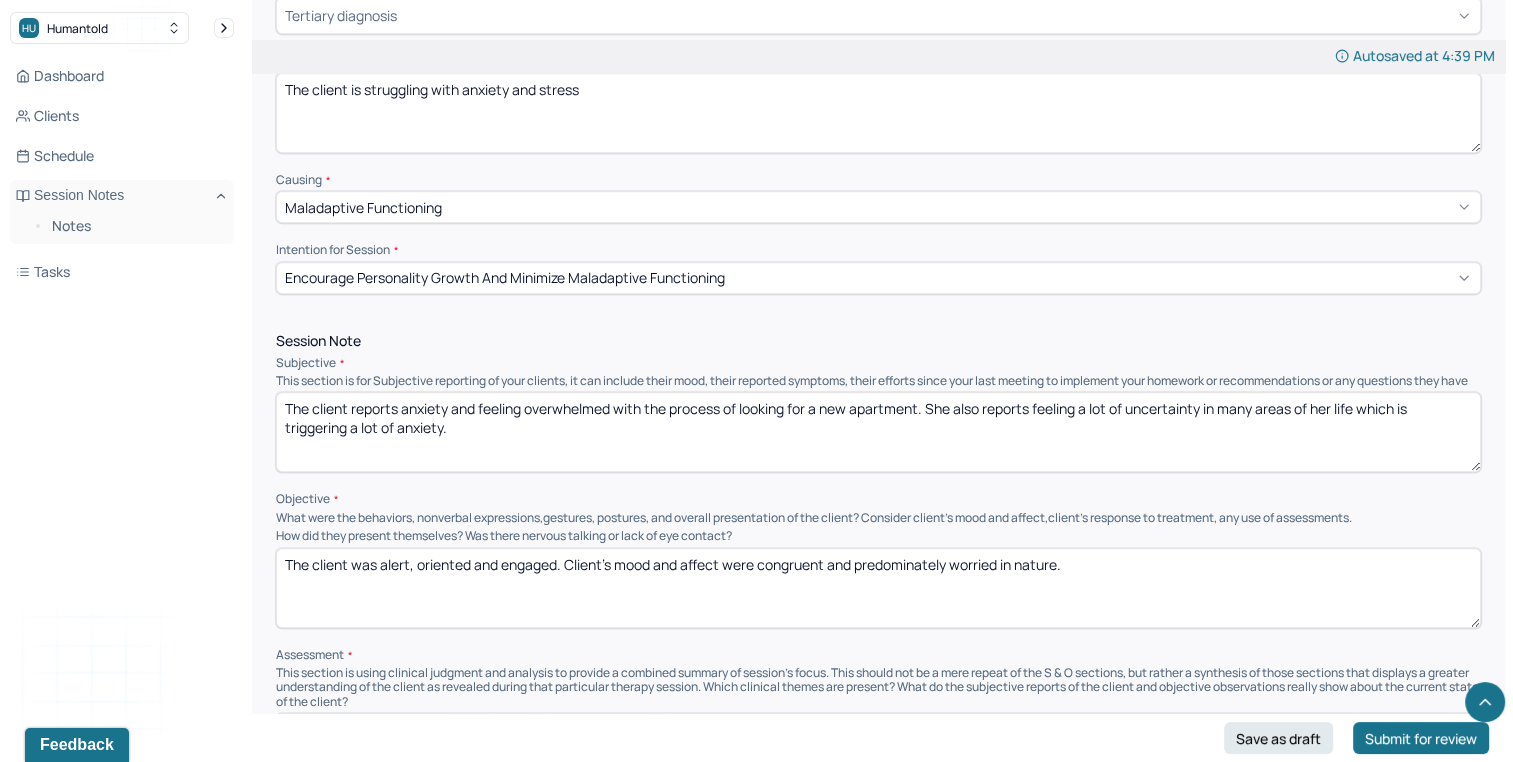 scroll, scrollTop: 924, scrollLeft: 0, axis: vertical 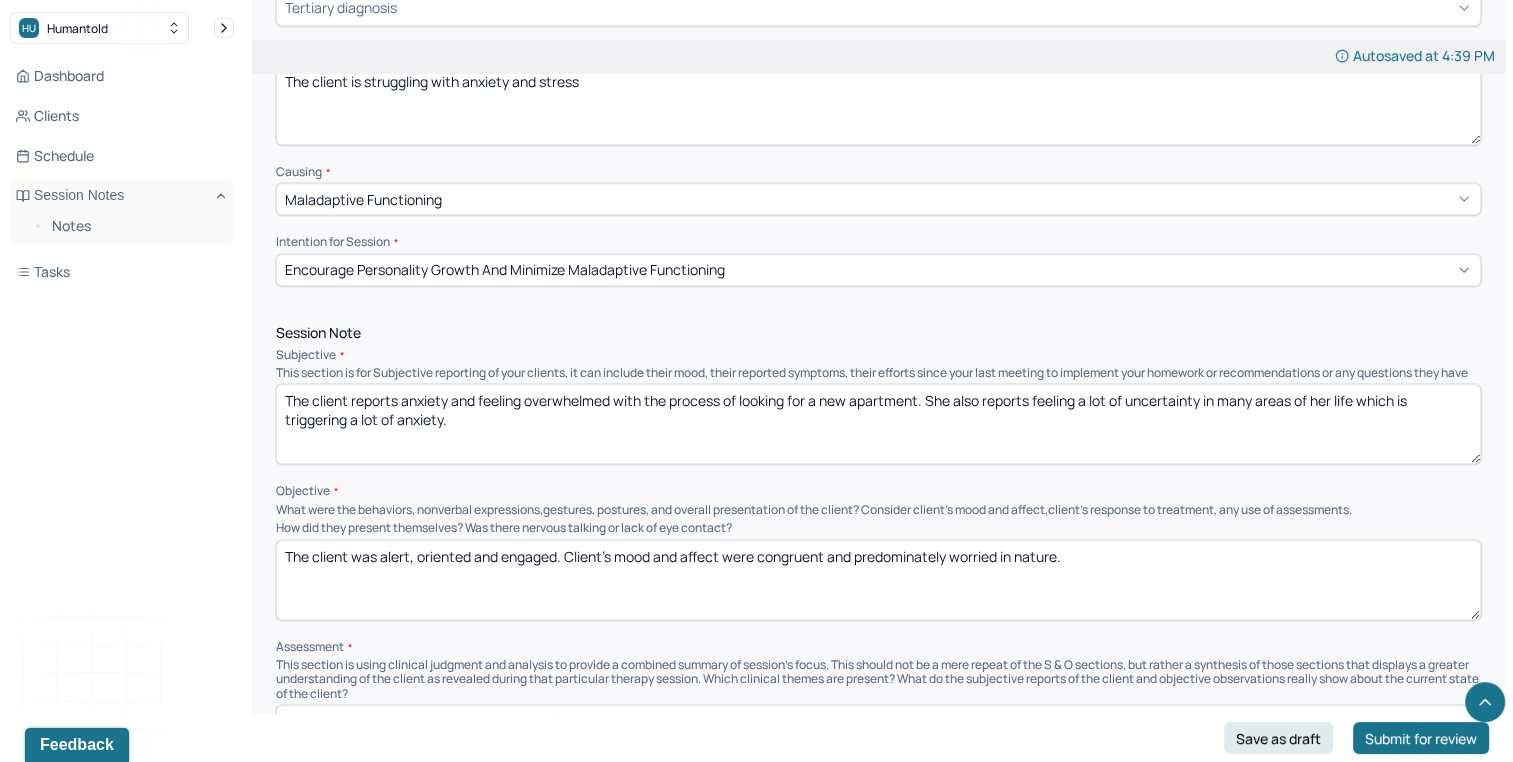 type on "The client is struggling with anxiety and stress" 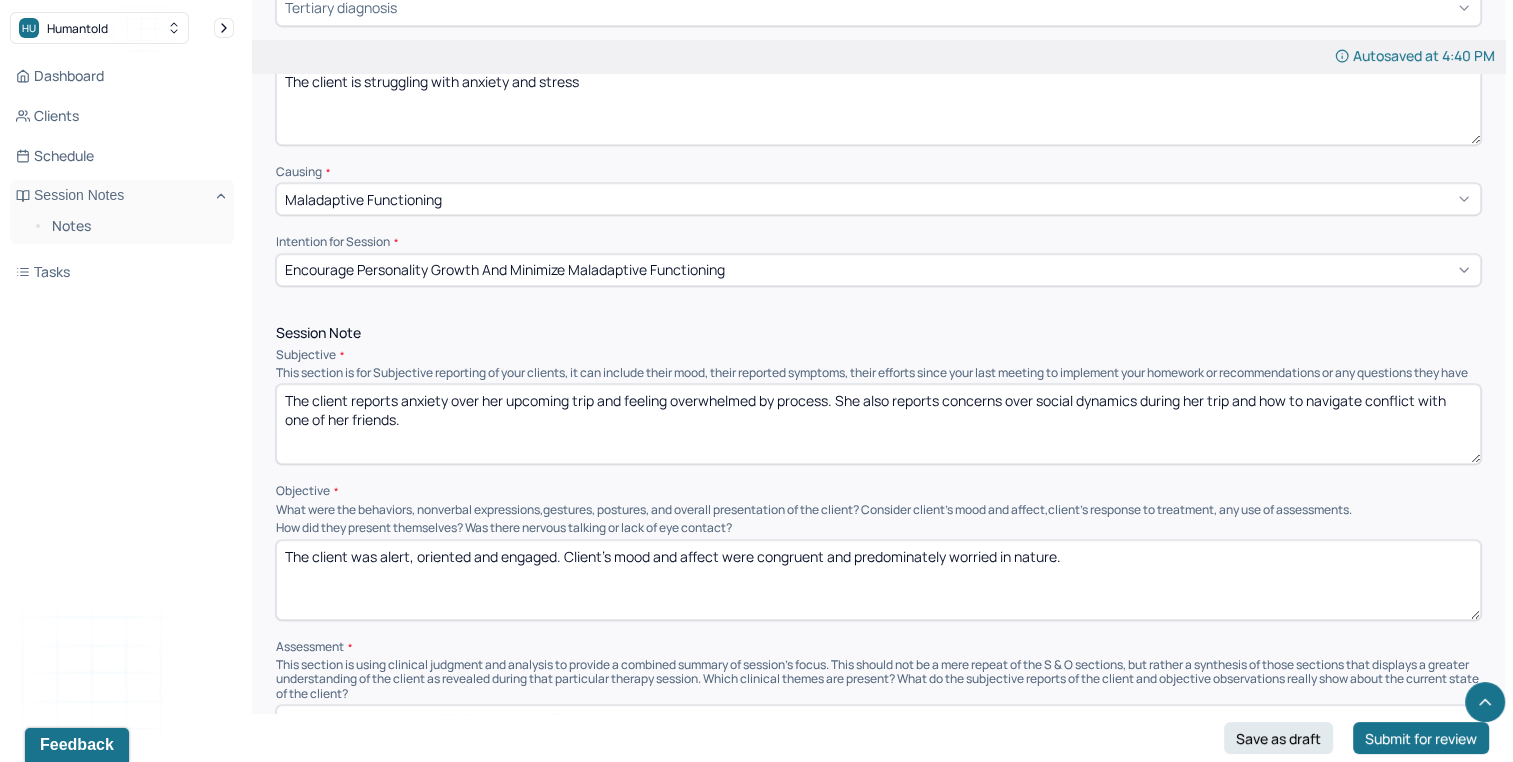 type on "The client reports anxiety over her upcoming trip and feeling overwhelmed by process. She also reports concerns over social dynamics during her trip and how to navigate conflict with one of her friends." 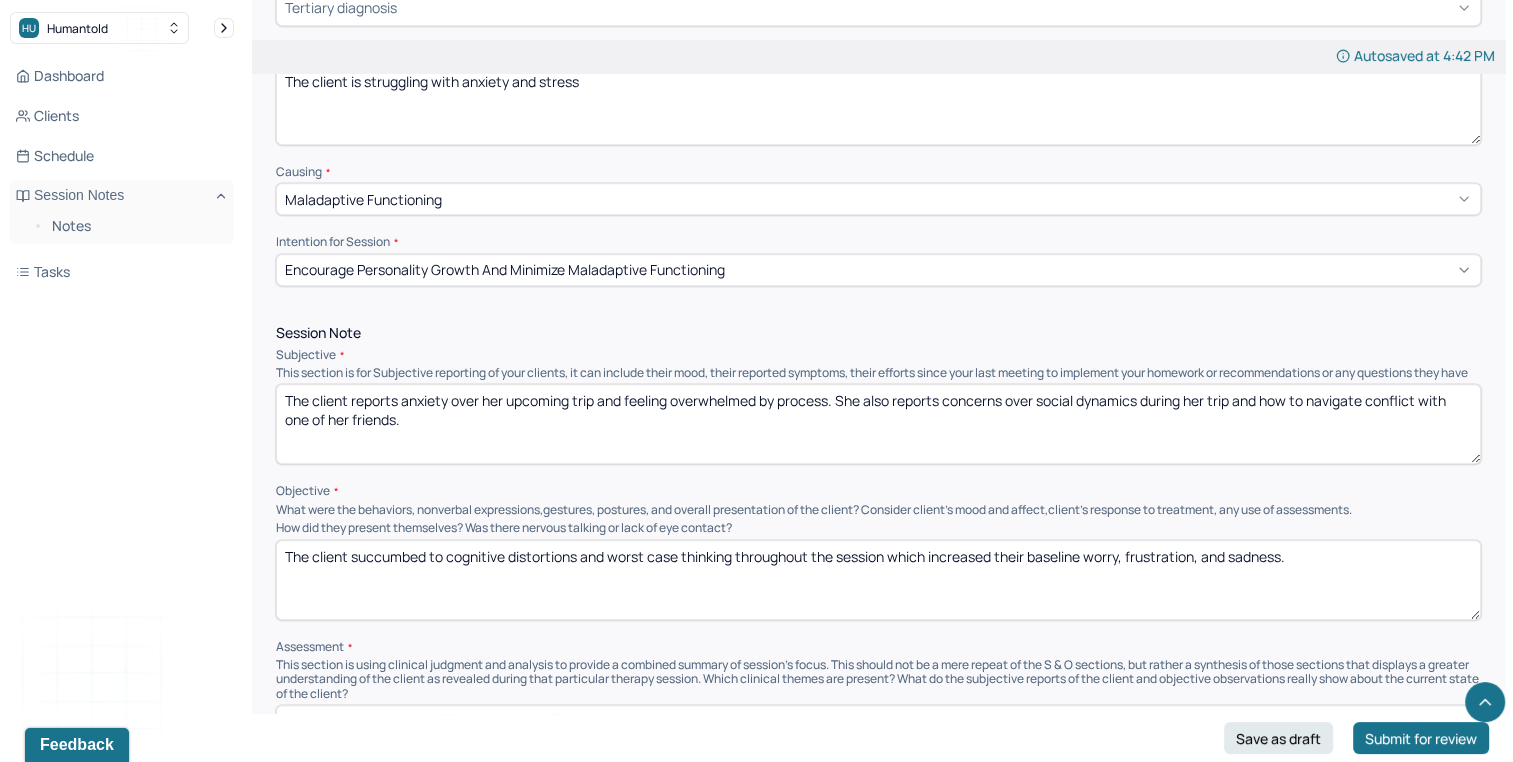 click on "The client succumbed to cognitive distortions and worst case thinking throughout the session which increased their baseline worry, frustration, and sadness." at bounding box center (878, 580) 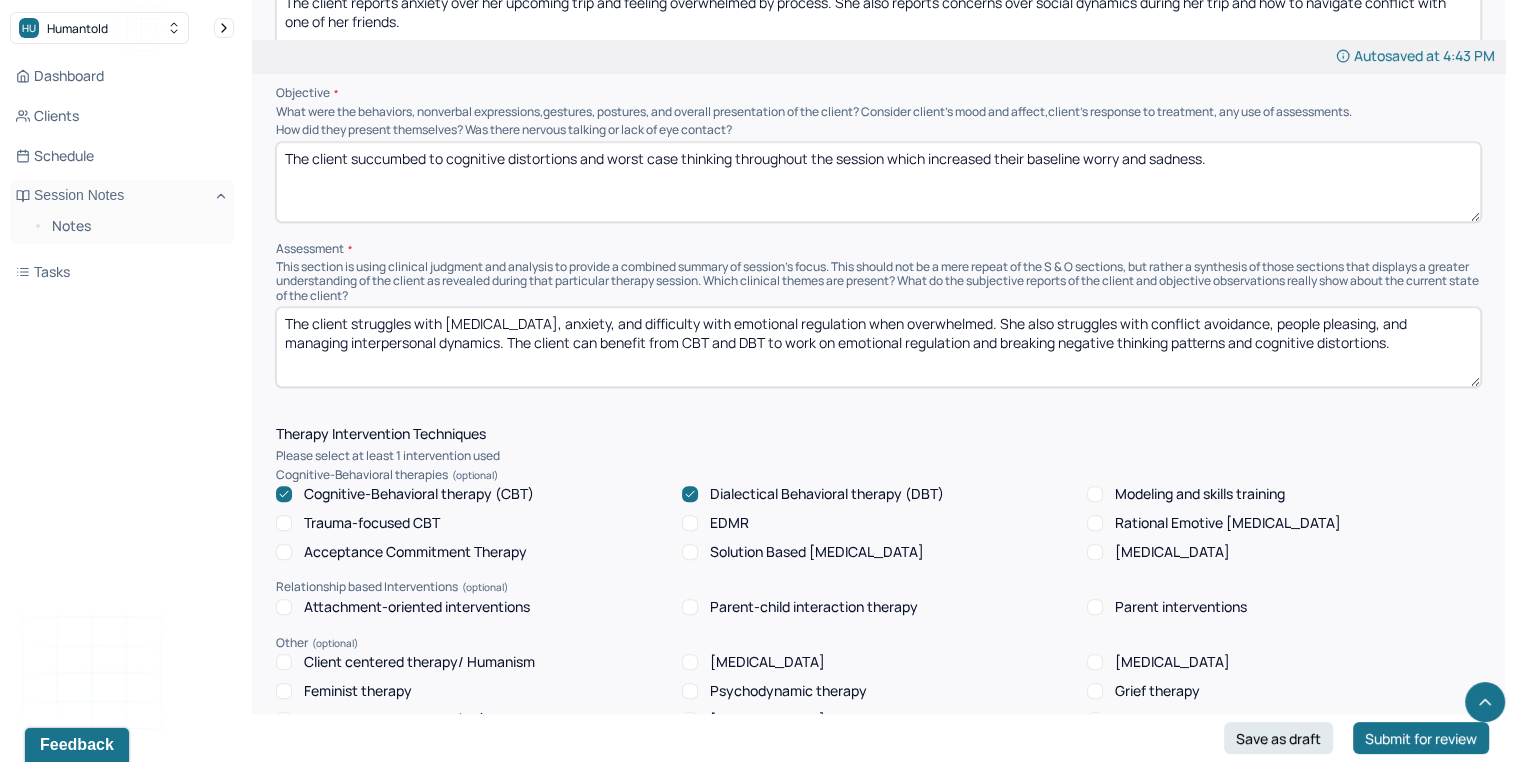 scroll, scrollTop: 1350, scrollLeft: 0, axis: vertical 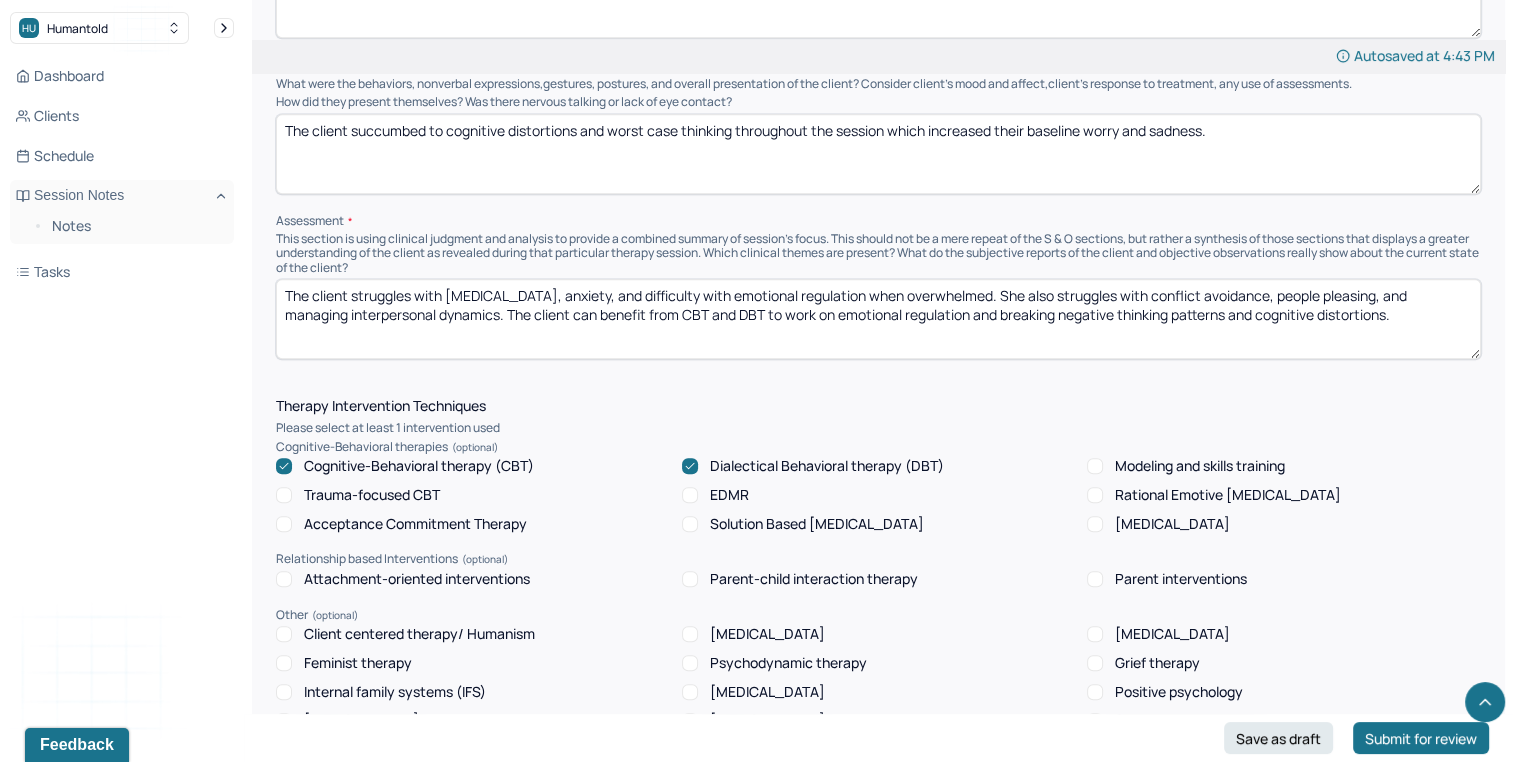 type on "The client succumbed to cognitive distortions and worst case thinking throughout the session which increased their baseline worry and sadness." 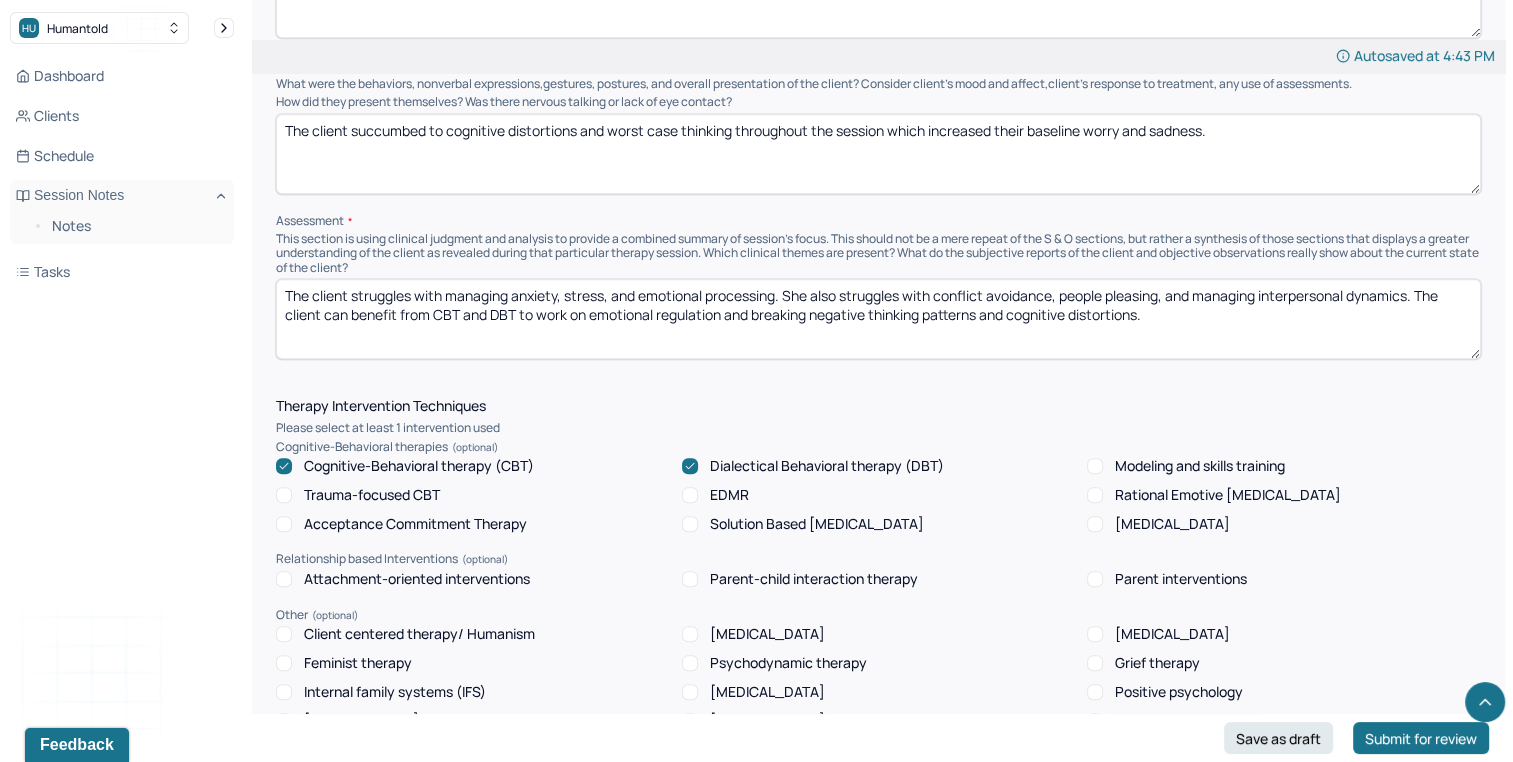 click on "The client struggles with managing anxiety, stress, and emotional processing. he also struggles with conflict avoidance, people pleasing, and managing interpersonal dynamics. The client can benefit from CBT and DBT to work on emotional regulation and breaking negative thinking patterns and cognitive distortions." at bounding box center [878, 319] 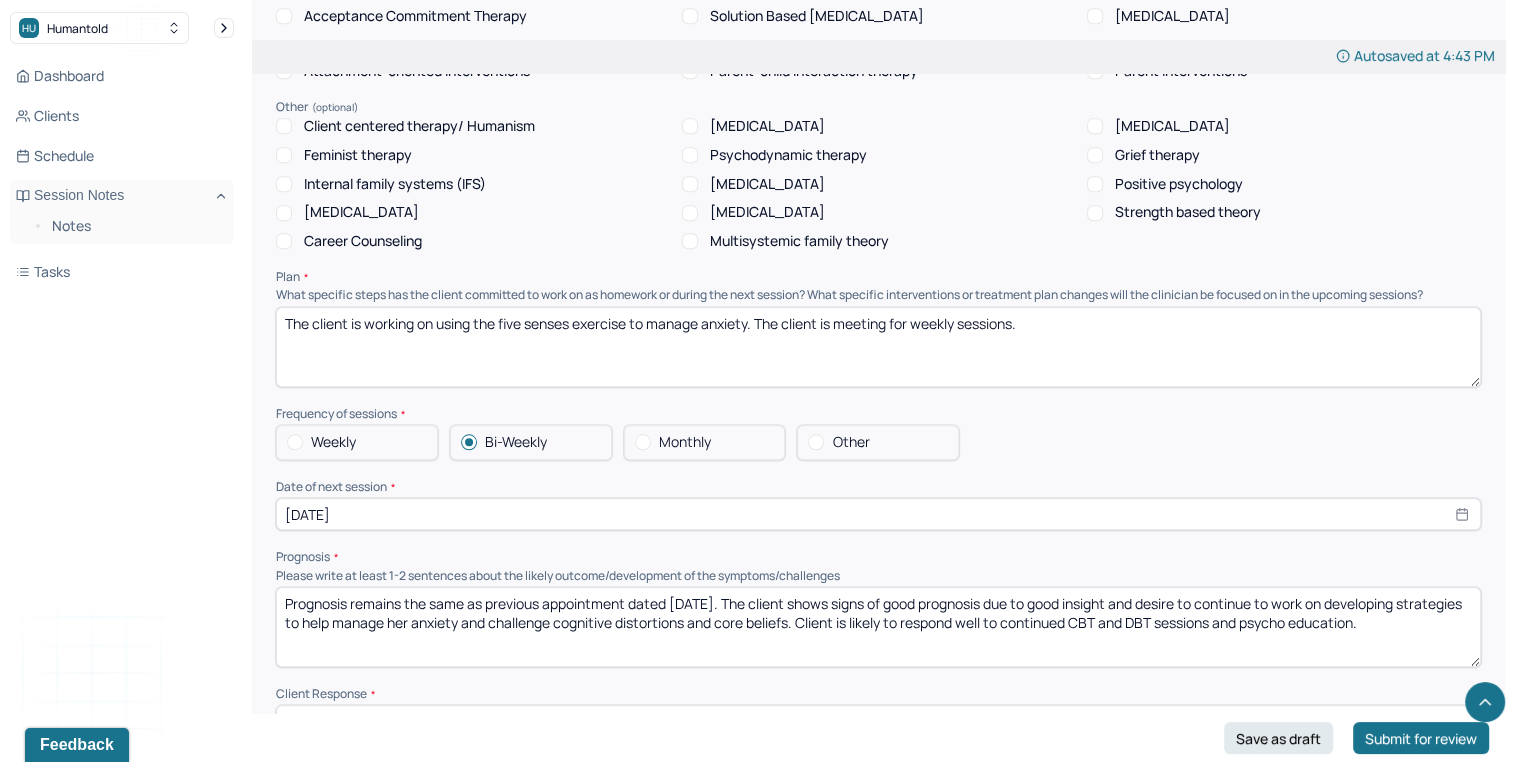 scroll, scrollTop: 1842, scrollLeft: 0, axis: vertical 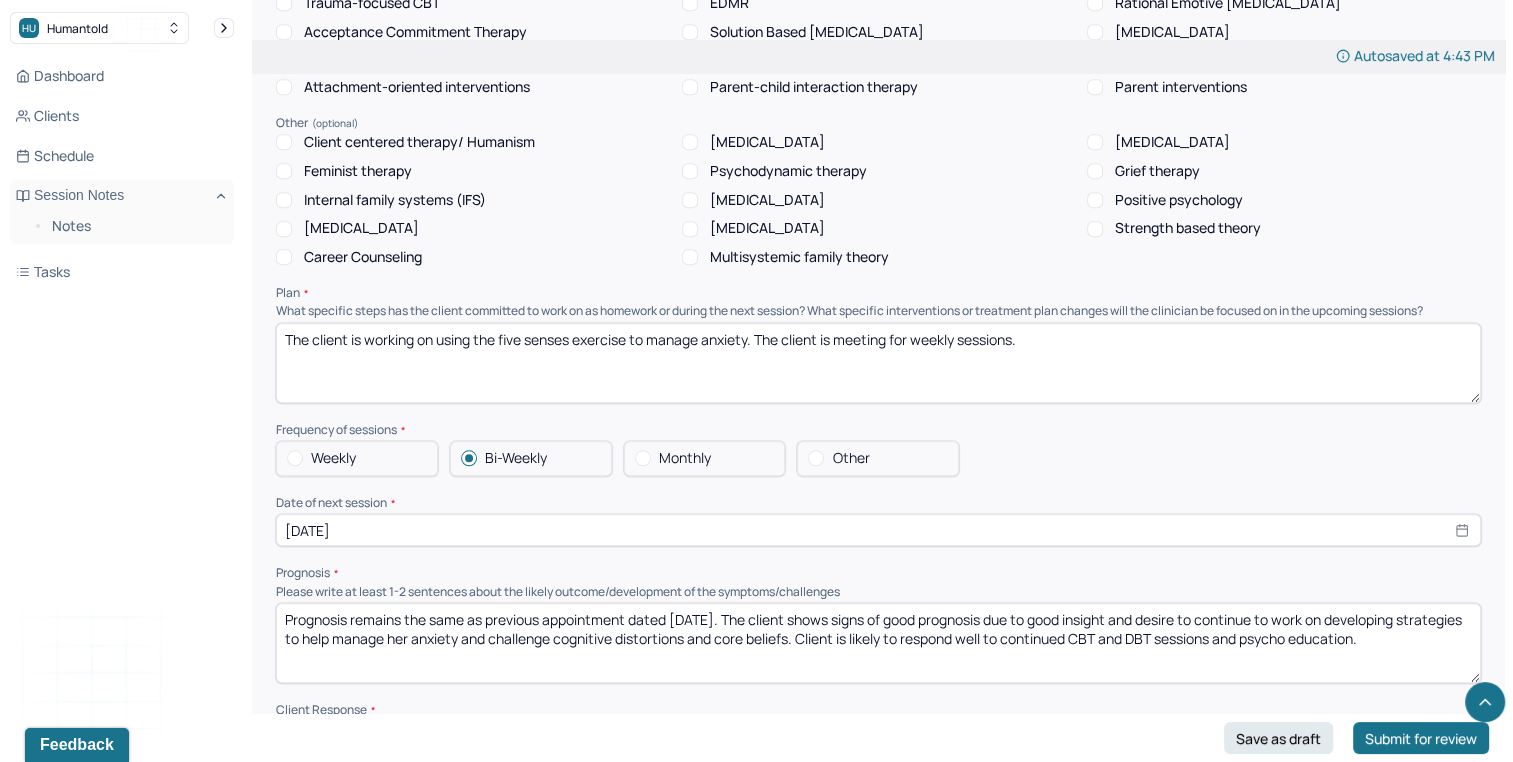 type on "The client struggles with managing anxiety, stress, and emotional processing. She also struggles with feelings of loneliness, conflict avoidance, people pleasing, and managing interpersonal dynamics. The client can benefit from CBT and DBT to work on emotional regulation and breaking negative thinking patterns and cognitive distortions." 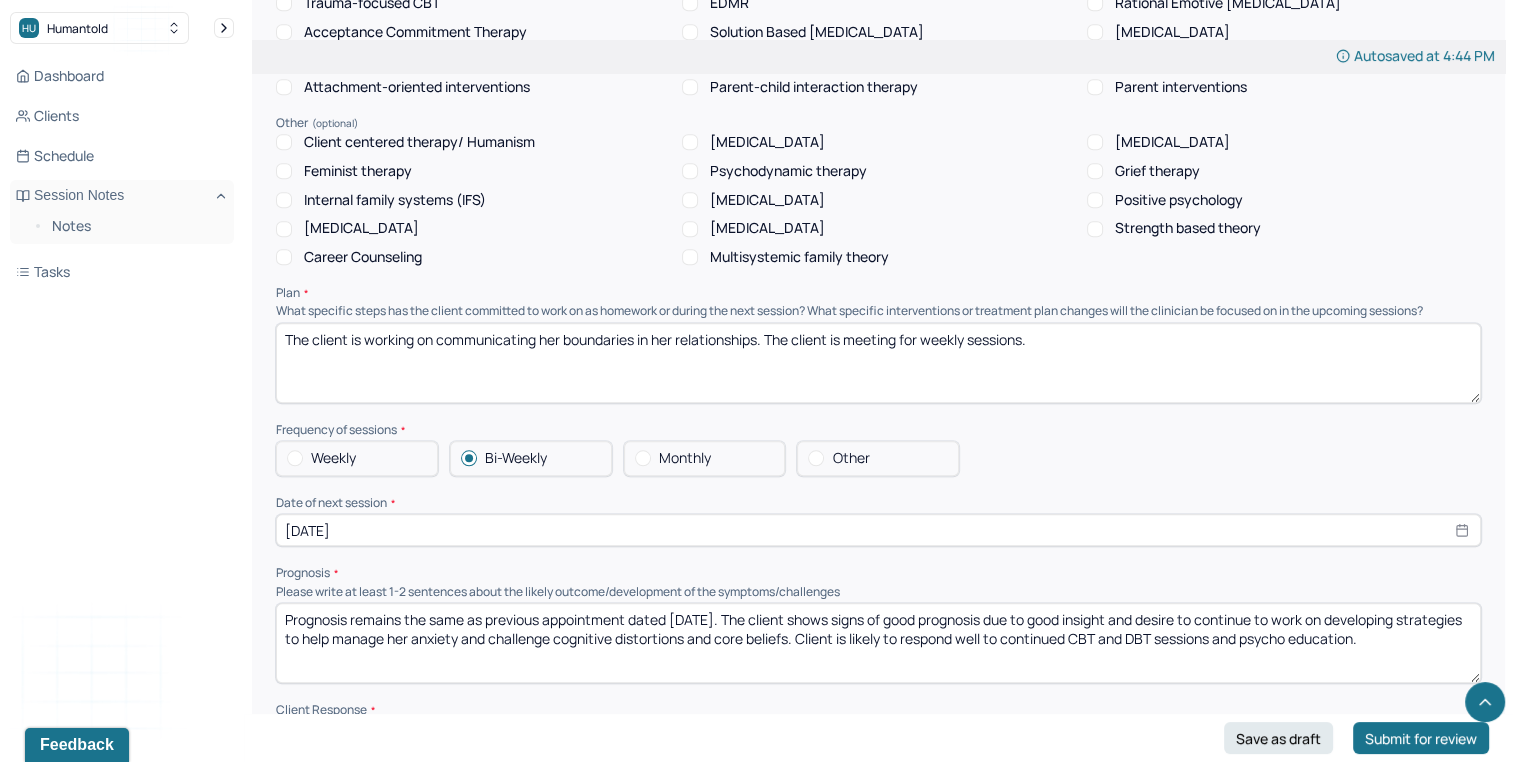 type on "The client is working on communicating her boundaries in her relationships. The client is meeting for weekly sessions." 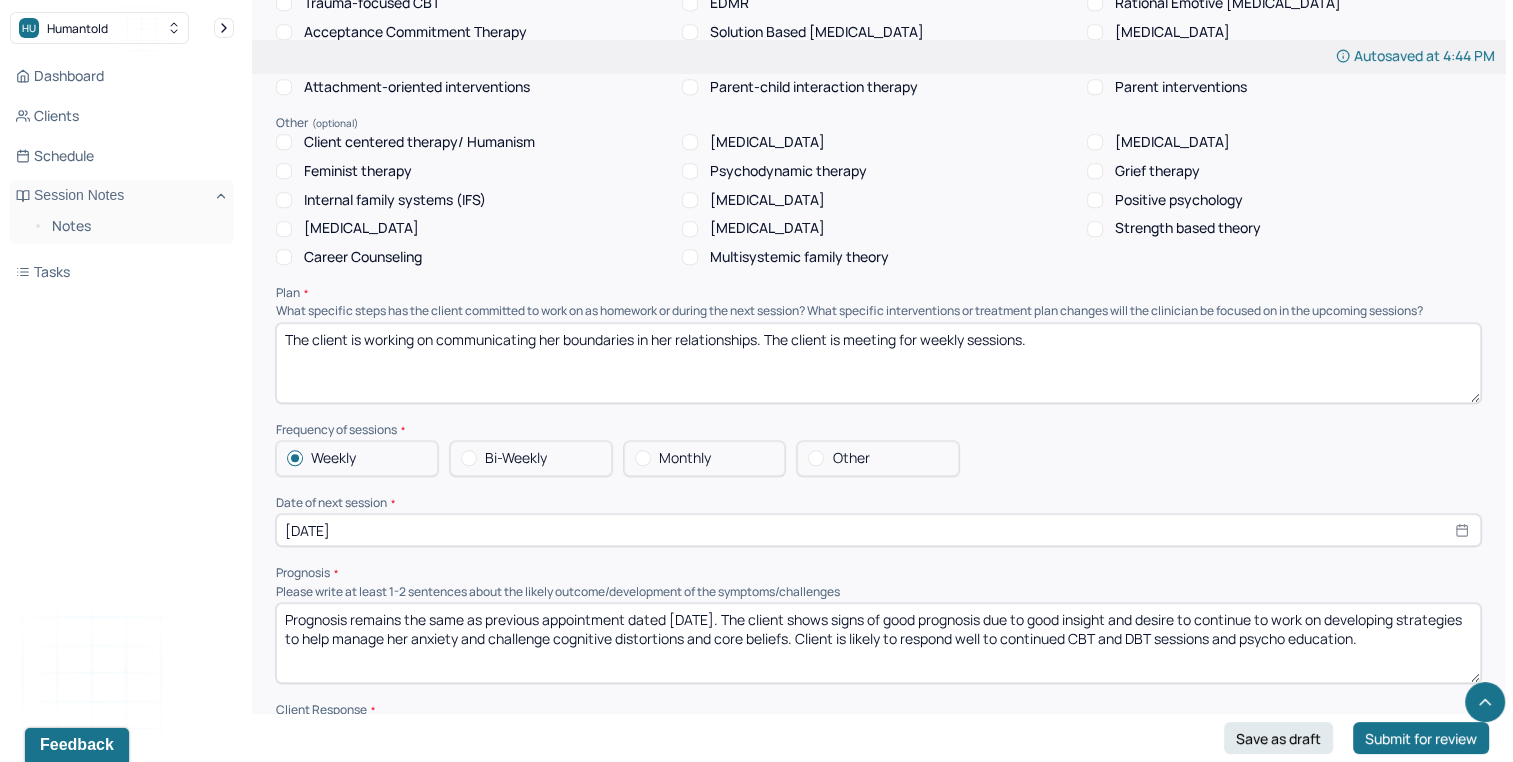 click on "Other" at bounding box center [850, 458] 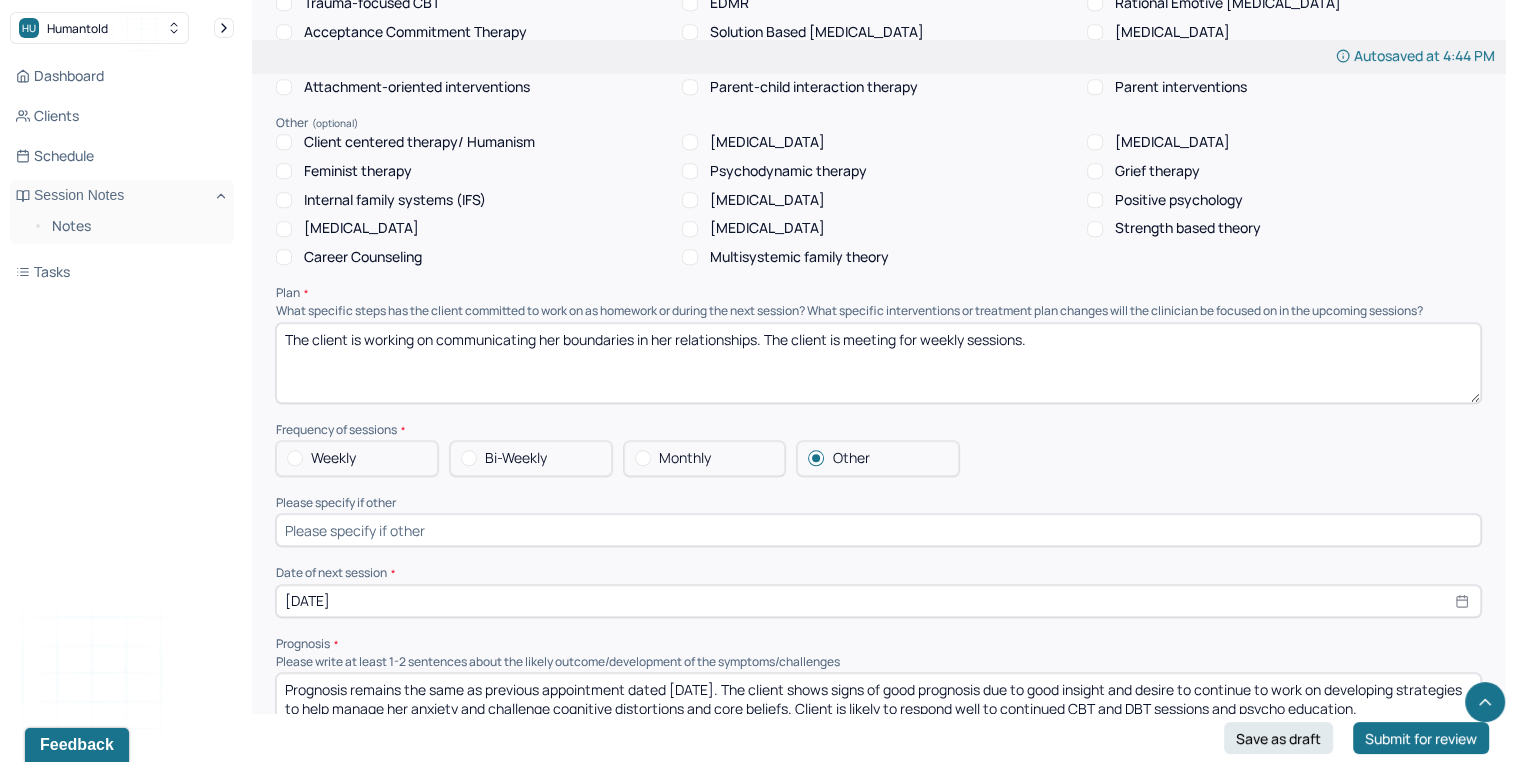 click at bounding box center (878, 530) 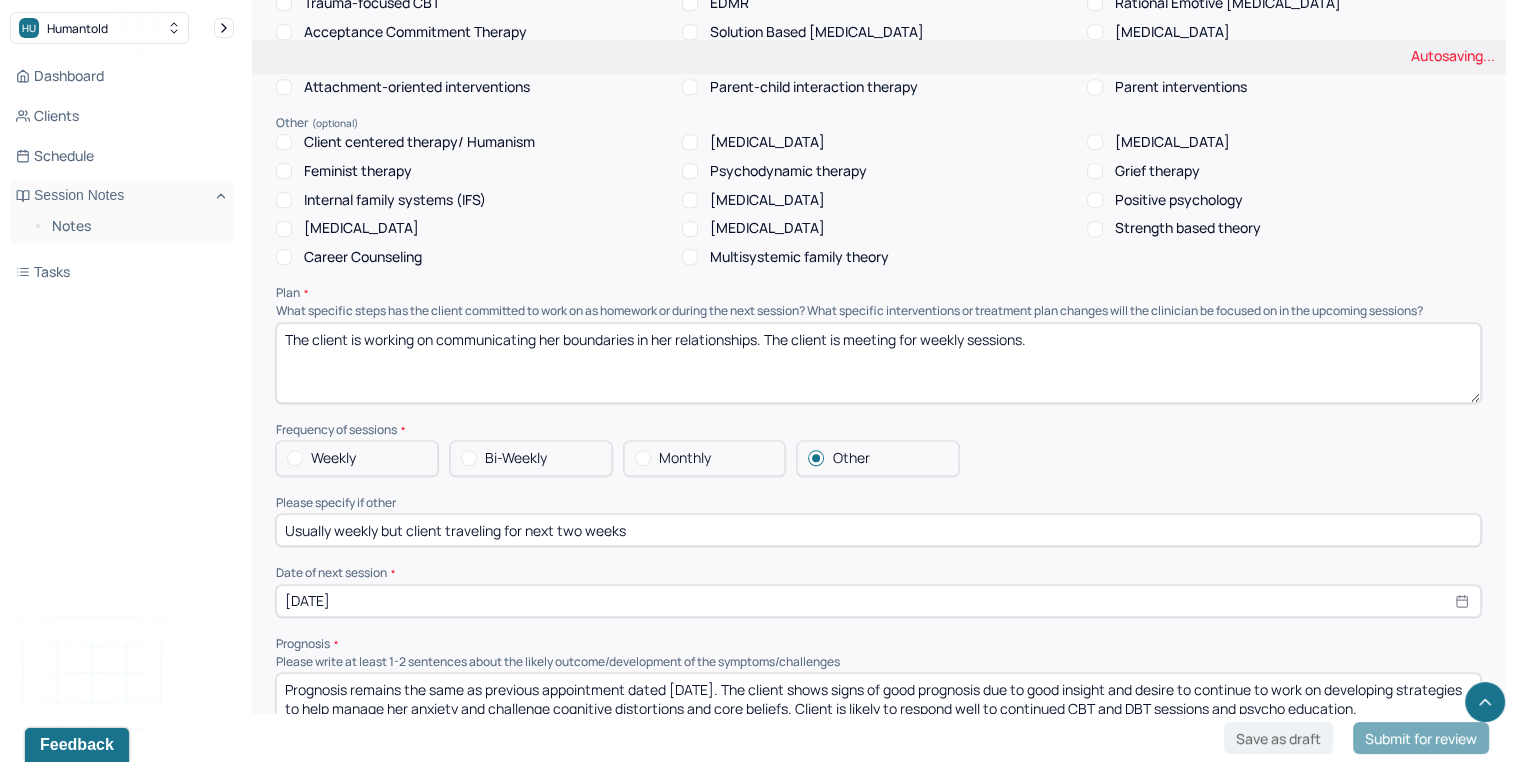 type on "Usually weekly but client traveling for next two weeks" 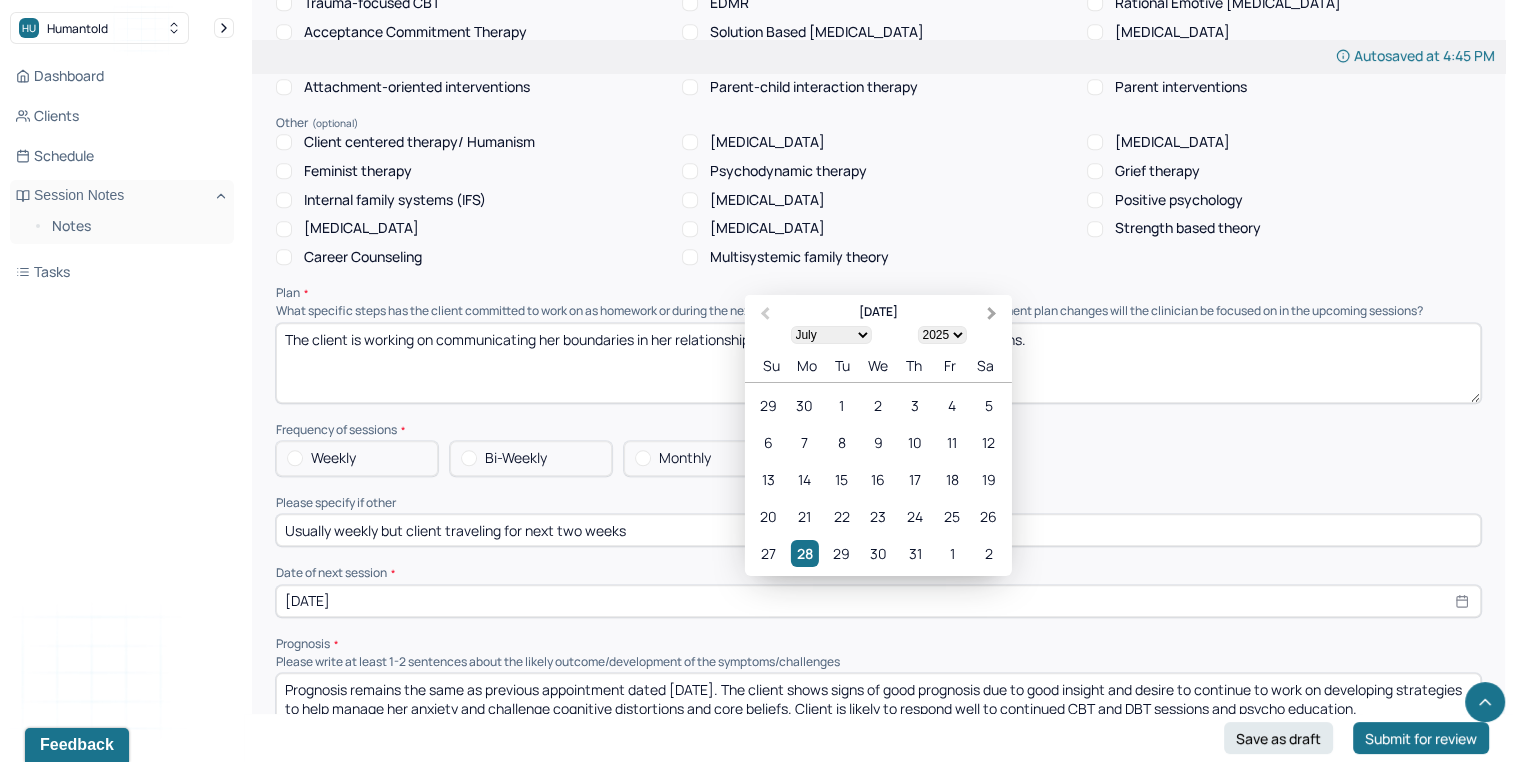 click on "Next Month" at bounding box center [992, 314] 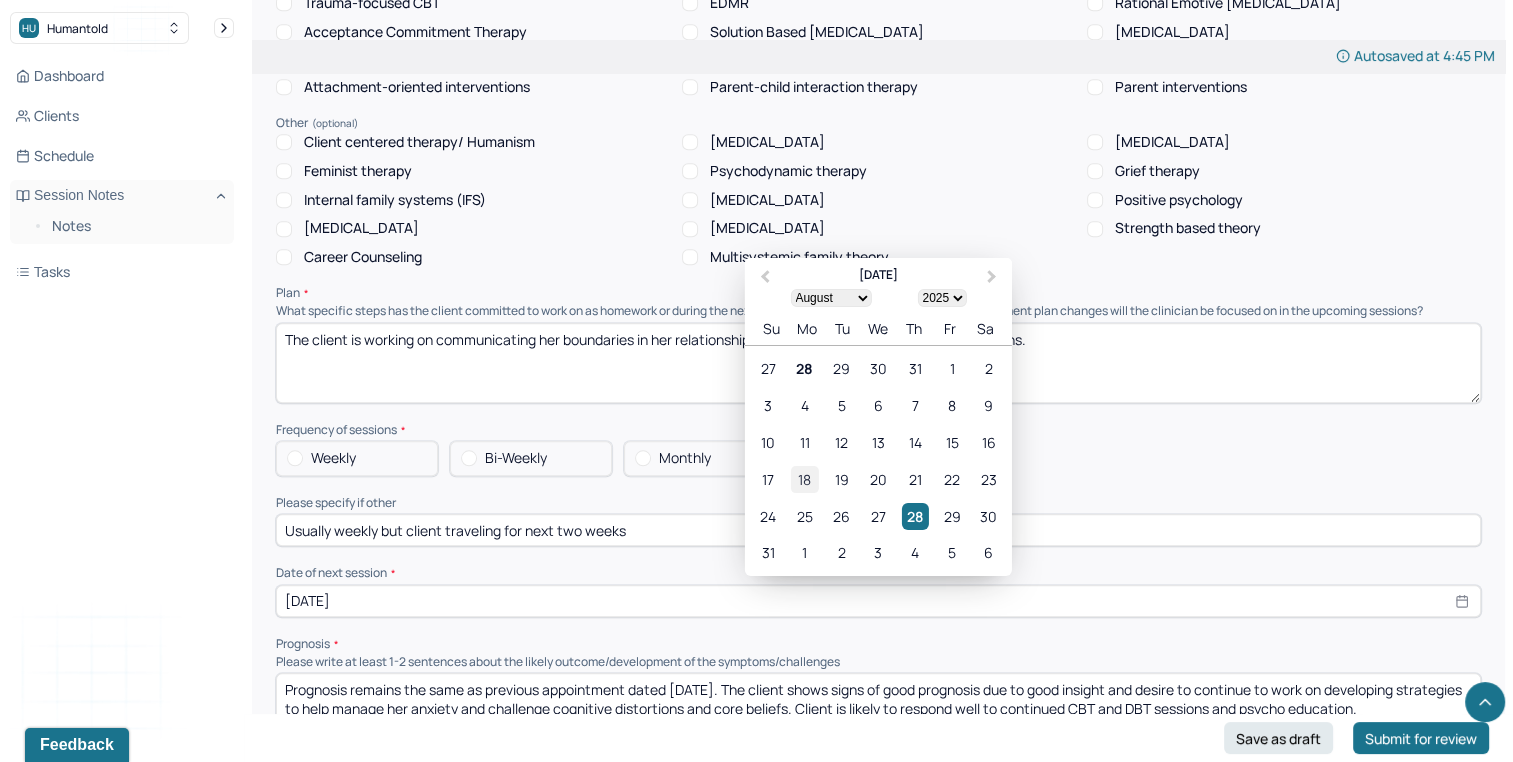 click on "18" at bounding box center (804, 479) 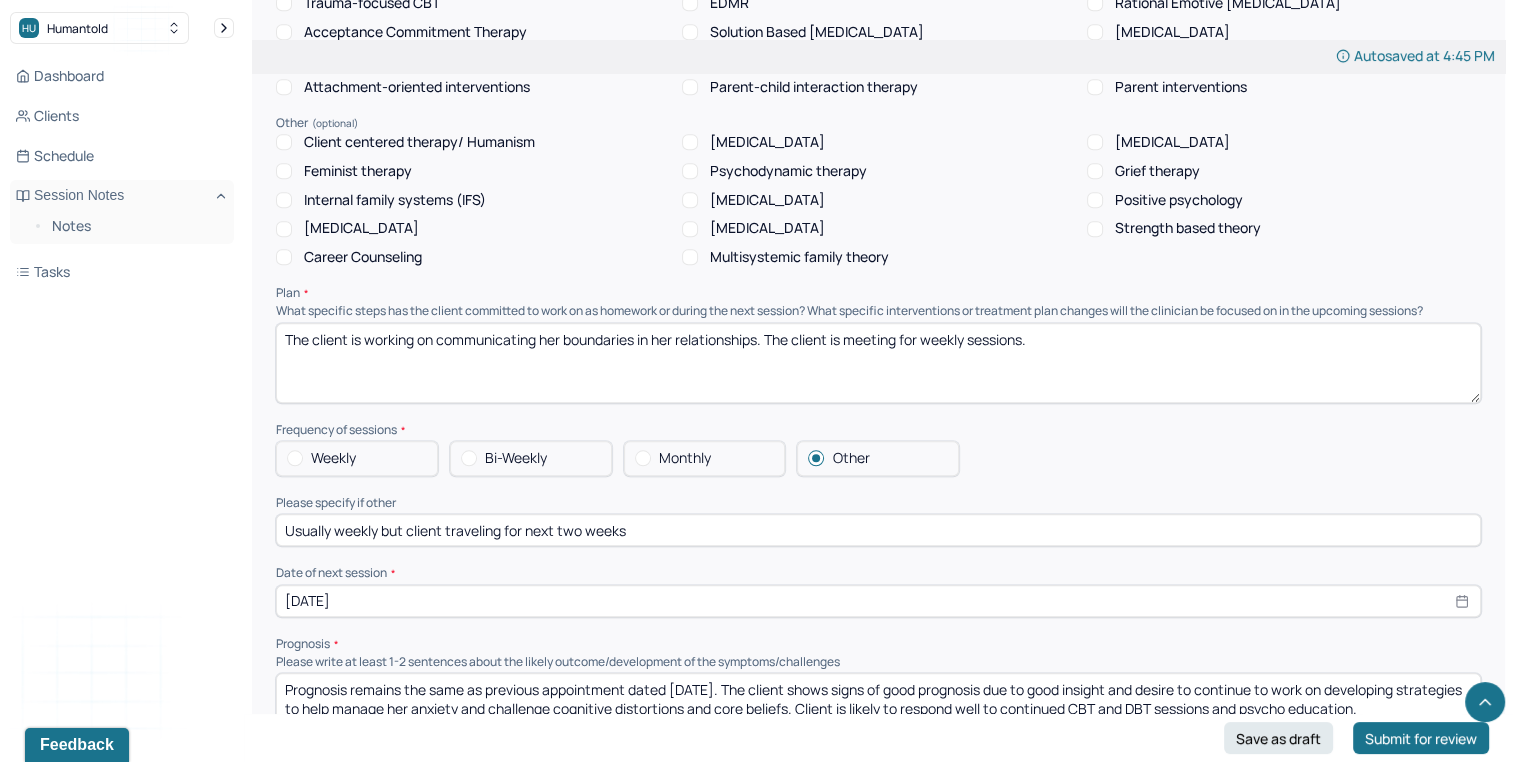 select on "7" 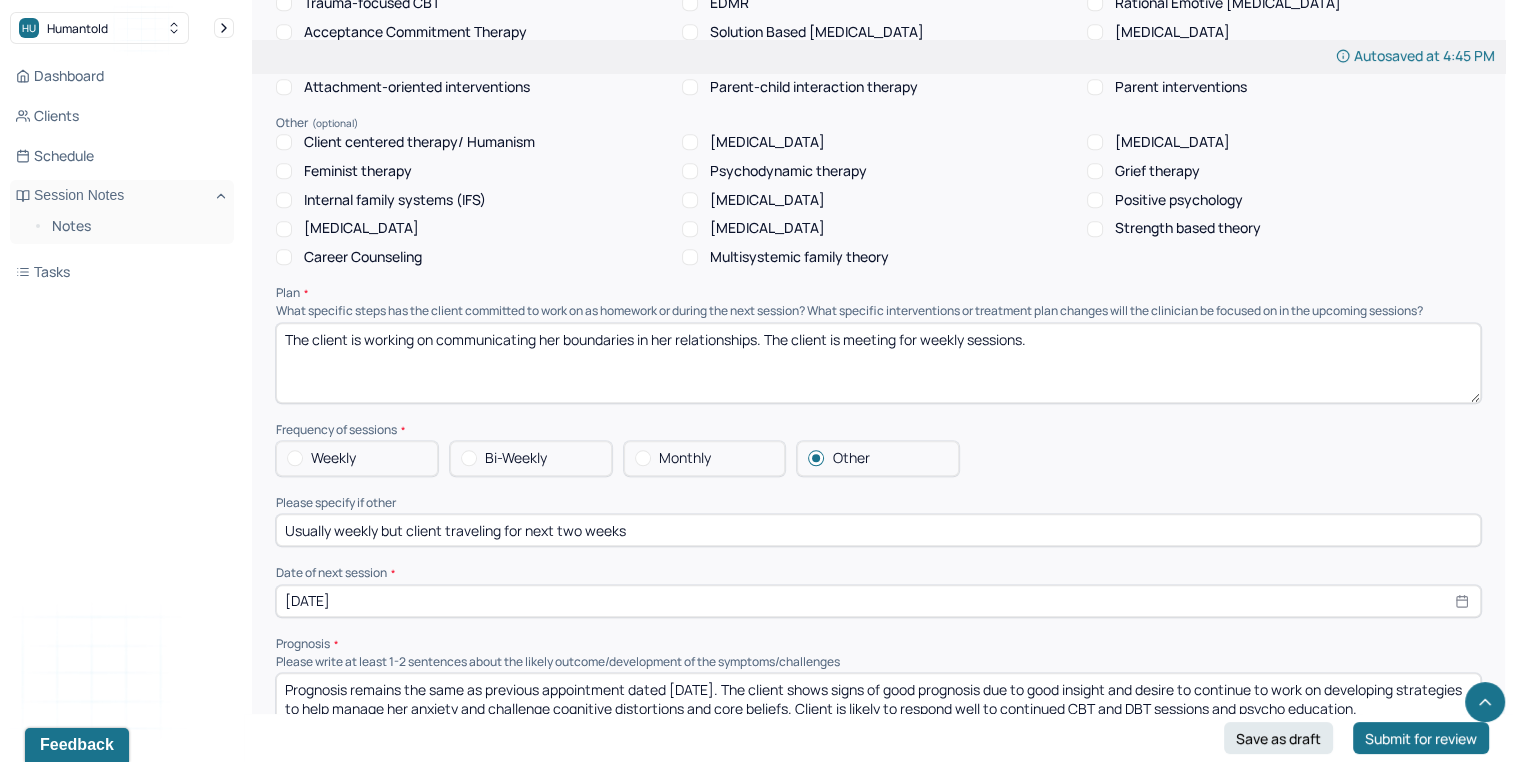 click on "Prognosis" at bounding box center (878, 644) 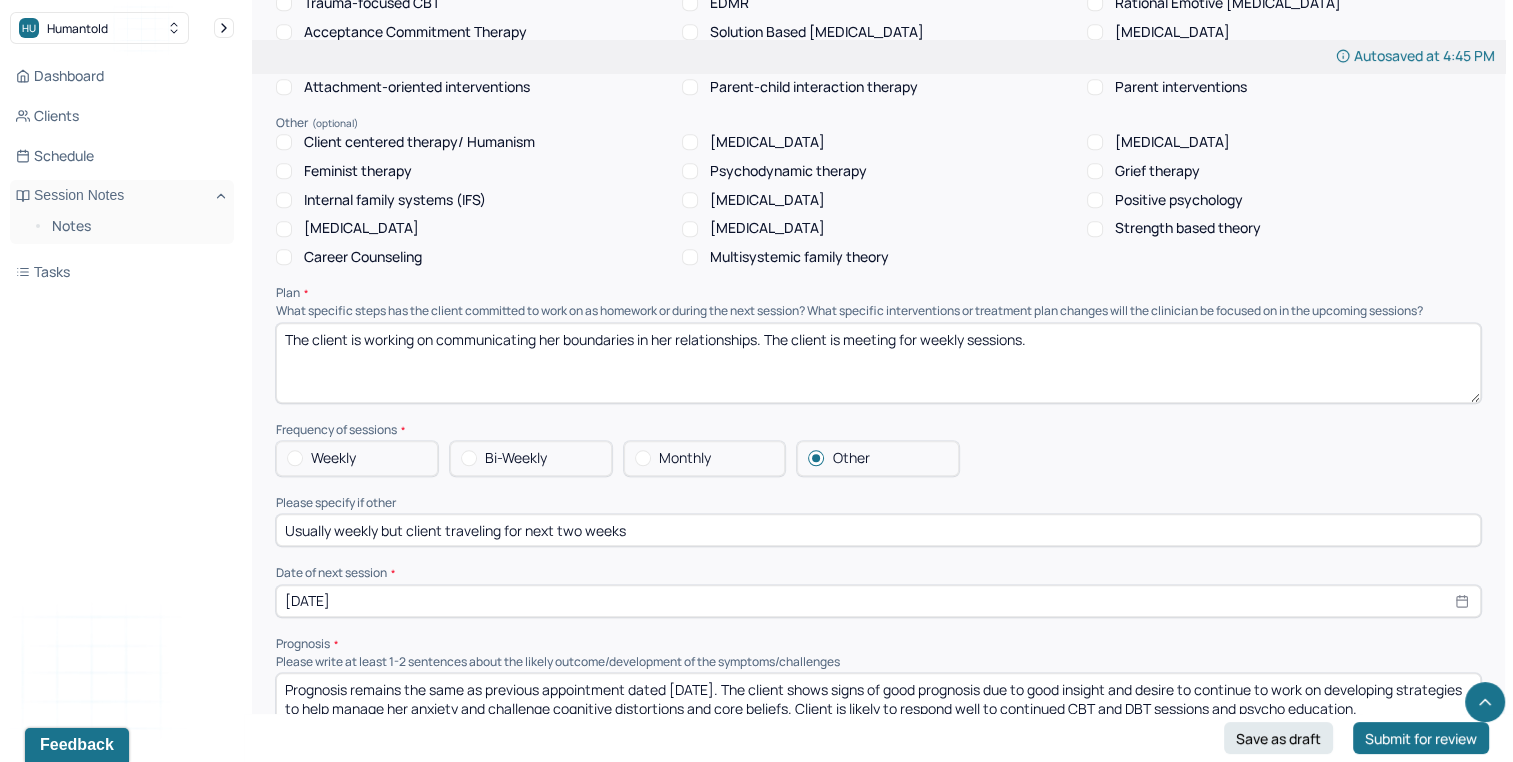 drag, startPoint x: 673, startPoint y: 707, endPoint x: 701, endPoint y: 708, distance: 28.01785 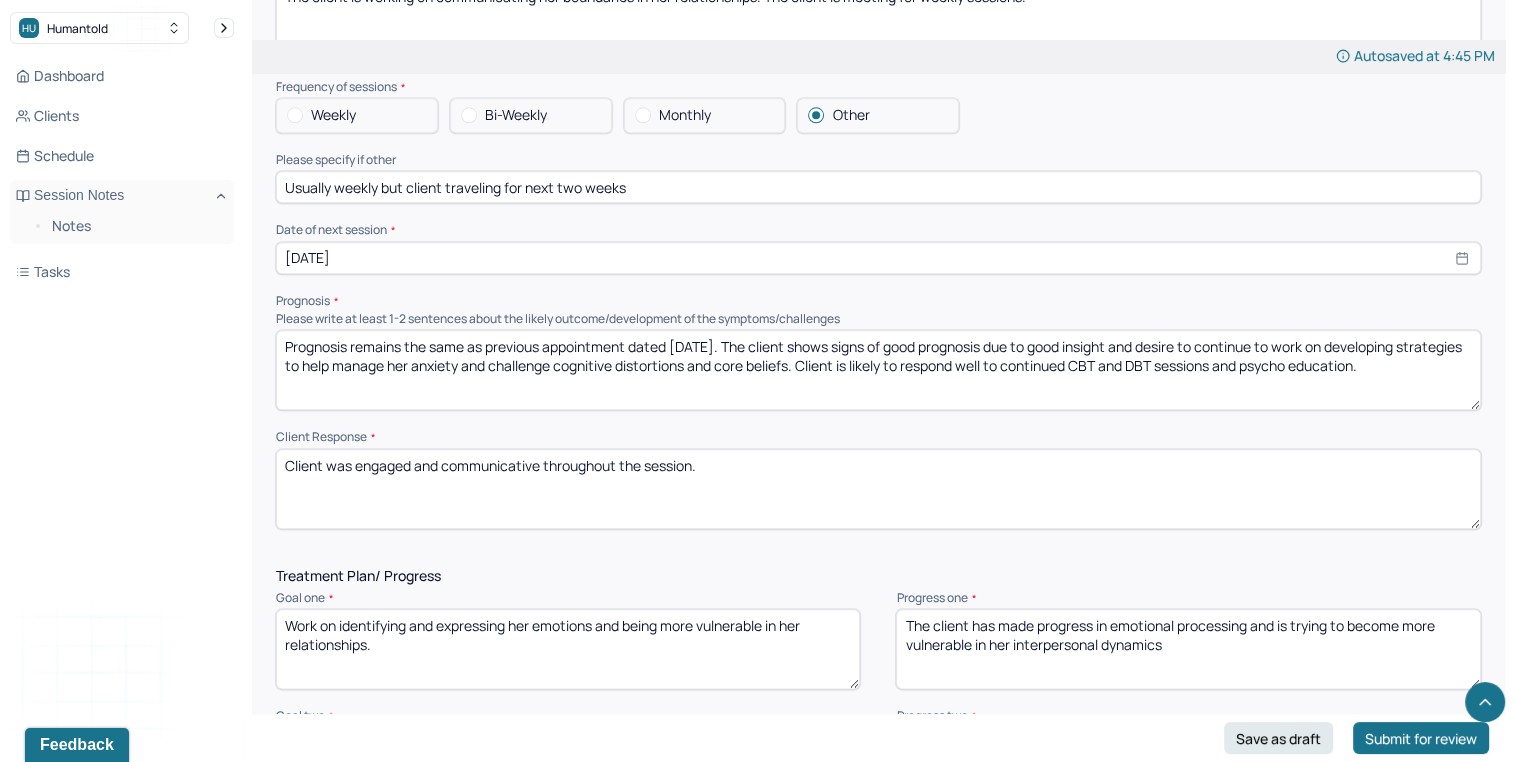 scroll, scrollTop: 2205, scrollLeft: 0, axis: vertical 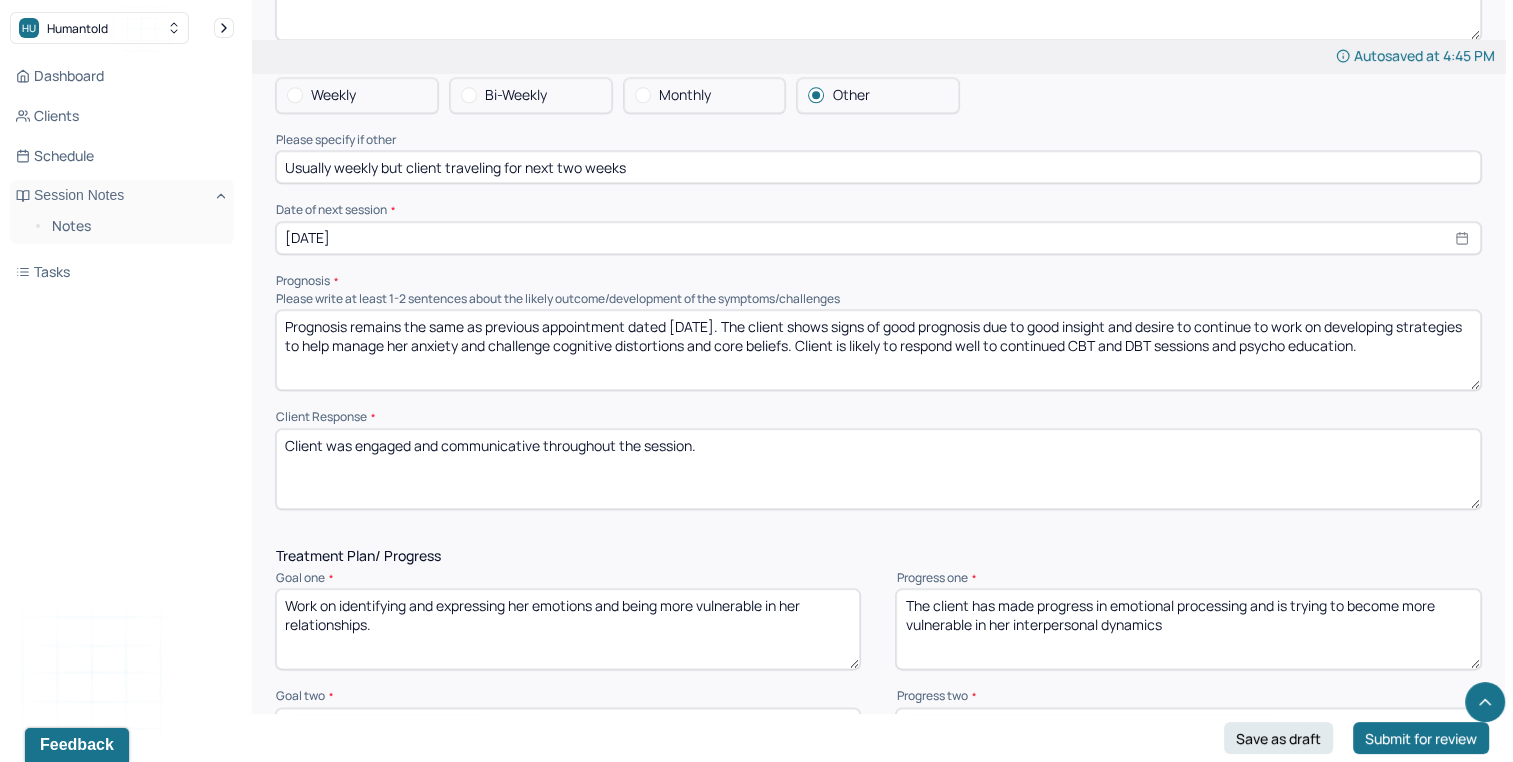 type on "Prognosis remains the same as previous appointment dated 7/22/25. The client shows signs of good prognosis due to good insight and desire to continue to work on developing strategies to help manage her anxiety and challenge cognitive distortions and core beliefs. Client is likely to respond well to continued CBT and DBT sessions and psycho education." 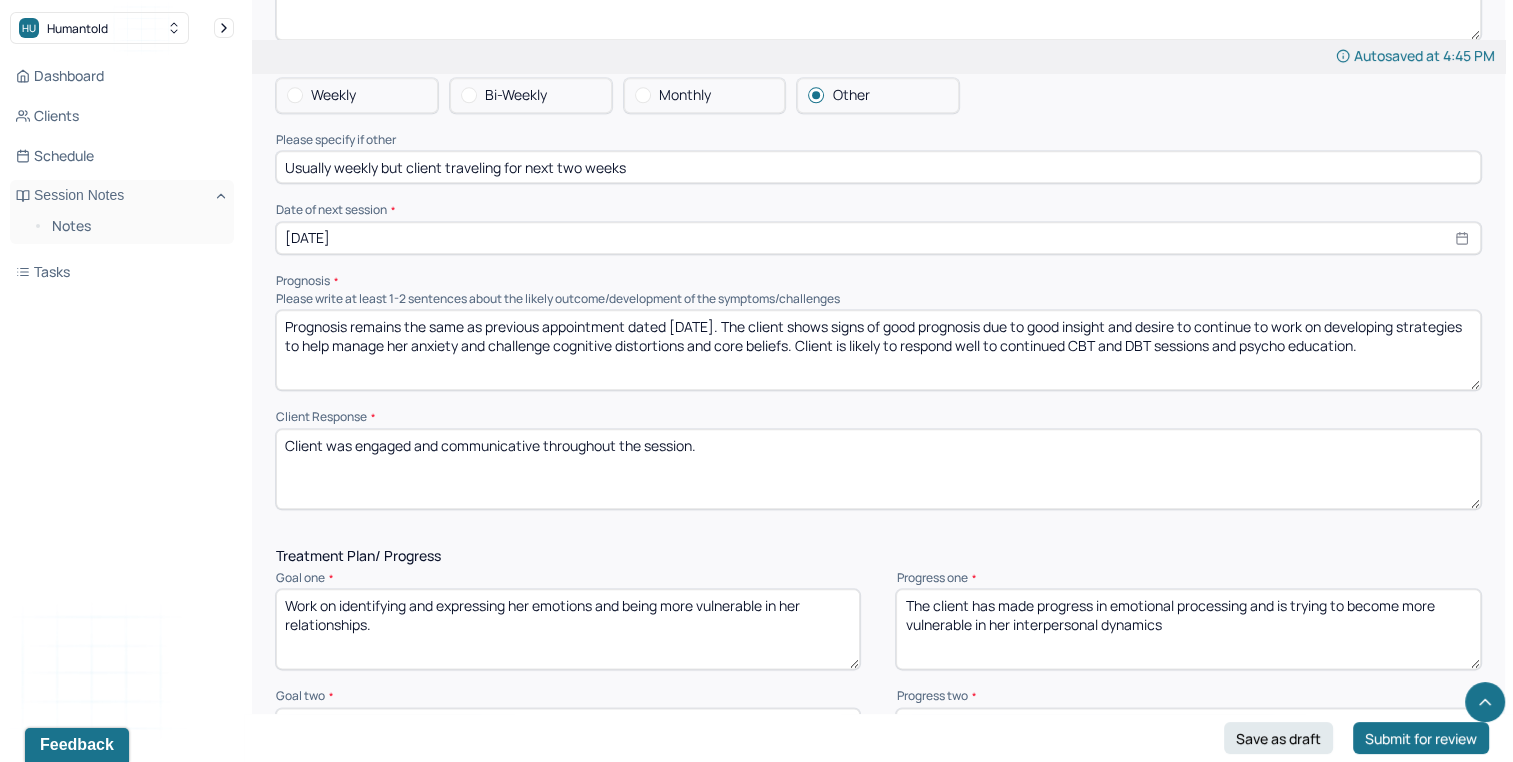click on "Client was engaged and communicative throughout the session." at bounding box center (878, 469) 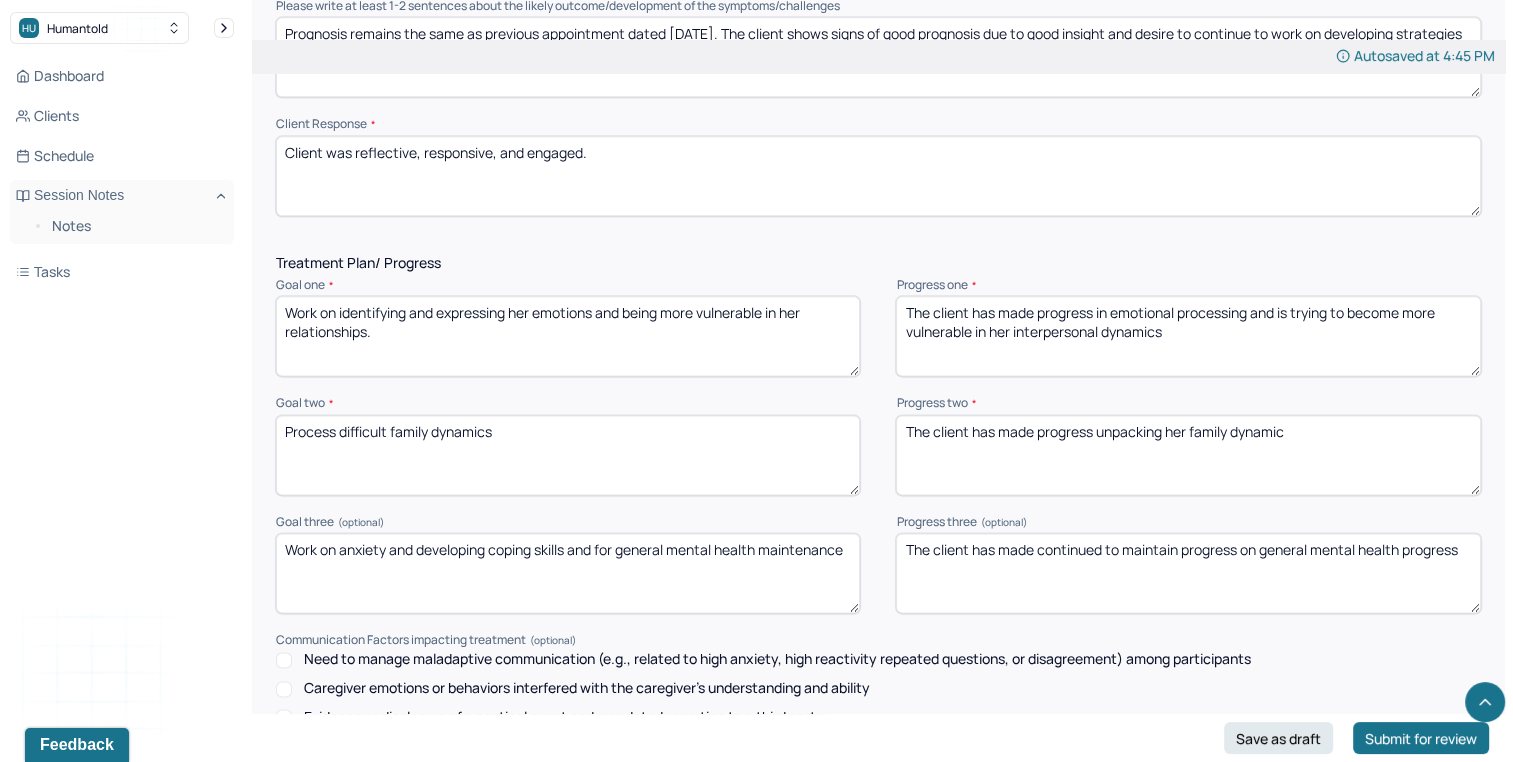 scroll, scrollTop: 2518, scrollLeft: 0, axis: vertical 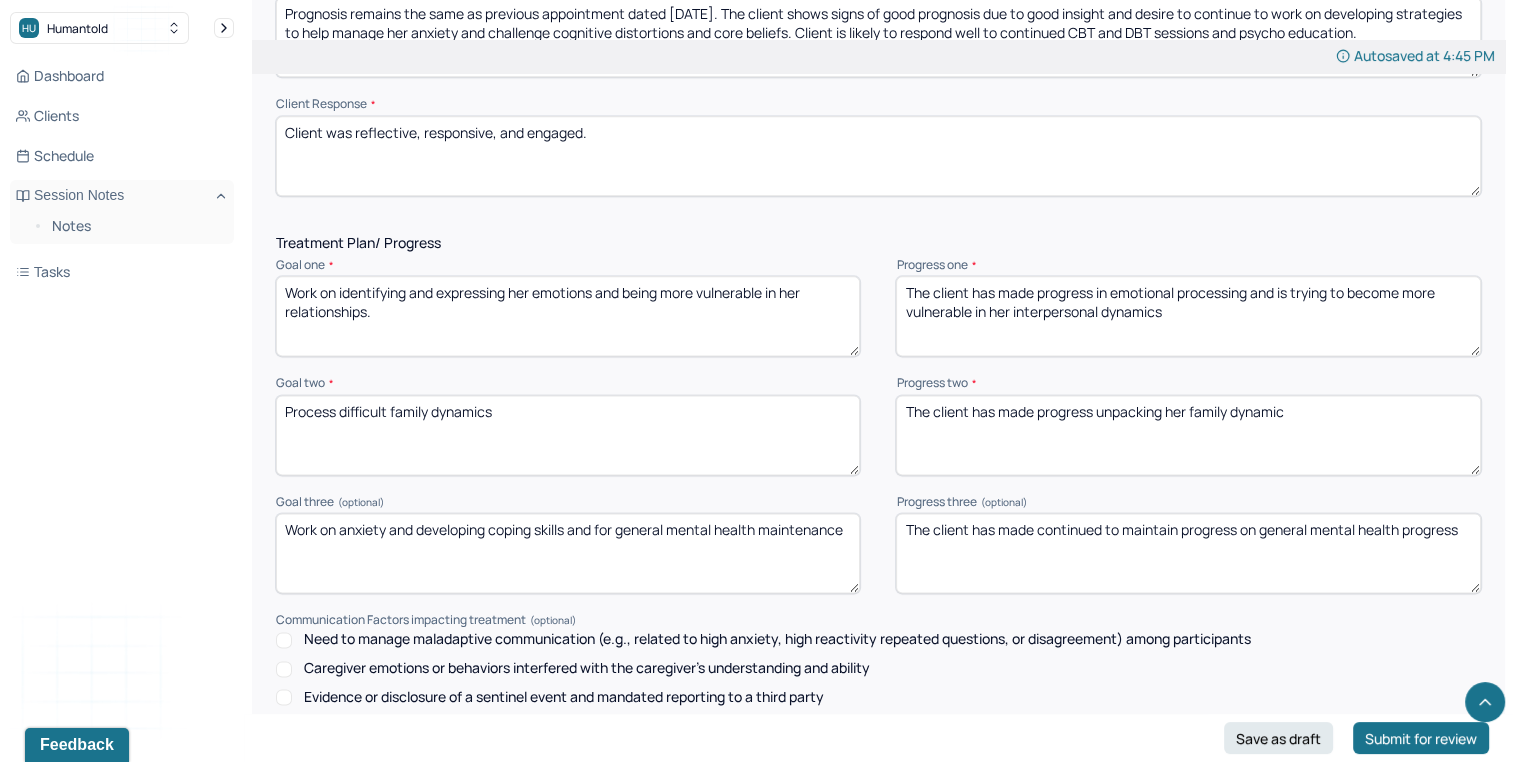 type on "Client was reflective, responsive, and engaged." 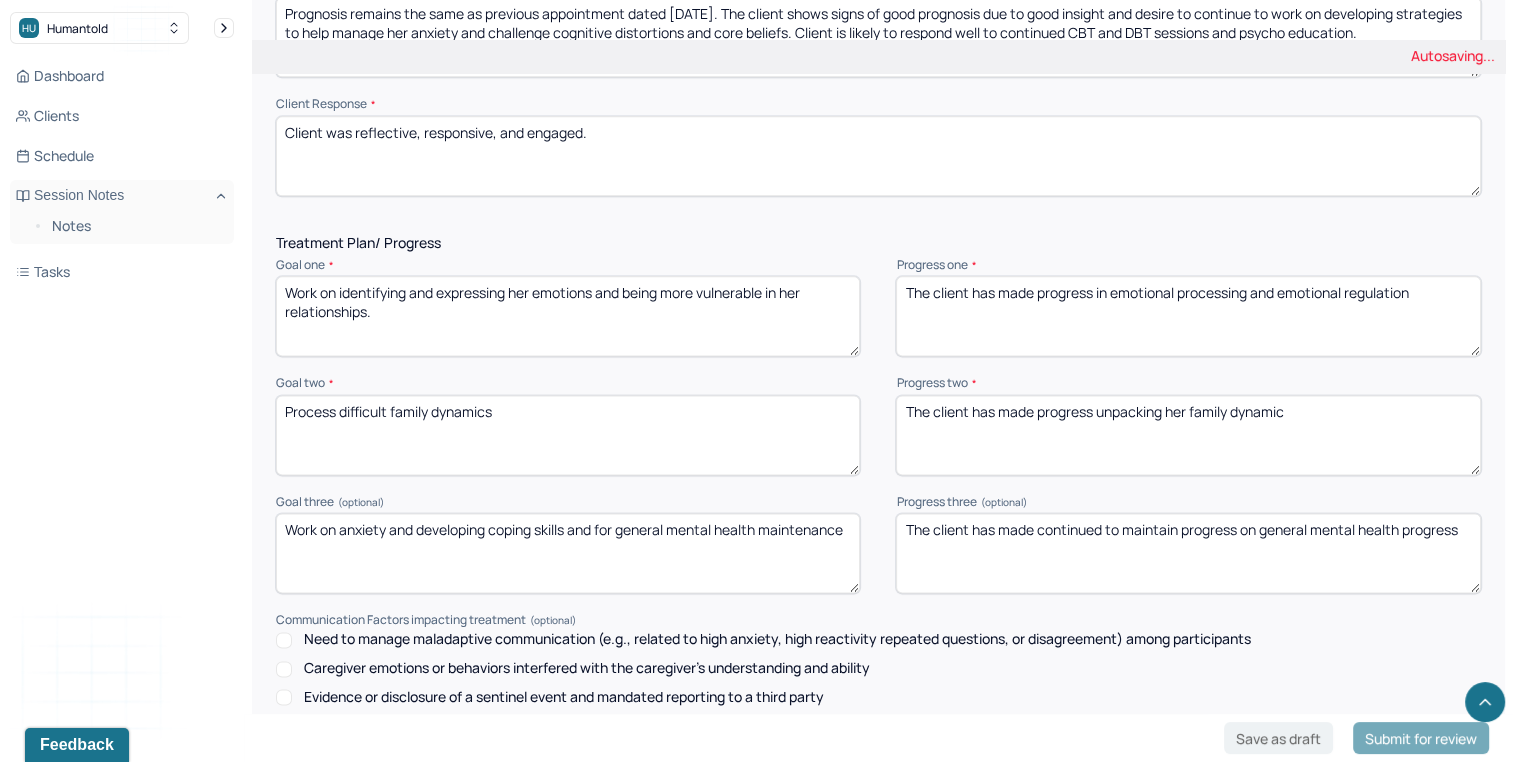 type on "The client has made progress in emotional processing and emotional regulation" 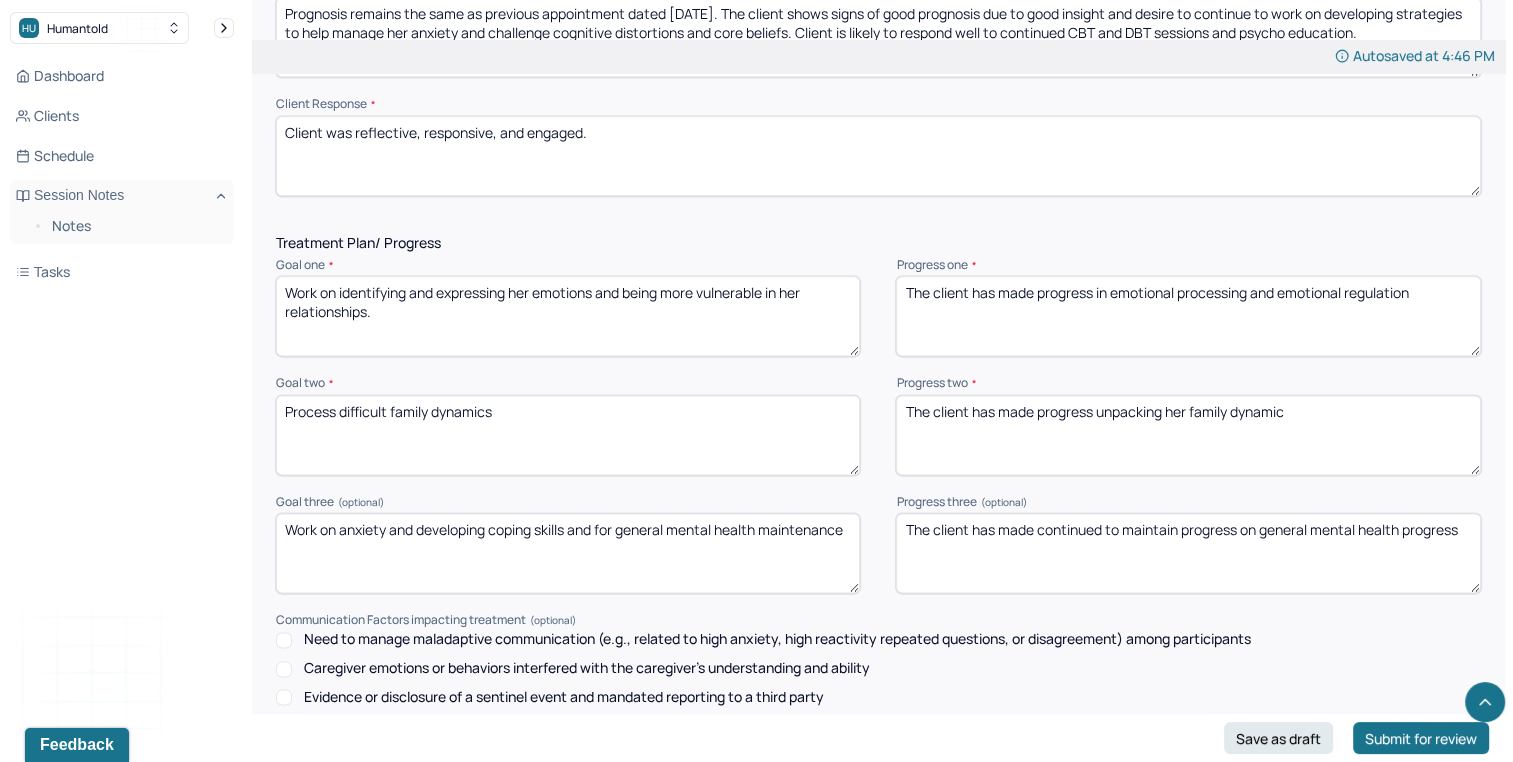 click on "The client has made progress unpacking her family dynamic" at bounding box center [1188, 435] 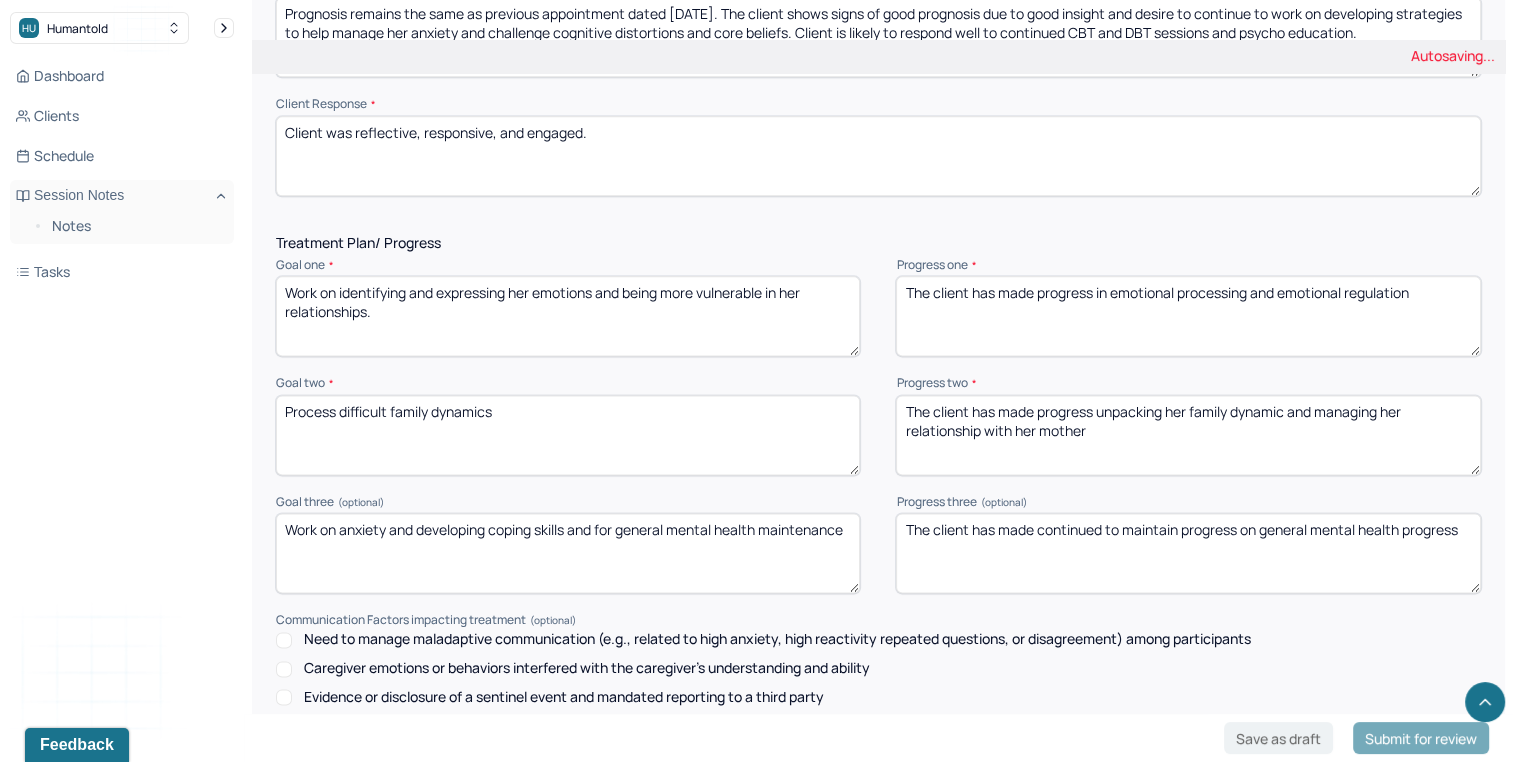 type on "The client has made progress unpacking her family dynamic and managing her relationship with her mother" 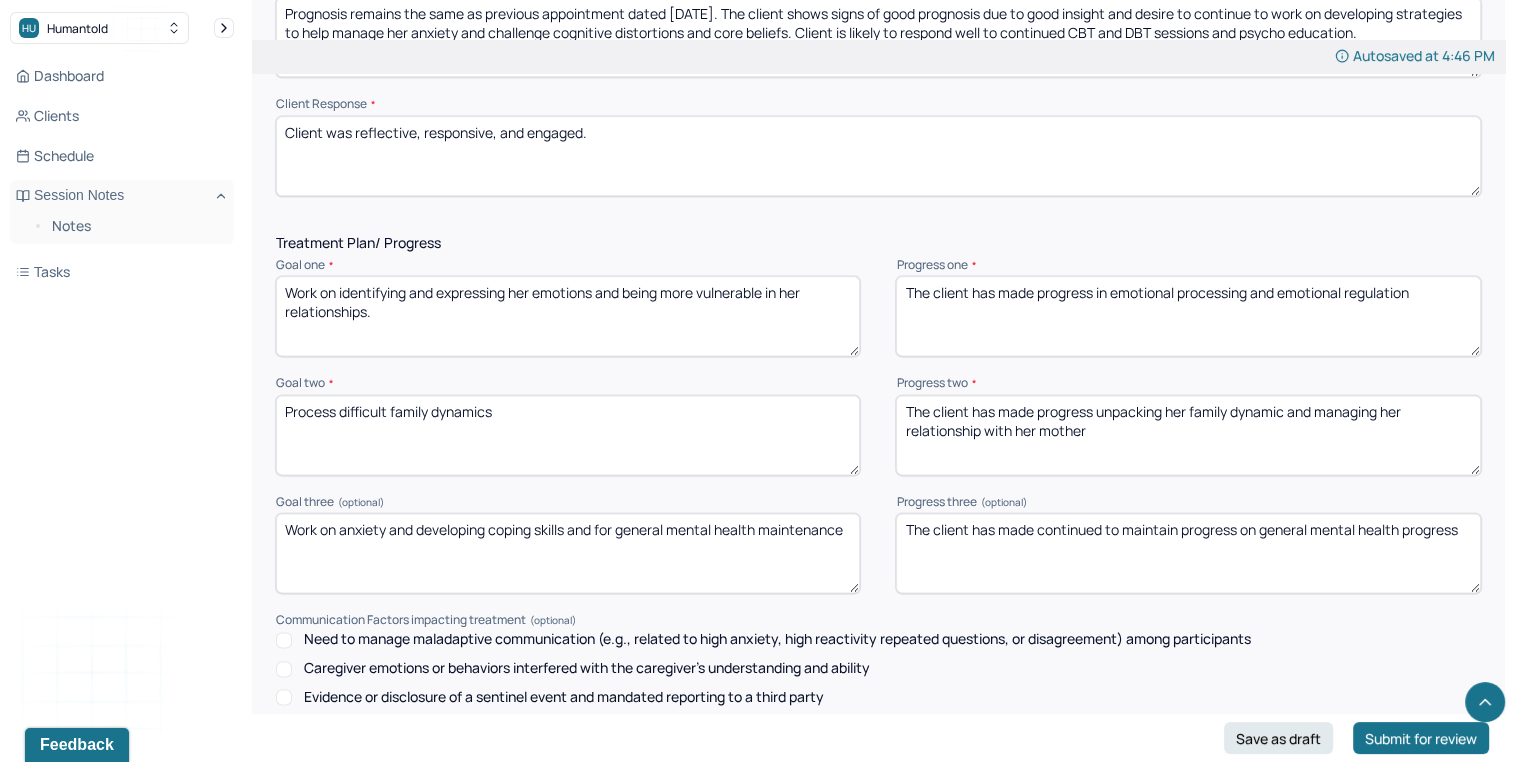 drag, startPoint x: 1261, startPoint y: 539, endPoint x: 1527, endPoint y: 484, distance: 271.6266 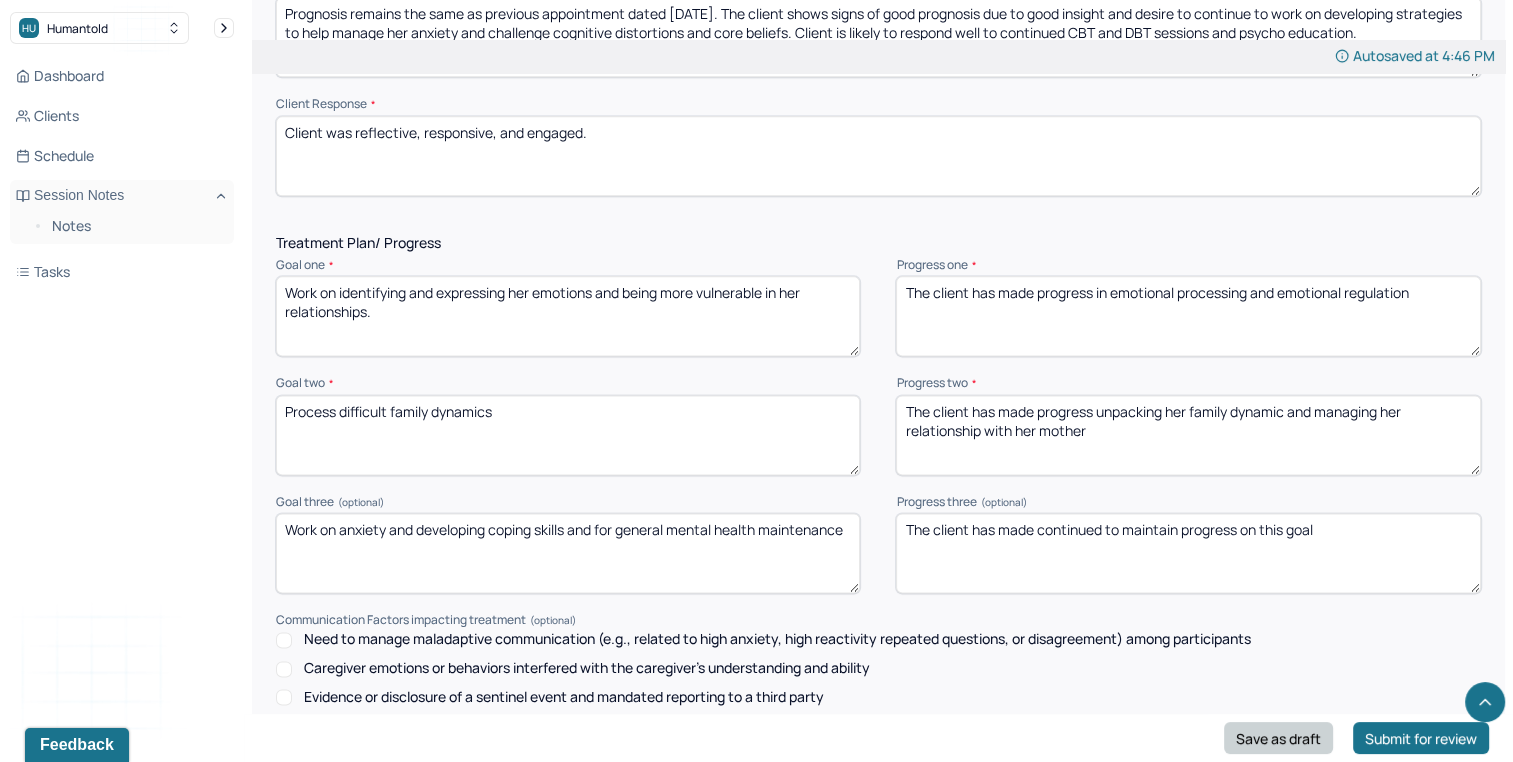 type on "The client has made continued to maintain progress on this goal" 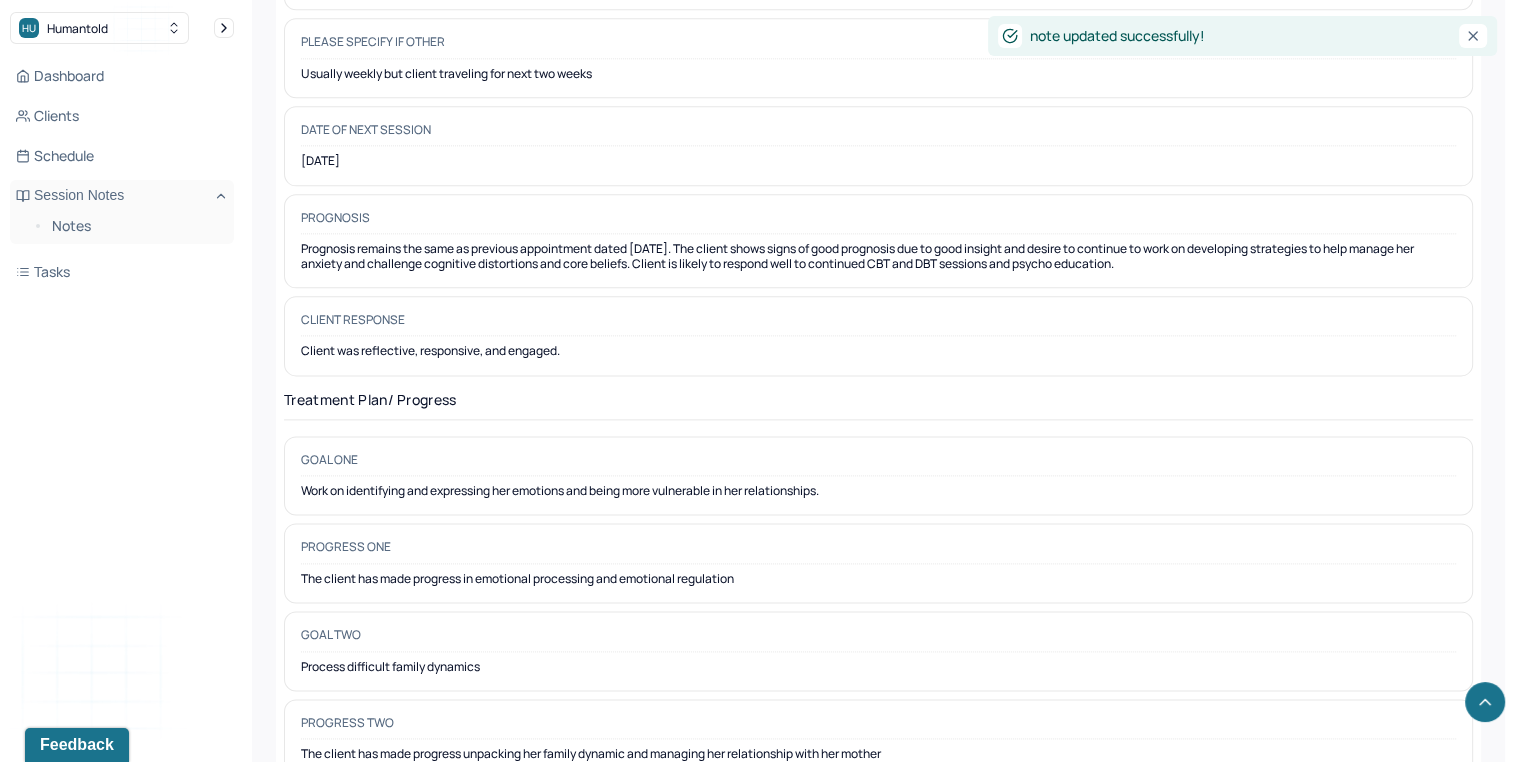 scroll, scrollTop: 490, scrollLeft: 0, axis: vertical 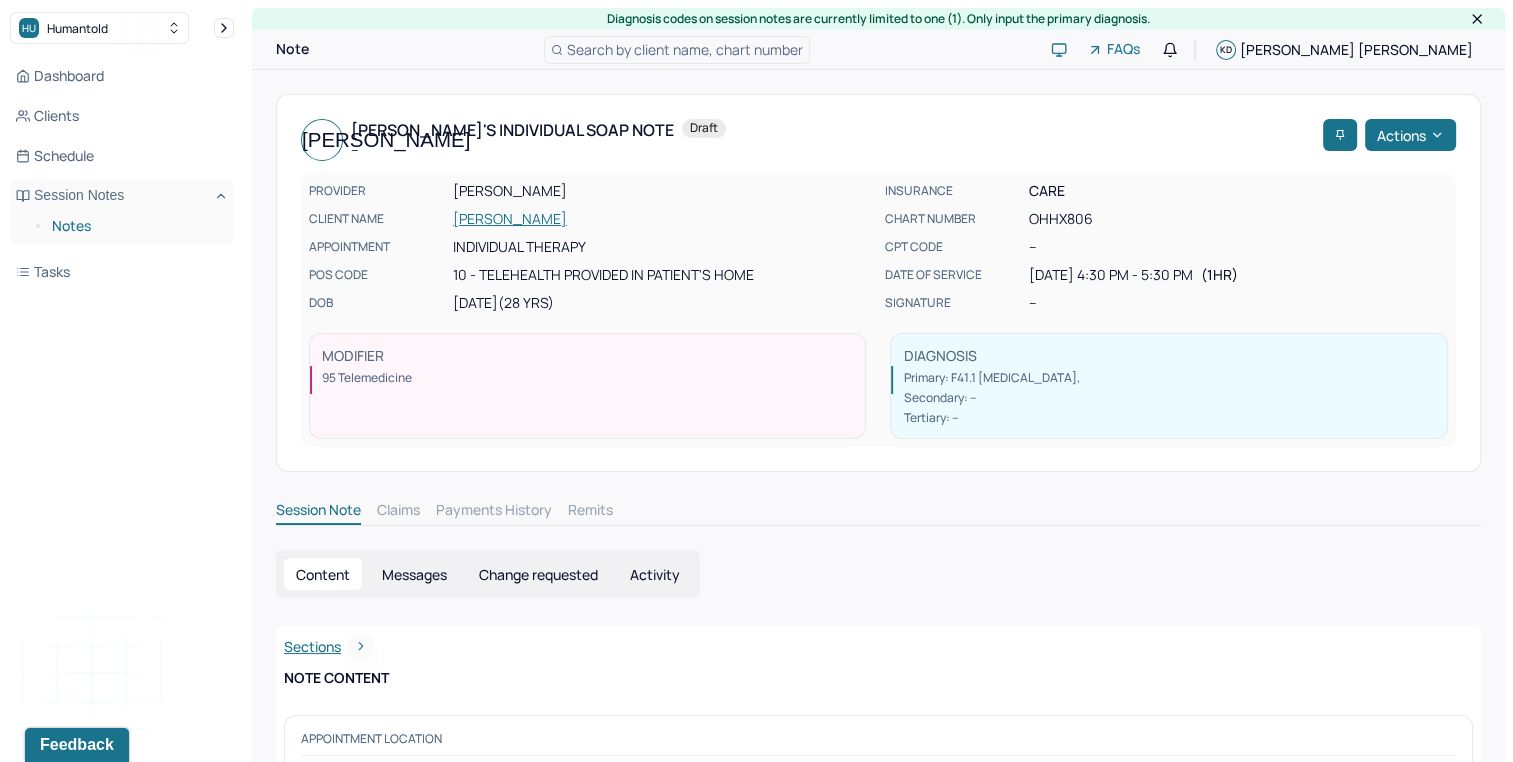 click on "Notes" at bounding box center (135, 226) 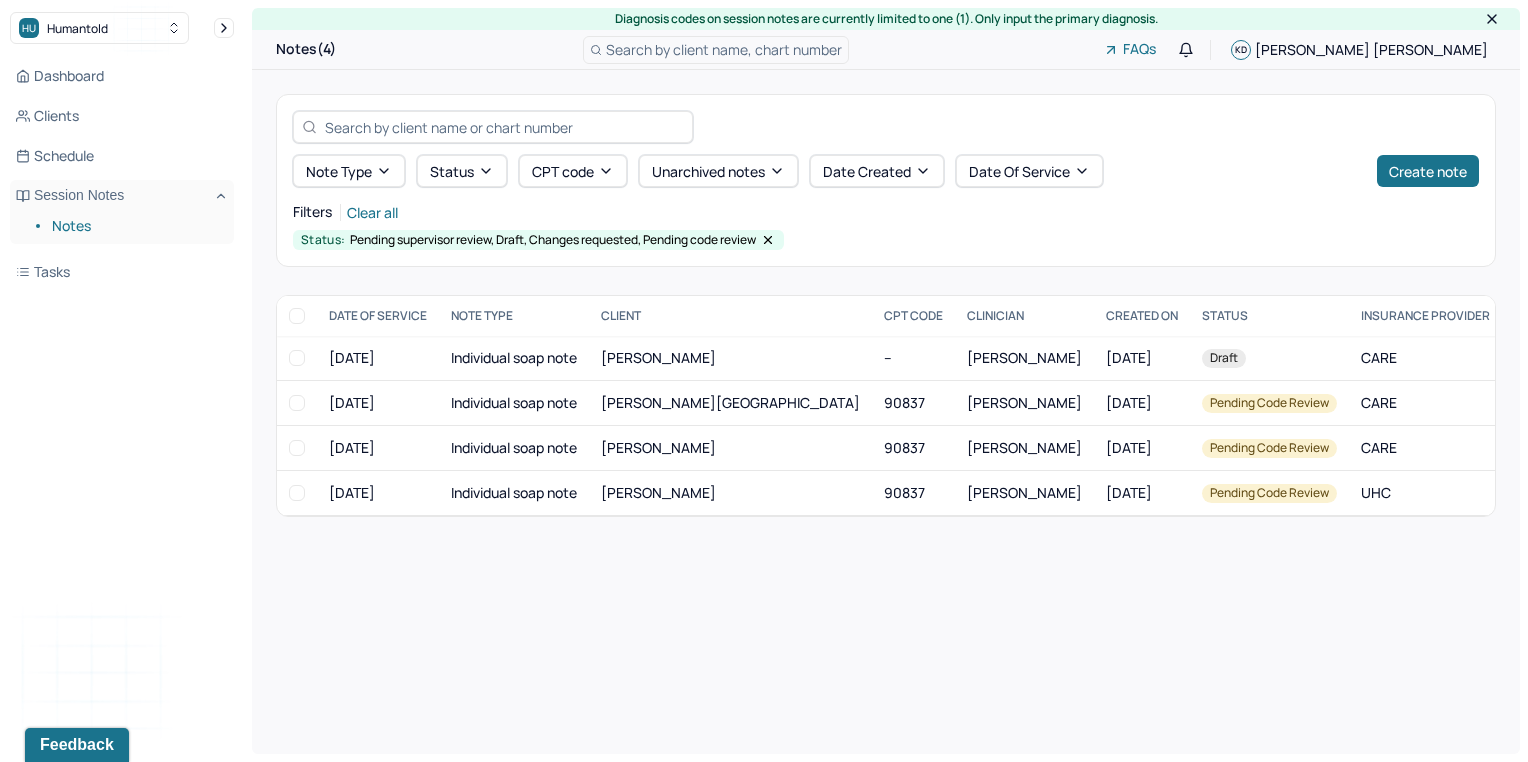 click on "Filters Clear all" at bounding box center [886, 212] 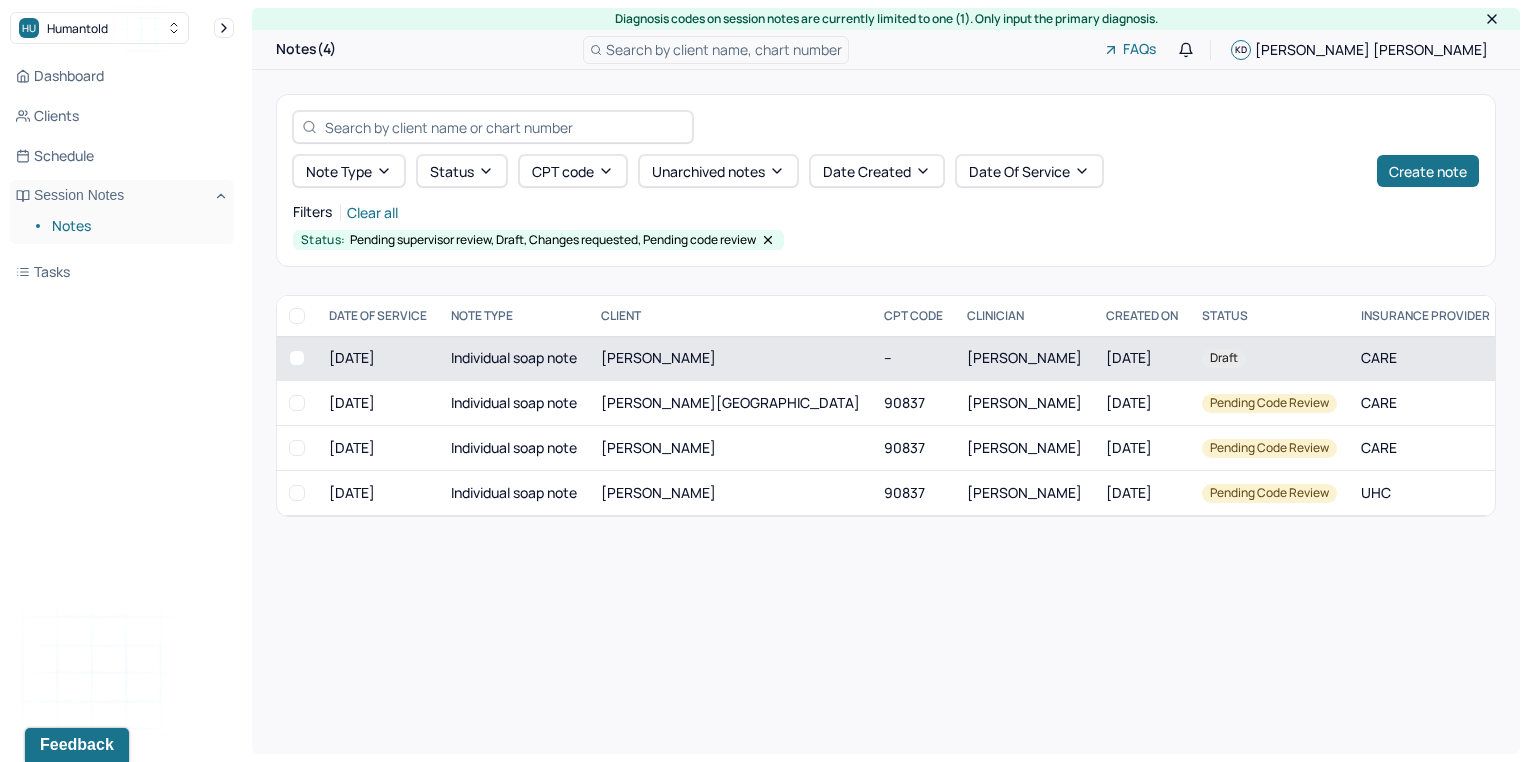 click on "Individual soap note" at bounding box center (514, 358) 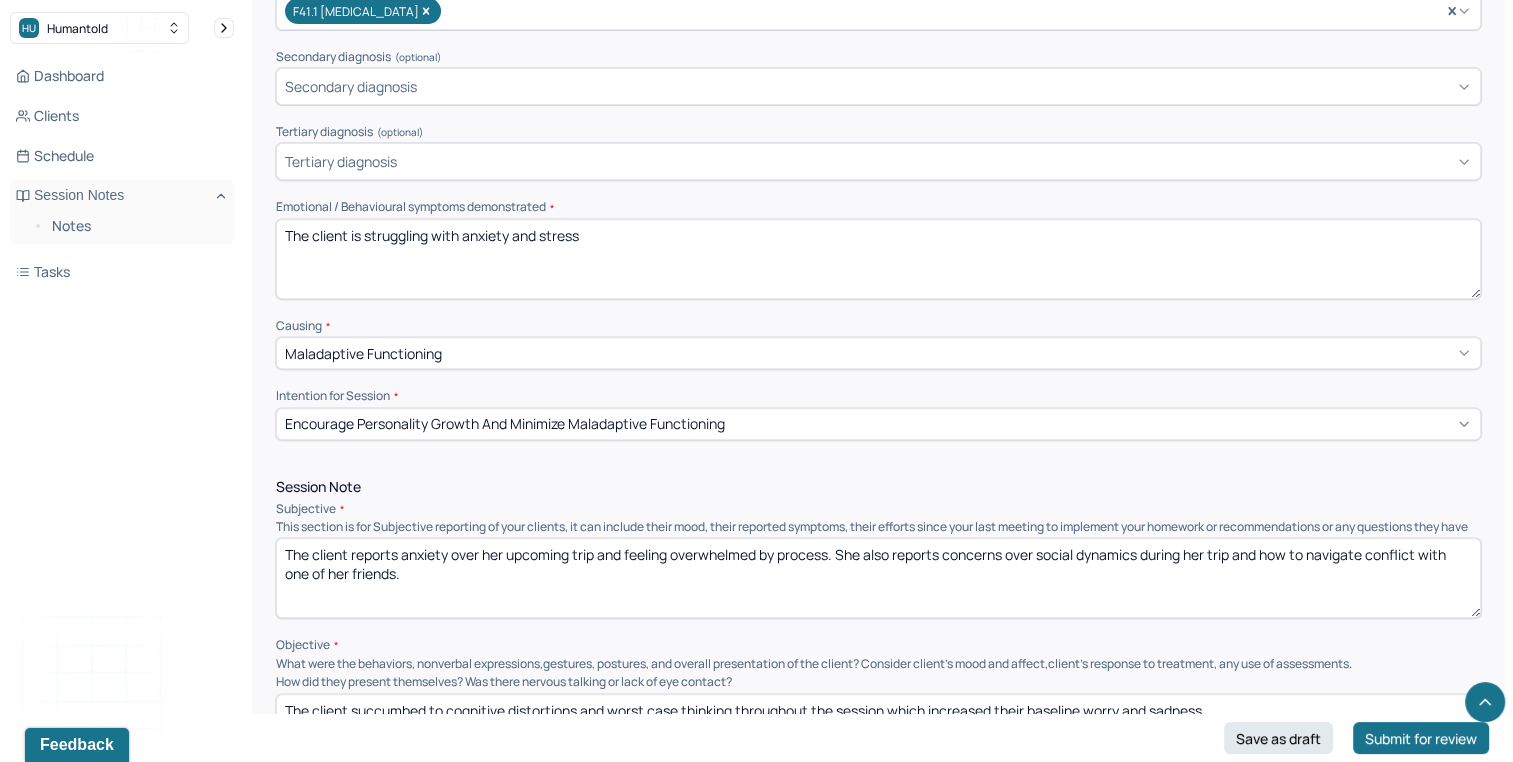 scroll, scrollTop: 766, scrollLeft: 0, axis: vertical 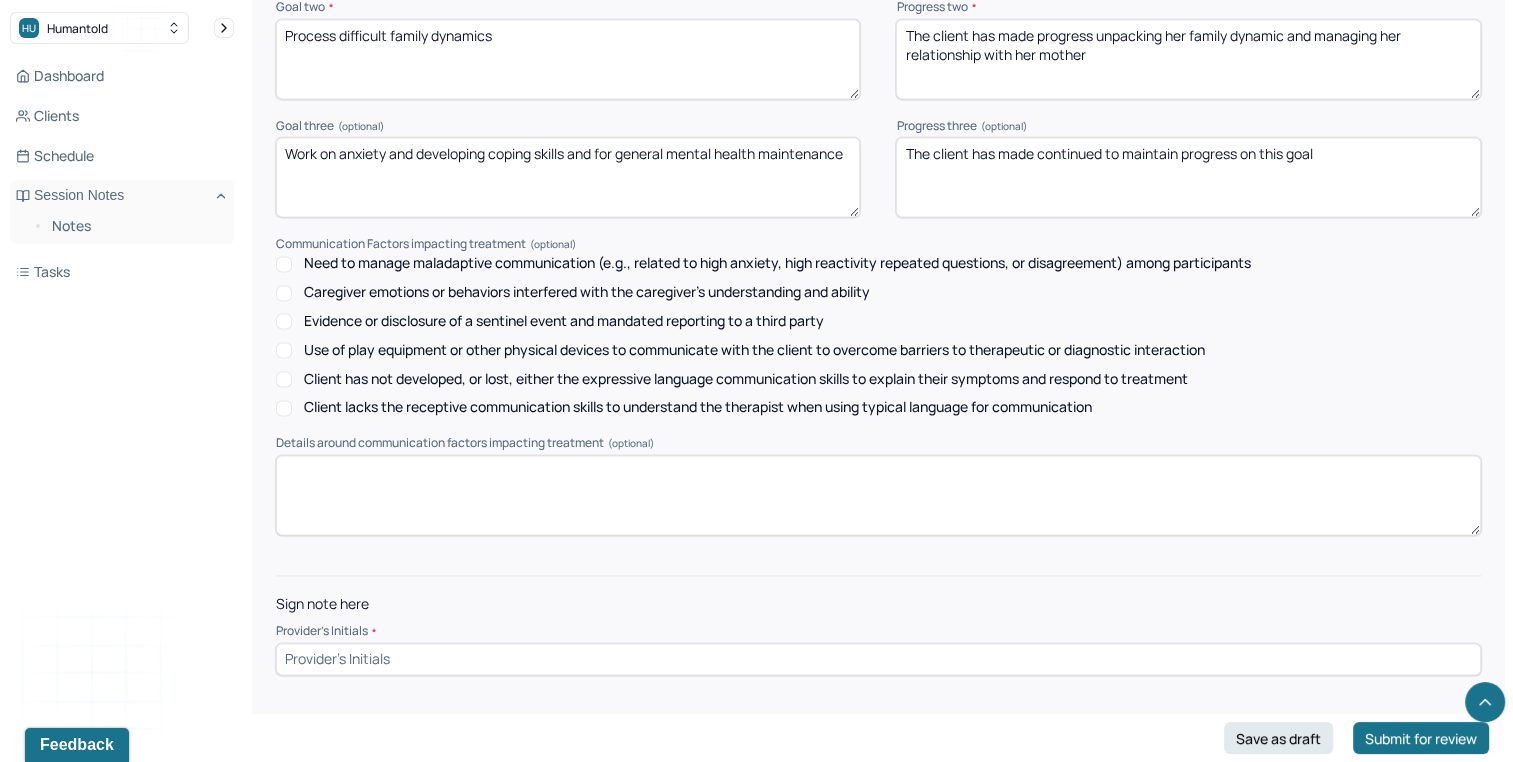 click at bounding box center [878, 659] 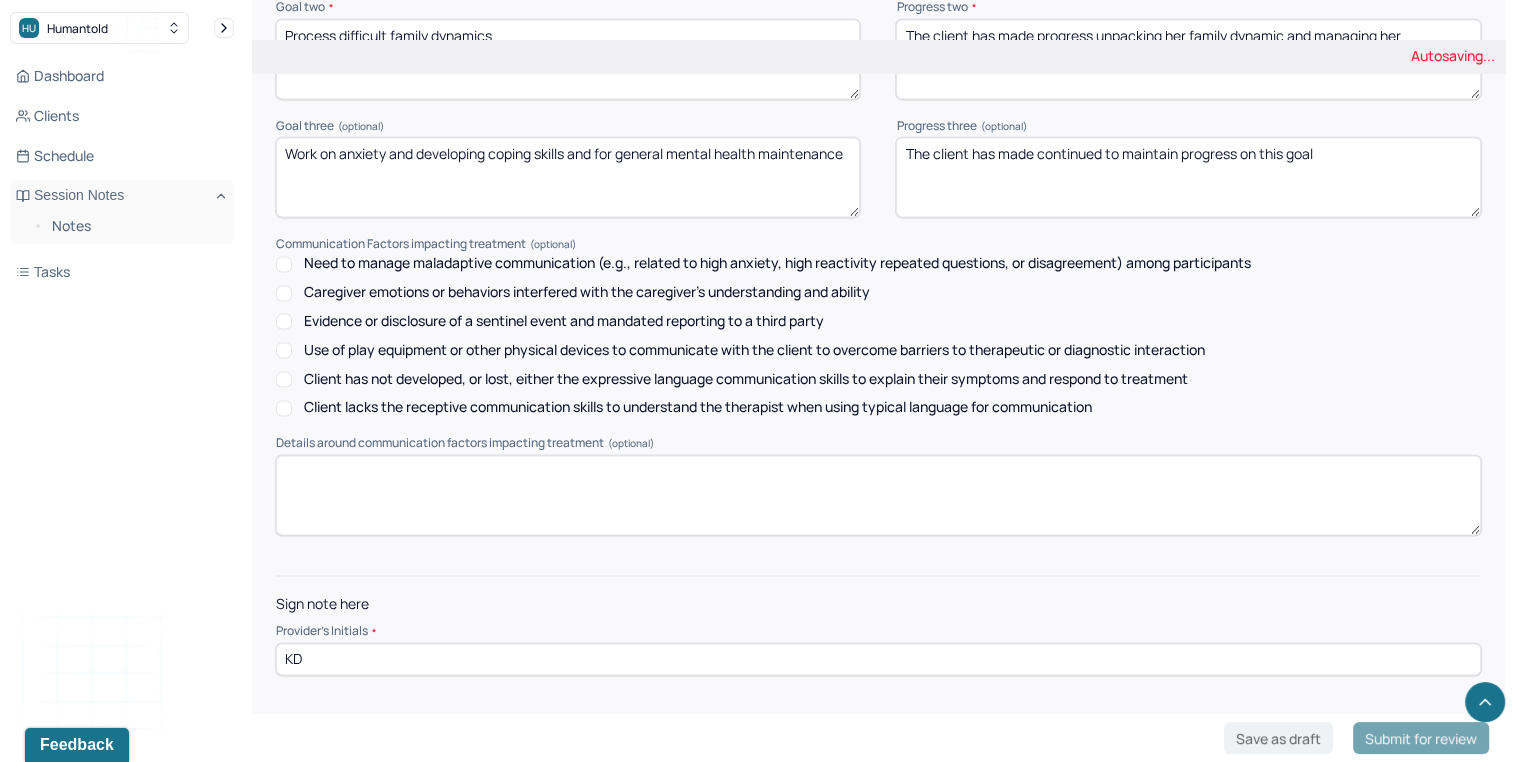 type on "KD" 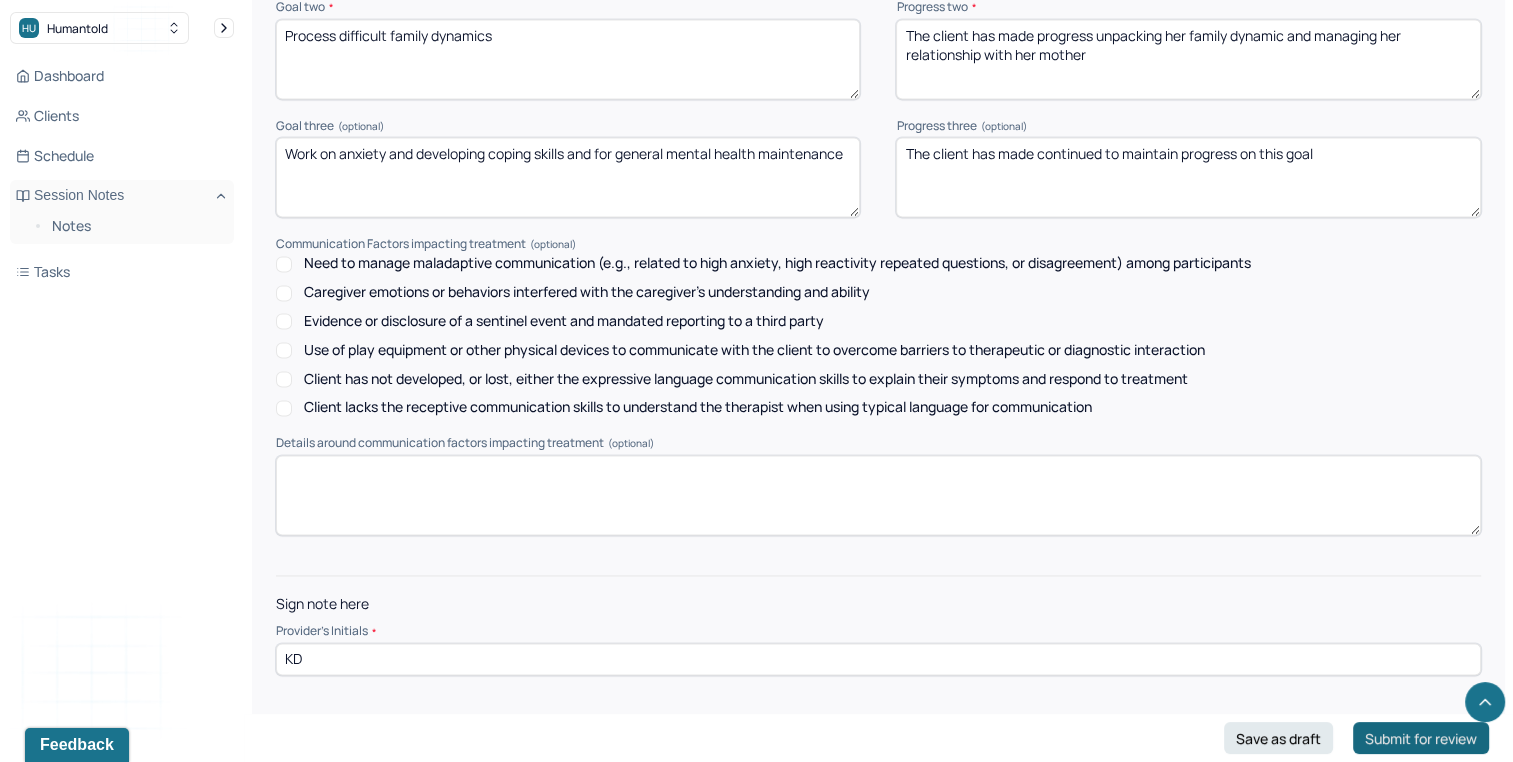 click on "Submit for review" at bounding box center [1421, 738] 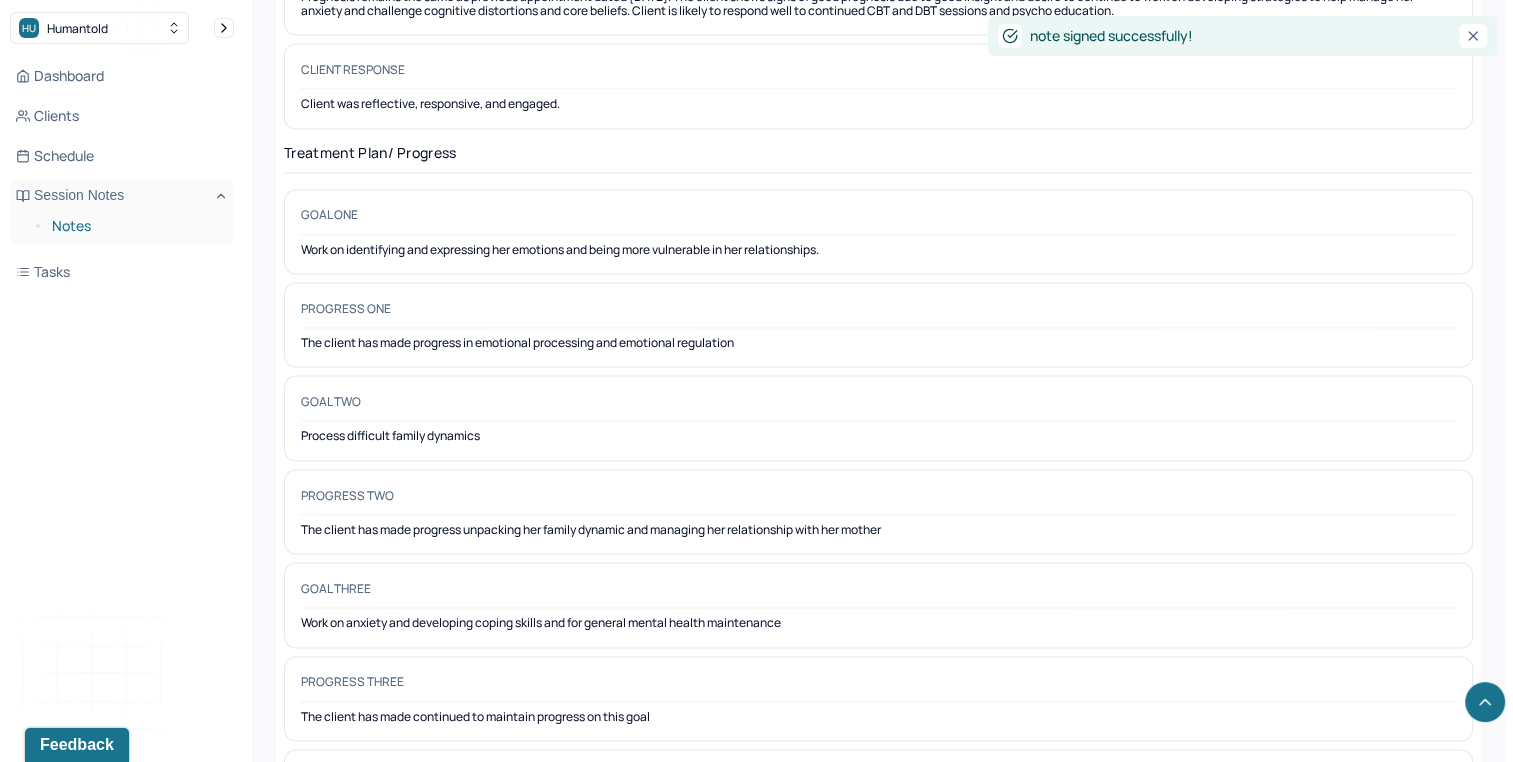 click on "Notes" at bounding box center [135, 226] 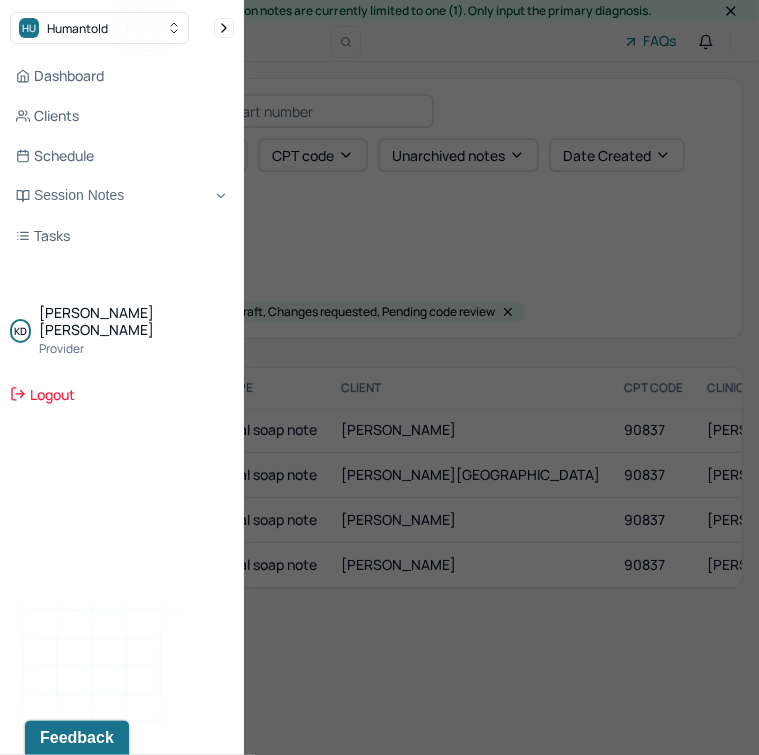 click at bounding box center (379, 377) 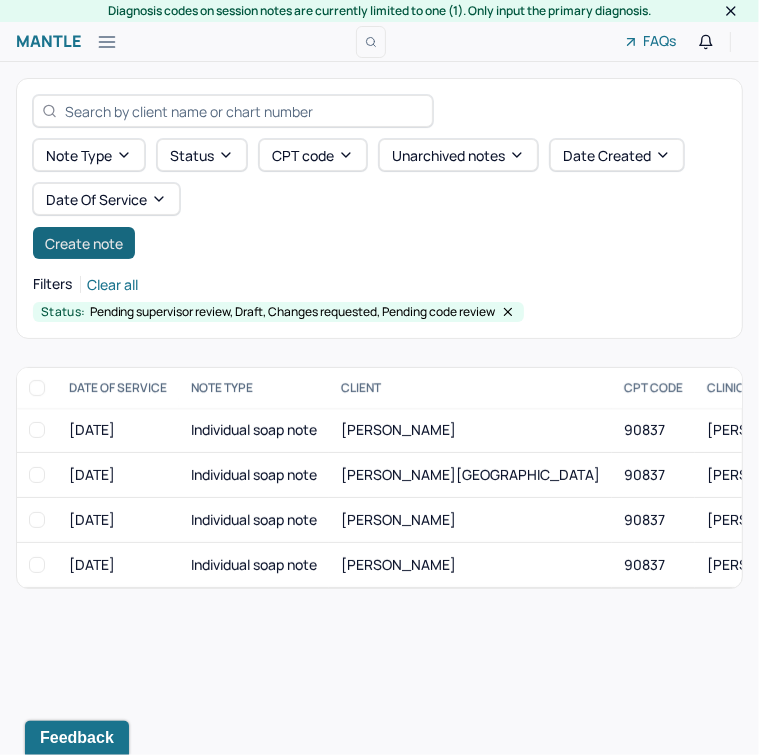 click on "Create note" at bounding box center (84, 243) 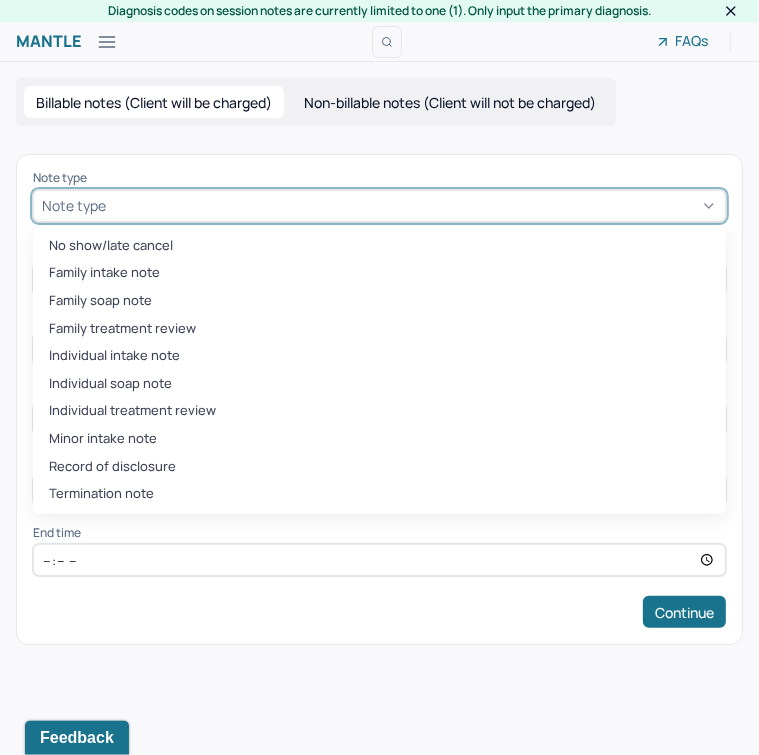 click on "Note type" at bounding box center (379, 206) 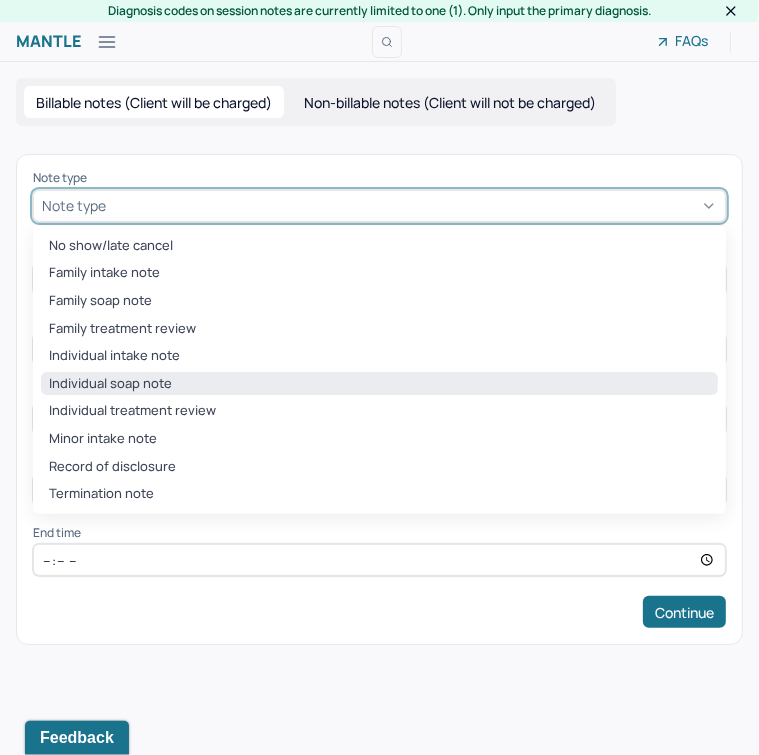 click on "Individual soap note" at bounding box center (379, 384) 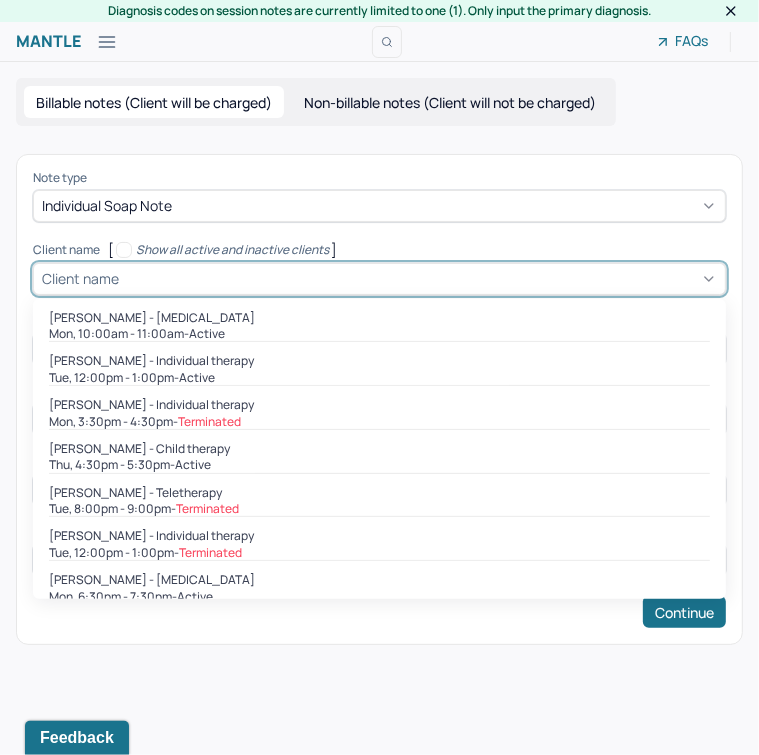 click at bounding box center (420, 278) 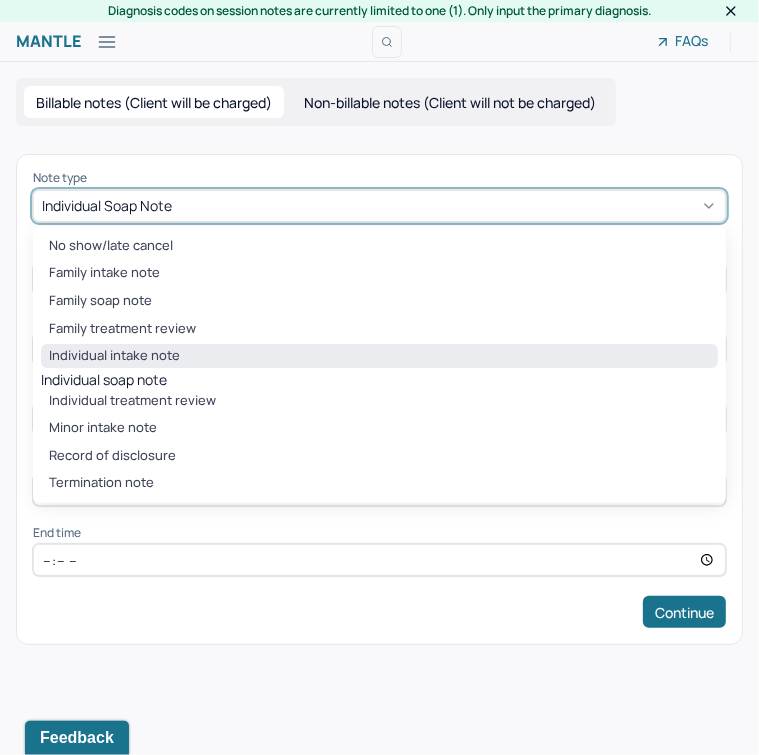 click on "Individual intake note" at bounding box center [379, 356] 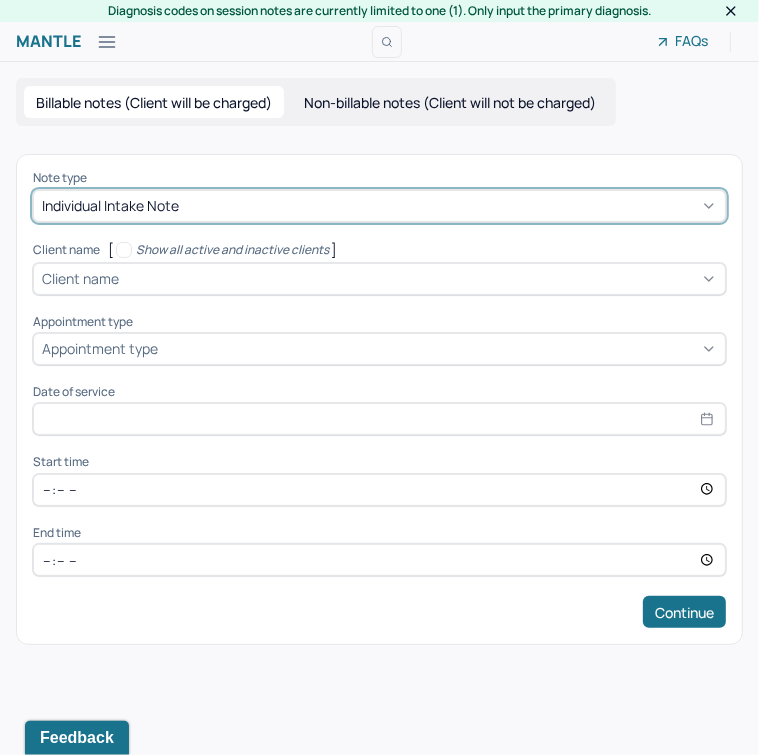click at bounding box center (420, 278) 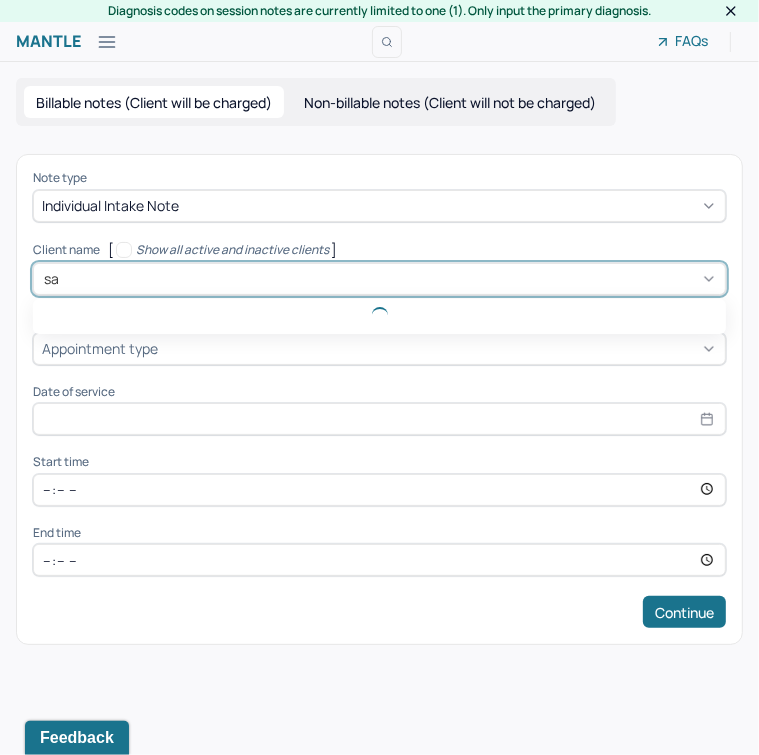 type on "sam" 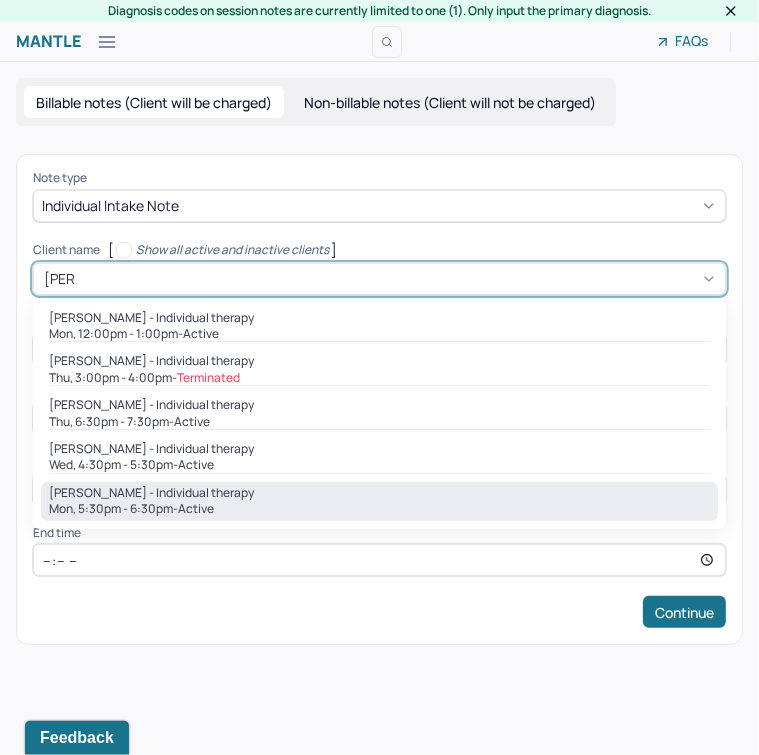click on "Samuel Stein - Individual therapy" at bounding box center (151, 493) 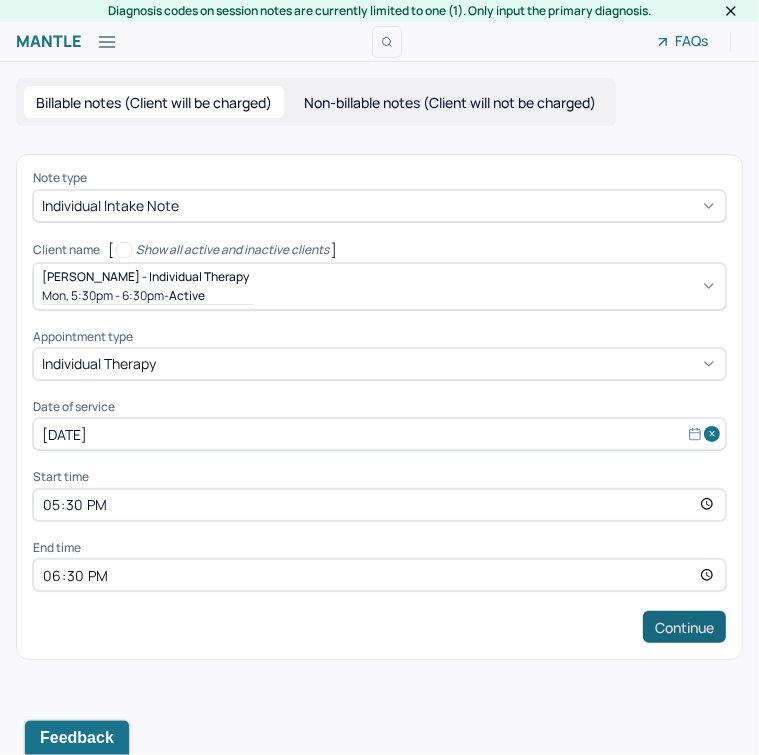 click on "Continue" at bounding box center [684, 627] 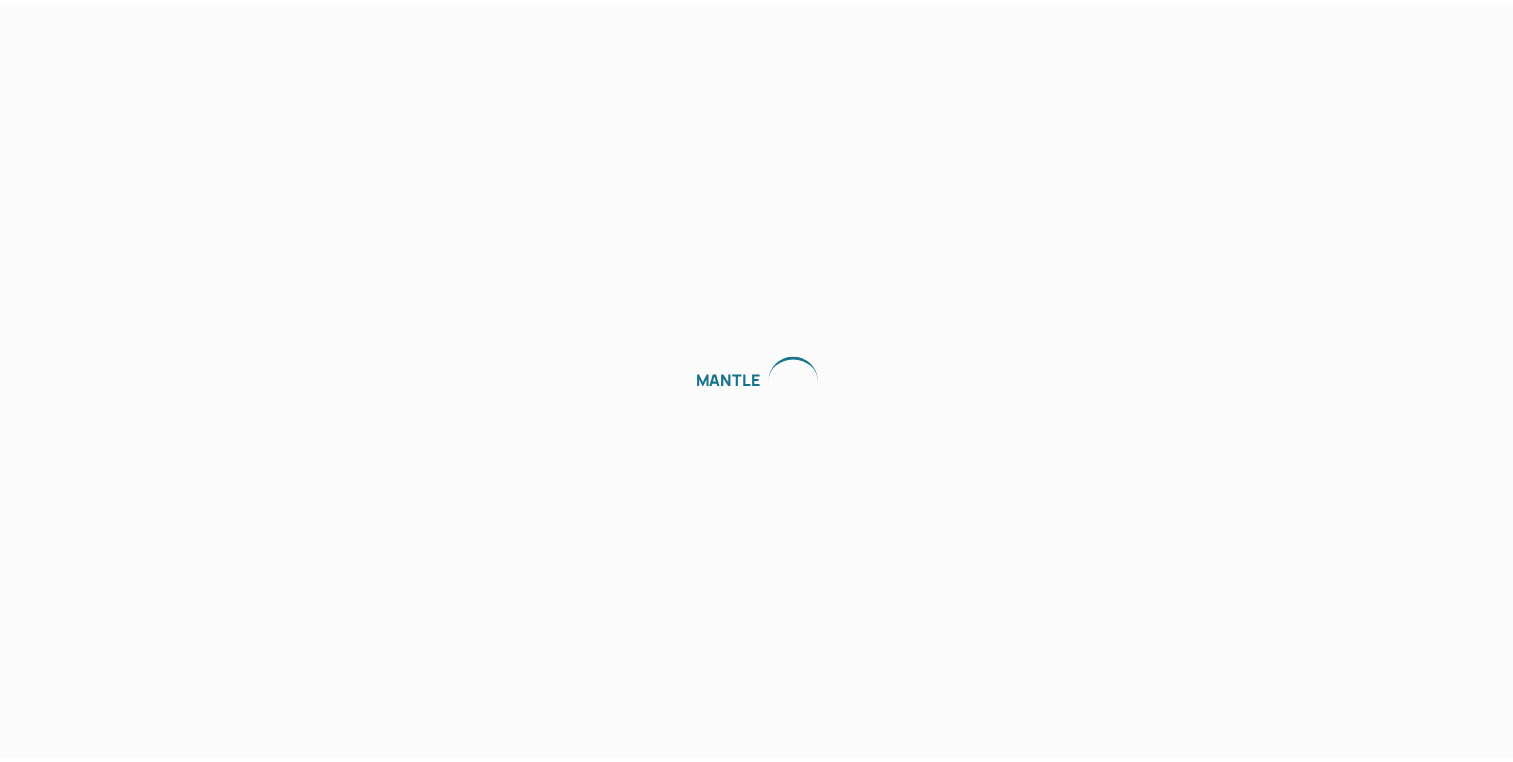 scroll, scrollTop: 0, scrollLeft: 0, axis: both 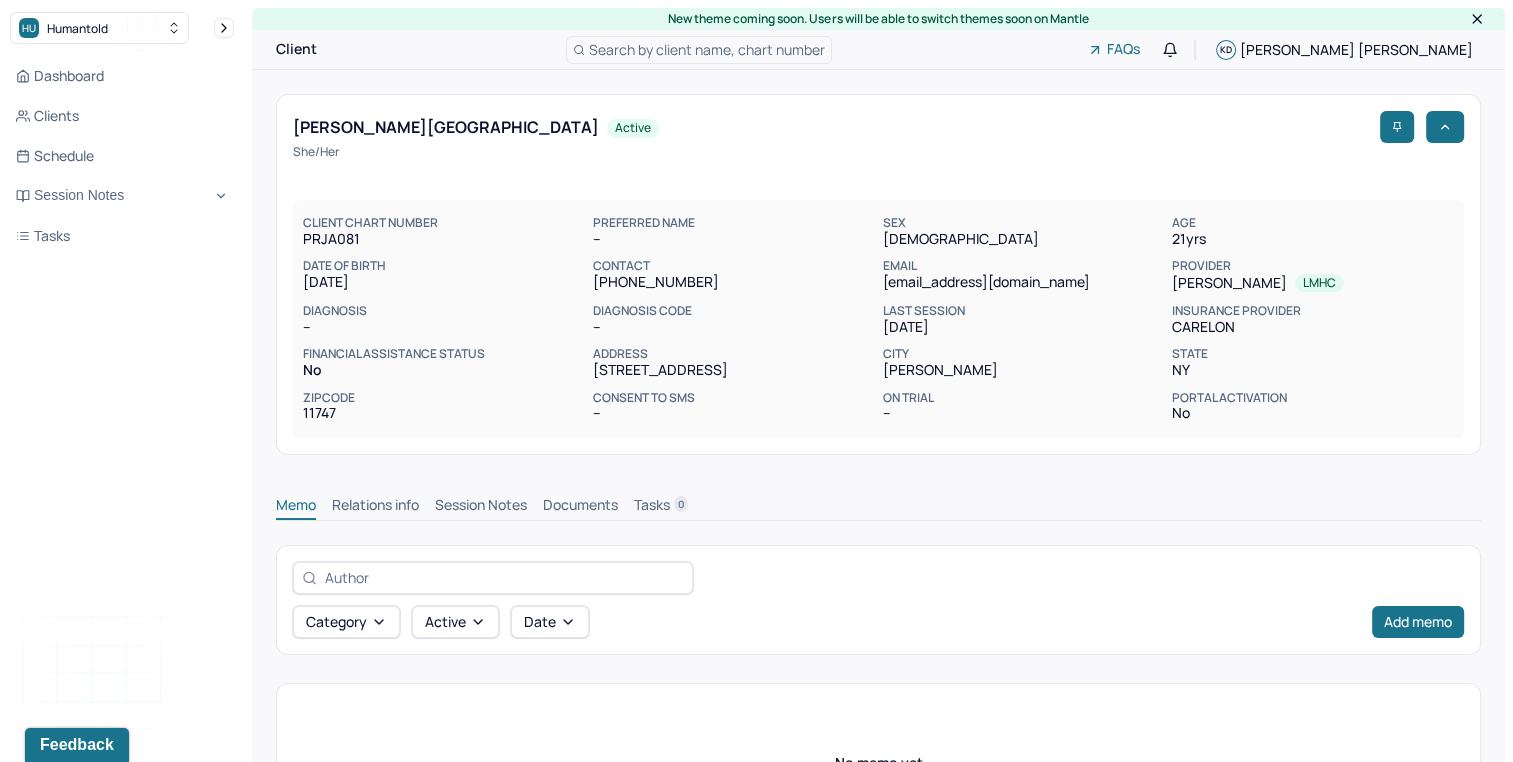 click on "Session Notes" at bounding box center [481, 507] 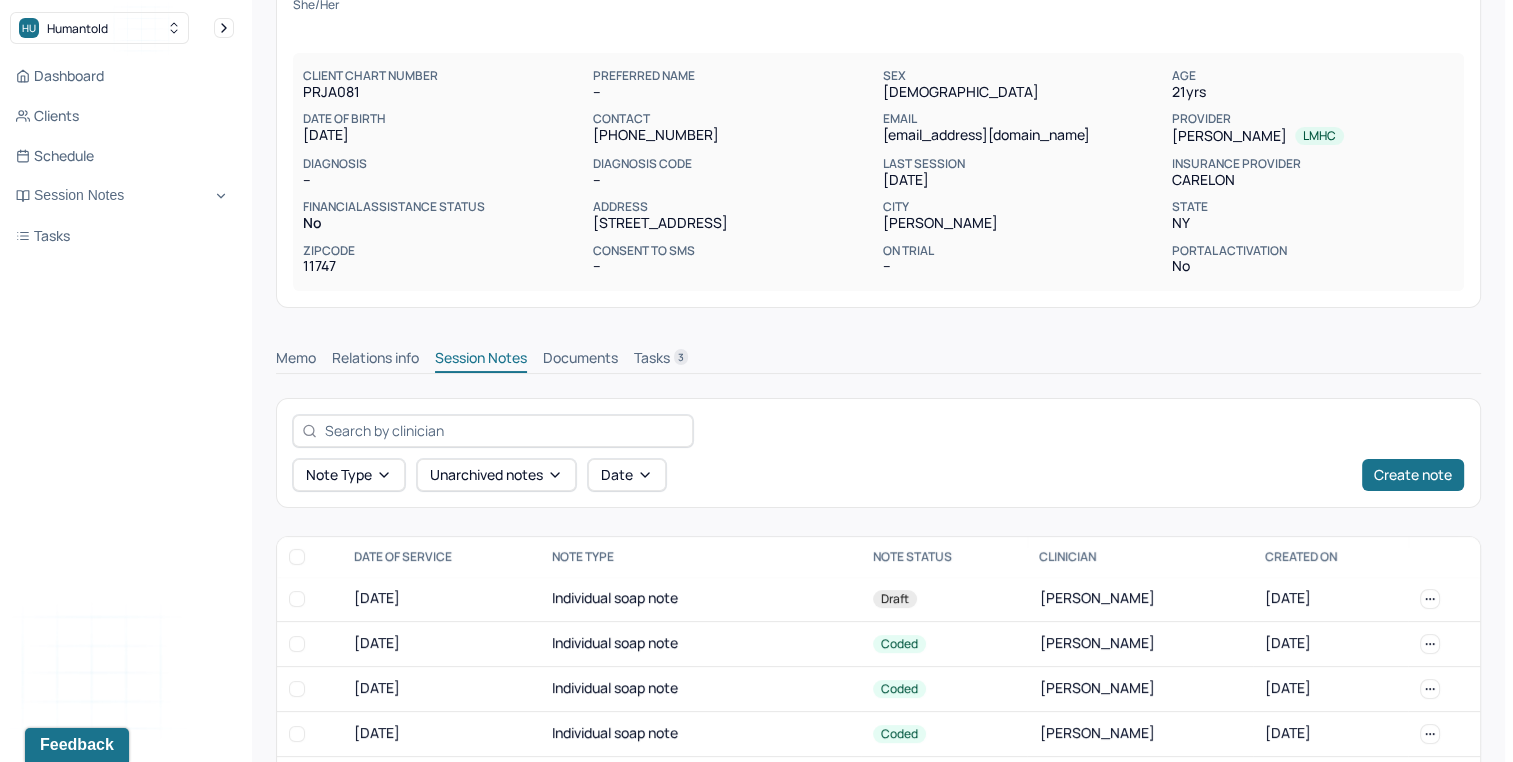 scroll, scrollTop: 144, scrollLeft: 0, axis: vertical 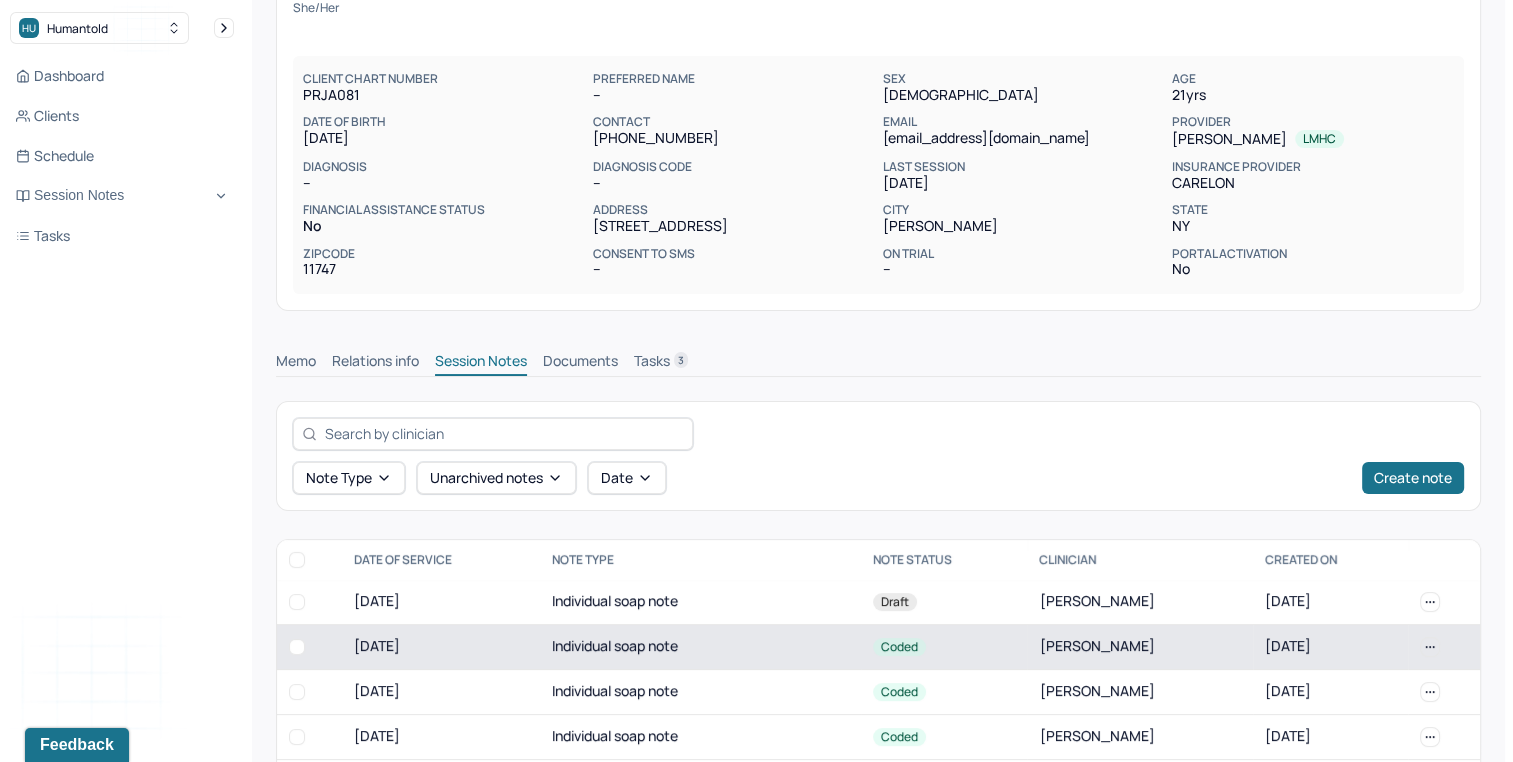 click on "Individual soap note" at bounding box center [700, 646] 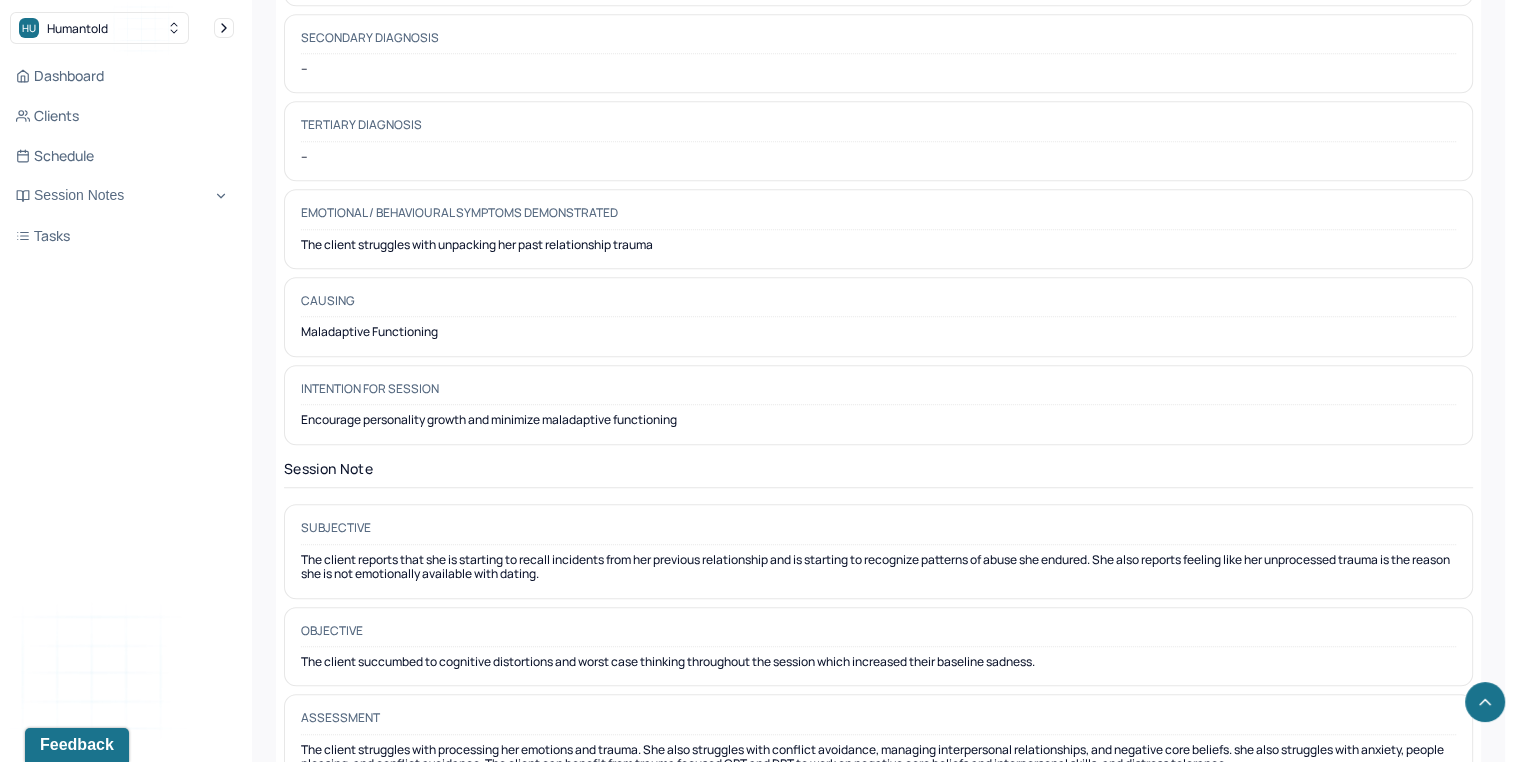 scroll, scrollTop: 1326, scrollLeft: 0, axis: vertical 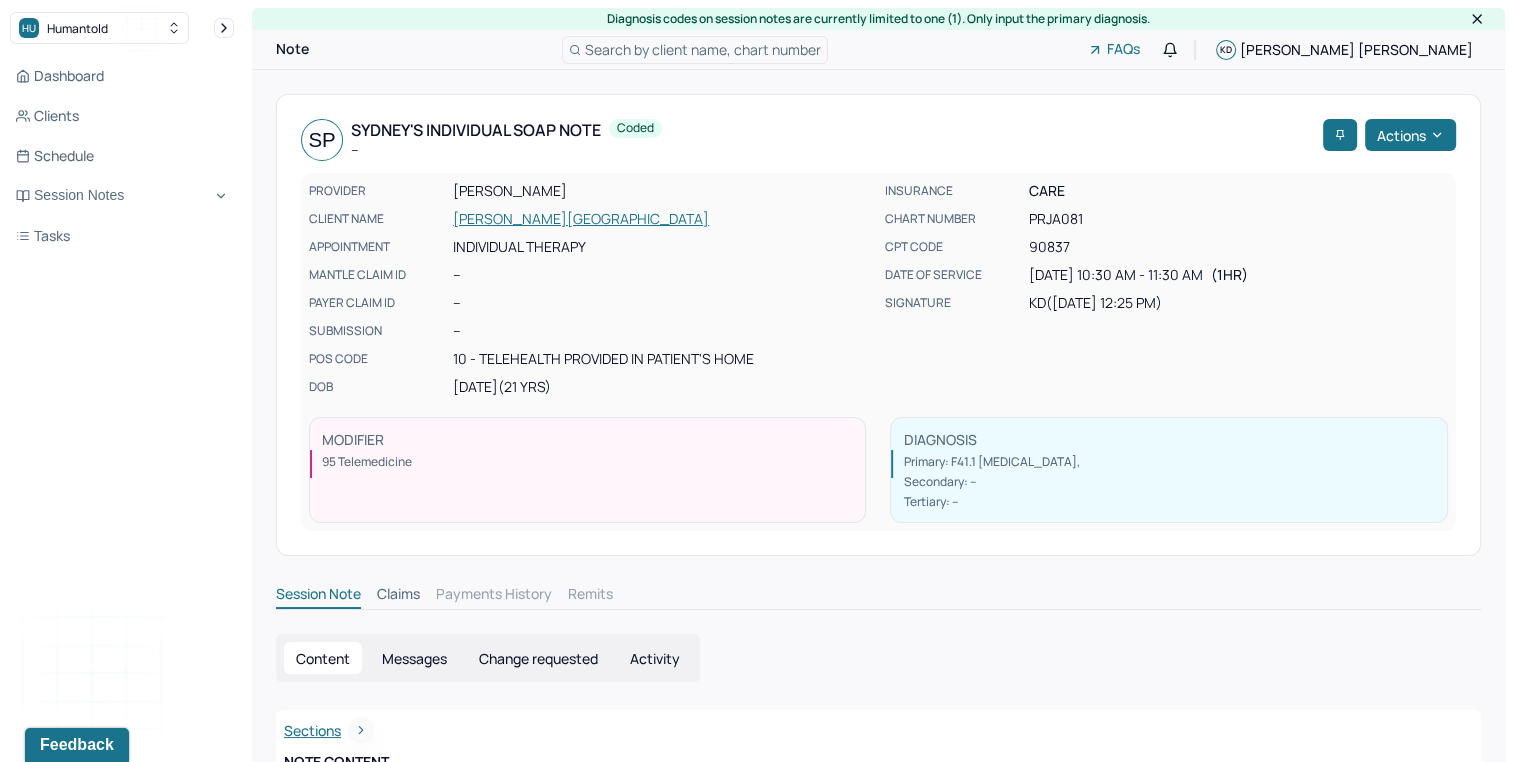 click on "Search by client name, chart number" at bounding box center (703, 49) 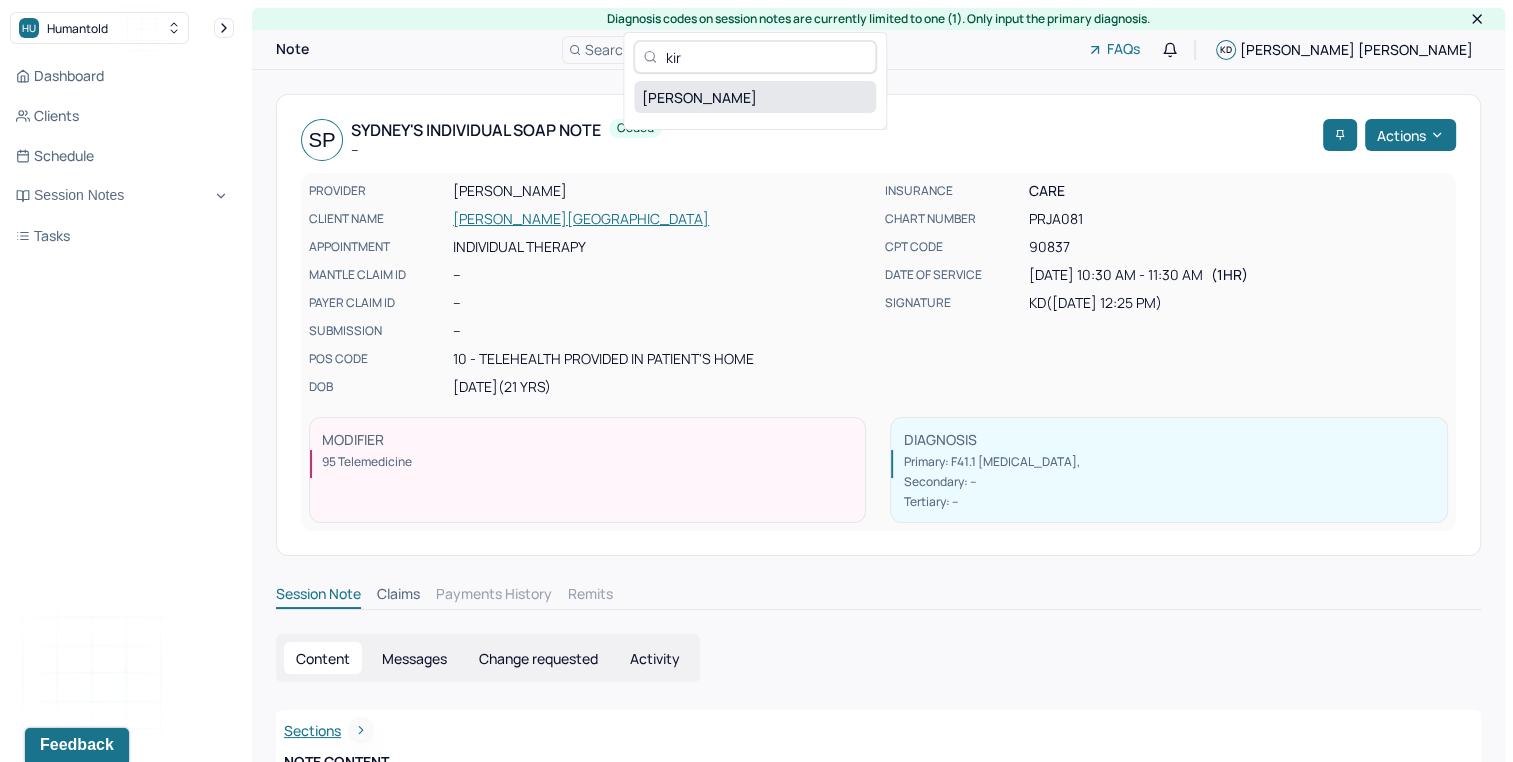 type on "kir" 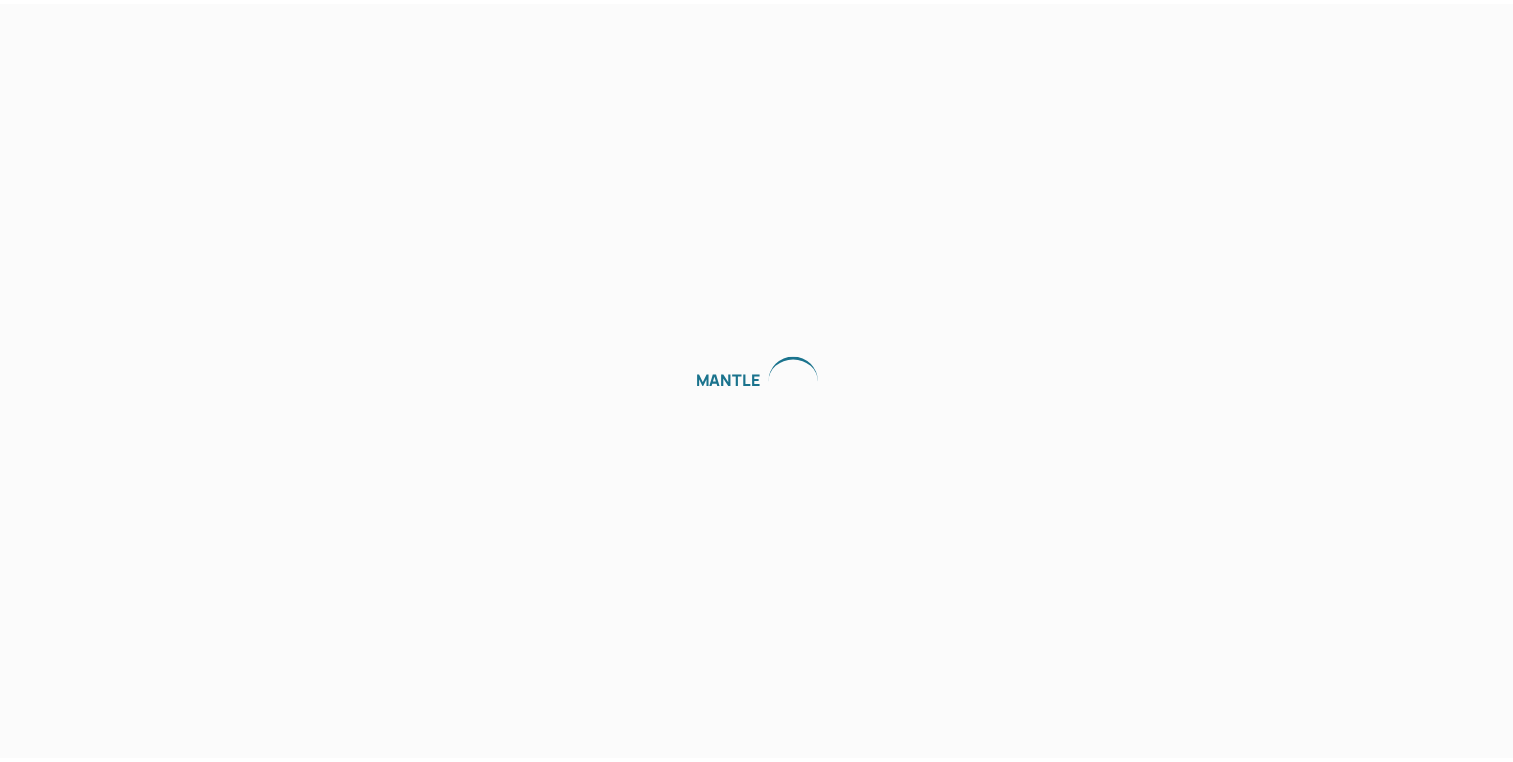 scroll, scrollTop: 0, scrollLeft: 0, axis: both 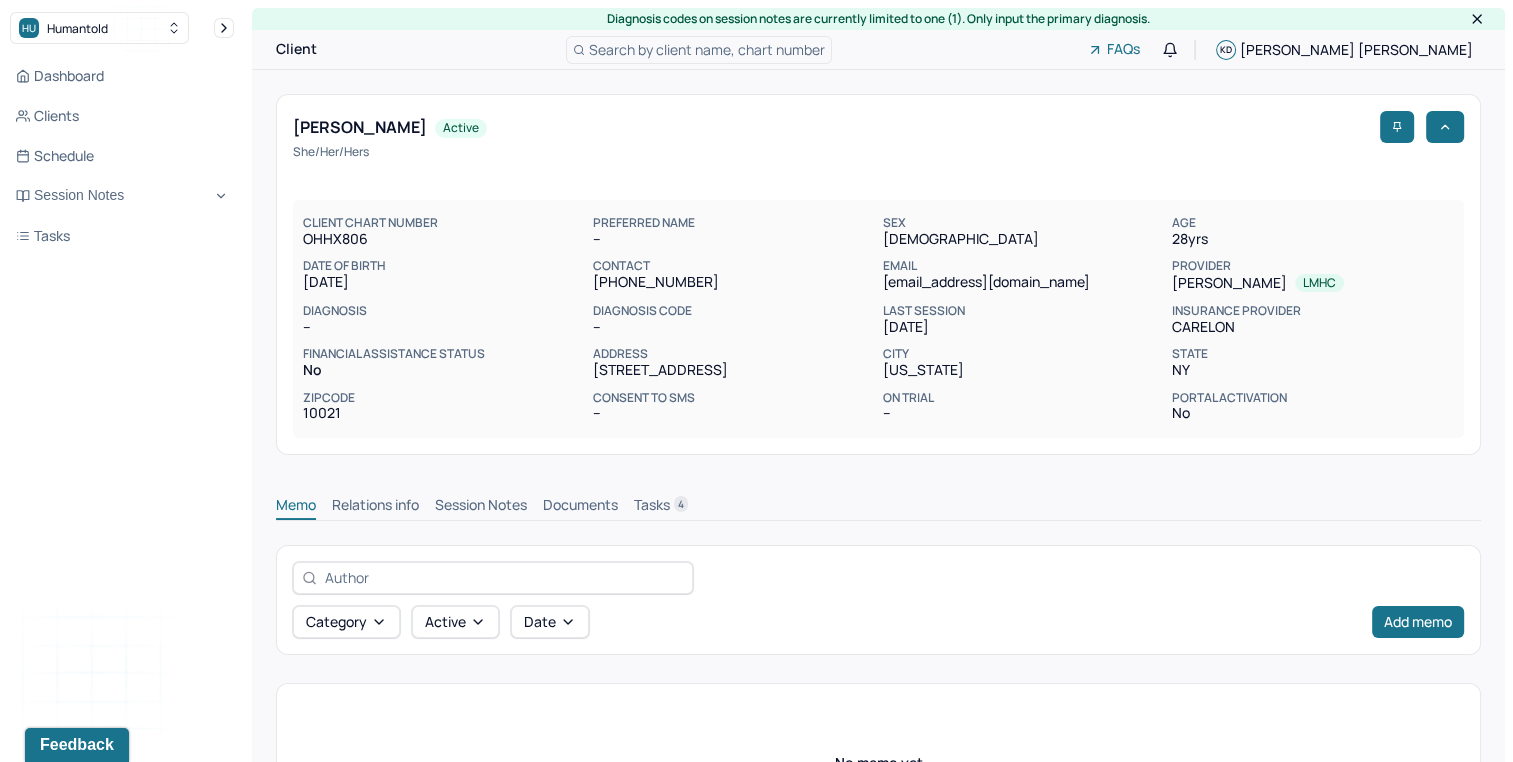 click on "Session Notes" at bounding box center (481, 507) 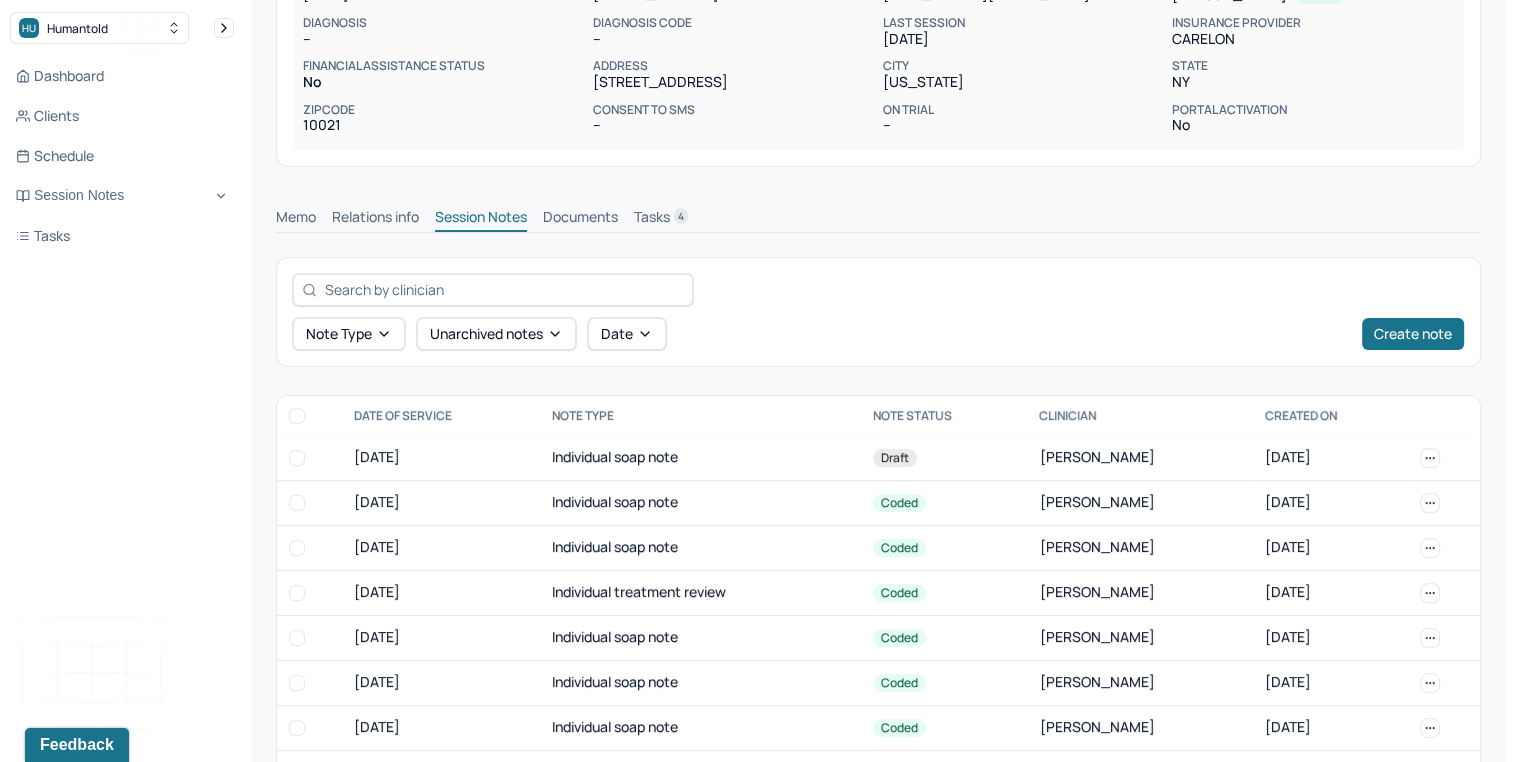 scroll, scrollTop: 304, scrollLeft: 0, axis: vertical 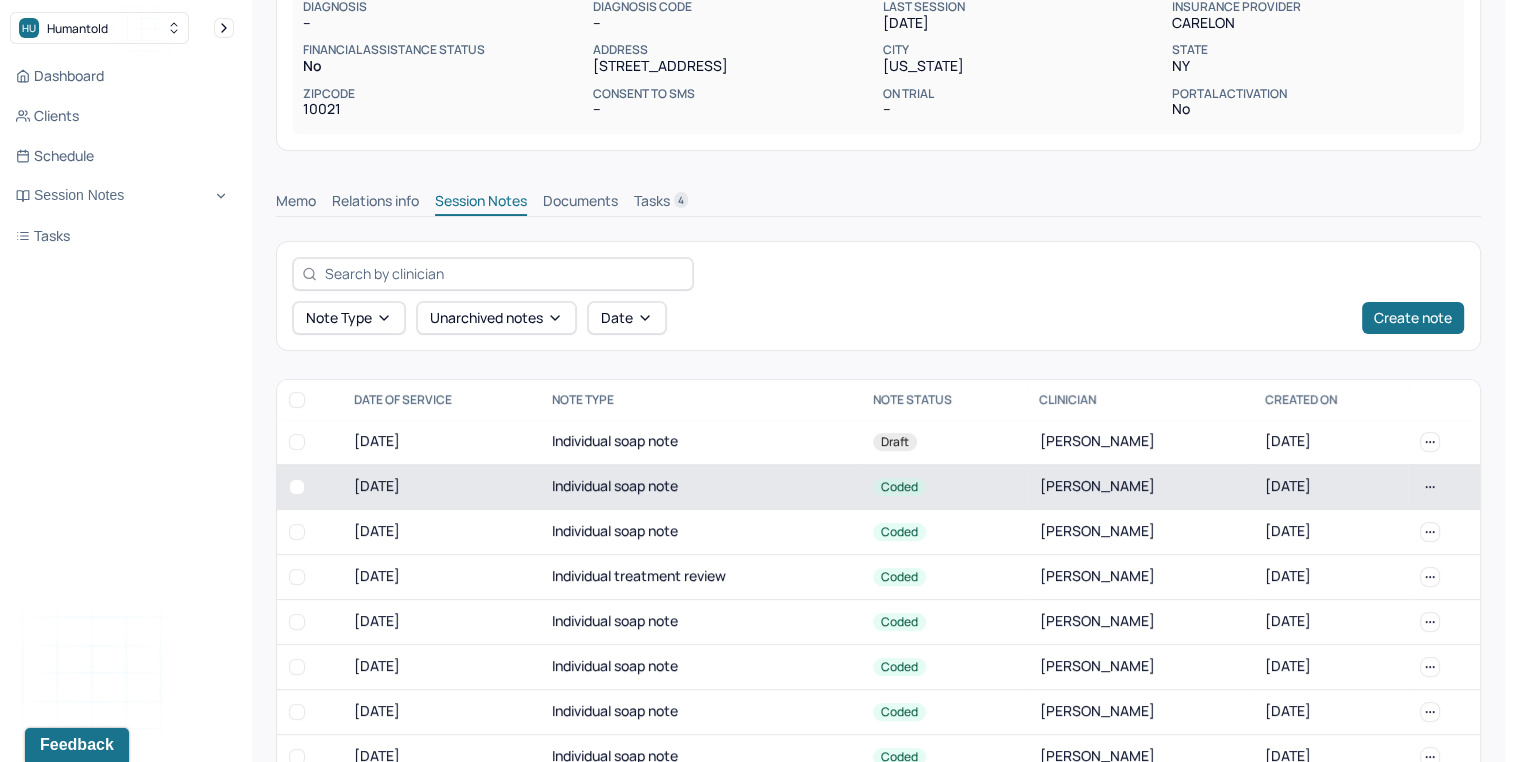 click on "Individual soap note" at bounding box center [700, 486] 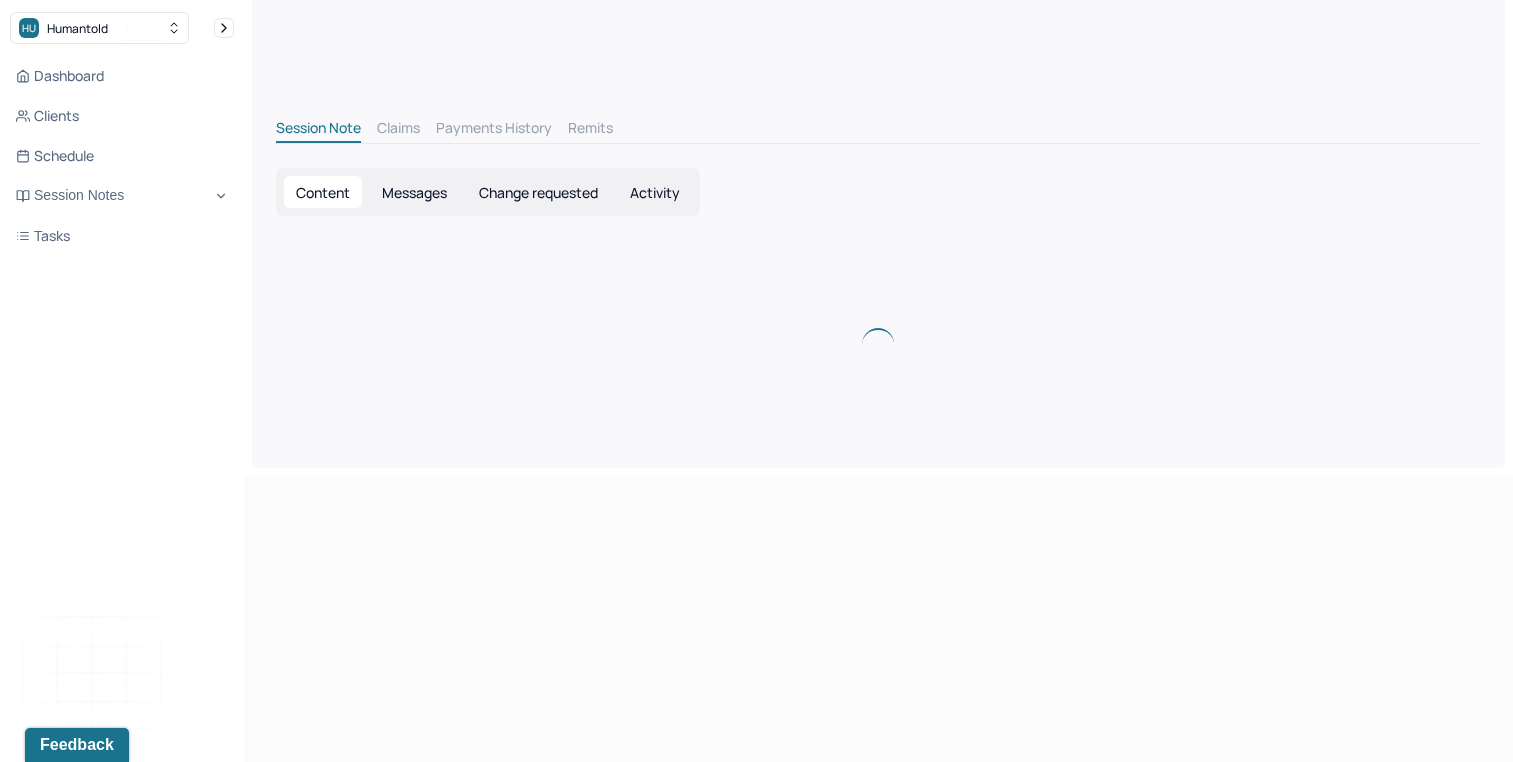 scroll, scrollTop: 0, scrollLeft: 0, axis: both 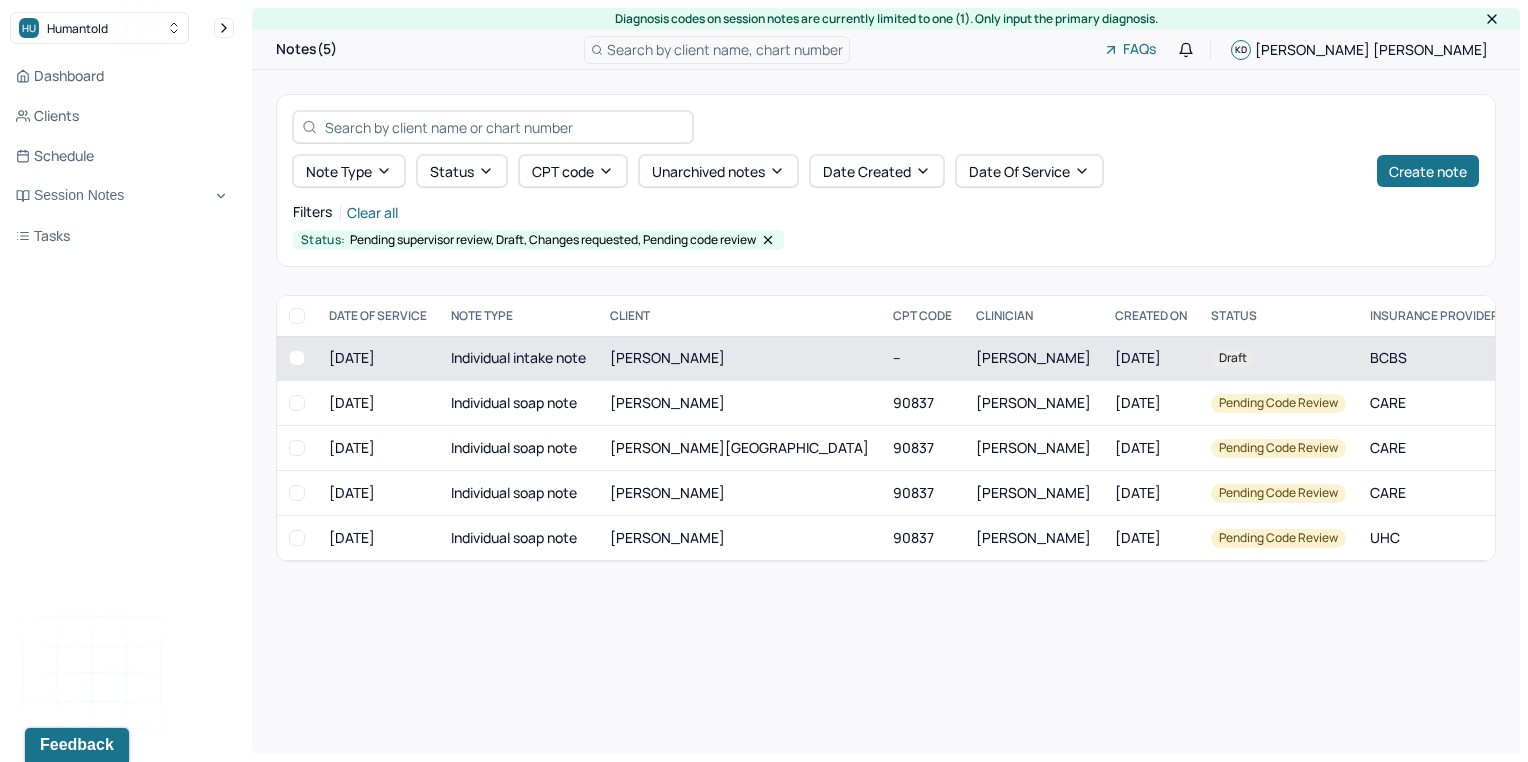 click on "Individual intake note" at bounding box center (518, 358) 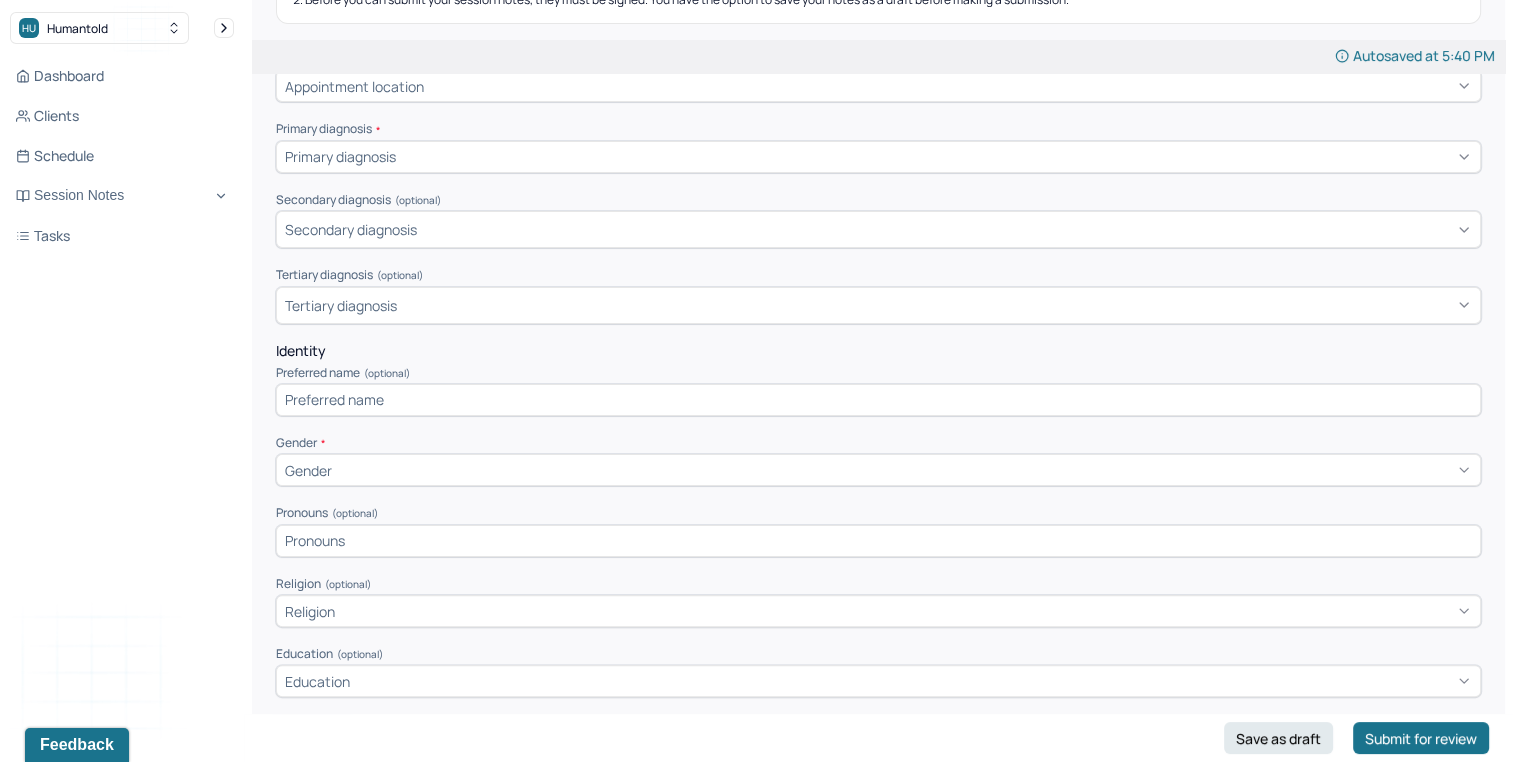 scroll, scrollTop: 351, scrollLeft: 0, axis: vertical 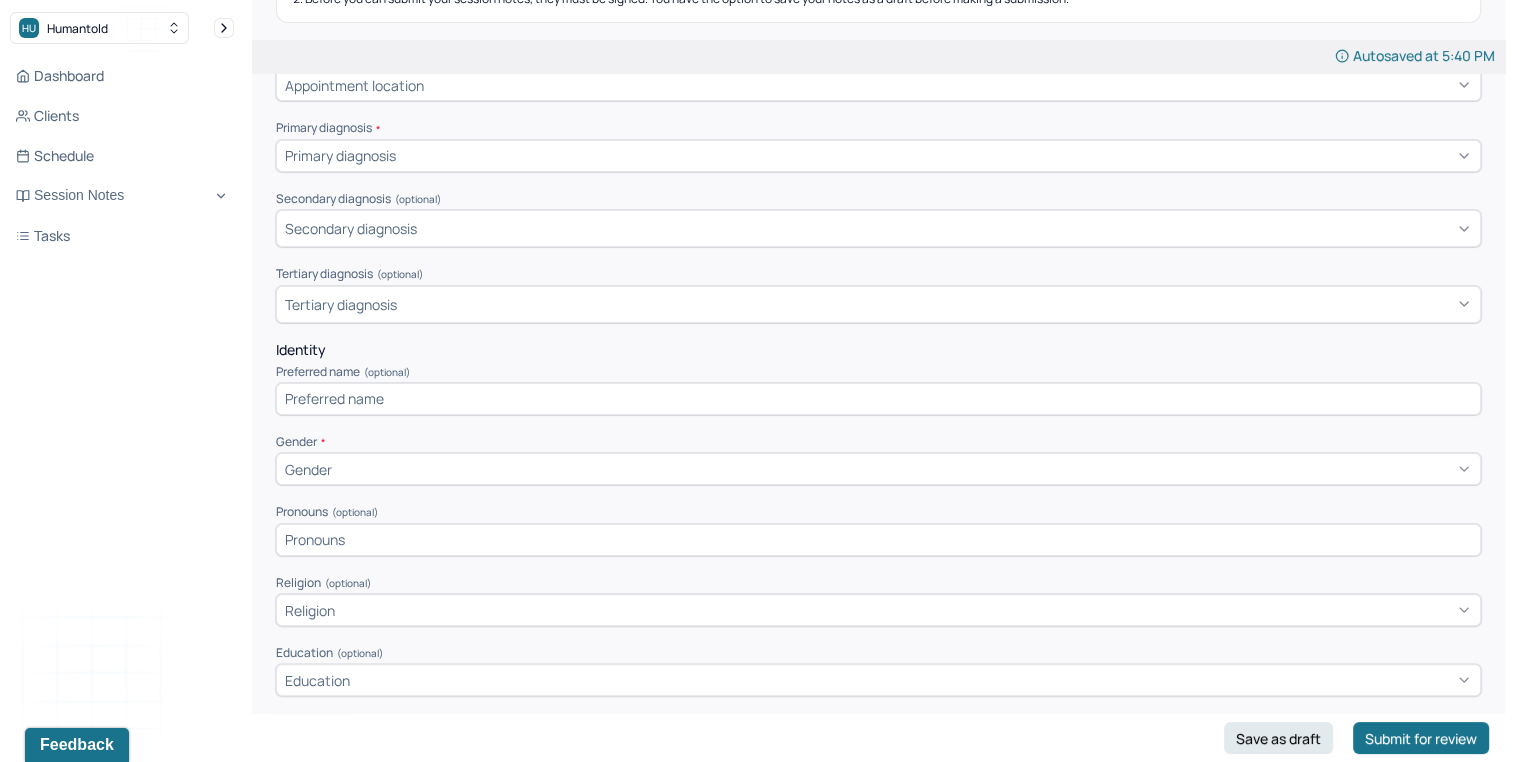 click at bounding box center (878, 399) 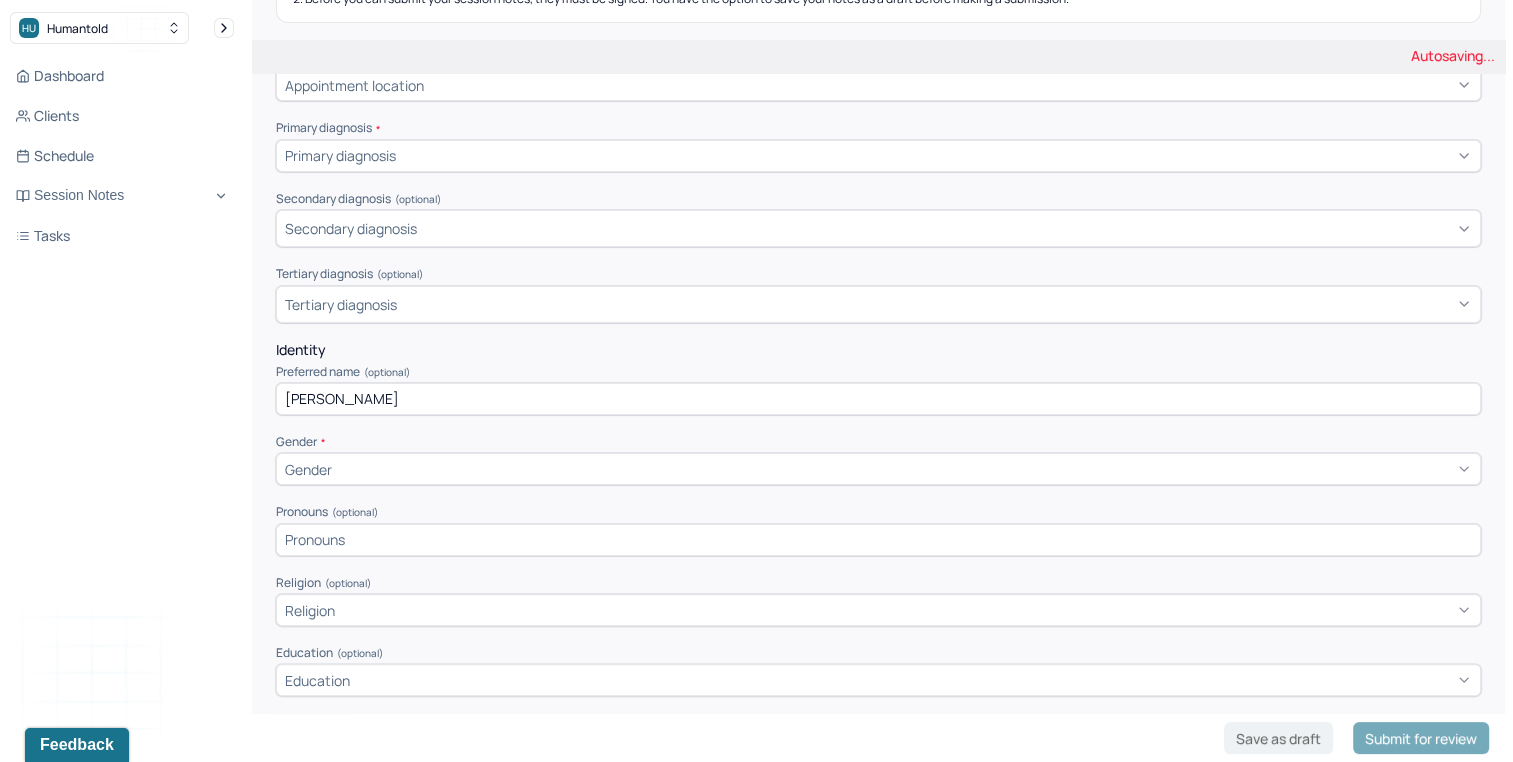 type on "Sam" 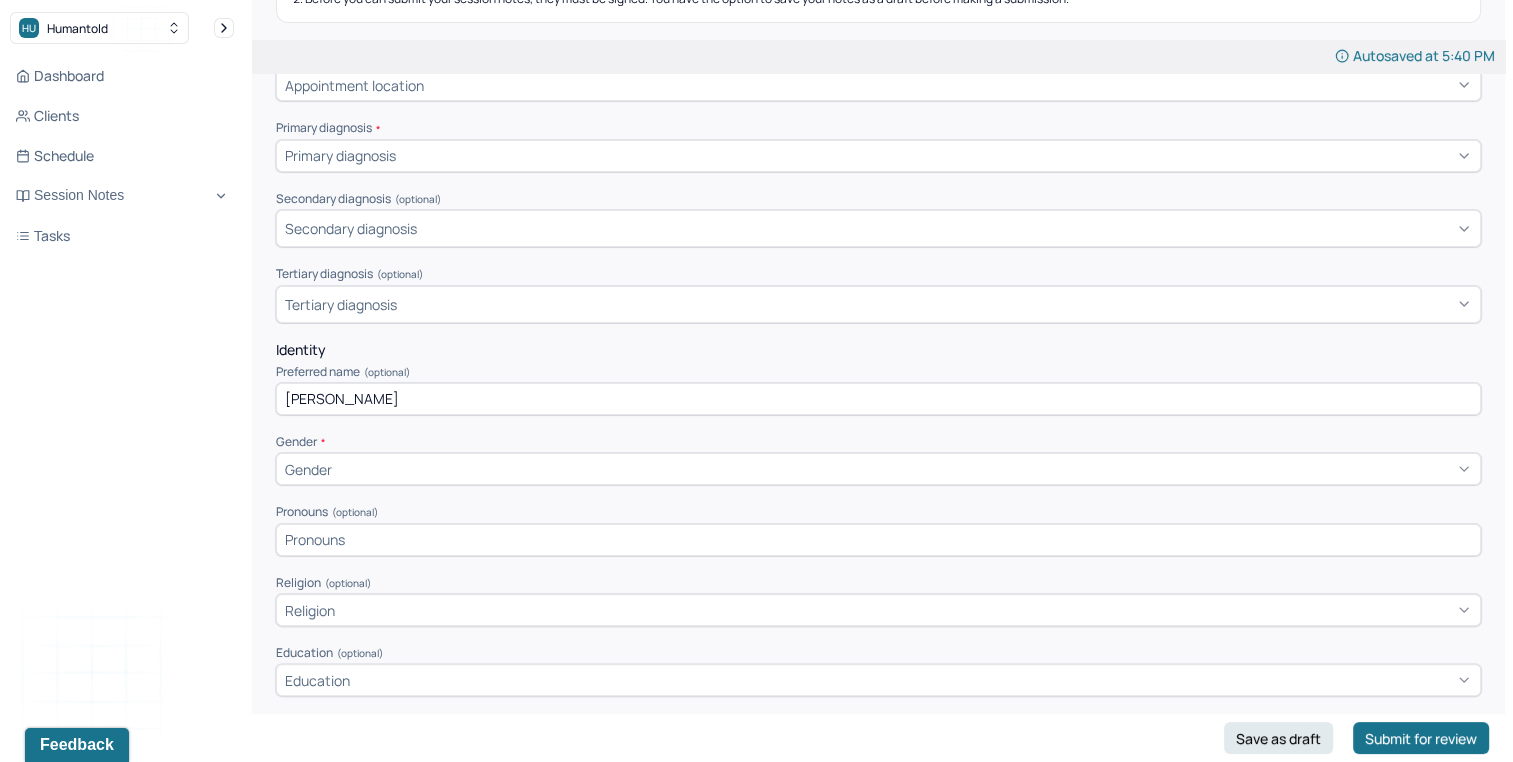 click on "Gender" at bounding box center (878, 469) 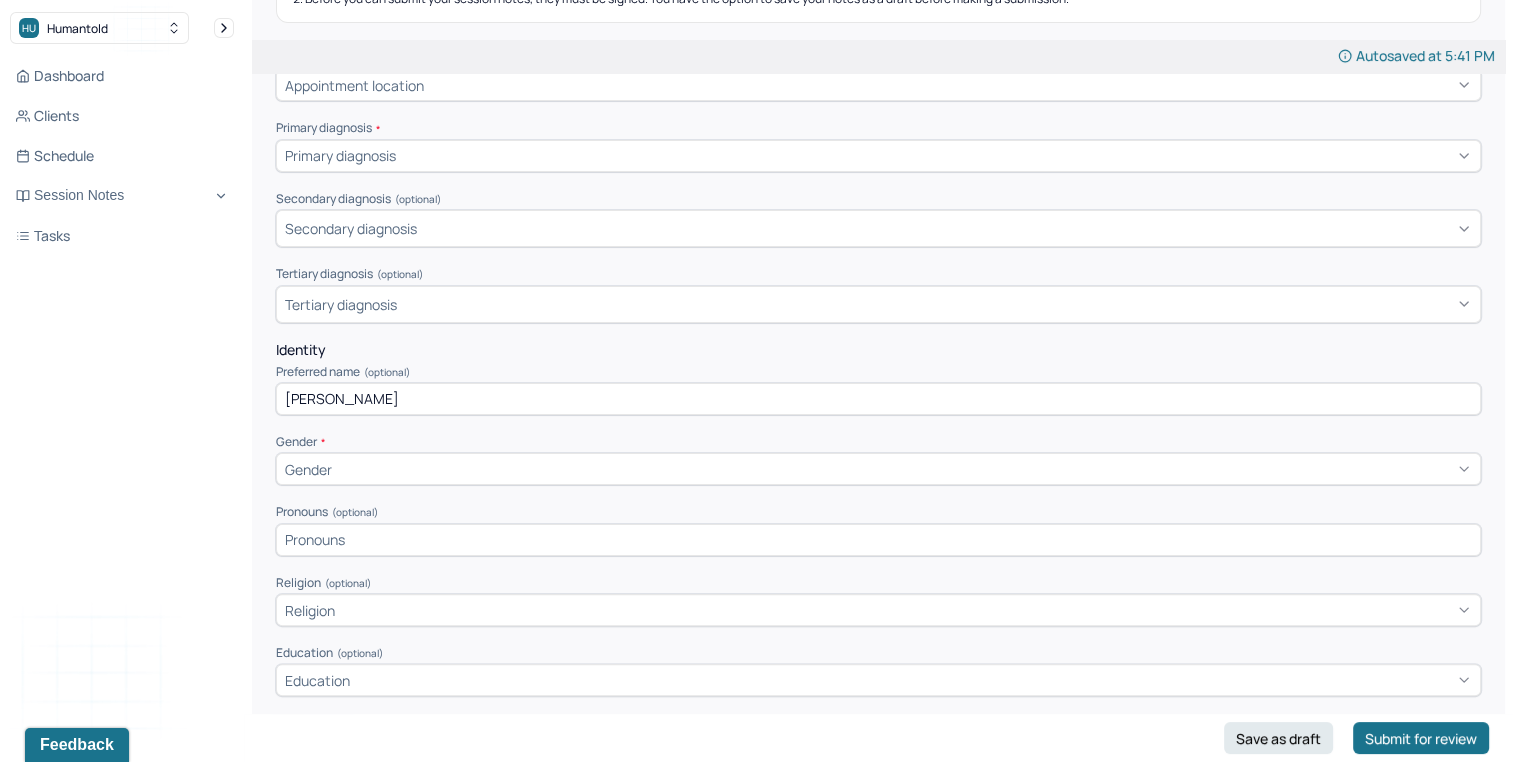 click on "Gender *" at bounding box center (878, 442) 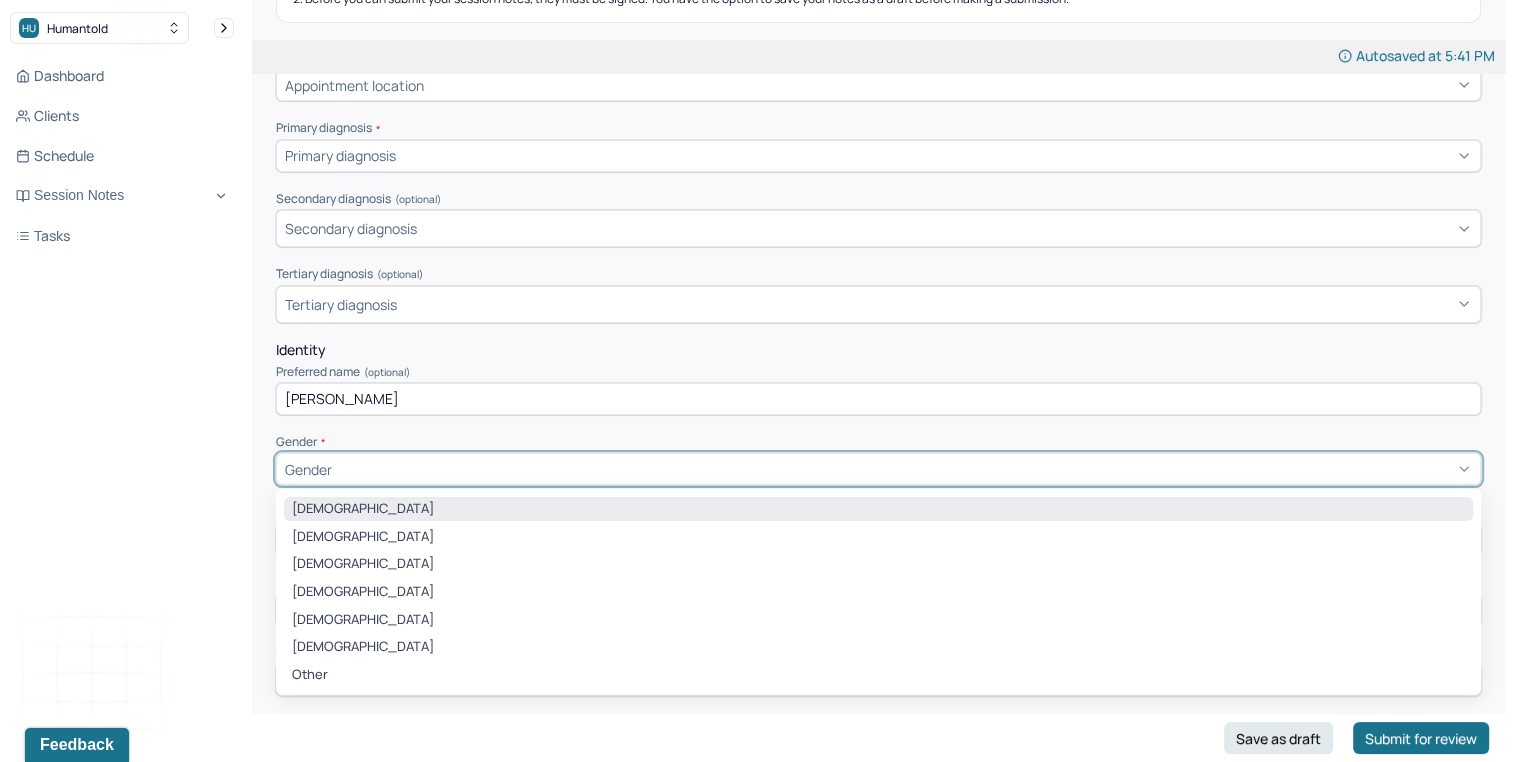 click on "Male" at bounding box center (878, 509) 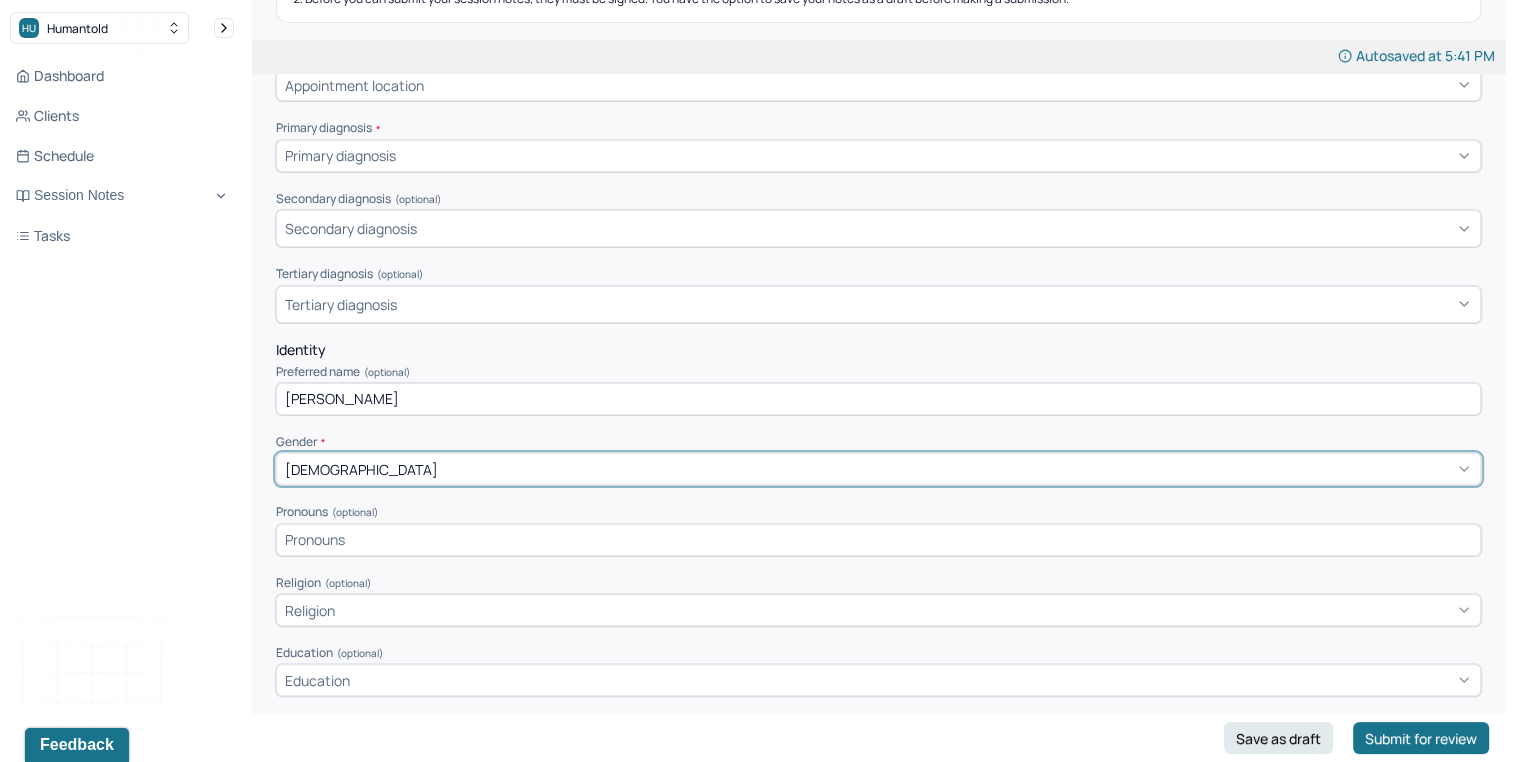 click at bounding box center (878, 540) 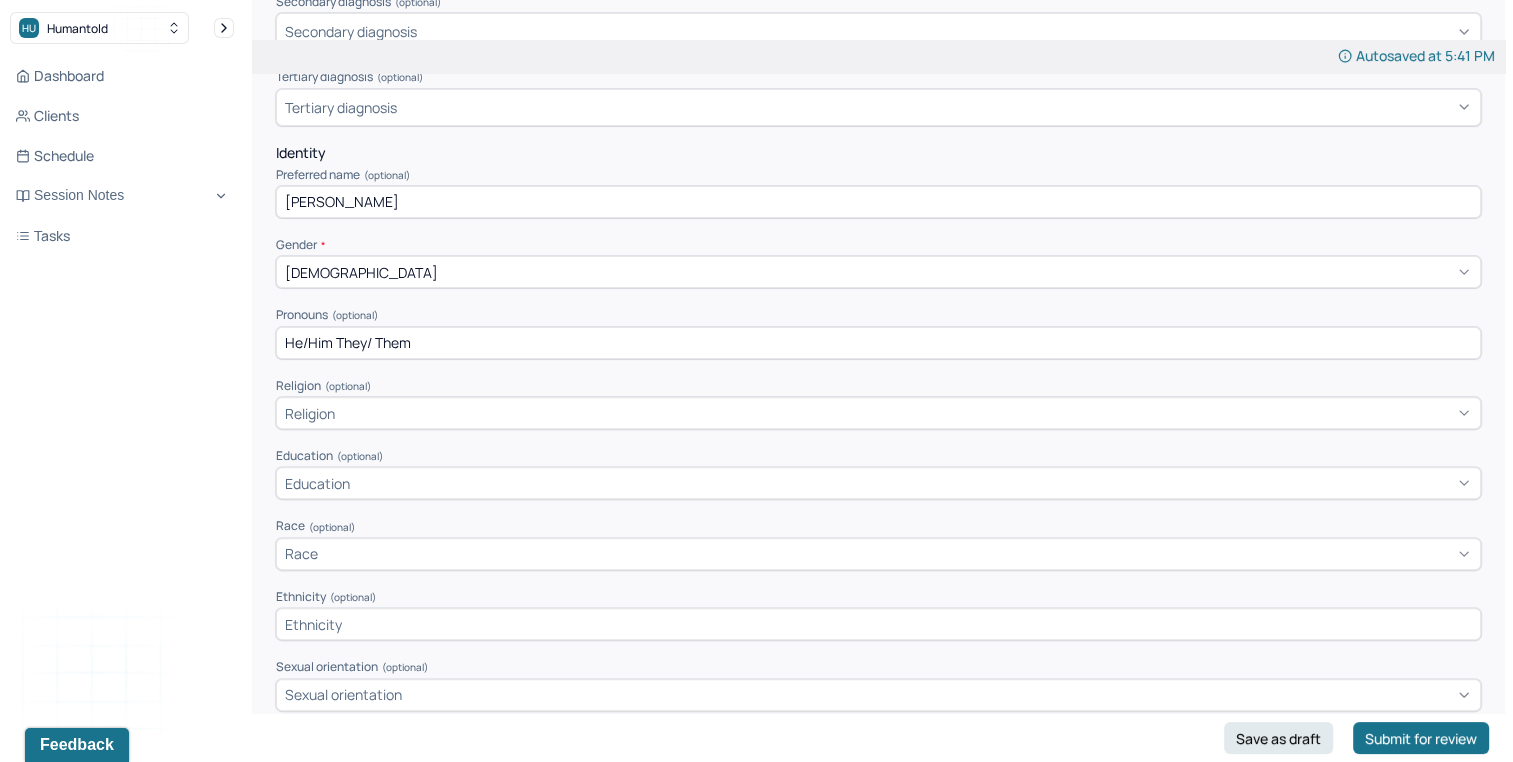 scroll, scrollTop: 556, scrollLeft: 0, axis: vertical 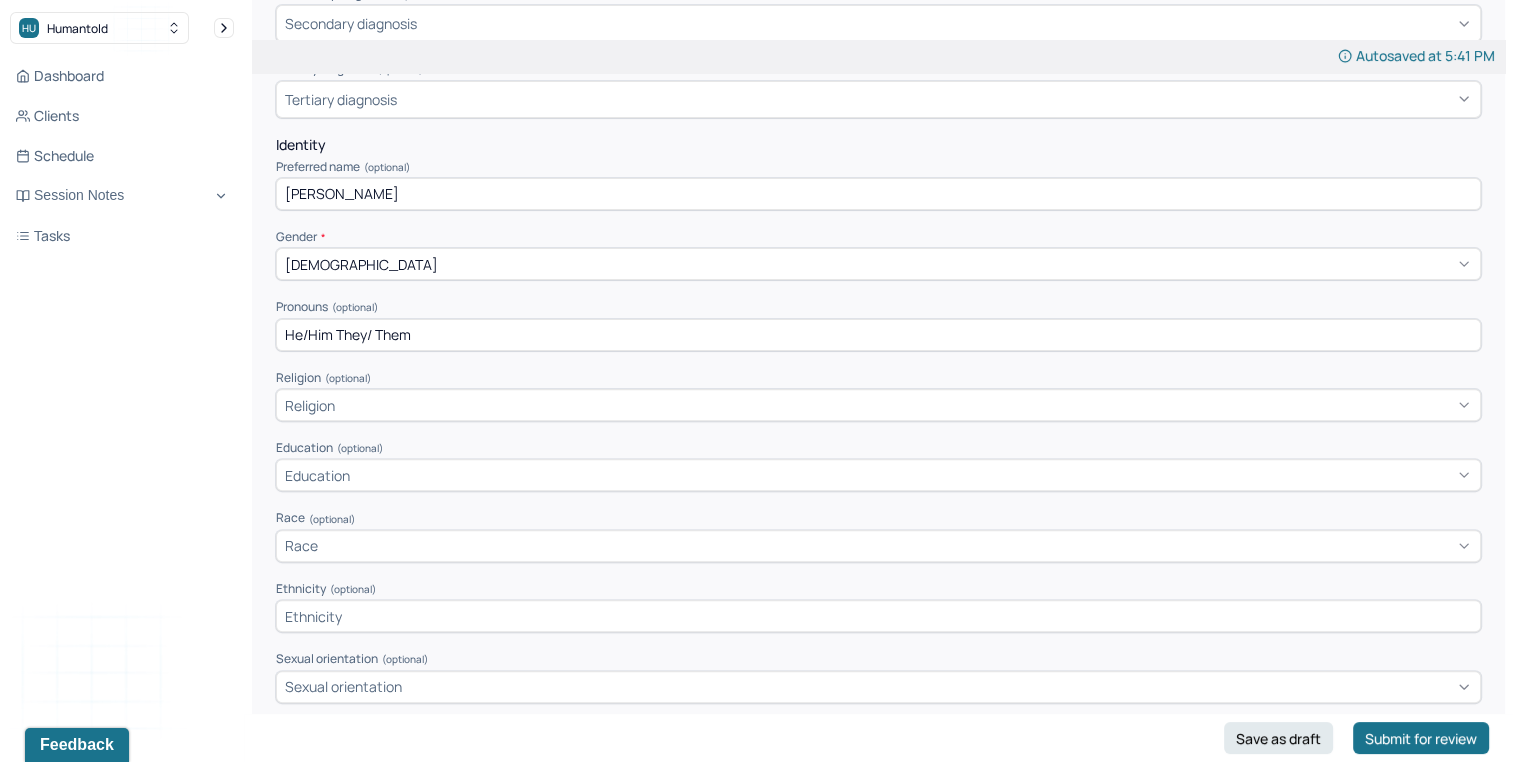 type on "He/Him They/ Them" 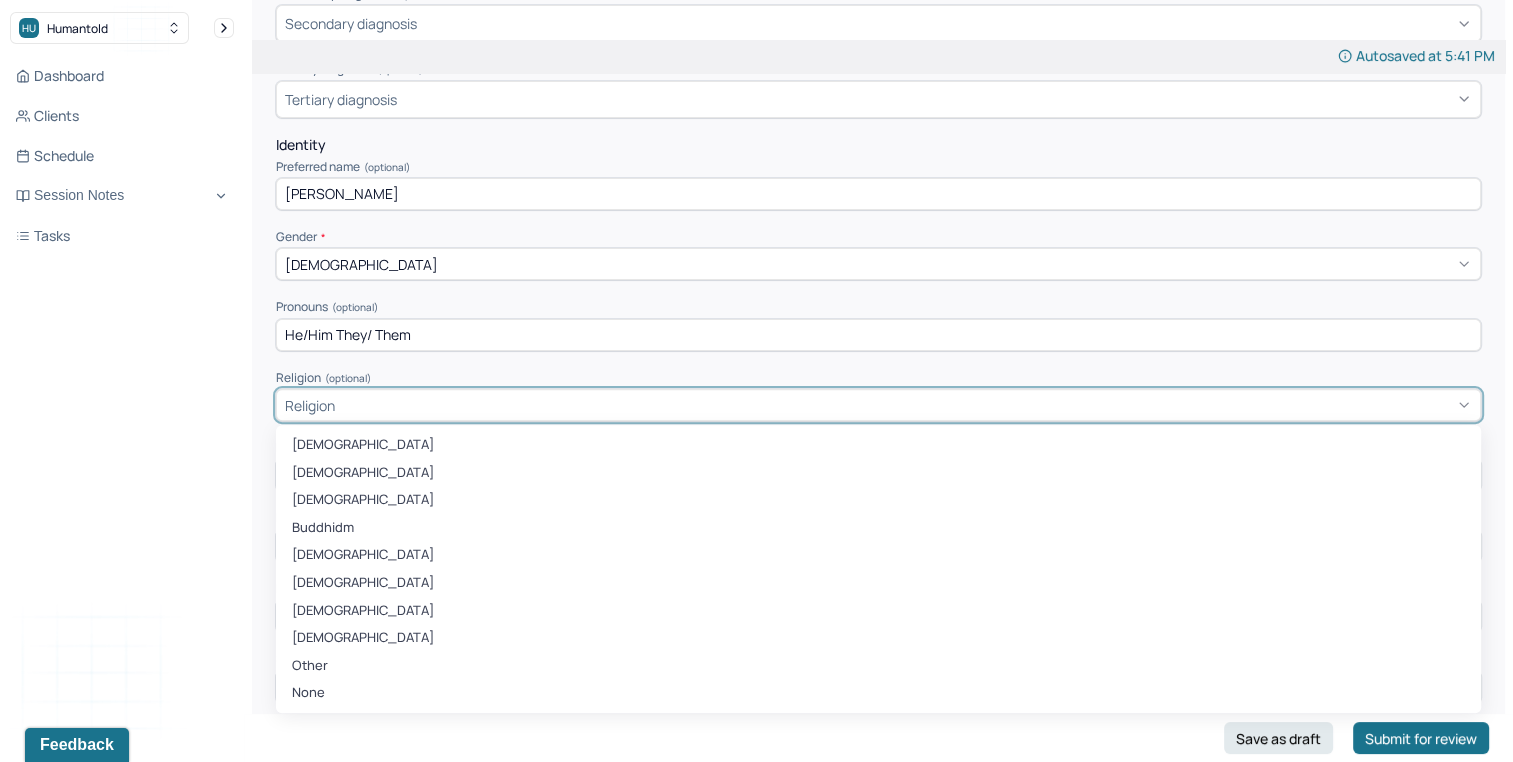 click on "Religion" at bounding box center (878, 405) 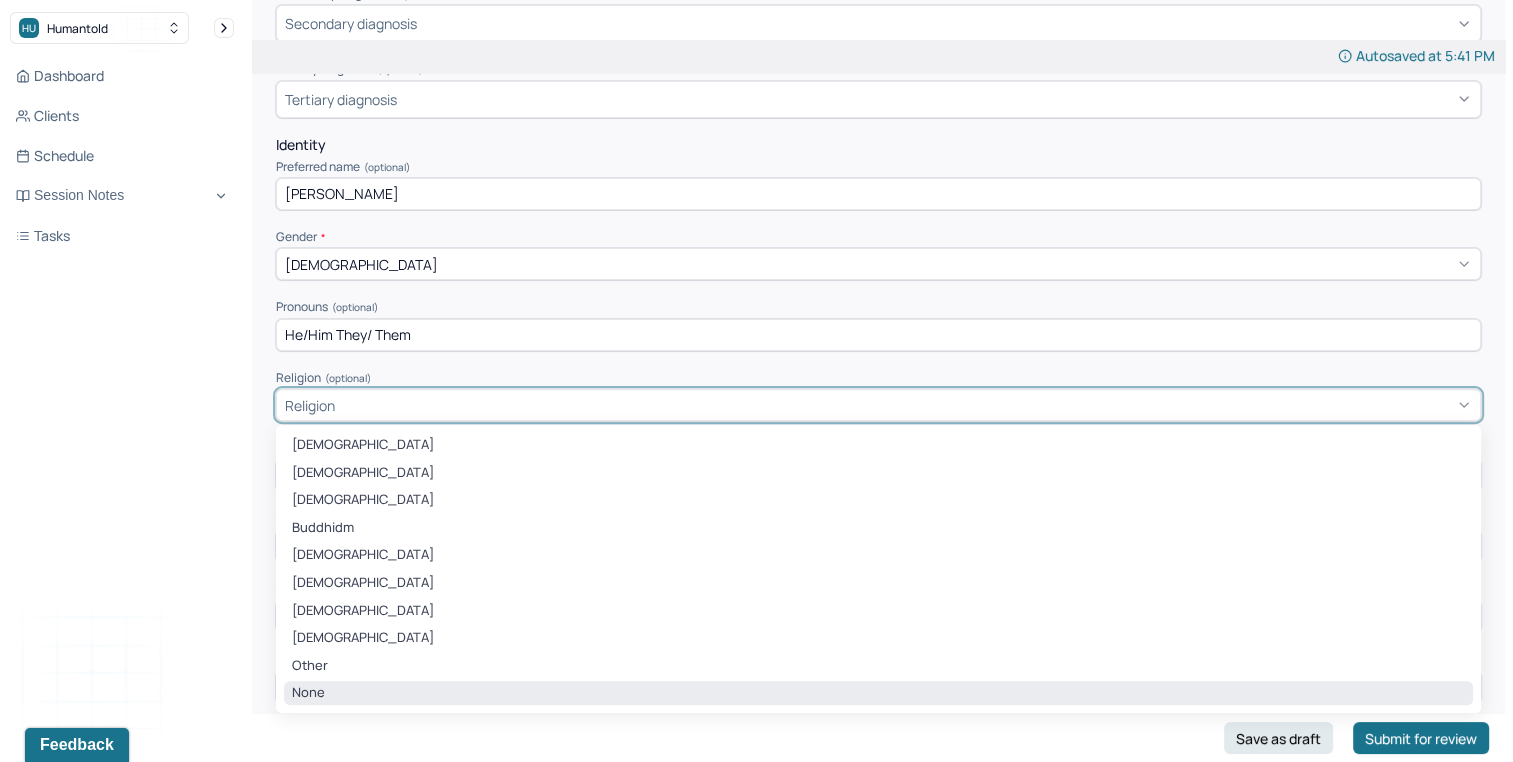 click on "None" at bounding box center [878, 693] 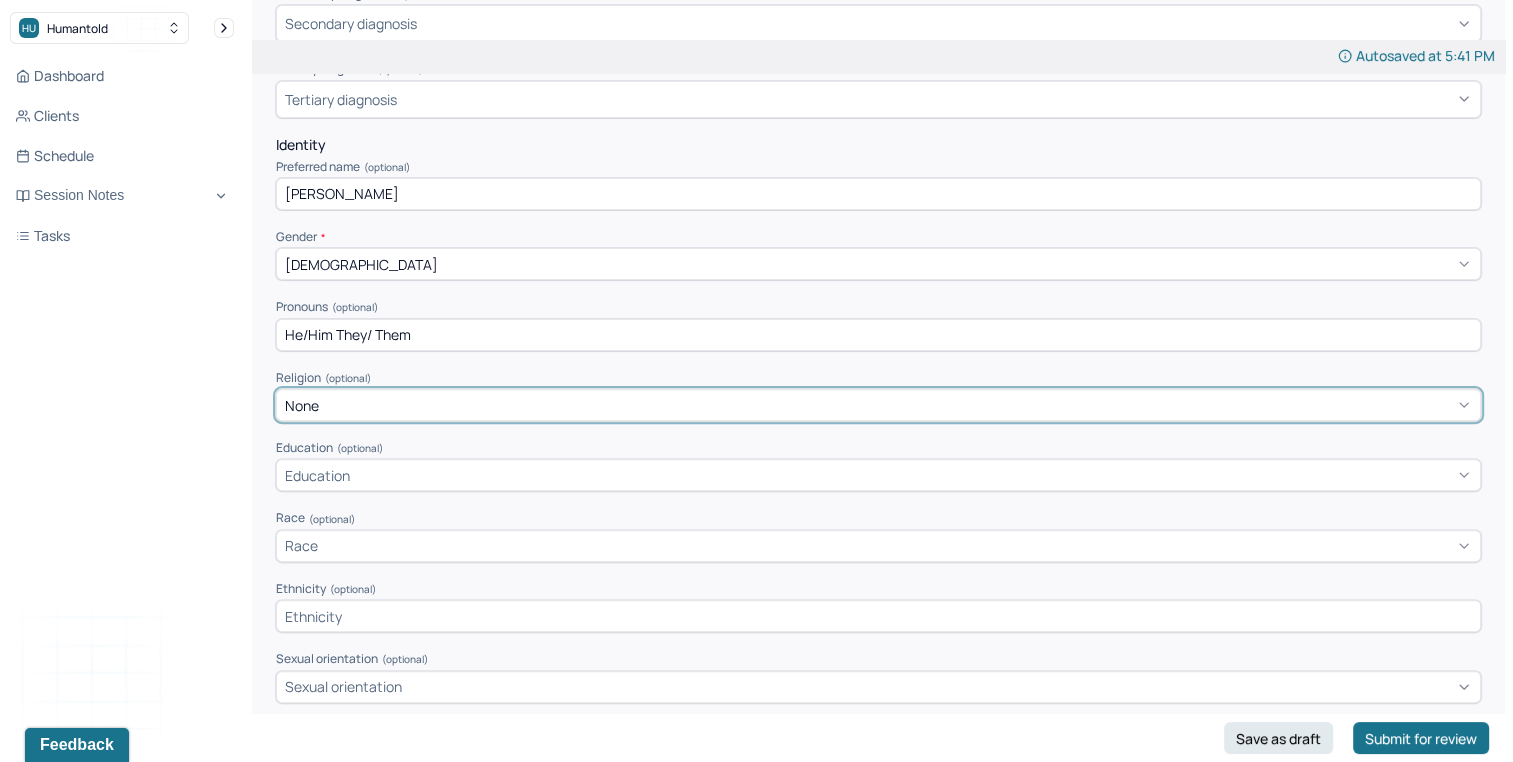 click on "Education" at bounding box center (878, 475) 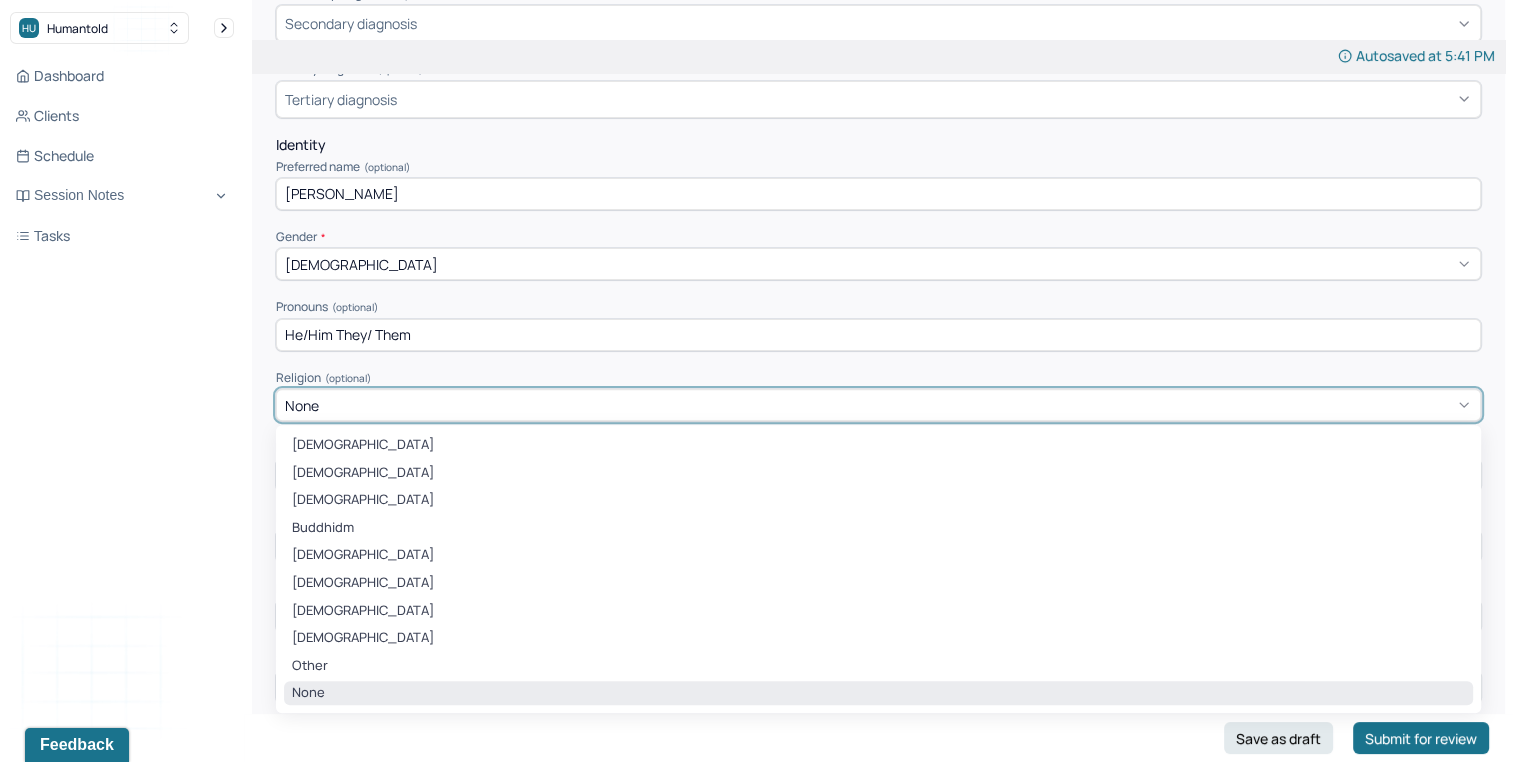 click on "None" at bounding box center (878, 405) 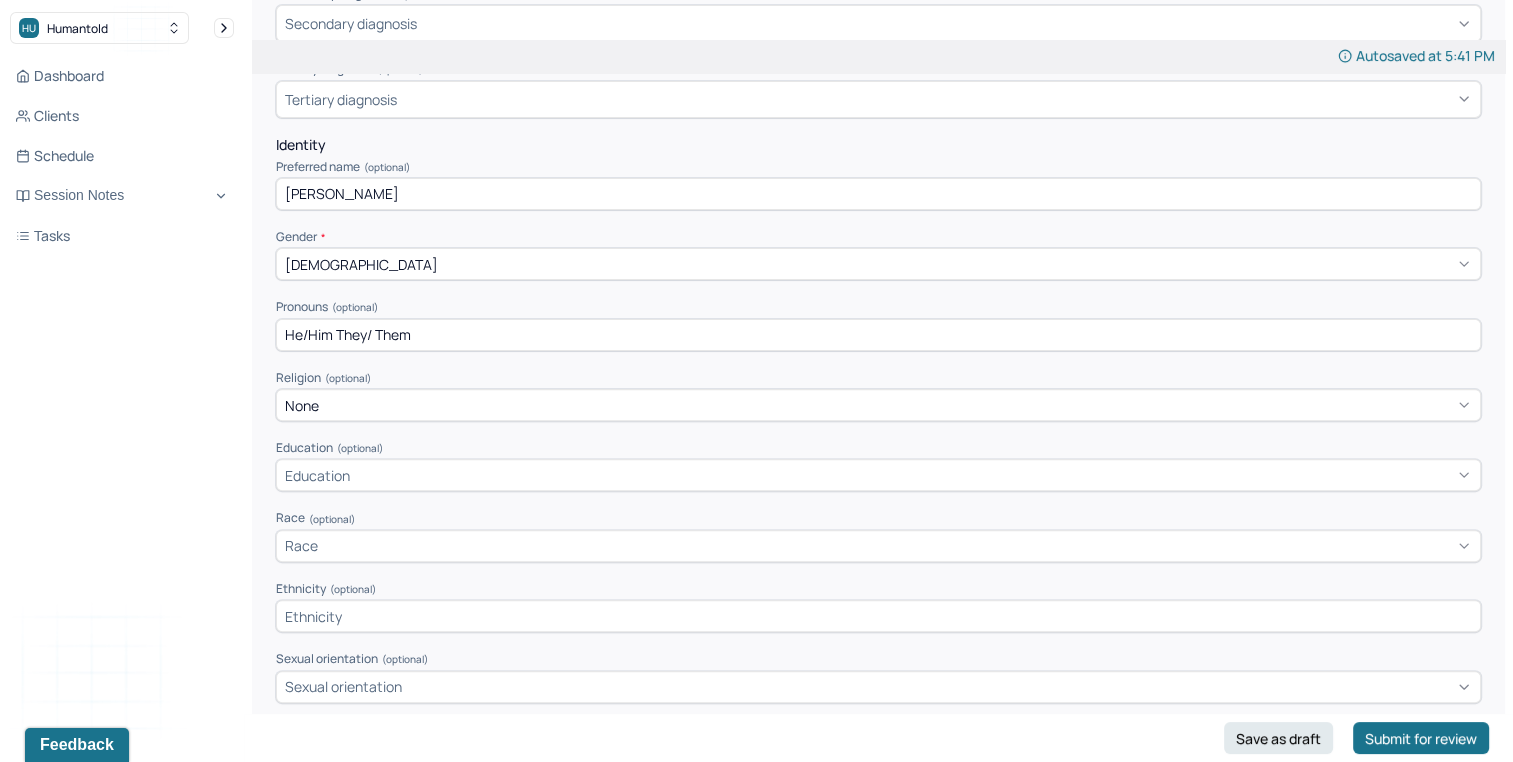 click on "Dashboard Clients Schedule Session Notes Tasks KD Kristina   Damiano provider Logout" at bounding box center [122, 401] 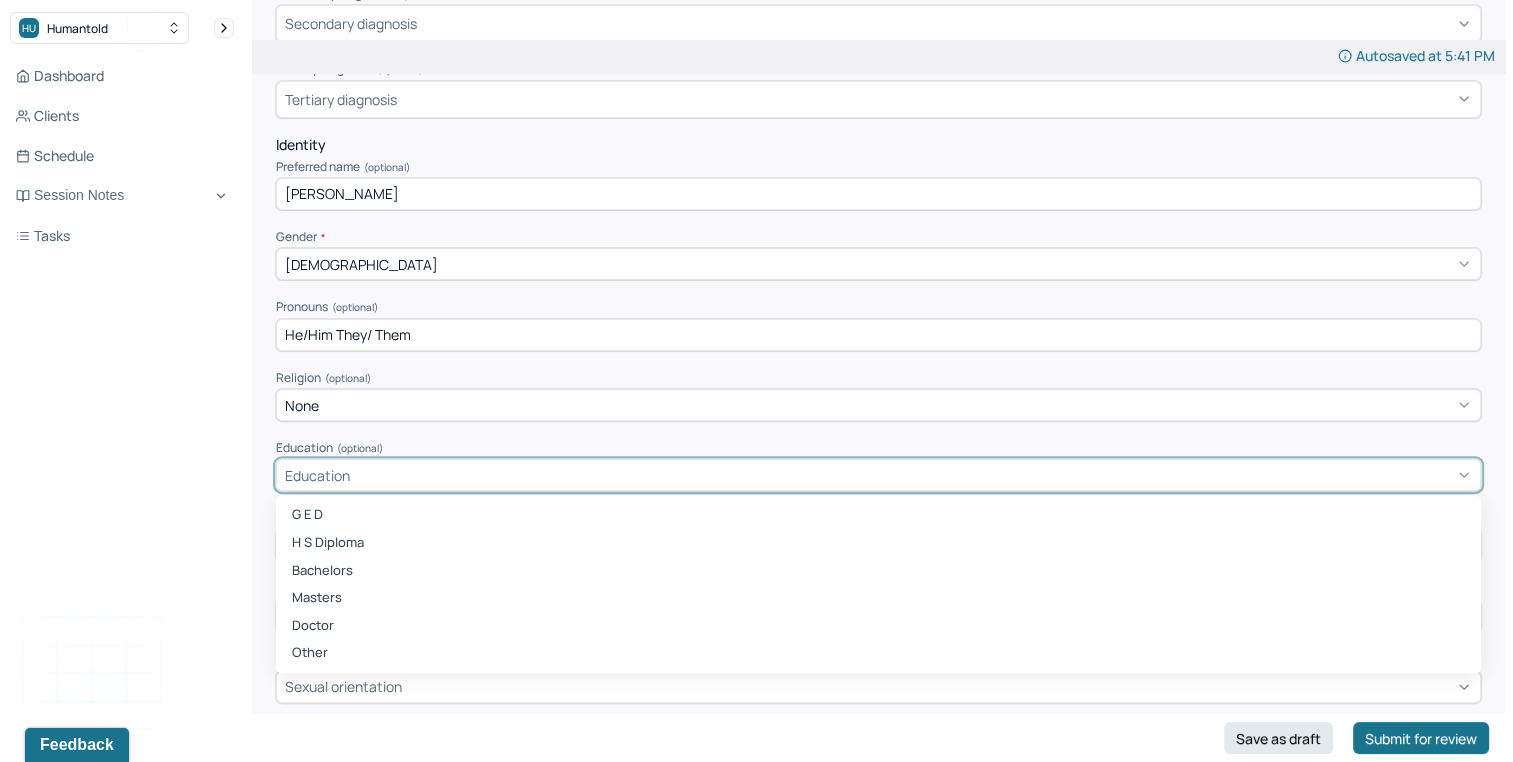 click on "Education" at bounding box center (878, 475) 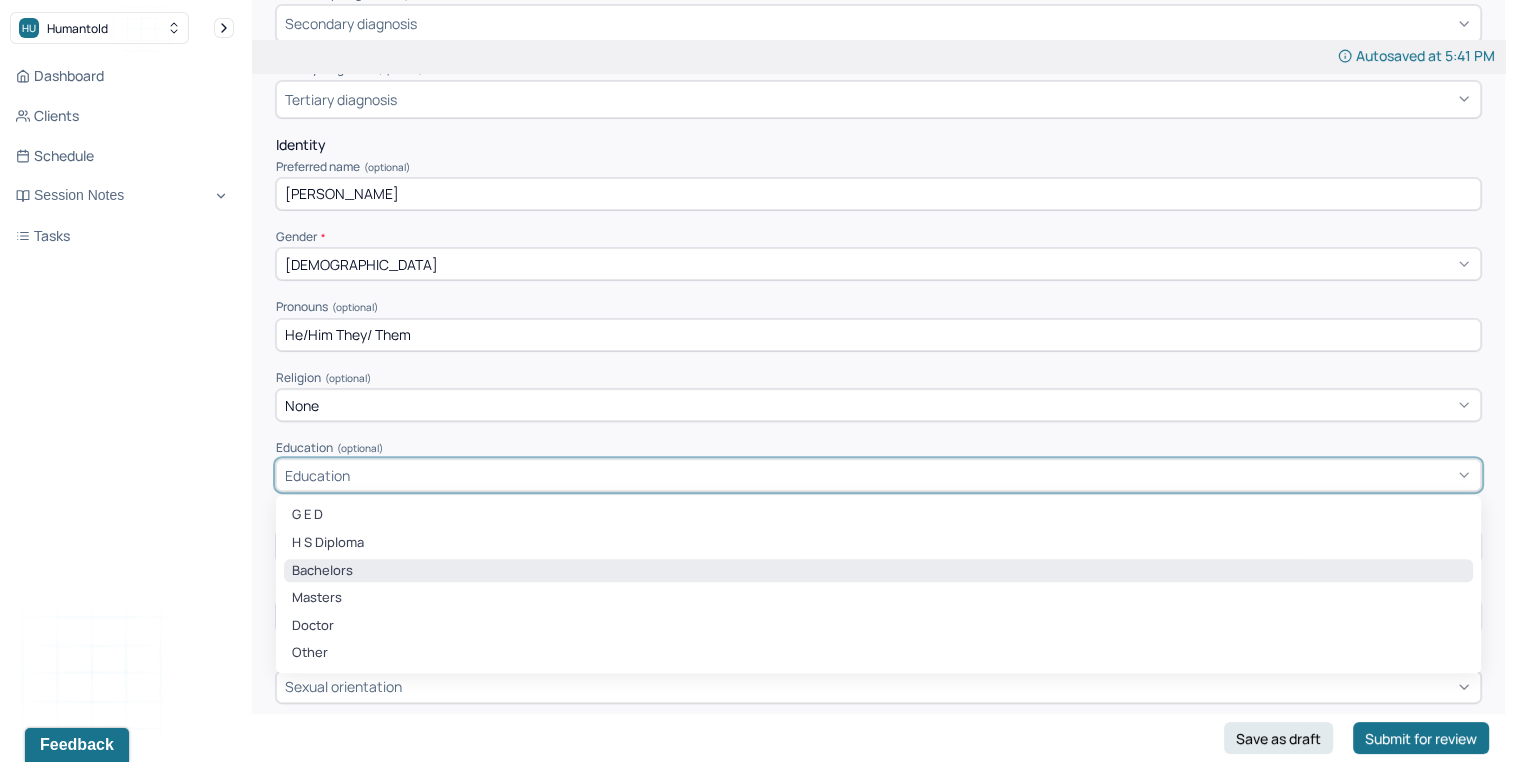 click on "Bachelors" at bounding box center [878, 571] 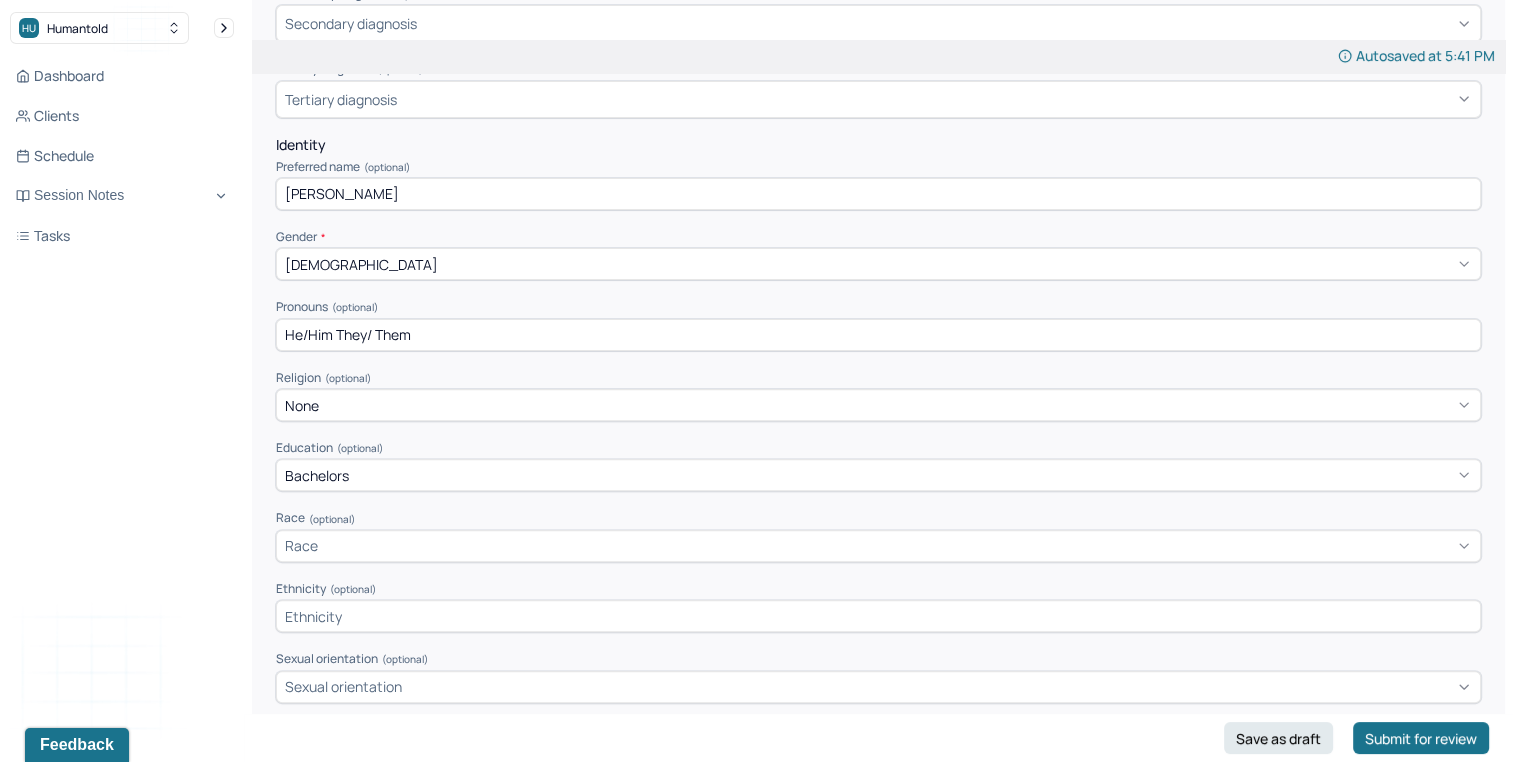 click on "Appointment location * Appointment location Primary diagnosis * Primary diagnosis Secondary diagnosis (optional) Secondary diagnosis Tertiary diagnosis (optional) Tertiary diagnosis Identity Preferred name (optional) Sam Gender * Male Pronouns (optional) He/Him They/ Them Religion (optional) None Education (optional) Bachelors Race (optional) Race Ethnicity (optional) Sexual orientation (optional) Sexual orientation Current employment (optional) Current employment details (optional) Relationship status (optional) Relationship status Name of partner (optional) Emergency contact information (optional) Legal problems (optional)" at bounding box center (878, 509) 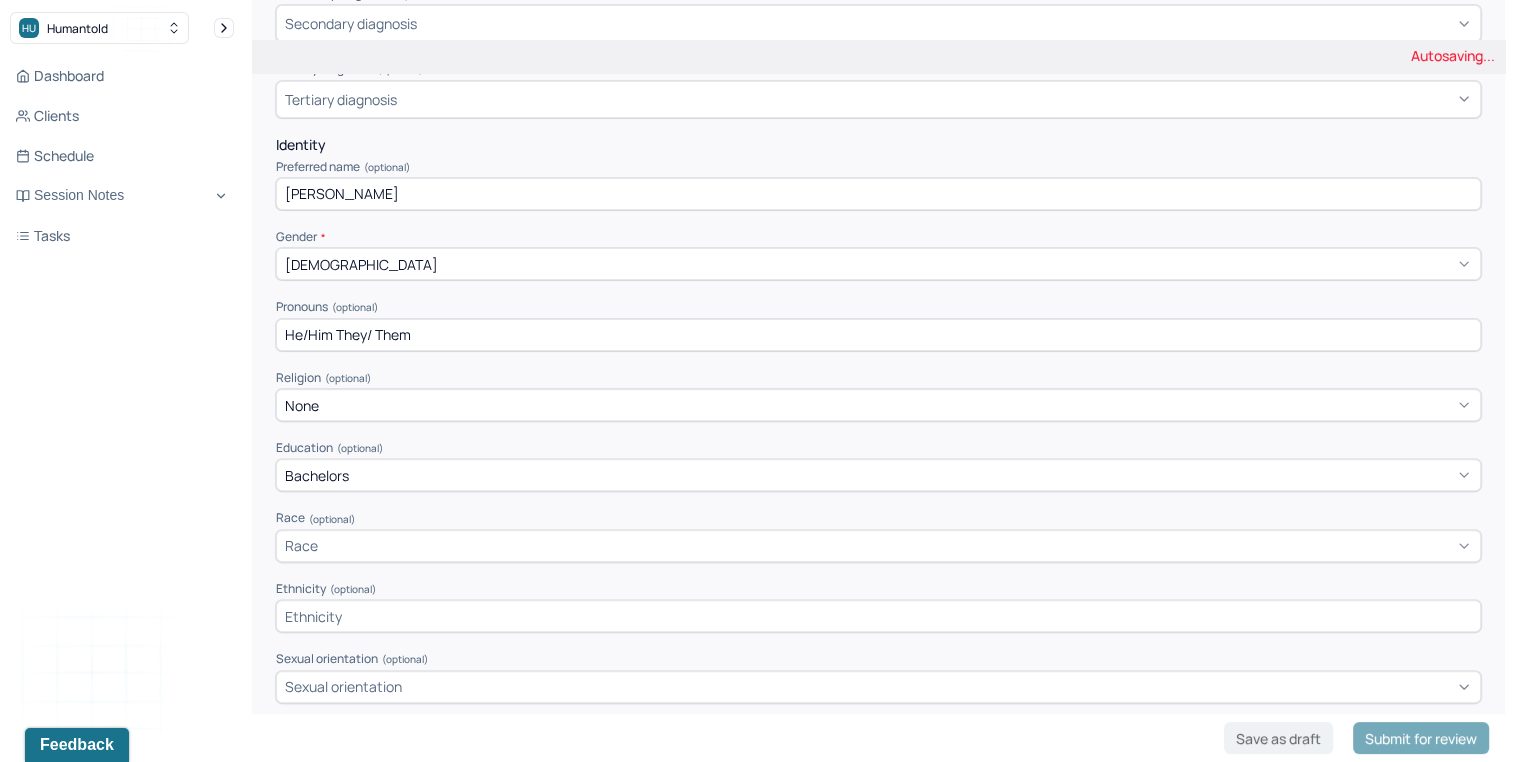 click on "Autosaving... Appointment Details Client name Samuel Stein Date of service 07/28/2025 Time 5:30pm - 6:30pm Duration 1hr Appointment type individual therapy Provider name Kristina Damiano Modifier 1 95 Telemedicine Note type Individual intake note Instructions The fields marked with an asterisk ( * ) are required before you can submit your notes. Before you can submit your session notes, they must be signed. You have the option to save your notes as a draft before making a submission. Appointment location * Appointment location Primary diagnosis * Primary diagnosis Secondary diagnosis (optional) Secondary diagnosis Tertiary diagnosis (optional) Tertiary diagnosis Identity Preferred name (optional) Sam Gender * Male Pronouns (optional) He/Him They/ Them Religion (optional) None Education (optional) Bachelors Race (optional) Race Ethnicity (optional) Sexual orientation (optional) Sexual orientation Current employment (optional) Current employment details (optional) Relationship status (optional) Name of partner" at bounding box center [878, 3827] 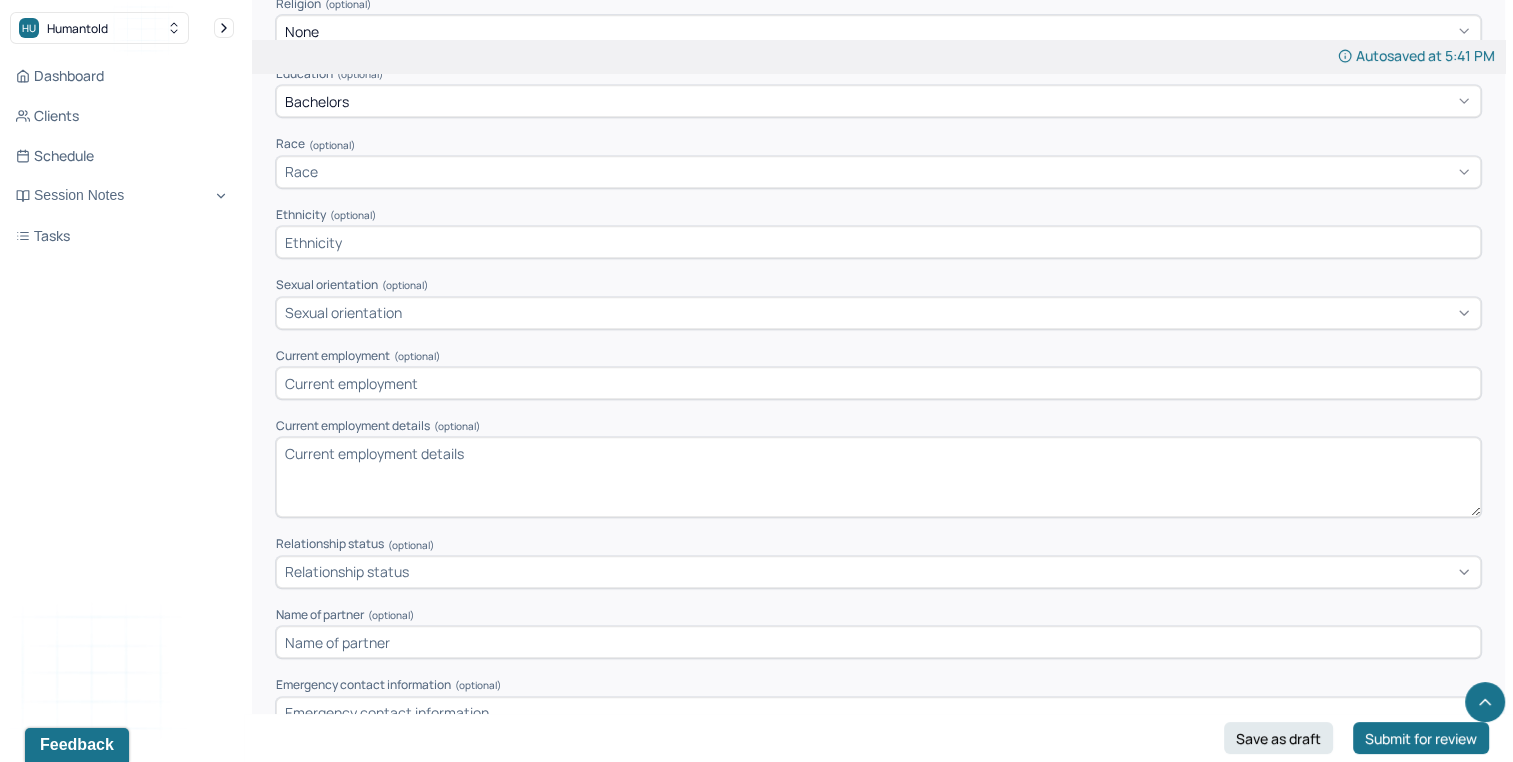 scroll, scrollTop: 925, scrollLeft: 0, axis: vertical 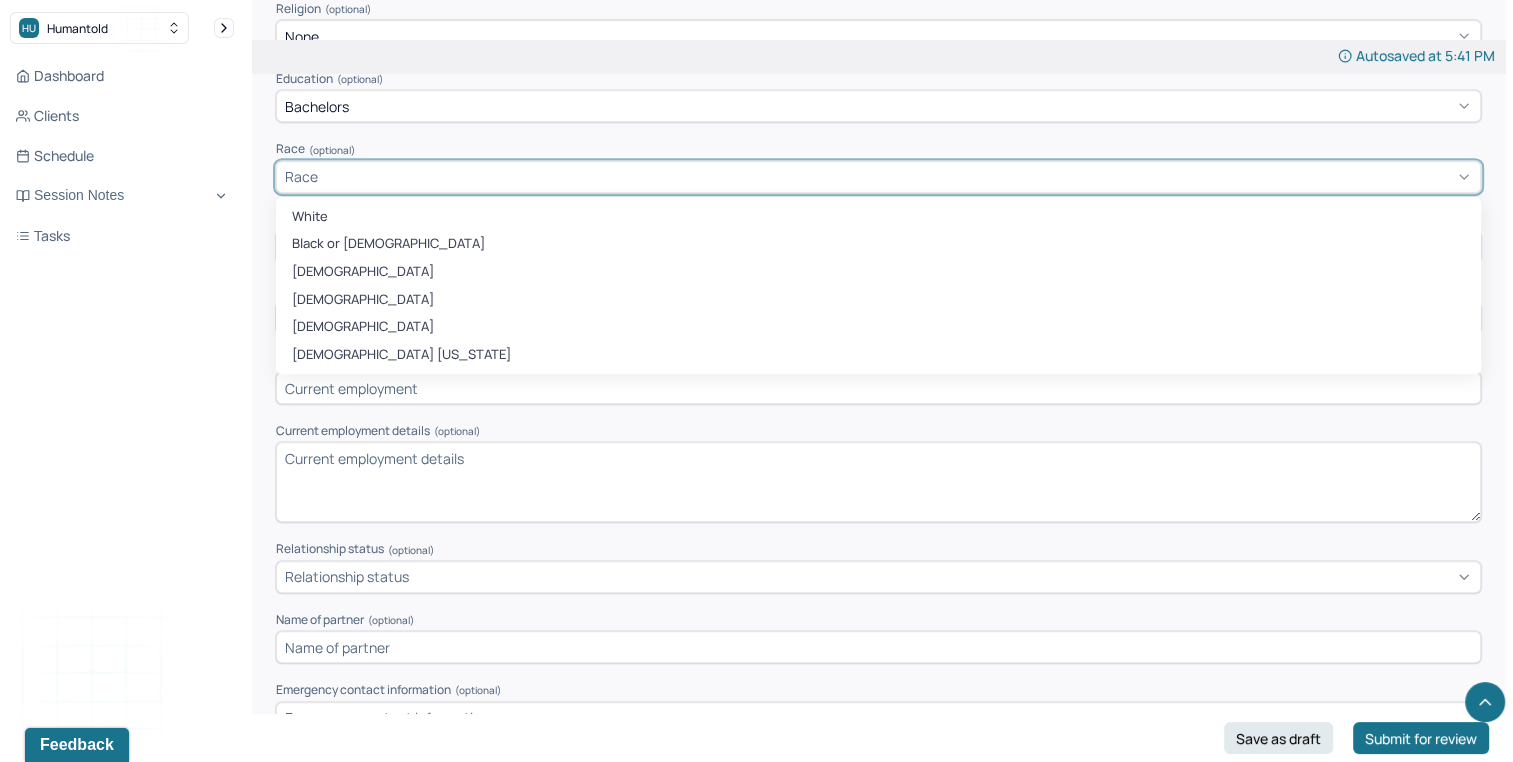 click on "Race" at bounding box center (878, 177) 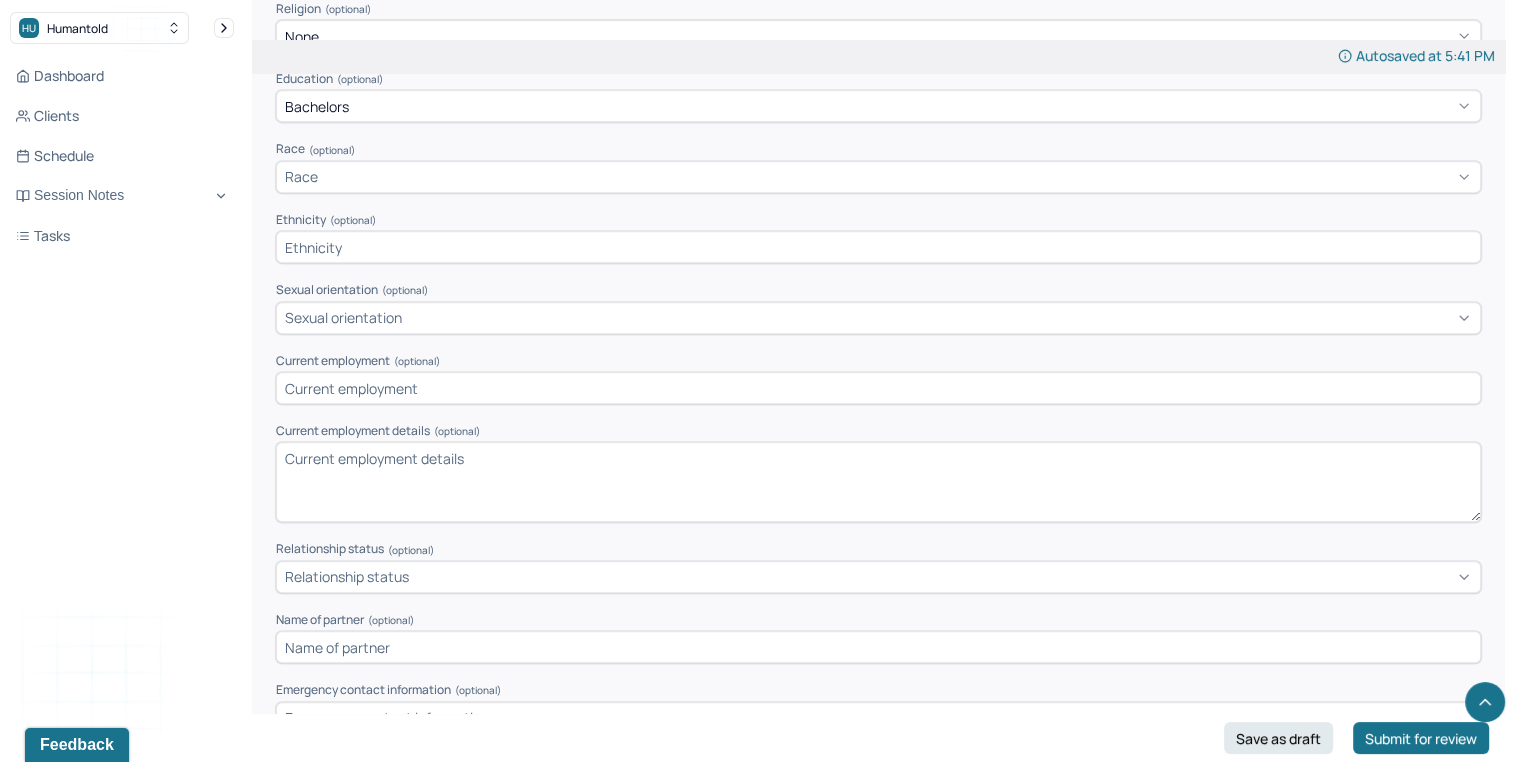 click on "Race (optional)" at bounding box center (878, 149) 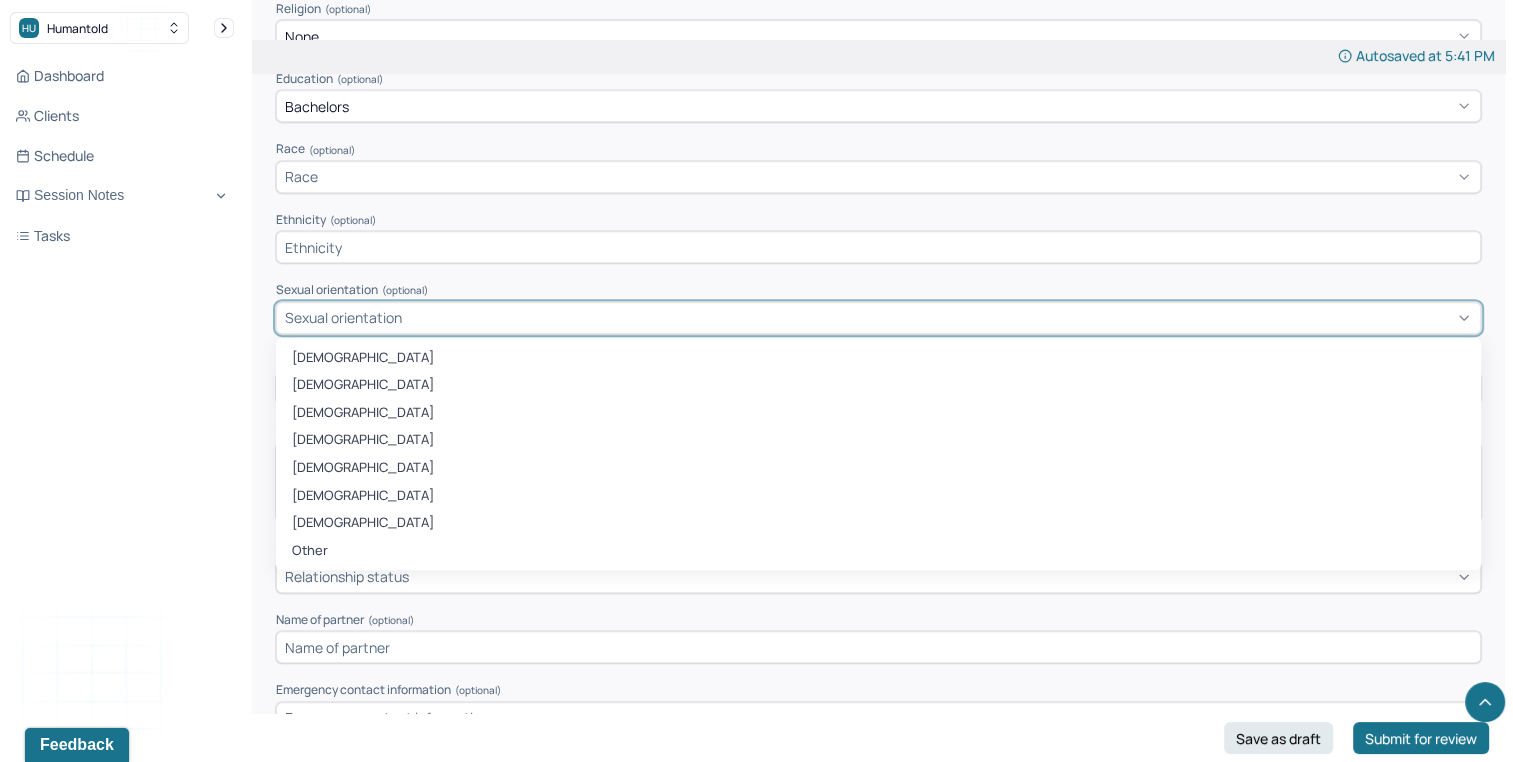 click on "Sexual orientation" at bounding box center (878, 318) 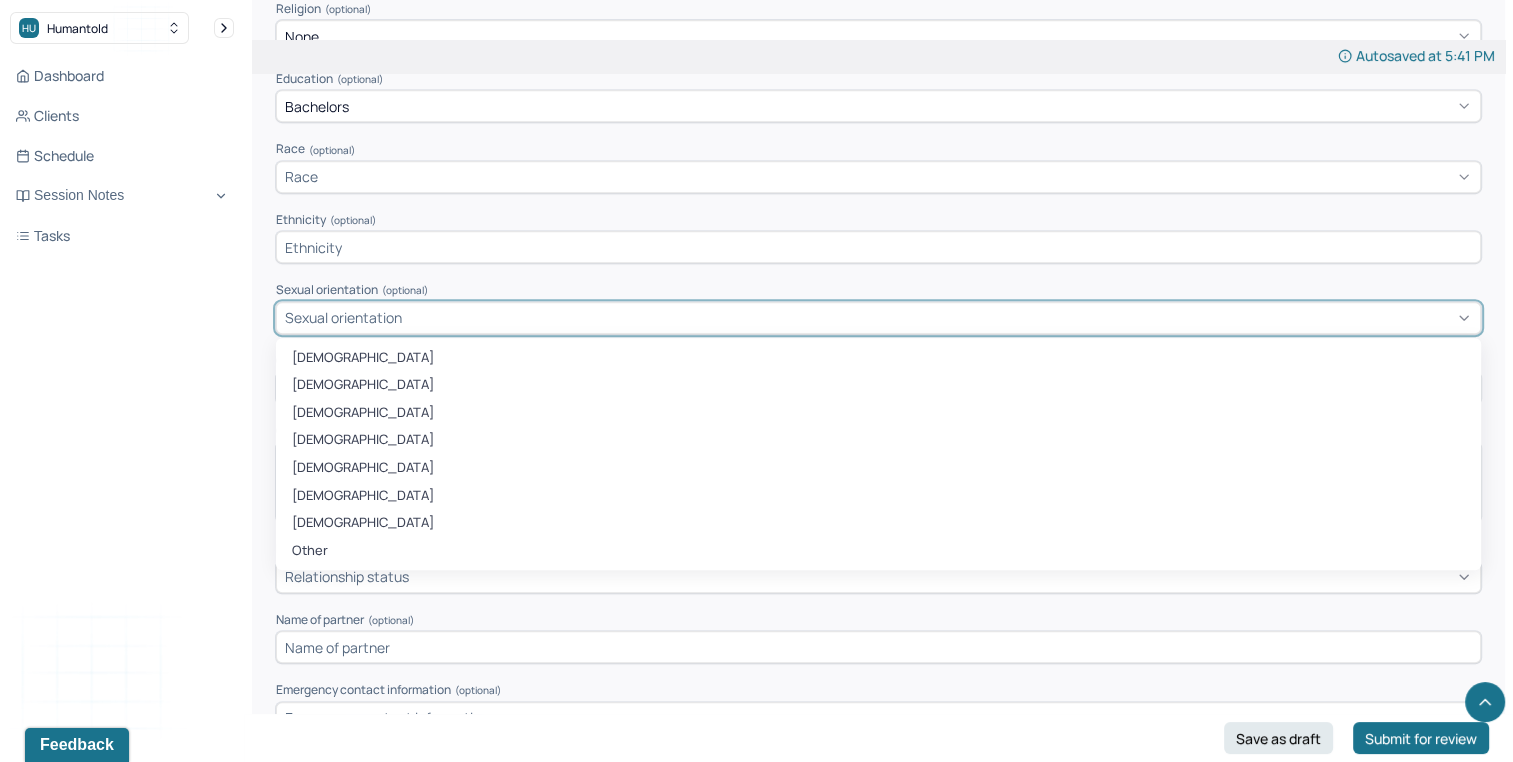 click on "Appointment location * Appointment location Primary diagnosis * Primary diagnosis Secondary diagnosis (optional) Secondary diagnosis Tertiary diagnosis (optional) Tertiary diagnosis Identity Preferred name (optional) Sam Gender * Male Pronouns (optional) He/Him They/ Them Religion (optional) None Education (optional) Bachelors Race (optional) Race Ethnicity (optional) Sexual orientation (optional) 8 results available. Use Up and Down to choose options, press Enter to select the currently focused option, press Escape to exit the menu, press Tab to select the option and exit the menu. Sexual orientation Heterosexual Bisexual Queer Asexual Pansexual Gay Lesbian Other Current employment (optional) Current employment details (optional) Relationship status (optional) Relationship status Name of partner (optional) Emergency contact information (optional) Legal problems (optional)" at bounding box center [878, 140] 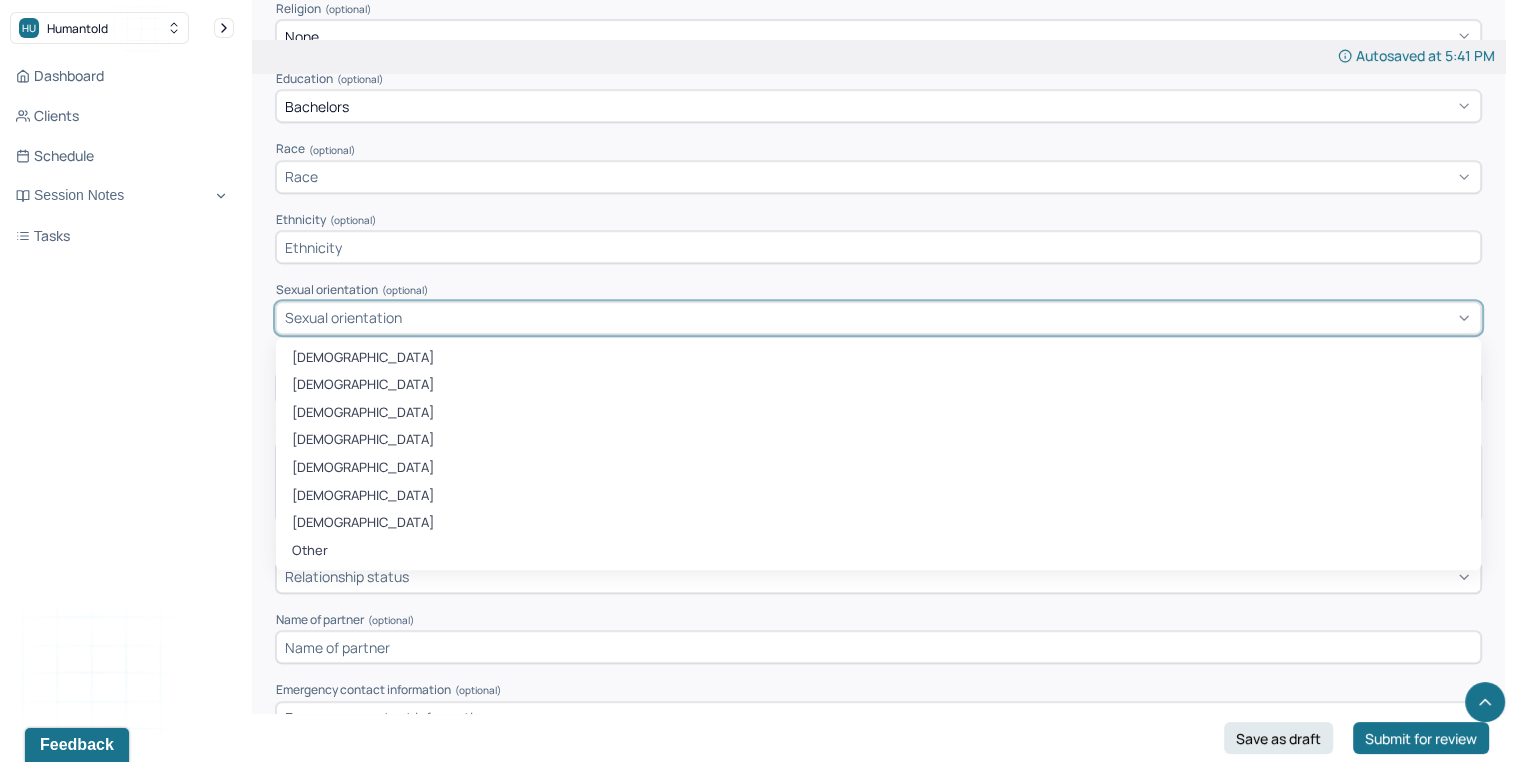 click on "Sexual orientation" at bounding box center (878, 318) 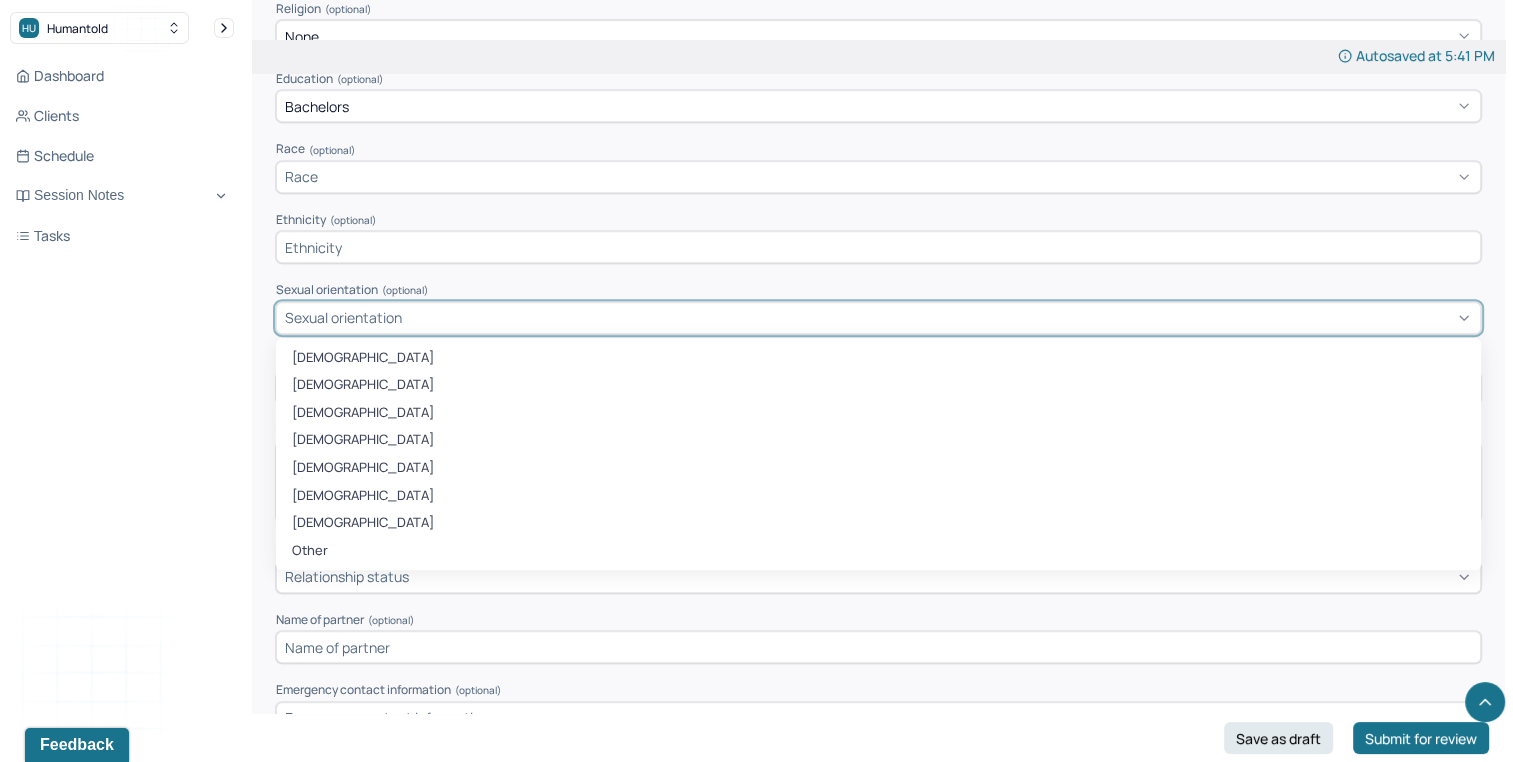 click on "Ethnicity (optional)" at bounding box center (878, 238) 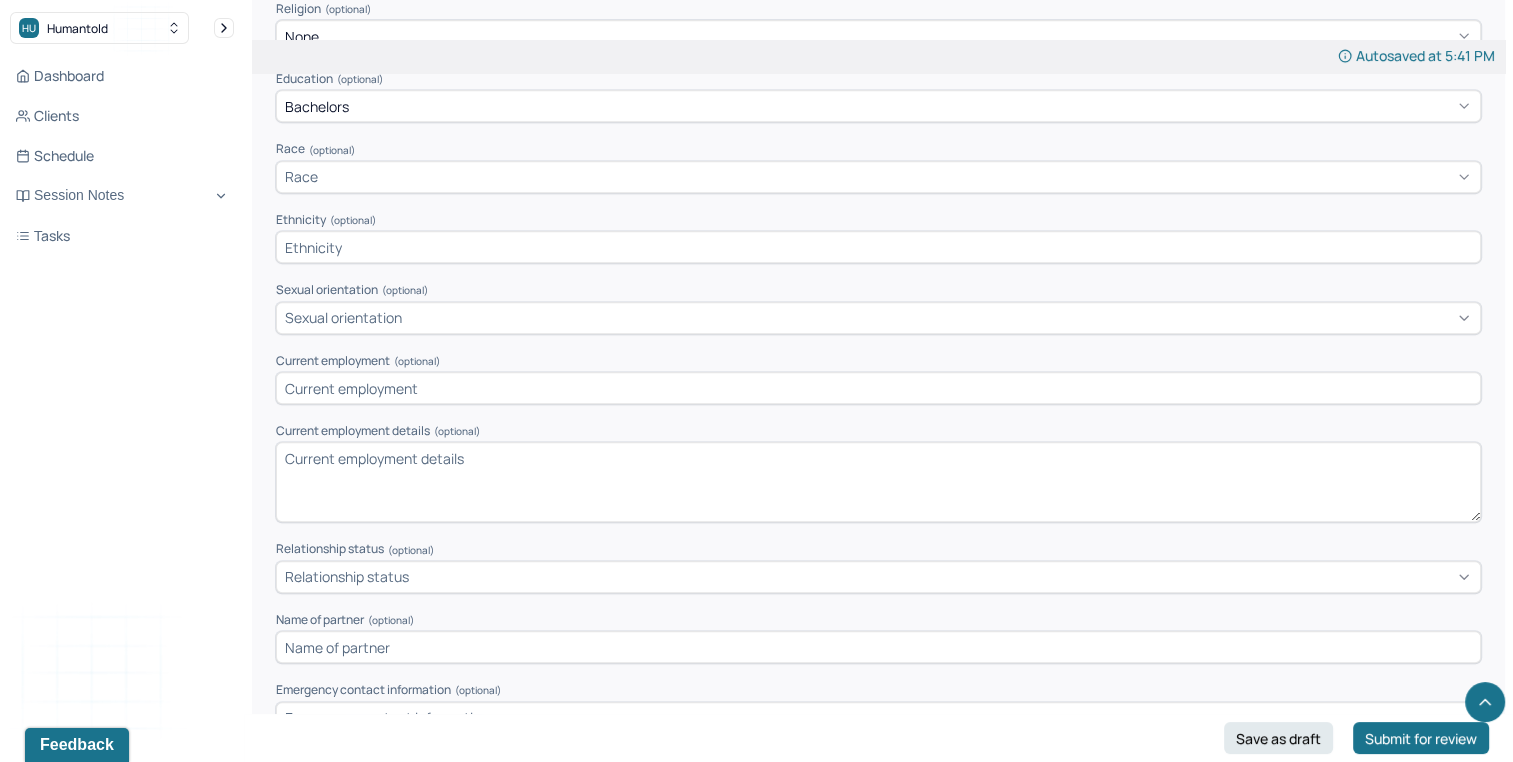 click at bounding box center (878, 247) 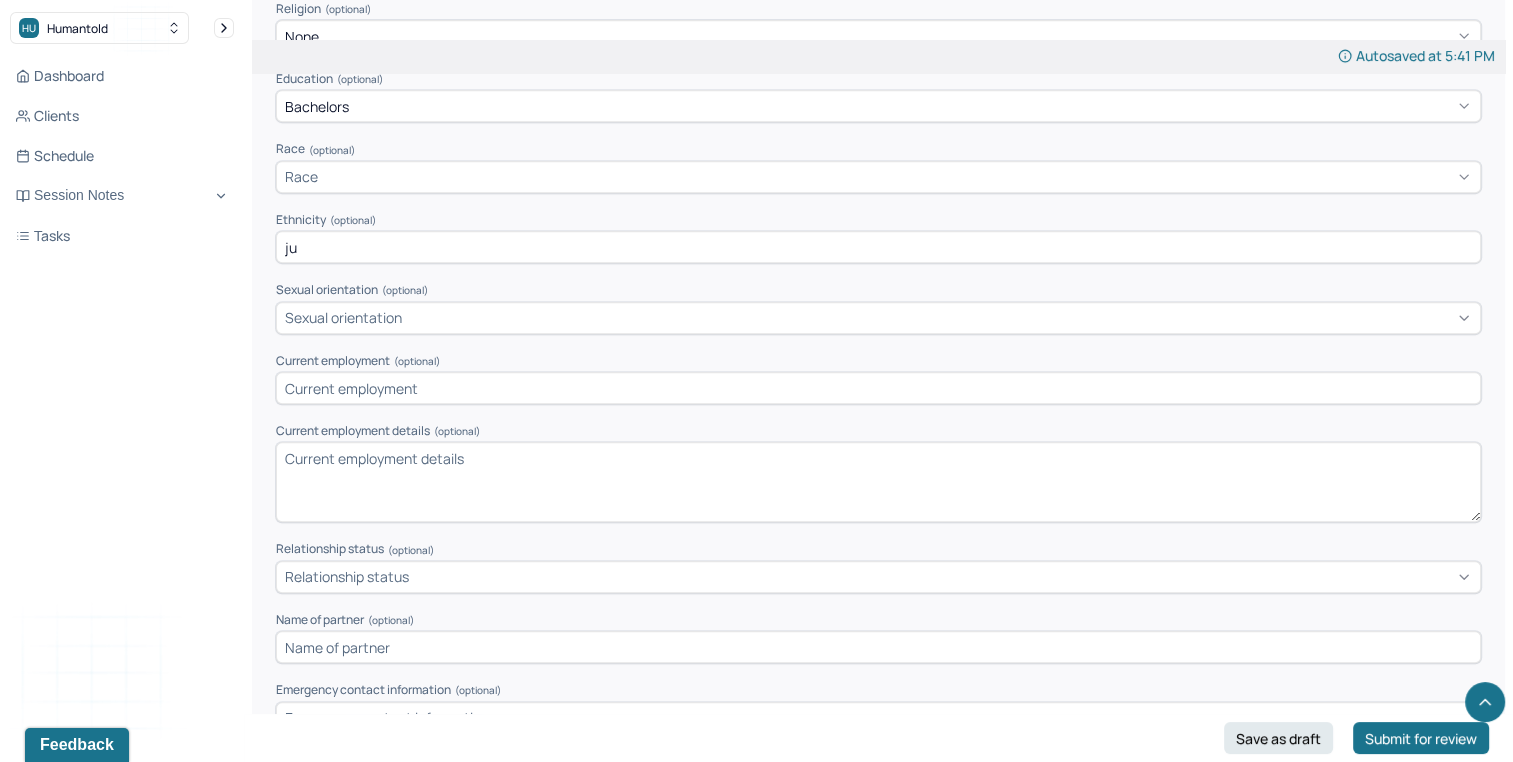type on "j" 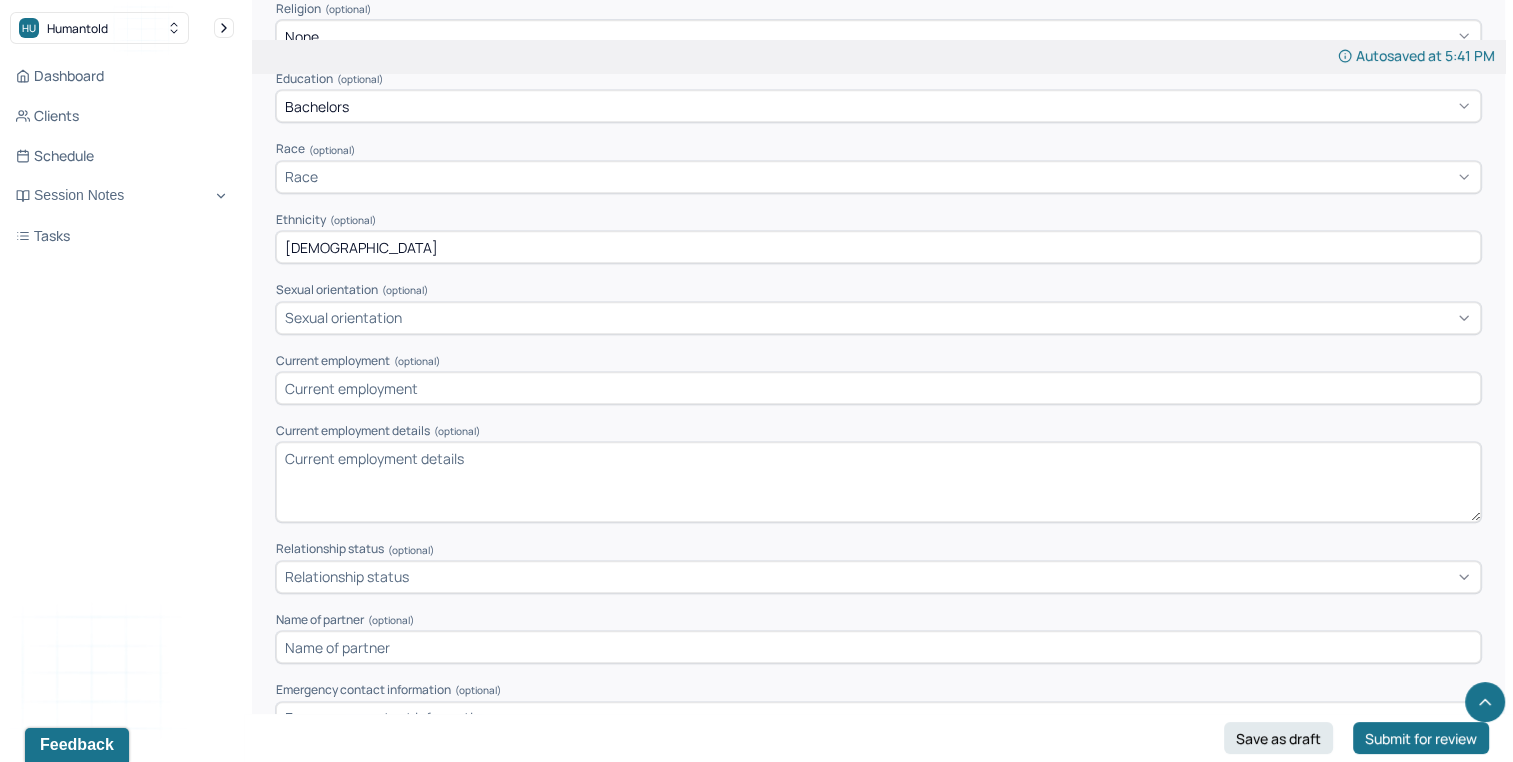 type on "Judiasm" 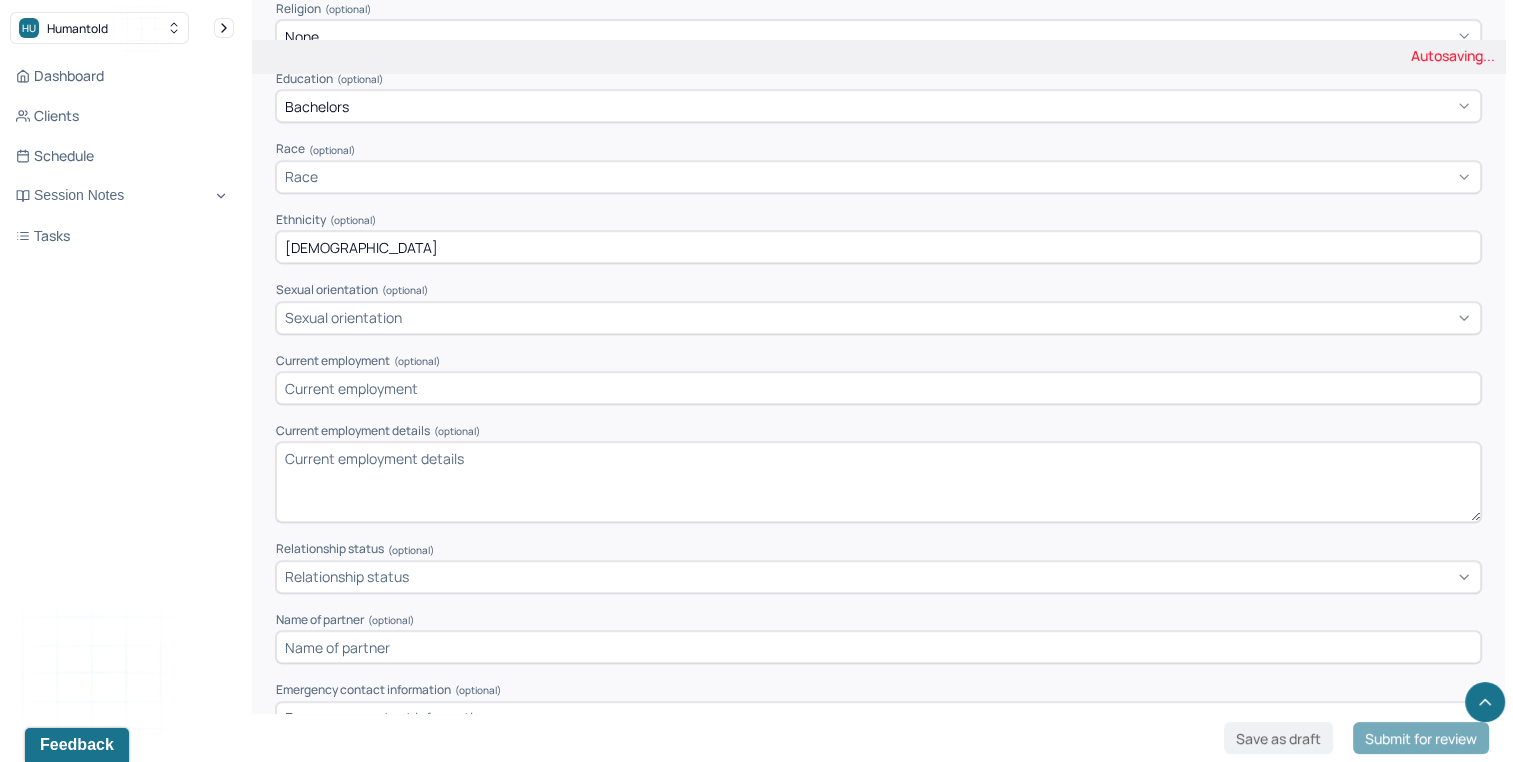 click on "Sexual orientation" at bounding box center [878, 318] 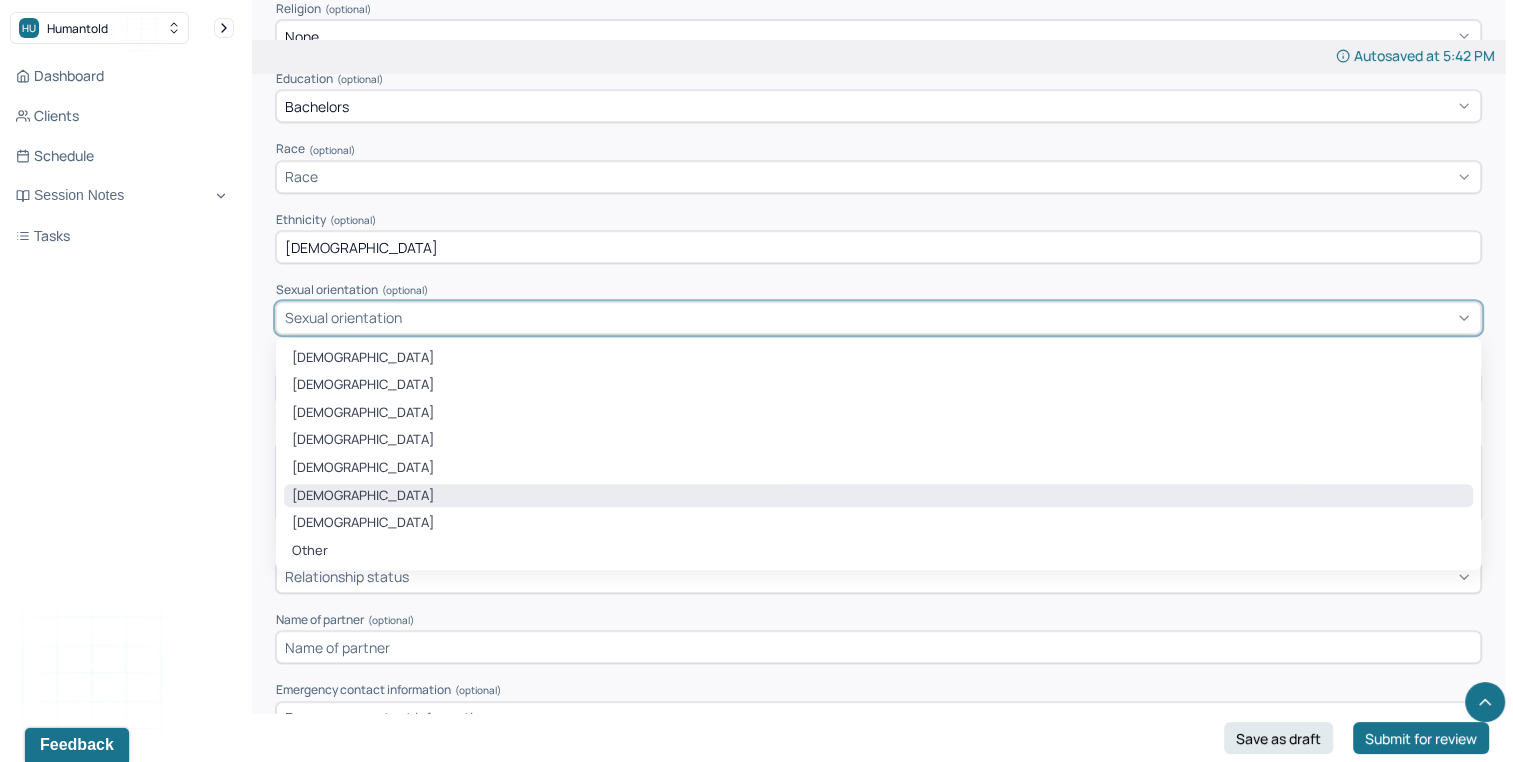 click on "Gay" at bounding box center (878, 496) 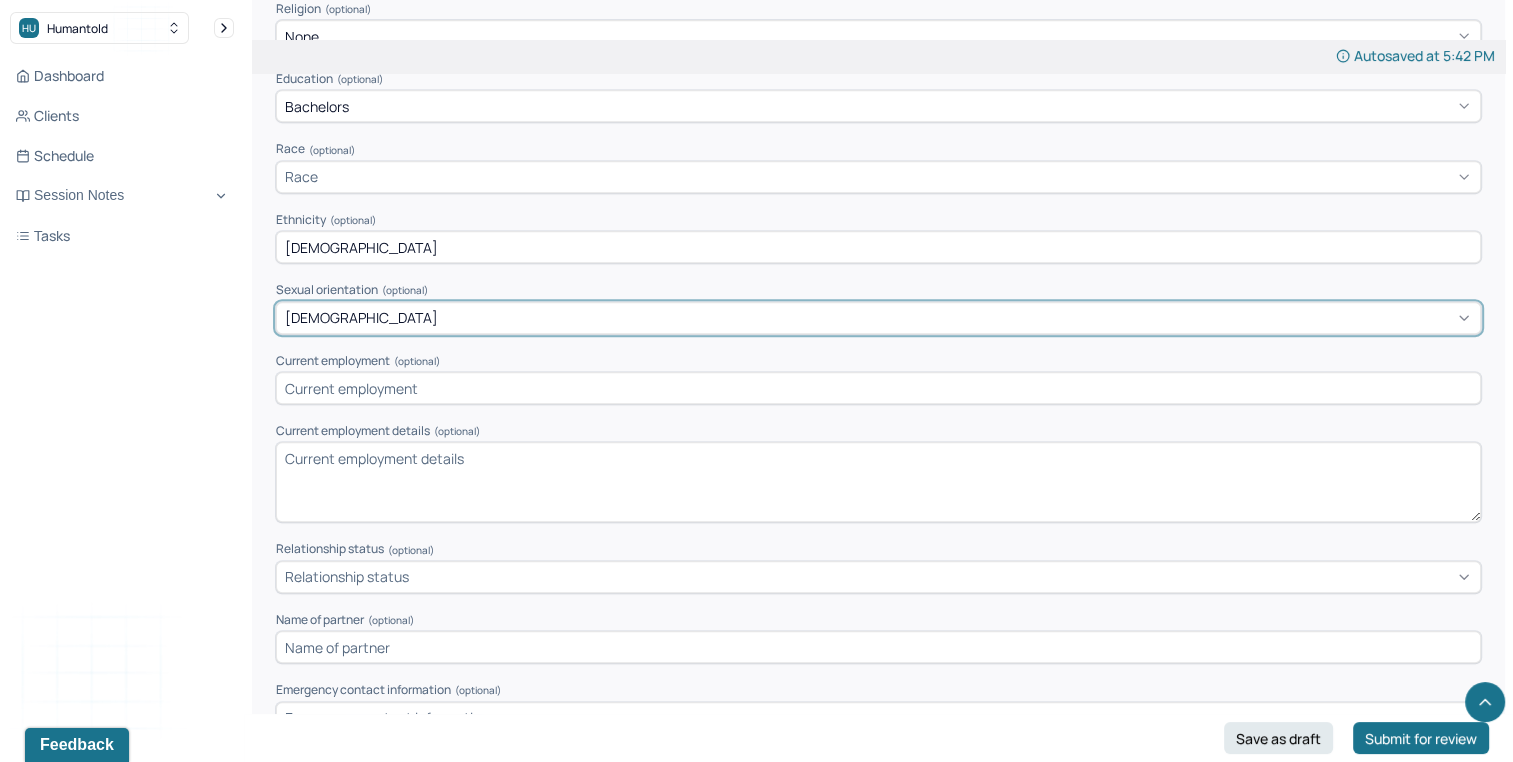 click at bounding box center [878, 388] 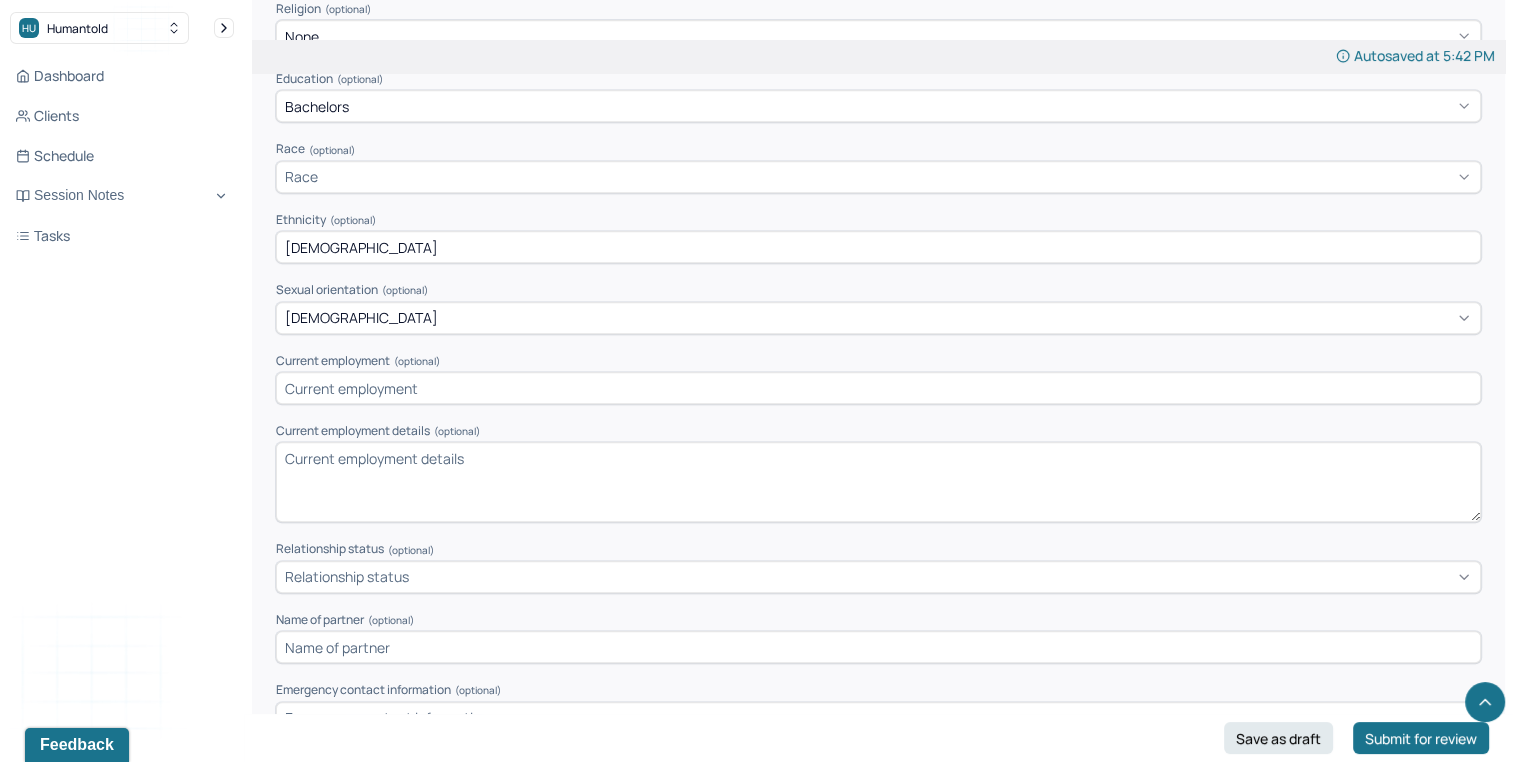 click on "Current employment (optional)" at bounding box center (878, 361) 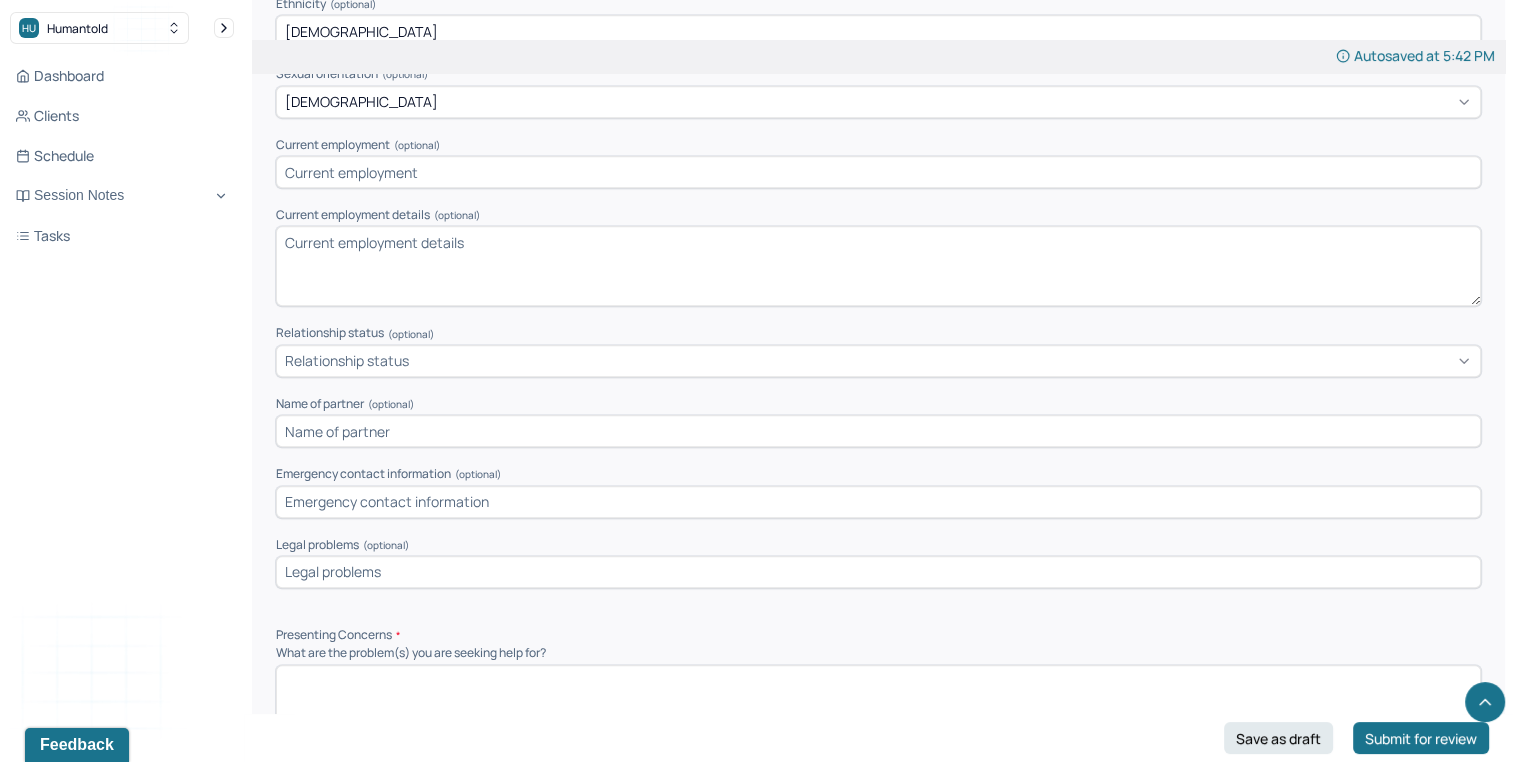 scroll, scrollTop: 1151, scrollLeft: 0, axis: vertical 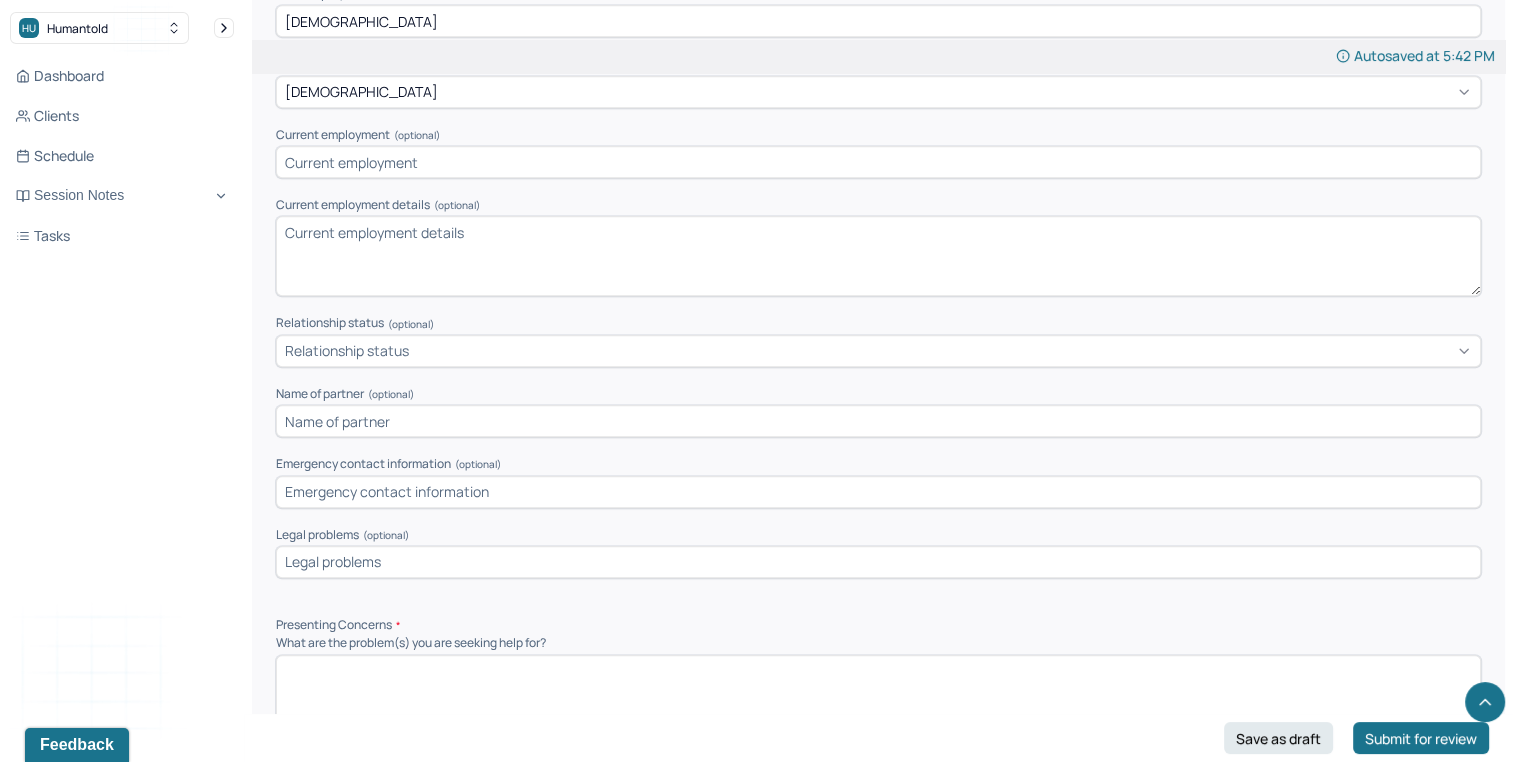 click on "Relationship status (optional)" at bounding box center (878, 323) 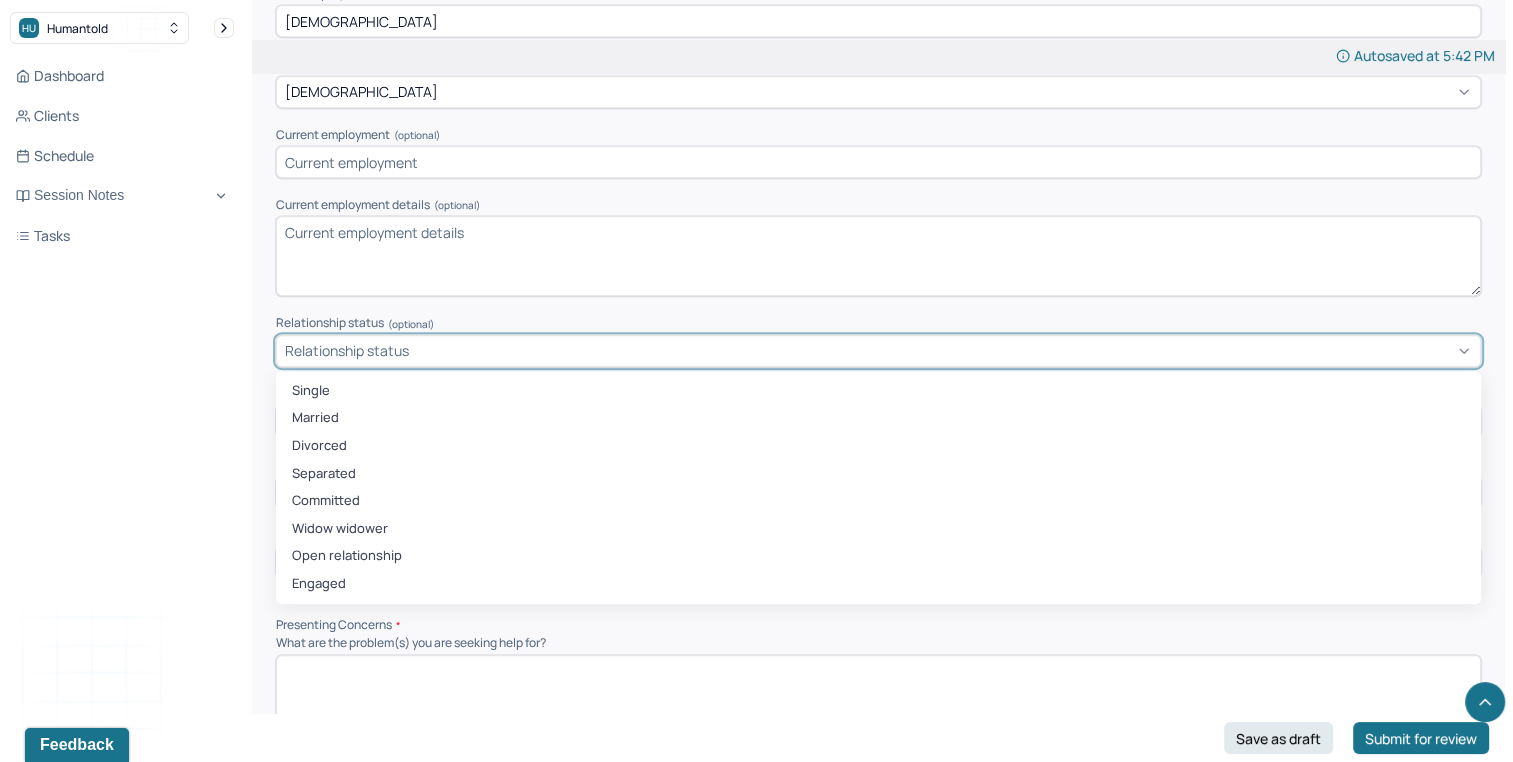click on "Relationship status" at bounding box center (878, 351) 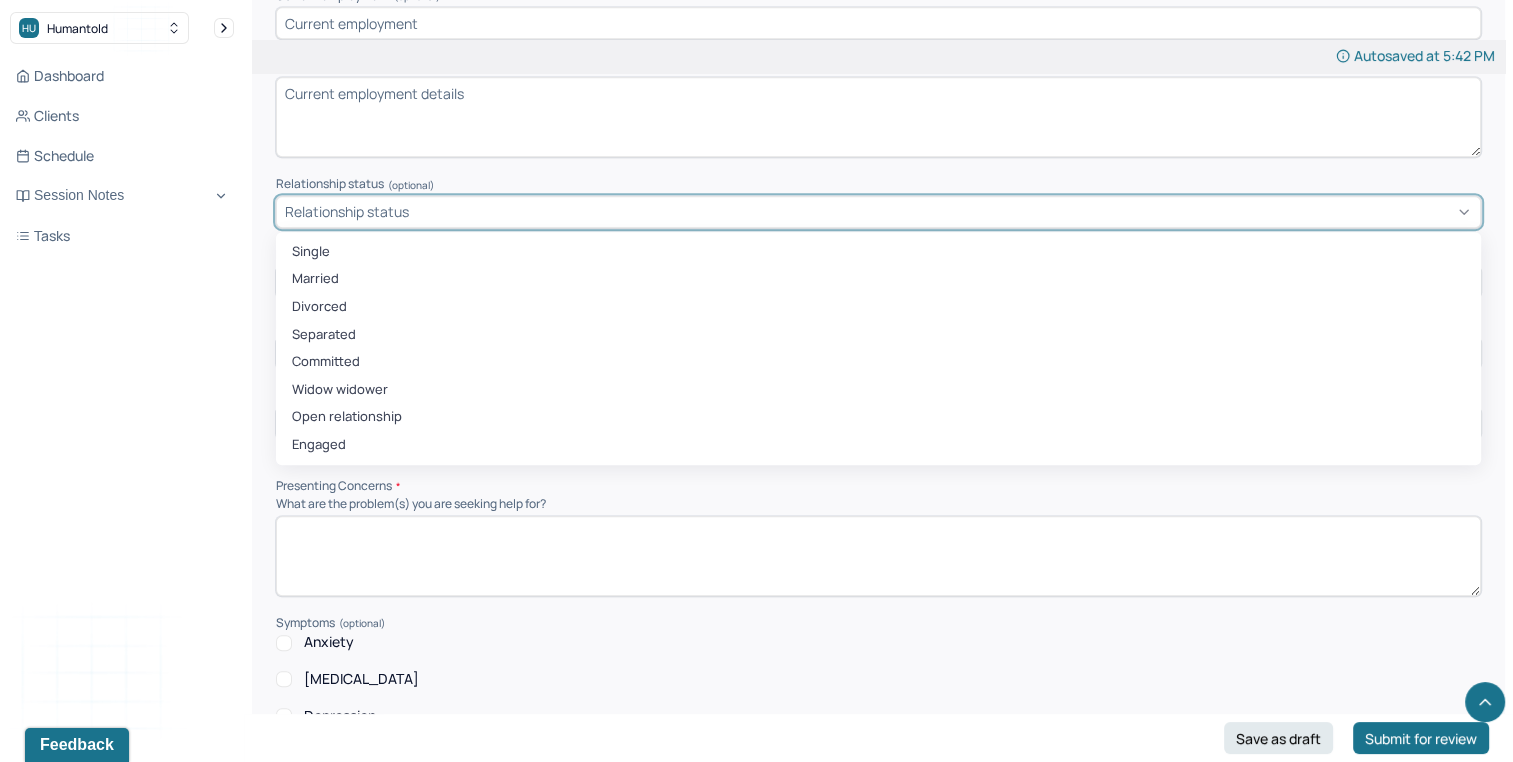 scroll, scrollTop: 1252, scrollLeft: 0, axis: vertical 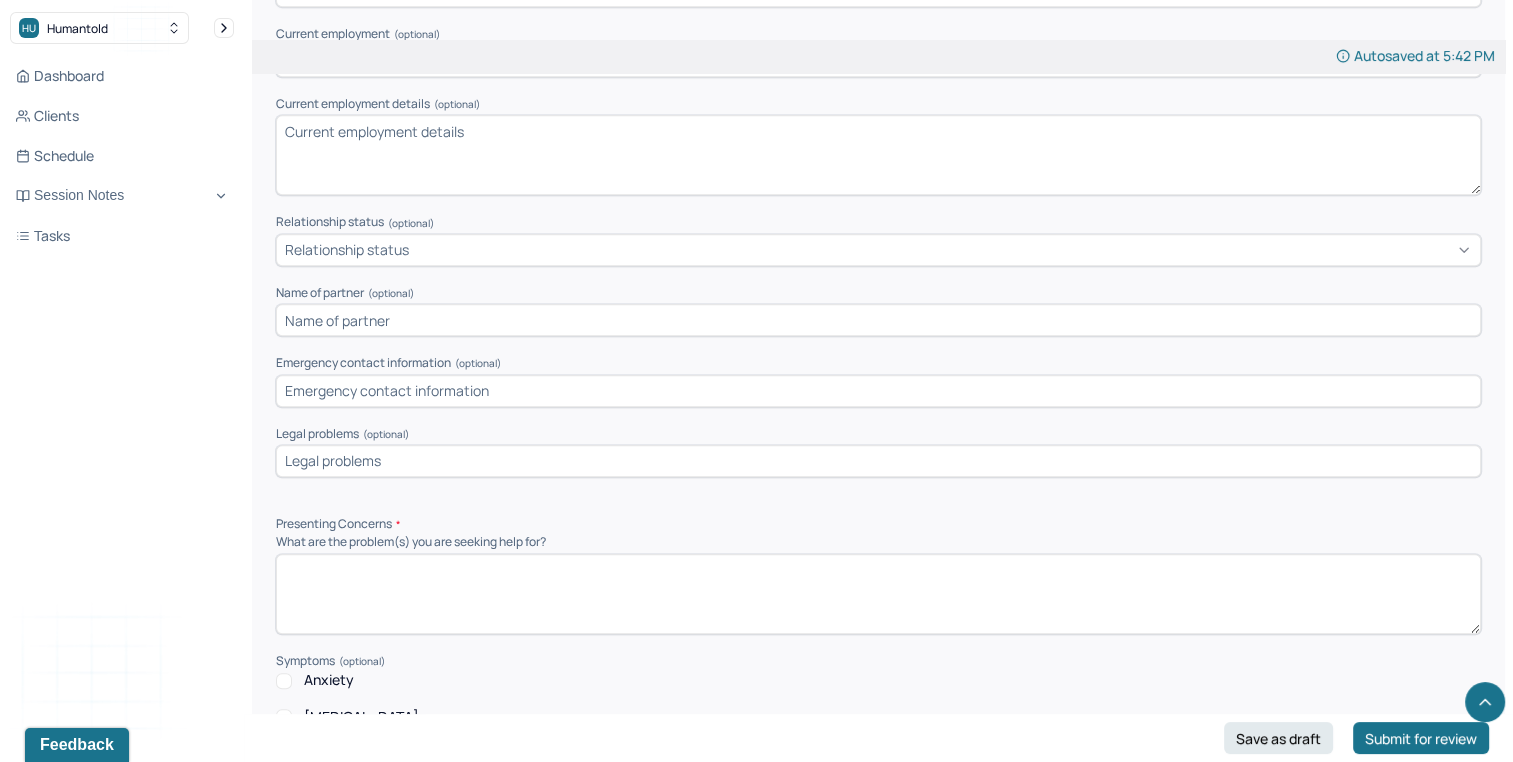 click on "Relationship status (optional)" at bounding box center (878, 222) 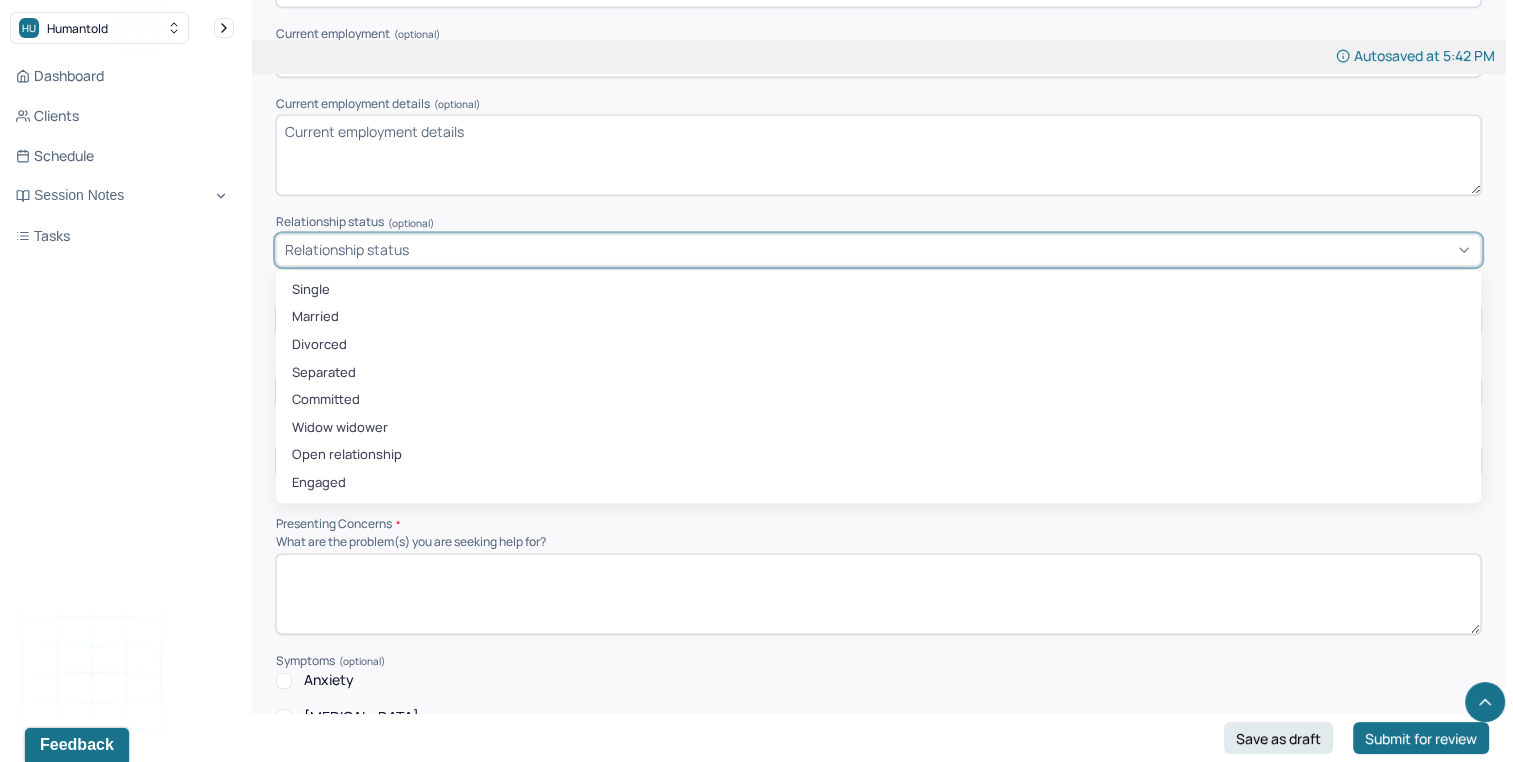 click on "Relationship status" at bounding box center (878, 250) 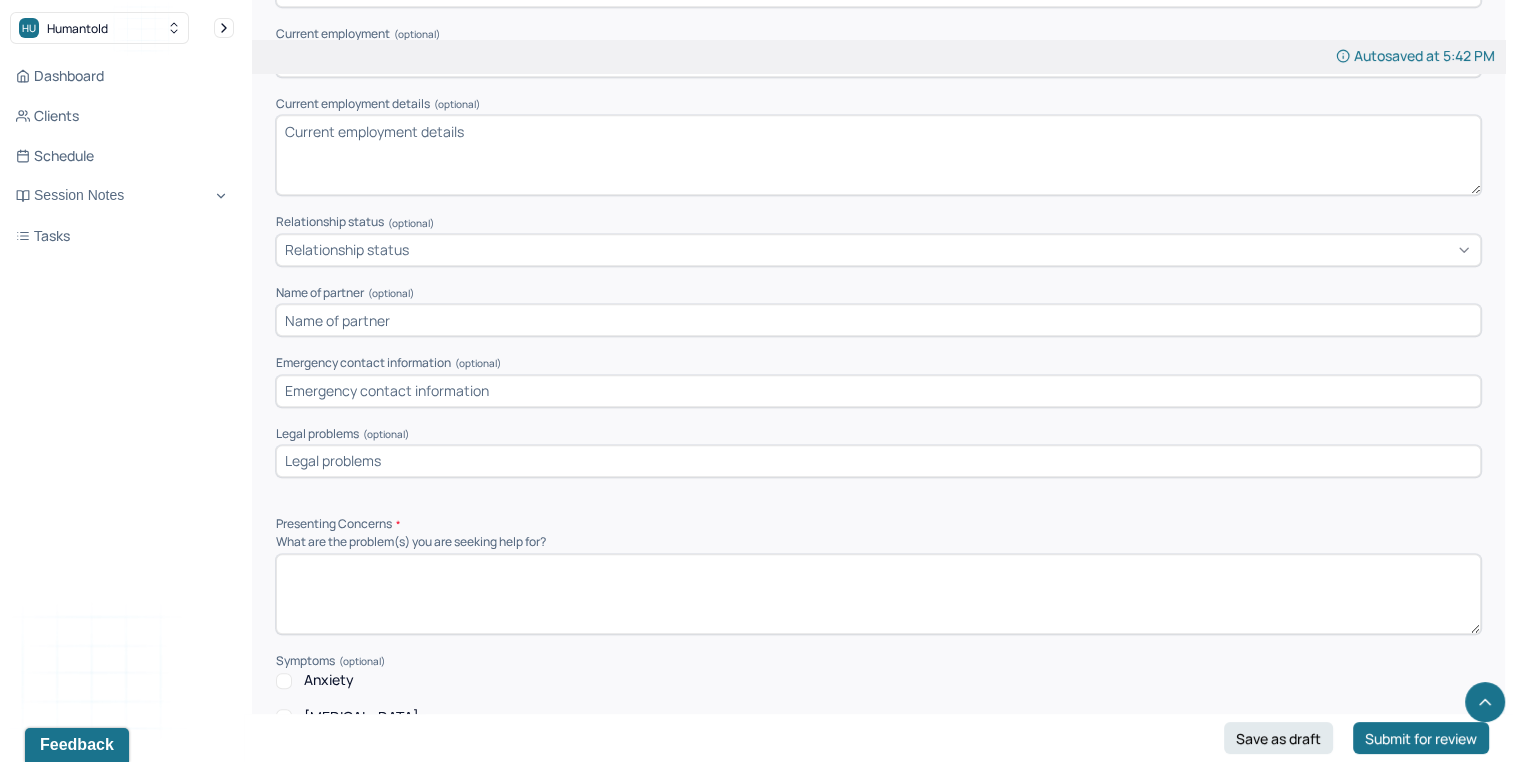 click on "Relationship status (optional)" at bounding box center [878, 222] 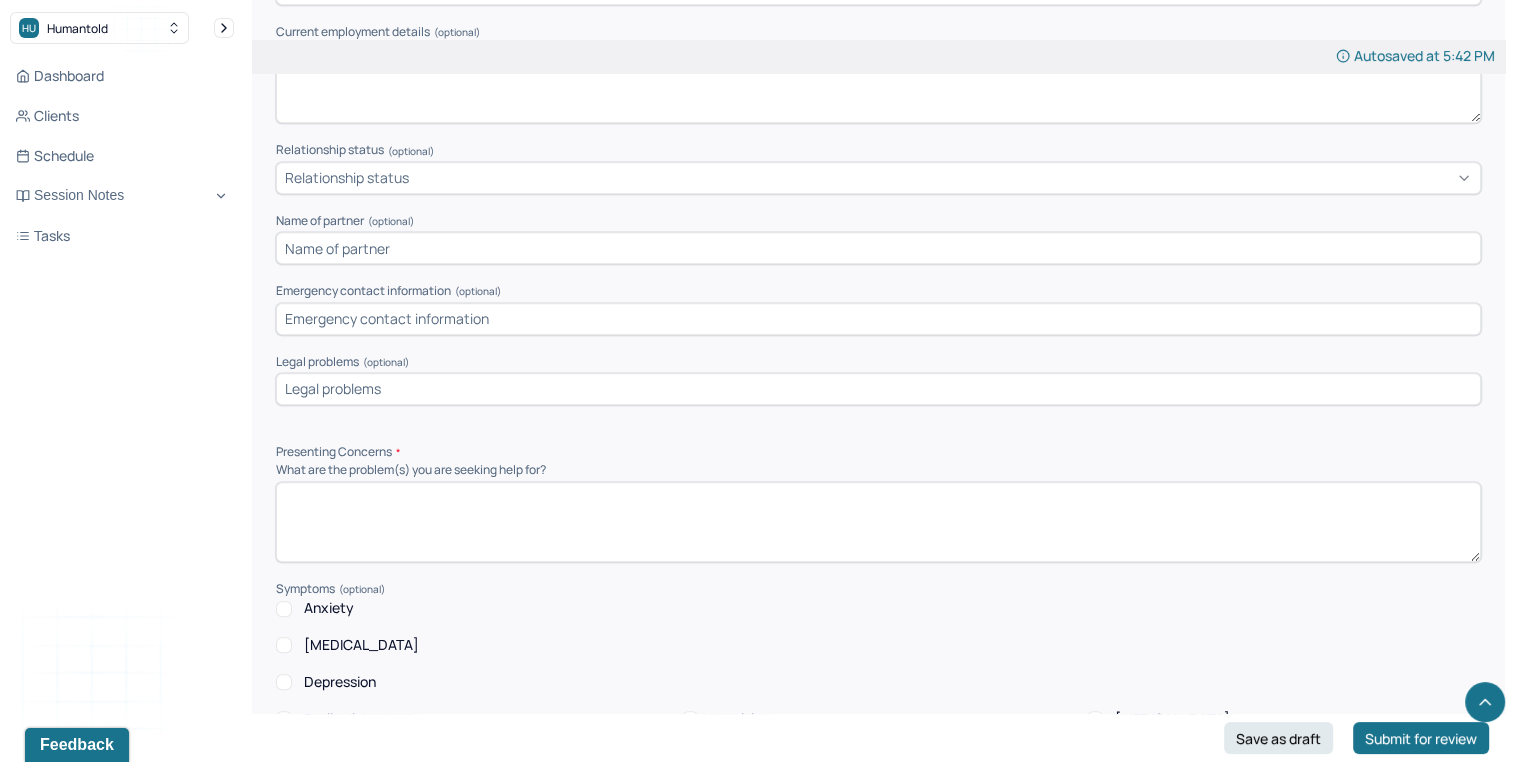 scroll, scrollTop: 1352, scrollLeft: 0, axis: vertical 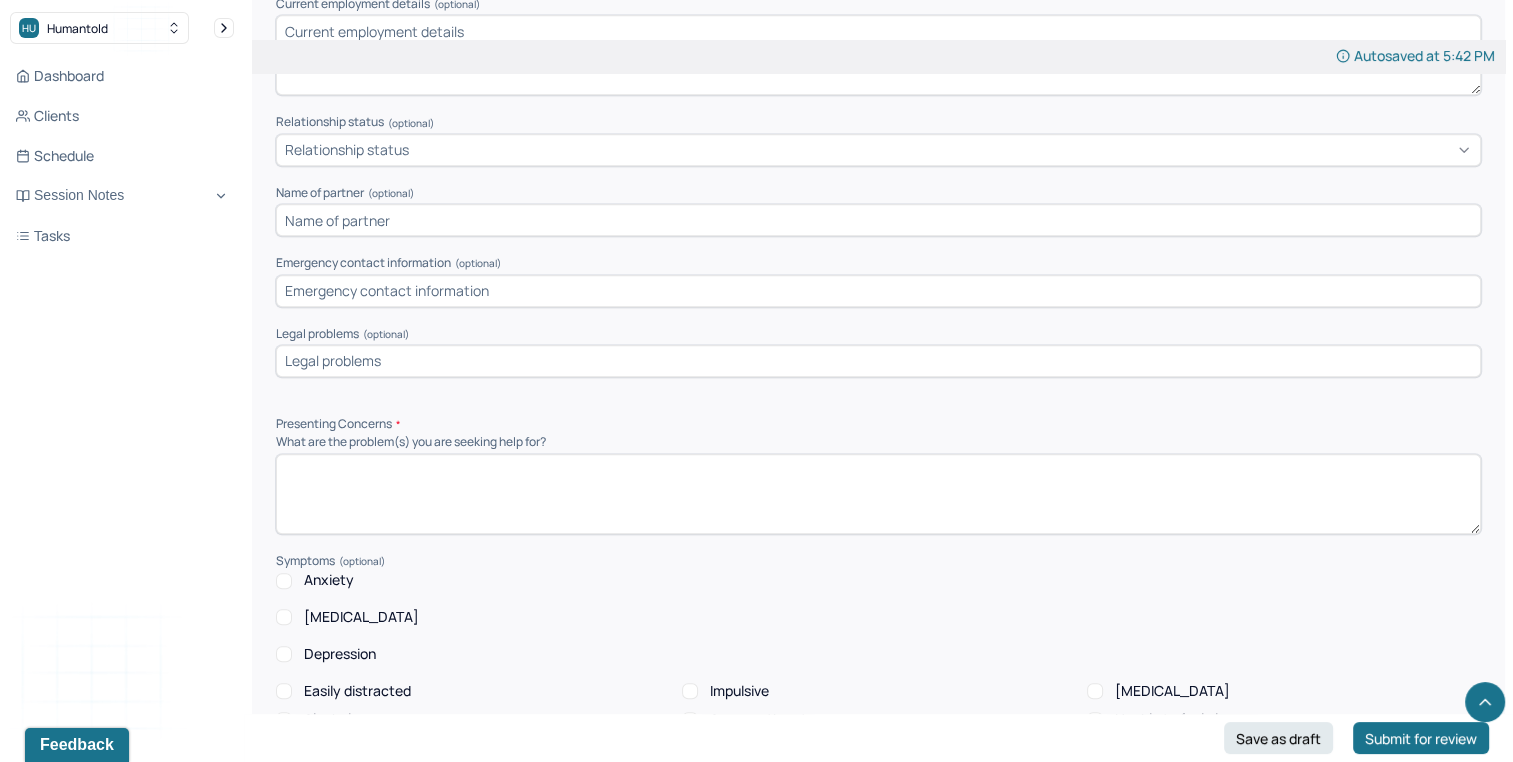 click on "Relationship status (optional) Relationship status" at bounding box center [878, 140] 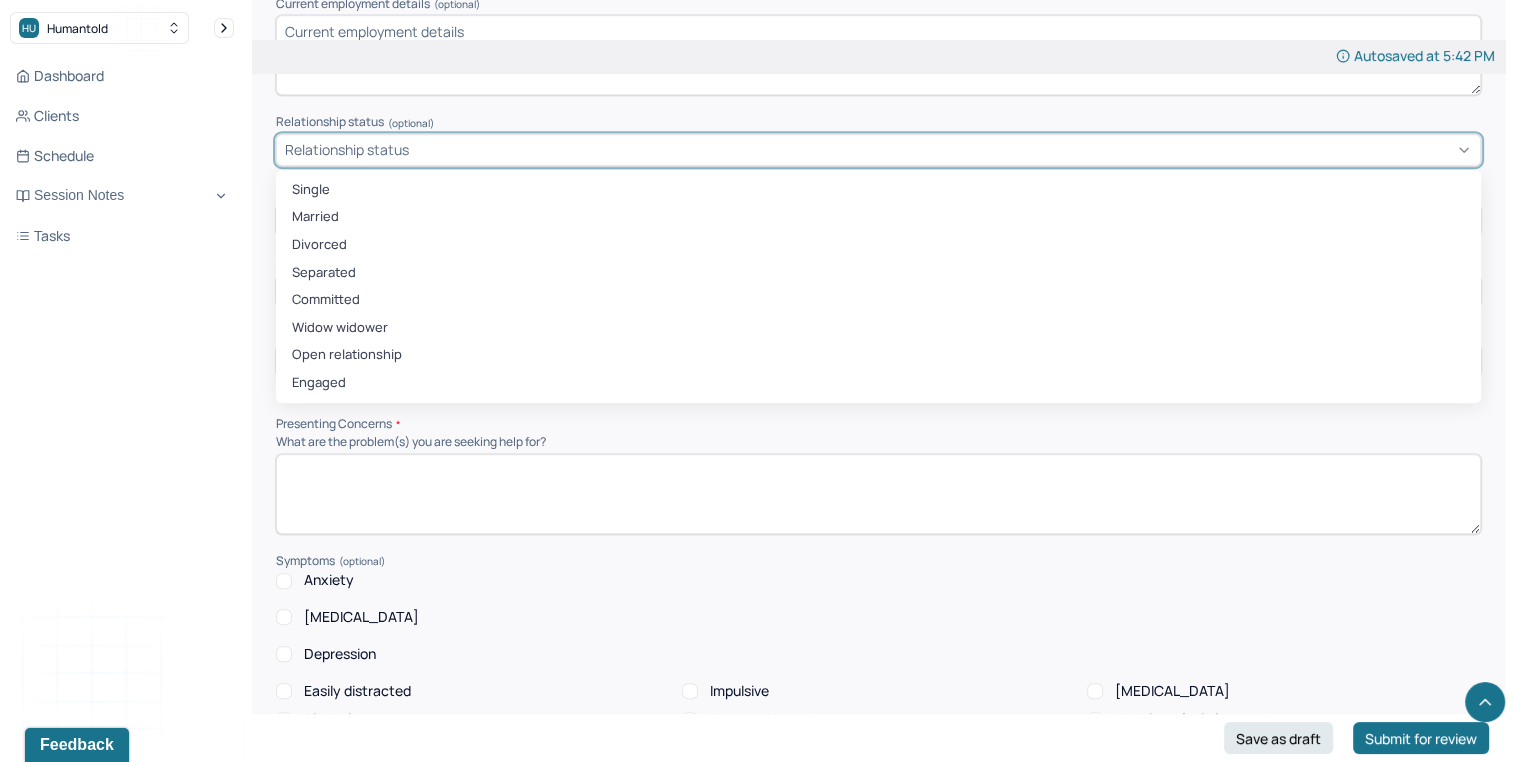 click on "Relationship status" at bounding box center (878, 150) 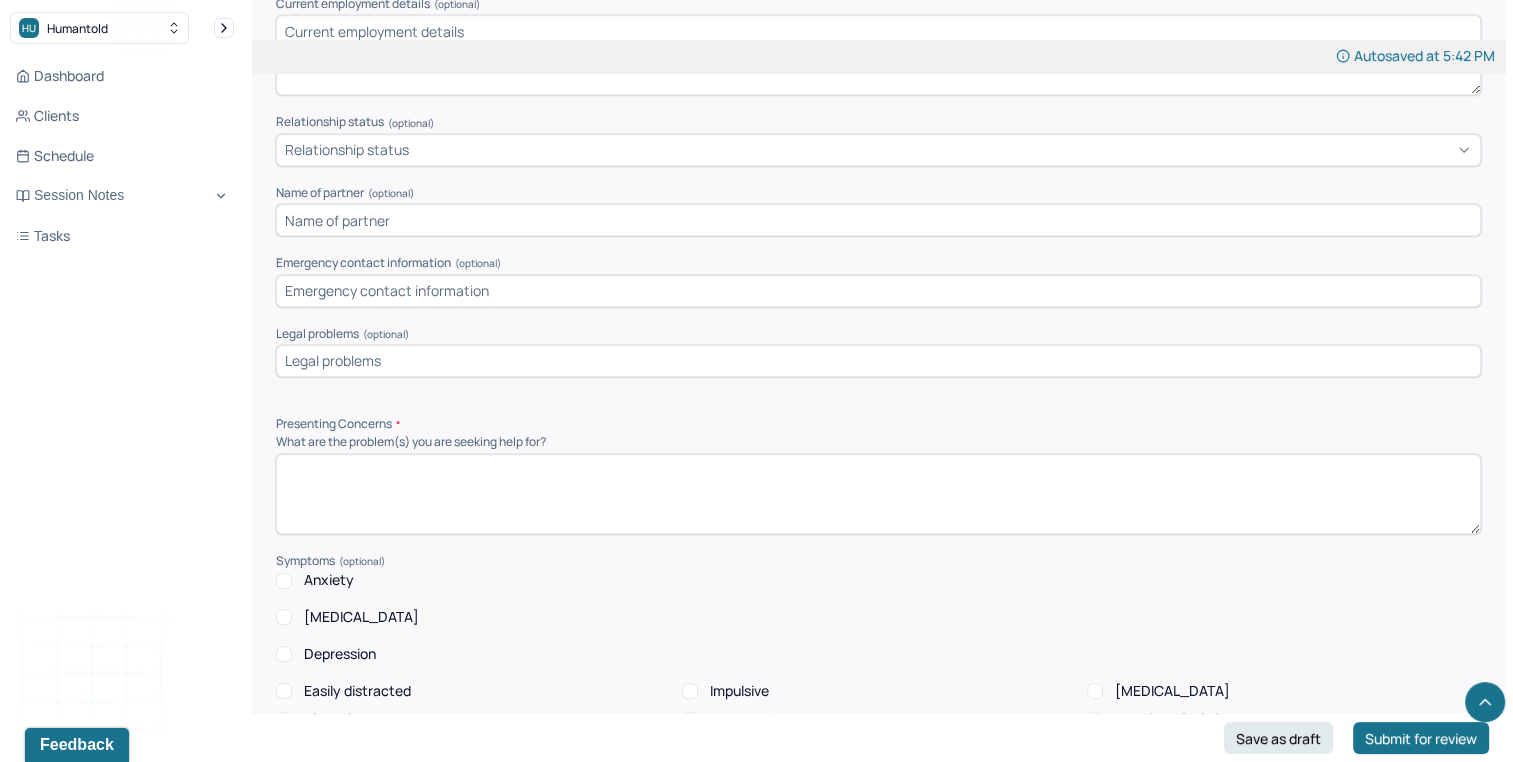 click at bounding box center (878, 220) 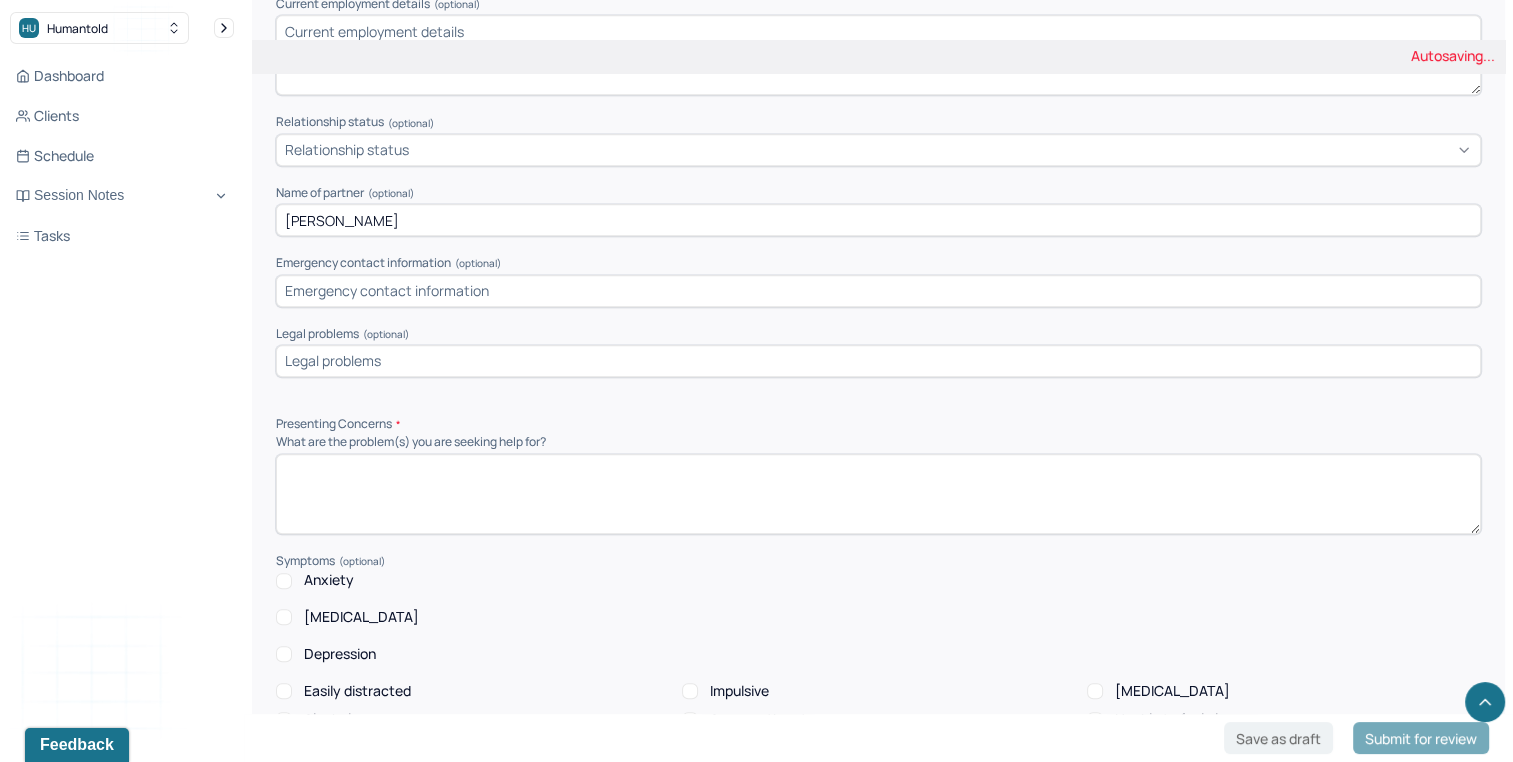 type on "[PERSON_NAME]" 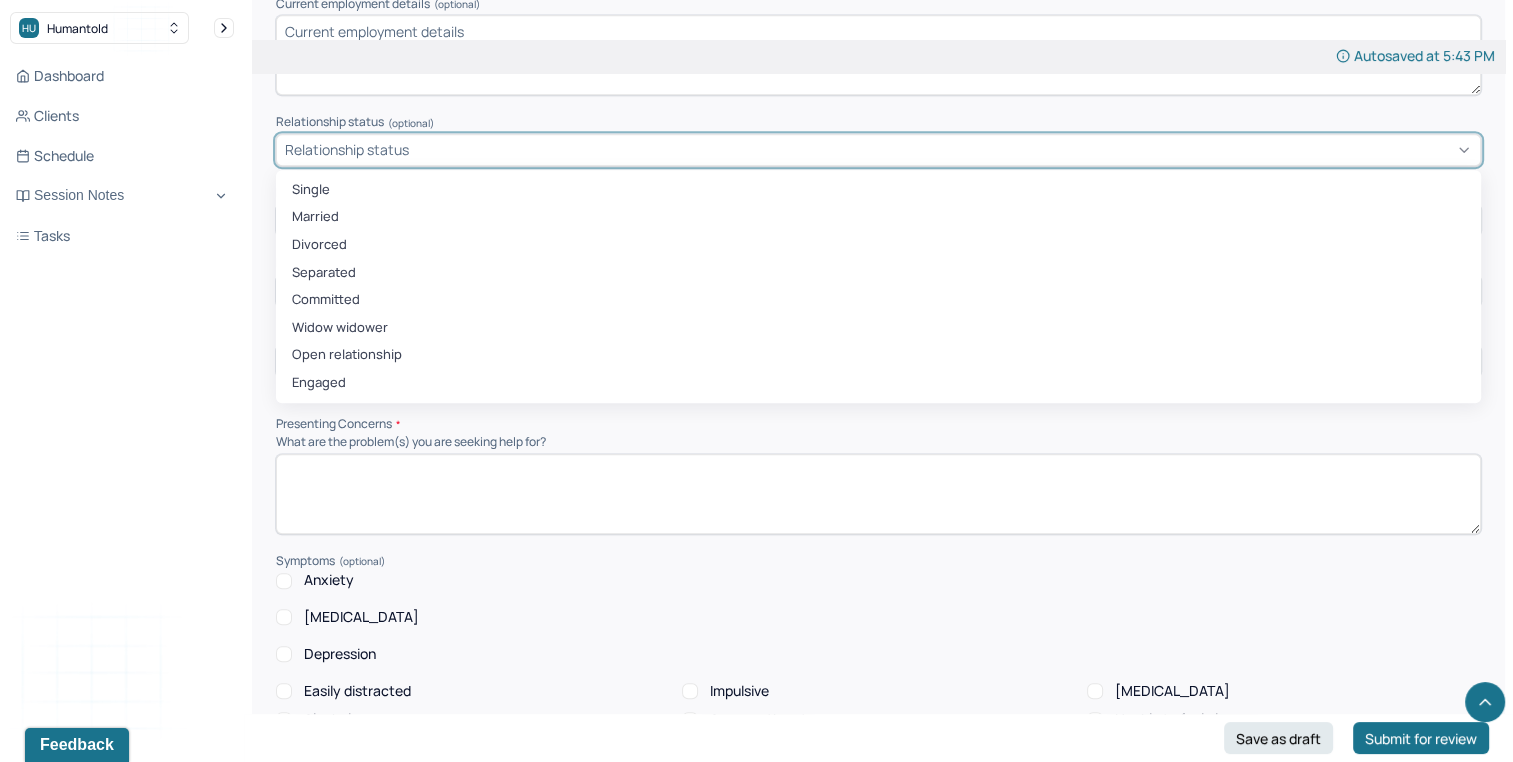click on "Relationship status" at bounding box center [347, 149] 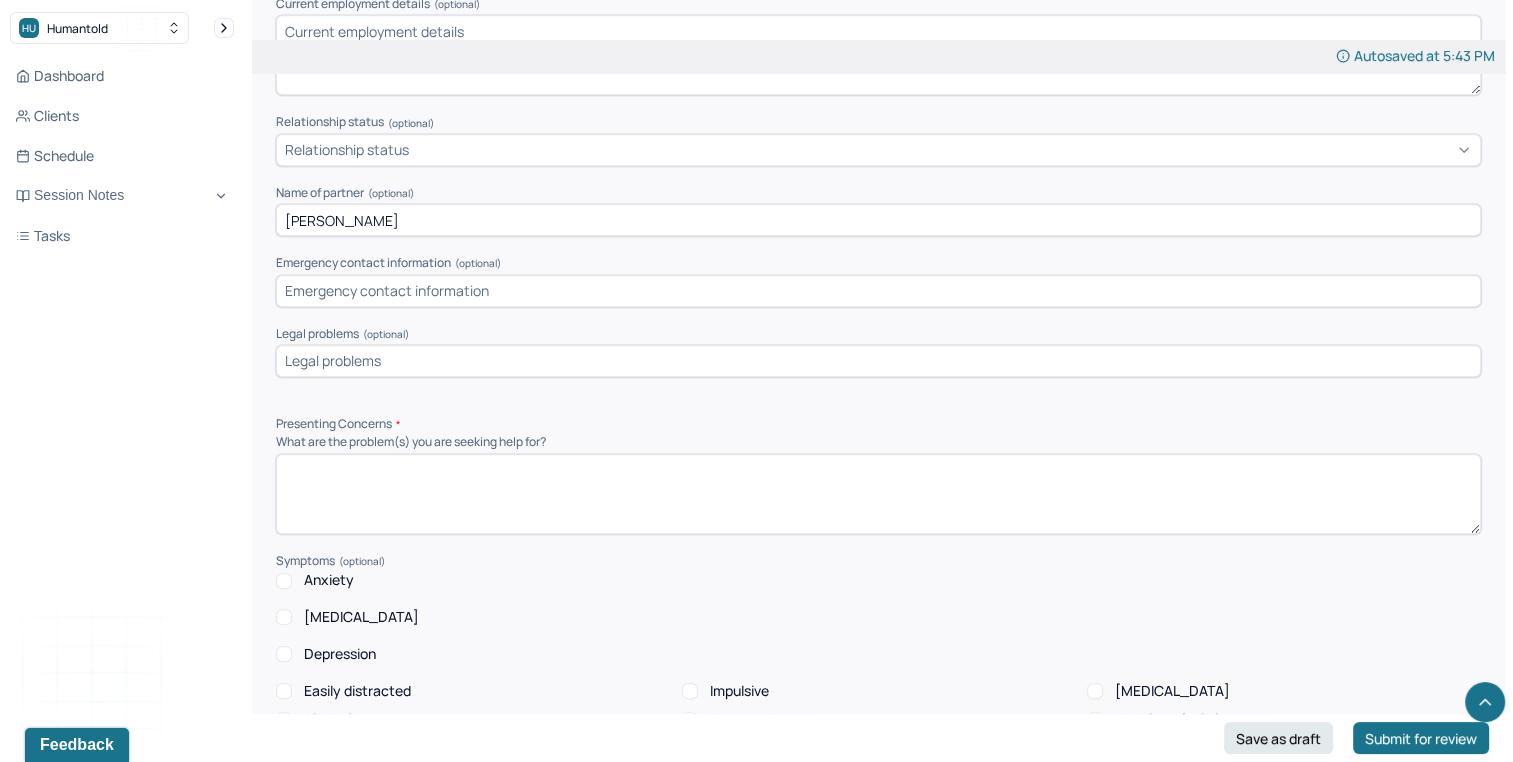 click on "Presenting Concerns" at bounding box center (878, 424) 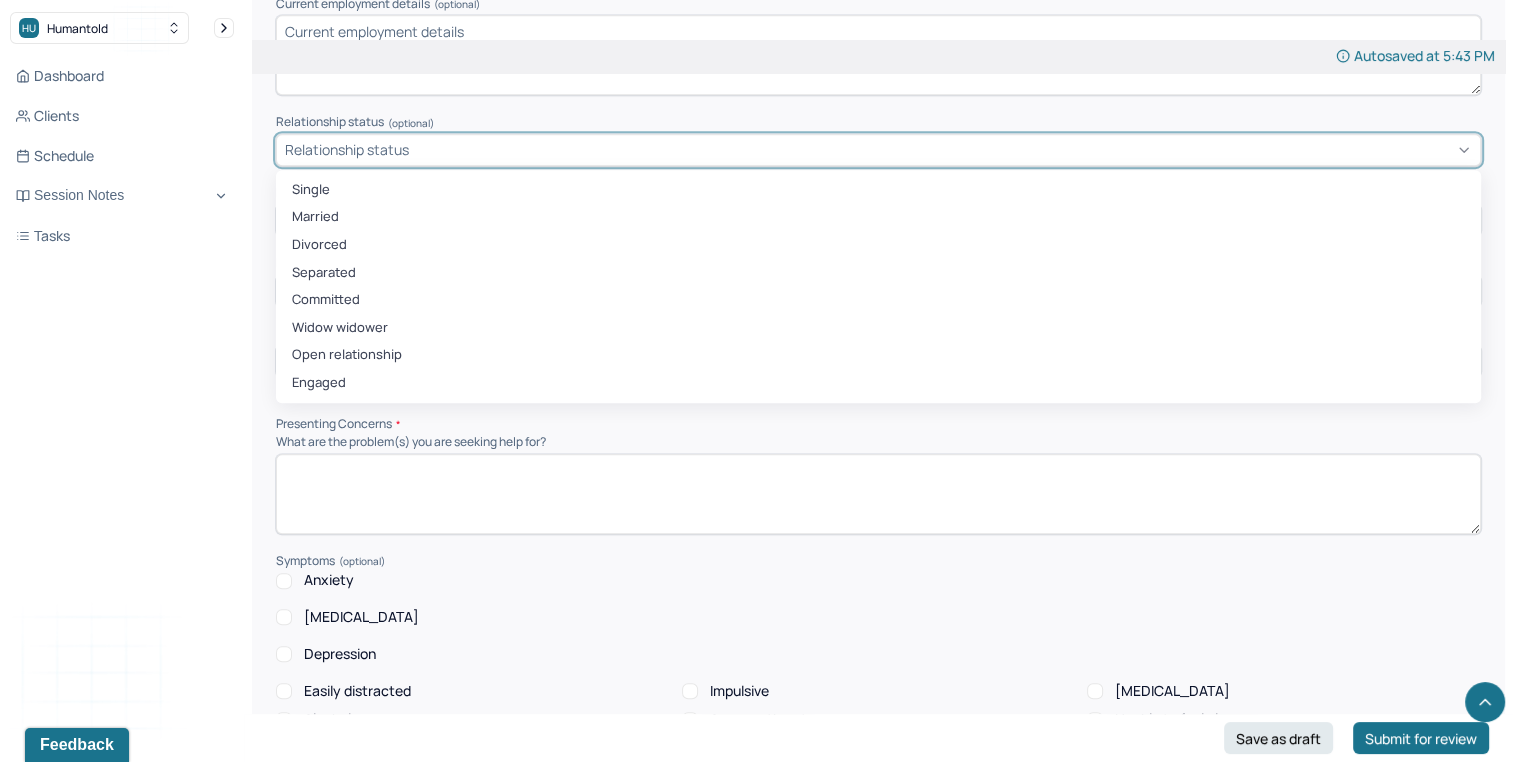 click on "Relationship status" at bounding box center [878, 150] 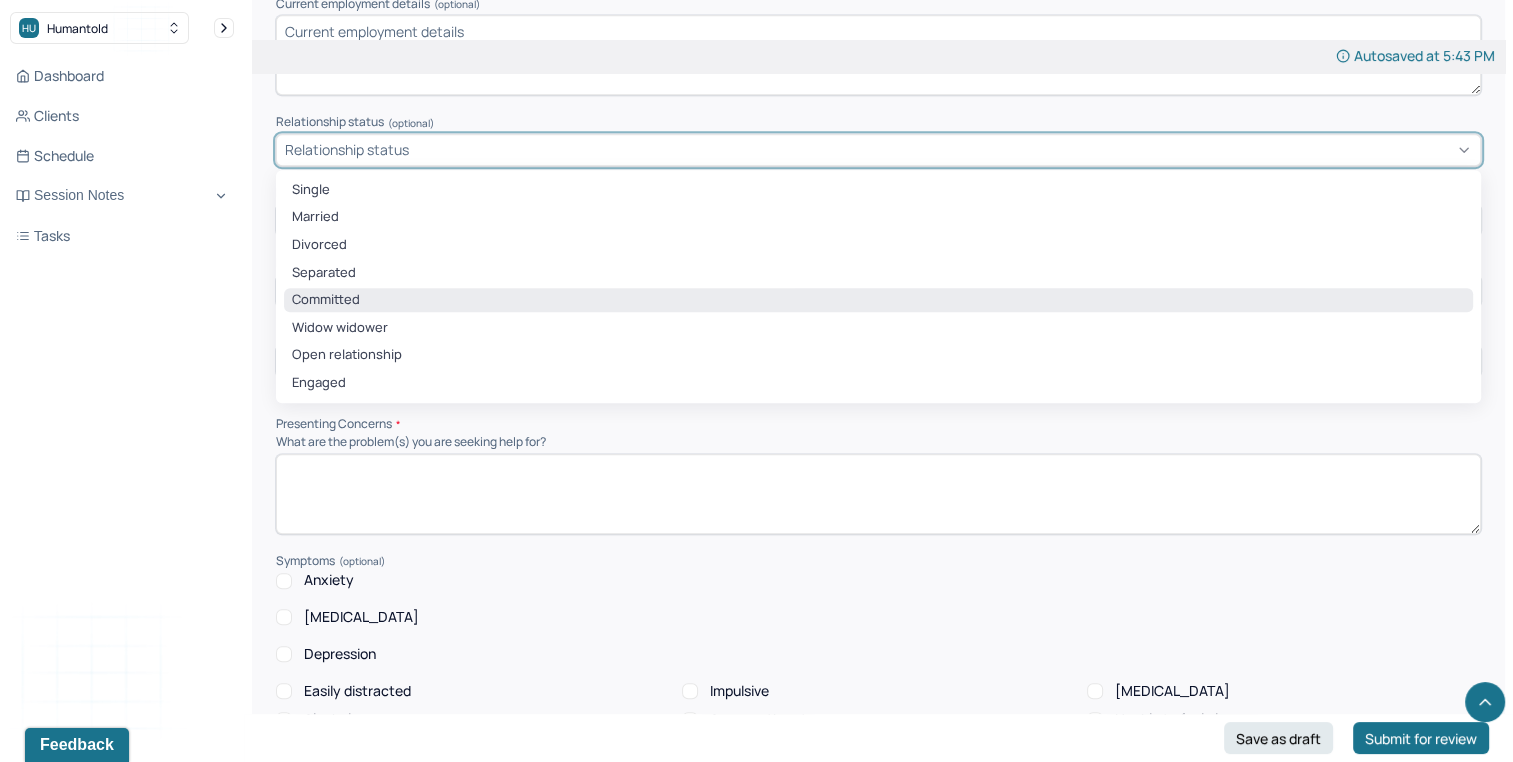 click on "Committed" at bounding box center [878, 300] 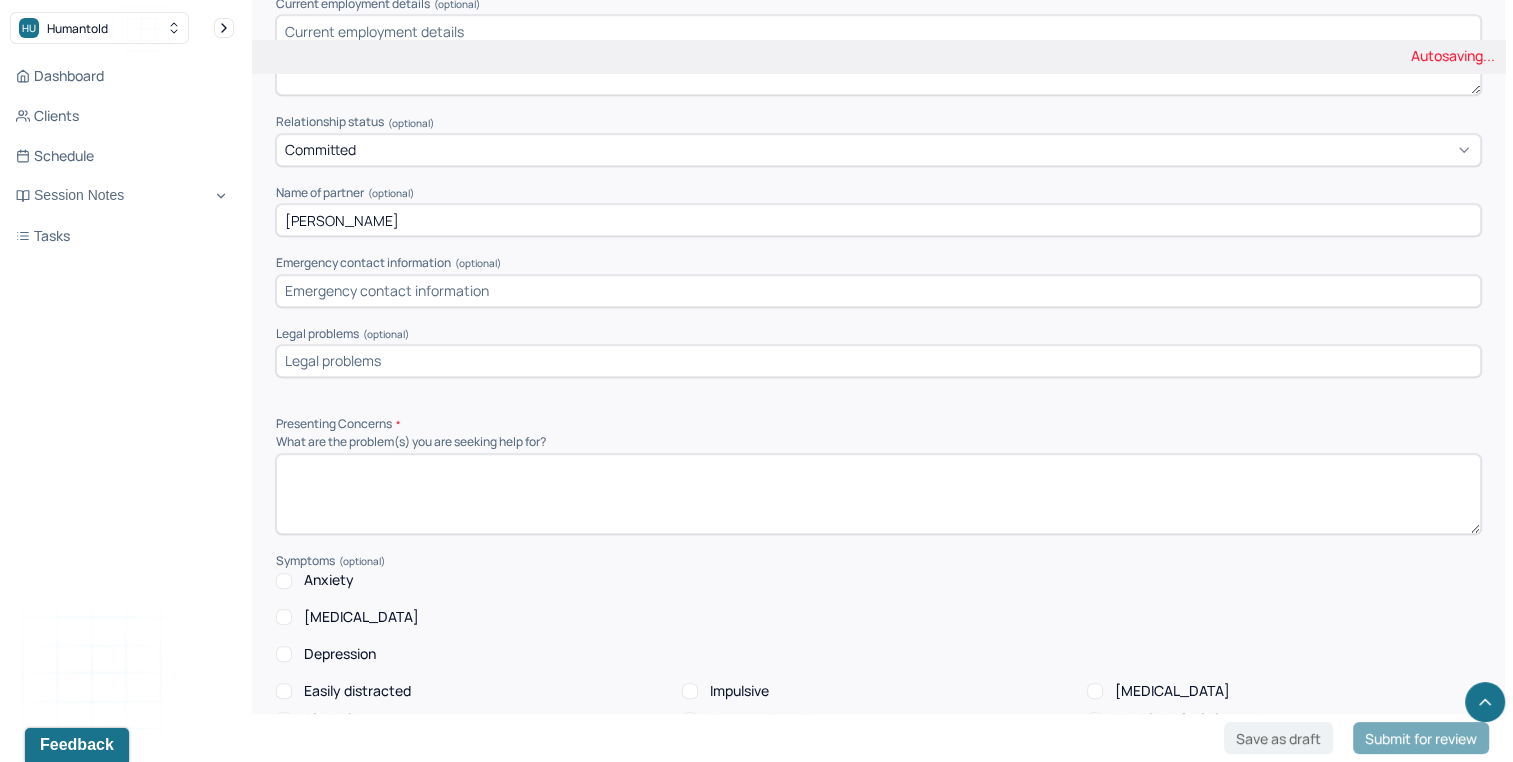 click on "Instructions The fields marked with an asterisk ( * ) are required before you can submit your notes. Before you can submit your session notes, they must be signed. You have the option to save your notes as a draft before making a submission. Appointment location * Appointment location Primary diagnosis * Primary diagnosis Secondary diagnosis (optional) Secondary diagnosis Tertiary diagnosis (optional) Tertiary diagnosis Identity Preferred name (optional) Sam Gender * Male Pronouns (optional) He/Him They/ Them Religion (optional) None Education (optional) Bachelors Race (optional) Race Ethnicity (optional) Judiasm Sexual orientation (optional) Gay Current employment (optional) Current employment details (optional) Relationship status (optional) Committed Name of partner (optional) Chris Emergency contact information (optional) Legal problems (optional) Presenting Concerns What are the problem(s) you are seeking help for? Symptoms Anxiety Panic attacks Depression Easily distracted Impulsive Paranoia Alcohol All" at bounding box center [878, 3110] 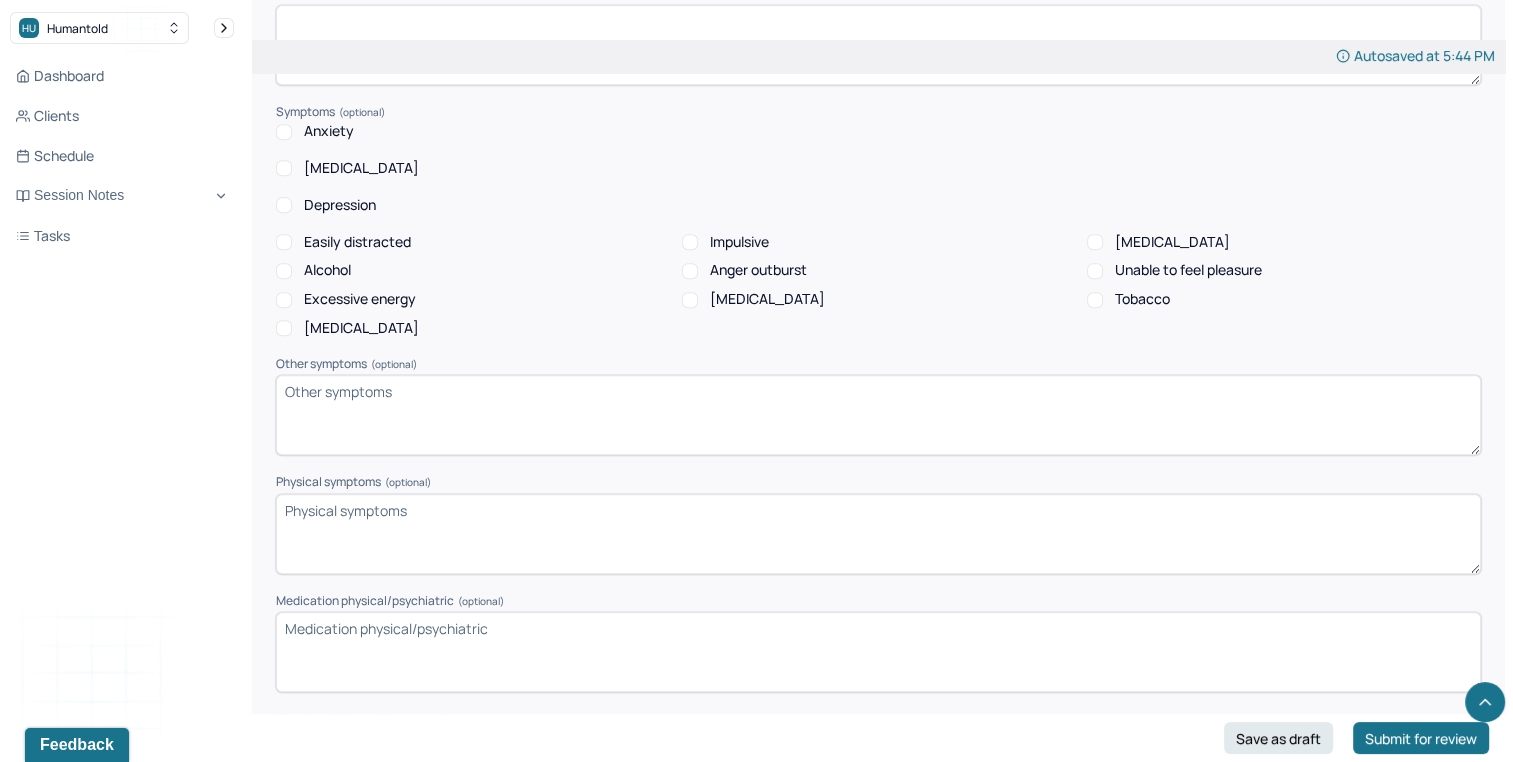 scroll, scrollTop: 1792, scrollLeft: 0, axis: vertical 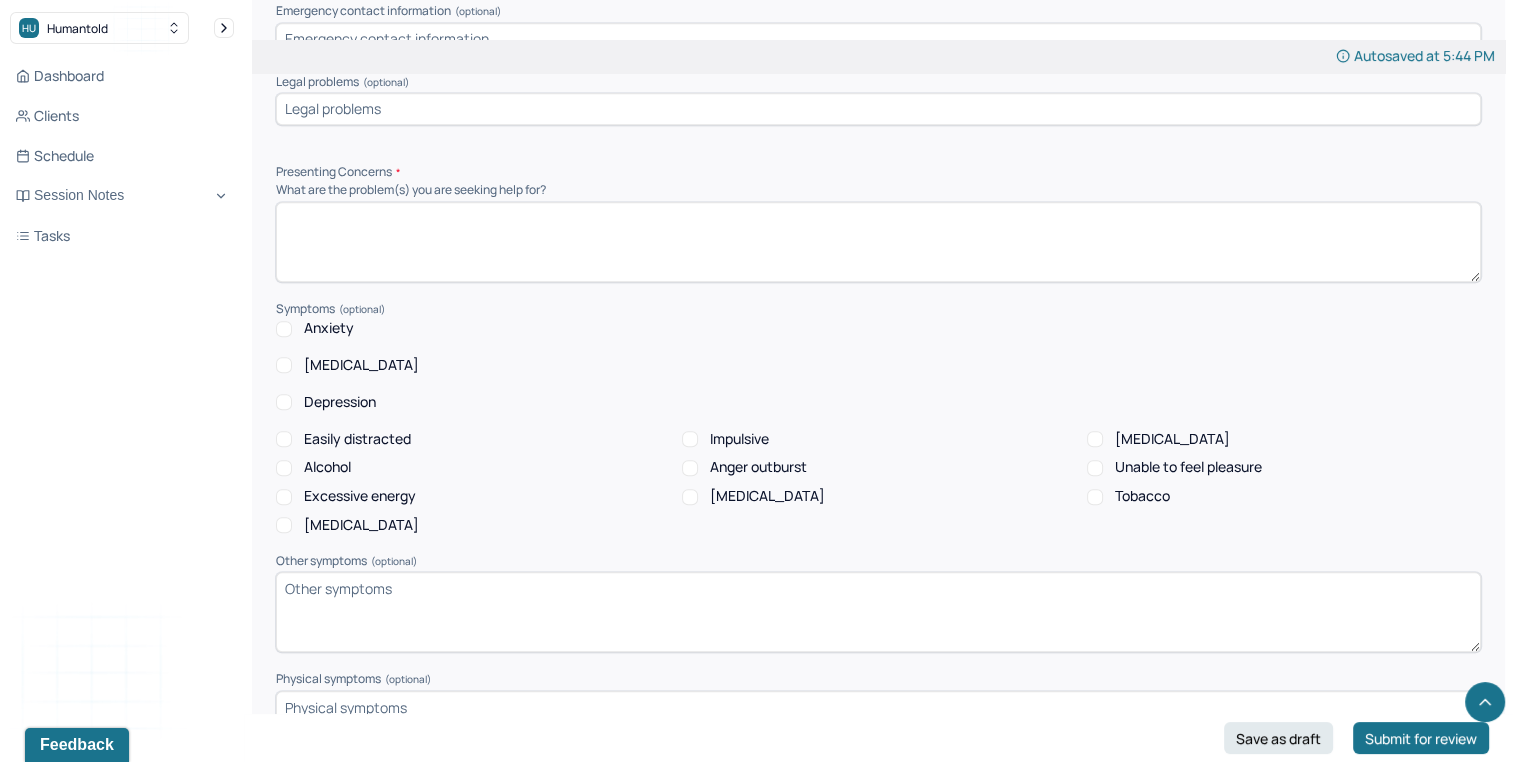 click at bounding box center [878, 242] 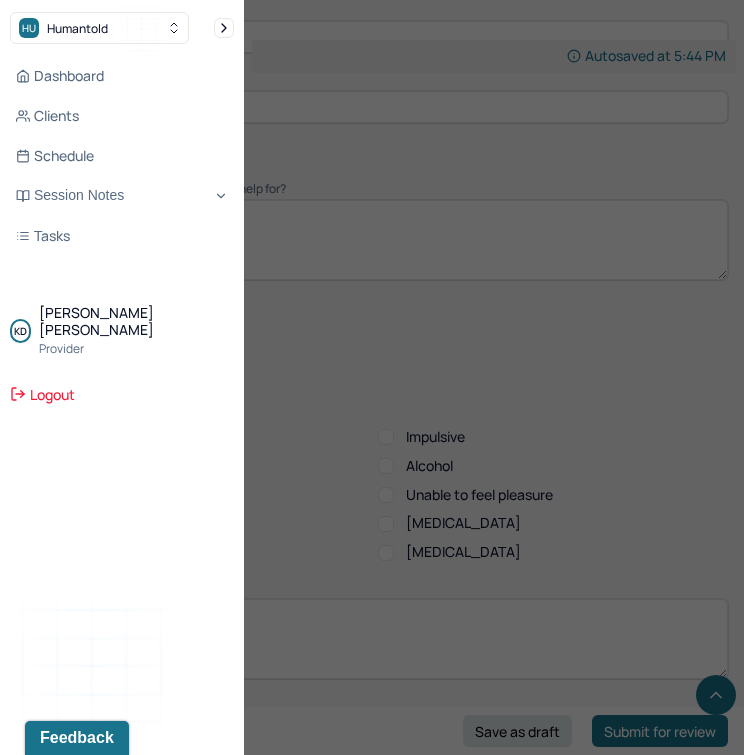 click at bounding box center [372, 377] 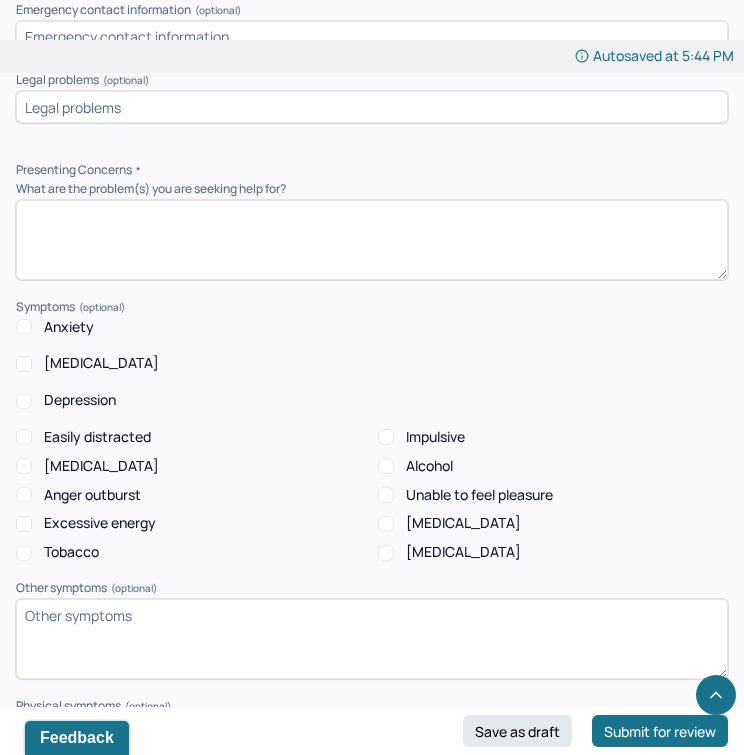 click at bounding box center [372, 240] 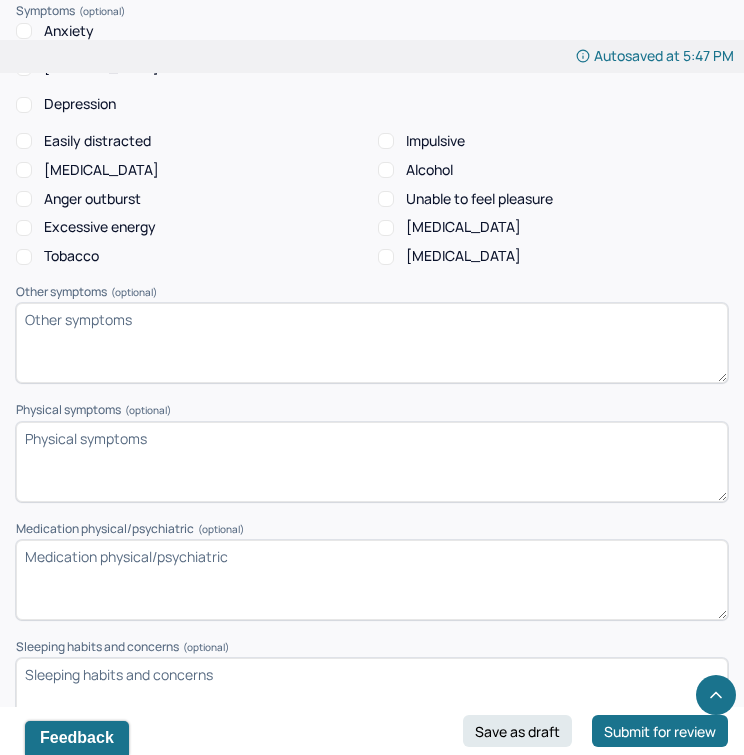 scroll, scrollTop: 1903, scrollLeft: 0, axis: vertical 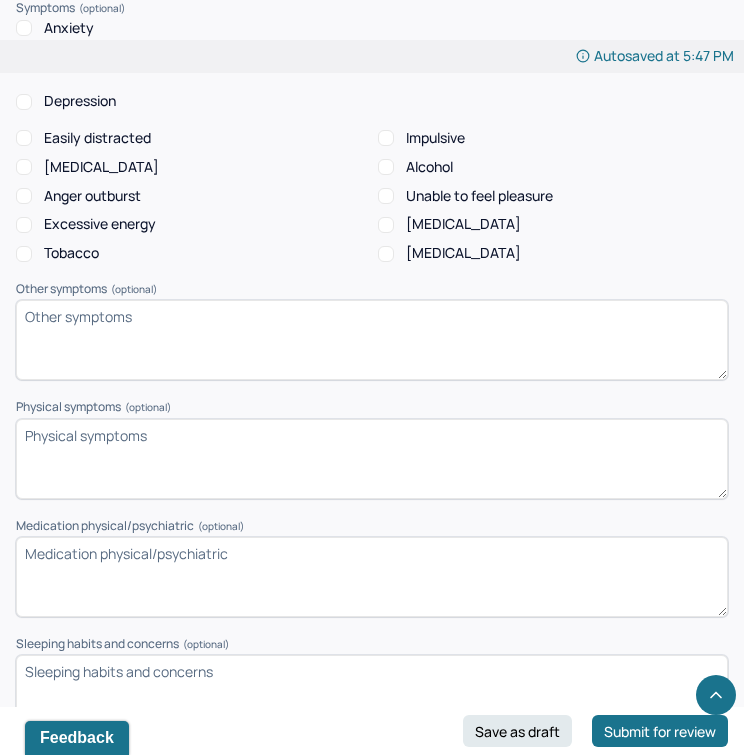 type on "The client struggles with executive functioning skills and also suspects that he could be on the spectrum. He seeks better understanding of his brain and behaviors. The client also struggles with depression," 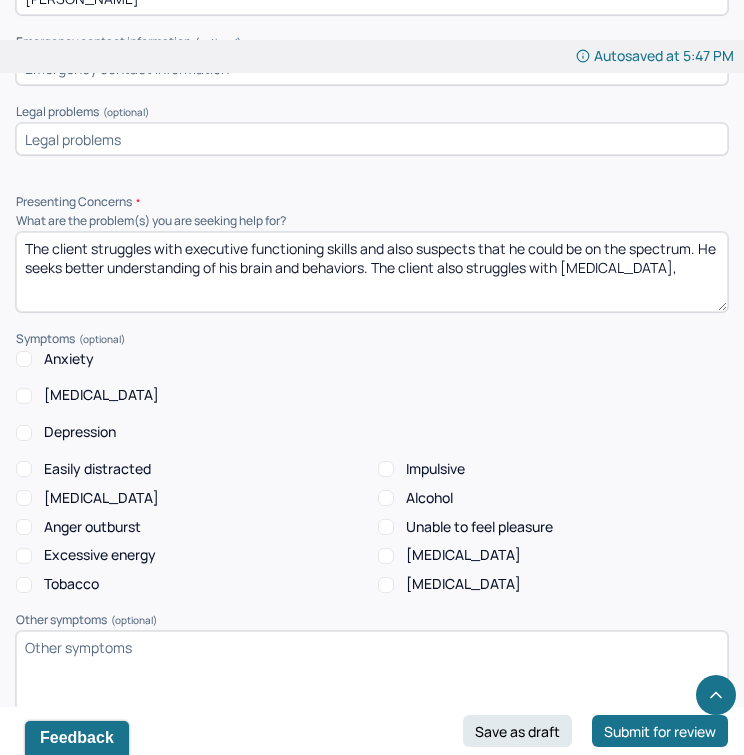 scroll, scrollTop: 1551, scrollLeft: 0, axis: vertical 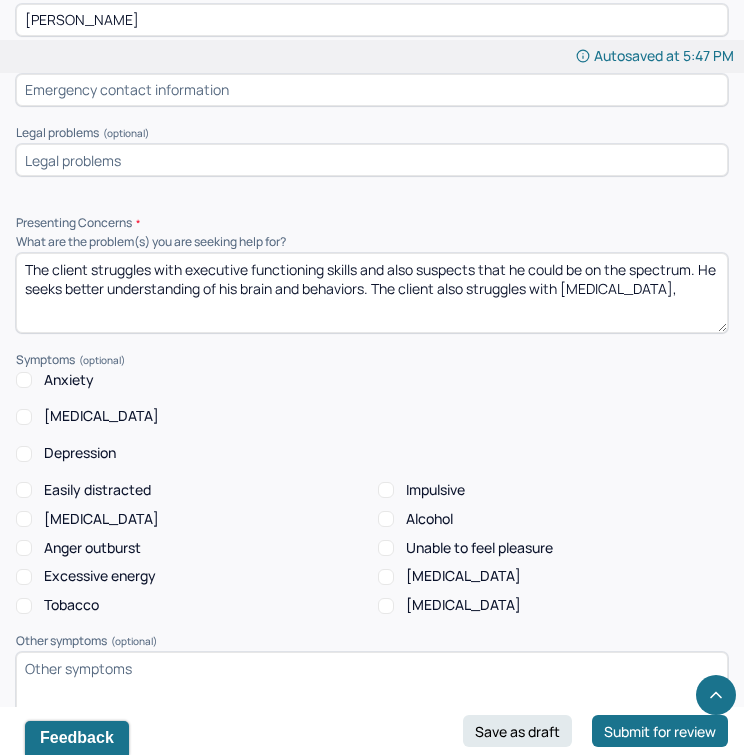 type on "Zoloft" 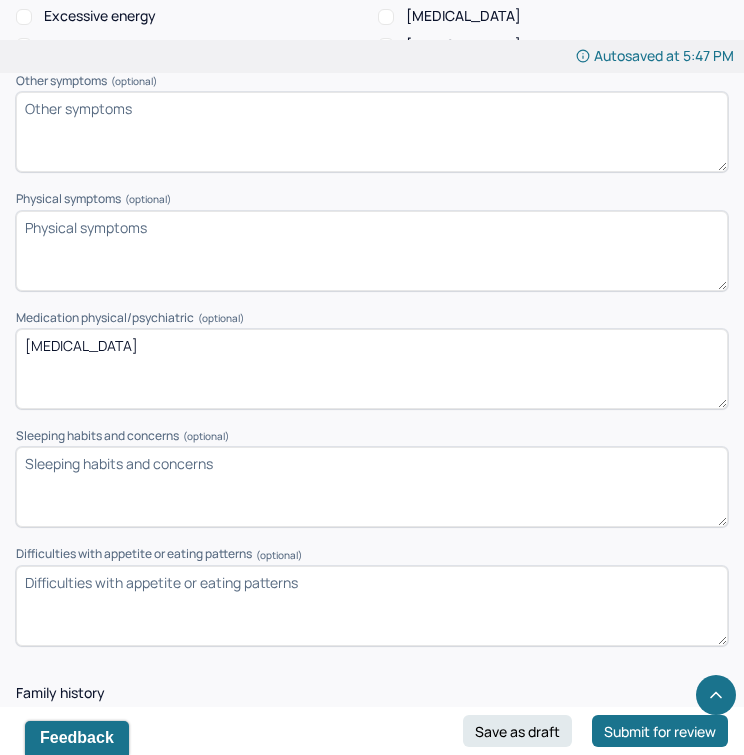 scroll, scrollTop: 2121, scrollLeft: 0, axis: vertical 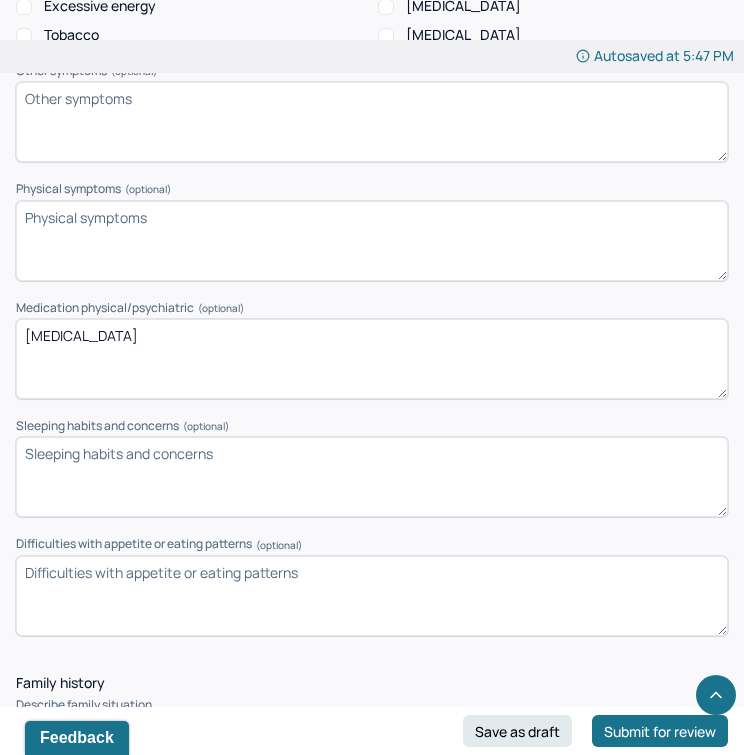 type on "The client struggles with executive functioning skills and also suspects that he could be on the spectrum. He seeks better understanding of his brain and behaviors. The client also struggles with depression, anxiety, and" 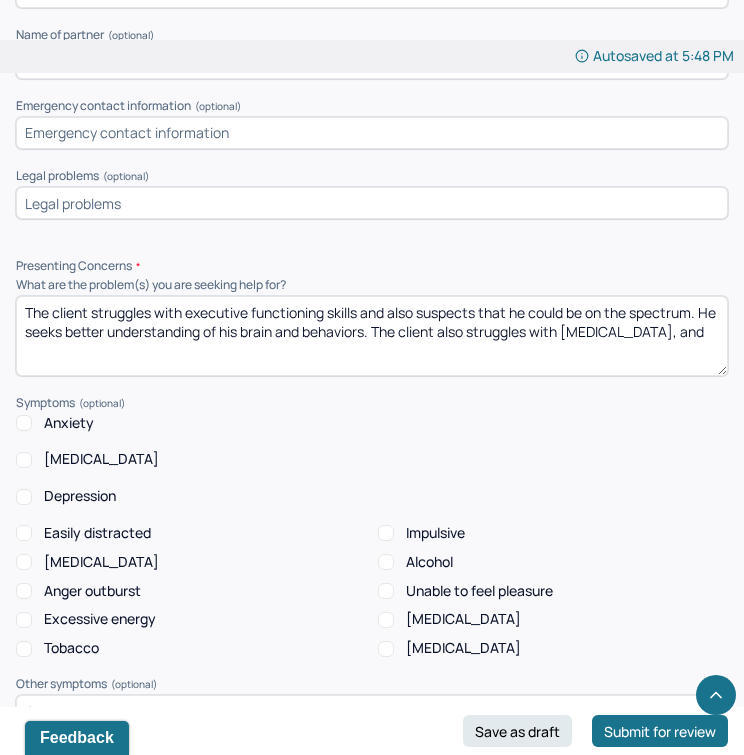 scroll, scrollTop: 1518, scrollLeft: 0, axis: vertical 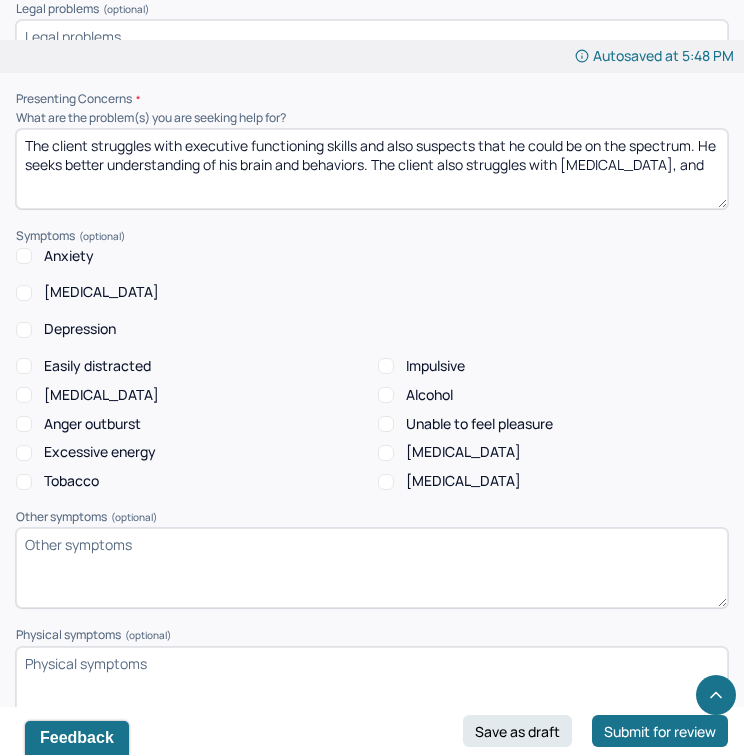 type on "Zoloft 50mg
Wellbutrin 150mg" 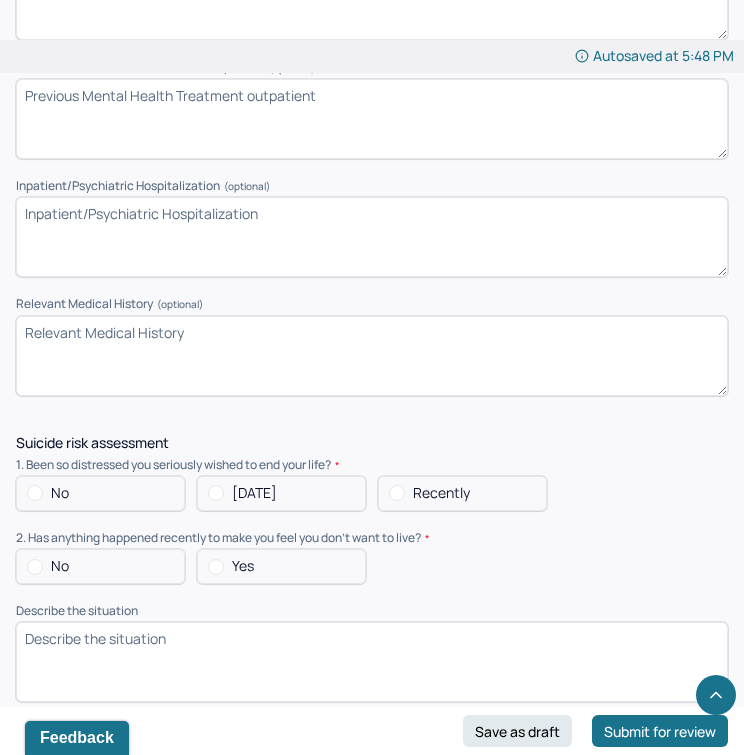 scroll, scrollTop: 4617, scrollLeft: 0, axis: vertical 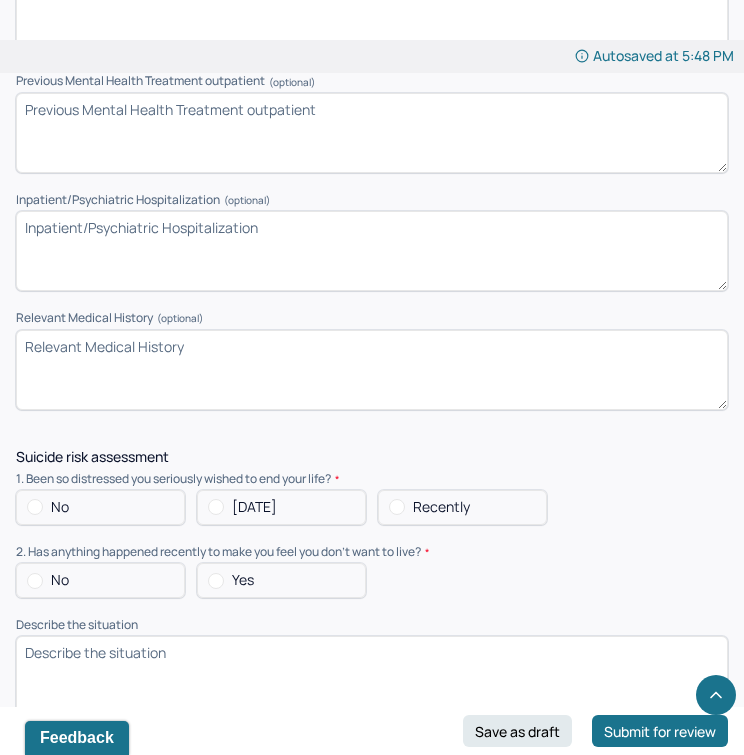 click on "Relevant Medical History (optional)" at bounding box center (372, 370) 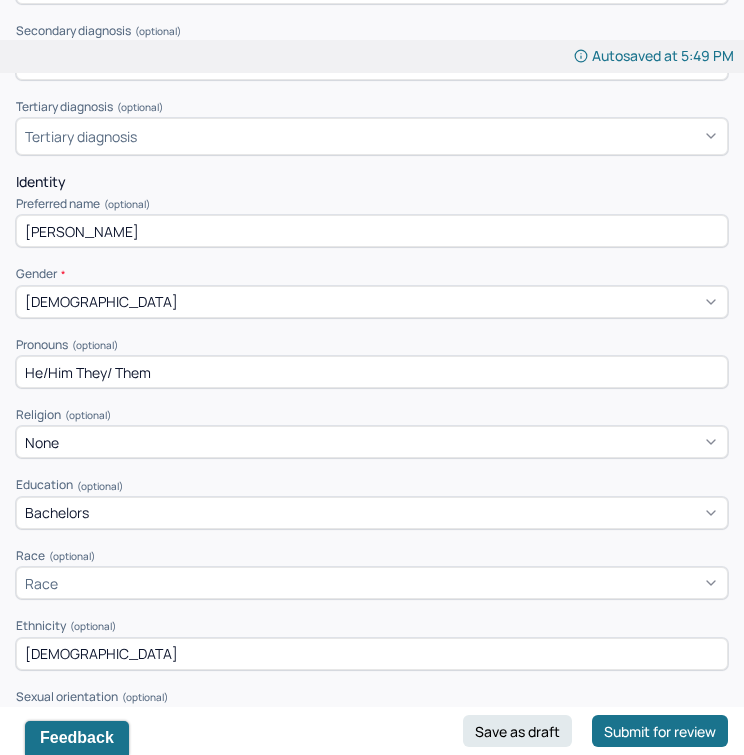 scroll, scrollTop: 0, scrollLeft: 0, axis: both 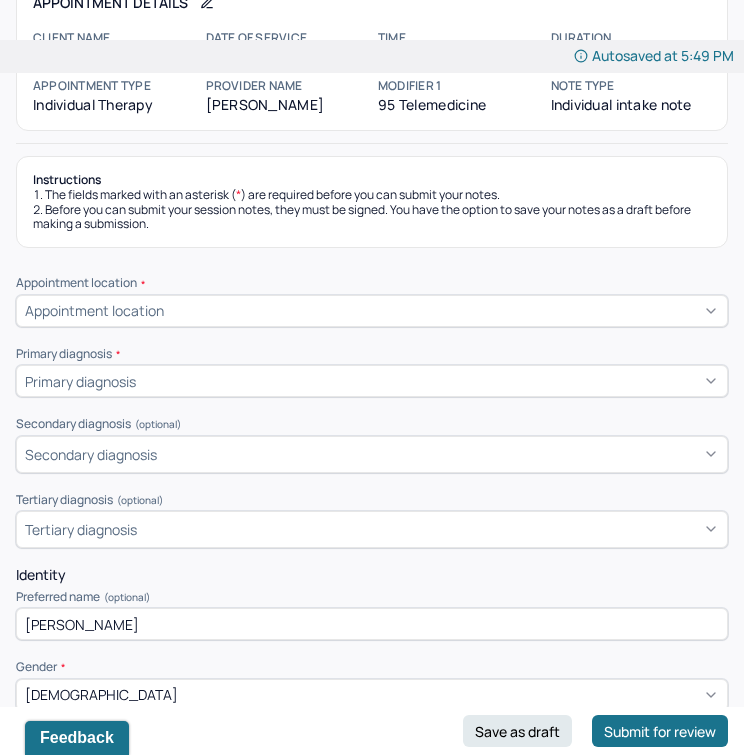type on "Recent Surgery on Deviated Septum" 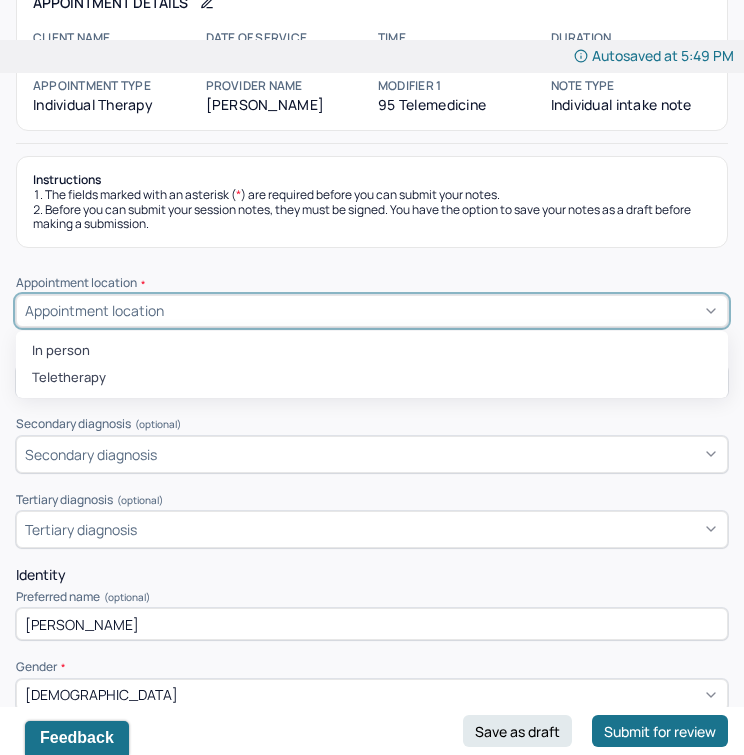 click on "Appointment location" at bounding box center [372, 311] 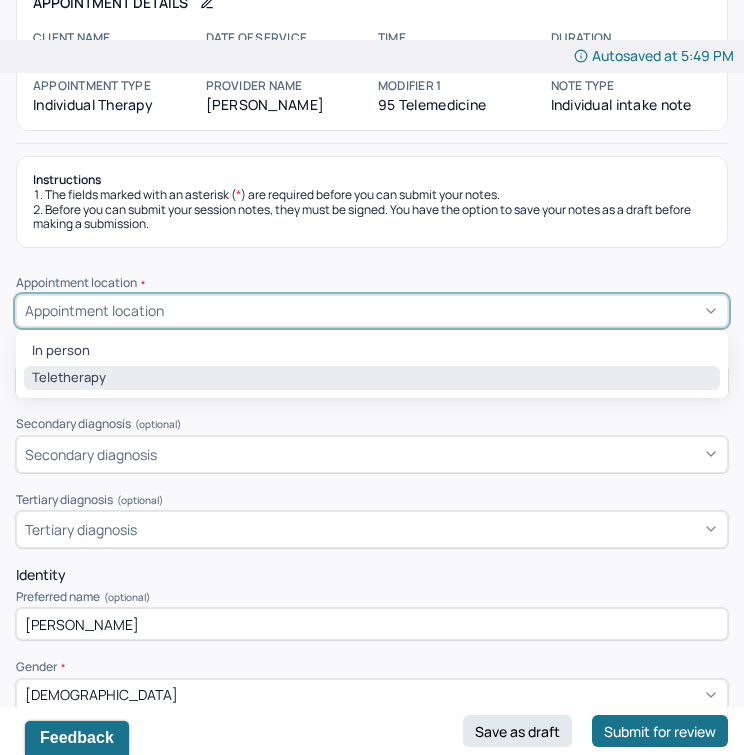 click on "Teletherapy" at bounding box center (372, 378) 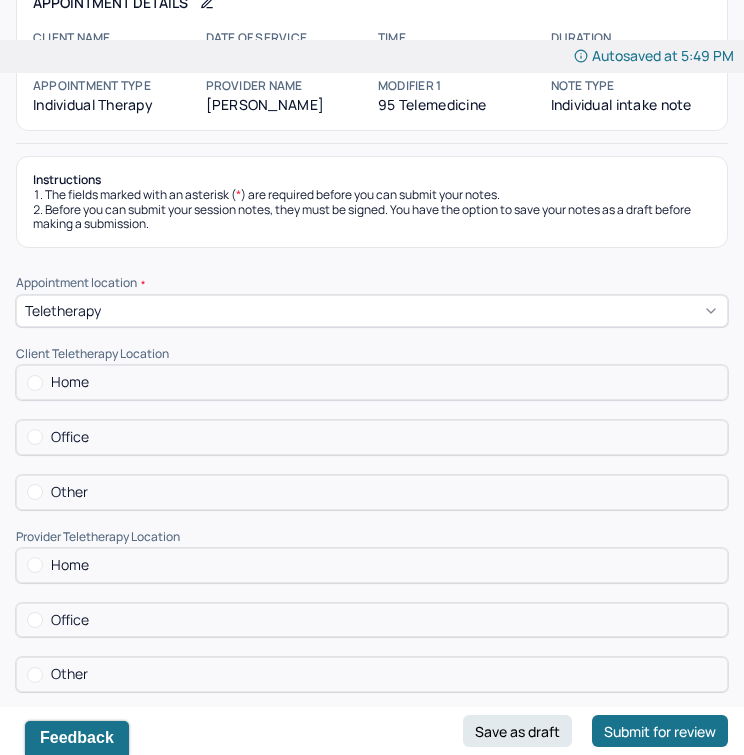 click on "Home" at bounding box center [372, 382] 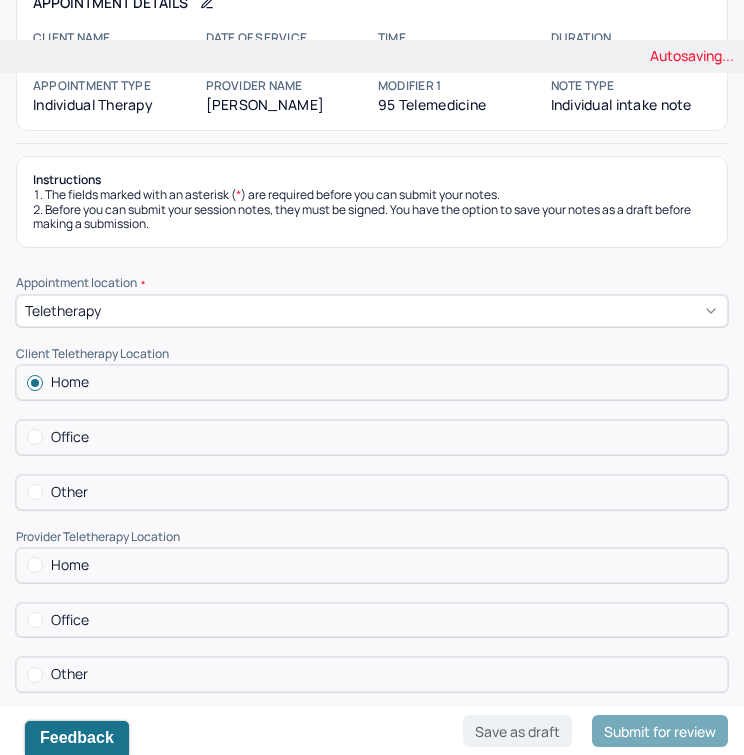 click on "Home" at bounding box center (372, 565) 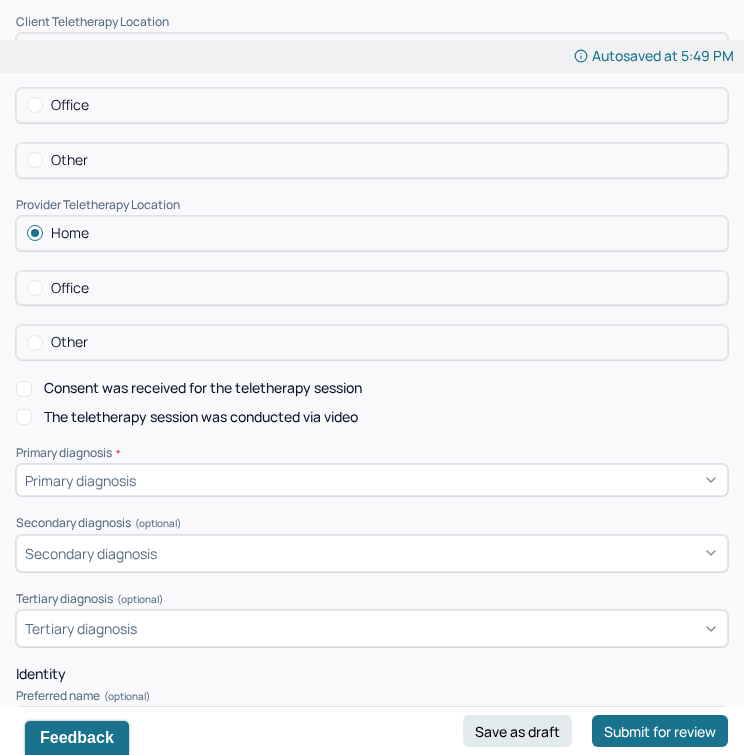 scroll, scrollTop: 461, scrollLeft: 0, axis: vertical 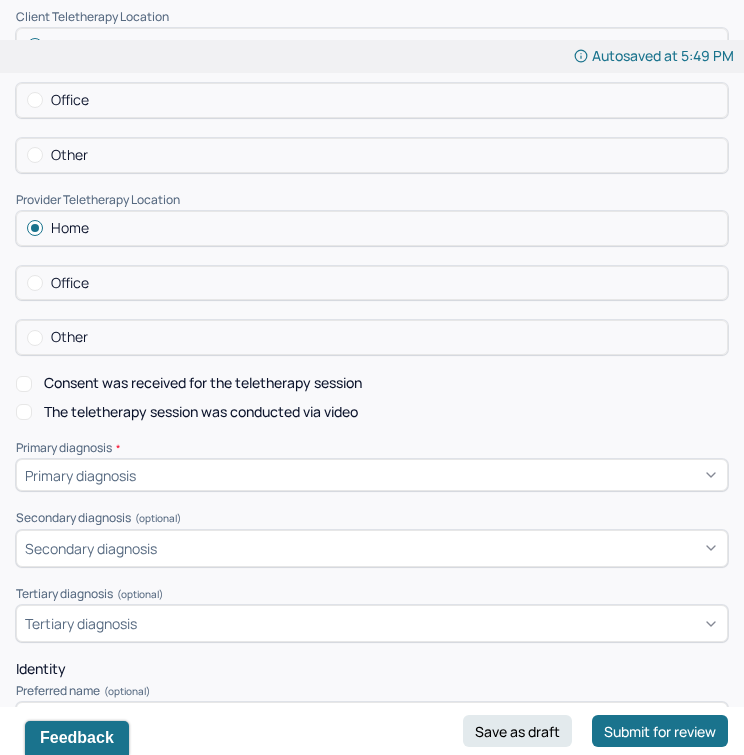 click on "Consent was received for the teletherapy session" at bounding box center [203, 383] 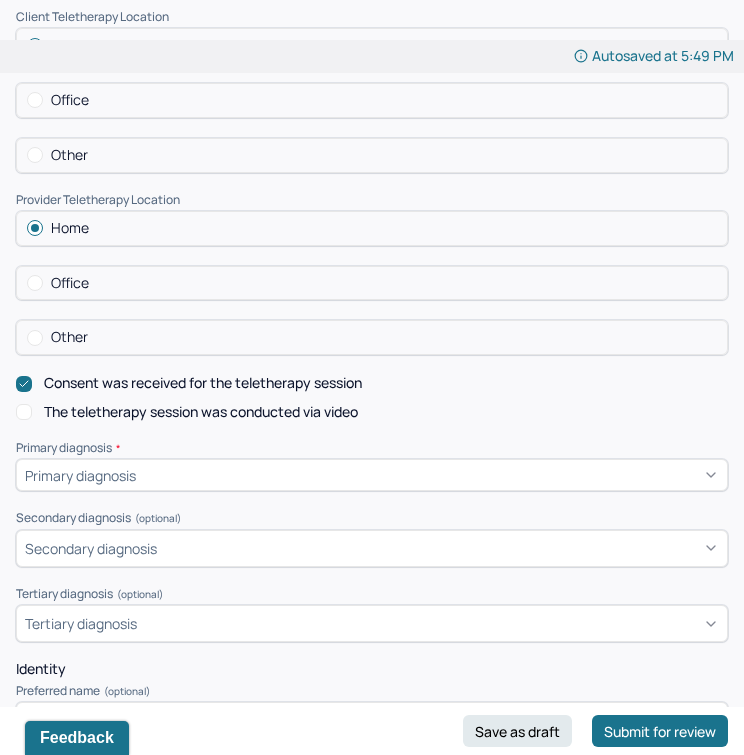 click on "The teletherapy session was conducted via video" at bounding box center [201, 412] 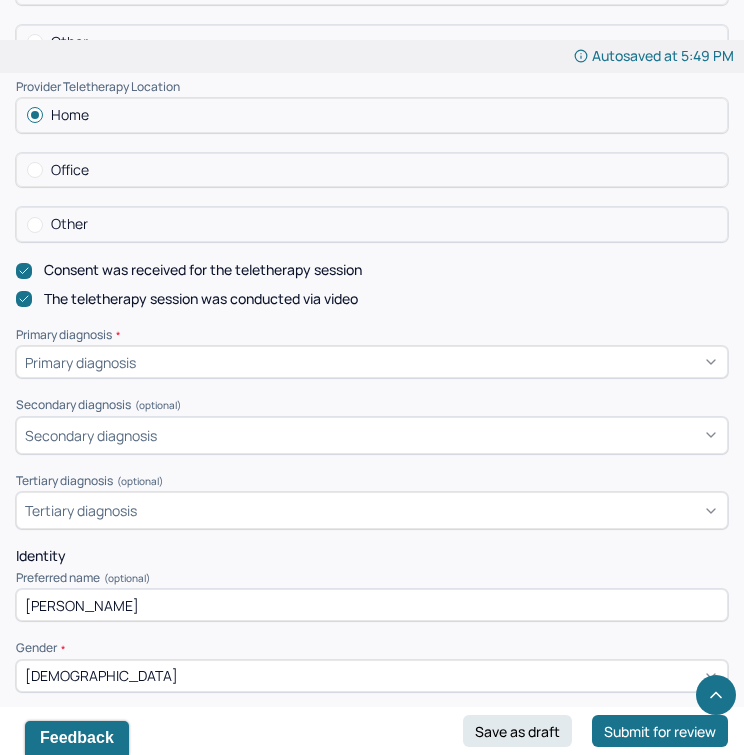 scroll, scrollTop: 644, scrollLeft: 0, axis: vertical 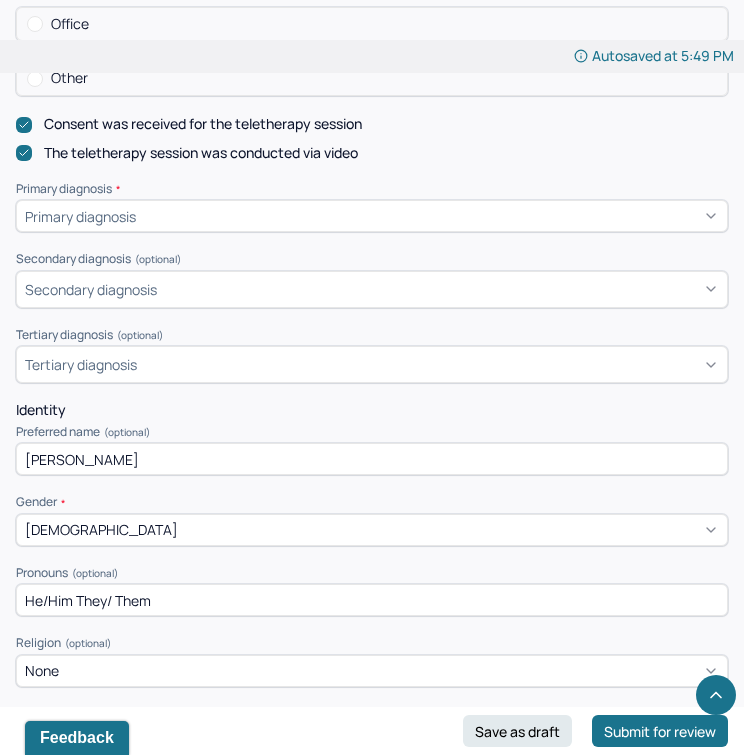 click on "The teletherapy session was conducted via video" at bounding box center (372, 153) 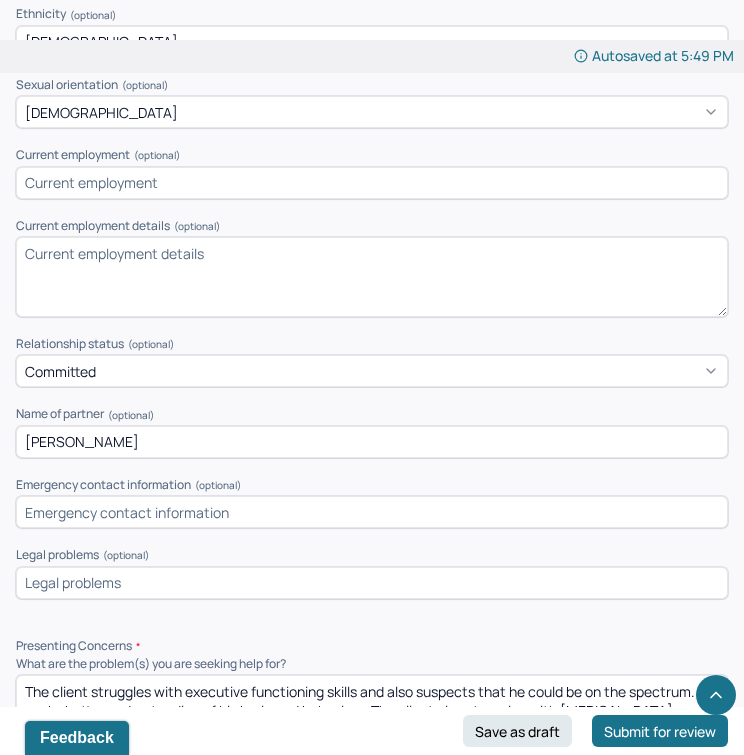 scroll, scrollTop: 1603, scrollLeft: 0, axis: vertical 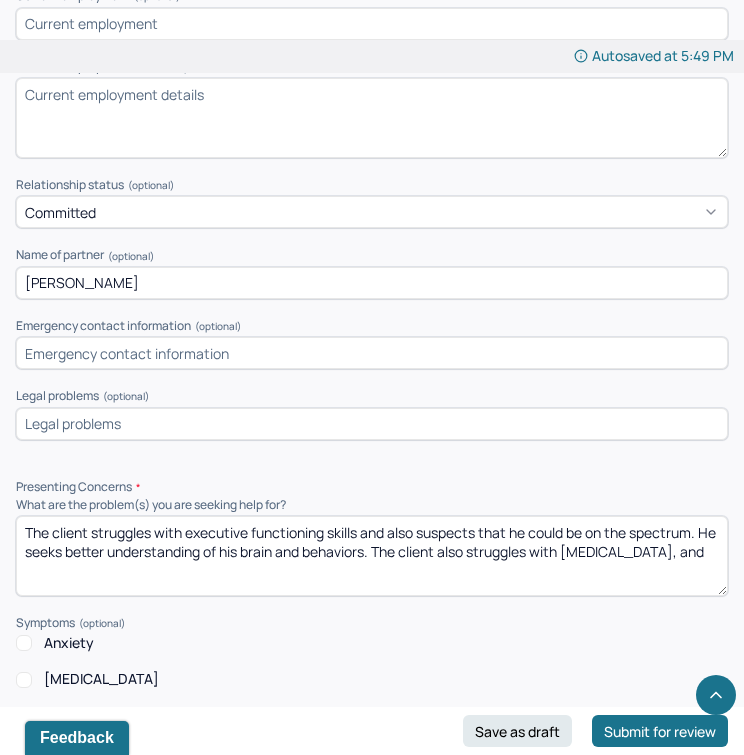 click on "The client struggles with executive functioning skills and also suspects that he could be on the spectrum. He seeks better understanding of his brain and behaviors. The client also struggles with depression, anxiety, and" at bounding box center (372, 556) 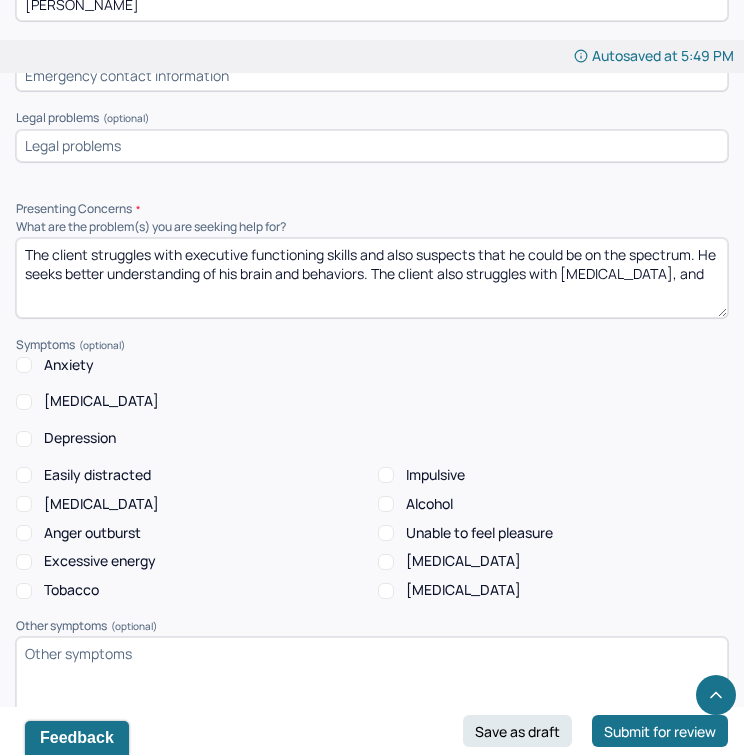 scroll, scrollTop: 1965, scrollLeft: 0, axis: vertical 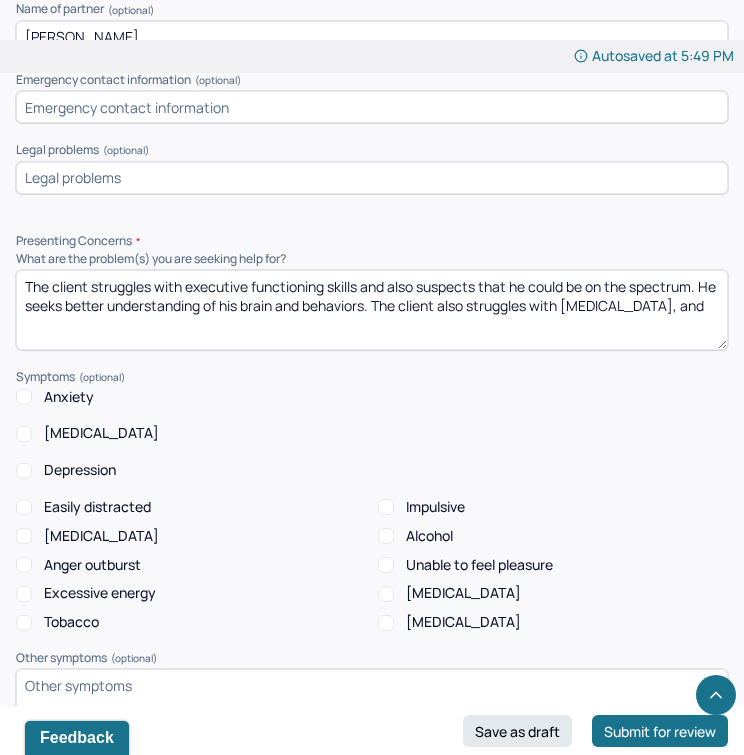 click on "Anxiety" at bounding box center (69, 397) 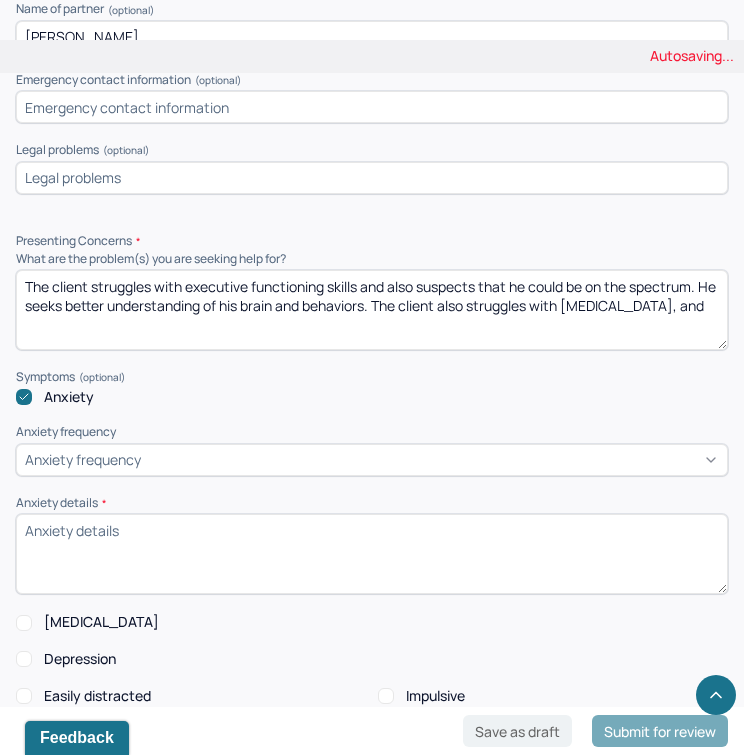click on "Depression" at bounding box center [80, 659] 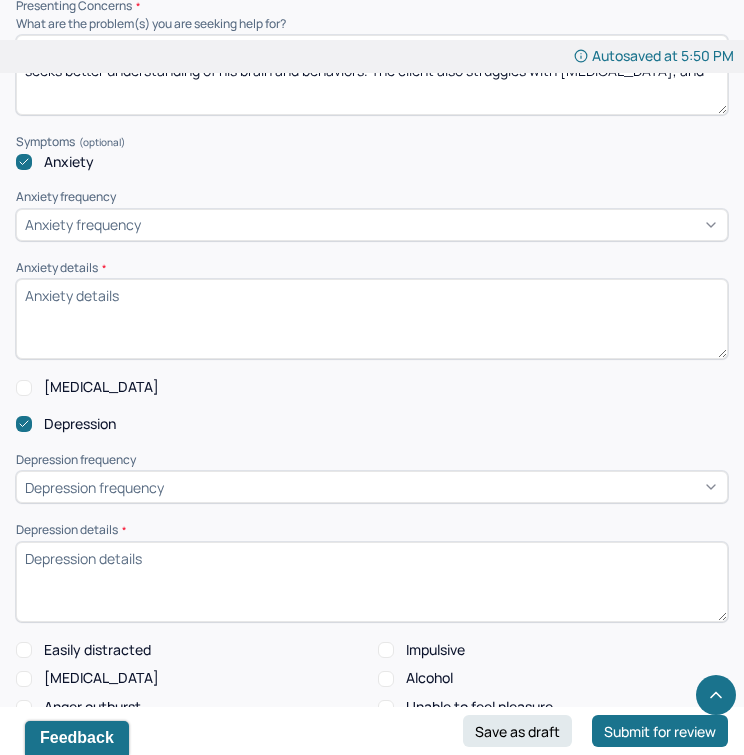 scroll, scrollTop: 2198, scrollLeft: 0, axis: vertical 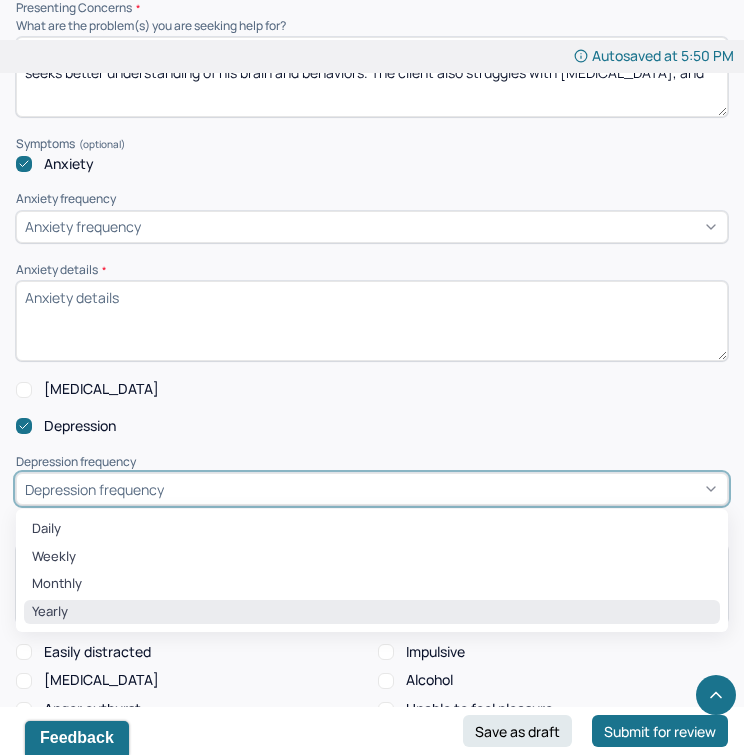 click on "Yearly" at bounding box center [372, 612] 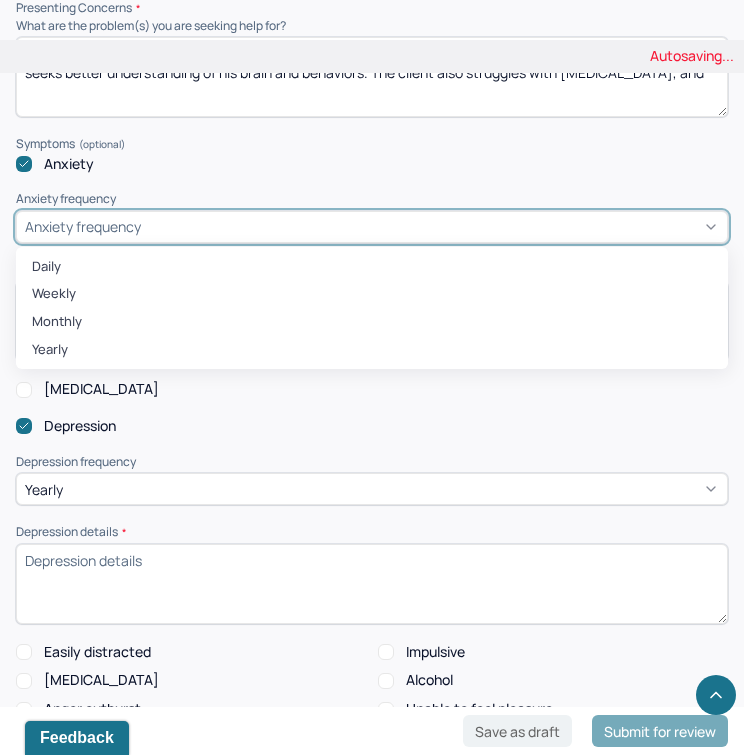 click on "Anxiety frequency" at bounding box center (372, 227) 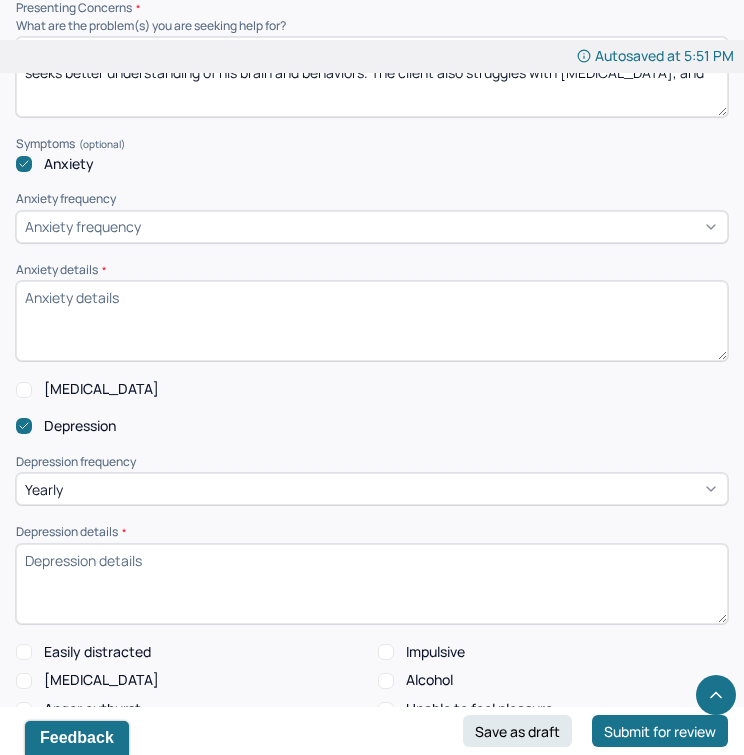 click on "The client struggles with executive functioning skills and also suspects that he could be on the spectrum. He seeks better understanding of his brain and behaviors. The client also struggles with depression, anxiety, and" at bounding box center (372, 77) 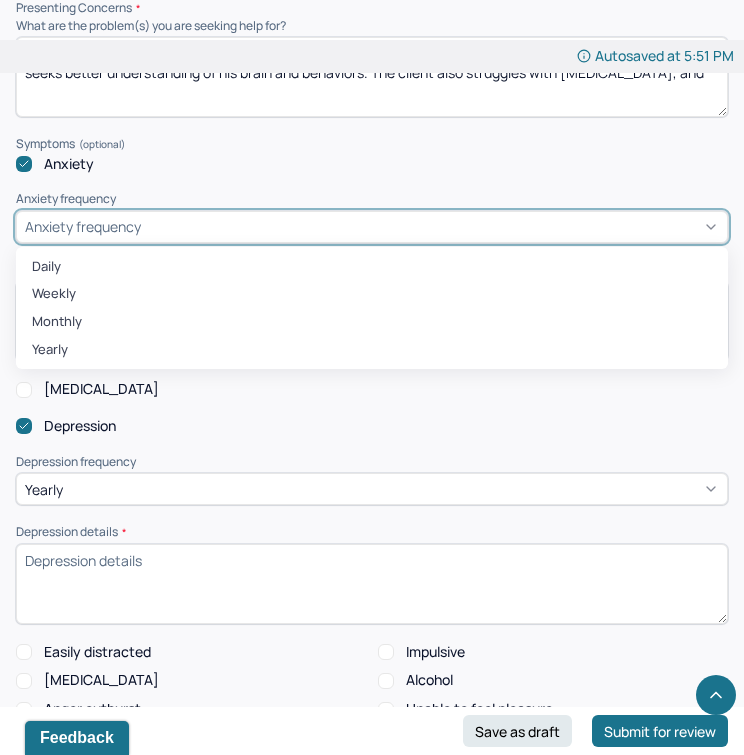 click on "Anxiety frequency" at bounding box center [372, 227] 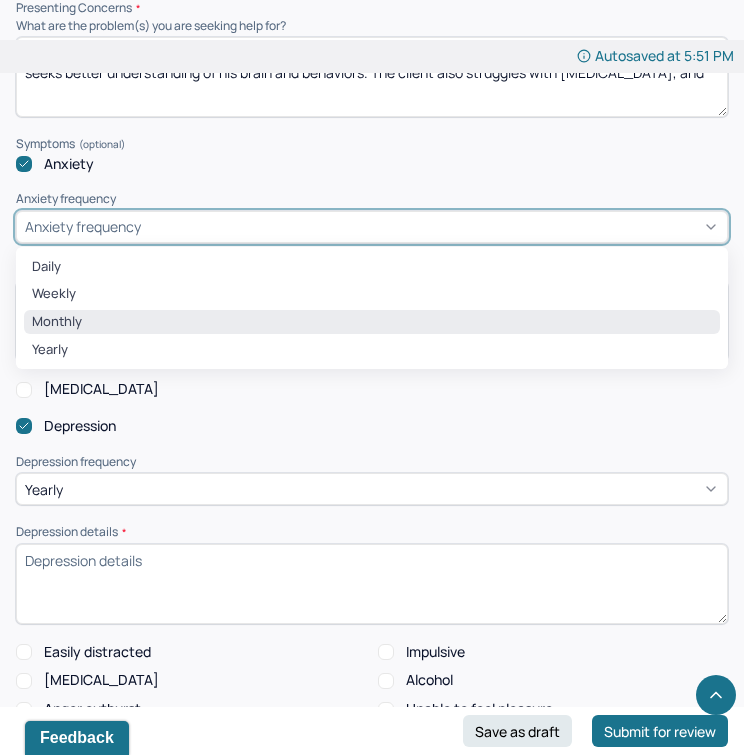 click on "Monthly" at bounding box center (372, 322) 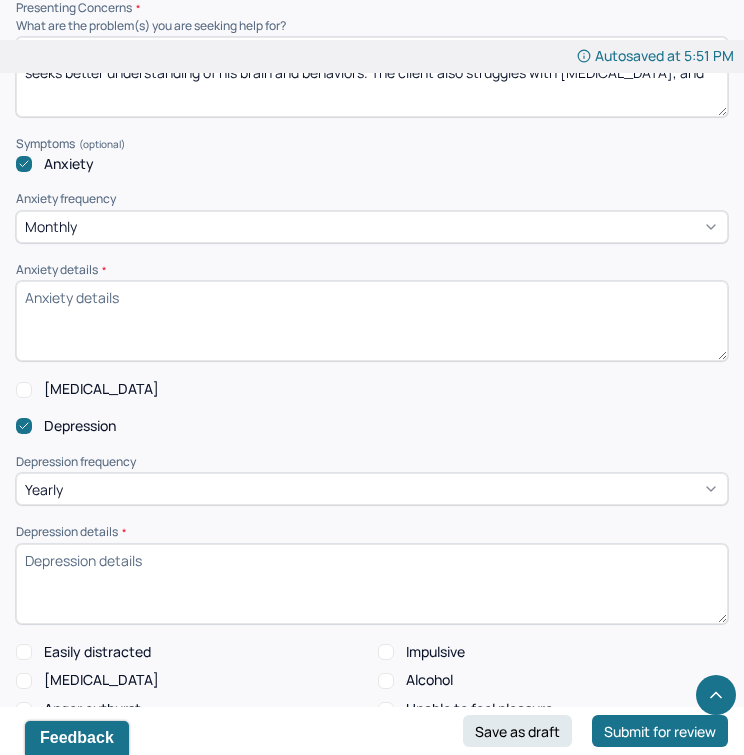 click on "Anxiety details *" at bounding box center (372, 321) 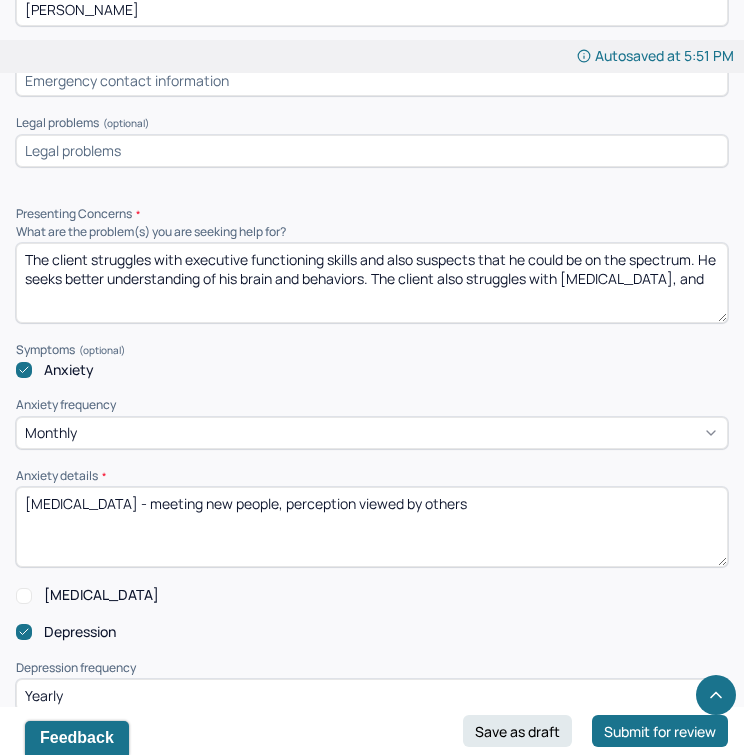 scroll, scrollTop: 1925, scrollLeft: 0, axis: vertical 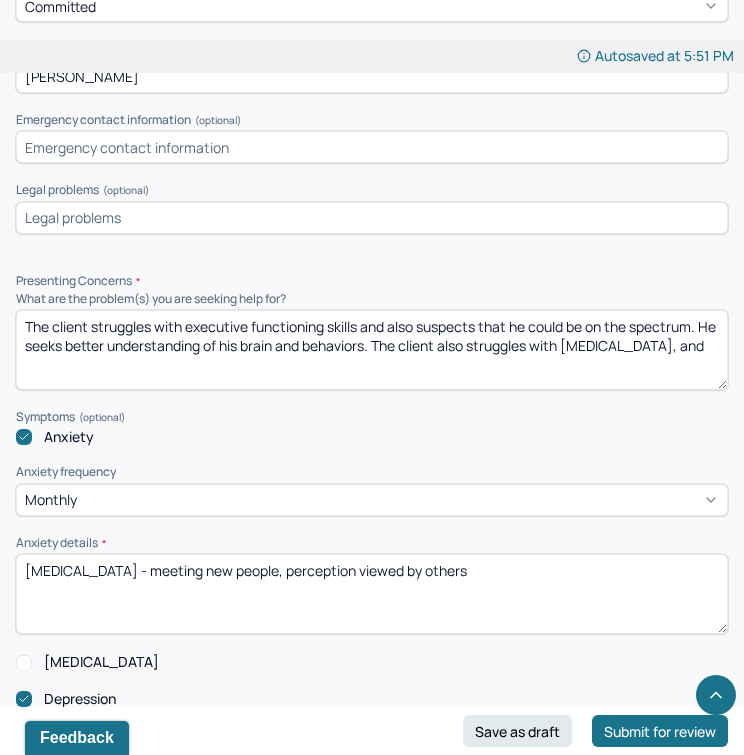 type on "Situational anxiety - meeting new people, perception viewed by others" 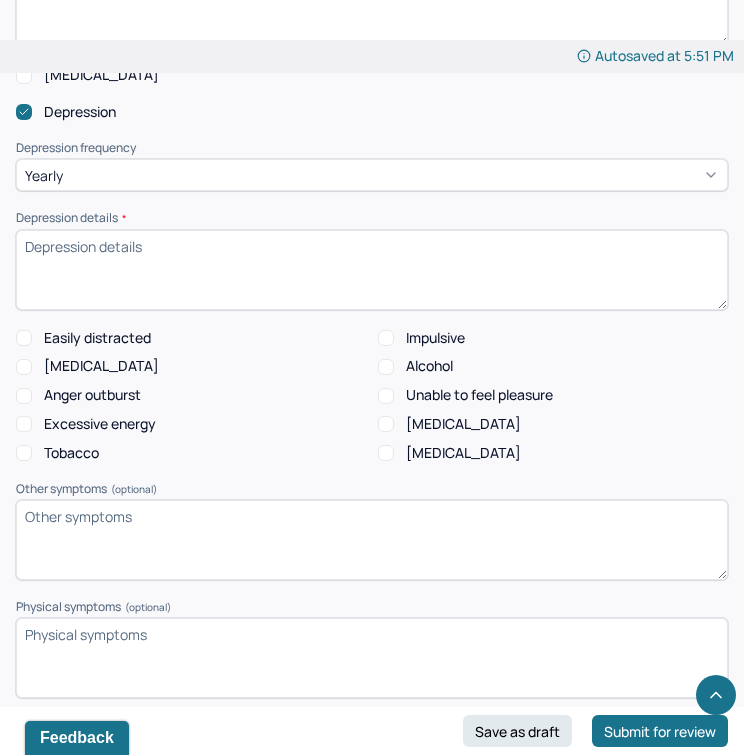 scroll, scrollTop: 2491, scrollLeft: 0, axis: vertical 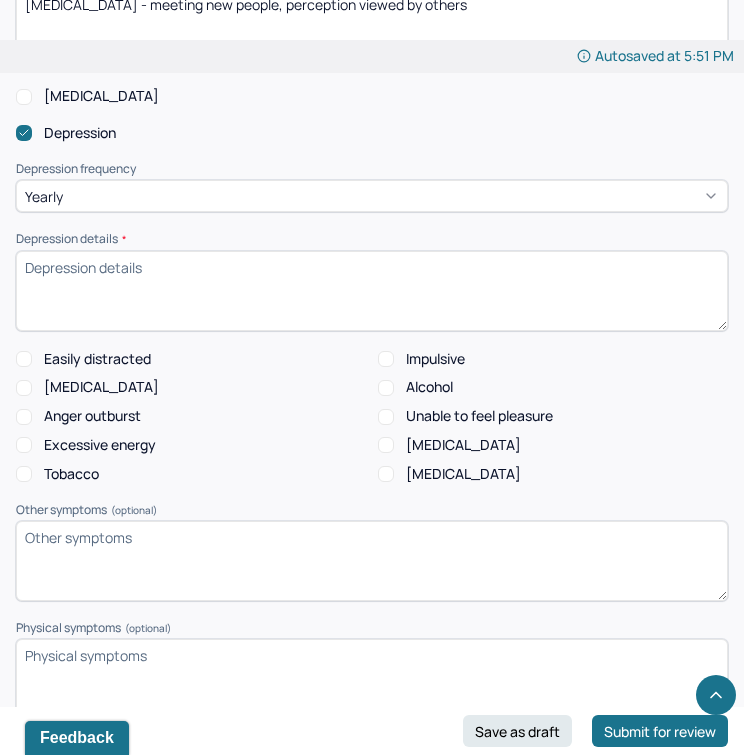 click on "Depression details *" at bounding box center (372, 291) 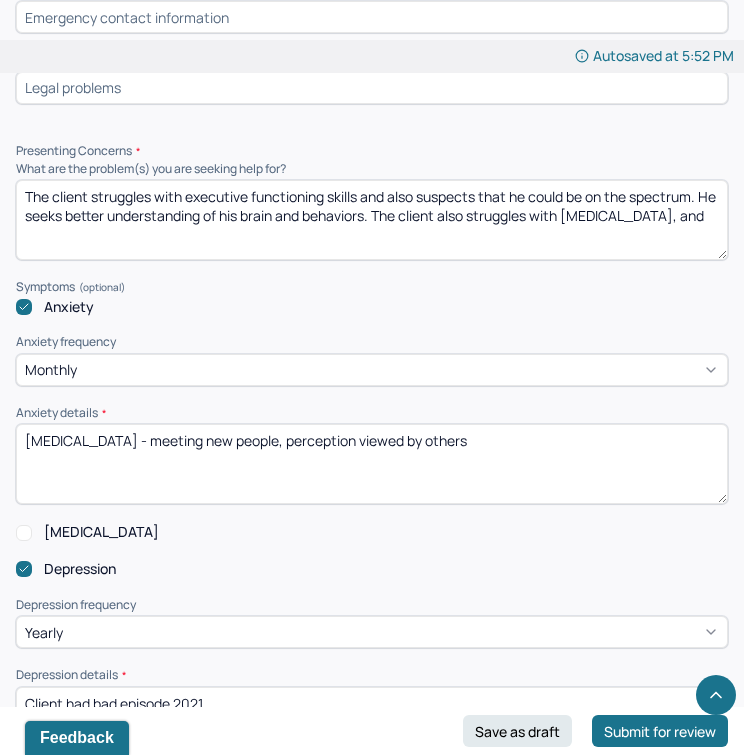 scroll, scrollTop: 2044, scrollLeft: 0, axis: vertical 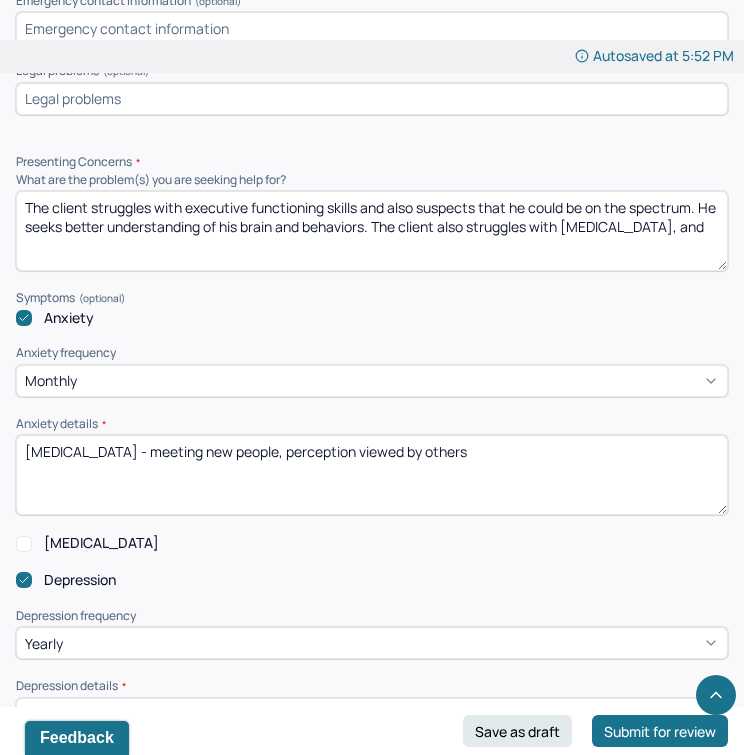 type on "Client had bad episode 2021" 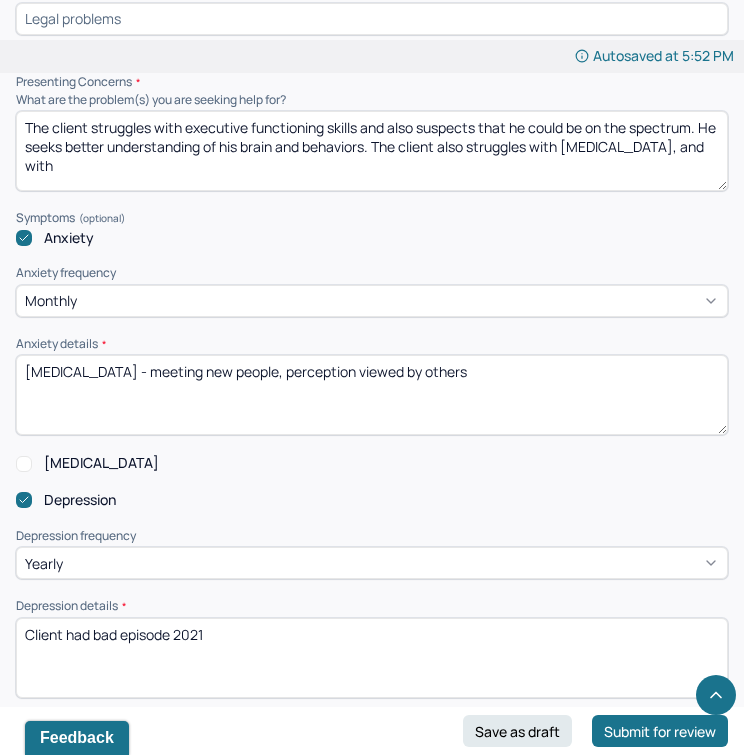 scroll, scrollTop: 2112, scrollLeft: 0, axis: vertical 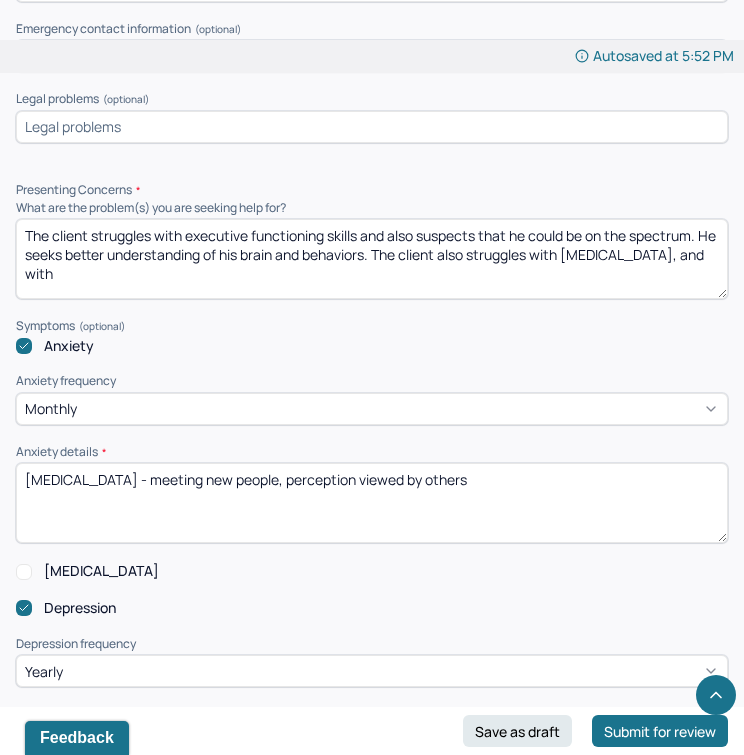 click on "The client struggles with executive functioning skills and also suspects that he could be on the spectrum. He seeks better understanding of his brain and behaviors. The client also struggles with depression, anxiety, and with" at bounding box center [372, 259] 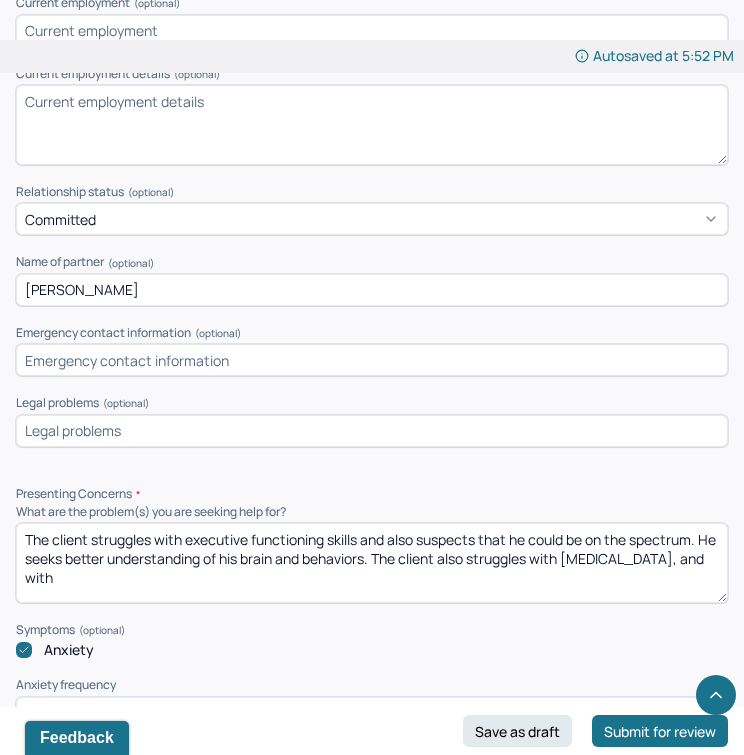 scroll, scrollTop: 1711, scrollLeft: 0, axis: vertical 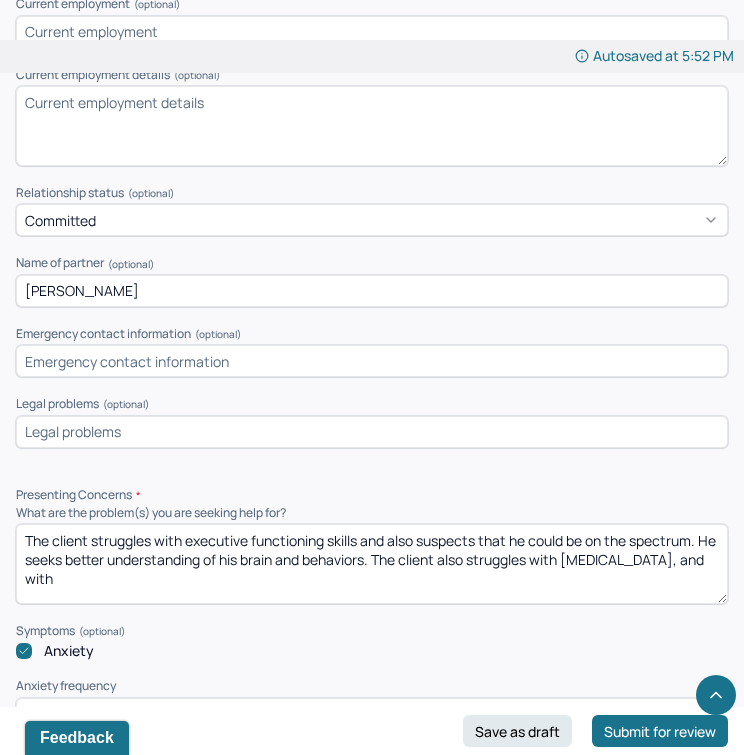 type on "The client struggles with executive functioning skills and also suspects that he could be on the spectrum. He seeks better understanding of his brain and behaviors. The client also struggles with depression, anxiety, and with" 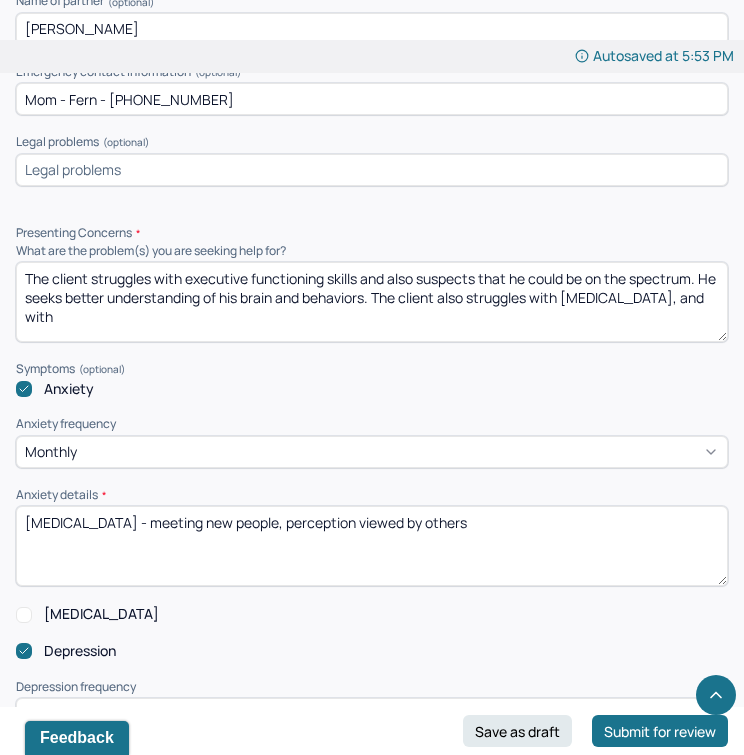 scroll, scrollTop: 1995, scrollLeft: 0, axis: vertical 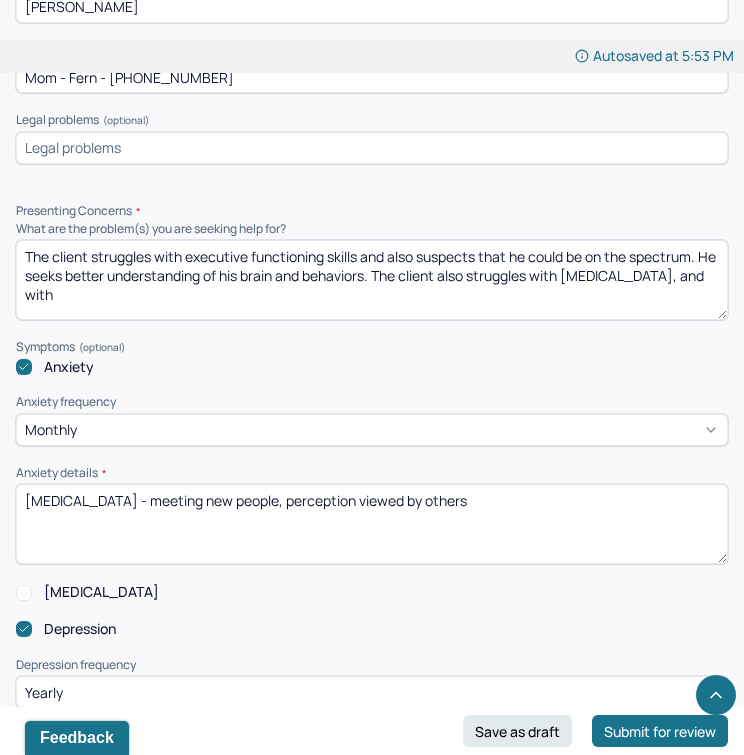 type on "Mom - Fern - 914-462-1140" 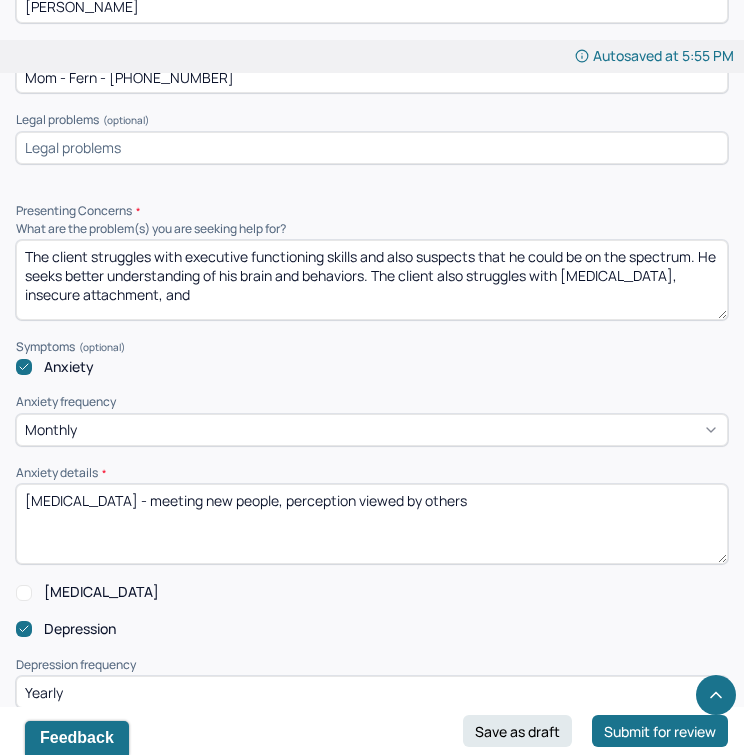 click on "The client struggles with executive functioning skills and also suspects that he could be on the spectrum. He seeks better understanding of his brain and behaviors. The client also struggles with depression, anxiety, insecure attatchment, and" at bounding box center [372, 280] 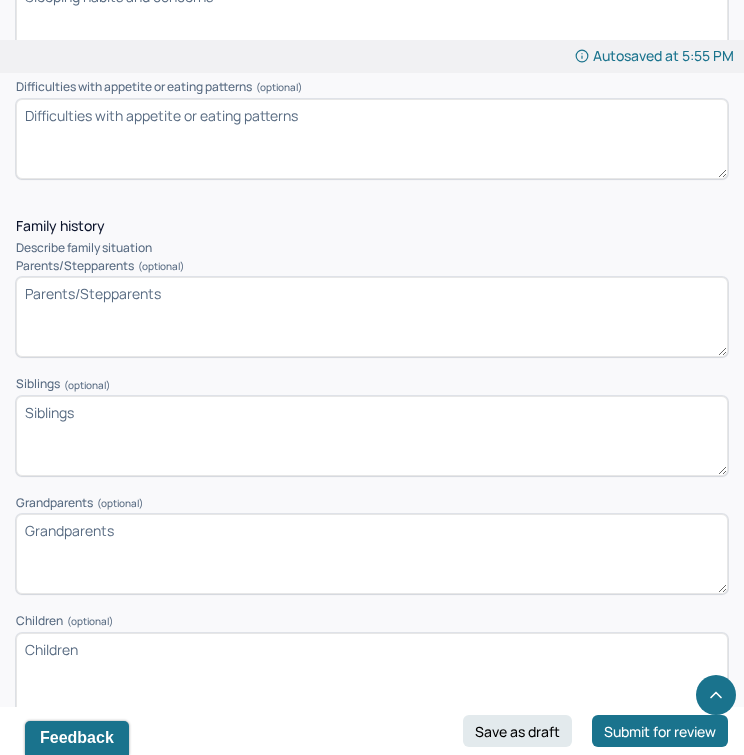 scroll, scrollTop: 3383, scrollLeft: 0, axis: vertical 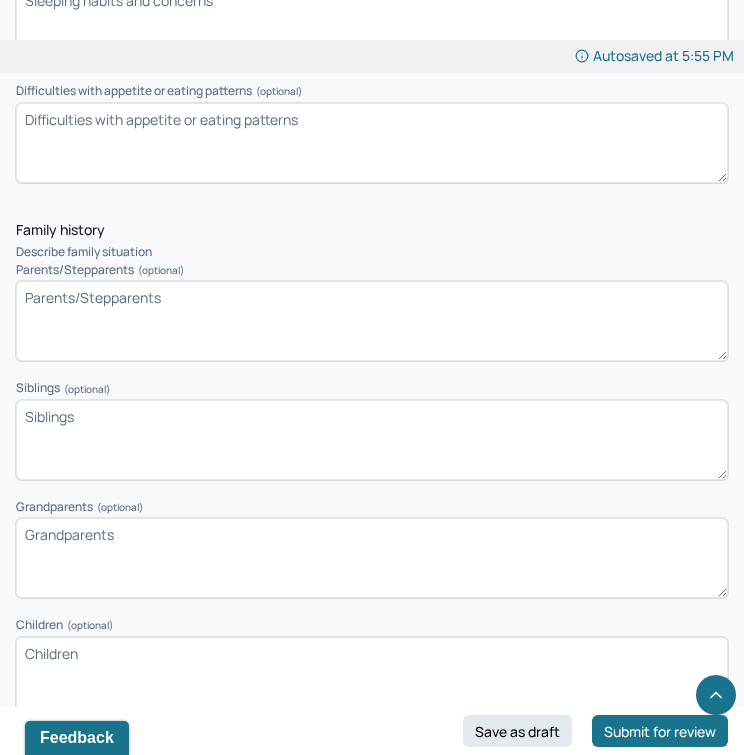 type on "The client struggles with executive functioning skills and also suspects that he could be on the spectrum. He seeks better understanding of his brain and behaviors. The client also struggles with depression, anxiety, insecure attachment, and" 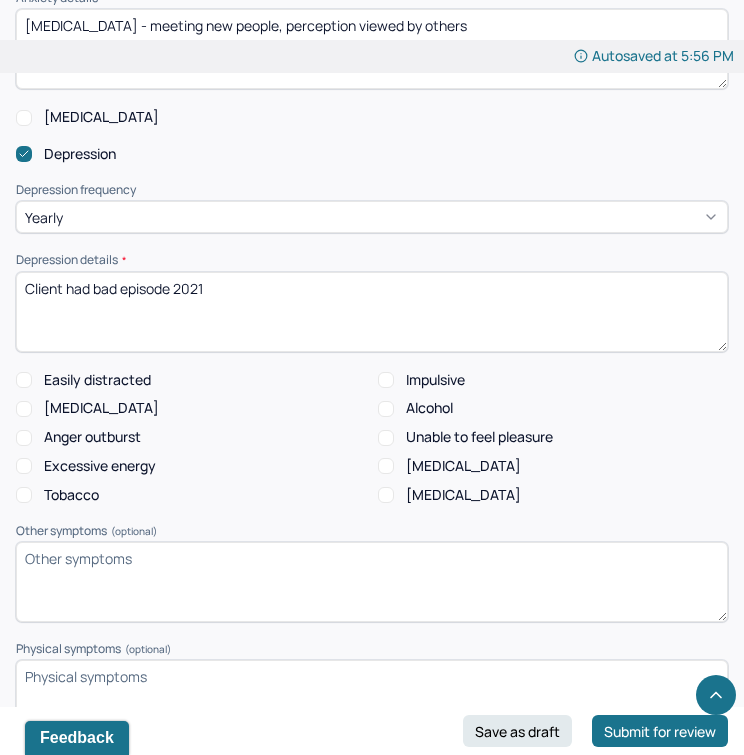 scroll, scrollTop: 2481, scrollLeft: 0, axis: vertical 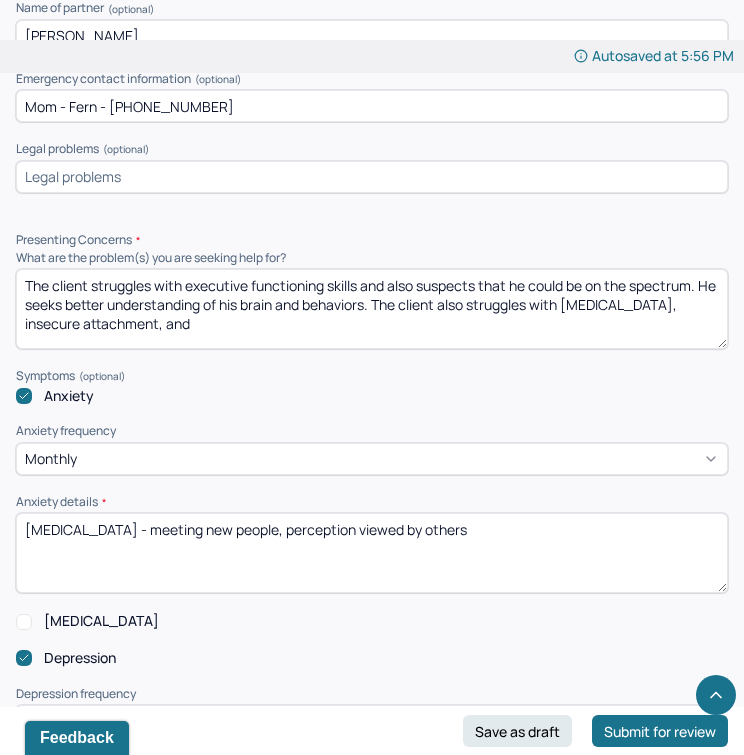 type on "Twin Brother" 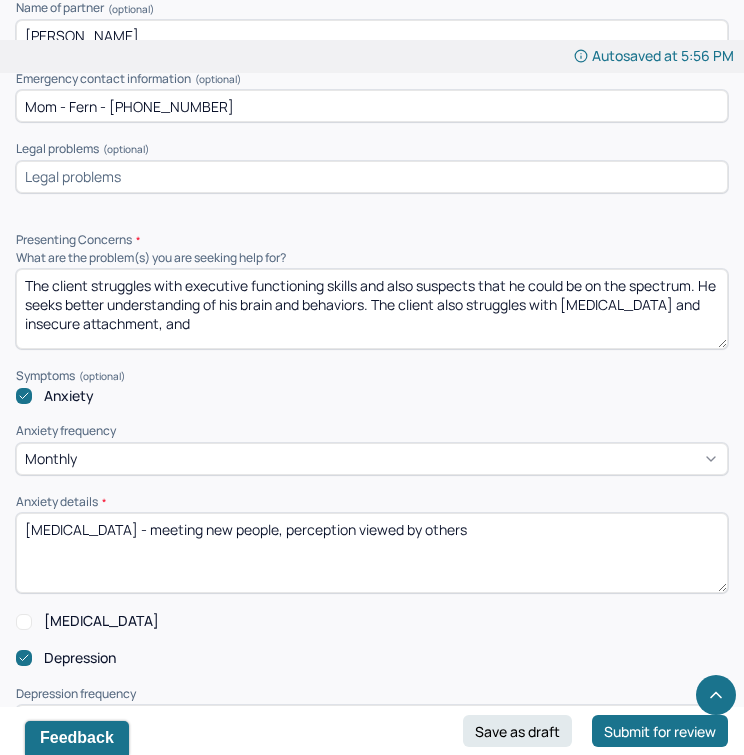click on "The client struggles with executive functioning skills and also suspects that he could be on the spectrum. He seeks better understanding of his brain and behaviors. The client also struggles with depression, anxiety and insecure attachment, and" at bounding box center (372, 309) 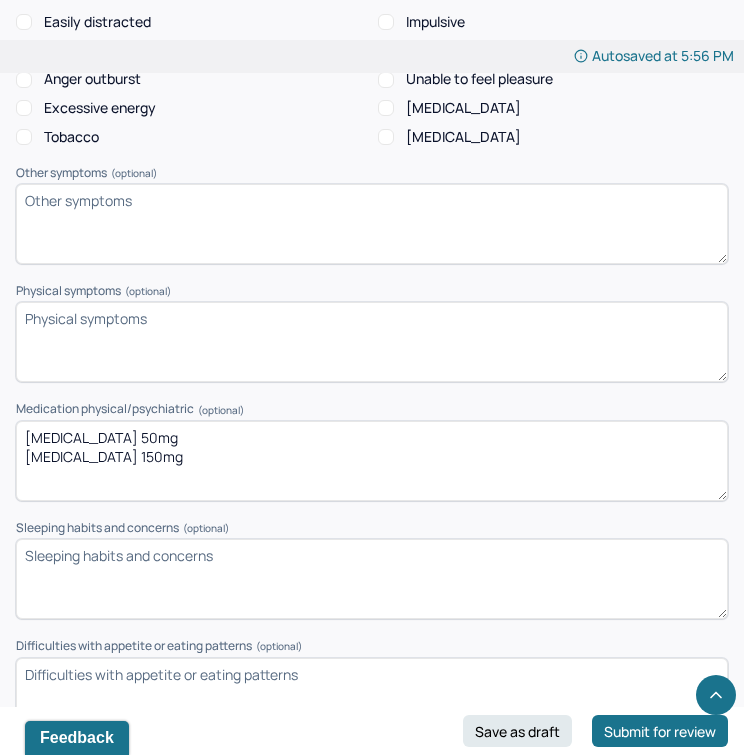 scroll, scrollTop: 2840, scrollLeft: 0, axis: vertical 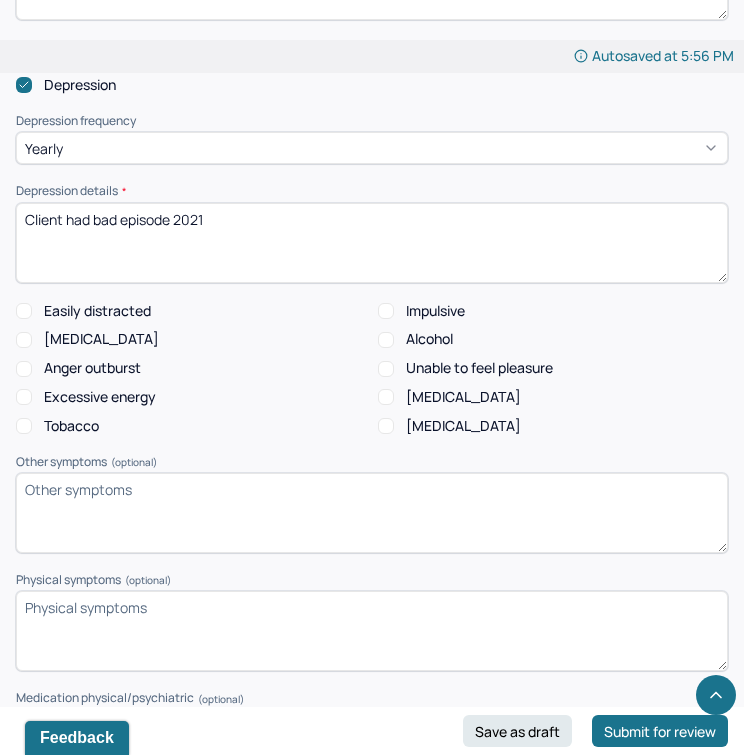 type on "The client struggles with executive functioning skills and also suspects that he could be on the spectrum. He seeks better understanding of his brain and behaviors. The client also struggles with depression, anxiety and insecure attachment." 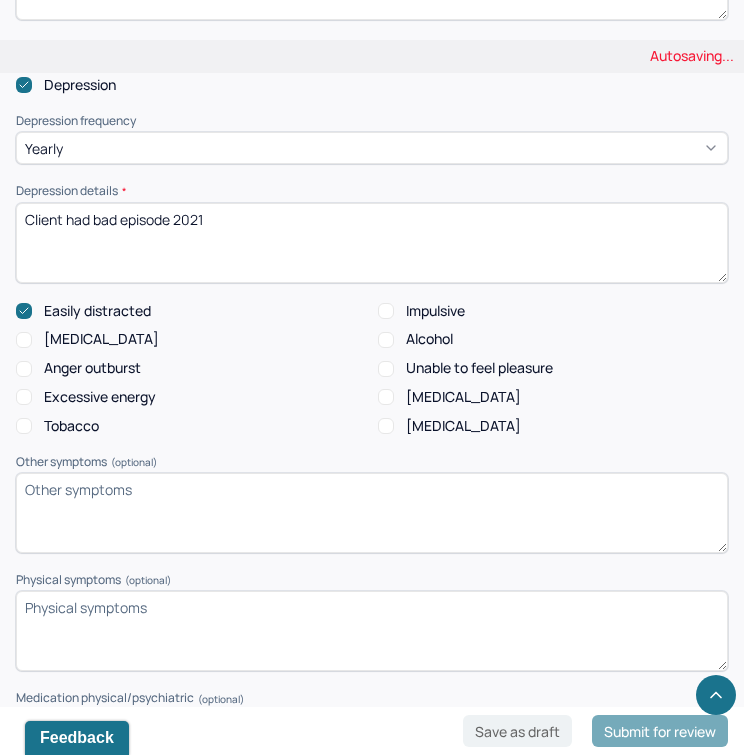 click on "Impulsive" at bounding box center (435, 311) 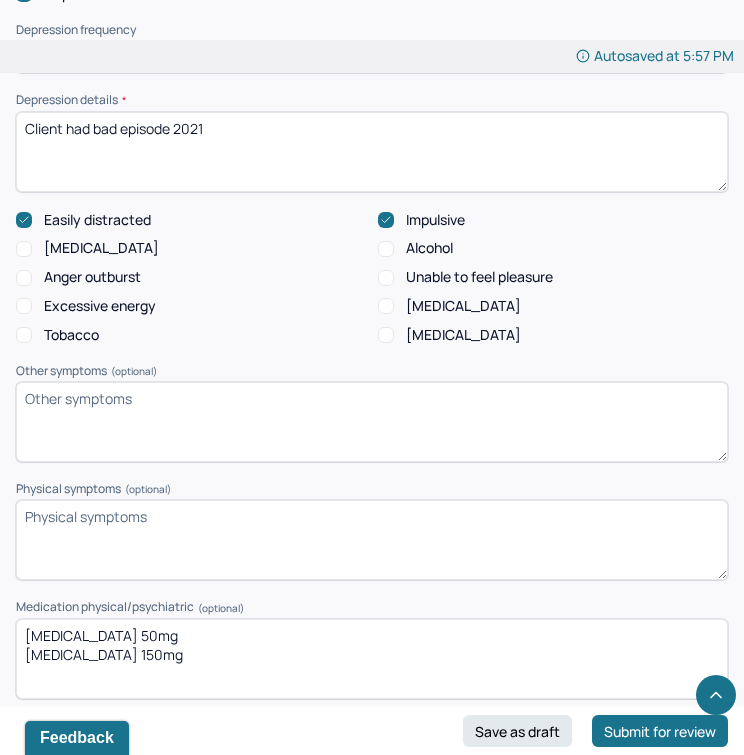 scroll, scrollTop: 2652, scrollLeft: 0, axis: vertical 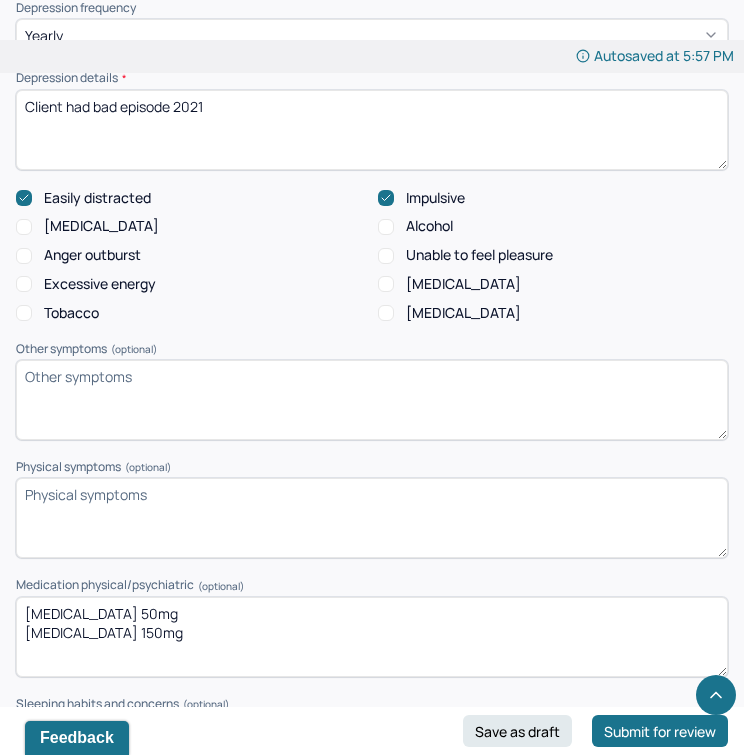 click on "Excessive energy" at bounding box center (100, 284) 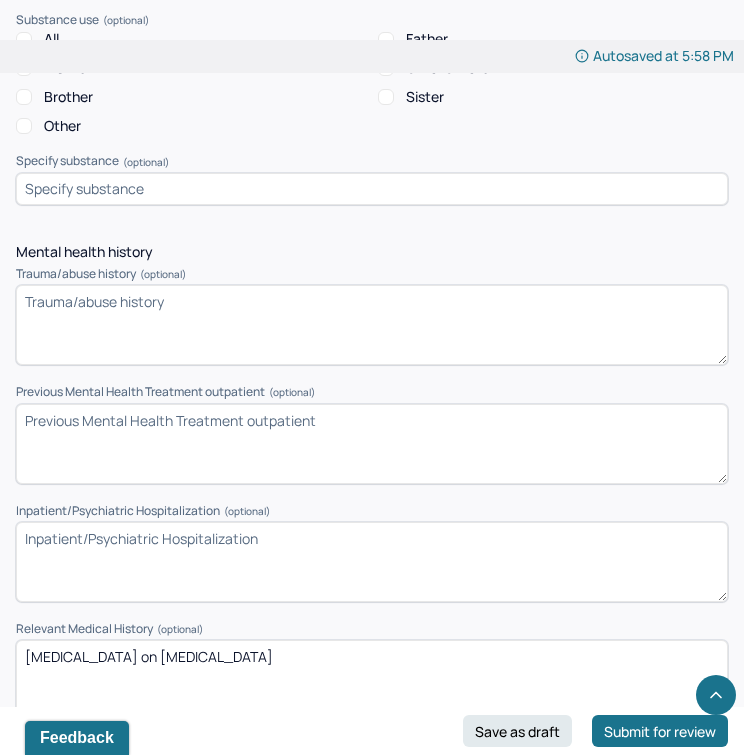 scroll, scrollTop: 5302, scrollLeft: 0, axis: vertical 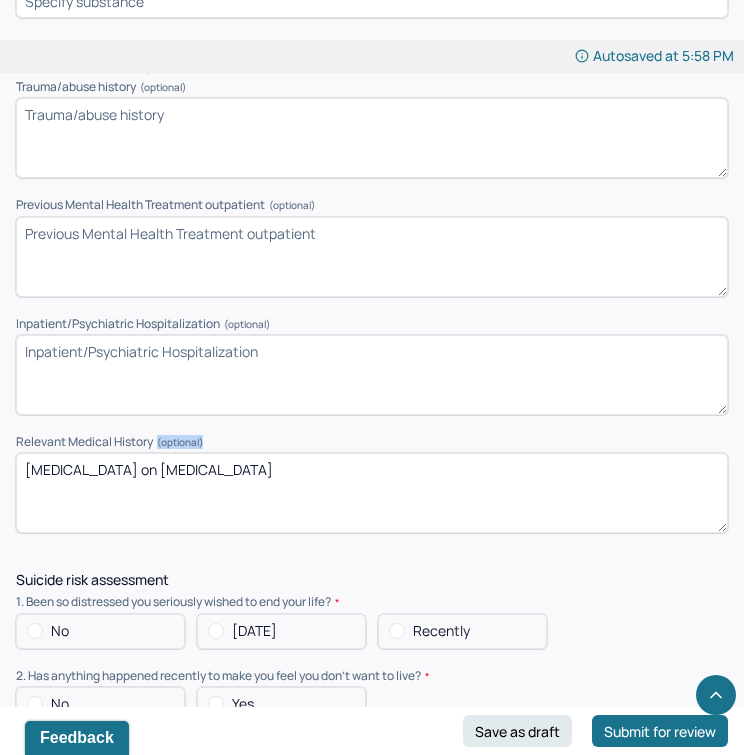 drag, startPoint x: 742, startPoint y: 445, endPoint x: 740, endPoint y: 456, distance: 11.18034 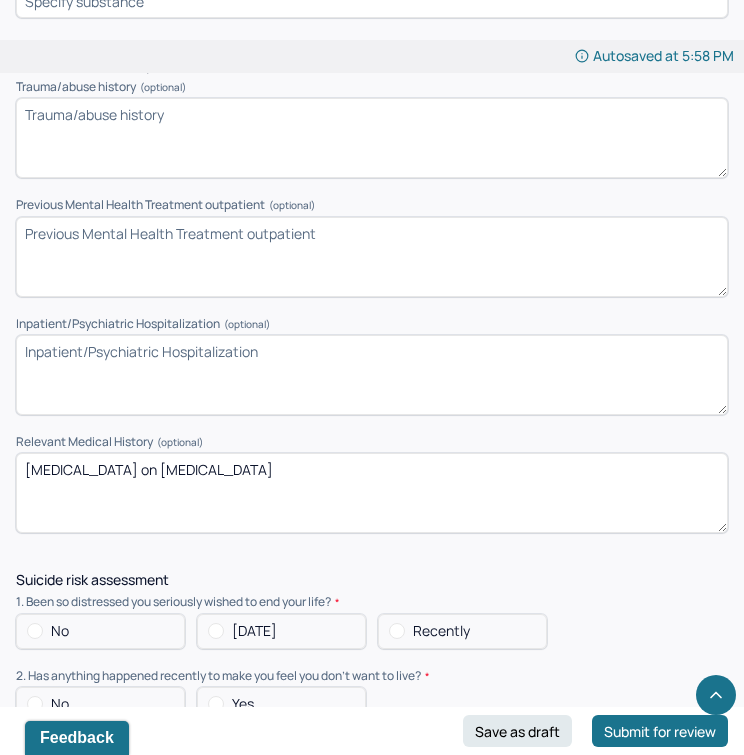 click on "Suicide risk assessment 1. Been so distressed you seriously wished to end your life? No Today Recently 2. Has anything happened recently to make you feel you don’t want to live? No Yes Describe the situation Have you had/Do you have - 3. A specific plan of how you would kill yourself? No Yes 4. Access to weapons or means of hurting self? No Yes 5. Made serious suicide attempts No Yes 6. Purposely done something to hurt yourself? No Yes Describe the situation 7. Heard voices telling you to hurt yourself? No Yes 8. Had relatives who attempted or commited sucide? No Yes 9. Had thoughts of killing or seriously hurting someone? No Yes 10. Heard voices telling you to hurt others? No Yes 11. Hurt someone or destroyed property on purpose? No Yes 12. Slapped, kicked, punched someone with intent to harm? No Yes 13. Been arrested or detained for violent behavior? No Yes 14. Been to jail for any reason? No Yes 15. Been on probation for any reason? No Yes 16. Do you have access to guns? No Yes" at bounding box center [372, 1289] 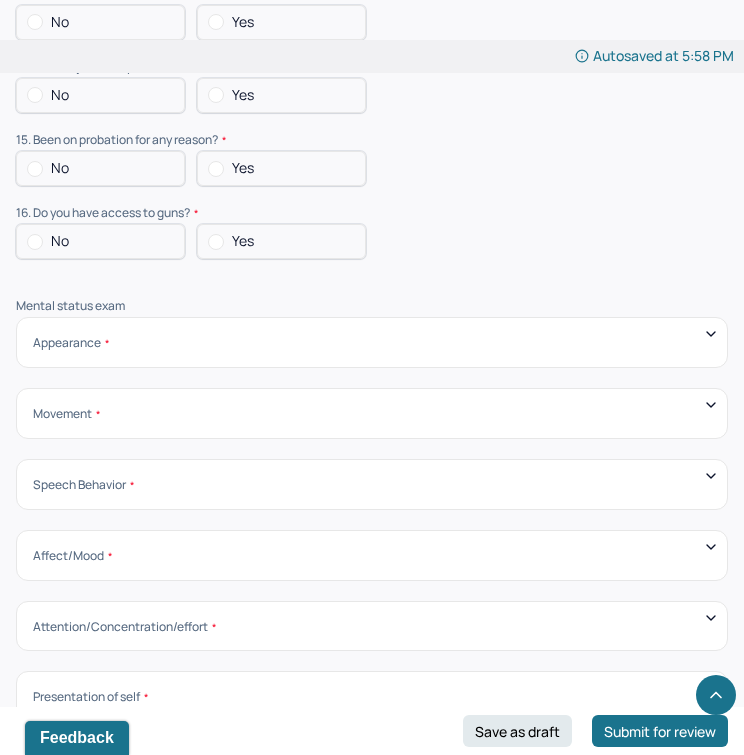 scroll, scrollTop: 7202, scrollLeft: 0, axis: vertical 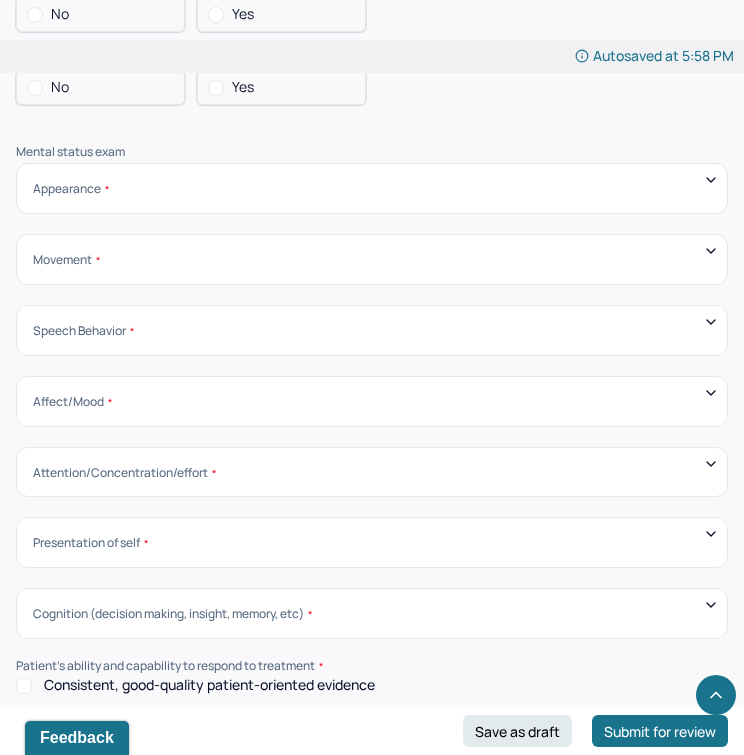 click on "Appearance Neat Unkempt Thin Average Overweight Pale Tanned" at bounding box center [372, 188] 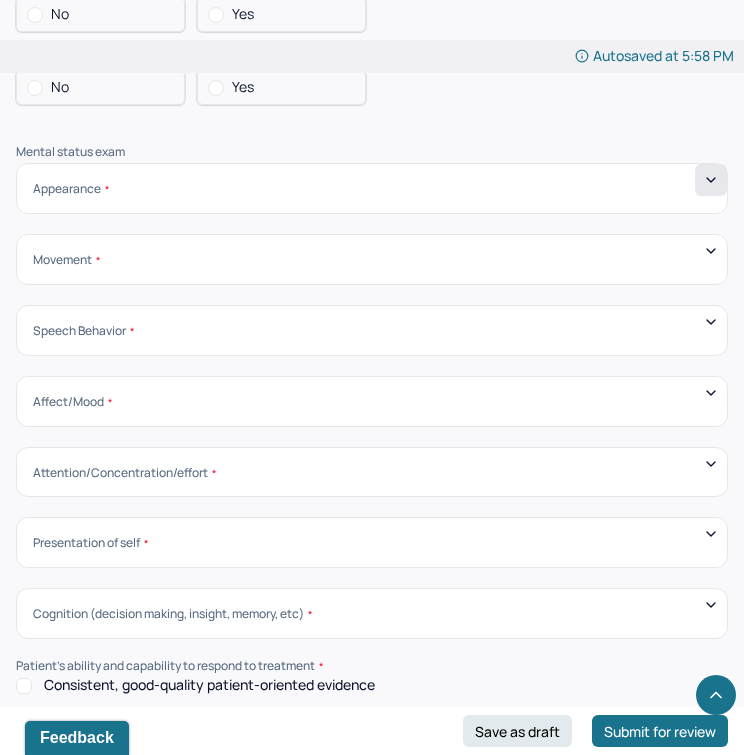 click 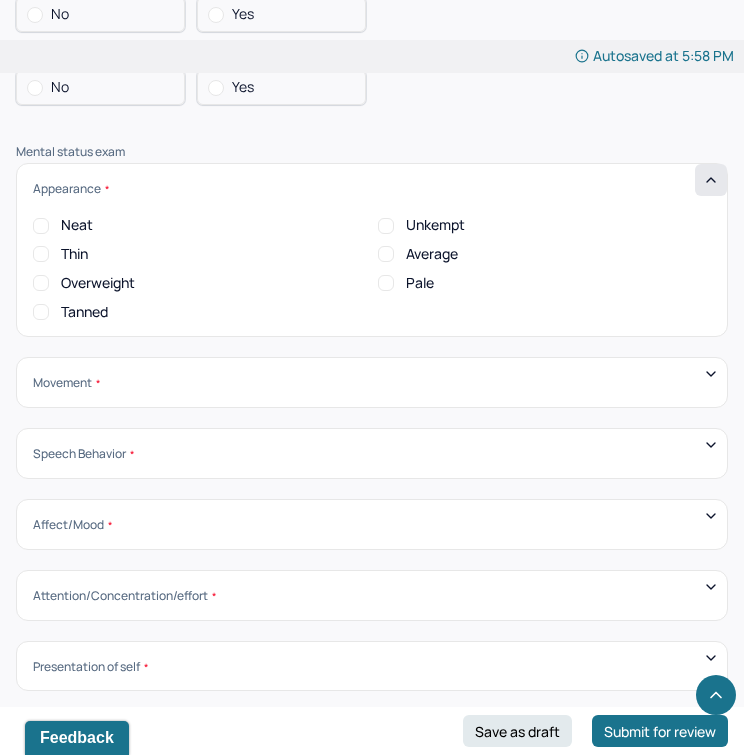 click on "Average" at bounding box center (432, 254) 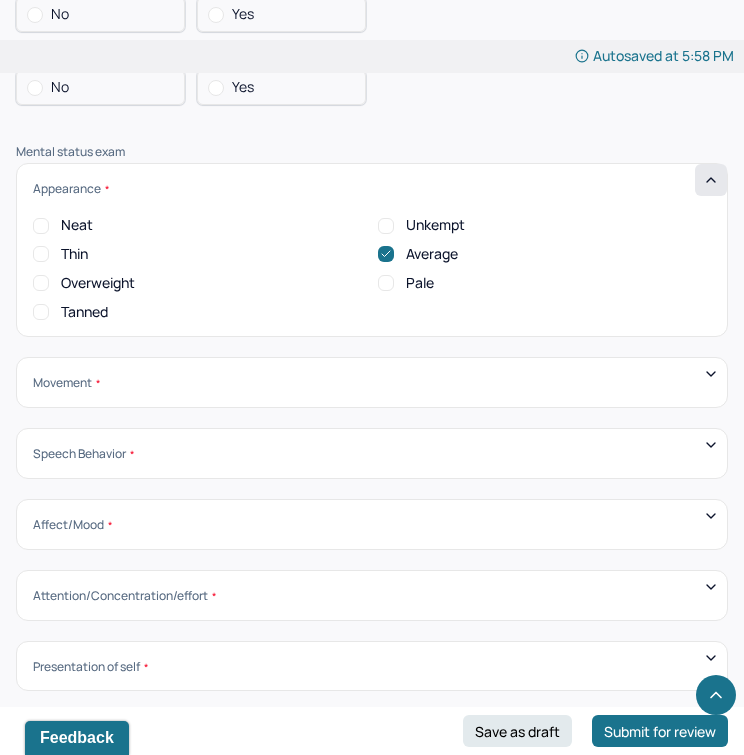 click on "Movement Coordinated Uncoordinated Mannerisms/oddities Good eye contact Kept eyes downcast Stared into space" at bounding box center (372, 382) 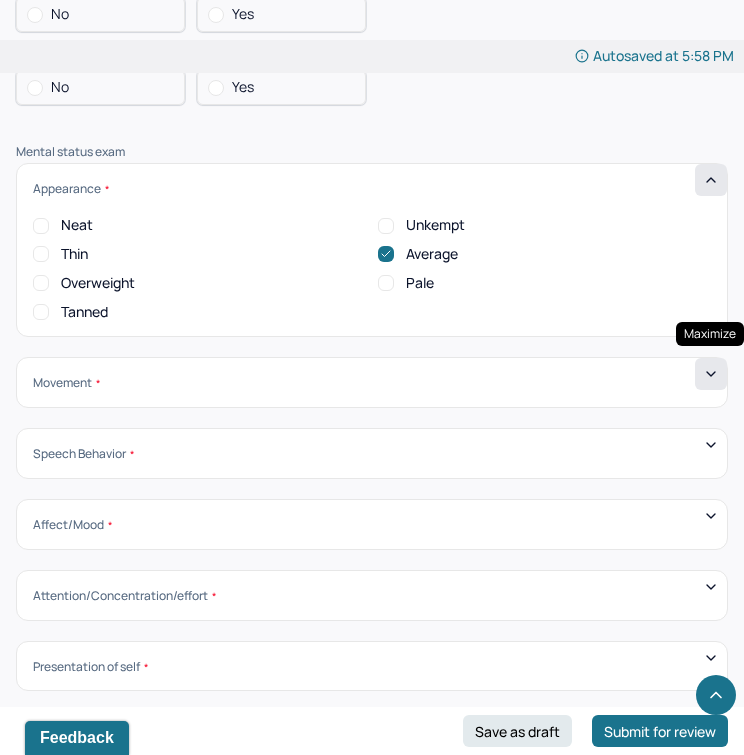 click at bounding box center (711, 374) 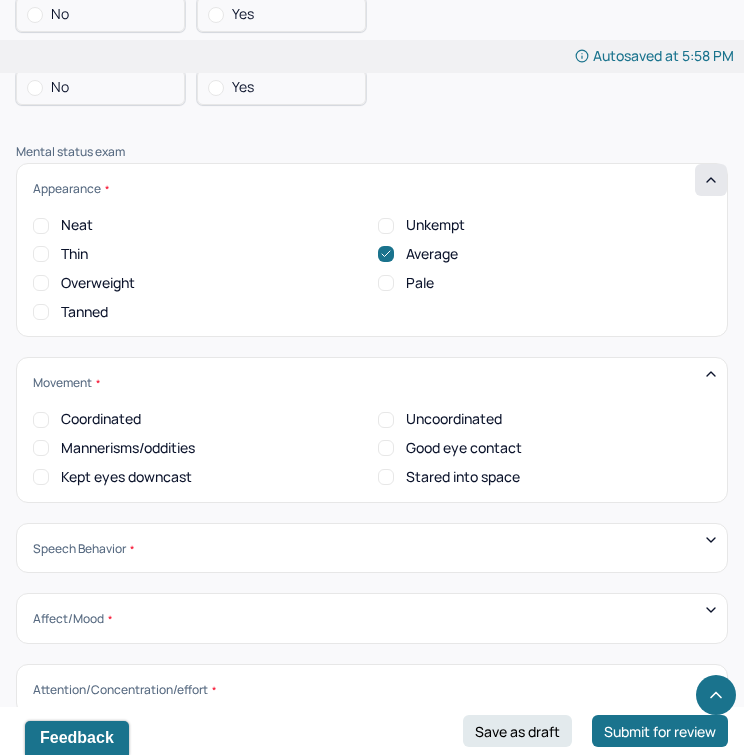 click on "Stared into space" at bounding box center [463, 477] 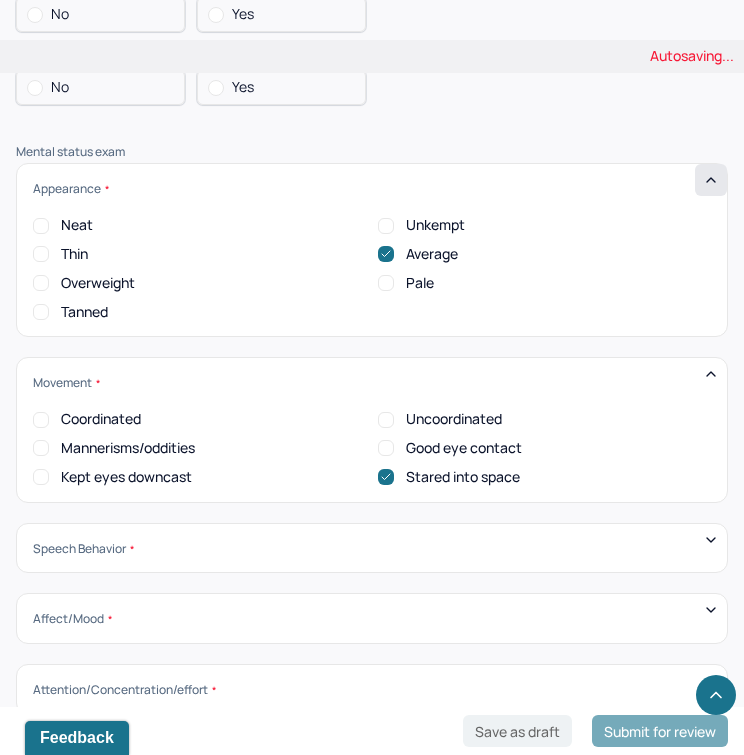 click on "Kept eyes downcast" at bounding box center (126, 477) 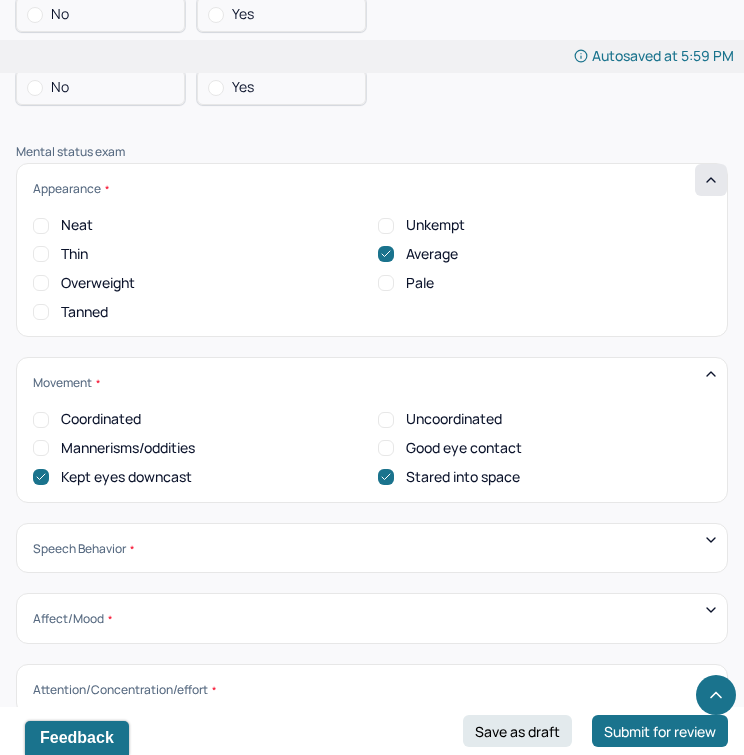 click 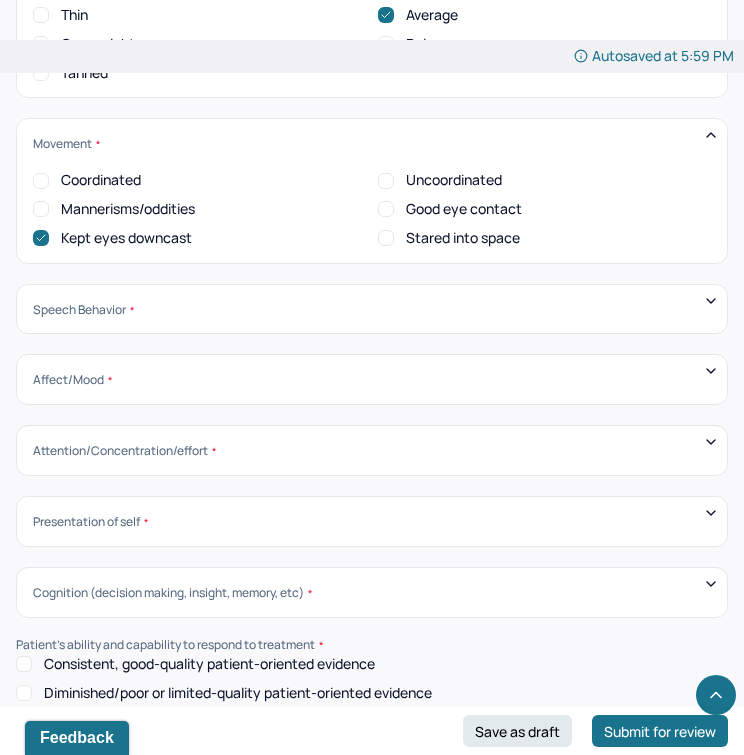 scroll, scrollTop: 7453, scrollLeft: 0, axis: vertical 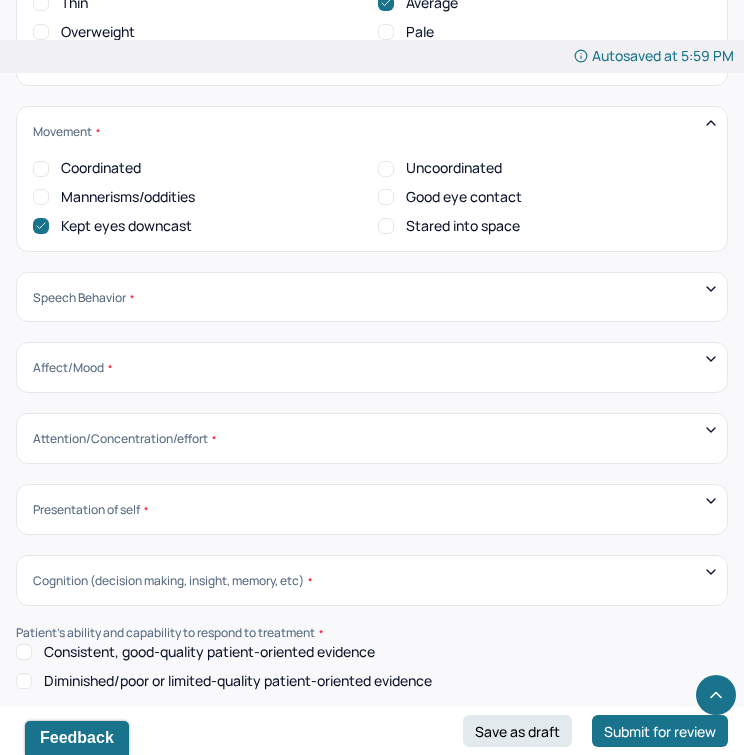 click on "Coordinated" at bounding box center (101, 168) 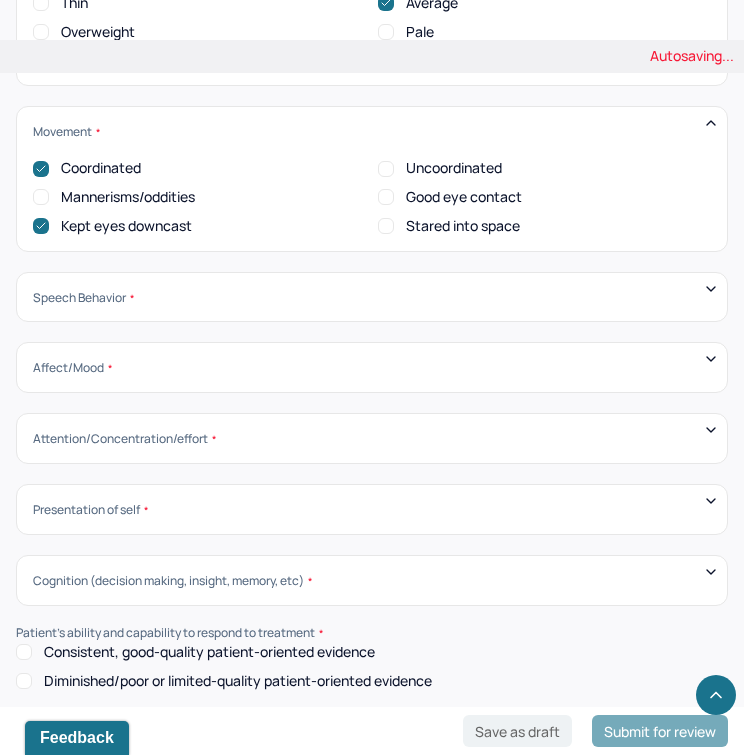 click on "Speech Behavior" at bounding box center (372, 297) 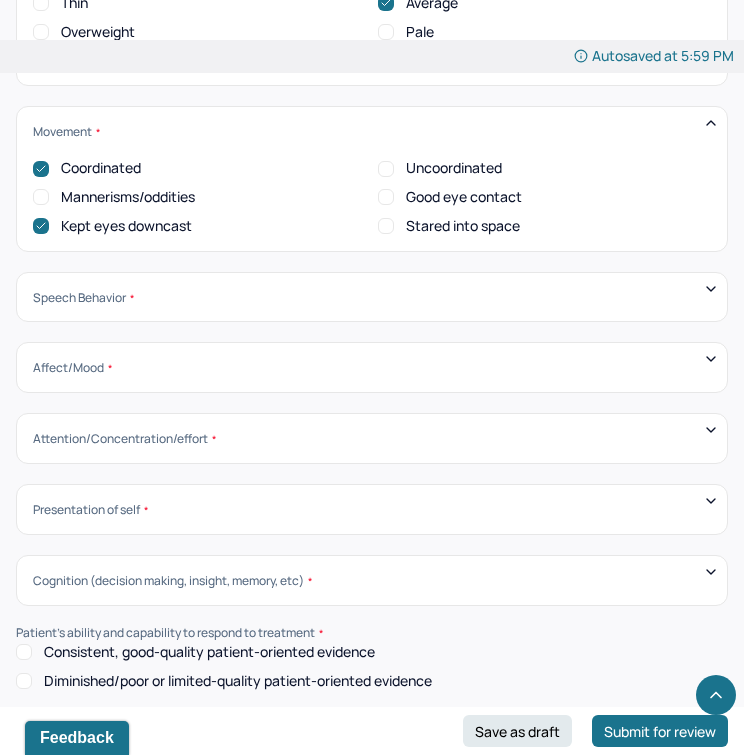 click on "Speech Behavior Unintelligible Stammer/stutter Mumbles Clear Precise Strident Distant Squeaky Squeaky Soft Weak Normal Strident Hurried Loud" at bounding box center (372, 297) 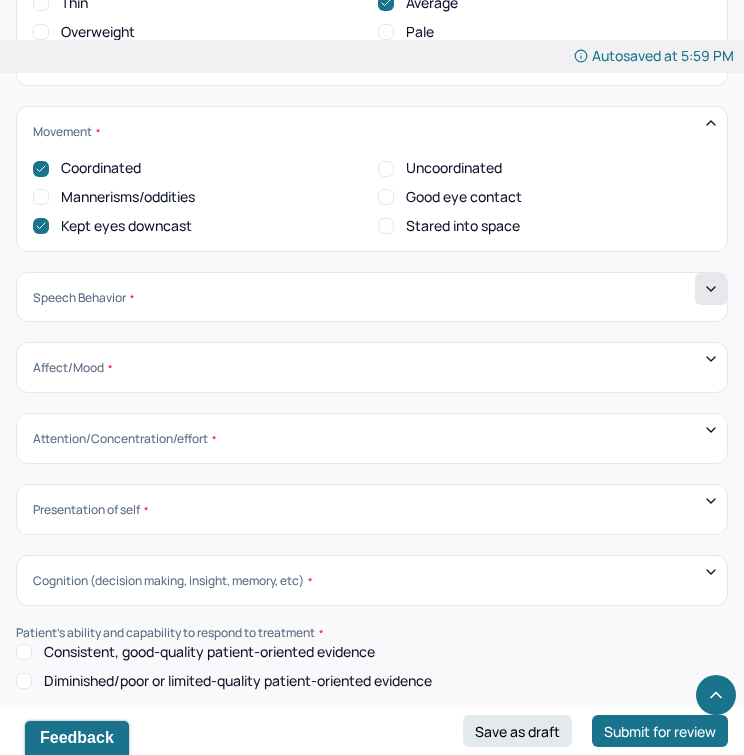 click 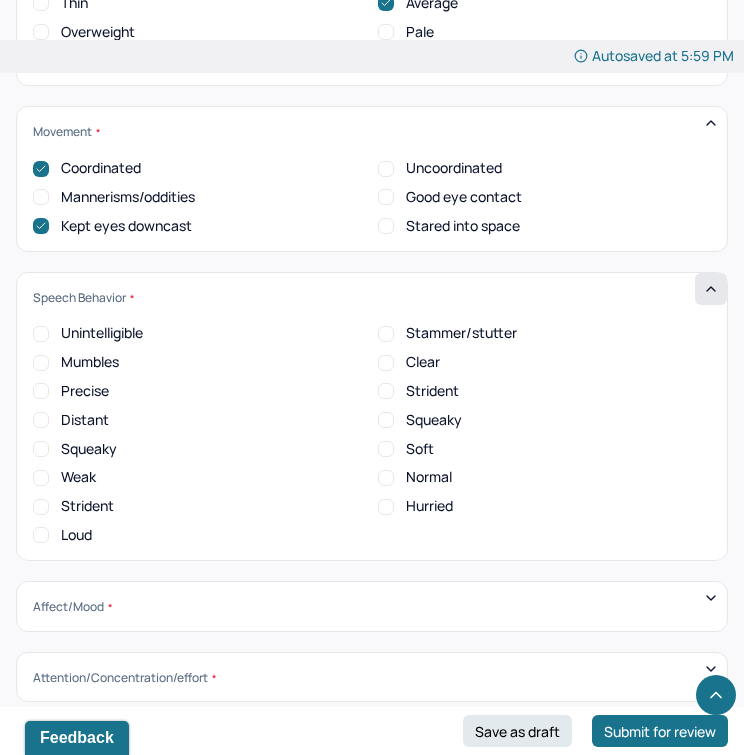 drag, startPoint x: 742, startPoint y: 558, endPoint x: 743, endPoint y: 583, distance: 25.019993 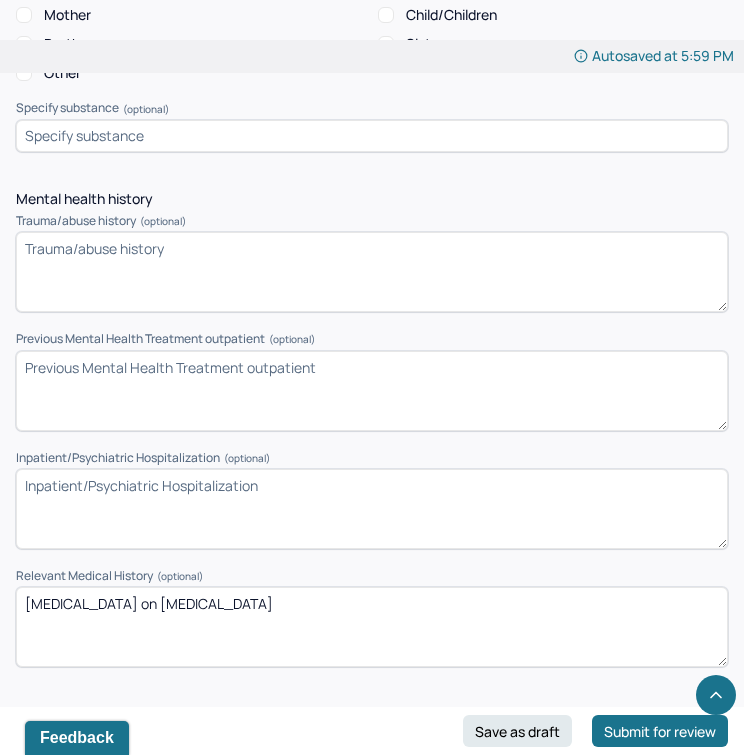 scroll, scrollTop: 5156, scrollLeft: 0, axis: vertical 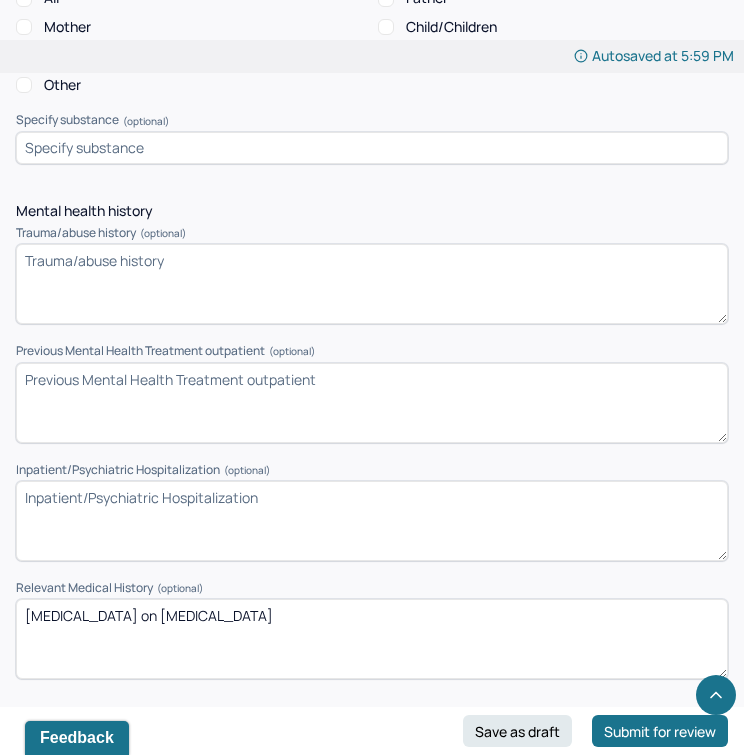 click on "Trauma/abuse history (optional)" at bounding box center [372, 284] 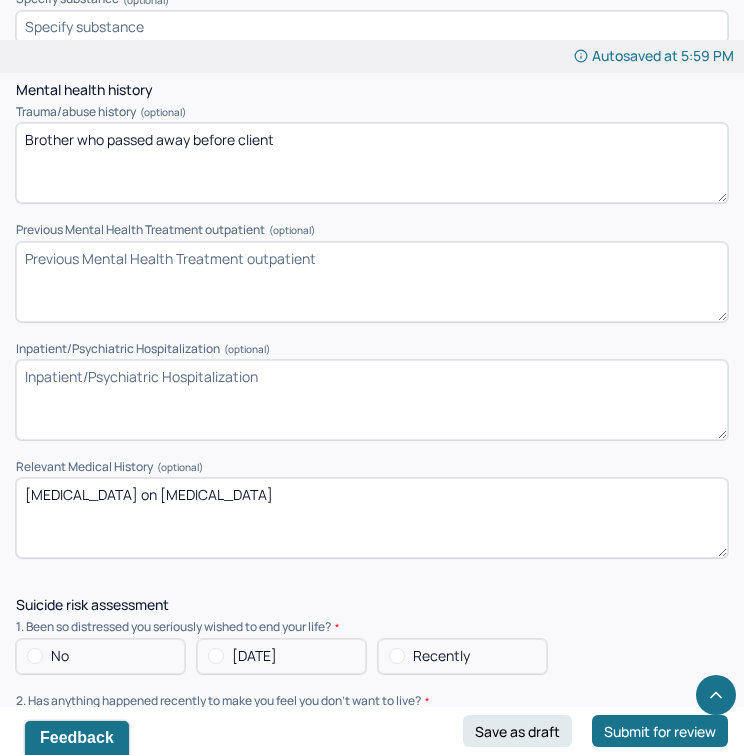 scroll, scrollTop: 5266, scrollLeft: 0, axis: vertical 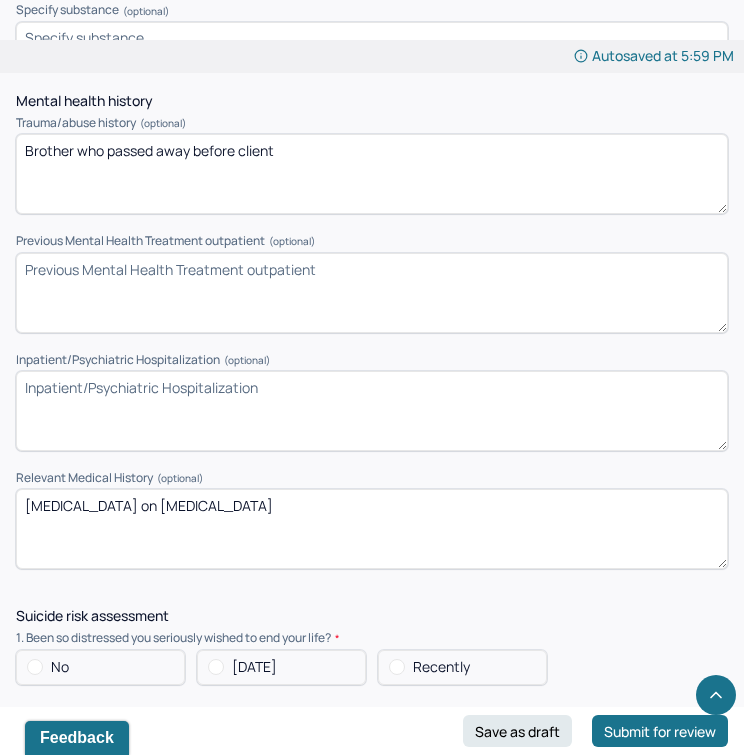 type on "Brother who passed away before client" 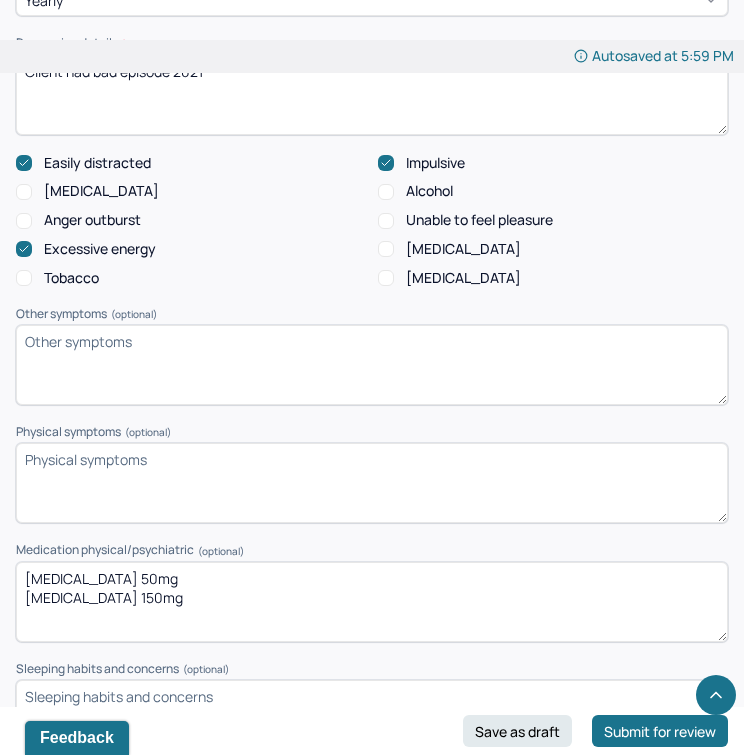 scroll, scrollTop: 2672, scrollLeft: 0, axis: vertical 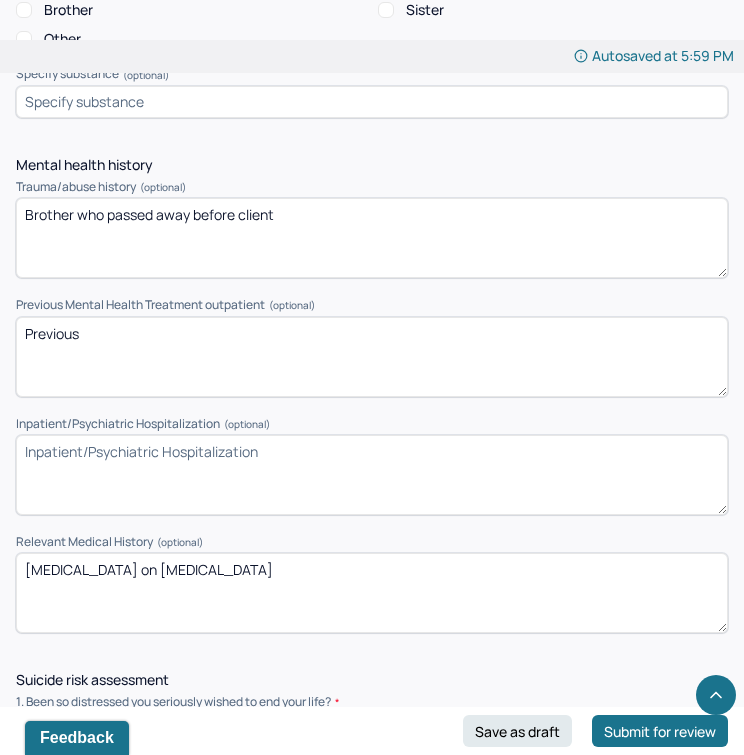 click on "Previous" at bounding box center [372, 357] 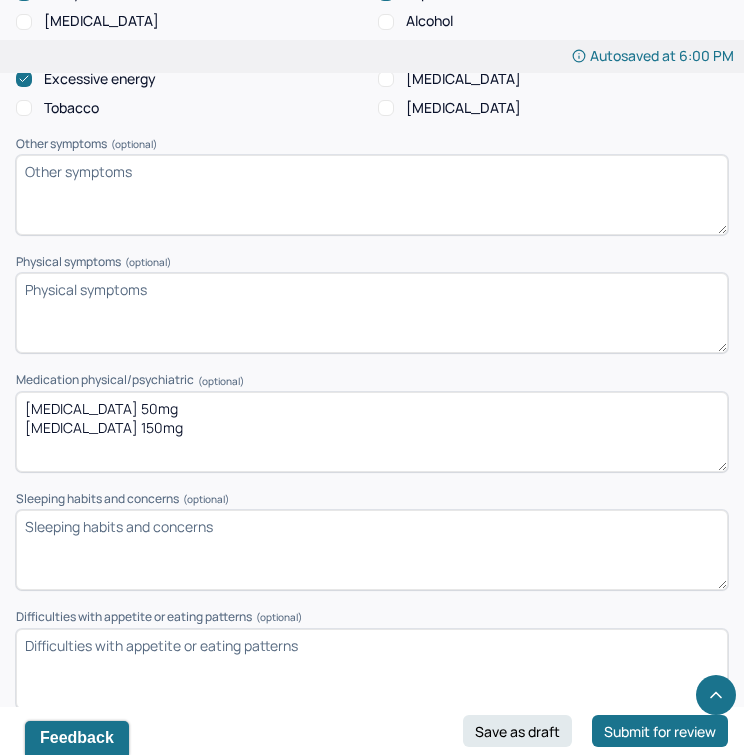 scroll, scrollTop: 2847, scrollLeft: 0, axis: vertical 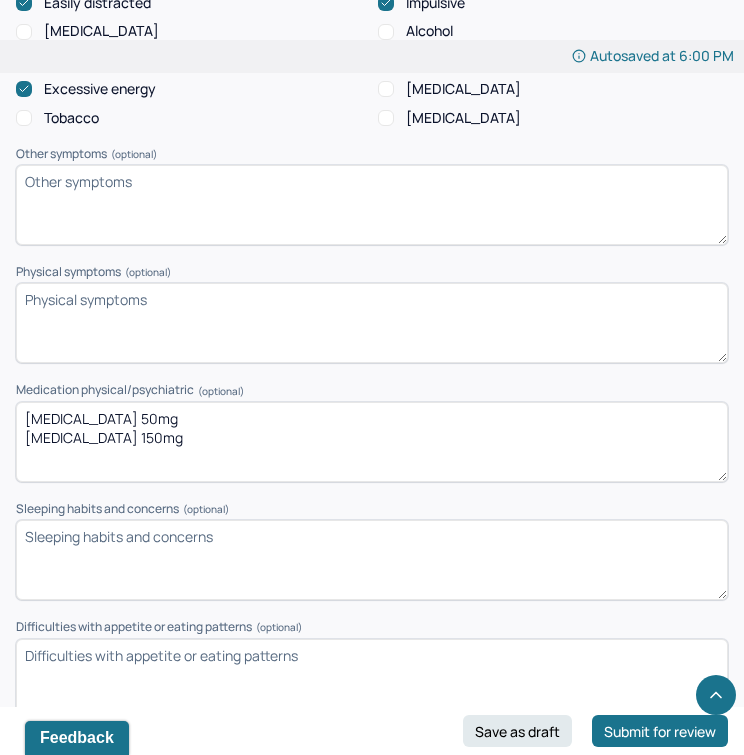 type on "Previous Therapy and Sees a Psychiatrist" 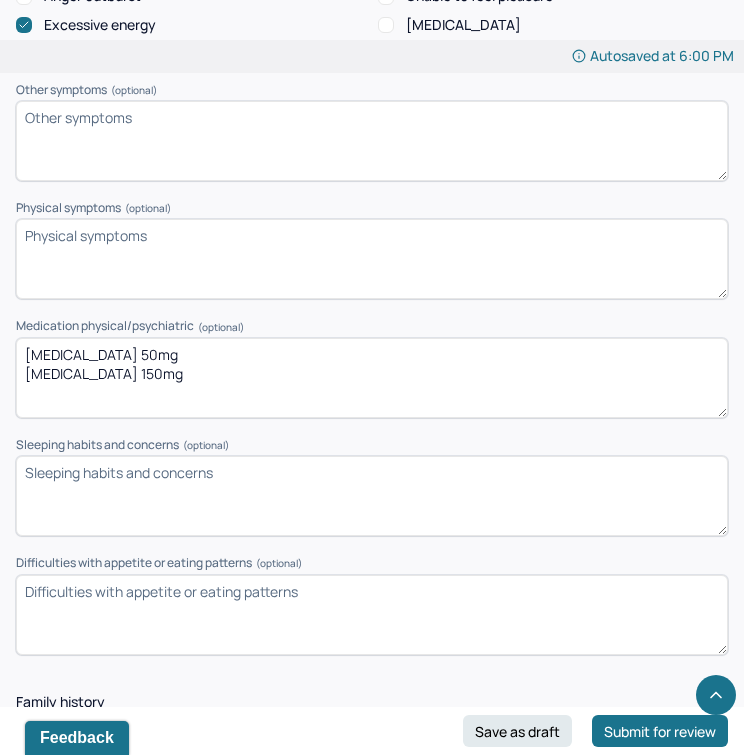 scroll, scrollTop: 2920, scrollLeft: 0, axis: vertical 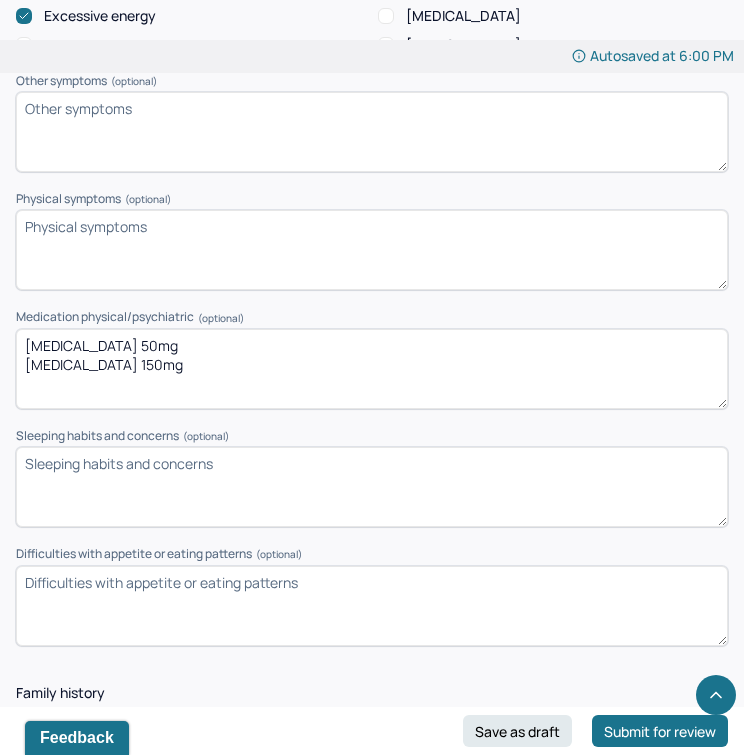 click on "Zoloft 50mg
Wellbutrin 150mg" at bounding box center [372, 369] 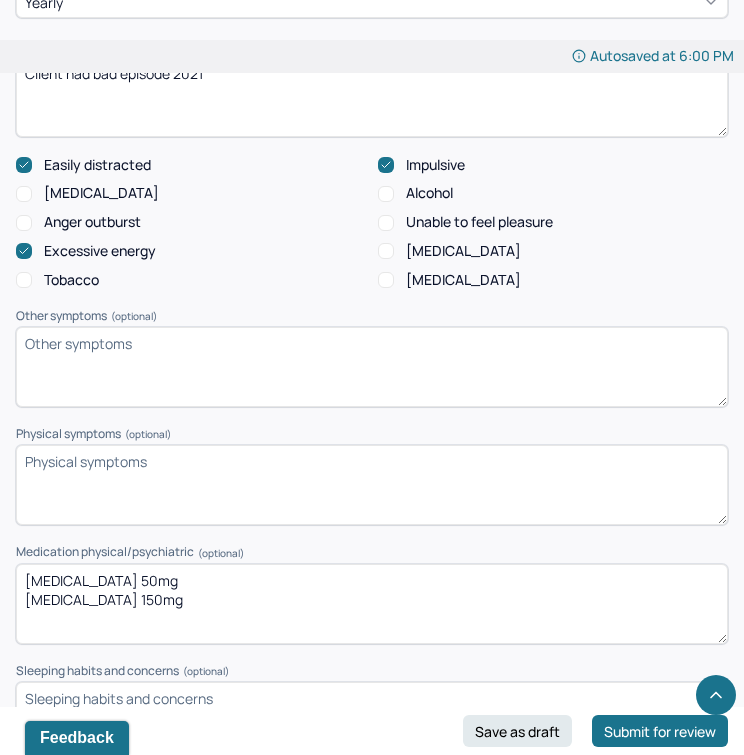 scroll, scrollTop: 2675, scrollLeft: 0, axis: vertical 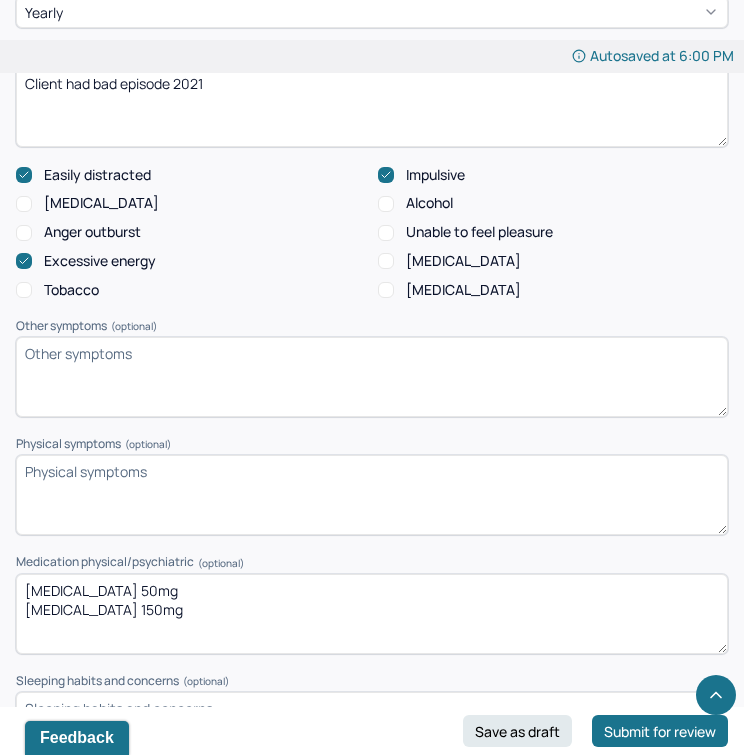click on "Other symptoms (optional)" at bounding box center (372, 377) 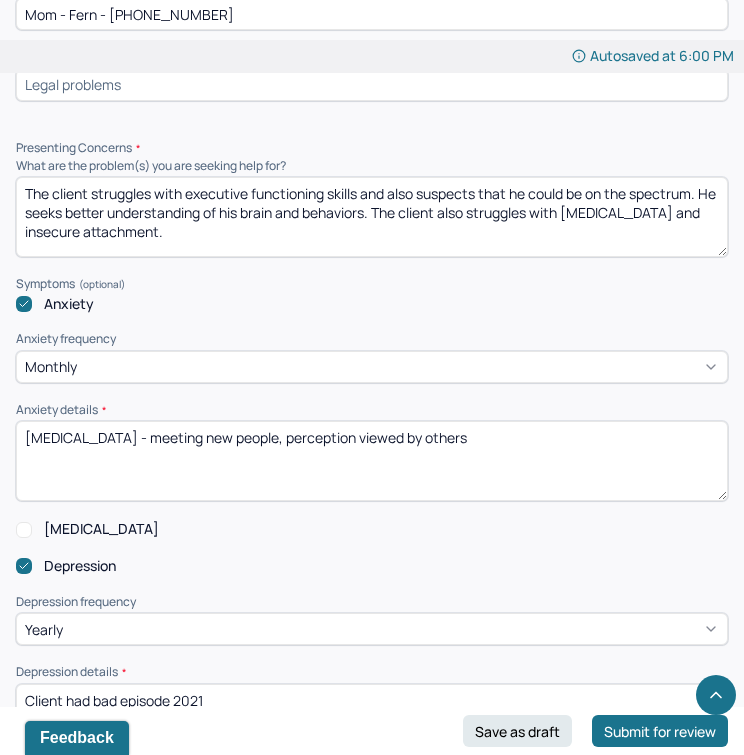 scroll, scrollTop: 2034, scrollLeft: 0, axis: vertical 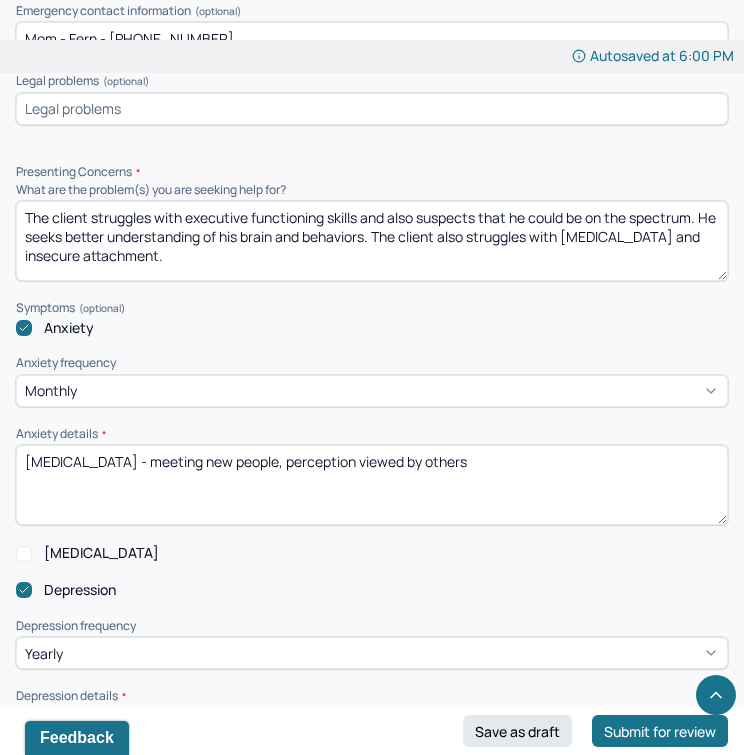 click on "The client struggles with executive functioning skills and also suspects that he could be on the spectrum. He seeks better understanding of his brain and behaviors. The client also struggles with depression, anxiety and insecure attachment." at bounding box center (372, 241) 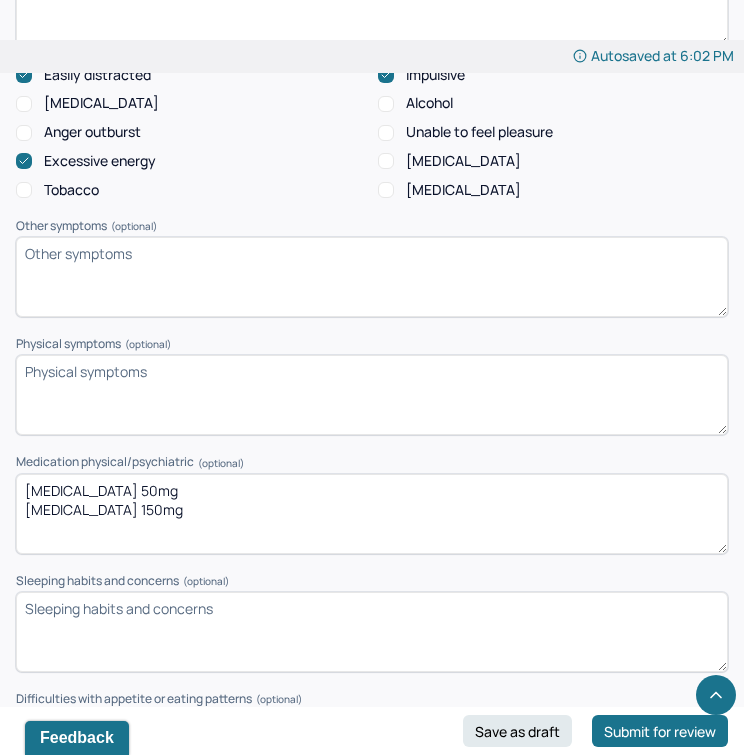 scroll, scrollTop: 2764, scrollLeft: 0, axis: vertical 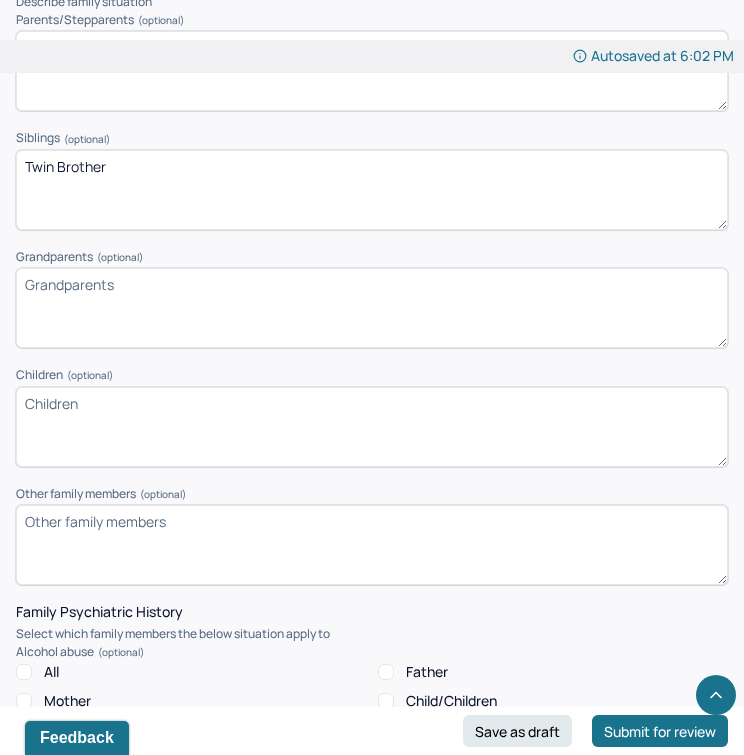 type on "The client struggles with executive functioning skills and also suspects that he could be on the spectrum. He seeks better understanding of his brain and behaviors. The client also struggles with depression, anxiety and insecure attachment. Client also struggles to process emotions and shuts down." 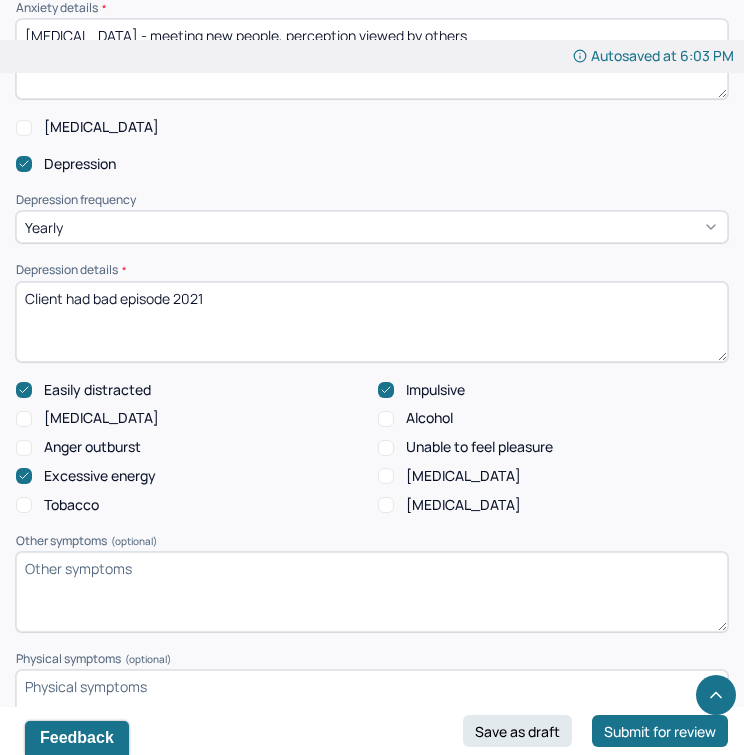 scroll, scrollTop: 2472, scrollLeft: 0, axis: vertical 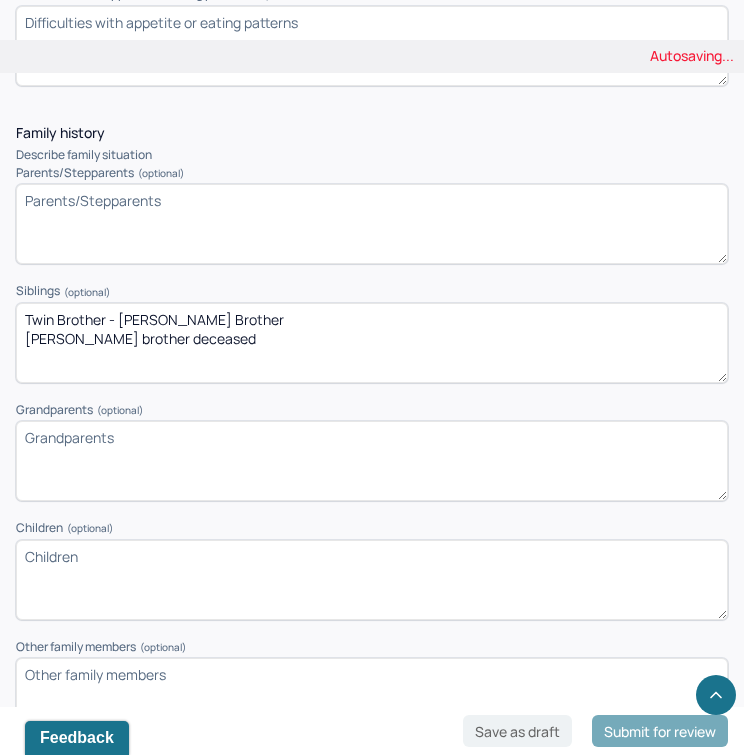 click on "Twin Brother - Andrew
Matthew Older Brother
Peter brother decesased" at bounding box center [372, 343] 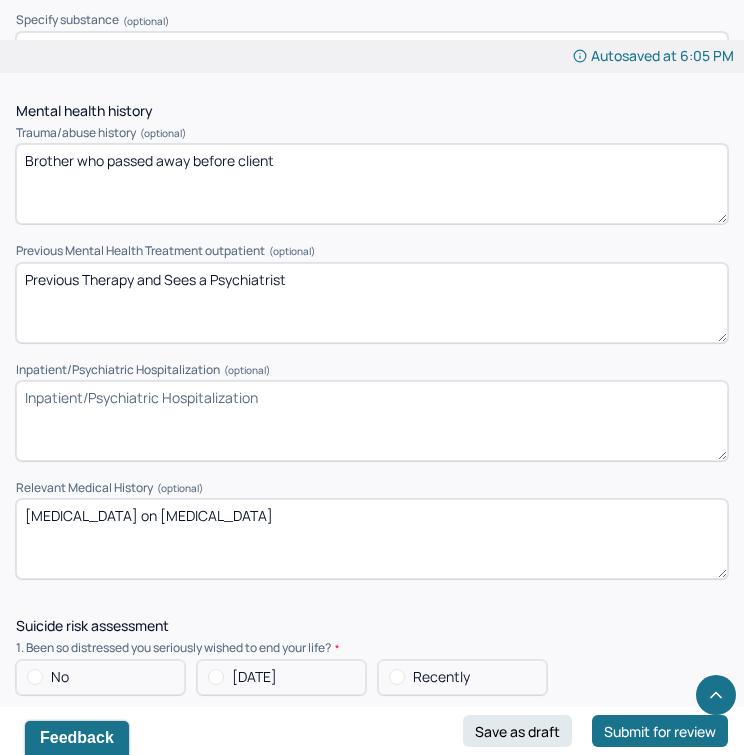 scroll, scrollTop: 5255, scrollLeft: 0, axis: vertical 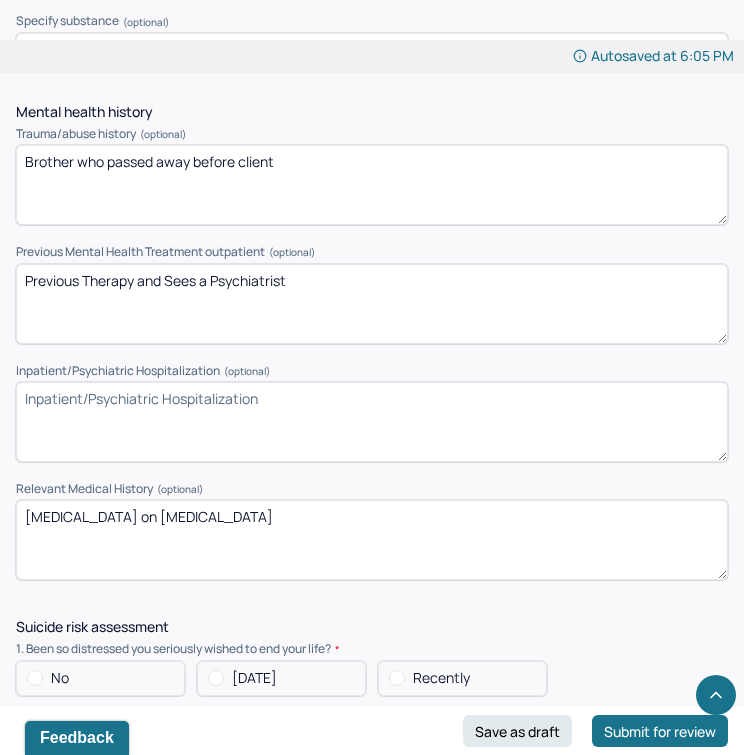type on "Twin Brother - Andrew
Matthew Older Brother (information processing disorder)
Peter brother deceased" 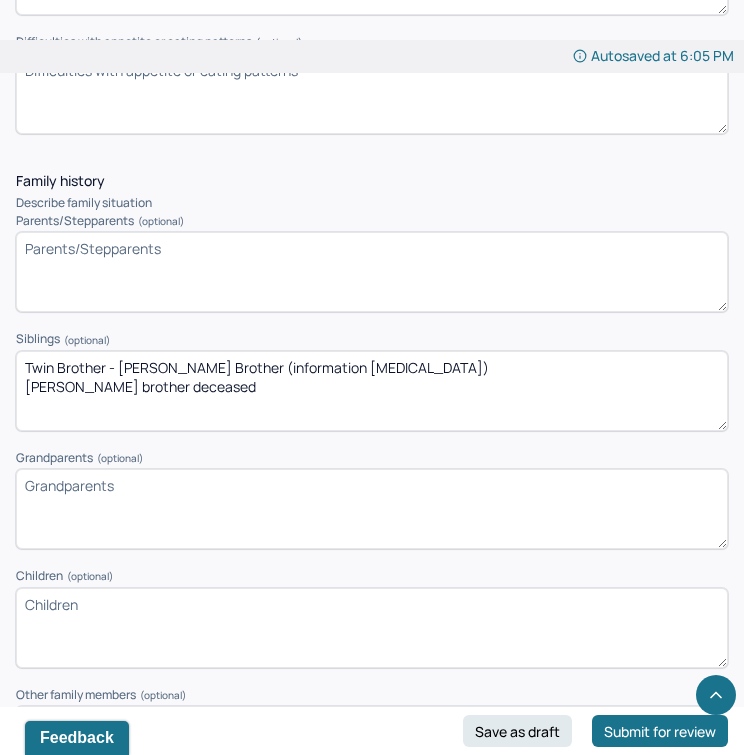 scroll, scrollTop: 3429, scrollLeft: 0, axis: vertical 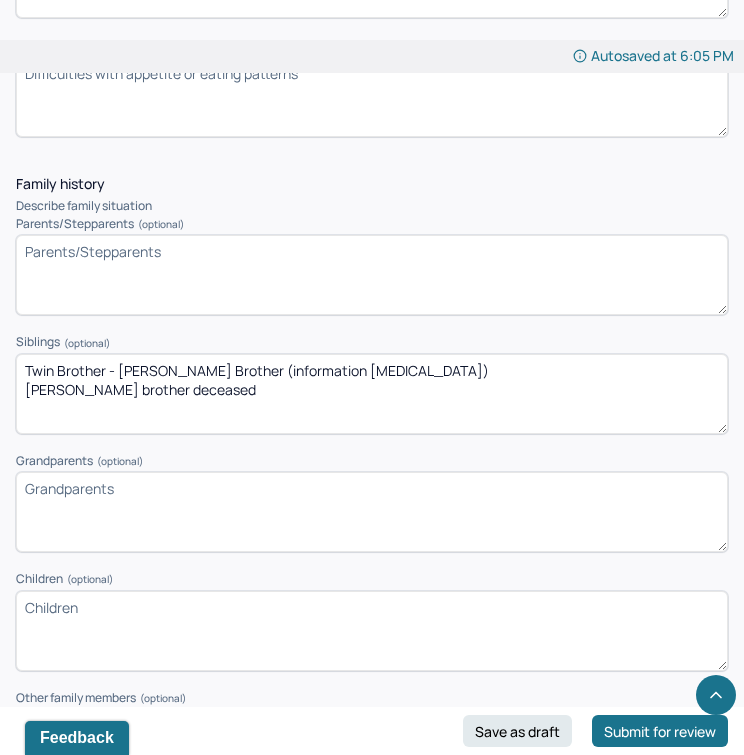 type on "Brother who passed away before client
Older brother reactive (struggles with mental health)" 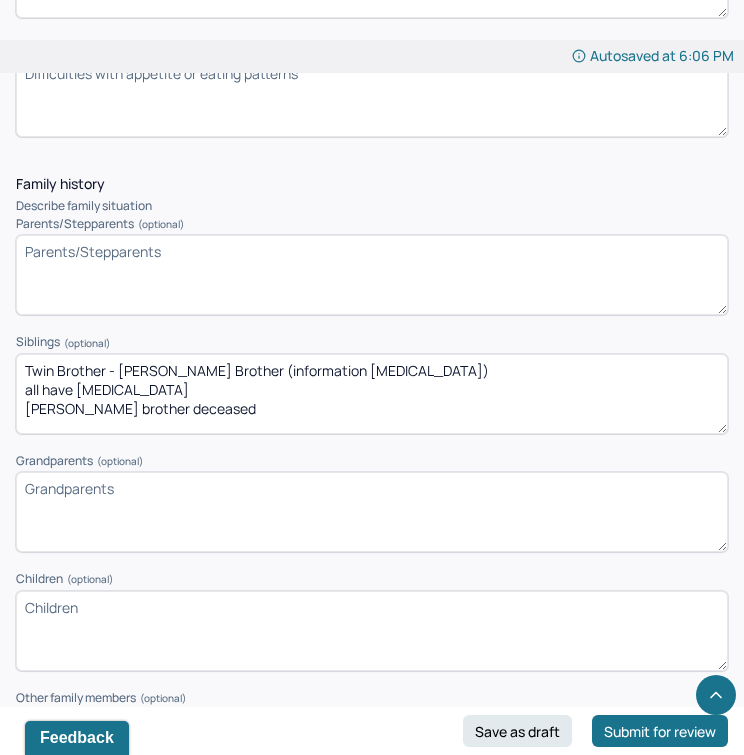 click on "Twin Brother - Andrew
Matthew Older Brother (information processing disorder)
all have
Peter brother deceased" at bounding box center (372, 394) 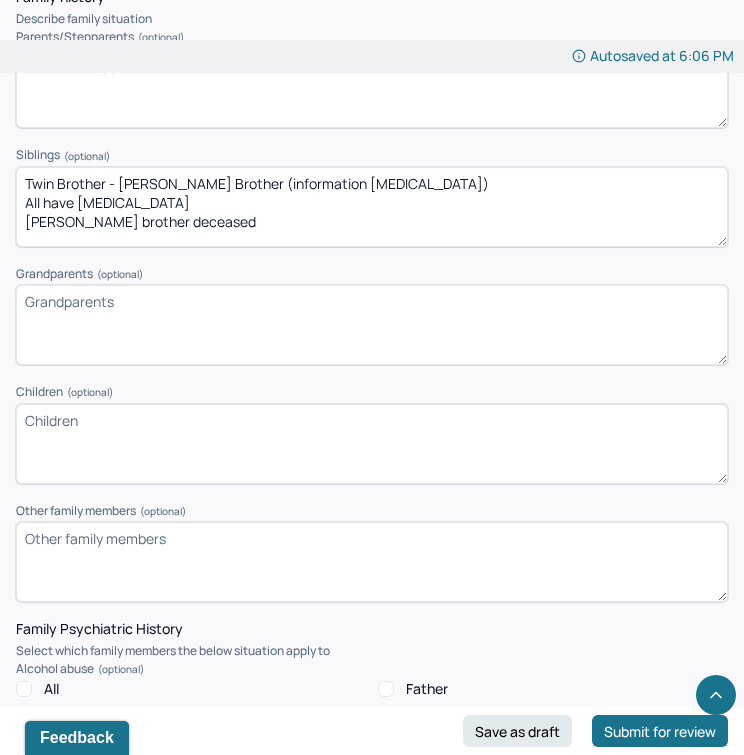 scroll, scrollTop: 3628, scrollLeft: 0, axis: vertical 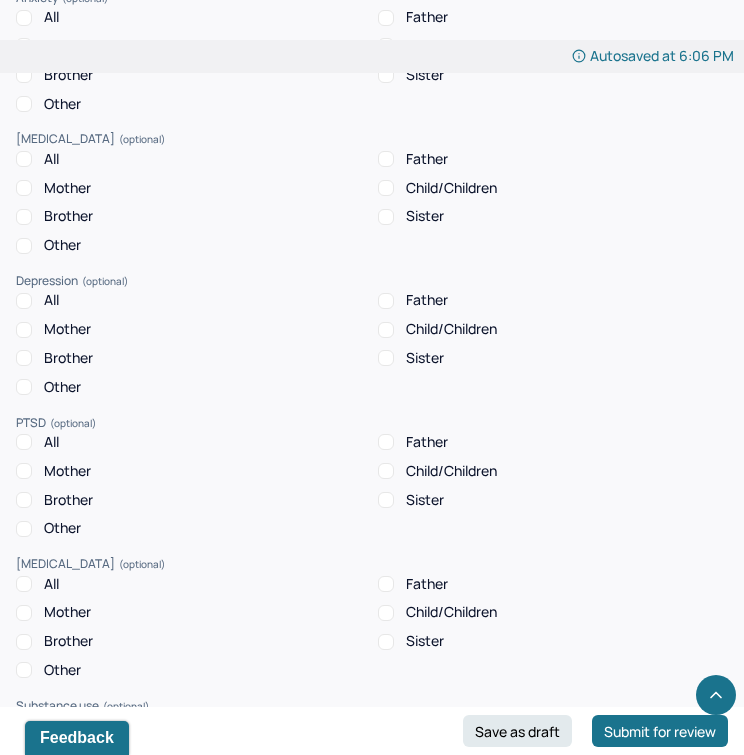 type on "Twin Brother - Andrew
Matthew Older Brother (information processing disorder)
All have ADHD
Peter brother deceased" 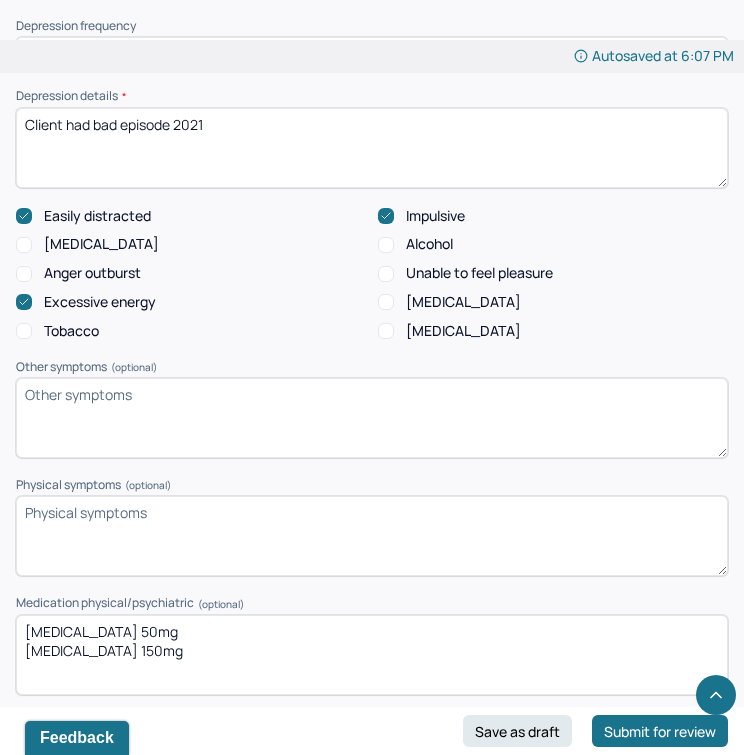 scroll, scrollTop: 2576, scrollLeft: 0, axis: vertical 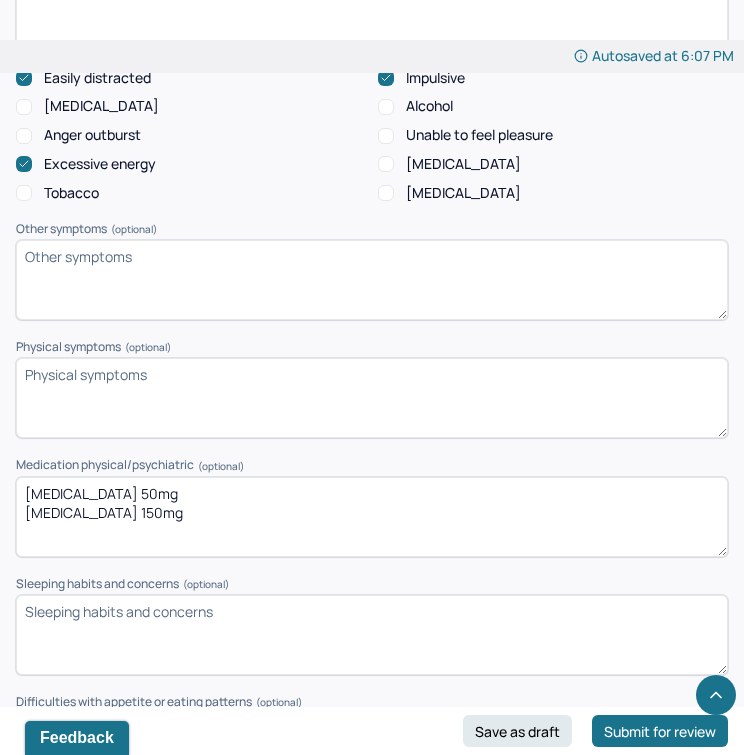 click on "Zoloft 50mg
Wellbutrin 150mg" at bounding box center (372, 517) 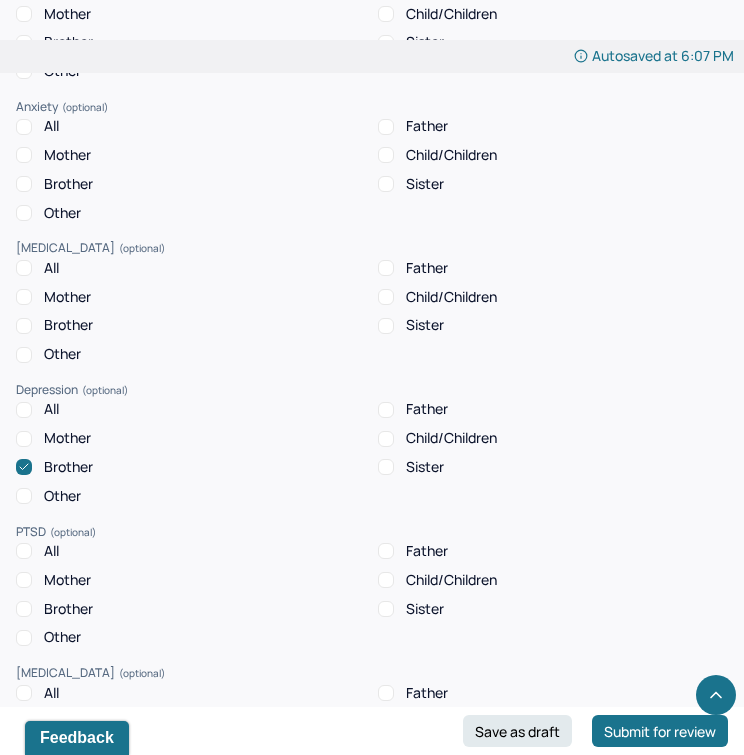 scroll, scrollTop: 4365, scrollLeft: 0, axis: vertical 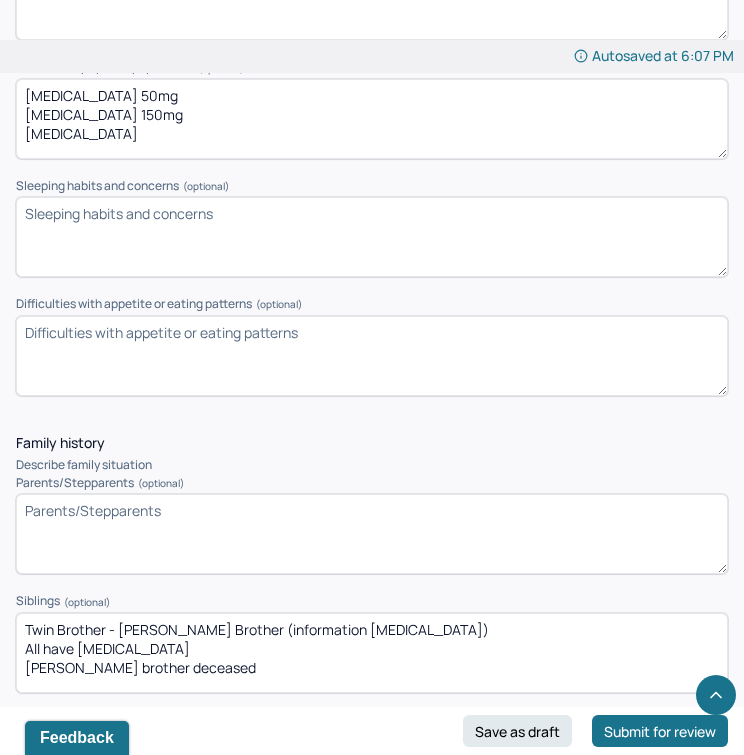 type on "Zoloft 50mg
Wellbutrin 150mg
Concerta" 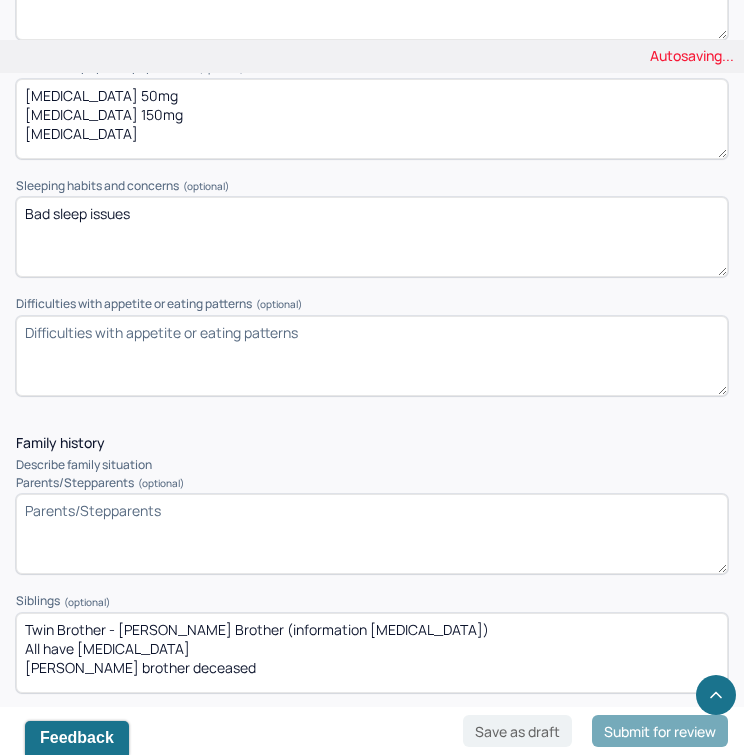 click on "Bad sleep issues" at bounding box center [372, 237] 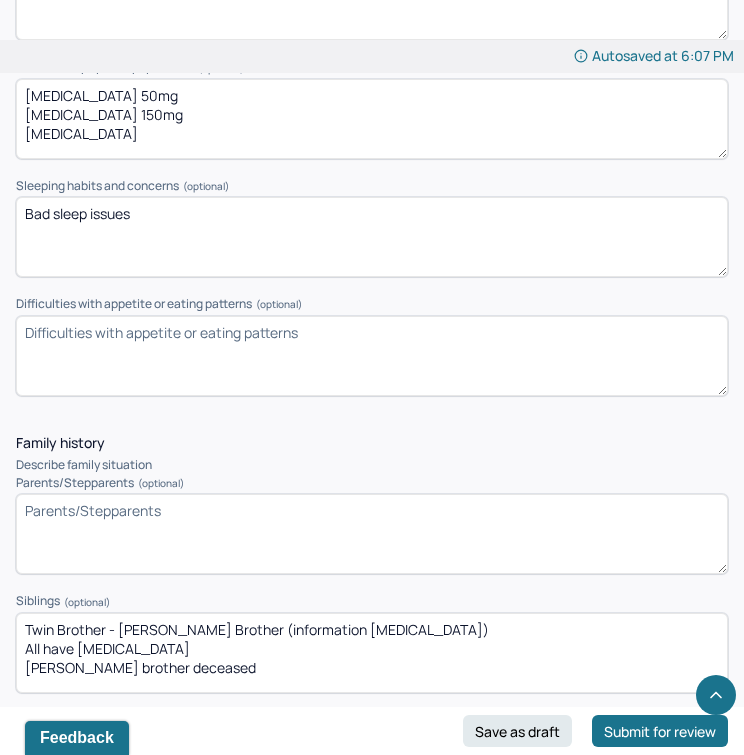 drag, startPoint x: 40, startPoint y: 127, endPoint x: 496, endPoint y: 184, distance: 459.5487 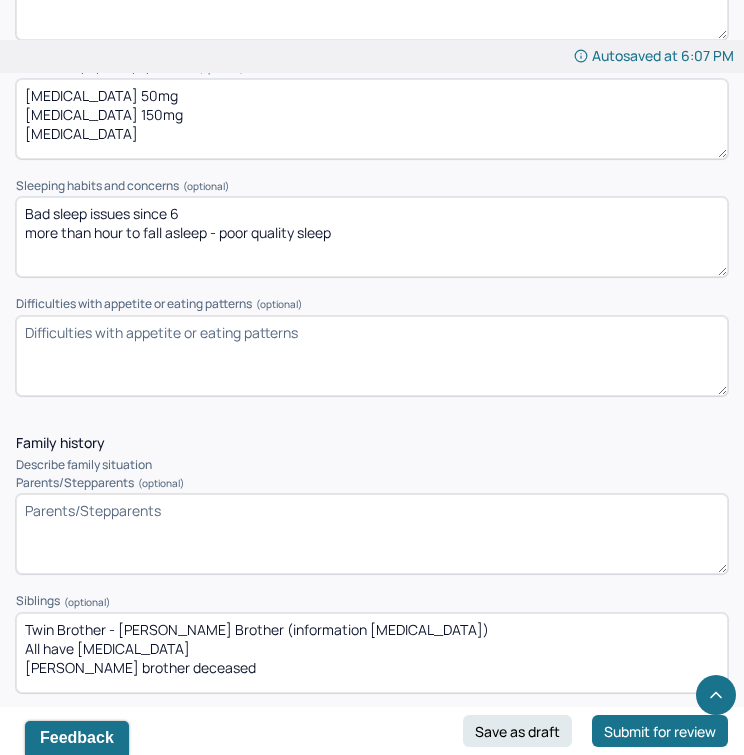 type on "Bad sleep issues since 6
more than hour to fall asleep - poor quality sleep" 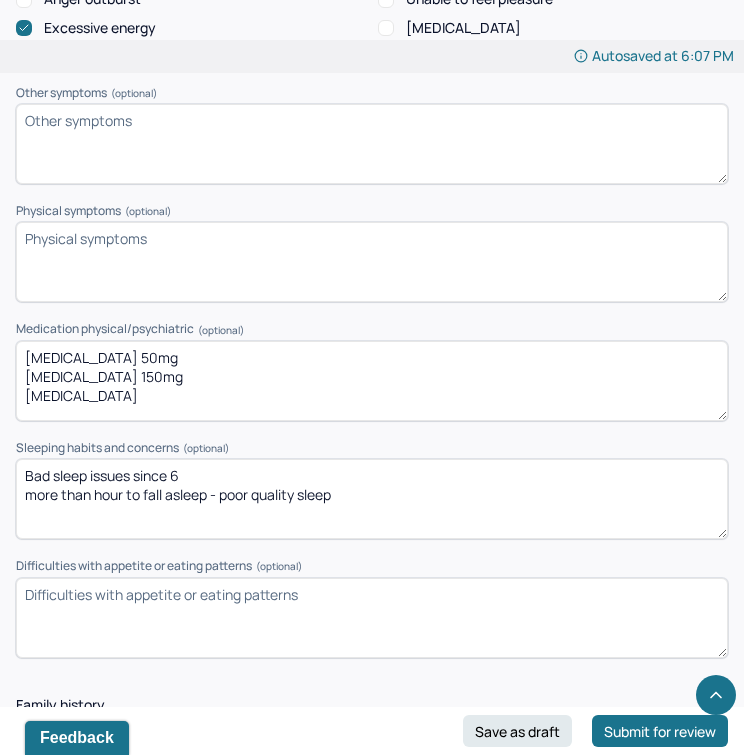 scroll, scrollTop: 2896, scrollLeft: 0, axis: vertical 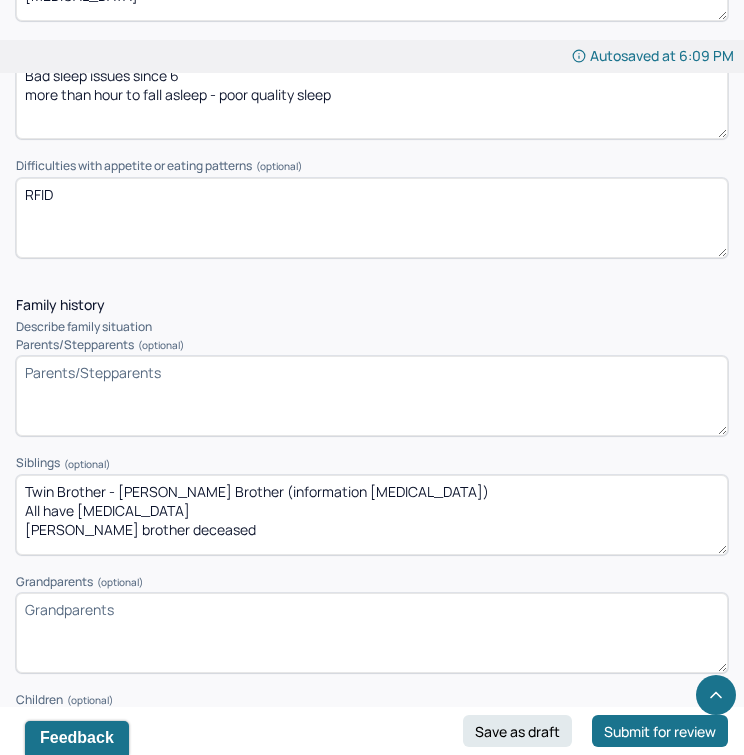 type on "RFID" 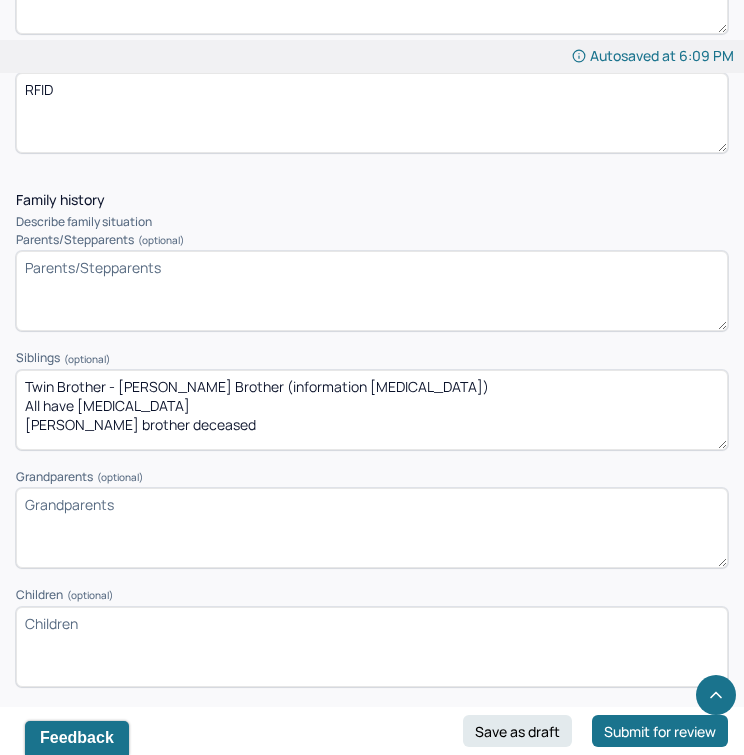 scroll, scrollTop: 3407, scrollLeft: 0, axis: vertical 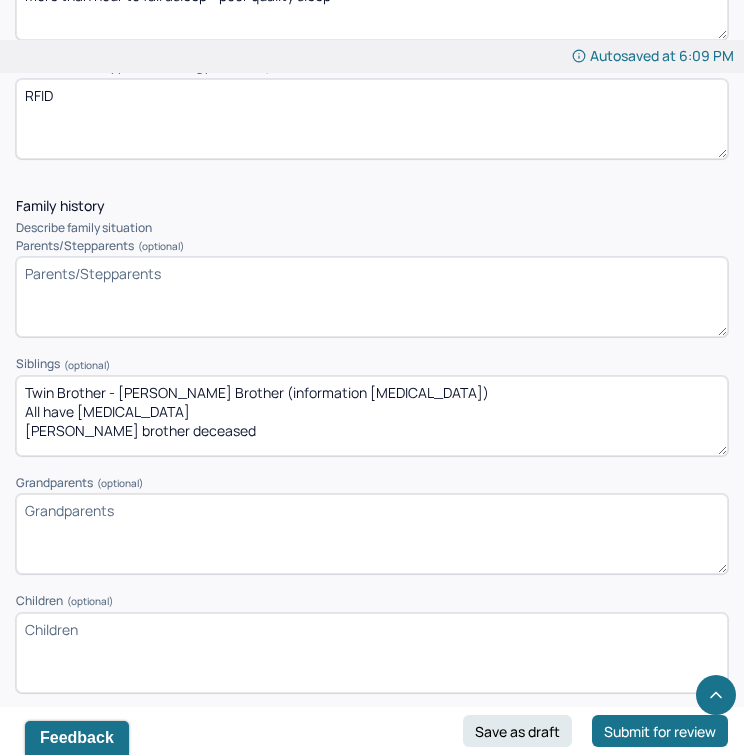 click on "Parents/Stepparents (optional)" at bounding box center (372, 297) 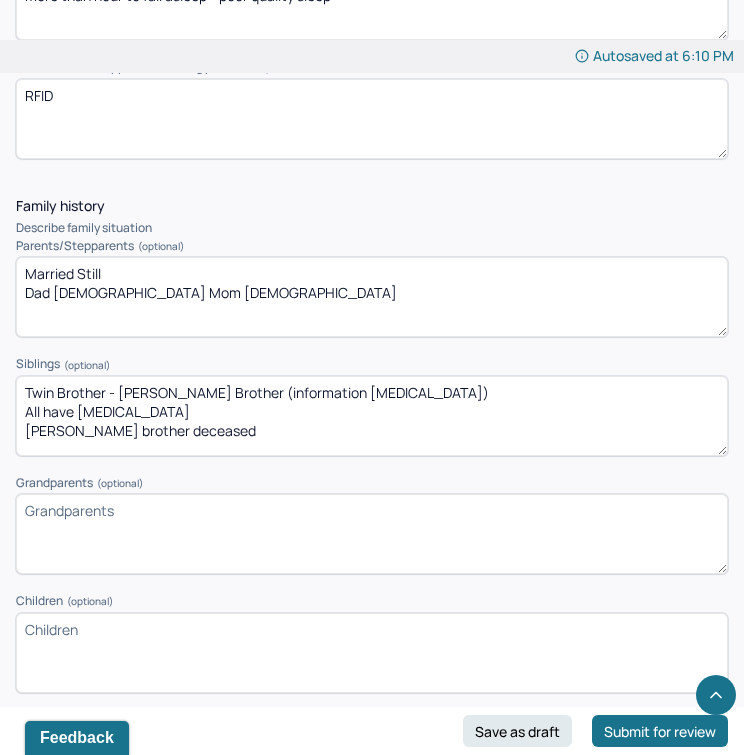 type on "Married Still
Dad 76 Mom 75" 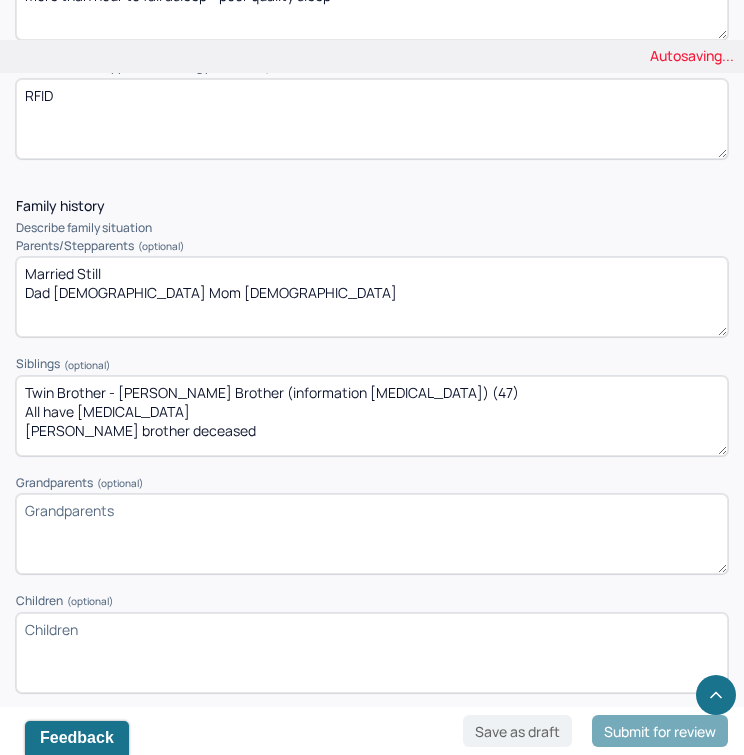 click on "Twin Brother - Andrew
Matthew Older Brother (information processing disorder)
All have ADHD
Peter brother deceased" at bounding box center [372, 416] 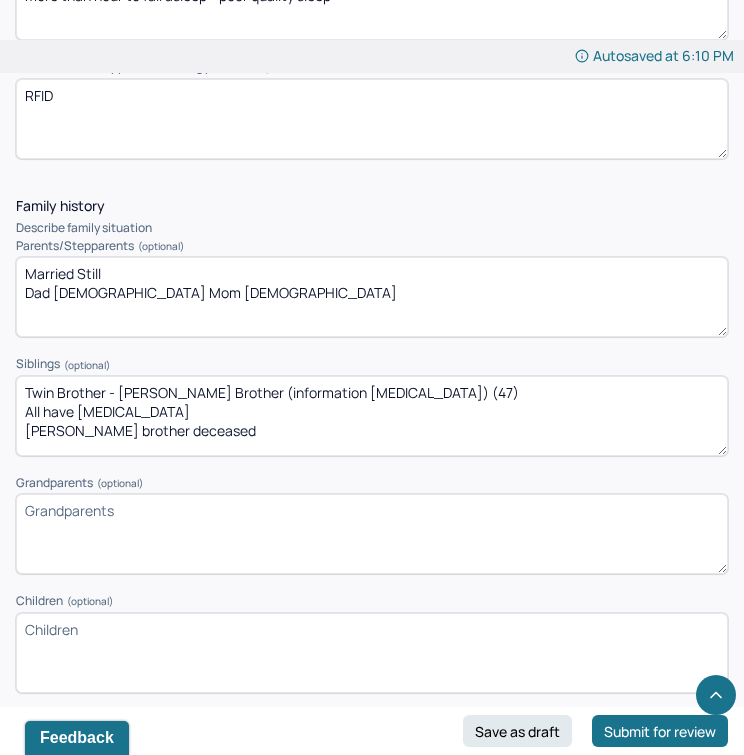 click on "Twin Brother - Andrew
Matthew Older Brother (information processing disorder) (47)
All have ADHD
Peter brother deceased" at bounding box center (372, 416) 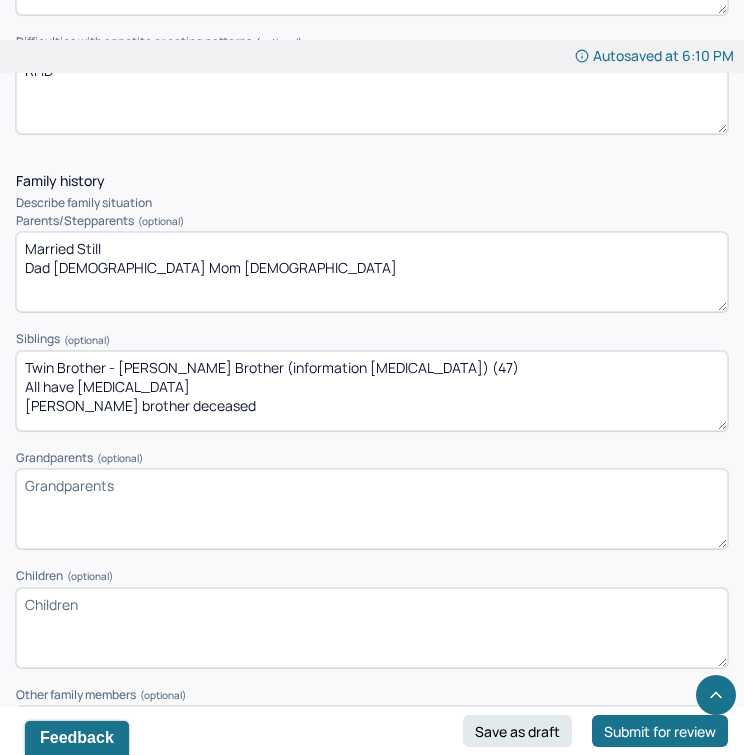 scroll, scrollTop: 3444, scrollLeft: 0, axis: vertical 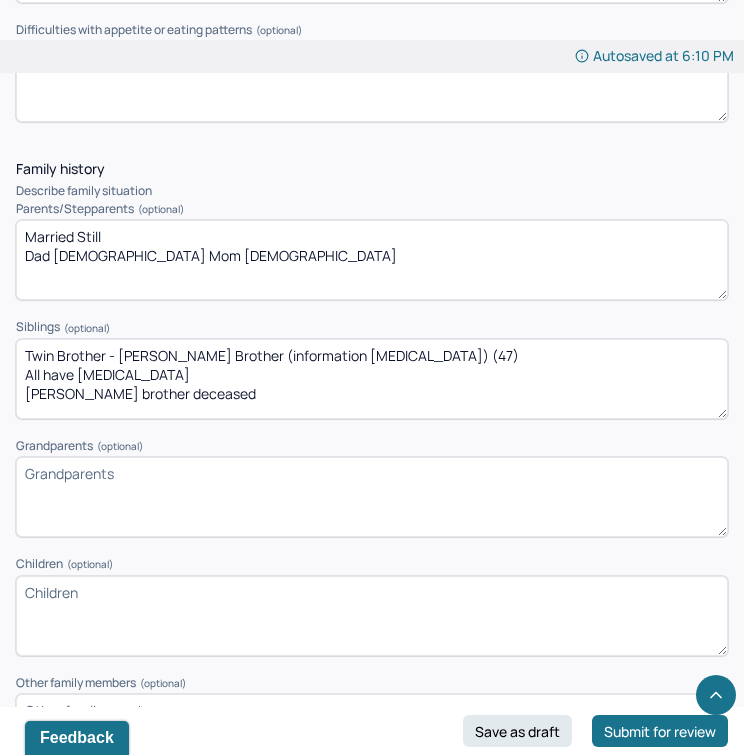 click on "Twin Brother - Andrew
Matthew Older Brother (information processing disorder) (47)
All have ADHD
Peter brother deceased" at bounding box center (372, 379) 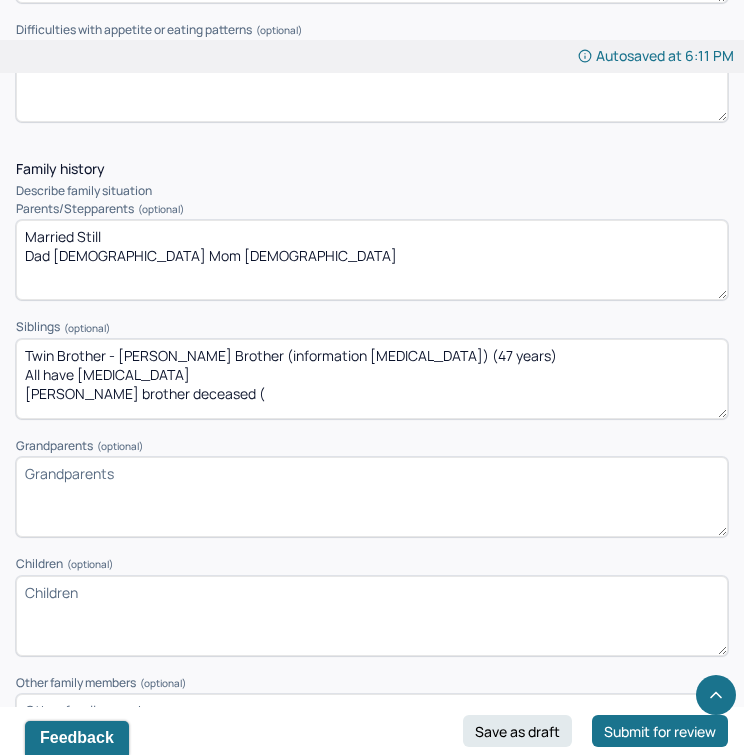 scroll, scrollTop: 4, scrollLeft: 0, axis: vertical 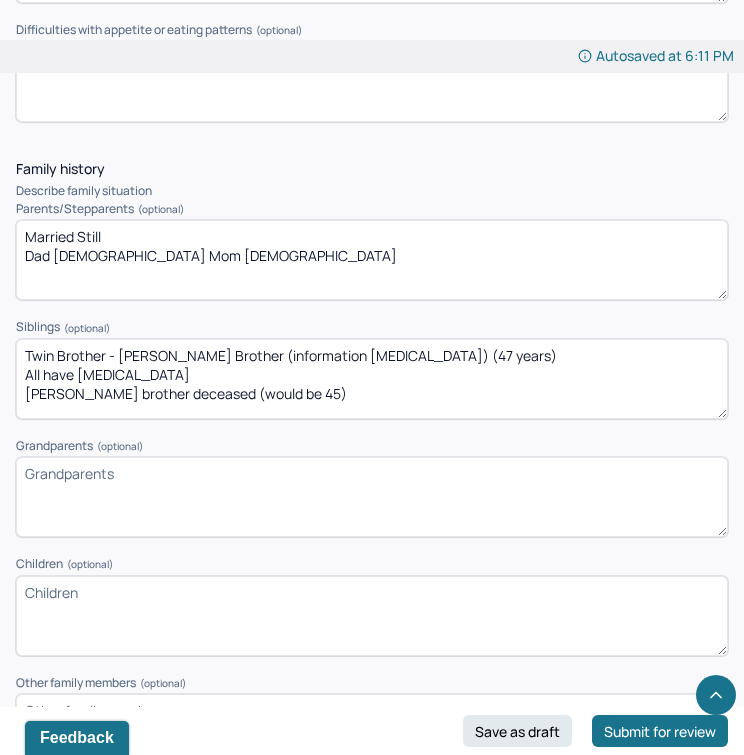 type on "Twin Brother - Andrew
Matthew Older Brother (information processing disorder) (47 years)
All have ADHD
Peter brother deceased (would be 45)" 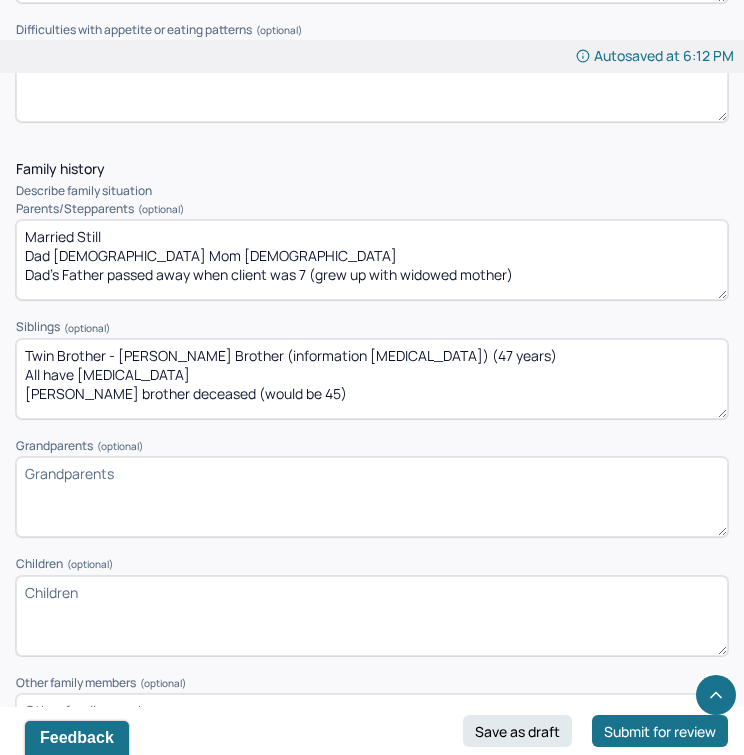 scroll, scrollTop: 4, scrollLeft: 0, axis: vertical 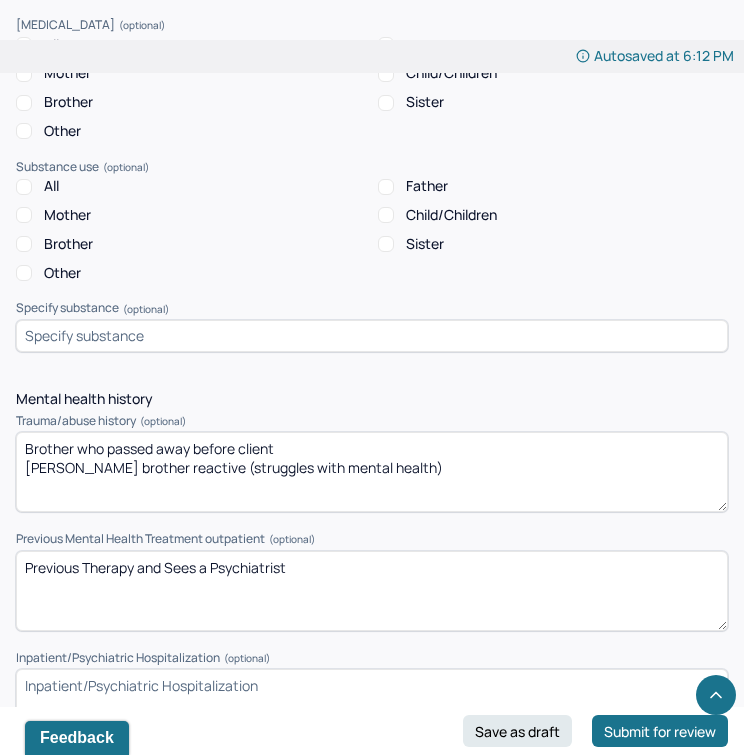 type on "Married Still
Dad 76 Mom 75
Dad's Father passed away when client was 7 (grew up with widowed mother)" 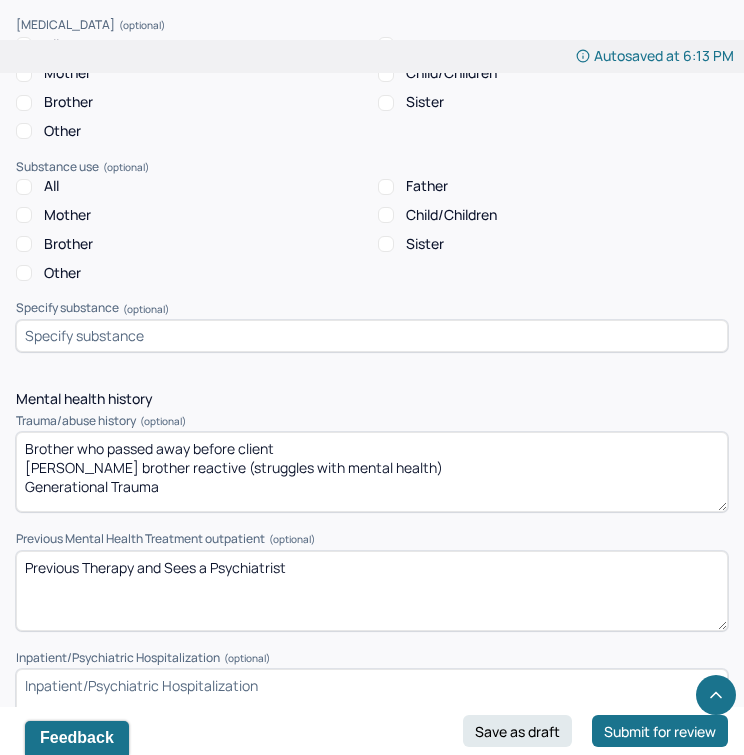 click on "Brother who passed away before client
Older brother reactive (struggles with mental health)
Genertational Trauma" at bounding box center (372, 472) 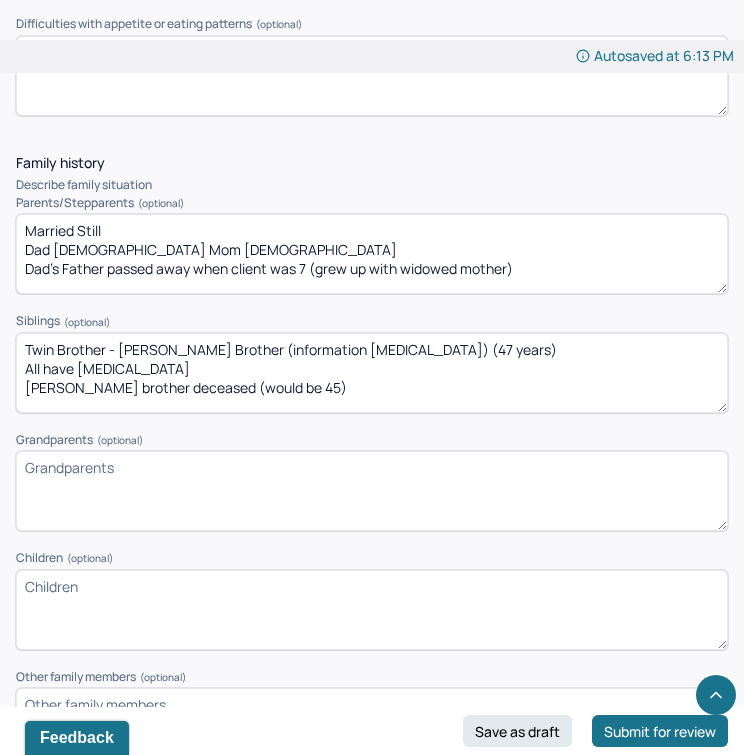 scroll, scrollTop: 3462, scrollLeft: 0, axis: vertical 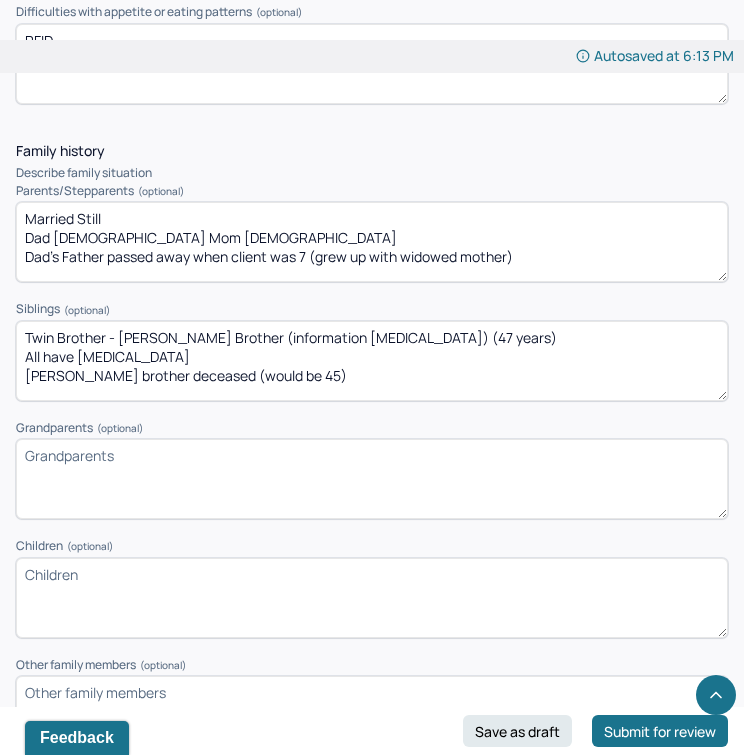type on "Brother who passed away before client
Older brother reactive (struggles with mental health)
Generational Trauma" 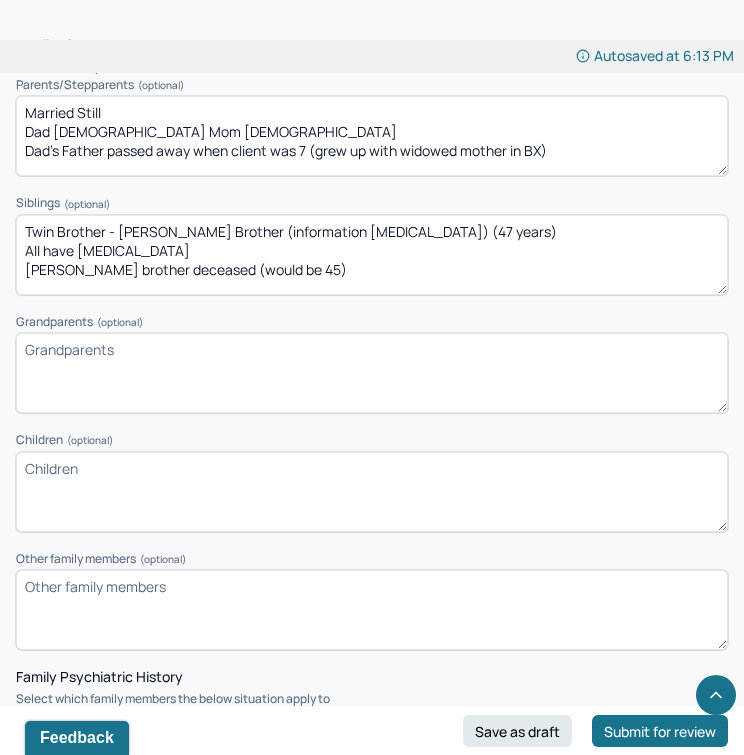scroll, scrollTop: 3545, scrollLeft: 0, axis: vertical 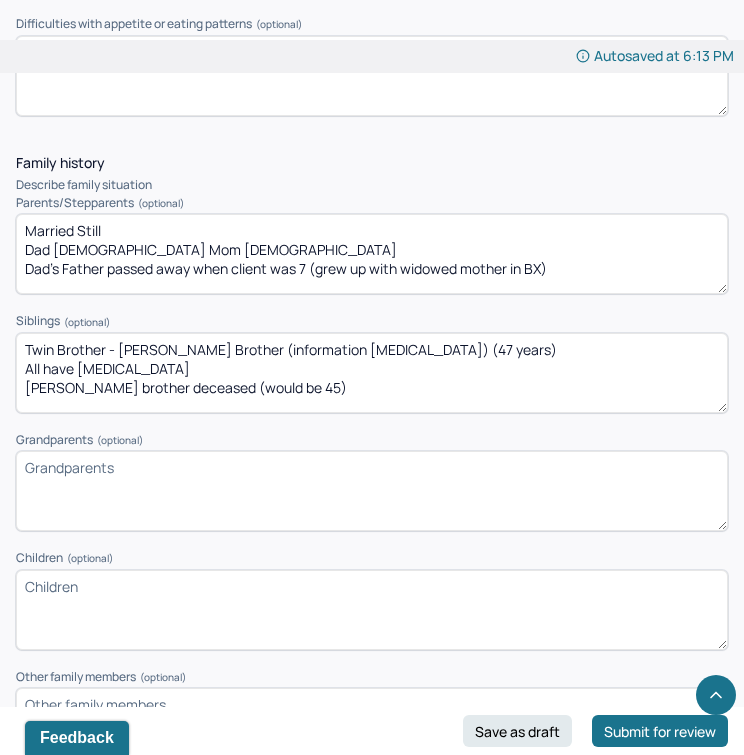 click on "Married Still
Dad 76 Mom 75
Dad's Father passed away when client was 7 (grew up with widowed mother in BX)" at bounding box center (372, 254) 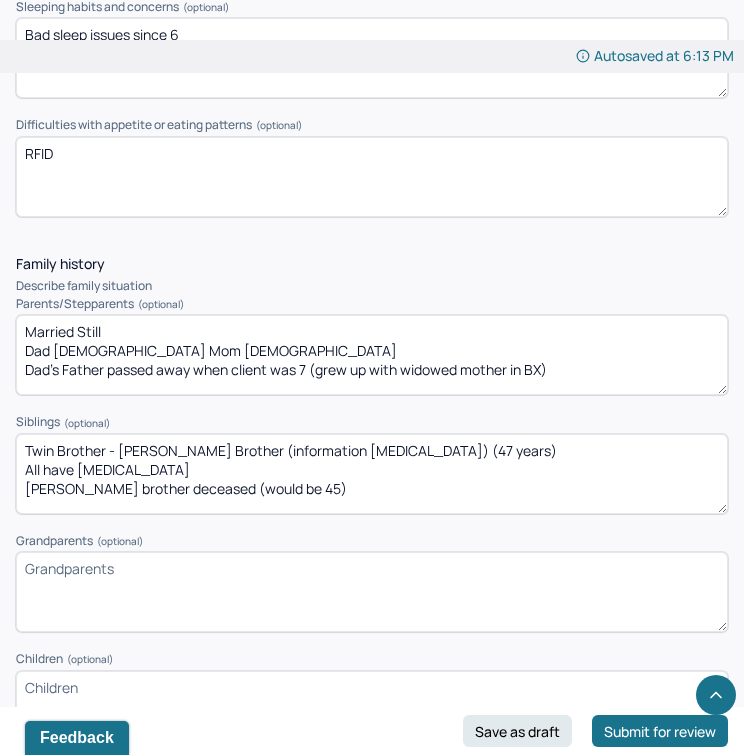 scroll, scrollTop: 3338, scrollLeft: 0, axis: vertical 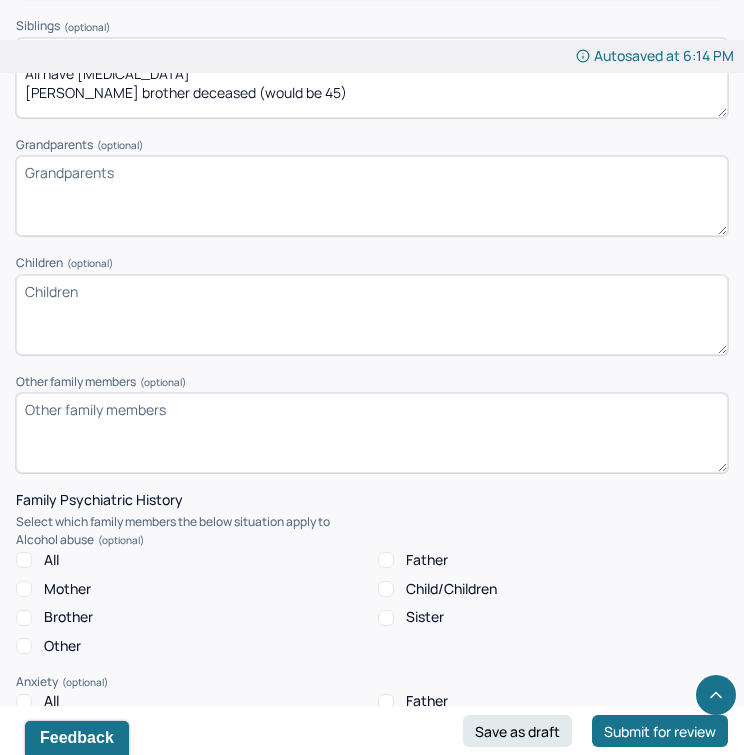 type on "Married Still
Dad 76 Mom 75
Dad's Father passed away when client was 7 (grew up with widowed mother in BX -poverty)" 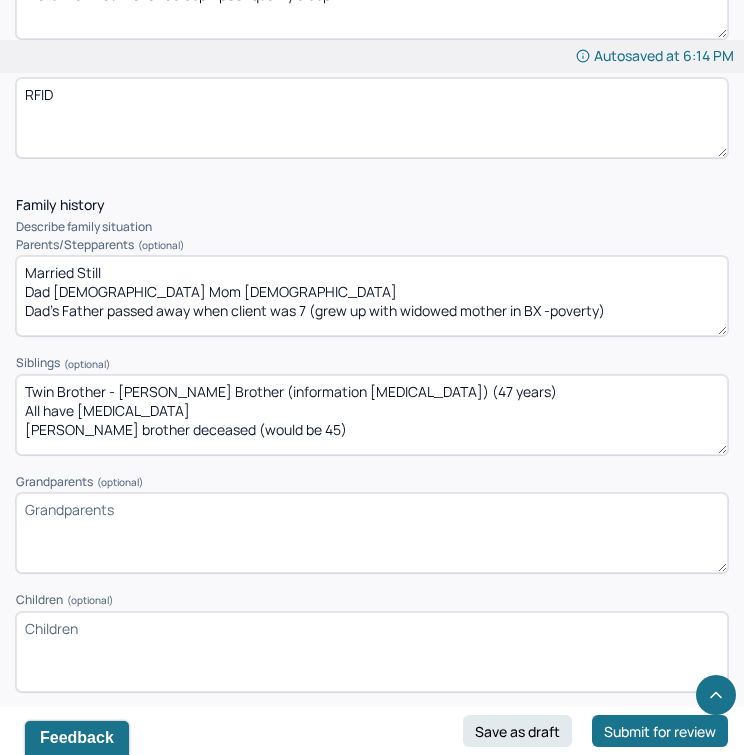 scroll, scrollTop: 3407, scrollLeft: 0, axis: vertical 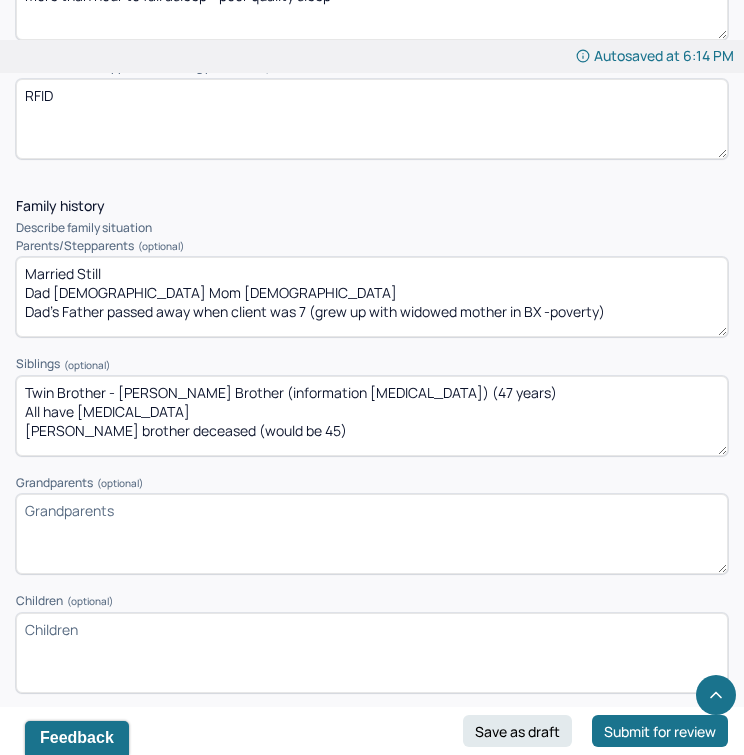 type on "Uncle (dads brother gay)" 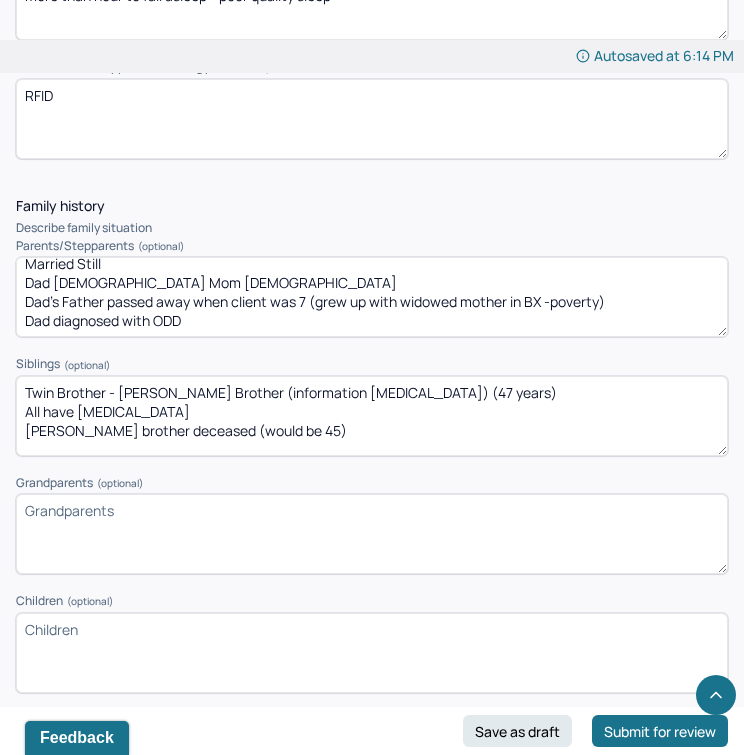 scroll, scrollTop: 24, scrollLeft: 0, axis: vertical 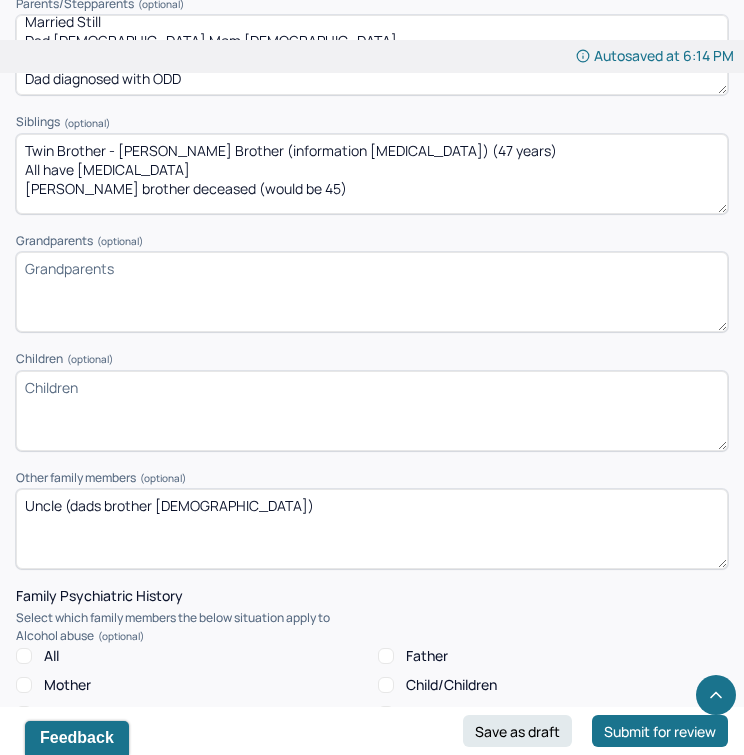 type on "Married Still
Dad 76 Mom 75
Dad's Father passed away when client was 7 (grew up with widowed mother in BX -poverty)
Dad diagnosed with ODD" 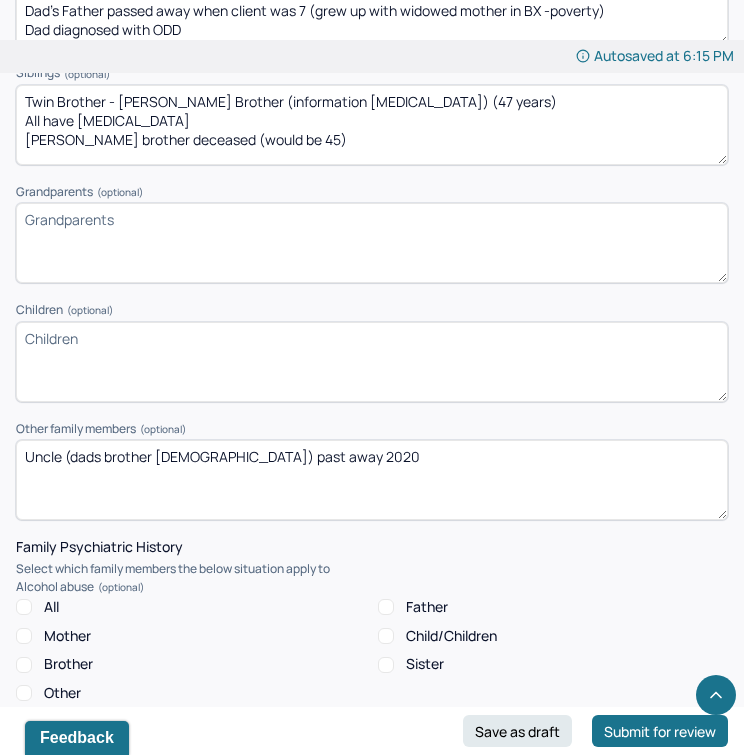 scroll, scrollTop: 3756, scrollLeft: 0, axis: vertical 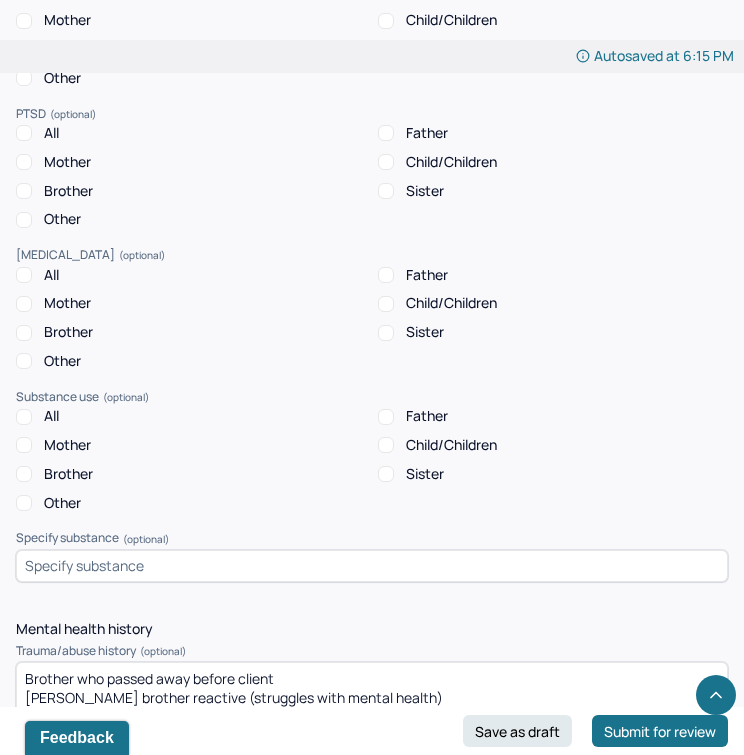 type on "Uncle (dads brother gay) past away 2020" 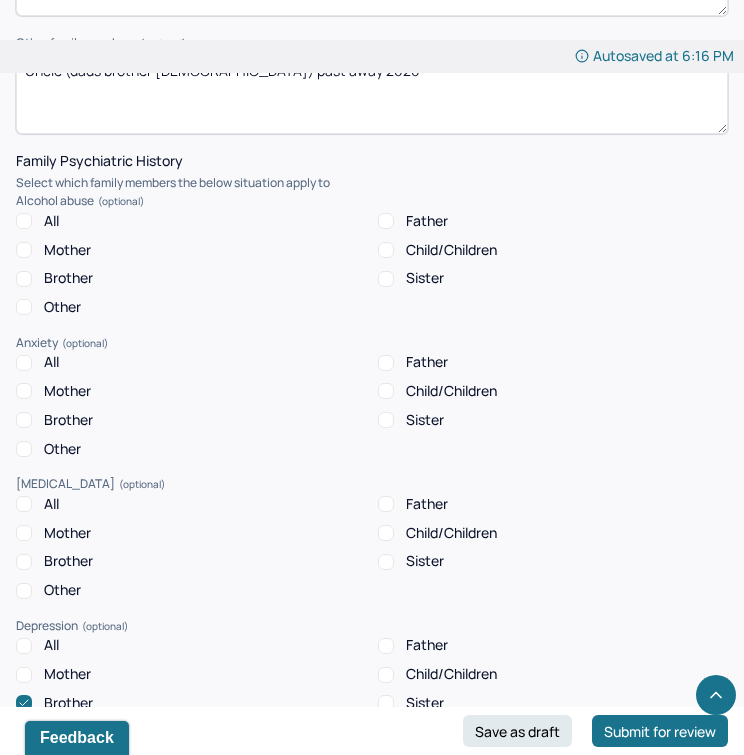 scroll, scrollTop: 4015, scrollLeft: 0, axis: vertical 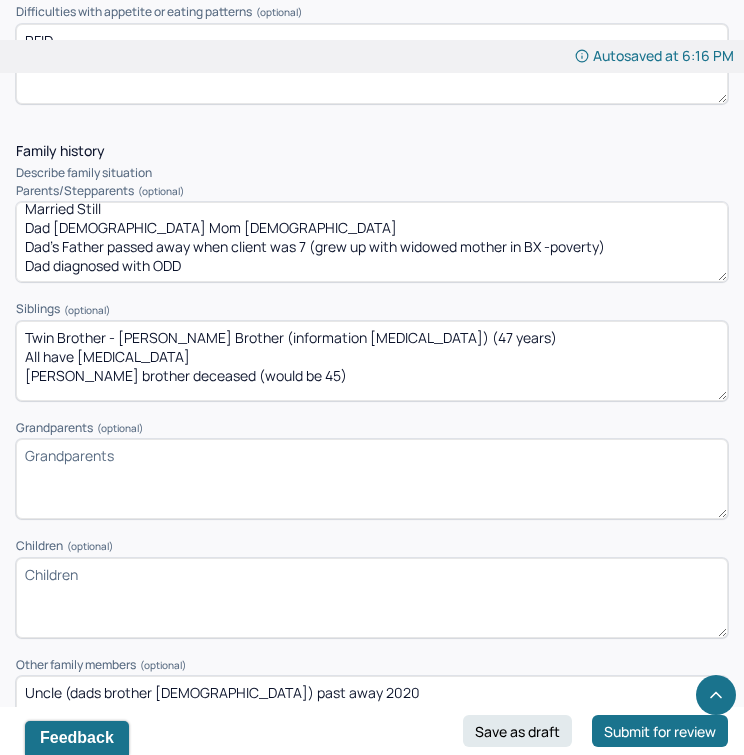 click on "Grandparents (optional)" at bounding box center (372, 479) 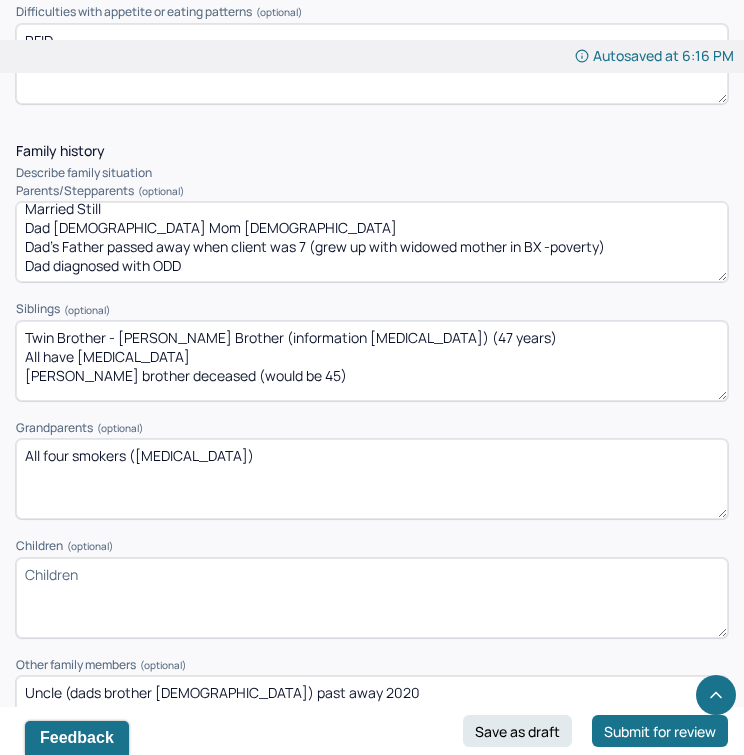 type on "All four smokers (nicotine)" 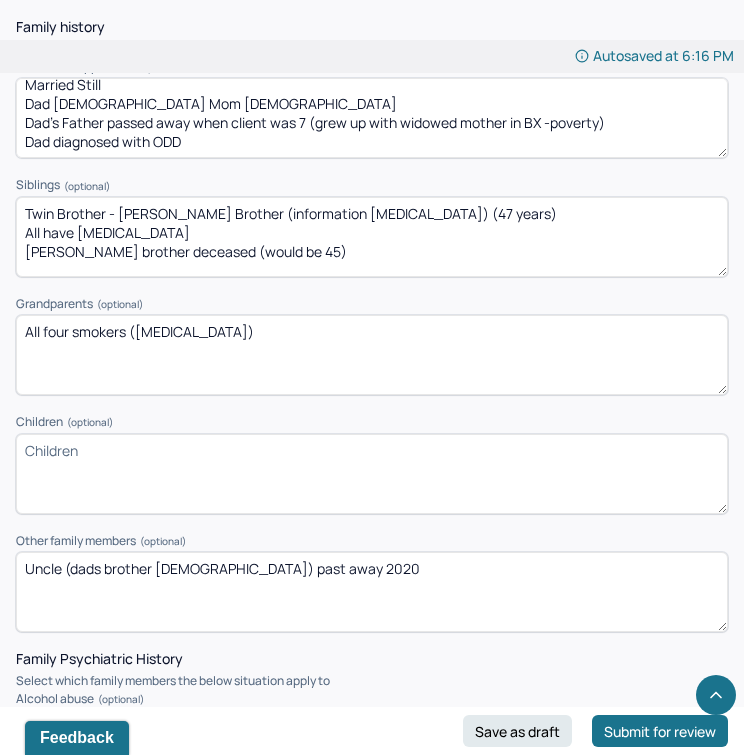scroll, scrollTop: 3594, scrollLeft: 0, axis: vertical 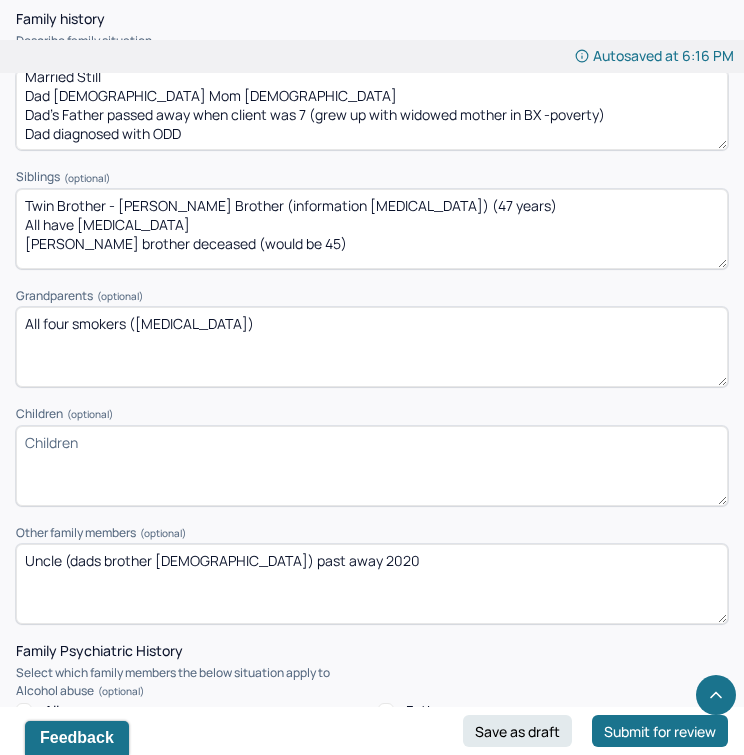 click on "Uncle (dads brother gay) past away 2020" at bounding box center [372, 584] 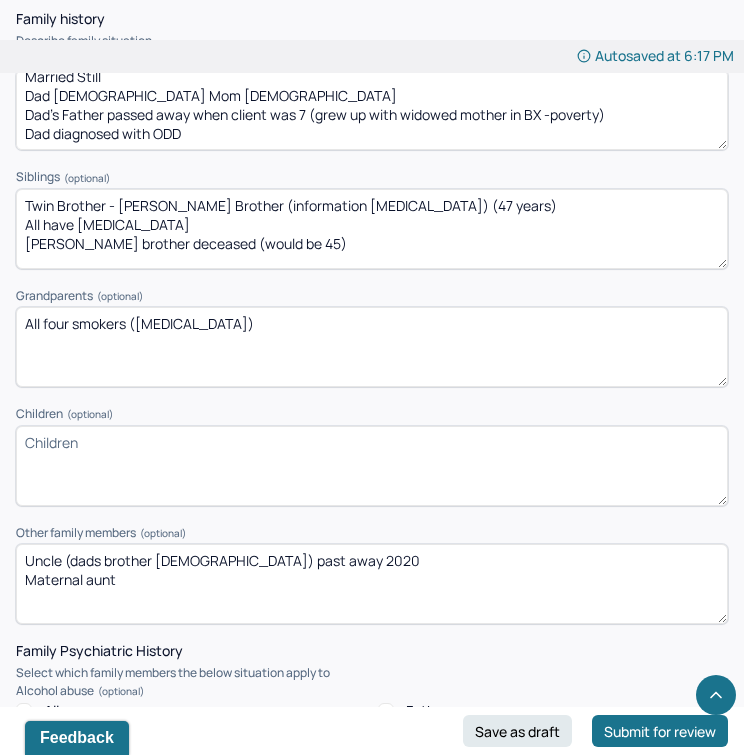 type on "Uncle (dads brother gay) past away 2020
Maternal aunt" 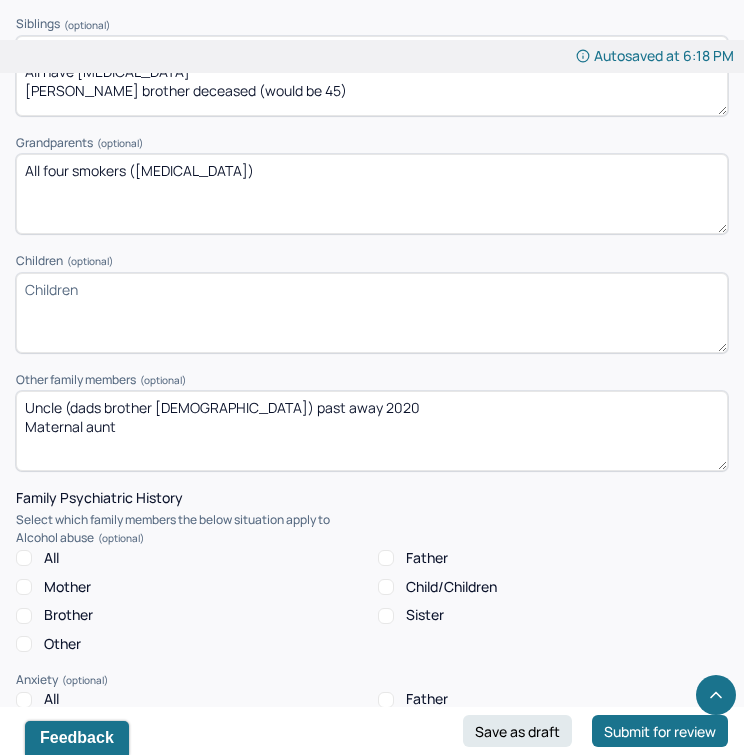 scroll, scrollTop: 3781, scrollLeft: 0, axis: vertical 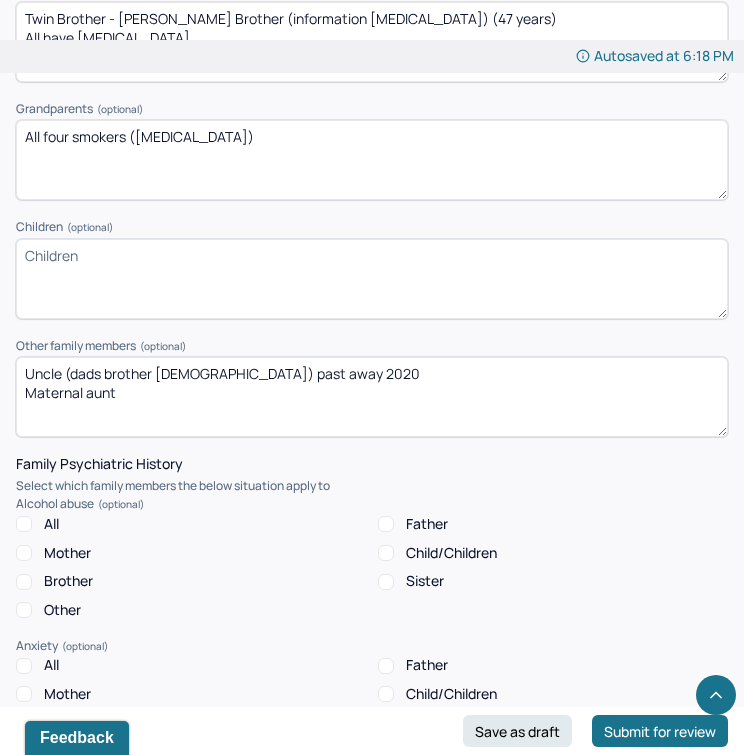 type on "Married Still
Dad 76 Mom 75
Dad's Father passed away when client was 7 (grew up with widowed mother in BX -poverty)
Dad diagnosed with ODD
Mother youngest grew up BX (retired teacher)" 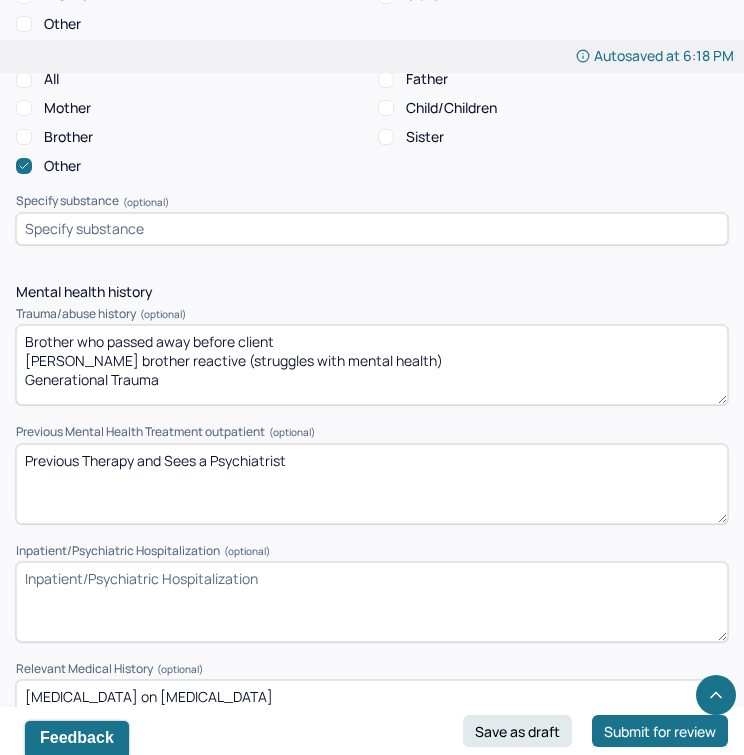scroll, scrollTop: 5087, scrollLeft: 0, axis: vertical 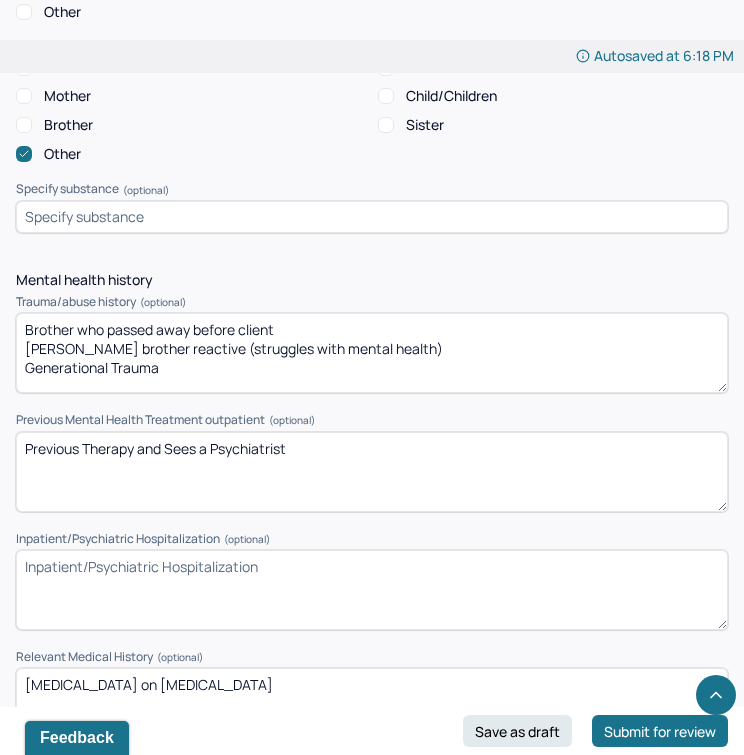 type on "n/a" 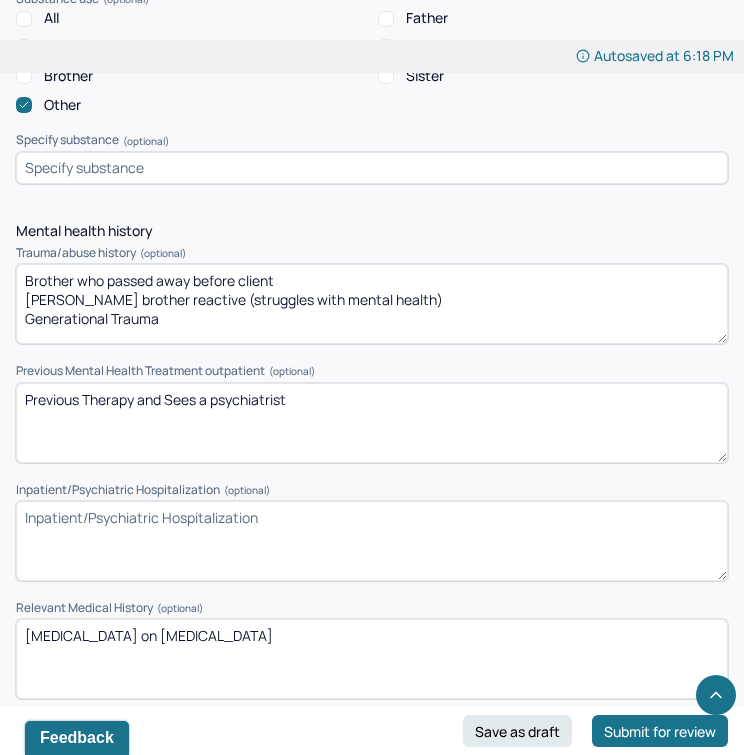 scroll, scrollTop: 5228, scrollLeft: 0, axis: vertical 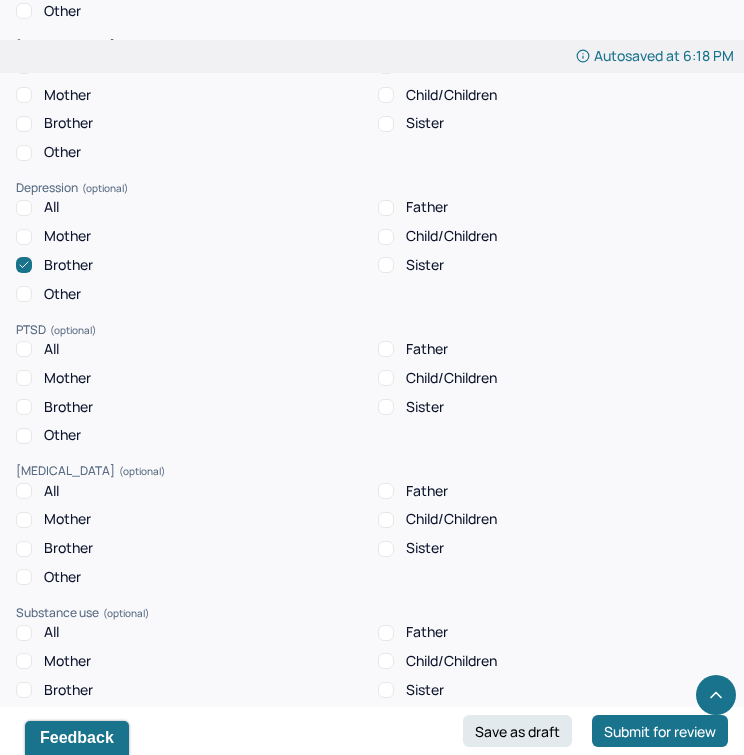 type on "Previous Therapy and Sees a psychiatrist" 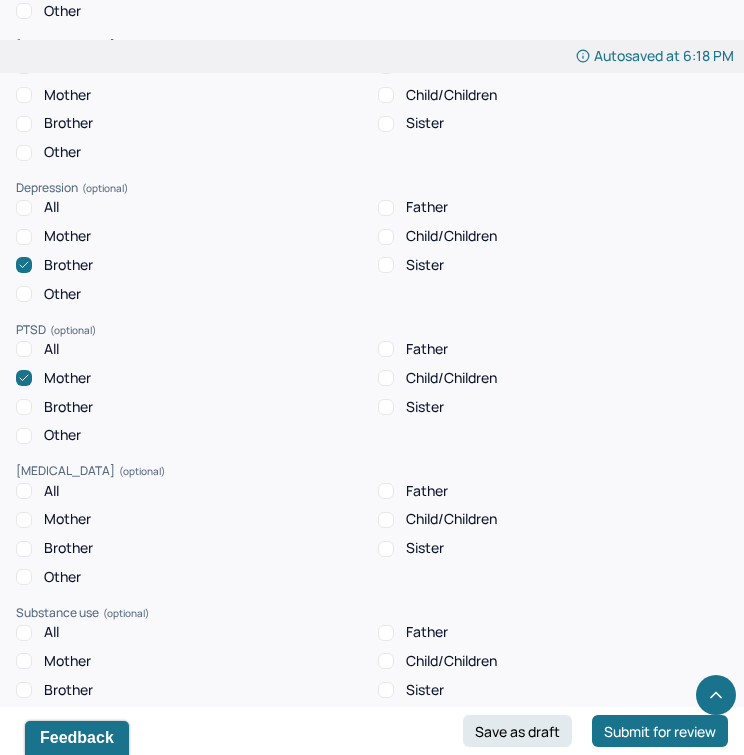 click on "Mother" at bounding box center [67, 236] 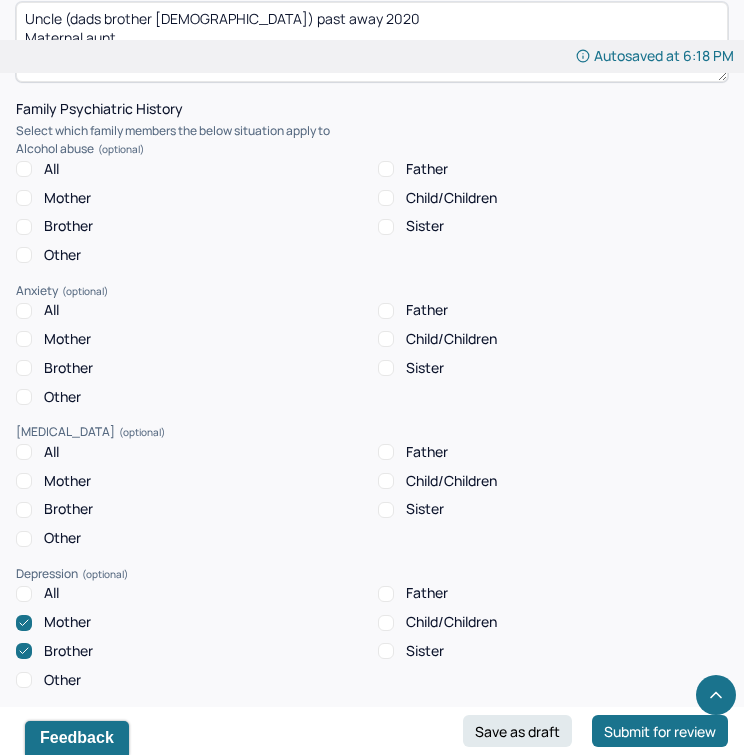scroll, scrollTop: 4113, scrollLeft: 0, axis: vertical 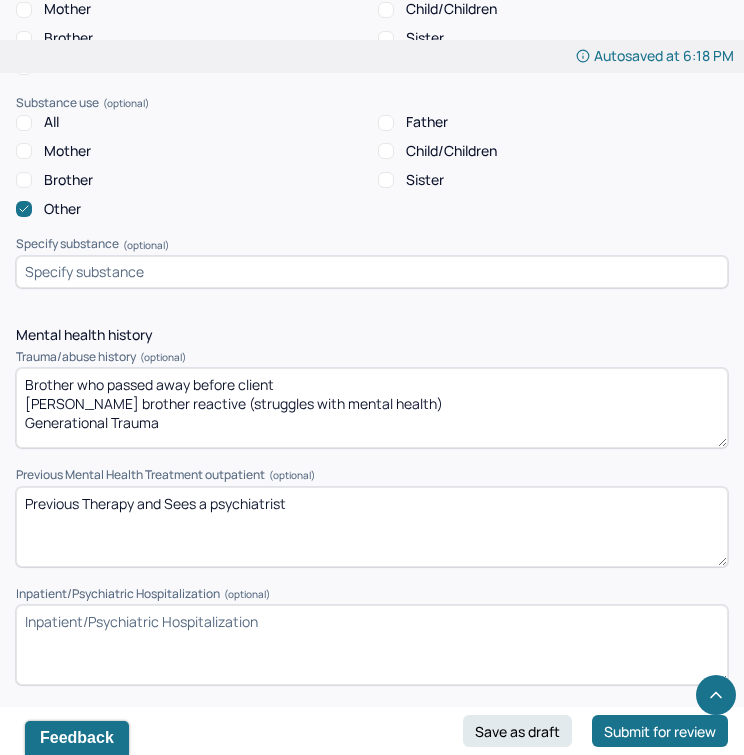click on "Trauma/abuse history (optional) Brother who passed away before client
Older brother reactive (struggles with mental health)
Generational Trauma" at bounding box center [372, 399] 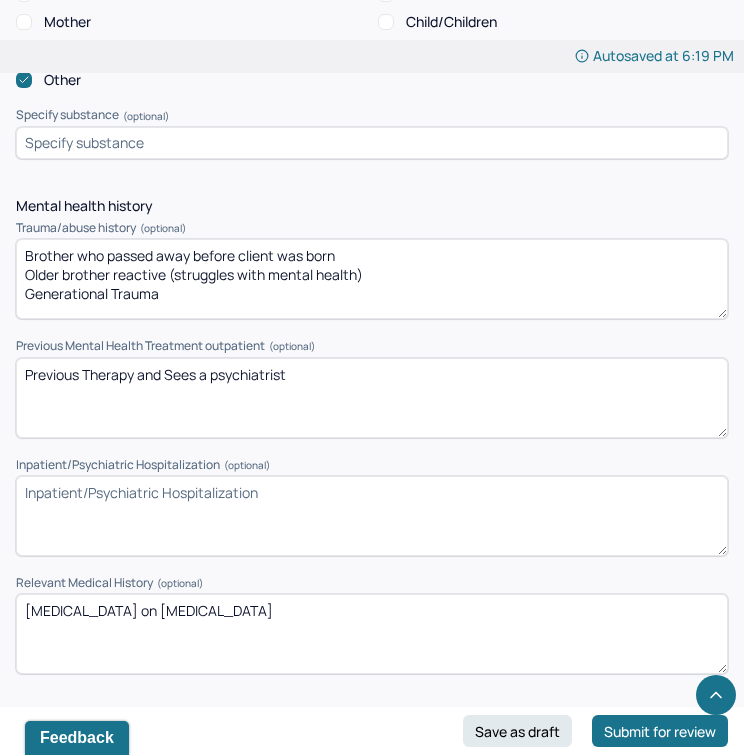 scroll, scrollTop: 5173, scrollLeft: 0, axis: vertical 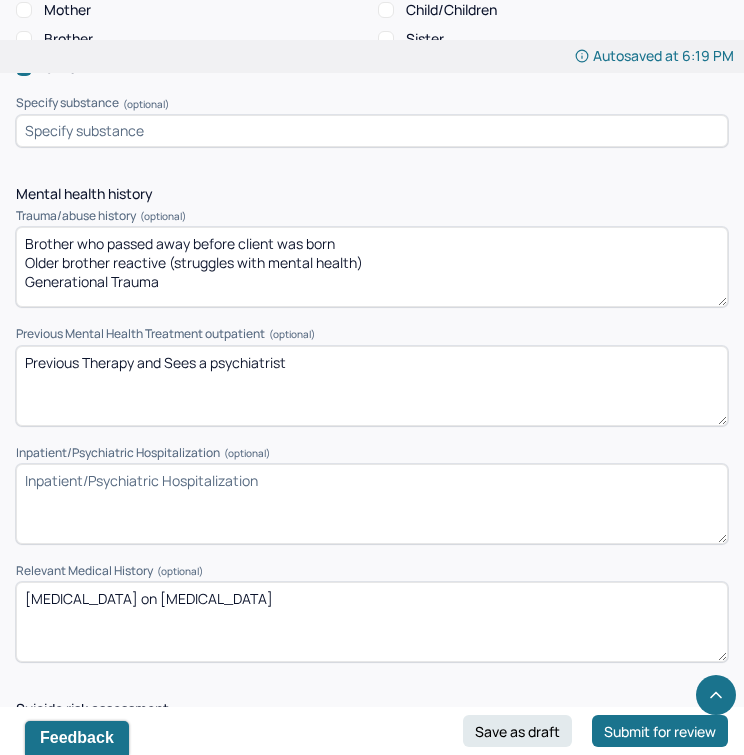 click on "Brother who passed away before client was born
Older brother reactive (struggles with mental health)
Generational Trauma" at bounding box center [372, 267] 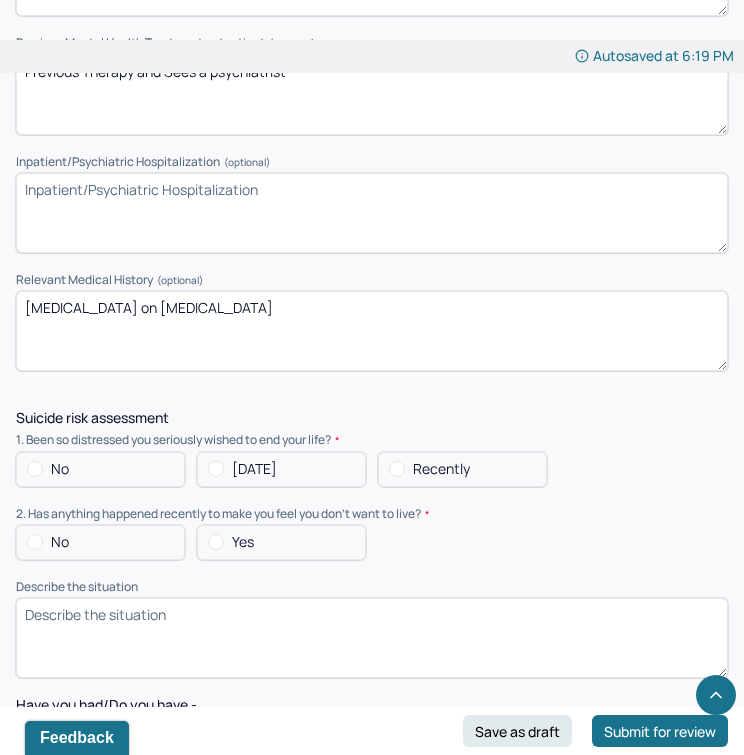 scroll, scrollTop: 5476, scrollLeft: 0, axis: vertical 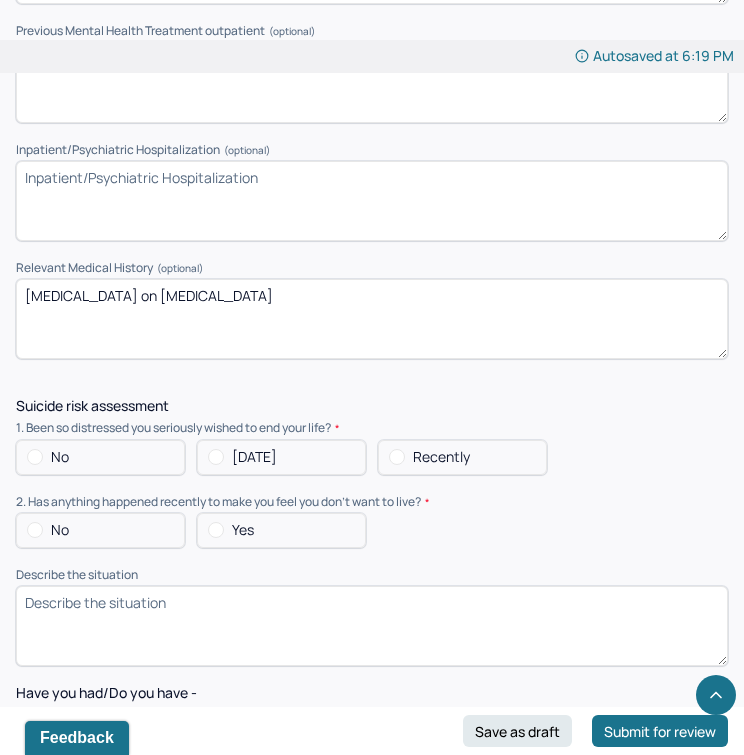 type on "Brother who passed away before client was born
Older brother reactive (struggles with mental health)
Generational/Family Trauma" 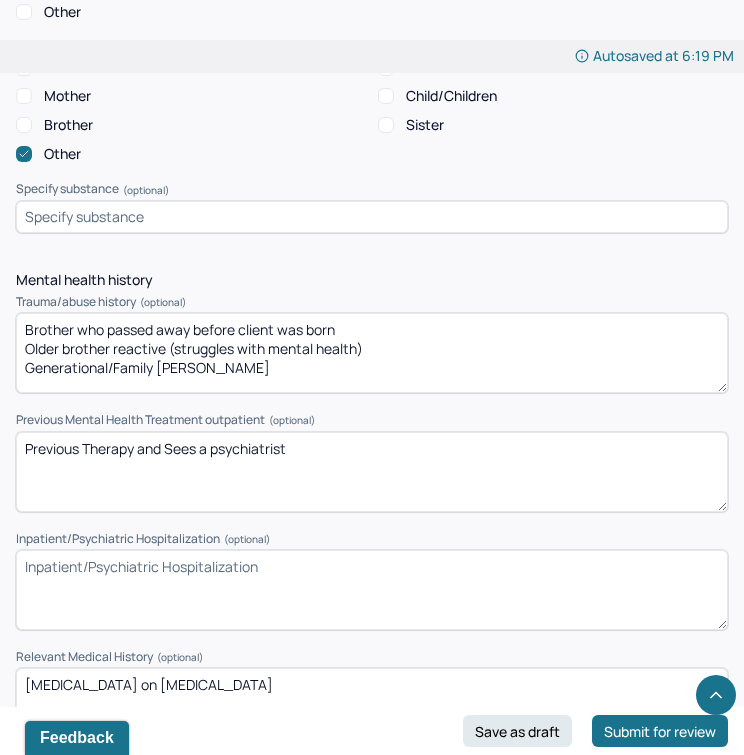 scroll, scrollTop: 5110, scrollLeft: 0, axis: vertical 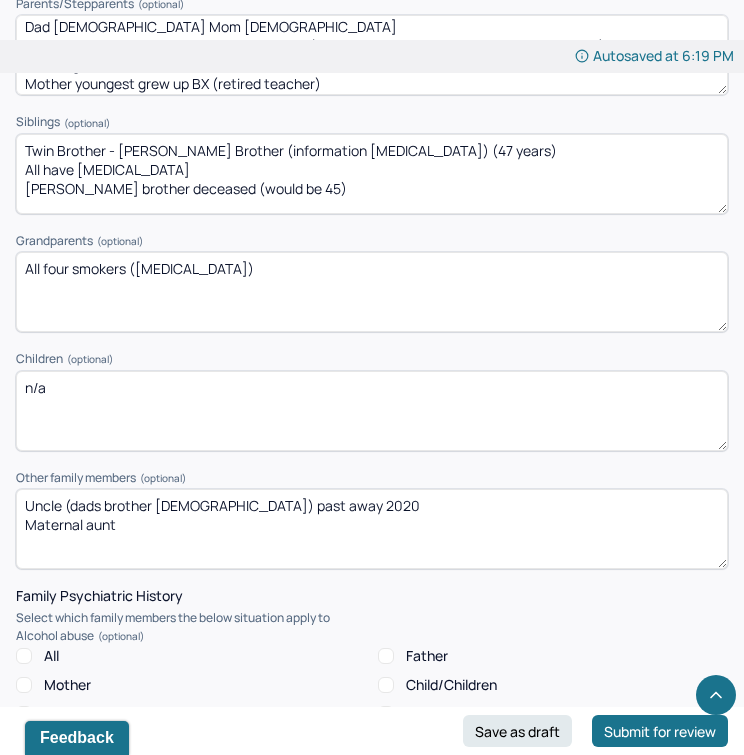 click on "Twin Brother - Andrew
Matthew Older Brother (information processing disorder) (47 years)
All have ADHD
Peter brother deceased (would be 45)" at bounding box center (372, 174) 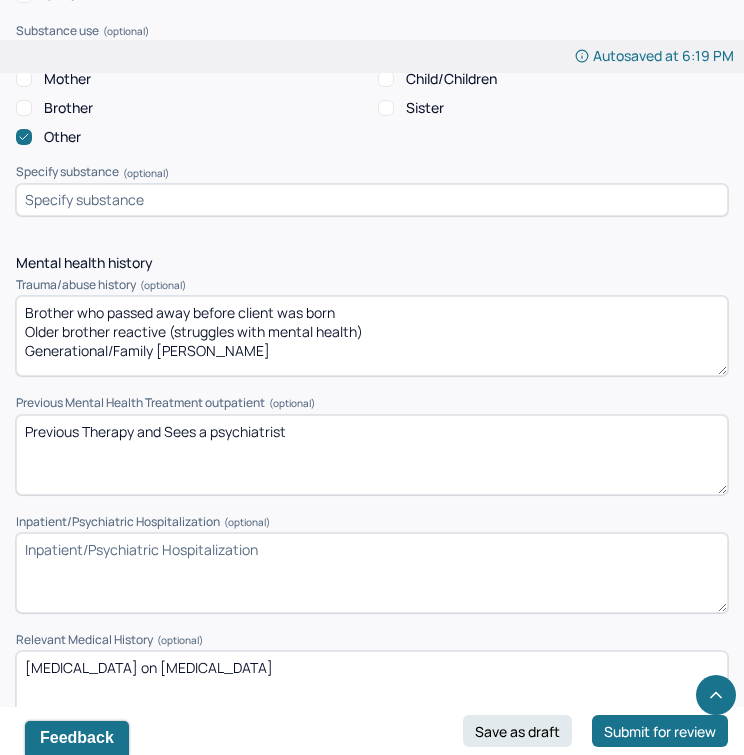scroll, scrollTop: 5150, scrollLeft: 0, axis: vertical 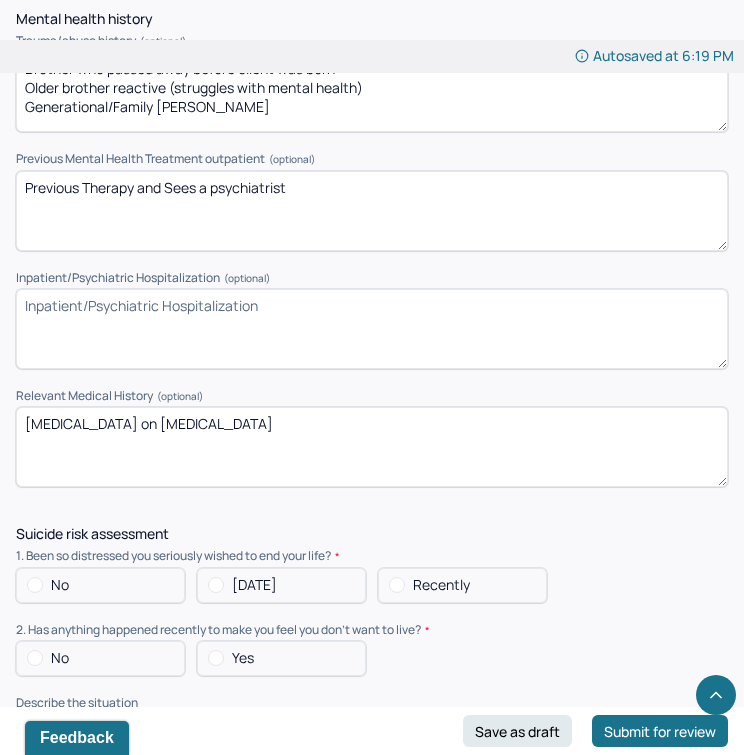 click on "Inpatient/Psychiatric Hospitalization (optional)" at bounding box center [372, 329] 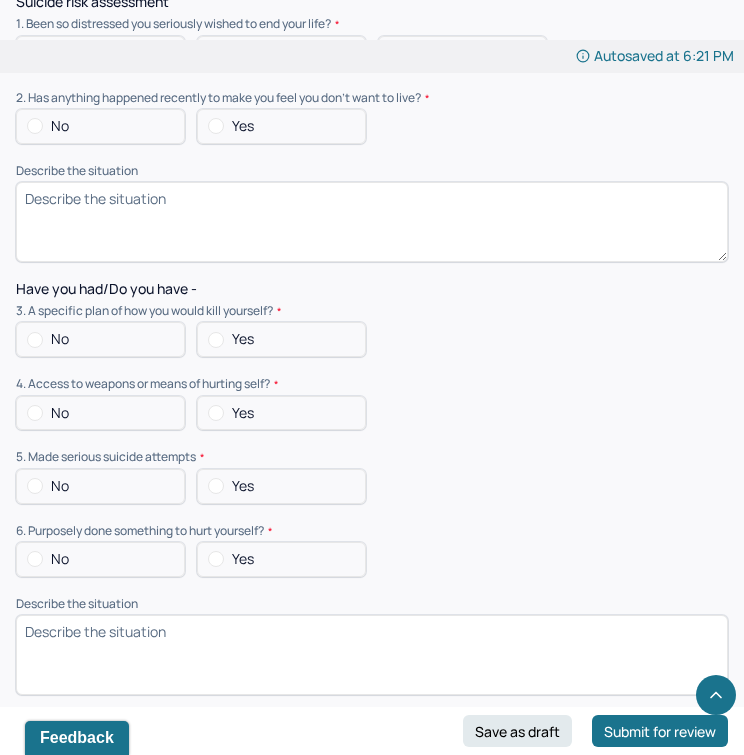 scroll, scrollTop: 5892, scrollLeft: 0, axis: vertical 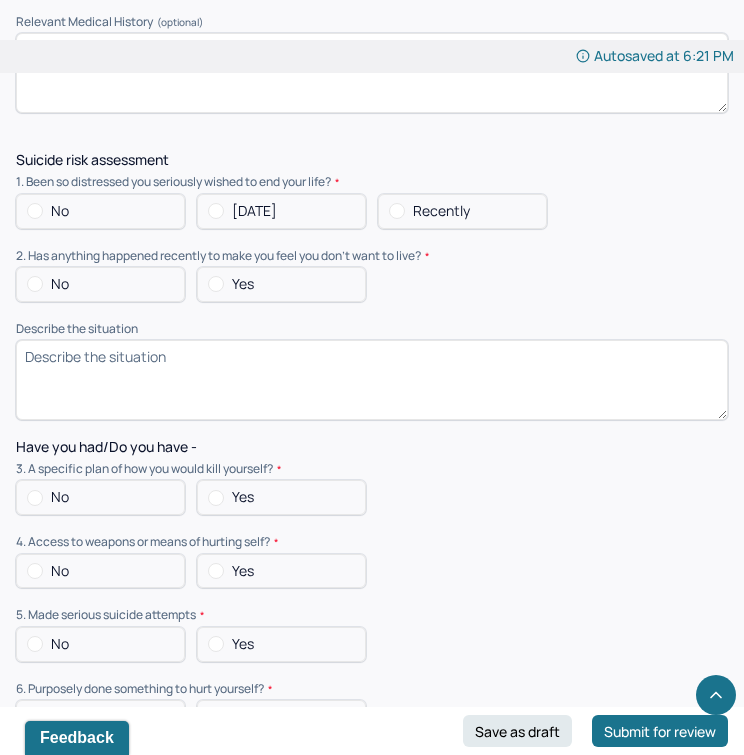 type on "n/a" 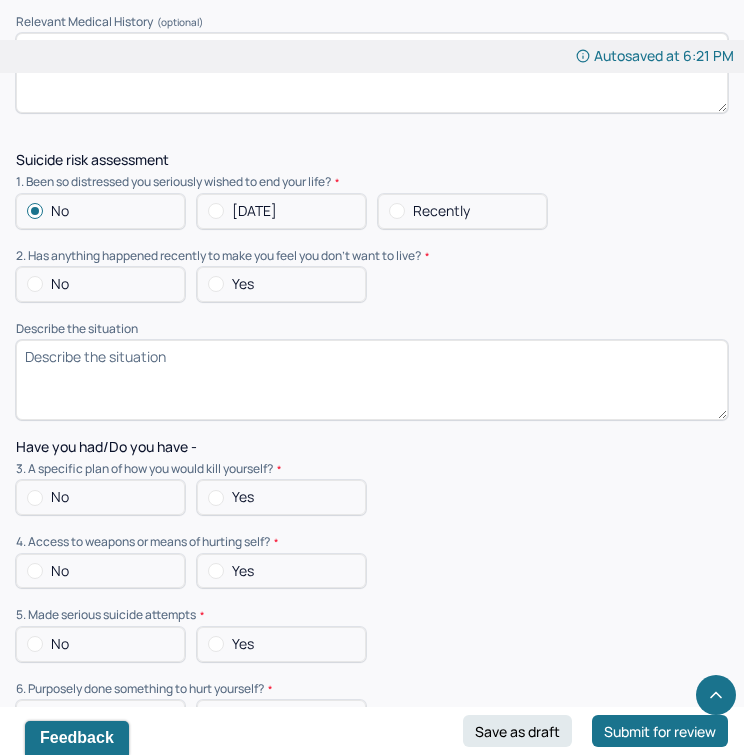 click on "No" at bounding box center [100, 284] 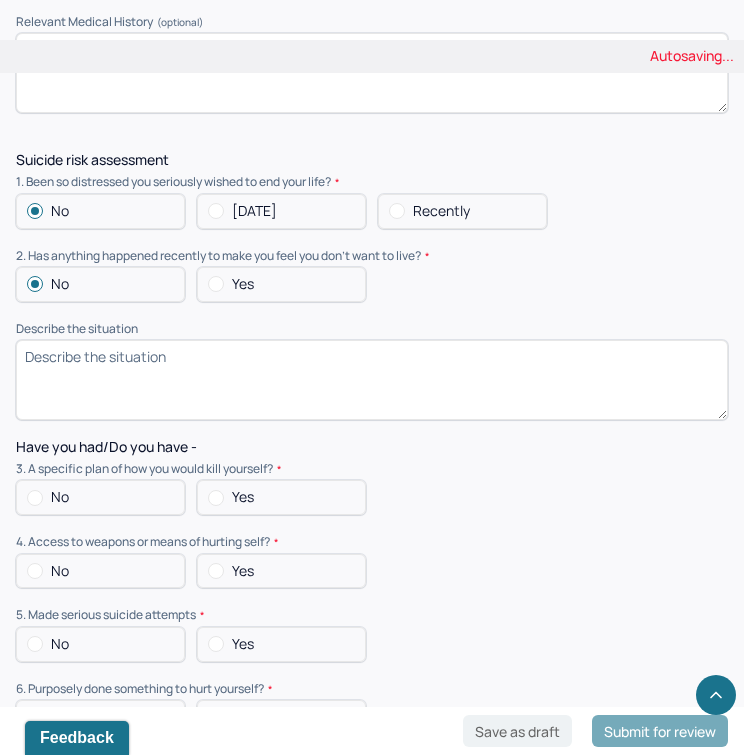 click on "No" at bounding box center [100, 497] 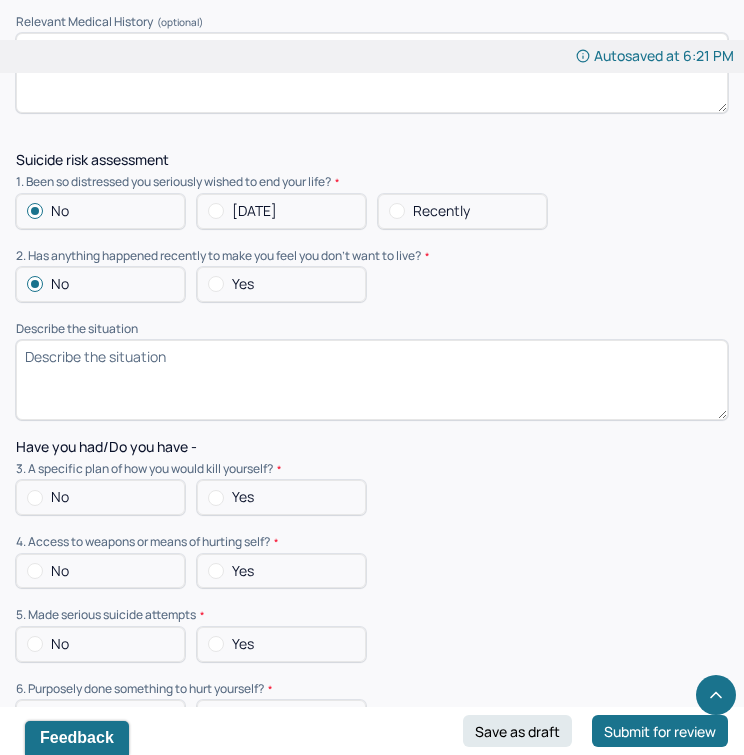 click on "No" at bounding box center [100, 497] 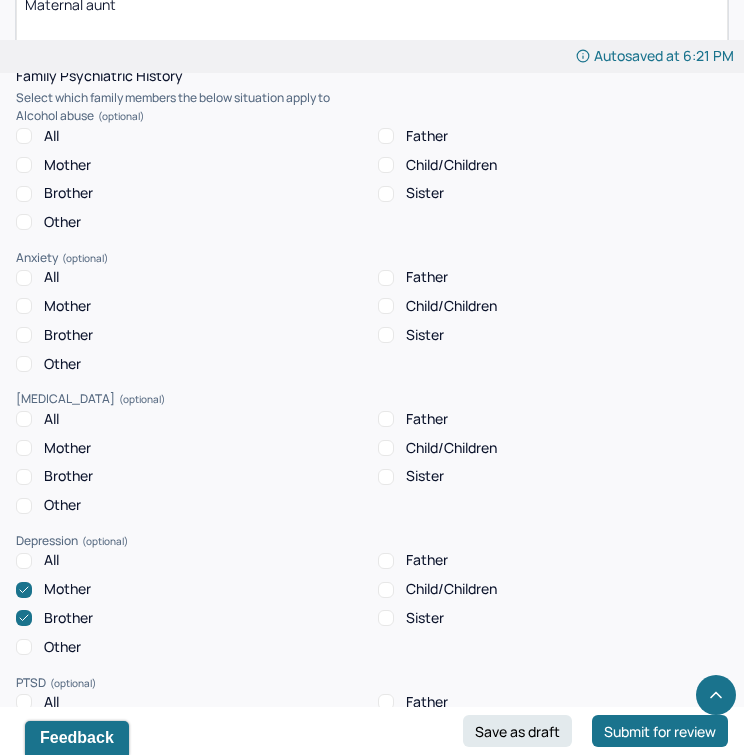 scroll, scrollTop: 4146, scrollLeft: 0, axis: vertical 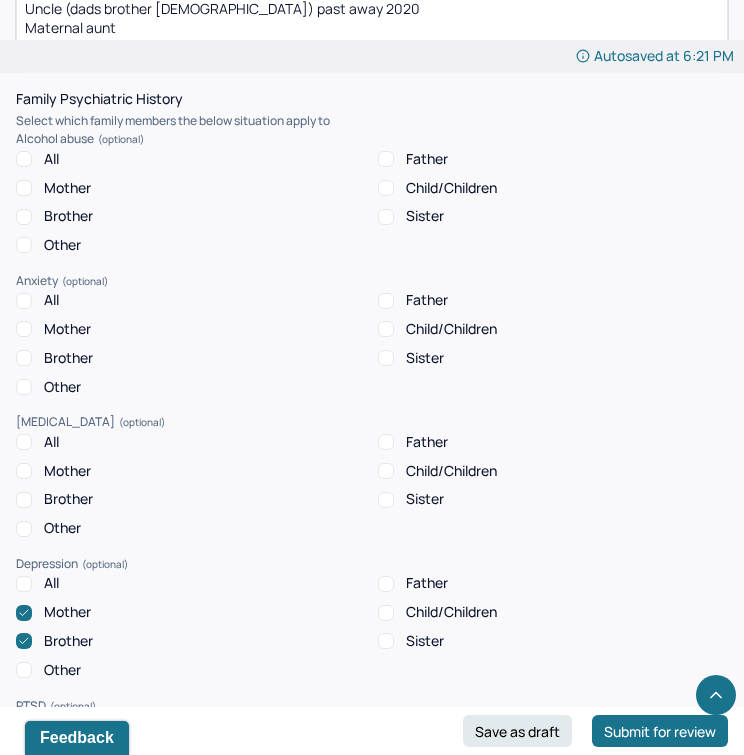 click on "Brother" at bounding box center [68, 358] 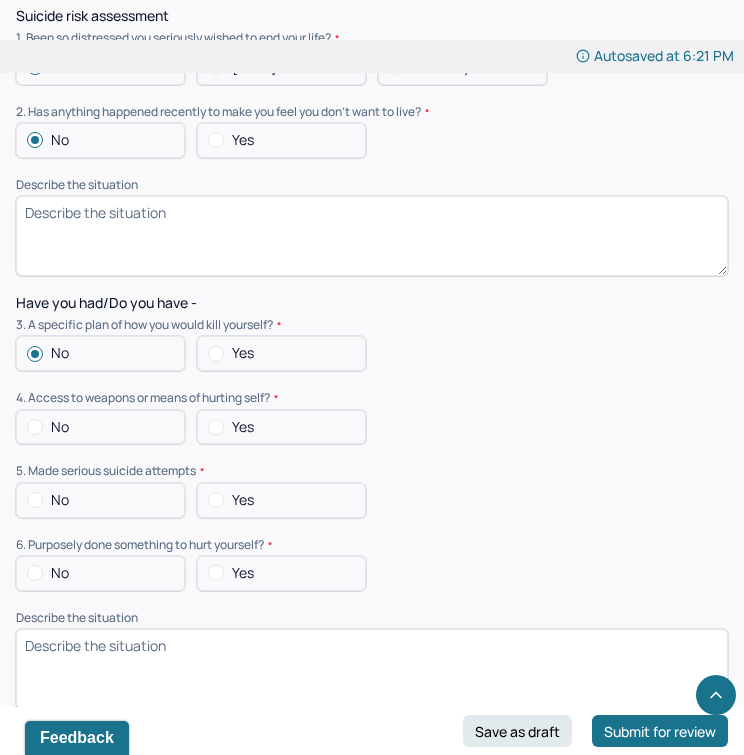 scroll, scrollTop: 5855, scrollLeft: 0, axis: vertical 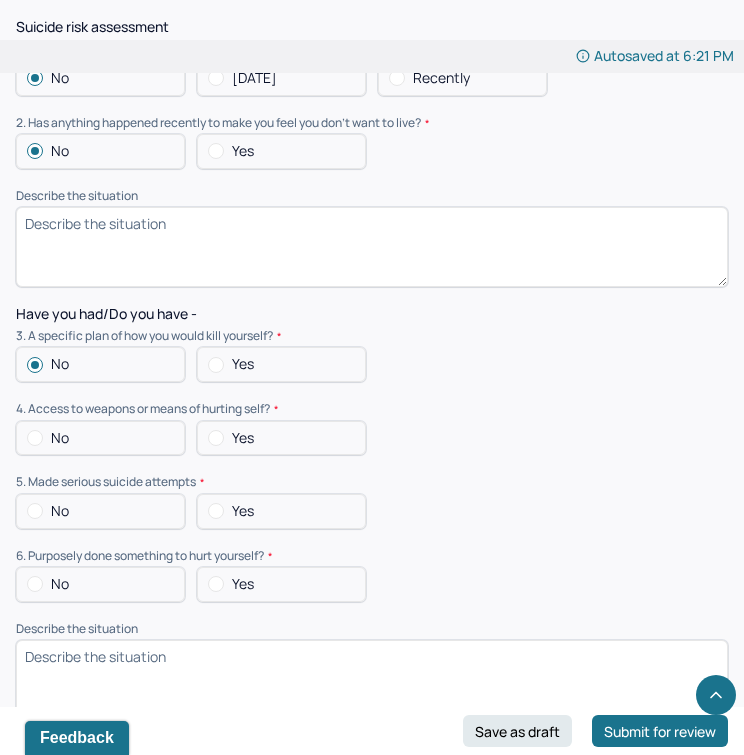 click on "No" at bounding box center (100, 438) 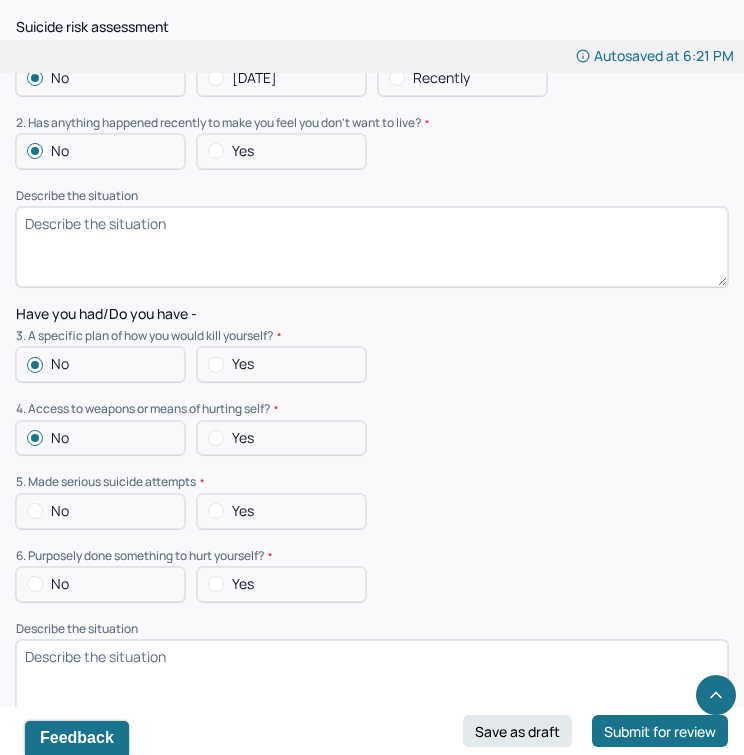 click on "No" at bounding box center (100, 511) 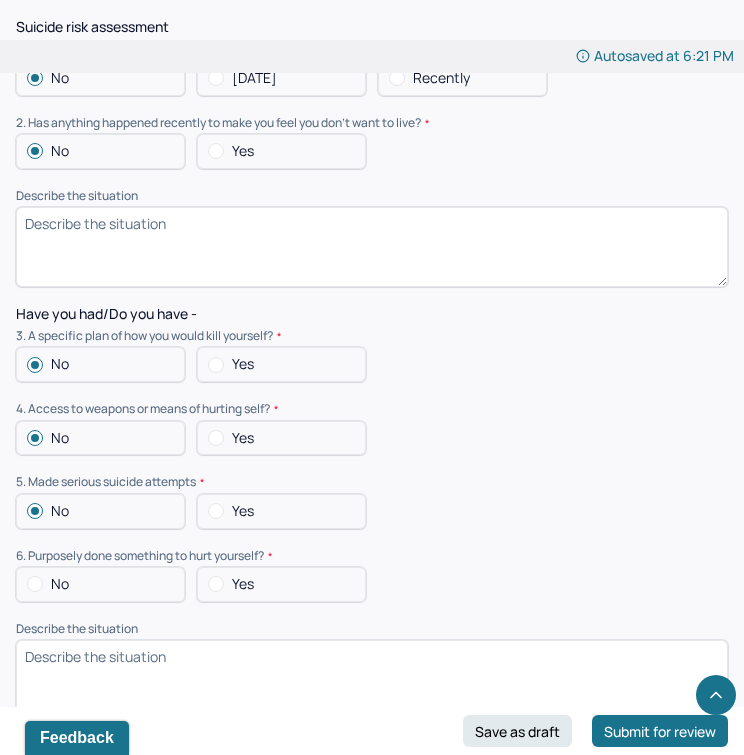 click on "No" at bounding box center (100, 584) 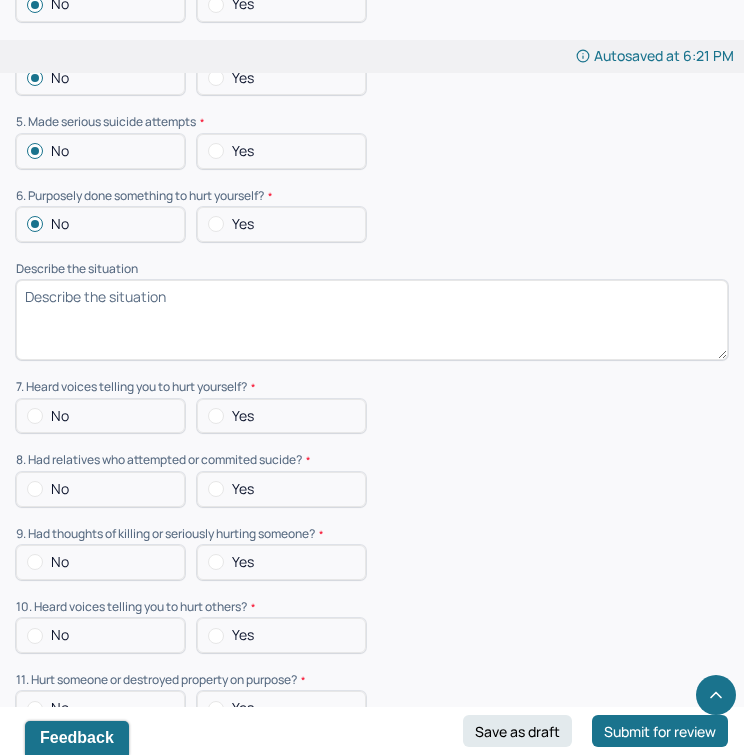 scroll, scrollTop: 6341, scrollLeft: 0, axis: vertical 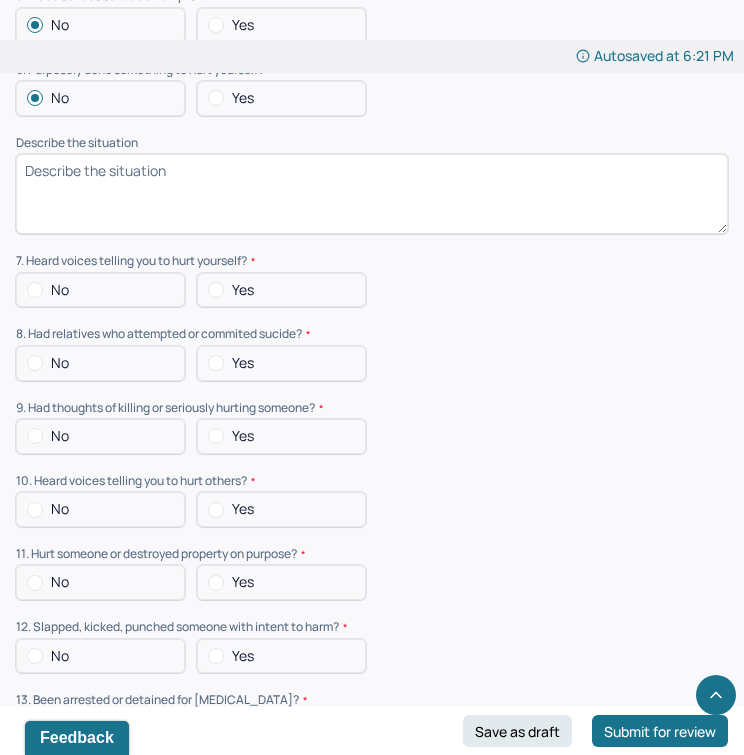 click on "No" at bounding box center [100, 290] 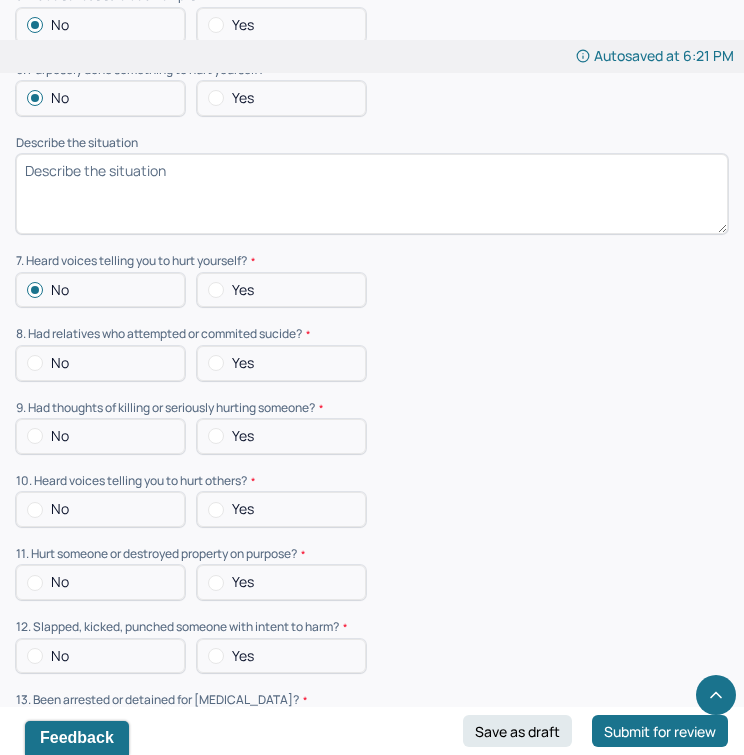 click on "No" at bounding box center (100, 363) 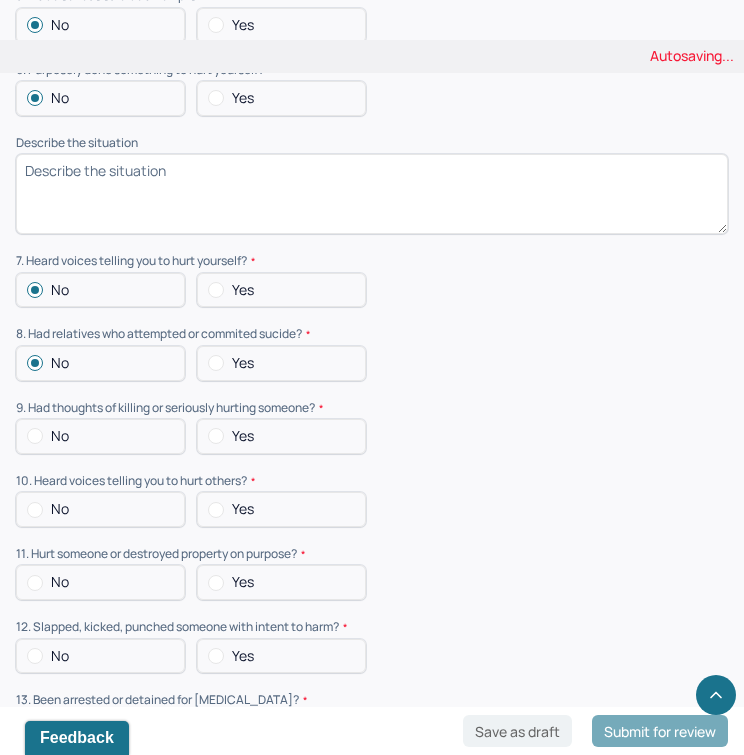 click on "No" at bounding box center [100, 436] 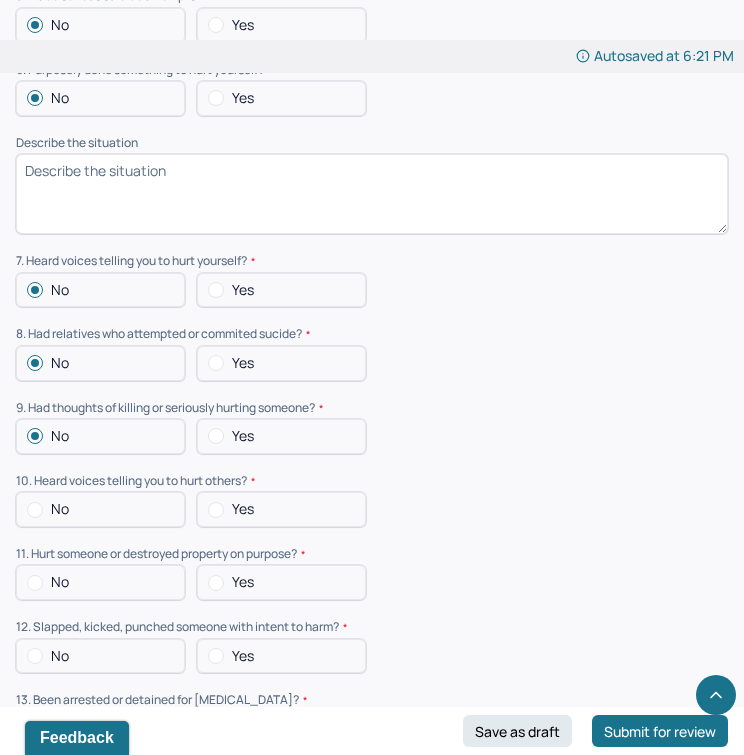 click on "No" at bounding box center (100, 509) 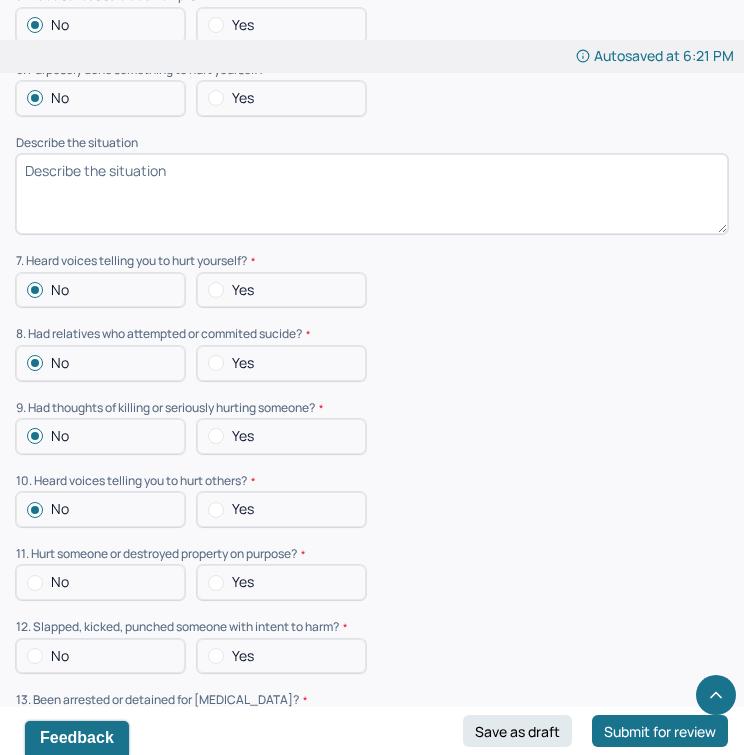 click on "No" at bounding box center [100, 582] 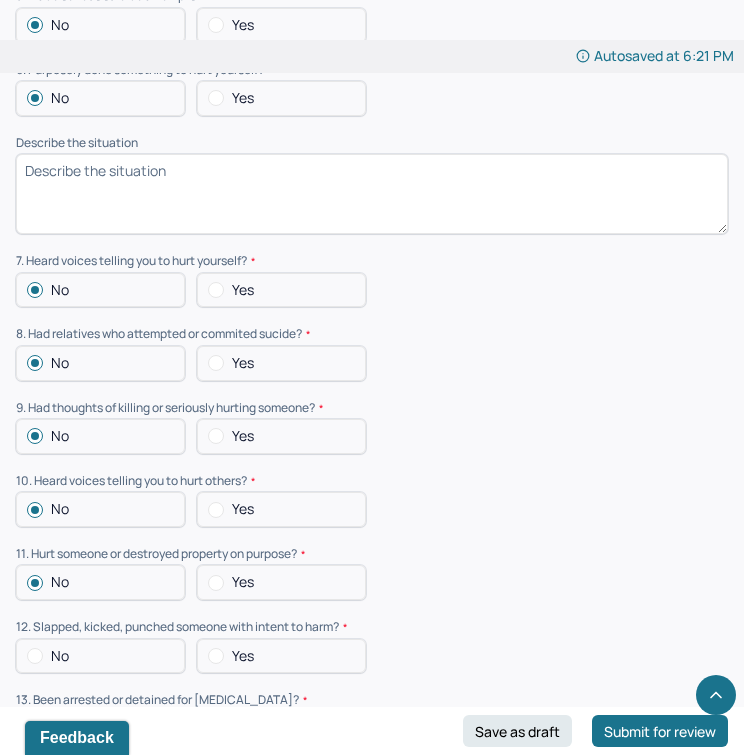 click on "No" at bounding box center [100, 656] 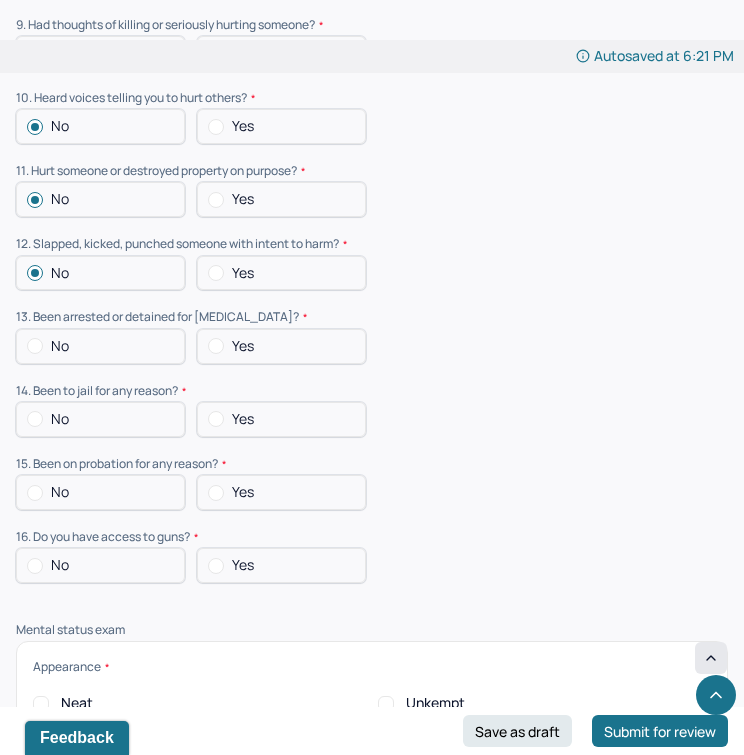 scroll, scrollTop: 6771, scrollLeft: 0, axis: vertical 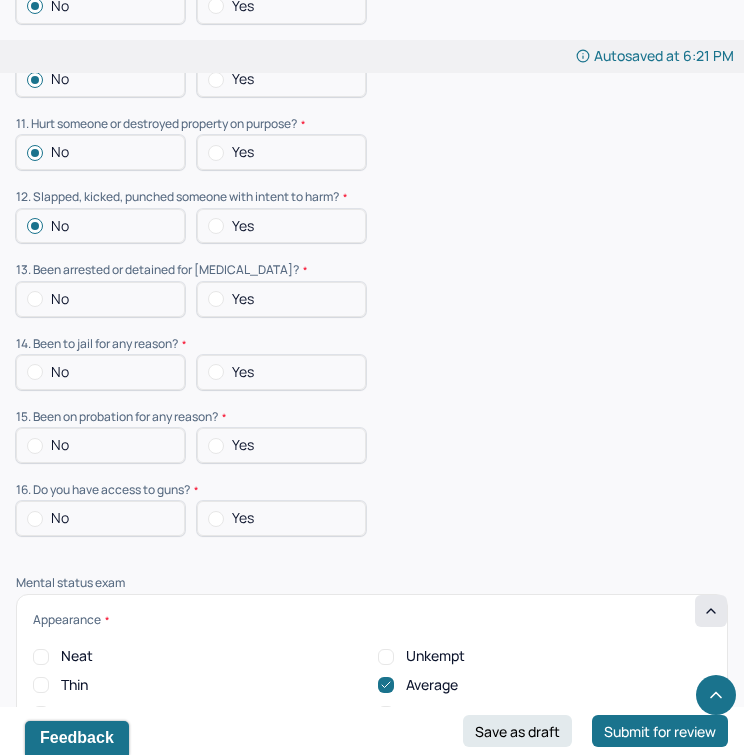 click on "No" at bounding box center [100, 299] 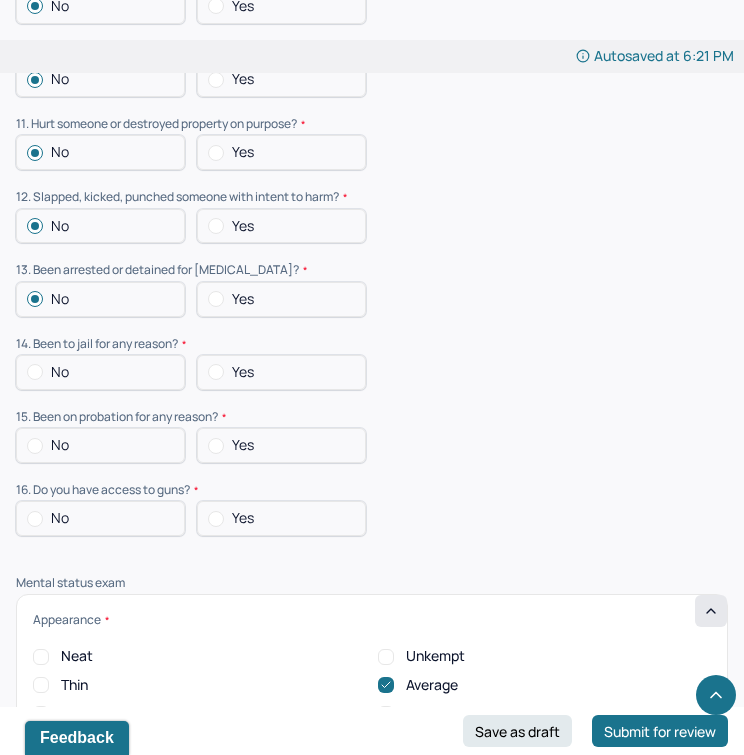 click on "No" at bounding box center (100, 372) 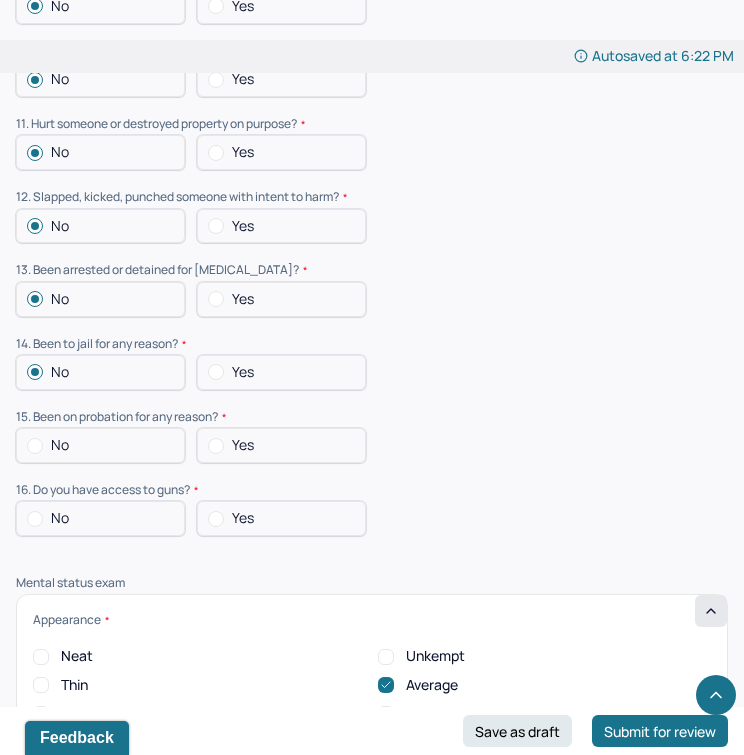 click on "No" at bounding box center (100, 445) 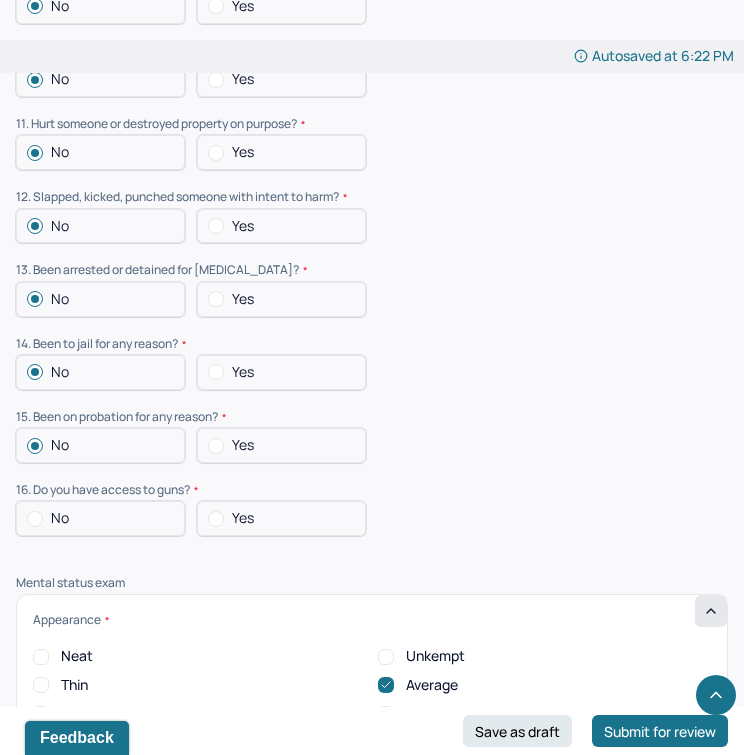click on "No" at bounding box center [100, 518] 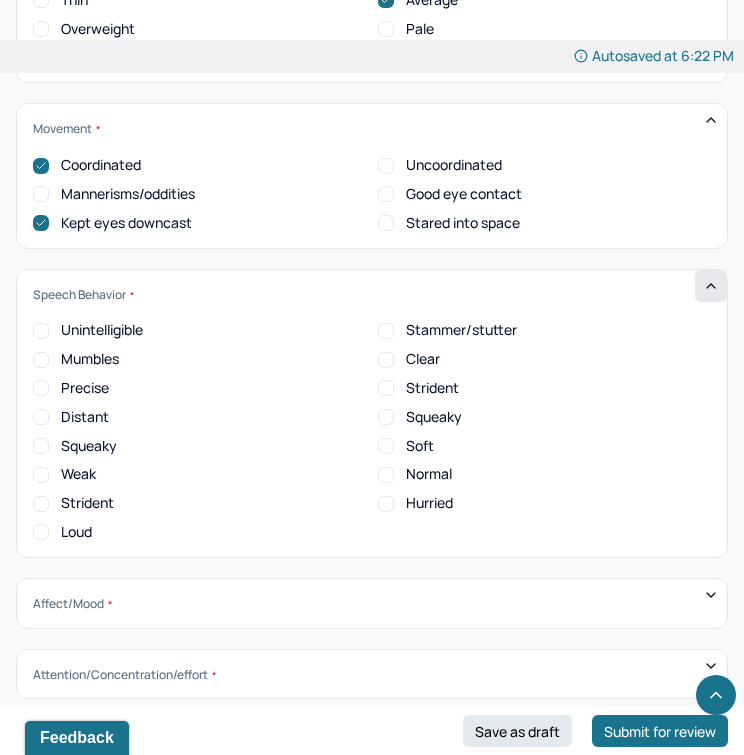 scroll, scrollTop: 7480, scrollLeft: 0, axis: vertical 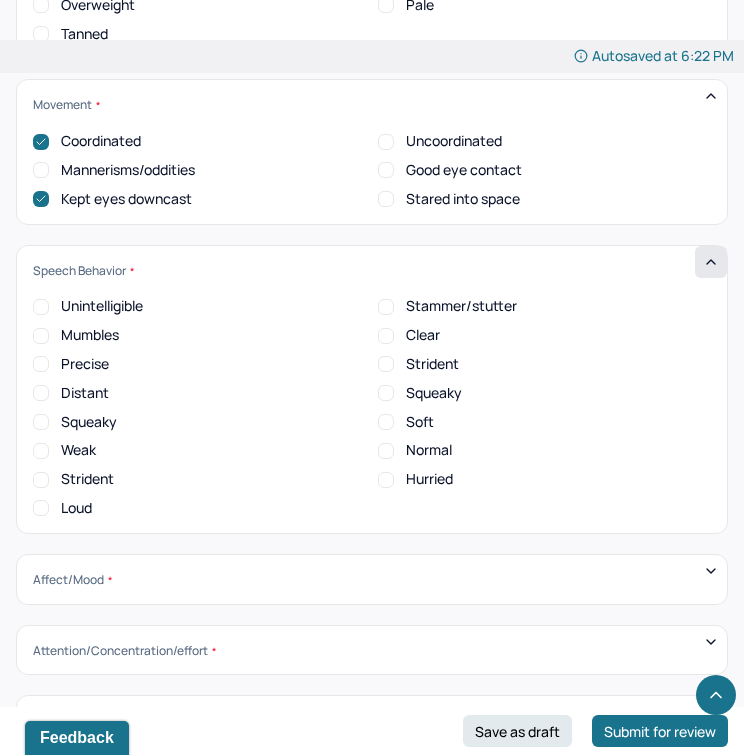 click on "Clear" at bounding box center [423, 335] 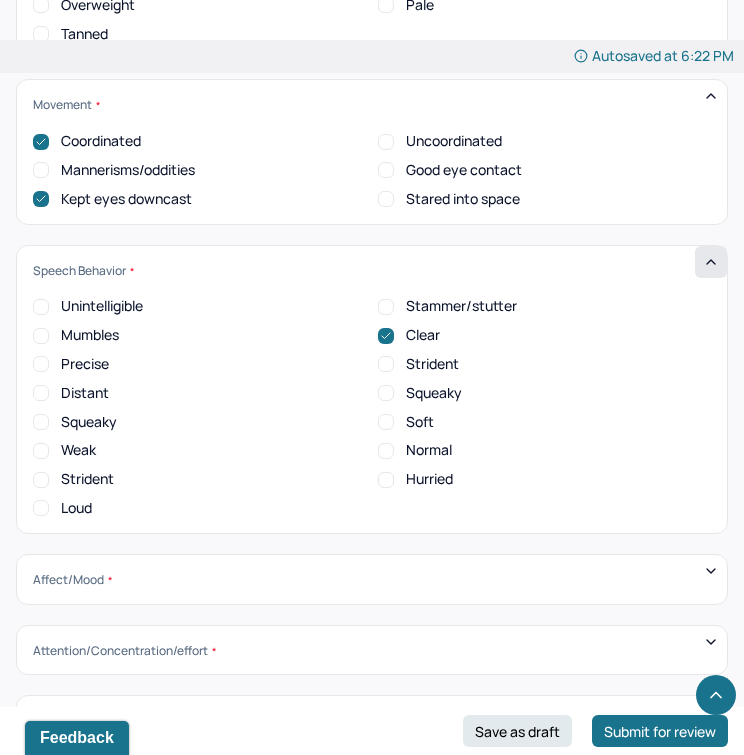 click on "Normal" at bounding box center (429, 450) 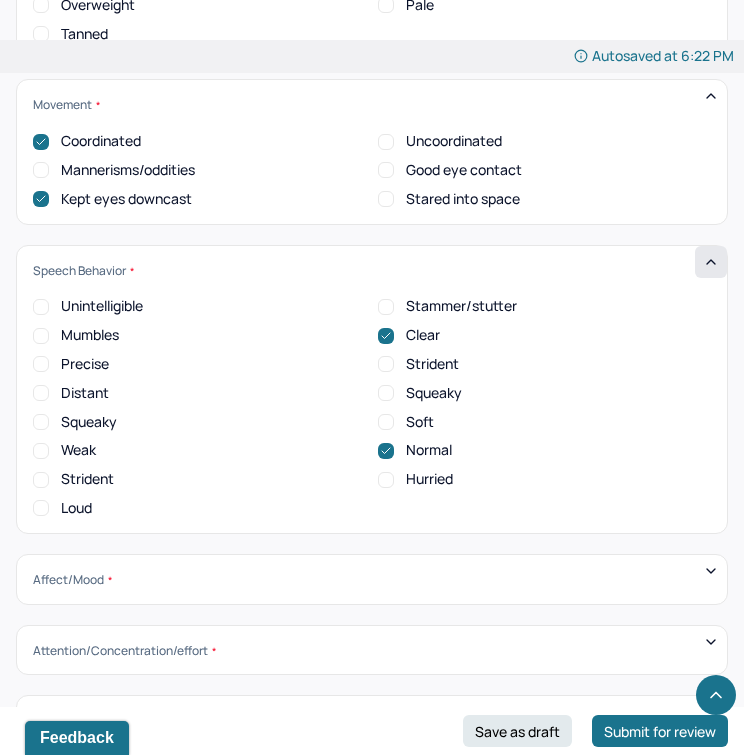 click on "Hurried" at bounding box center (429, 479) 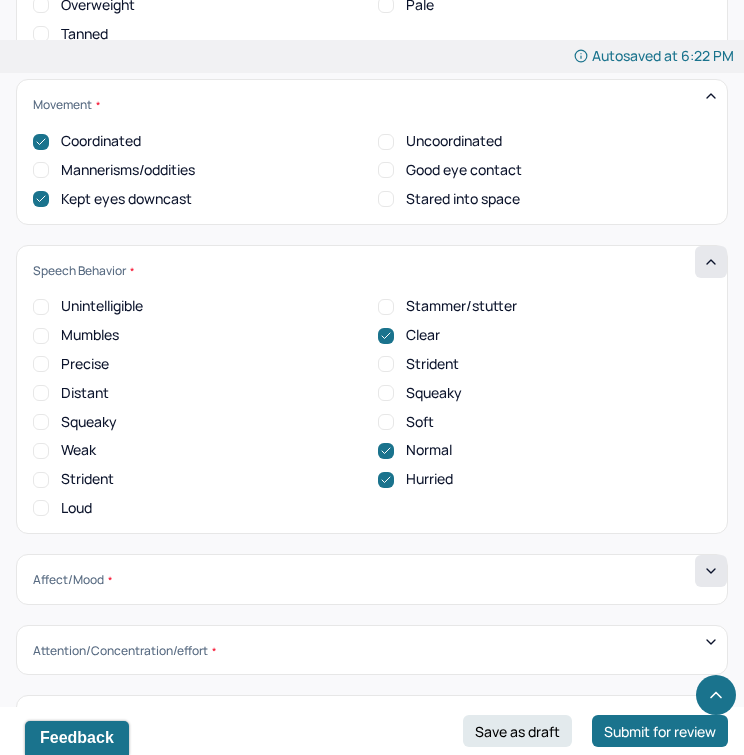 click 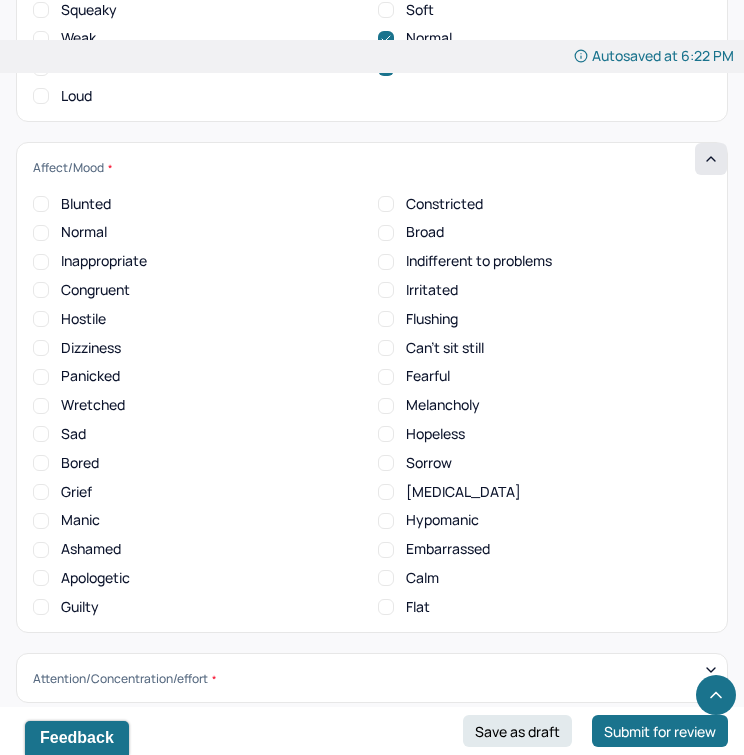 scroll, scrollTop: 7904, scrollLeft: 0, axis: vertical 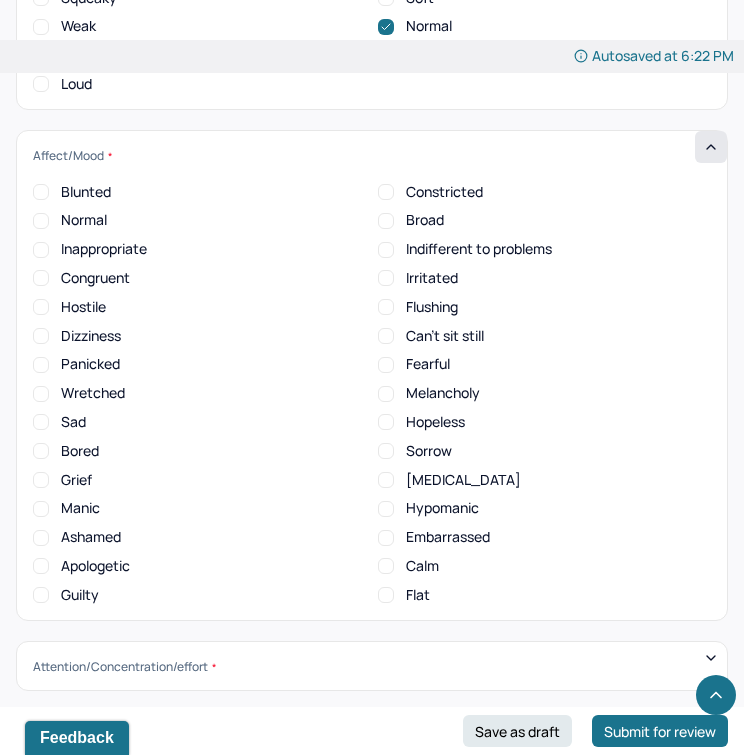 click on "Congruent" at bounding box center [95, 278] 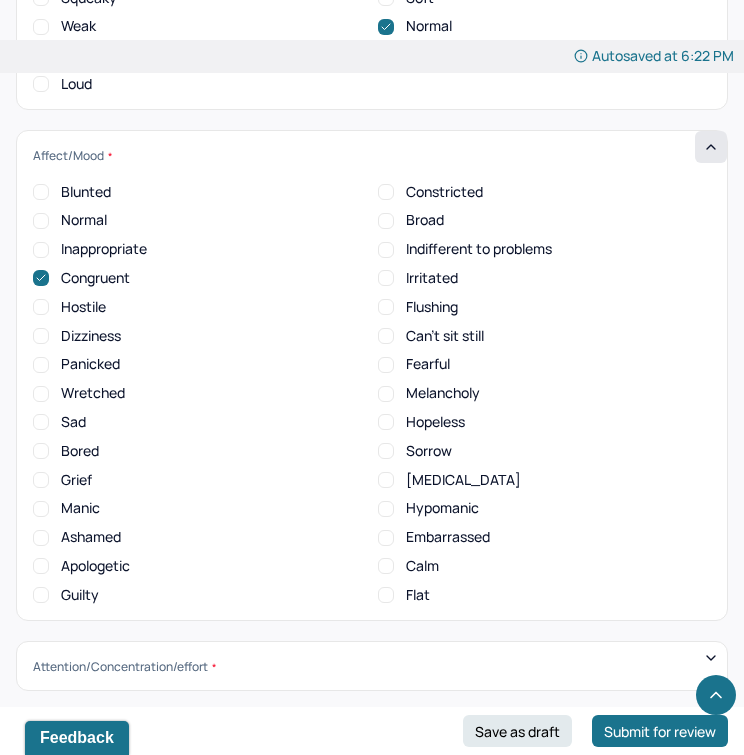 click on "Normal" at bounding box center (84, 220) 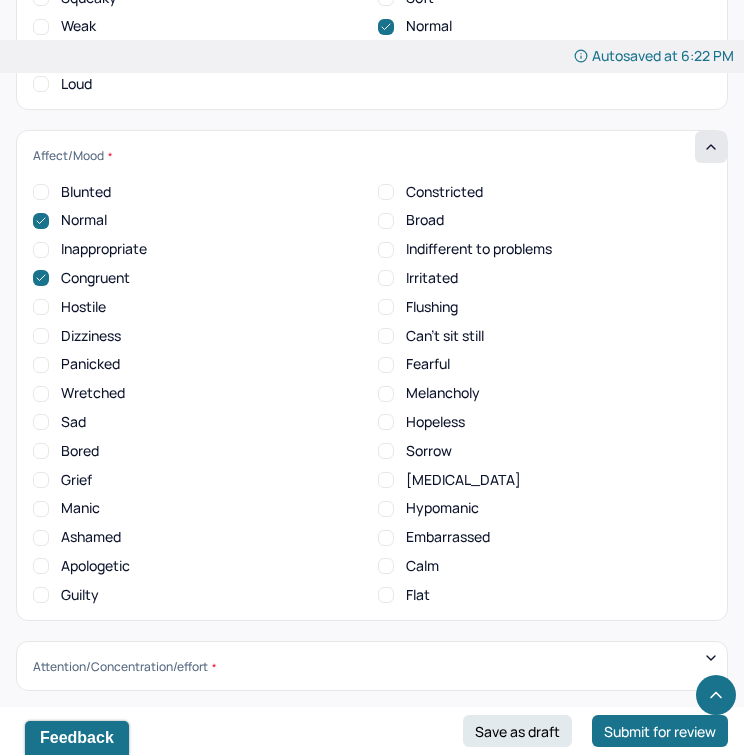 click on "Flight of ideas" at bounding box center (463, 480) 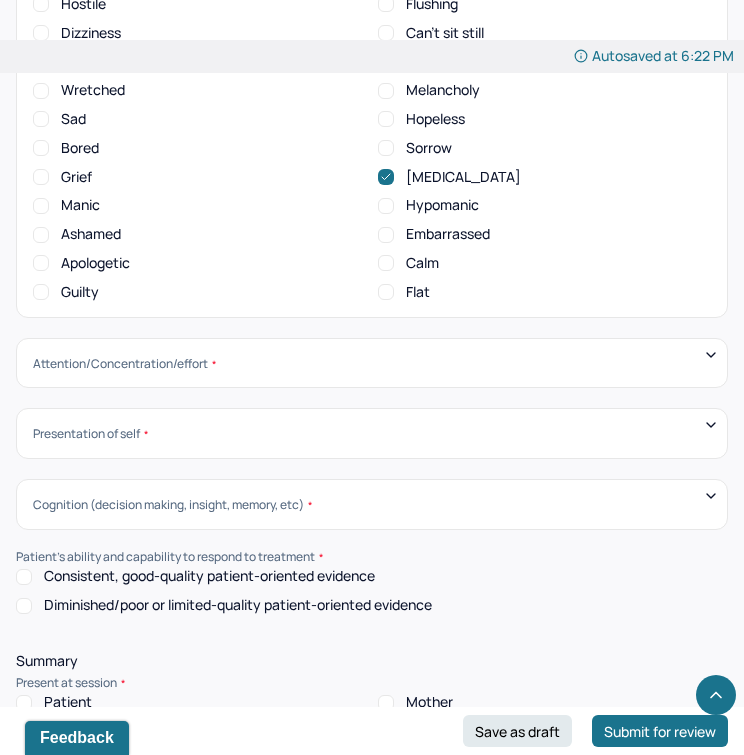 scroll, scrollTop: 8231, scrollLeft: 0, axis: vertical 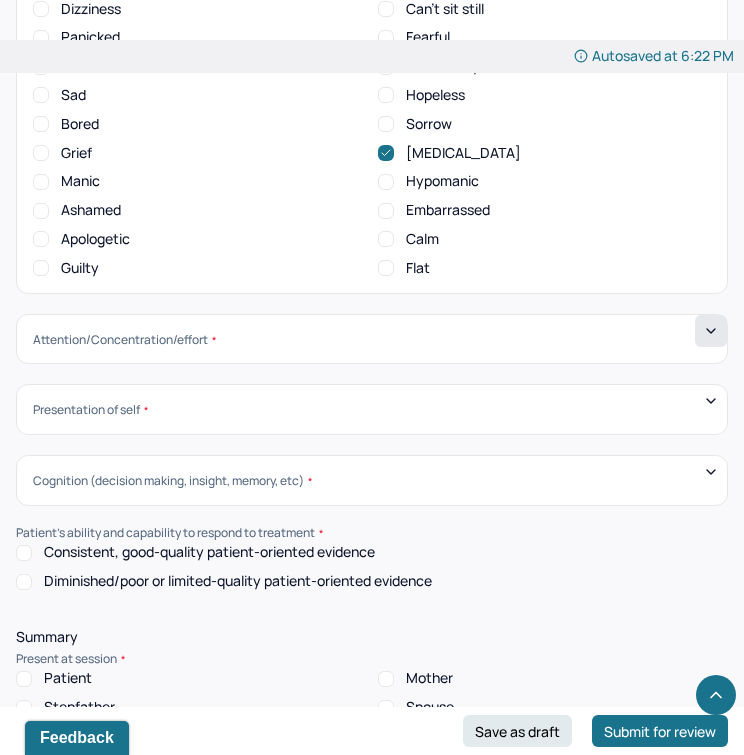 click 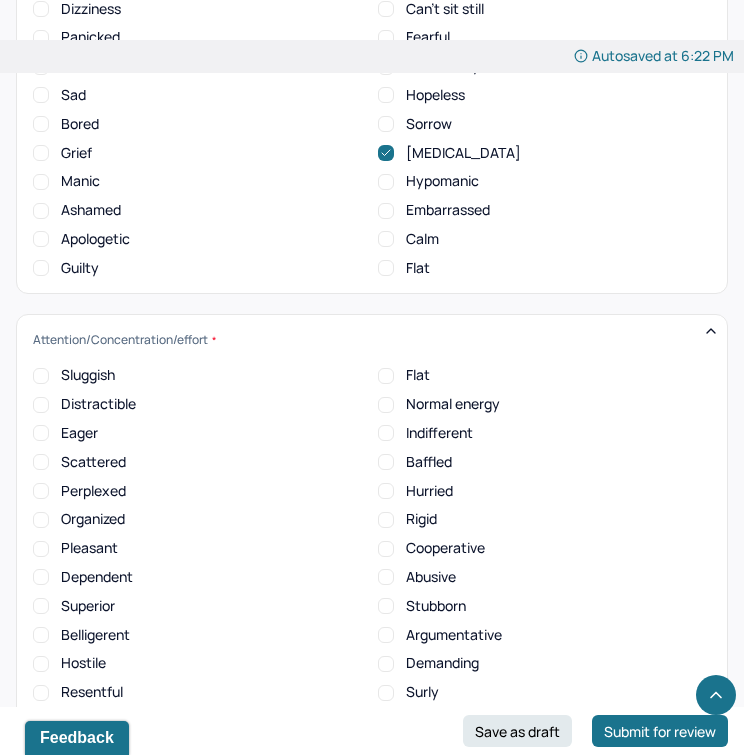 click on "Pleasant" at bounding box center [89, 548] 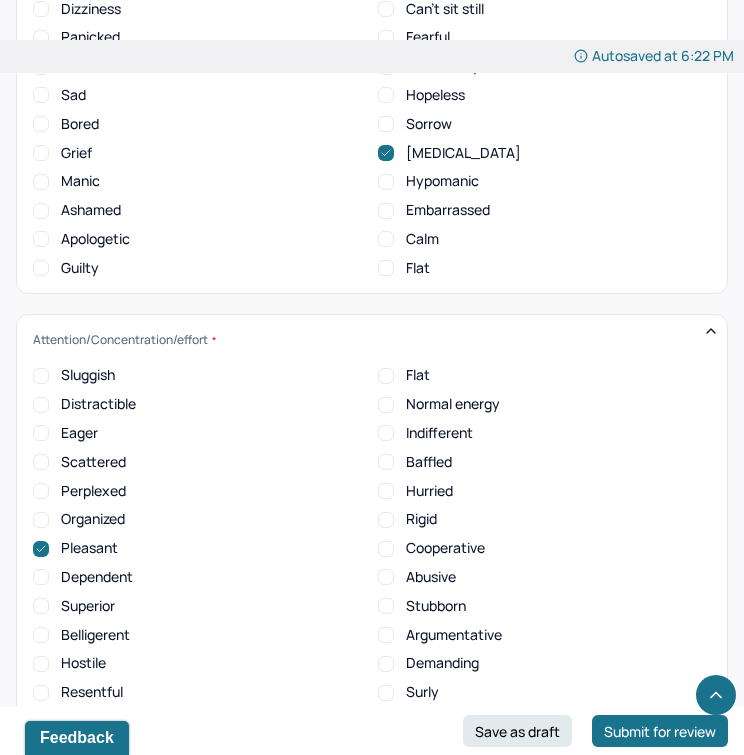click on "Organized" at bounding box center [93, 519] 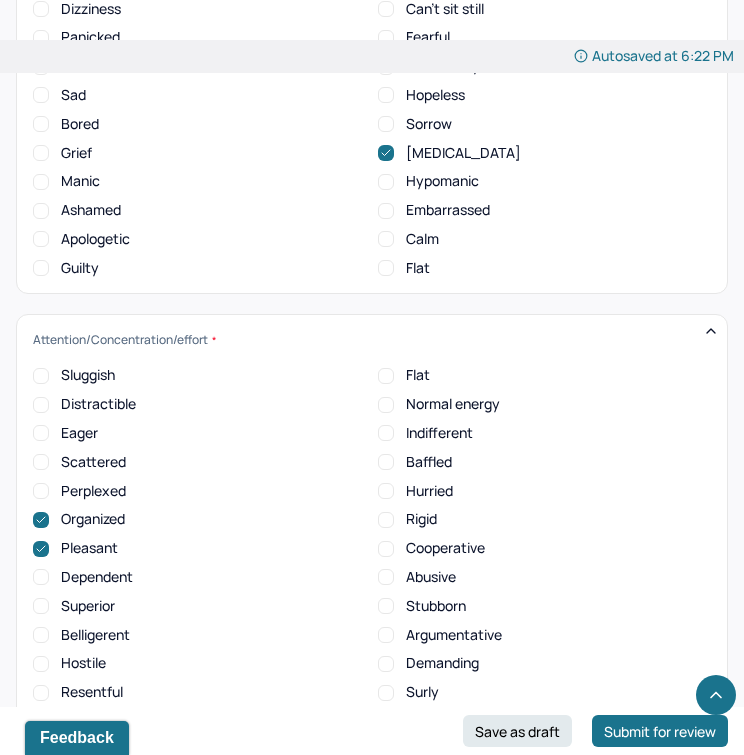click on "Cooperative" at bounding box center (445, 548) 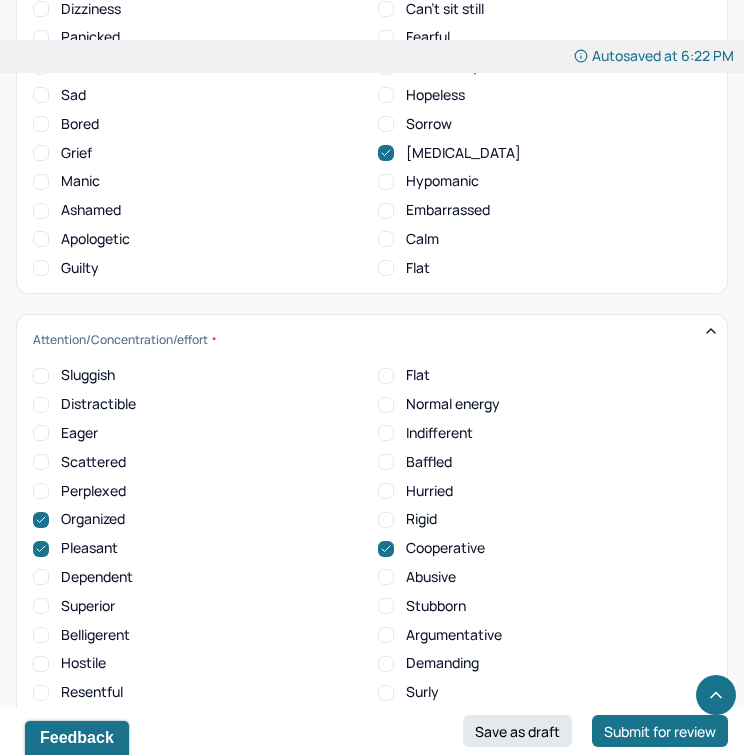 scroll, scrollTop: 0, scrollLeft: 0, axis: both 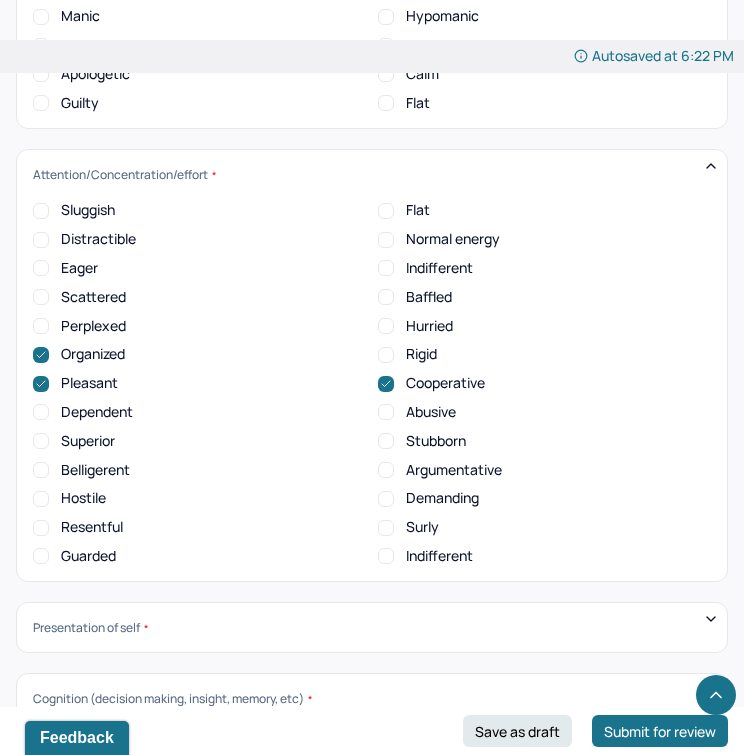 click on "Eager" at bounding box center [79, 268] 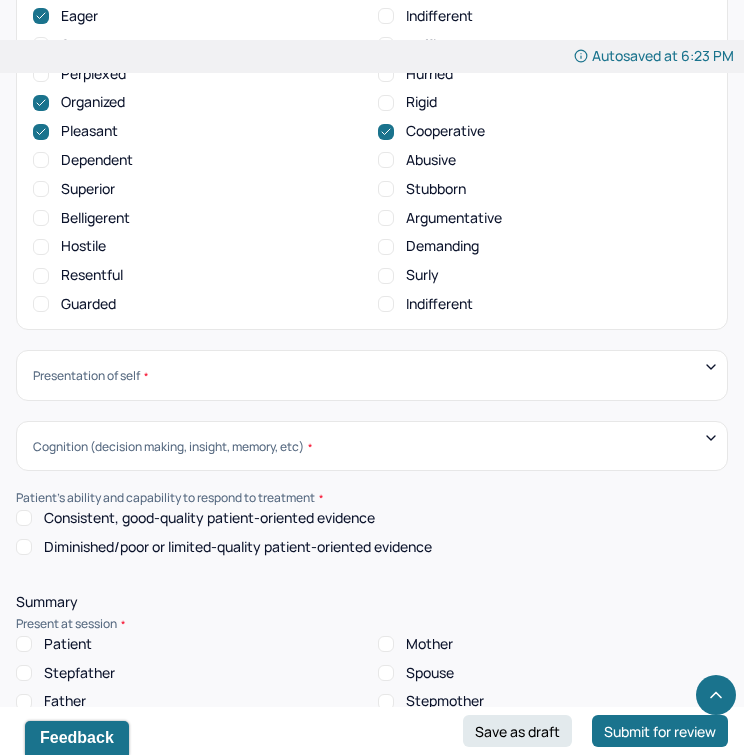 scroll, scrollTop: 8798, scrollLeft: 0, axis: vertical 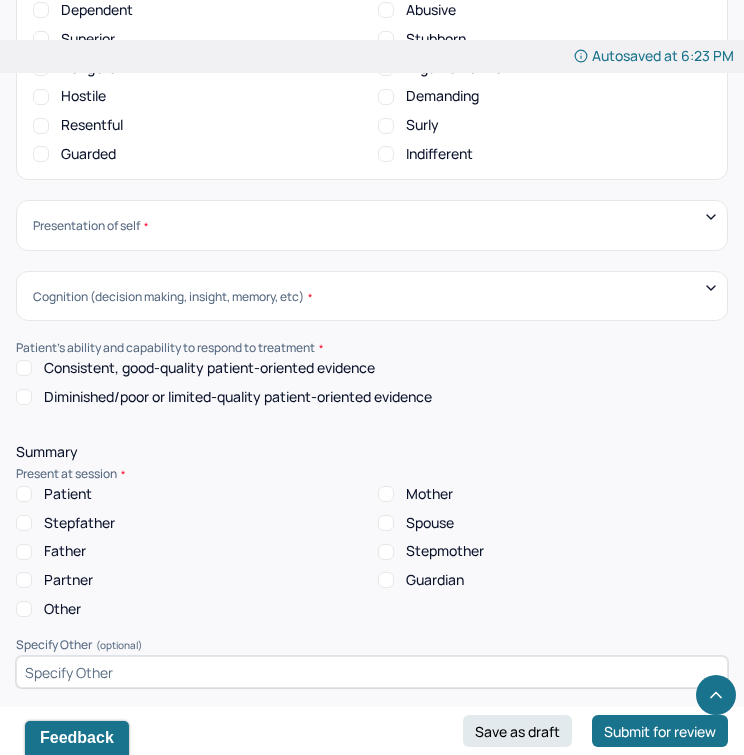 click on "Consistent, good-quality patient-oriented evidence" at bounding box center (209, 368) 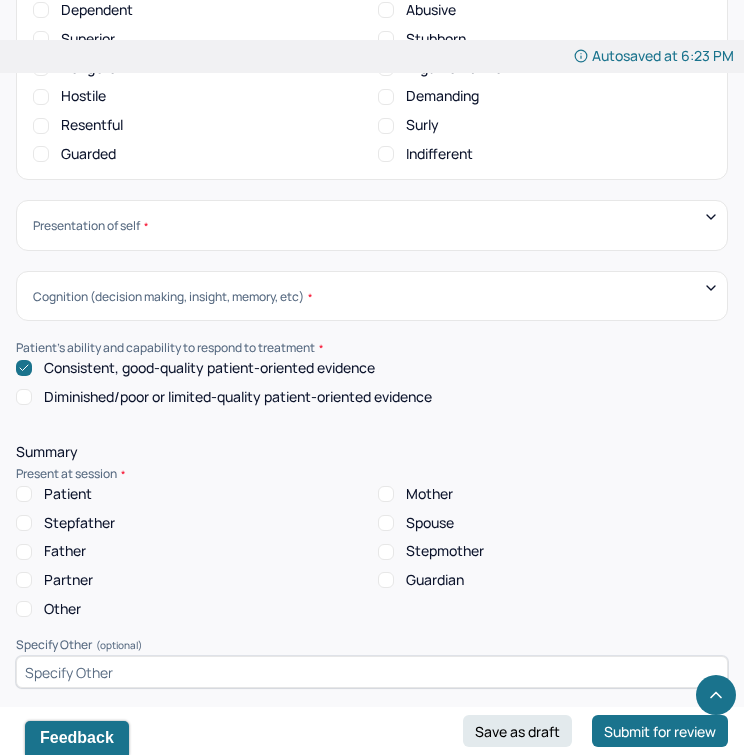 click on "Presentation of self Withdrawn Threatened Vulnerable Shy Friendly Confident Grandiose Humble Self-doubting Hopeful Pessimistic Overindulgent Warm hearted Distant Harsh" at bounding box center (372, 225) 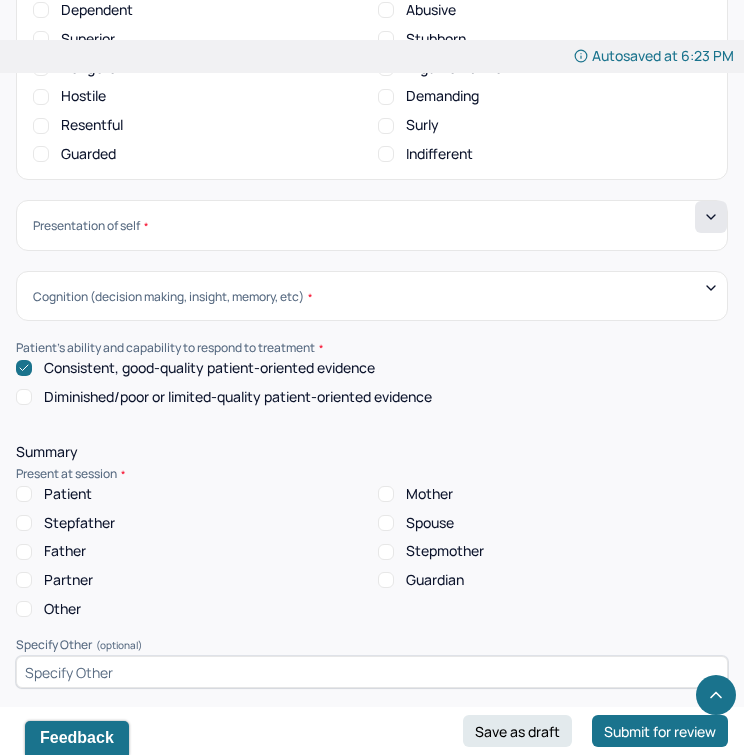 click at bounding box center [711, 217] 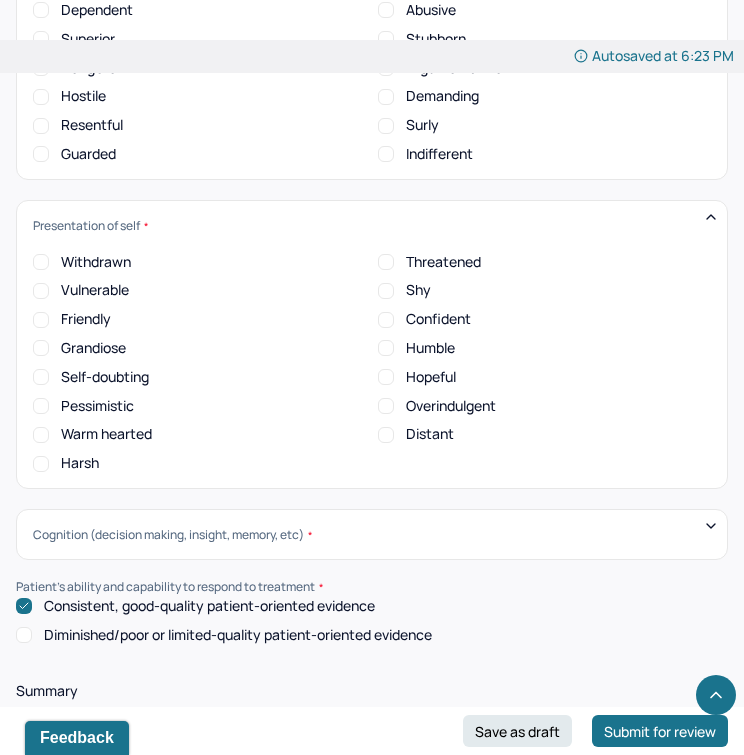 click on "Friendly" at bounding box center (86, 319) 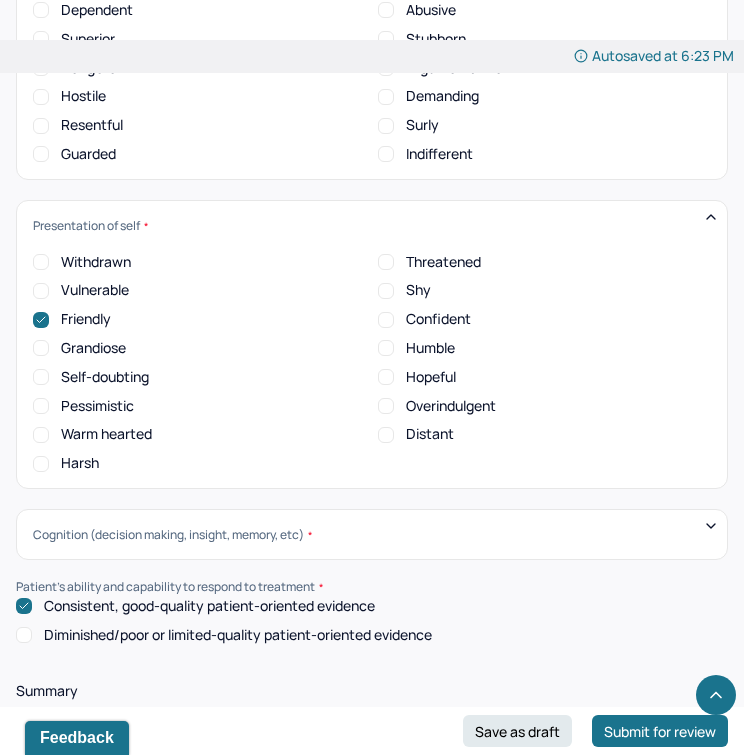 click on "Cognition (decision making, insight, memory, etc)" at bounding box center (372, 534) 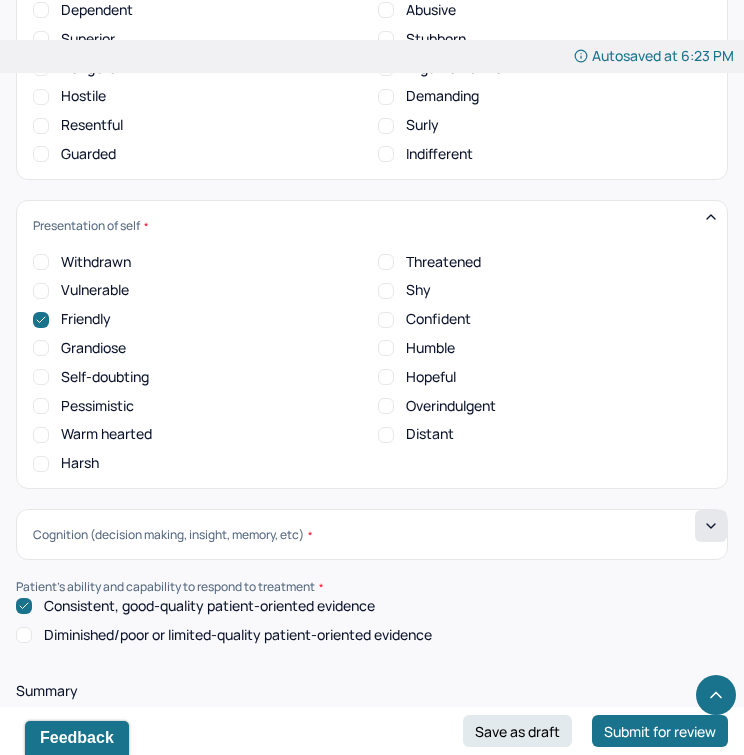 click 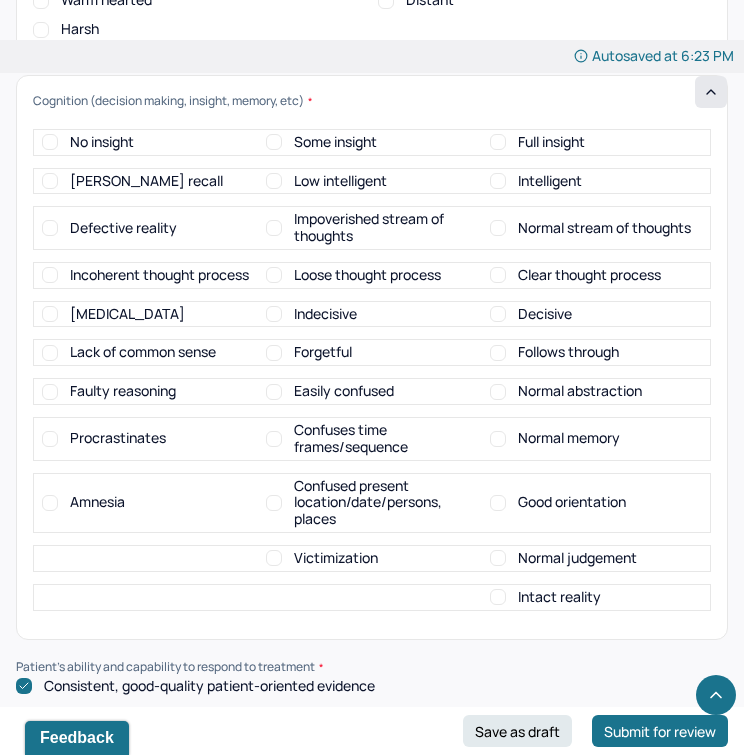 scroll, scrollTop: 9220, scrollLeft: 0, axis: vertical 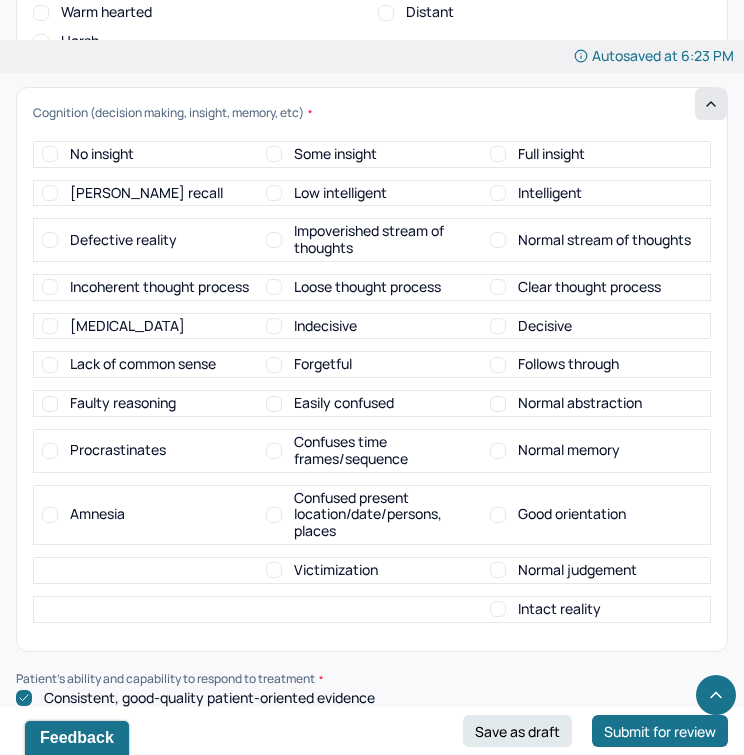 click on "Flight of ideas" at bounding box center (148, 326) 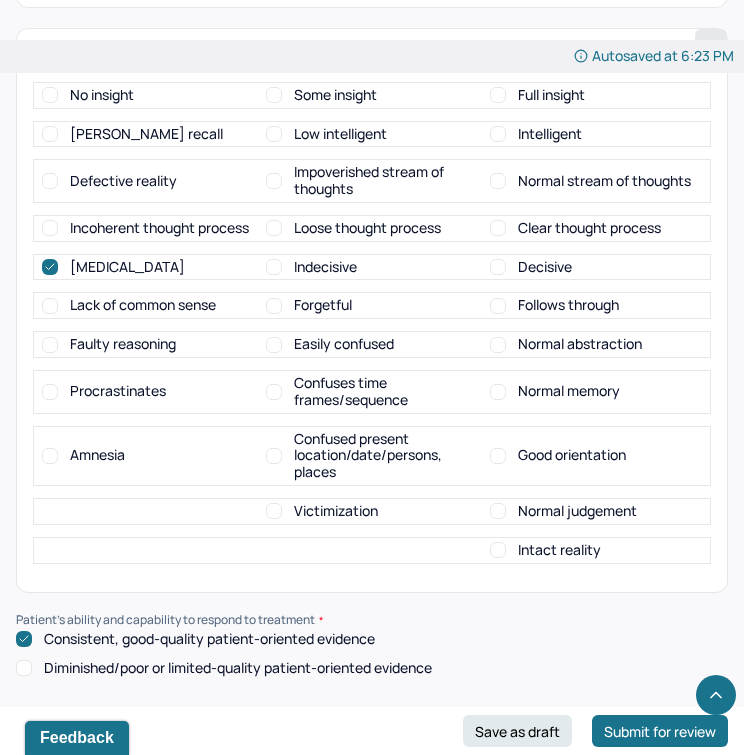 scroll, scrollTop: 9146, scrollLeft: 0, axis: vertical 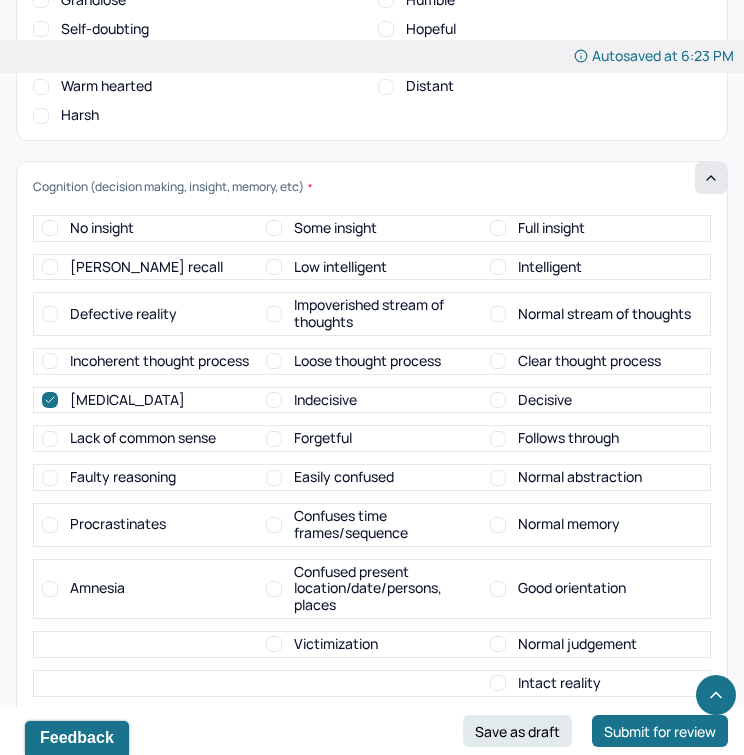 click on "Good orientation" at bounding box center (572, 588) 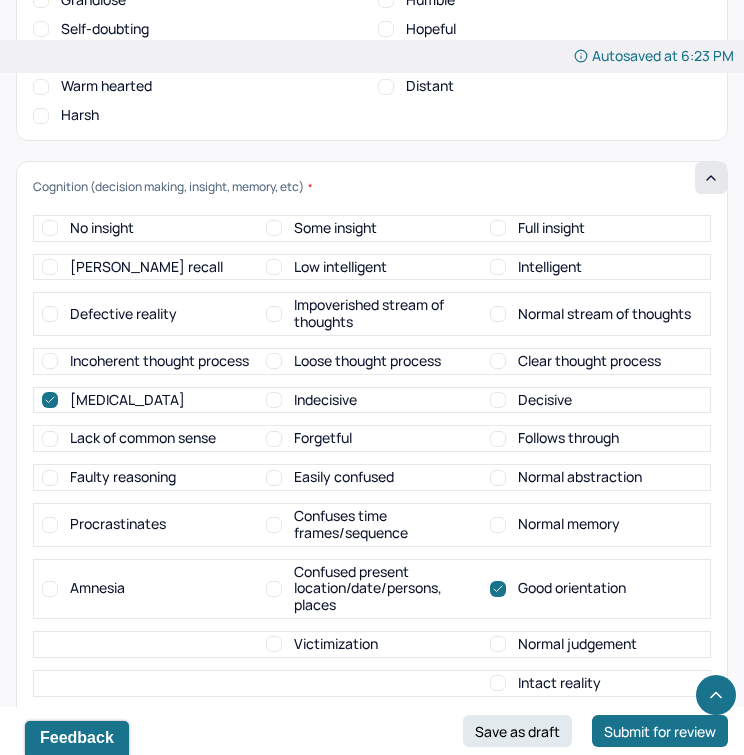 click on "Normal abstraction" at bounding box center (580, 477) 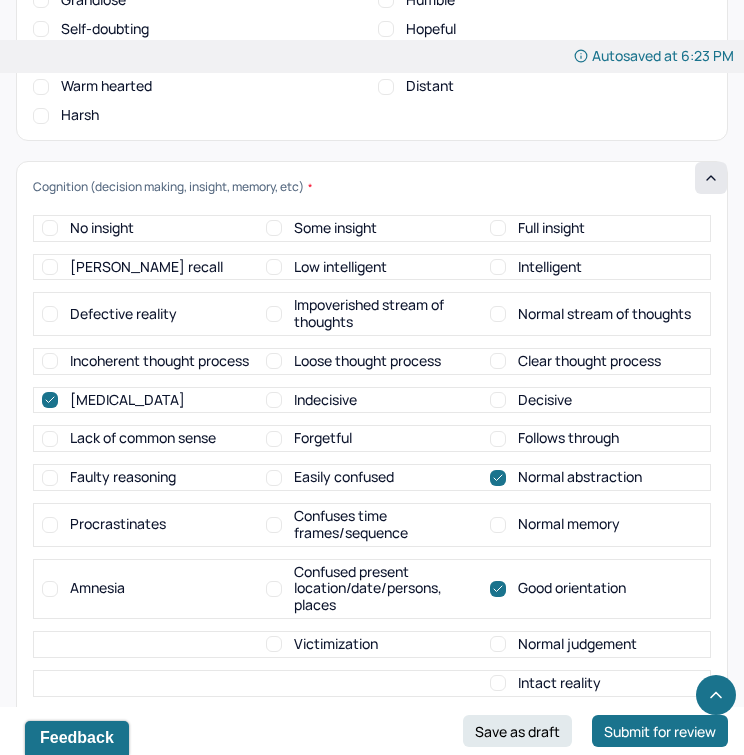 click on "Normal memory" at bounding box center (569, 524) 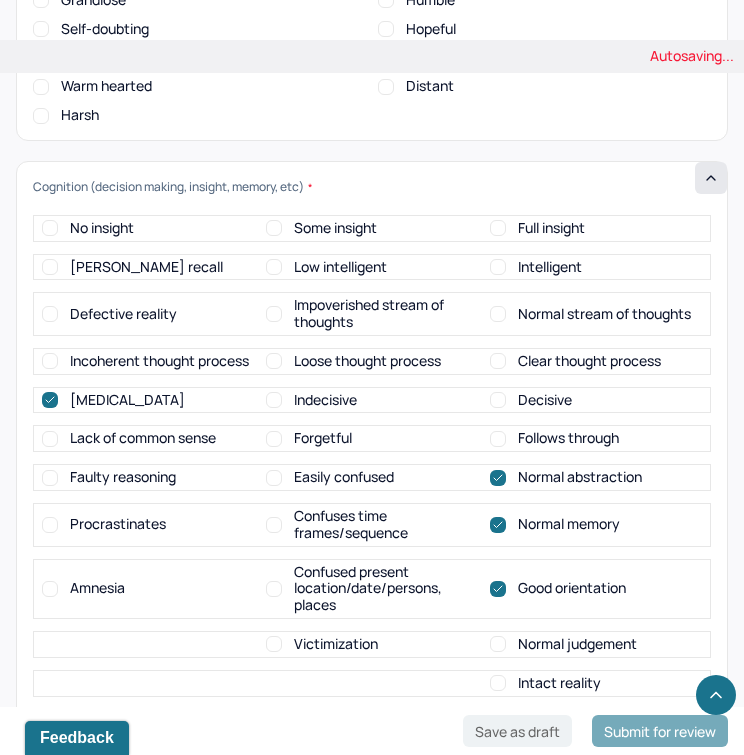 click on "Normal judgement" at bounding box center [577, 644] 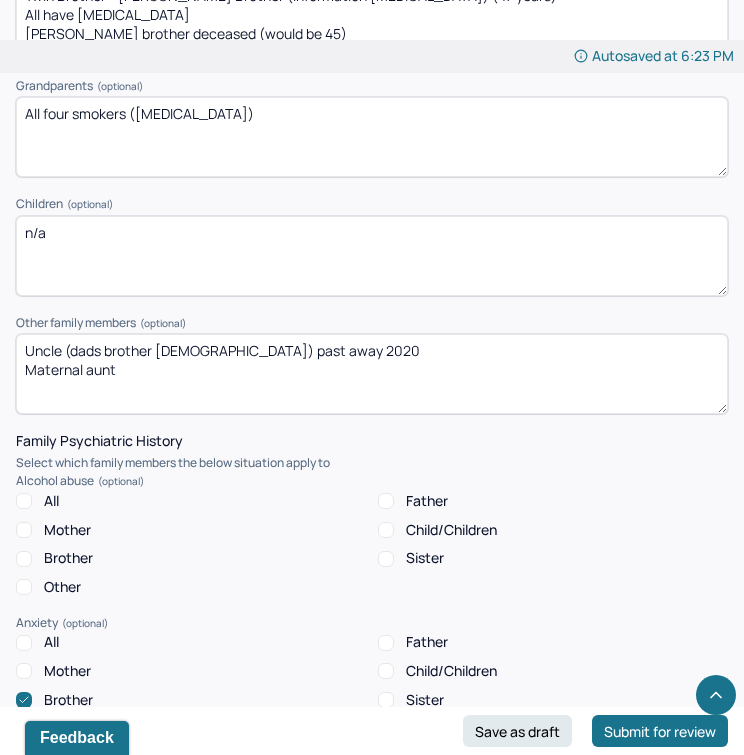 scroll, scrollTop: 3458, scrollLeft: 0, axis: vertical 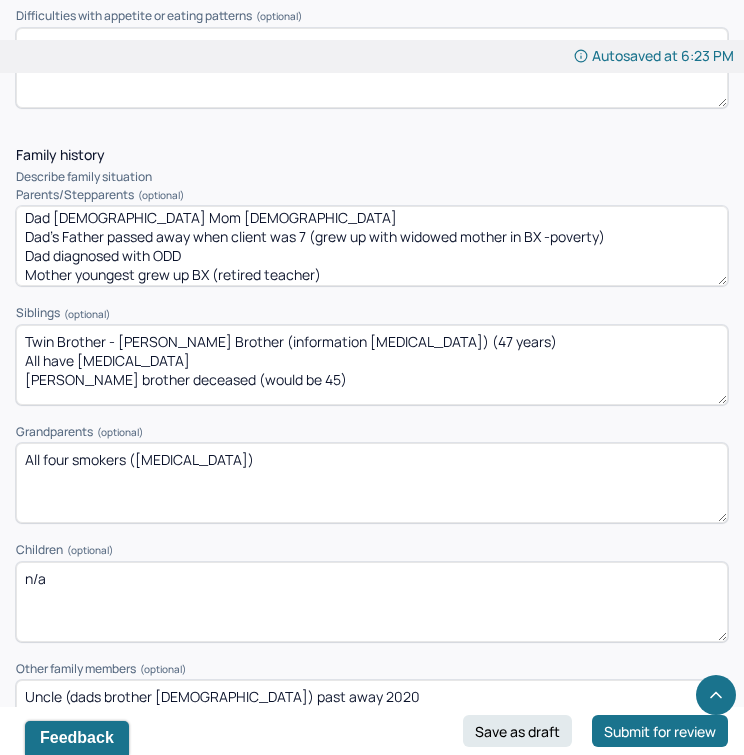 click on "Twin Brother - Andrew
Matthew Older Brother (information processing disorder) (47 years)
All have ADHD
Peter brother deceased (would be 45)" at bounding box center (372, 365) 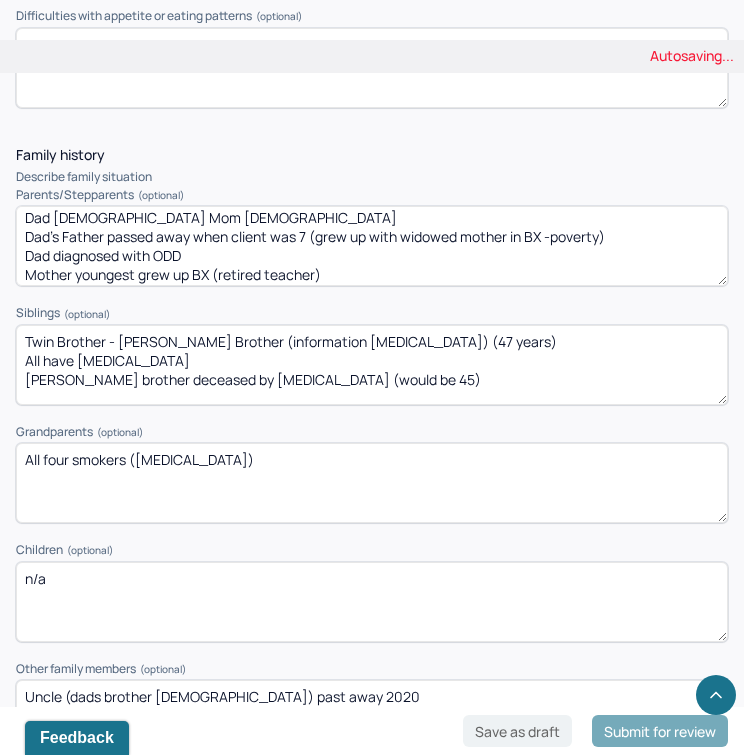 type on "Twin Brother - Andrew
Matthew Older Brother (information processing disorder) (47 years)
All have ADHD
Peter brother deceased by drowning (would be 45)" 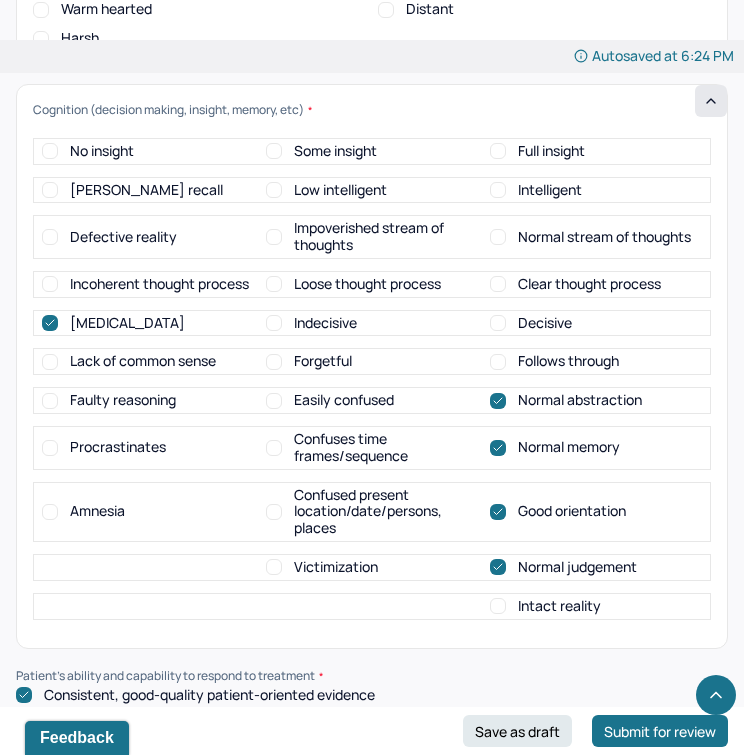 scroll, scrollTop: 9276, scrollLeft: 0, axis: vertical 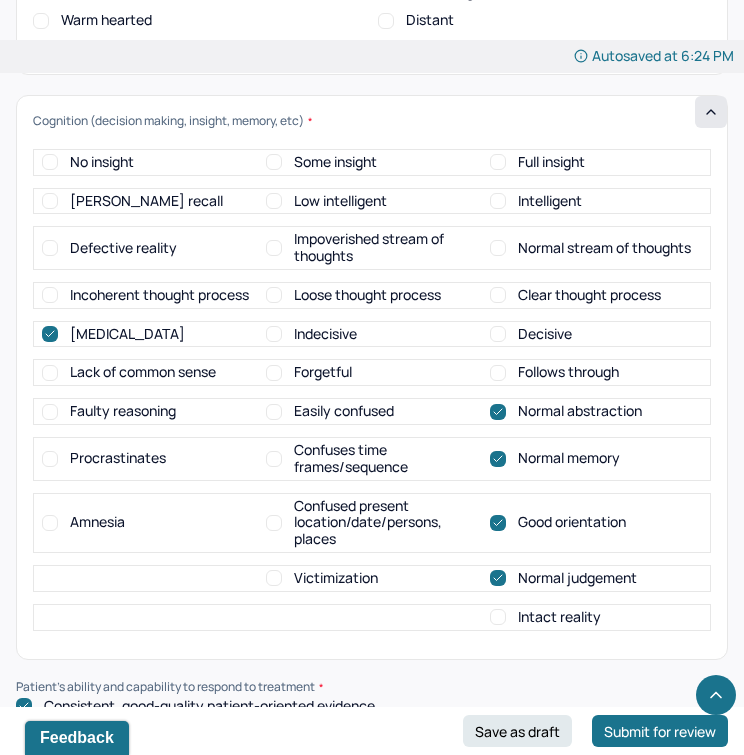 click on "Full insight" at bounding box center [551, 162] 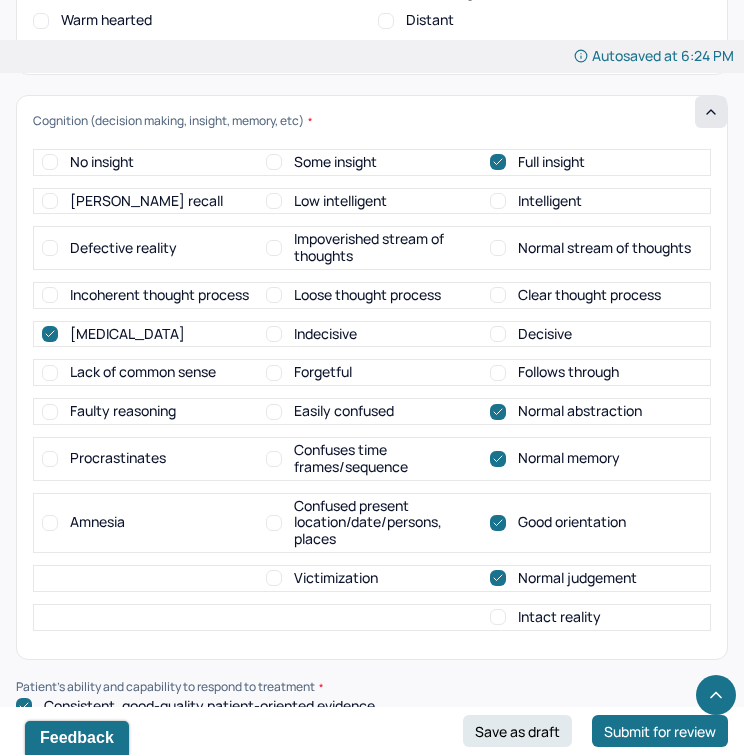 click on "Normal stream of thoughts" at bounding box center [590, 248] 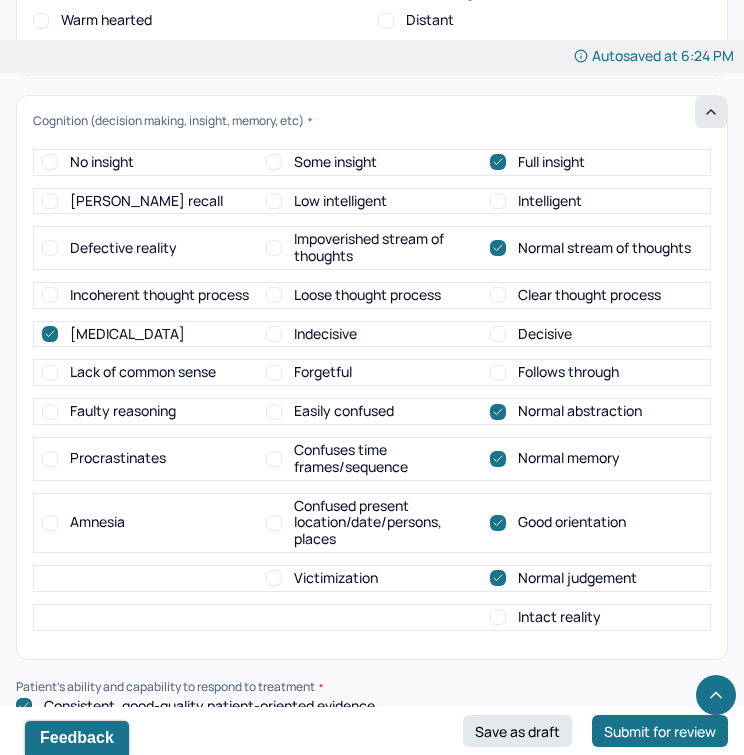 click on "Clear thought process" at bounding box center [589, 295] 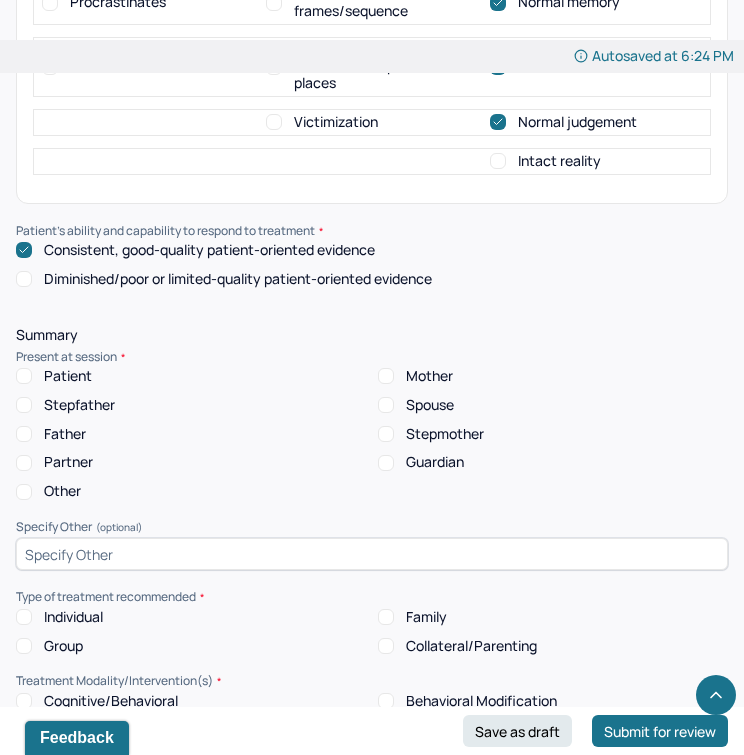 scroll, scrollTop: 9708, scrollLeft: 0, axis: vertical 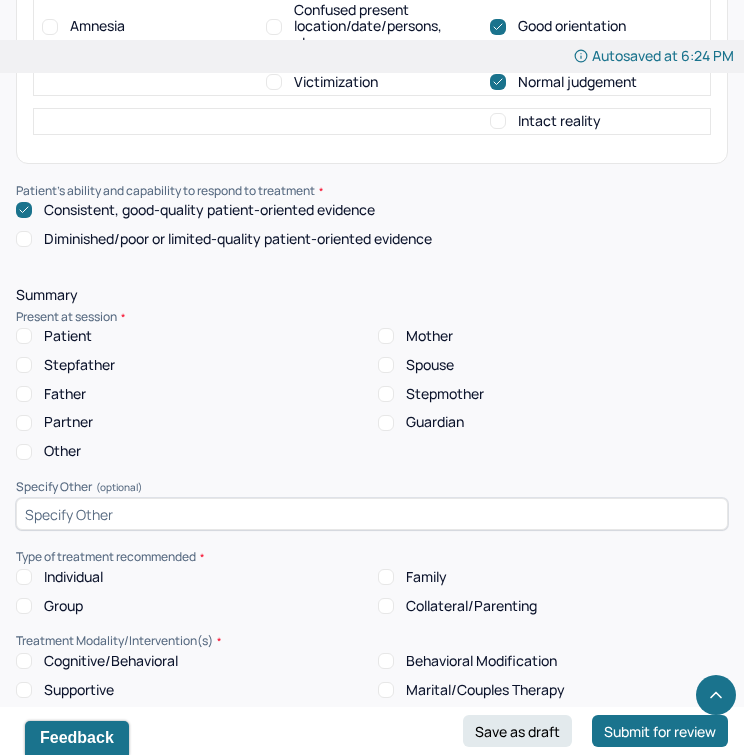 click on "Patient" at bounding box center [68, 336] 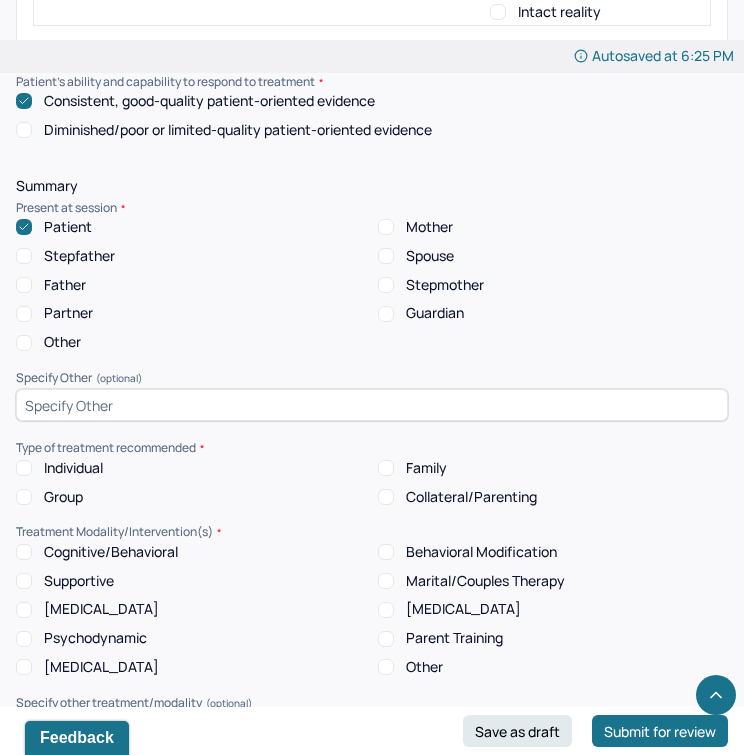 scroll, scrollTop: 9884, scrollLeft: 0, axis: vertical 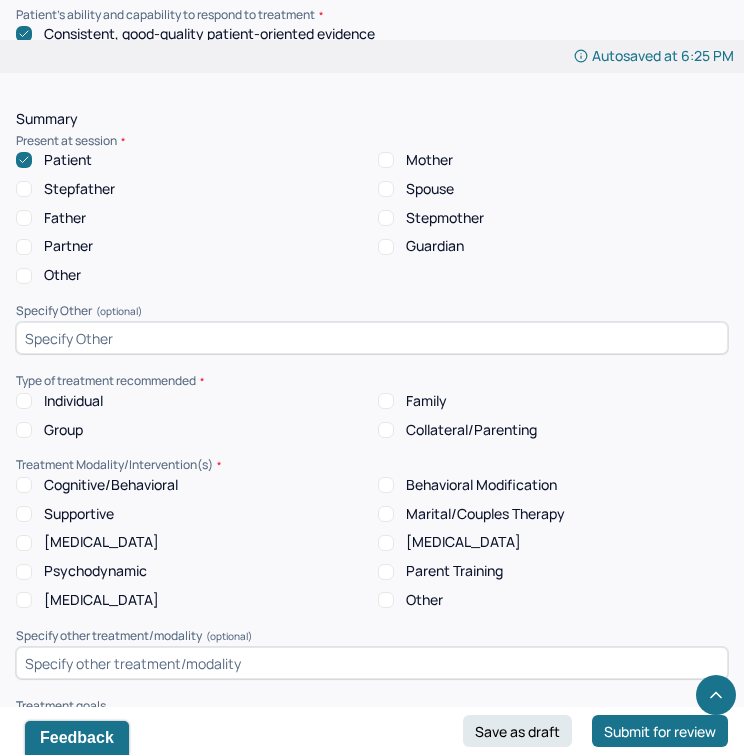 click on "Individual" at bounding box center [73, 401] 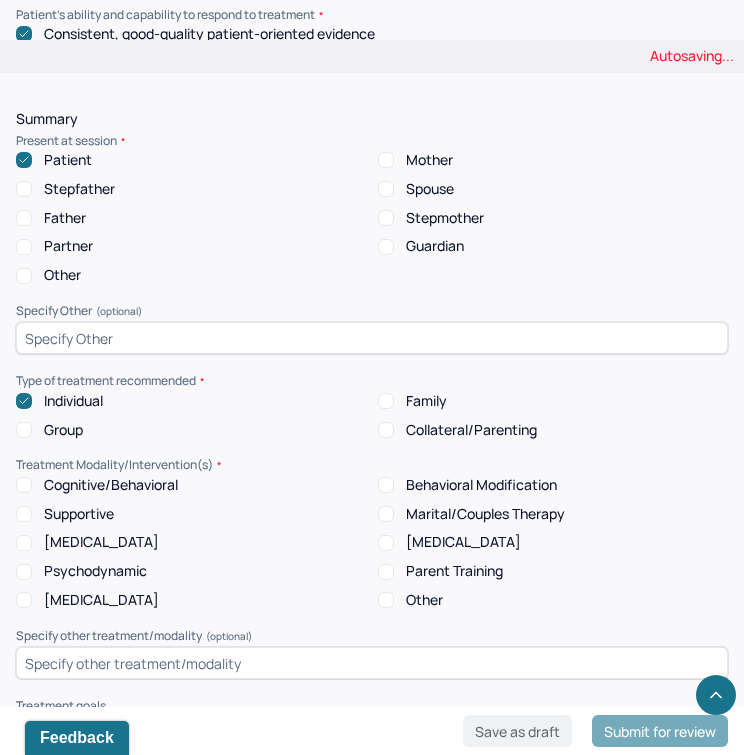 click on "Cognitive/Behavioral" at bounding box center [111, 485] 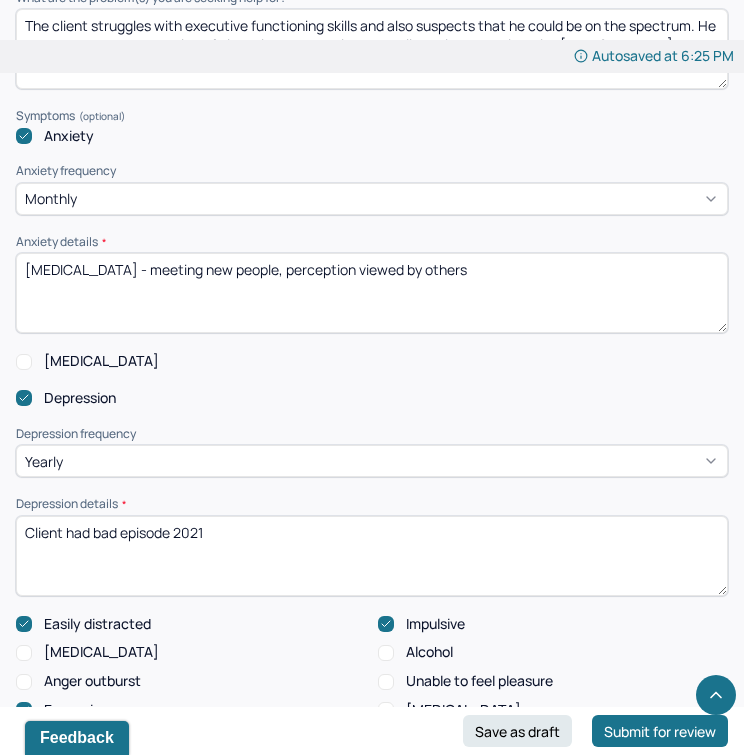scroll, scrollTop: 2173, scrollLeft: 0, axis: vertical 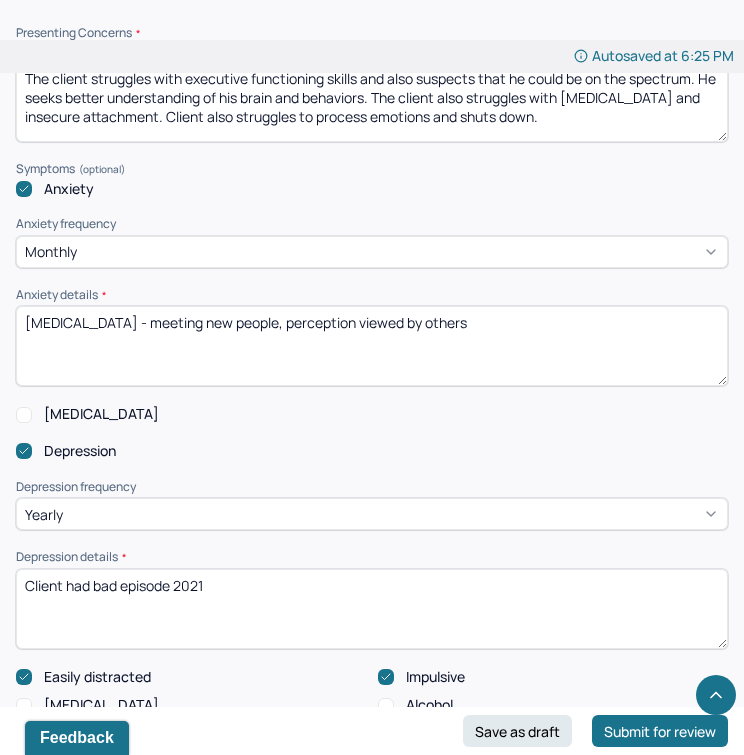 click on "Client had bad episode 2021" at bounding box center [372, 609] 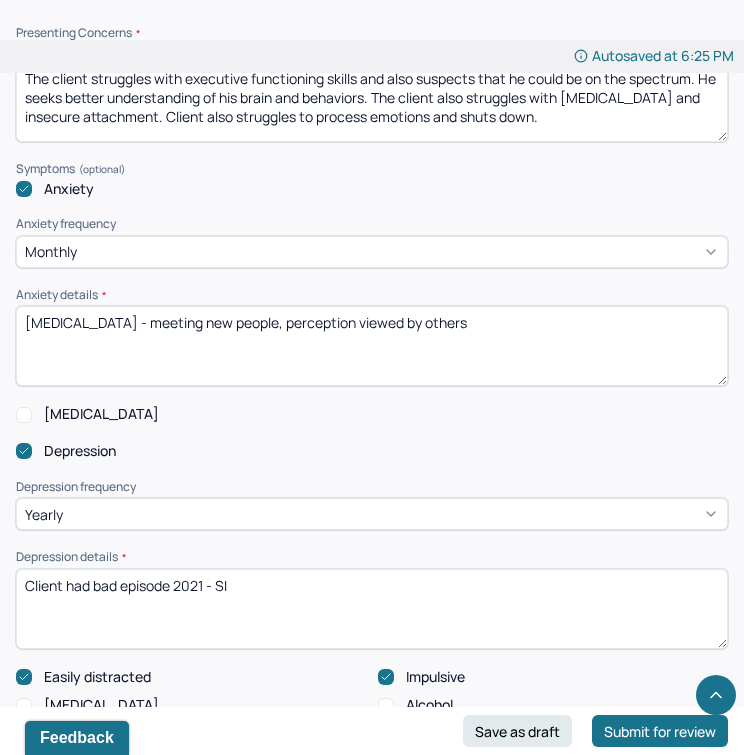 click on "Client had bad episode 2021 - SI" at bounding box center [372, 609] 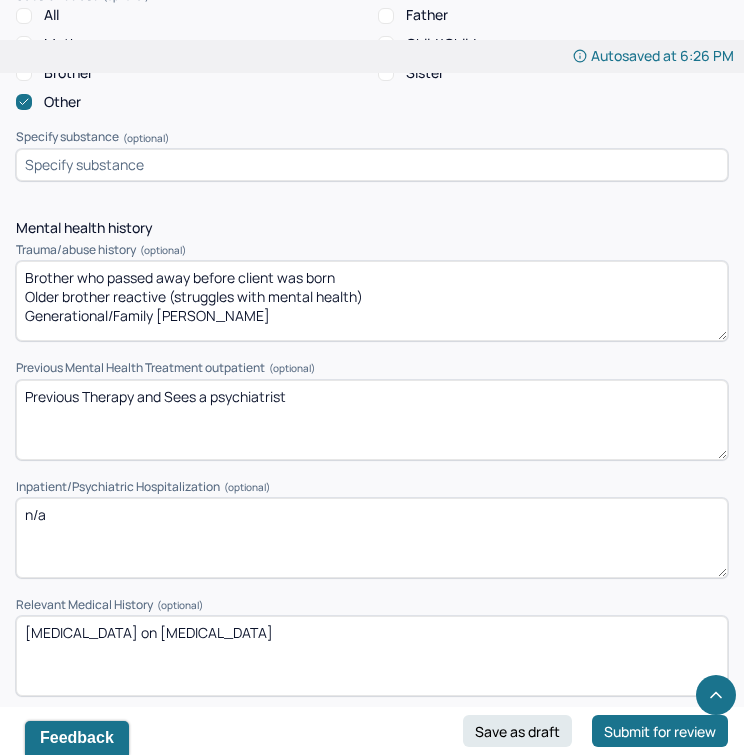 scroll, scrollTop: 5258, scrollLeft: 0, axis: vertical 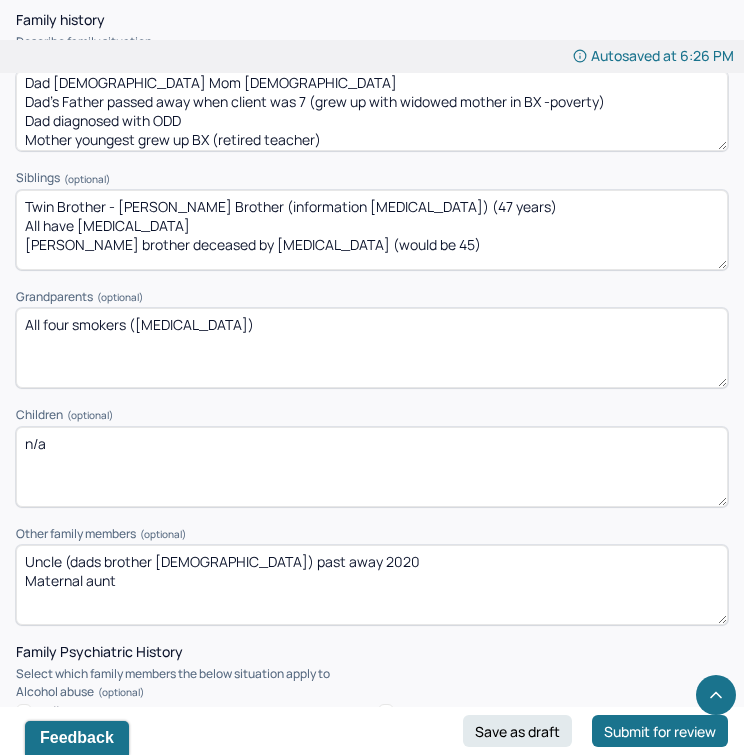 type on "Client had bad episode 2021 - SI started antidepressants" 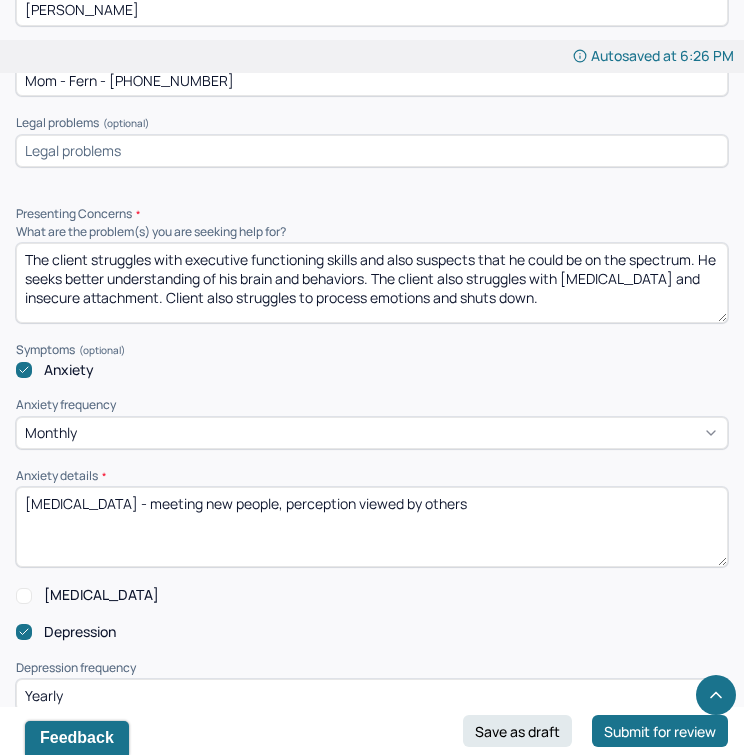 scroll, scrollTop: 1992, scrollLeft: 0, axis: vertical 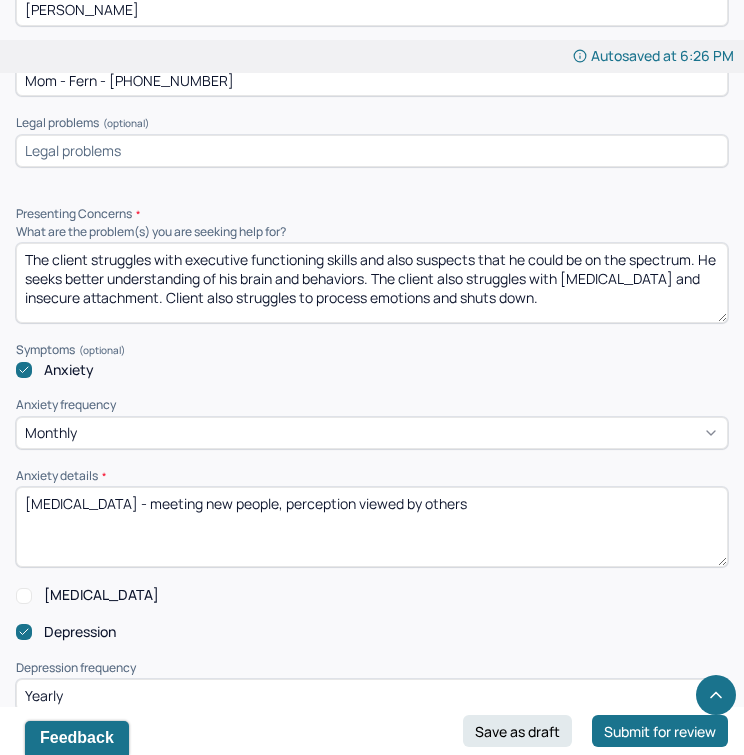 click on "Situational anxiety - meeting new people, perception viewed by others" at bounding box center (372, 527) 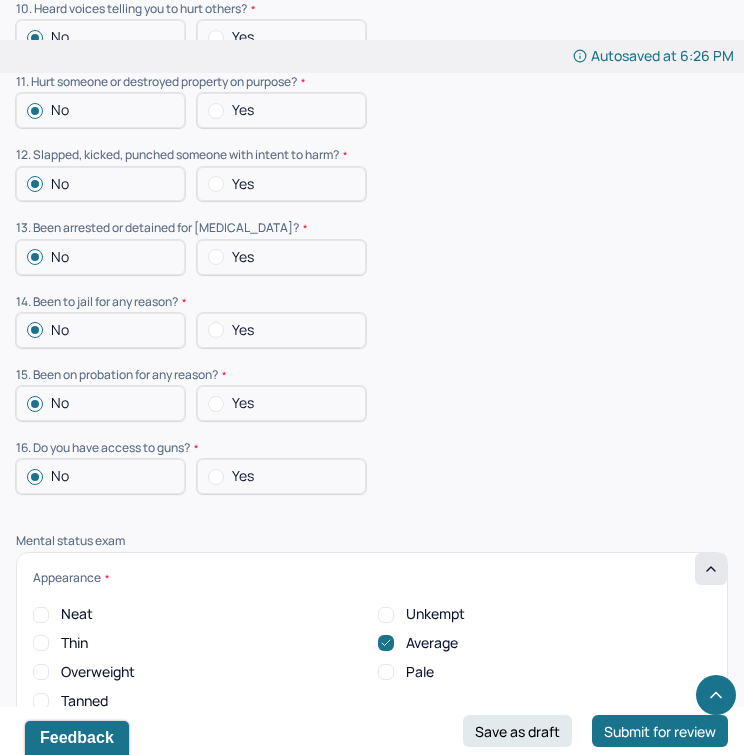 scroll, scrollTop: 6820, scrollLeft: 0, axis: vertical 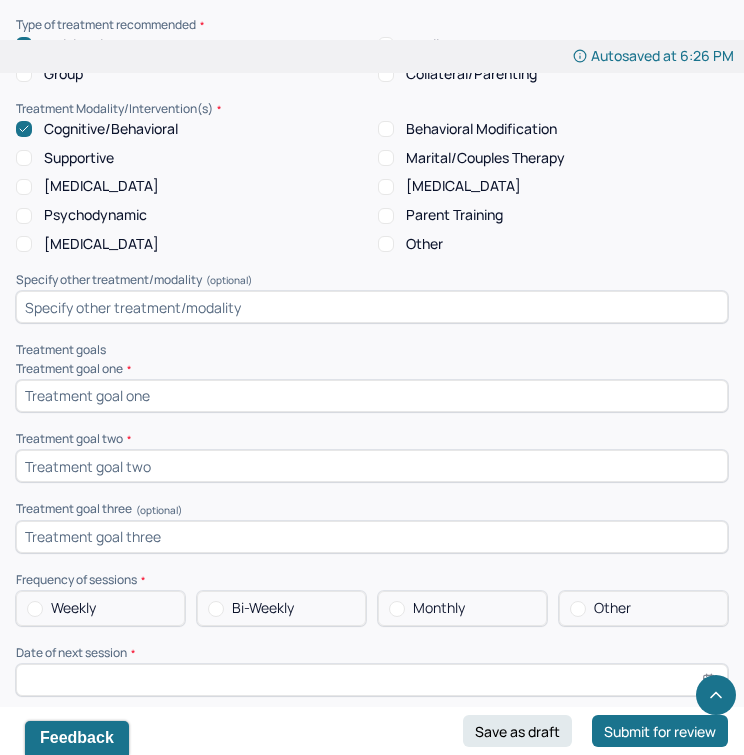 type on "Situational anxiety - meeting new people, perception viewed by others
Fear of unknown
Fear of dying" 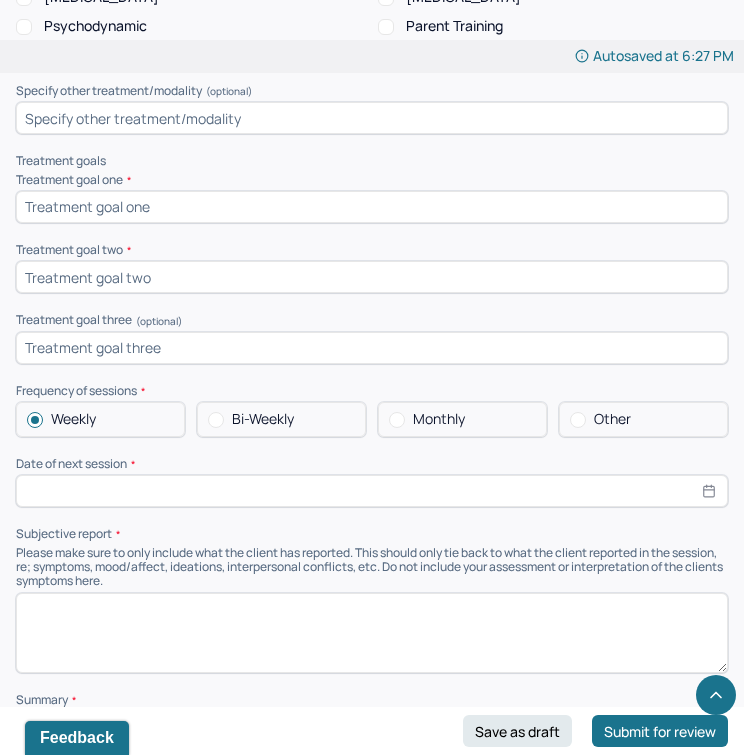 scroll, scrollTop: 10416, scrollLeft: 0, axis: vertical 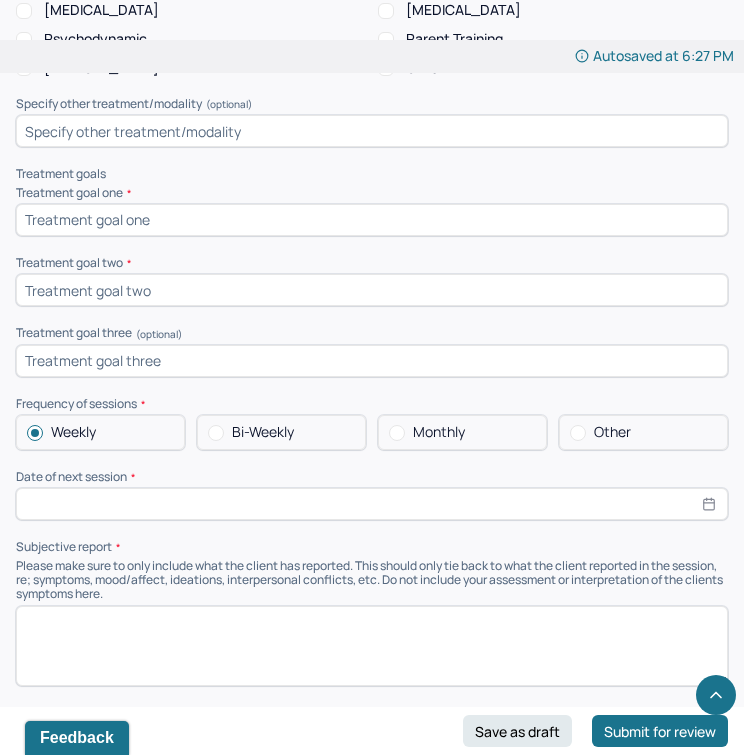 select on "6" 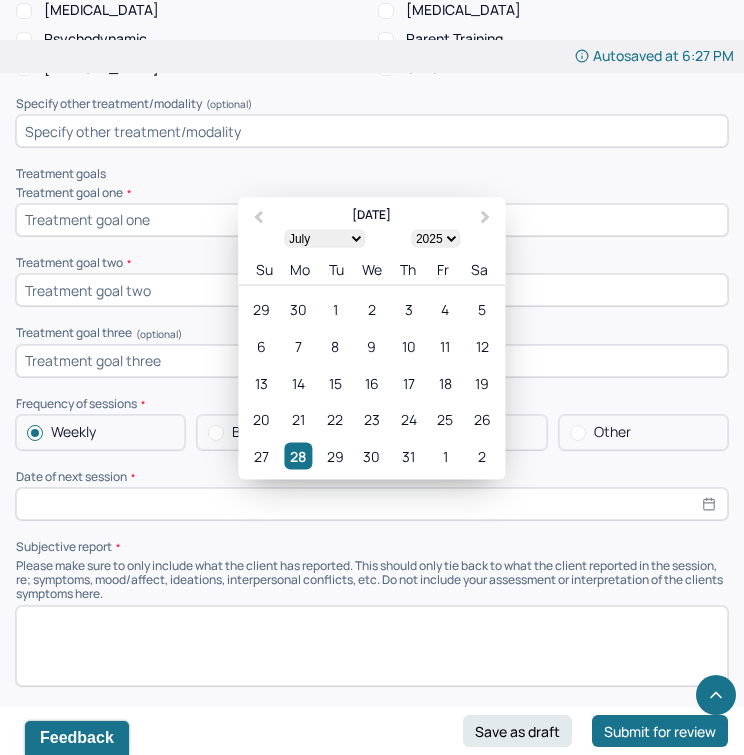 click at bounding box center (372, 504) 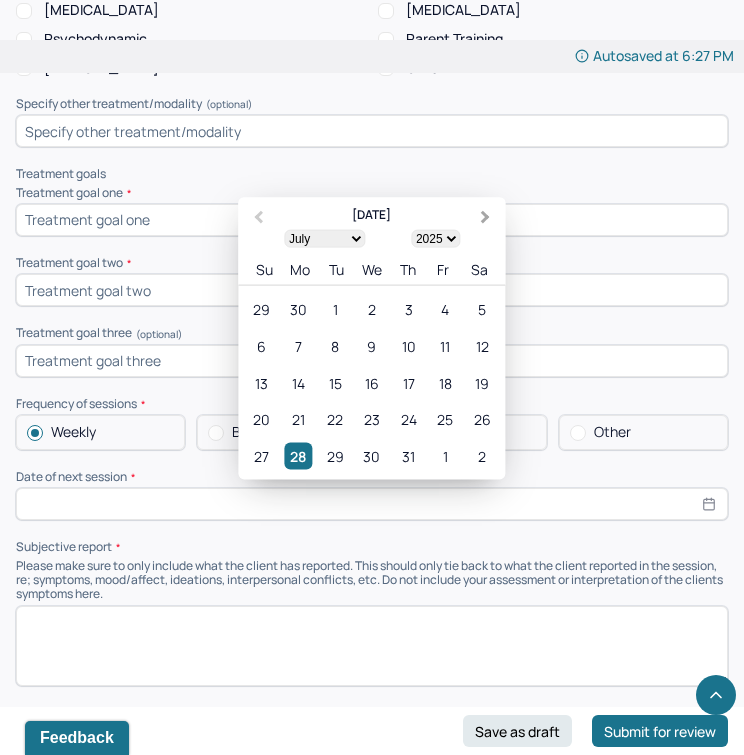click on "Next Month" at bounding box center (485, 217) 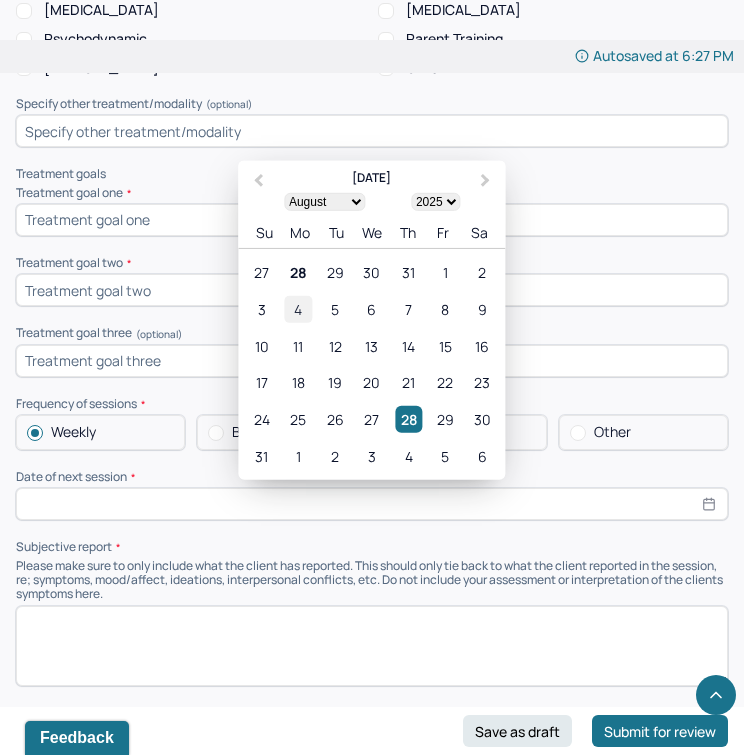 click on "4" at bounding box center (298, 309) 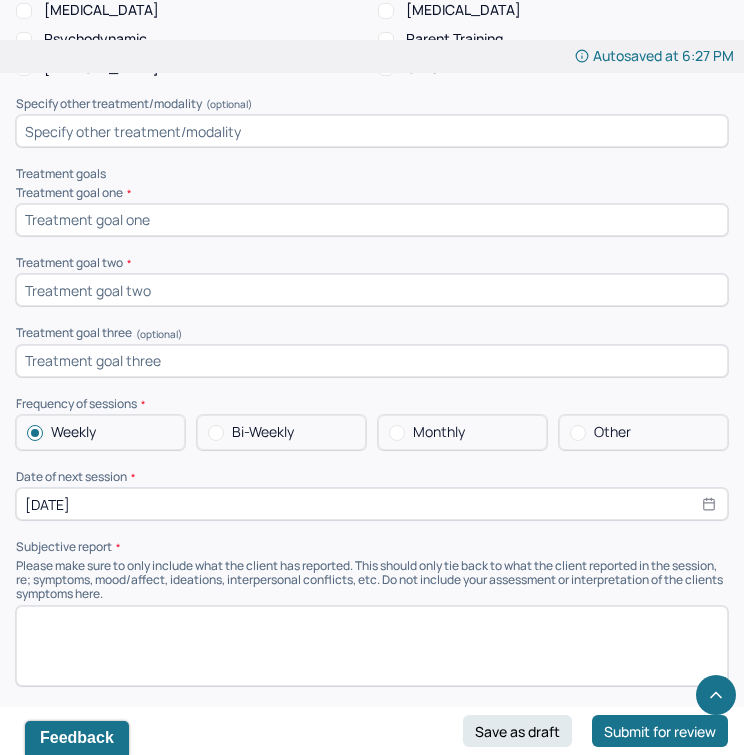 click on "Subjective report" at bounding box center [372, 547] 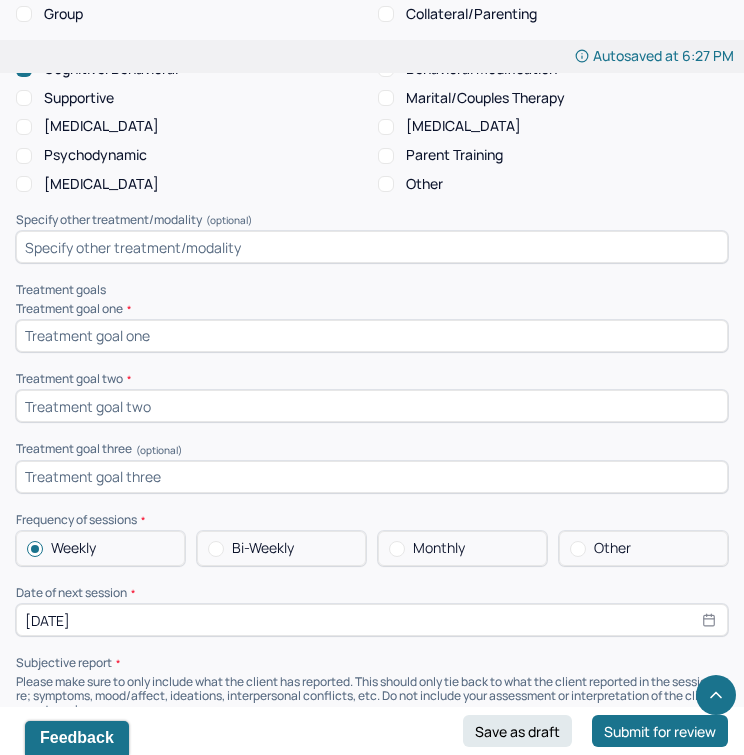 scroll, scrollTop: 10287, scrollLeft: 0, axis: vertical 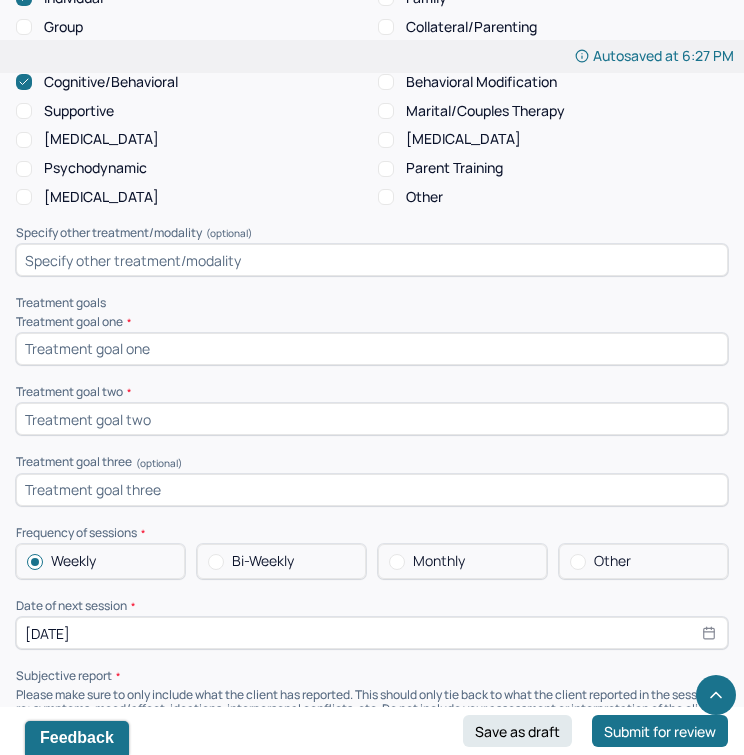 click at bounding box center [372, 349] 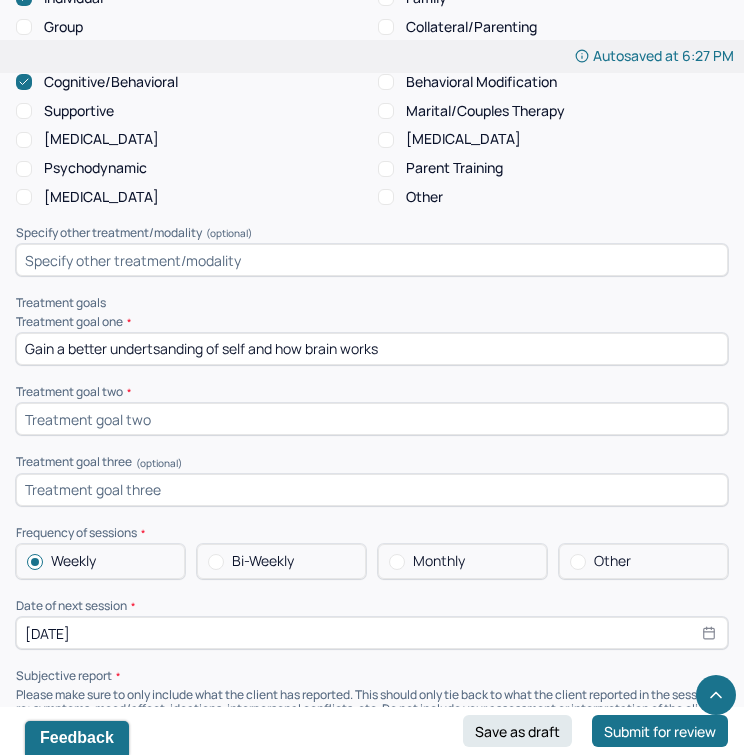 type on "Gain a better undertsanding of self and how brain works" 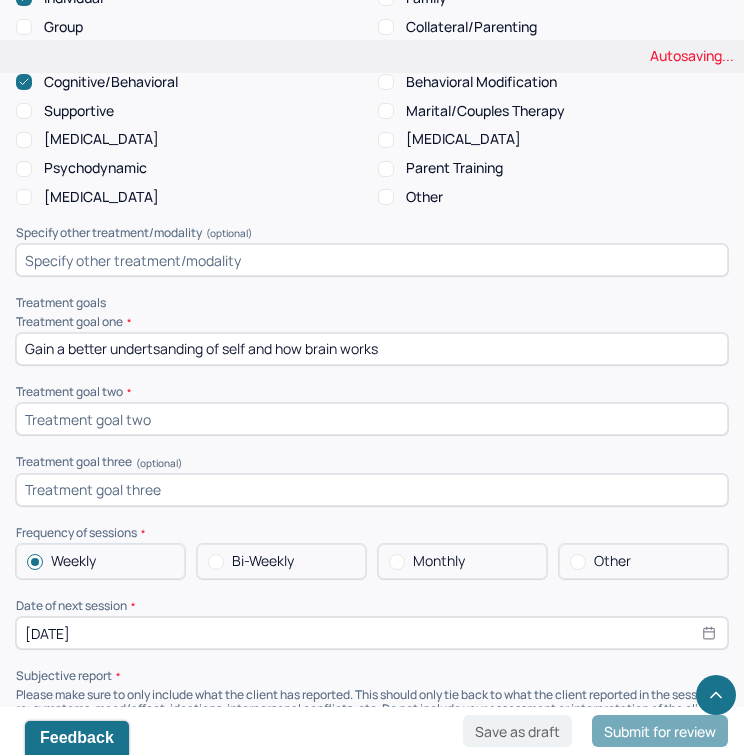 click at bounding box center [372, 419] 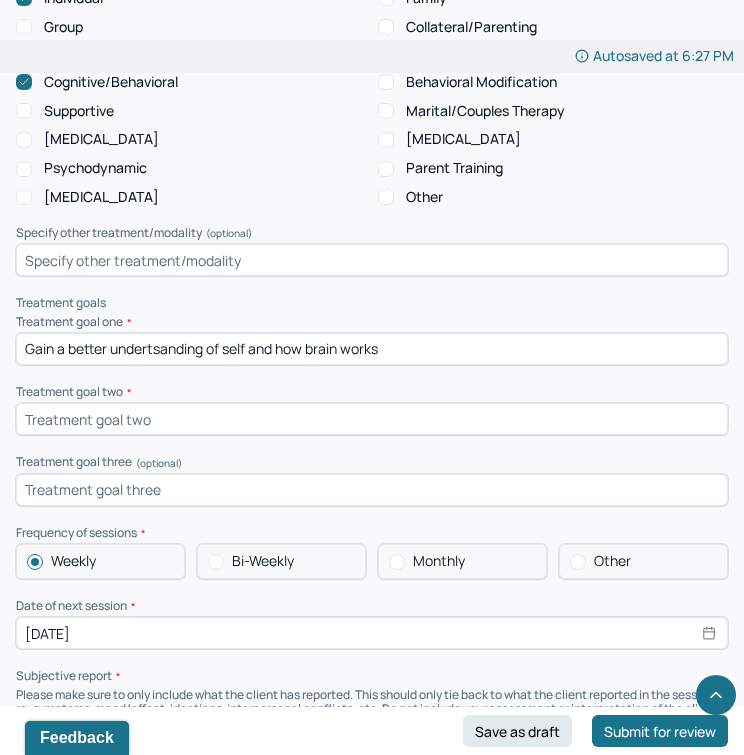click on "Stress Management" at bounding box center (449, 139) 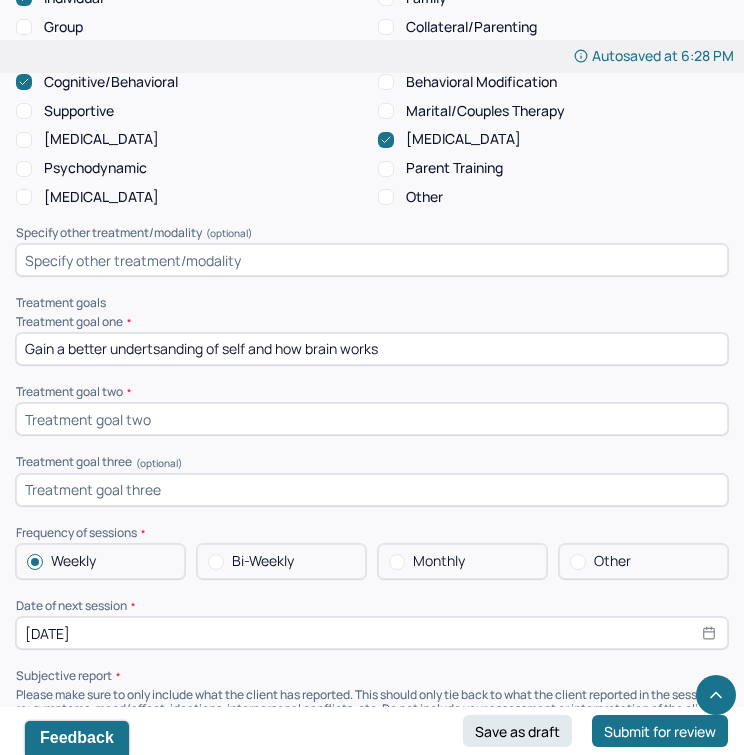 click on "Supportive" at bounding box center [79, 111] 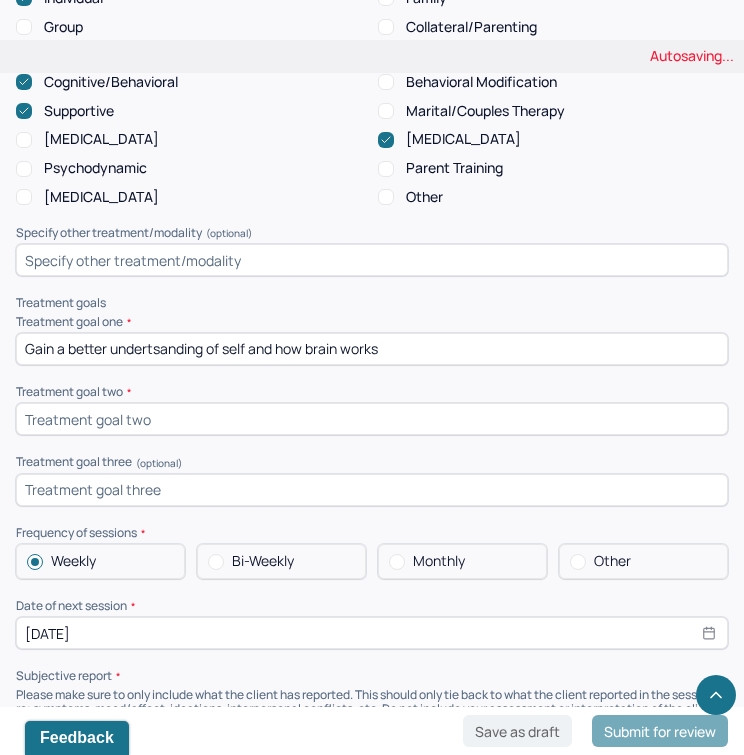 click on "Psychodynamic" at bounding box center [95, 168] 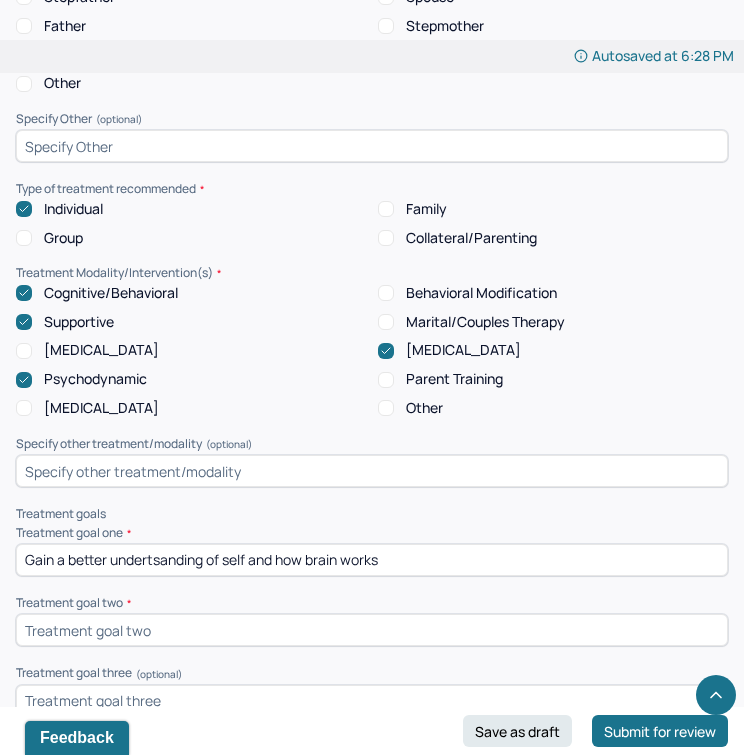 scroll, scrollTop: 10094, scrollLeft: 0, axis: vertical 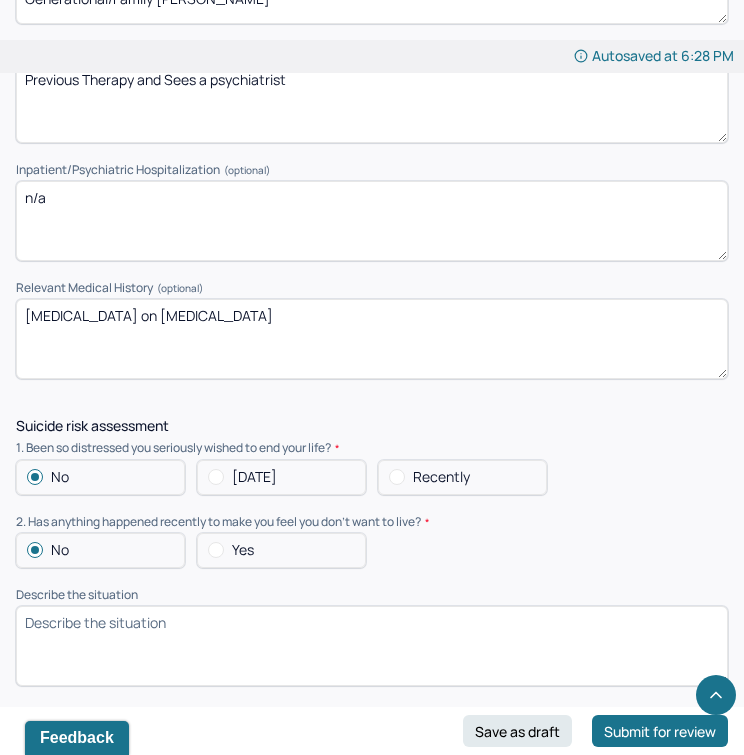 click on "Recent Surgery on Deviated Septum" at bounding box center [372, 339] 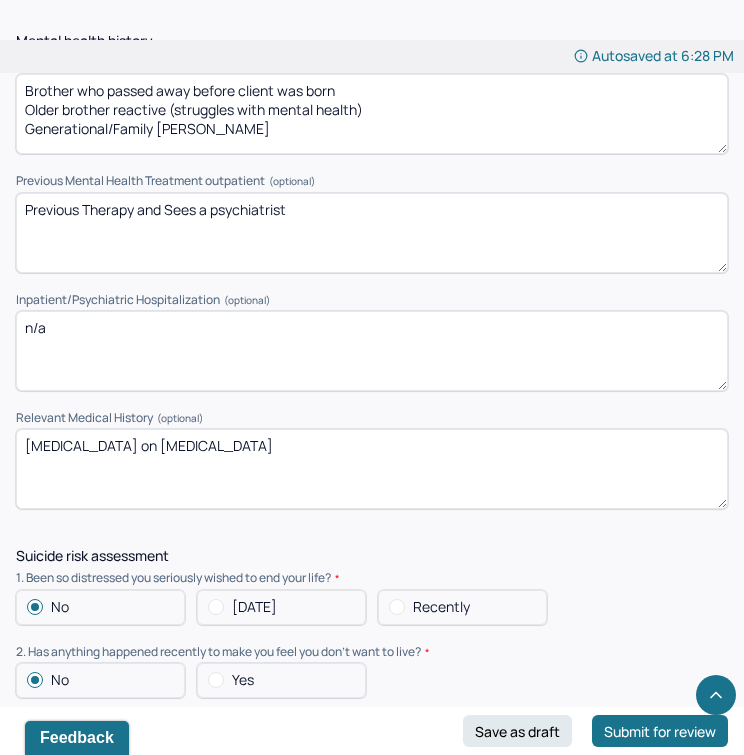 scroll, scrollTop: 5272, scrollLeft: 0, axis: vertical 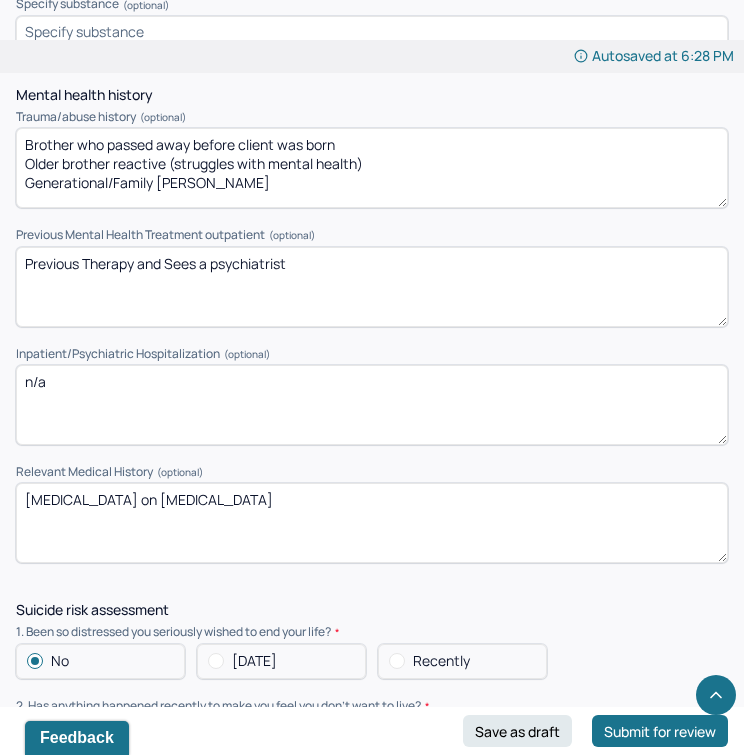 click on "Recent Surgery on Deviated Septum" at bounding box center (372, 523) 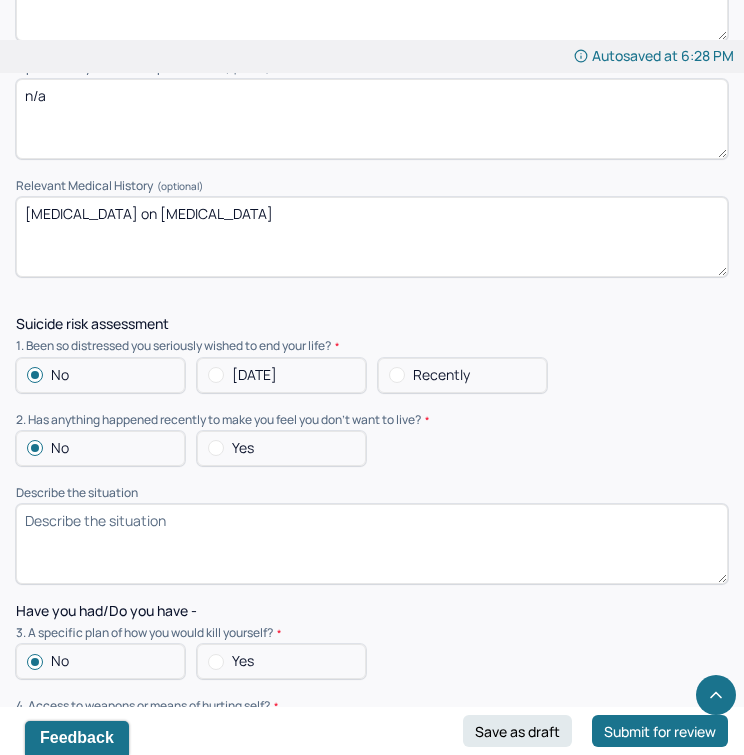 scroll, scrollTop: 5545, scrollLeft: 0, axis: vertical 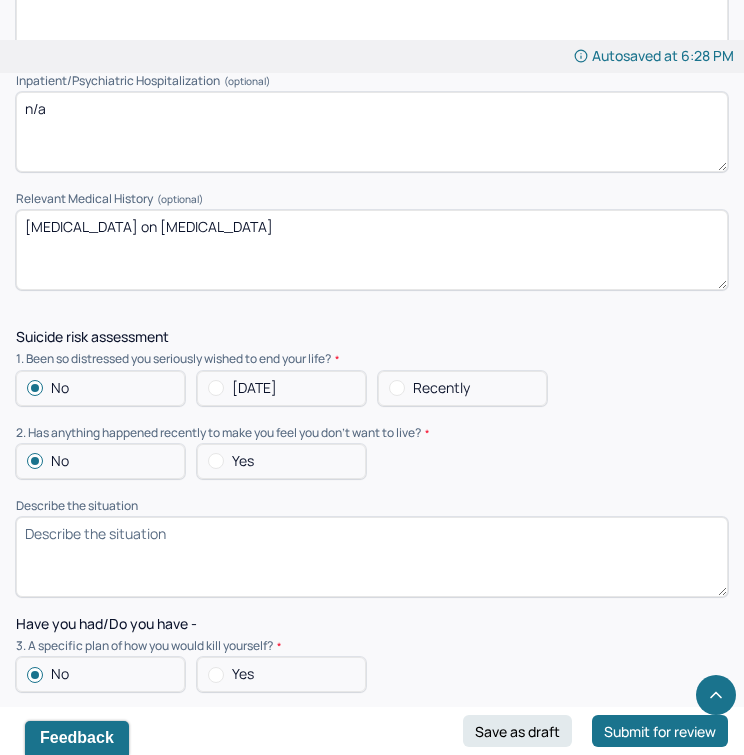 click on "No Today Recently" at bounding box center (372, 388) 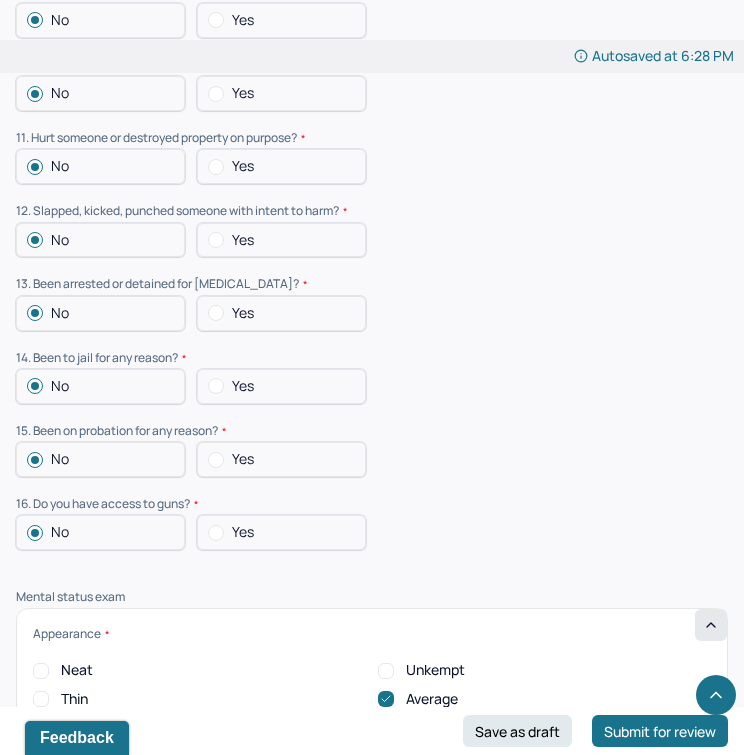 scroll, scrollTop: 6810, scrollLeft: 0, axis: vertical 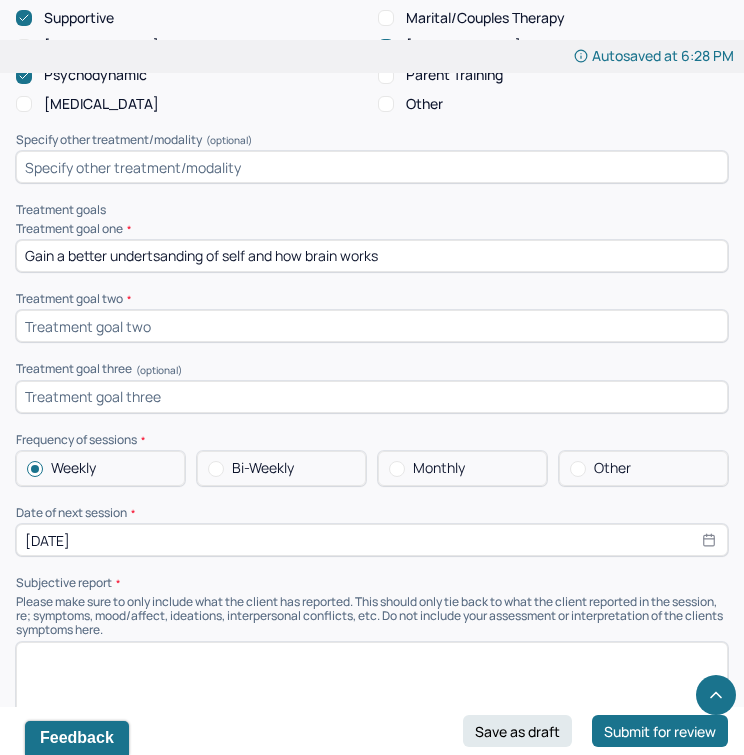 click at bounding box center (372, 326) 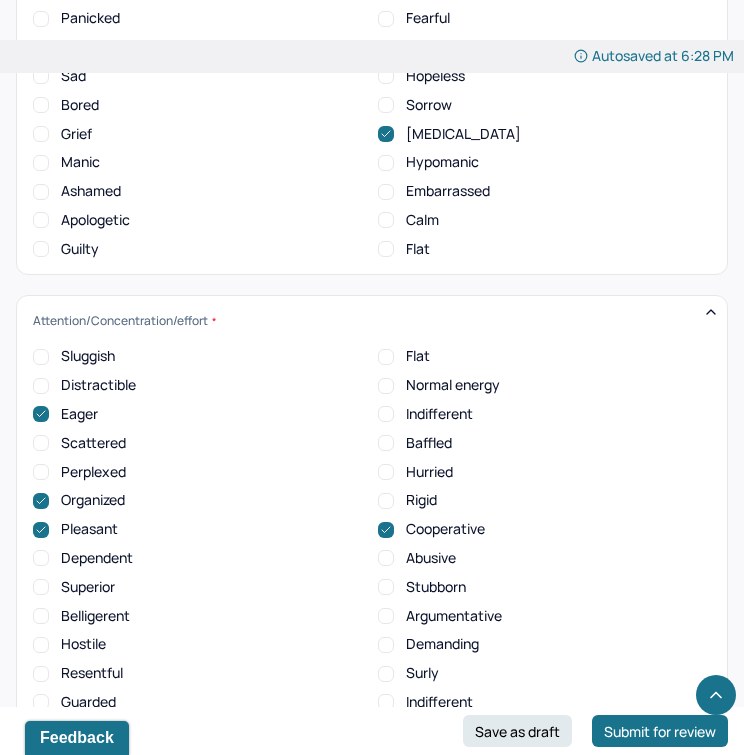 scroll, scrollTop: 8244, scrollLeft: 0, axis: vertical 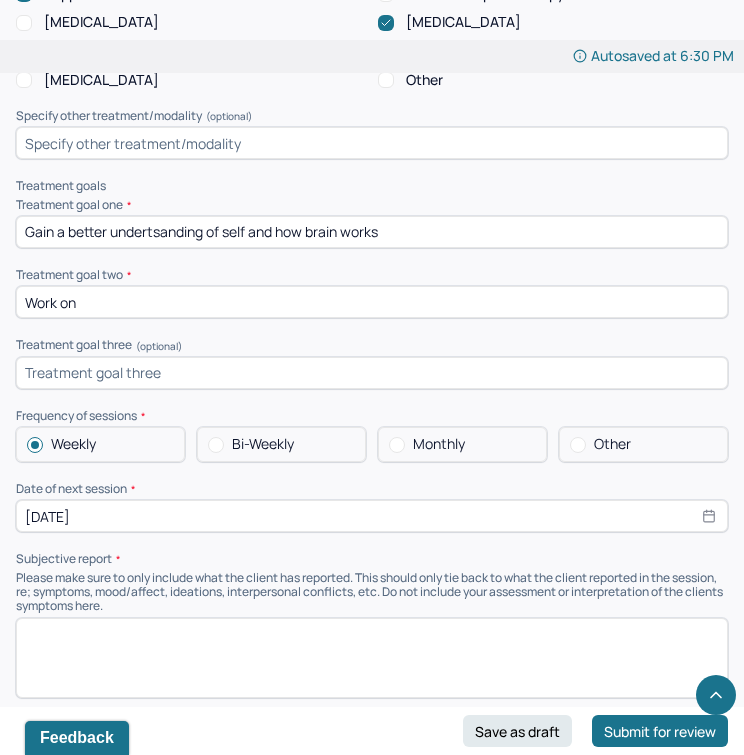 type on "Work on" 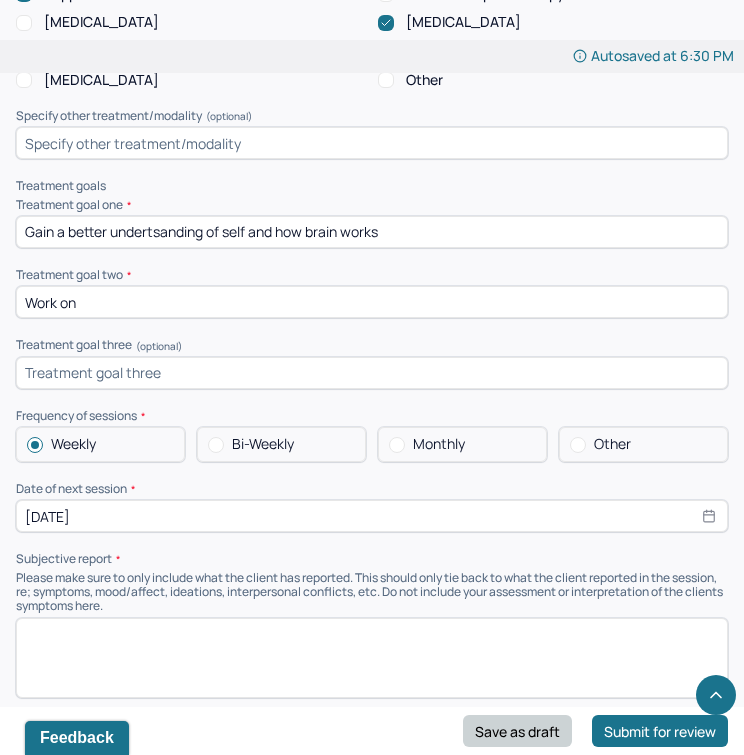 click on "Save as draft" at bounding box center (517, 731) 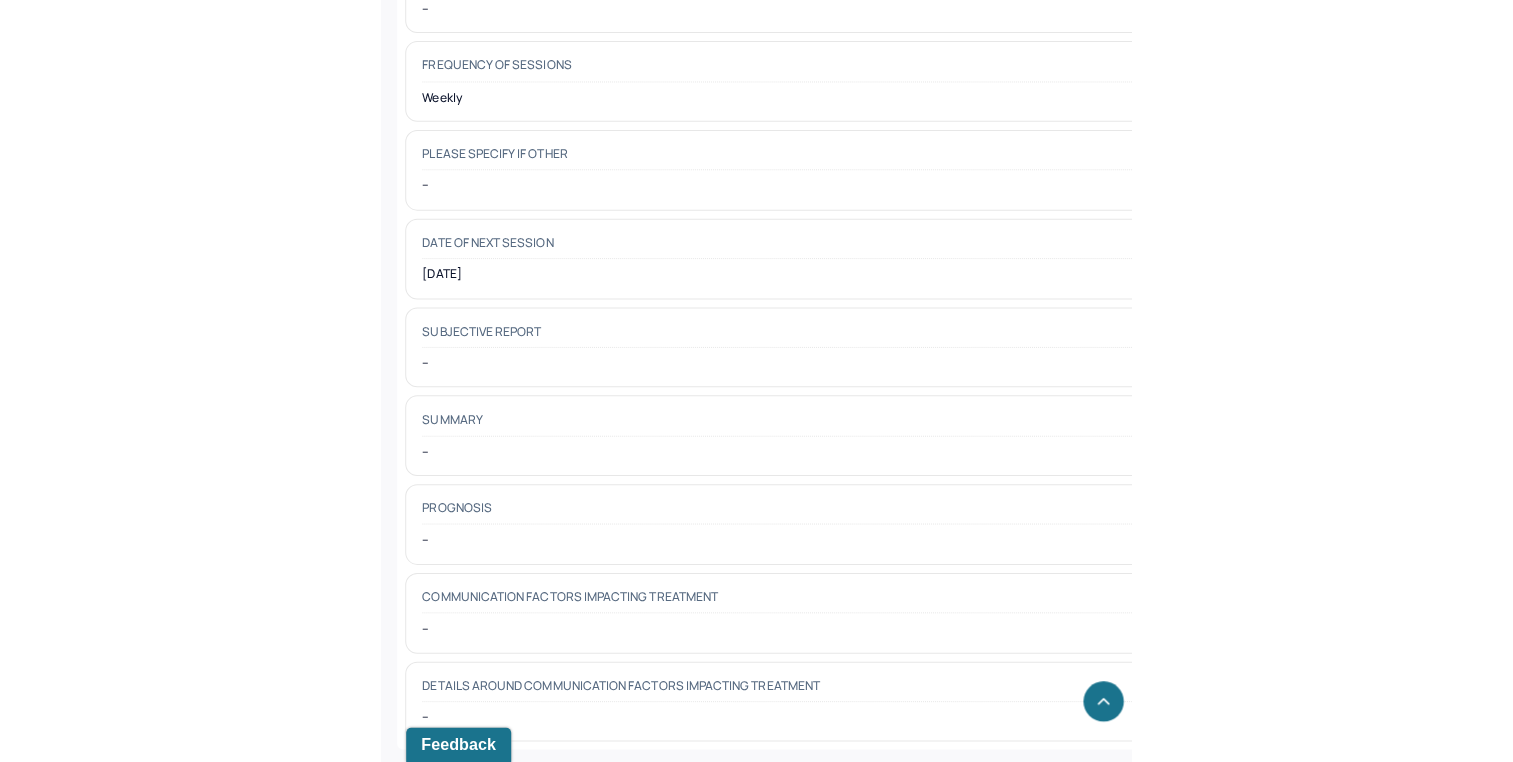 scroll, scrollTop: 9812, scrollLeft: 0, axis: vertical 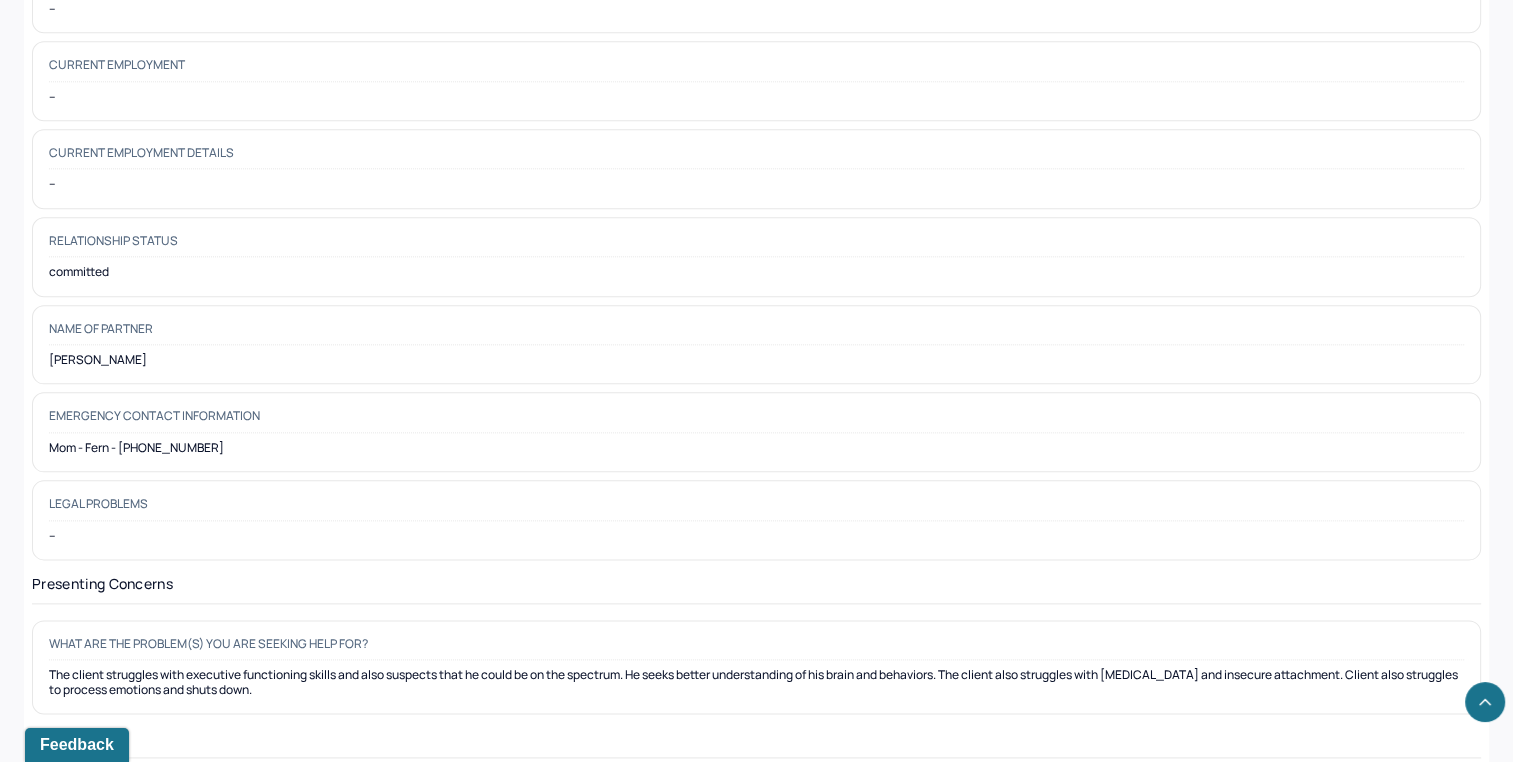 drag, startPoint x: 1504, startPoint y: 194, endPoint x: 1527, endPoint y: 194, distance: 23 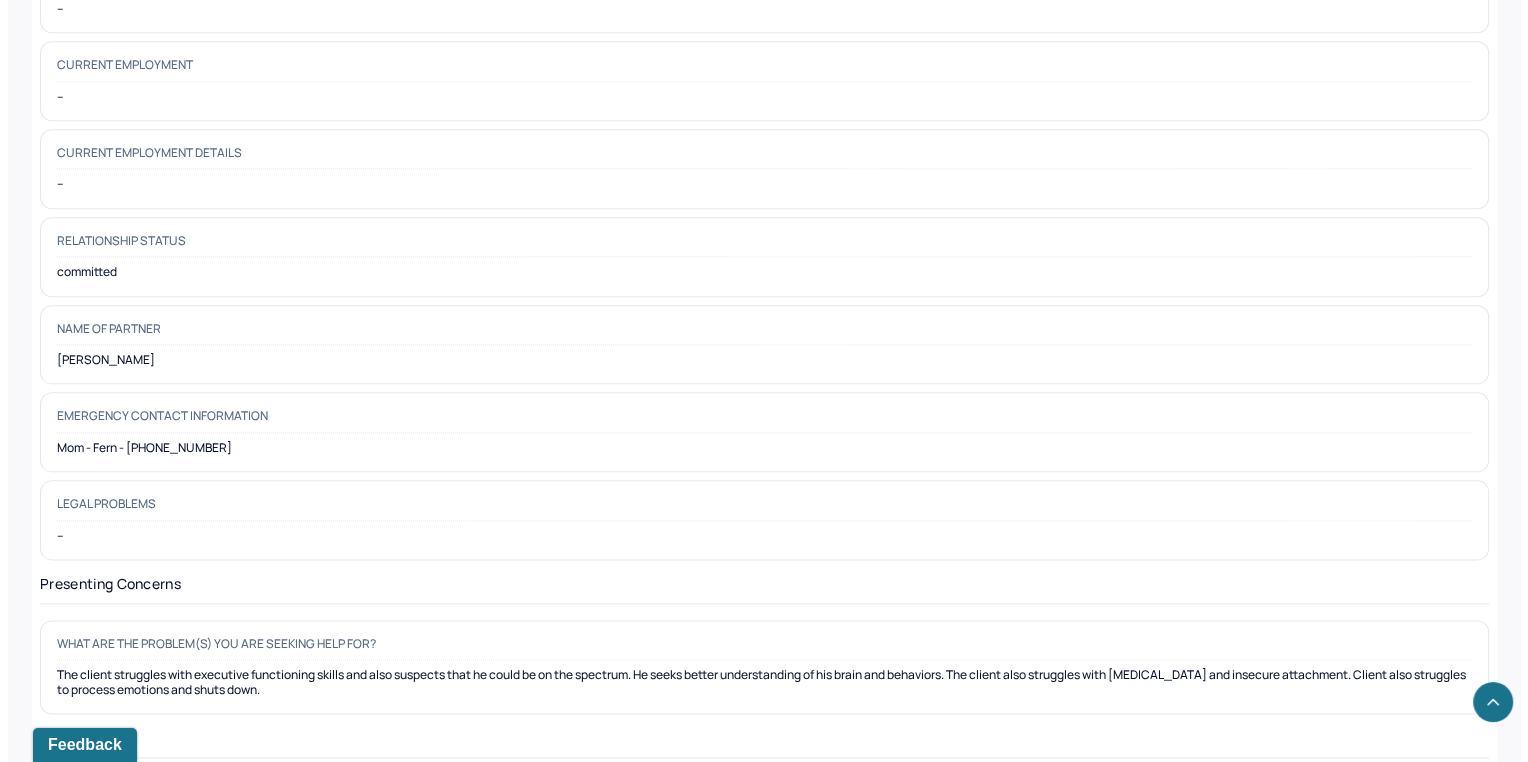 scroll, scrollTop: 0, scrollLeft: 0, axis: both 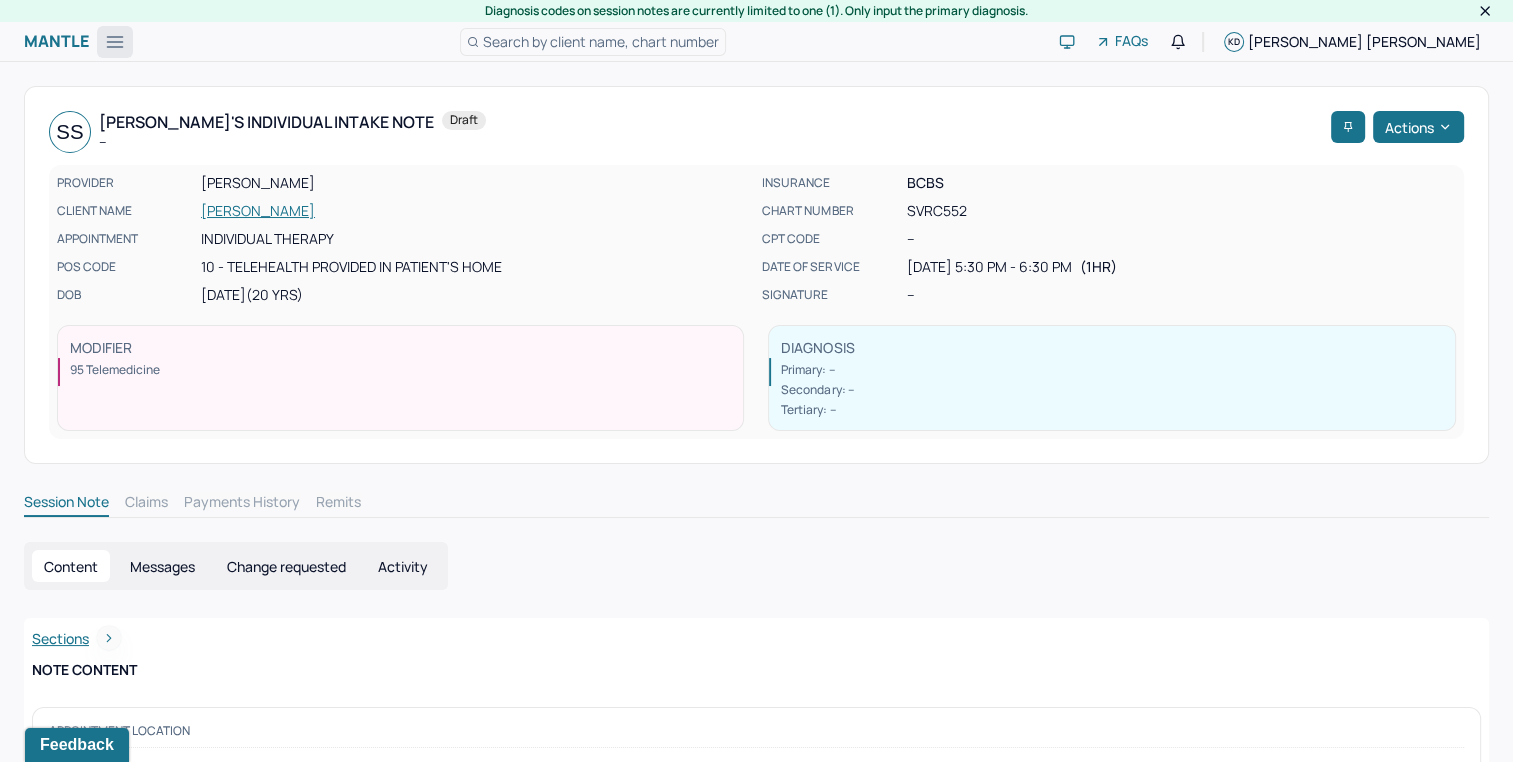 click 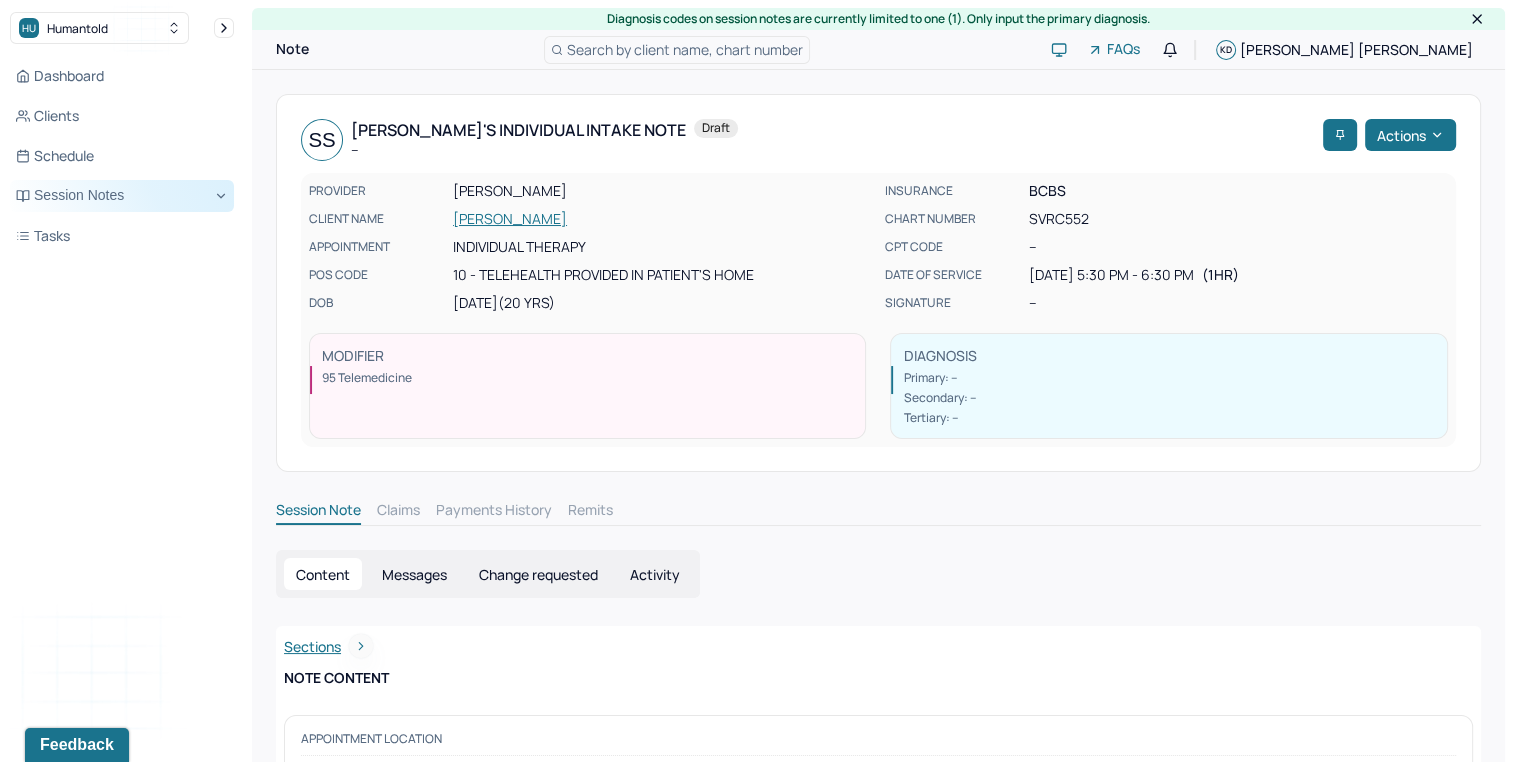 click on "Session Notes" at bounding box center [122, 196] 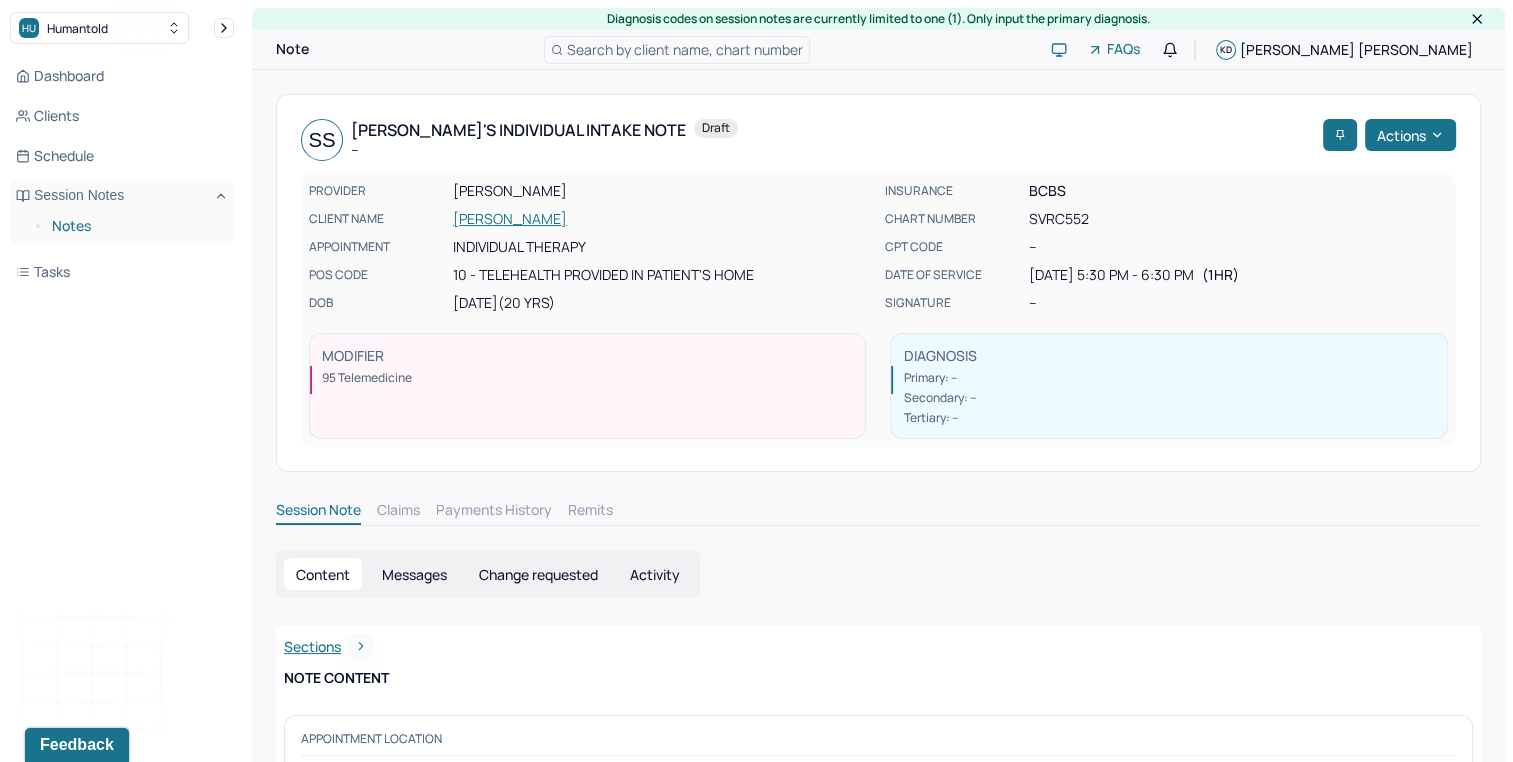click on "Notes" at bounding box center (135, 226) 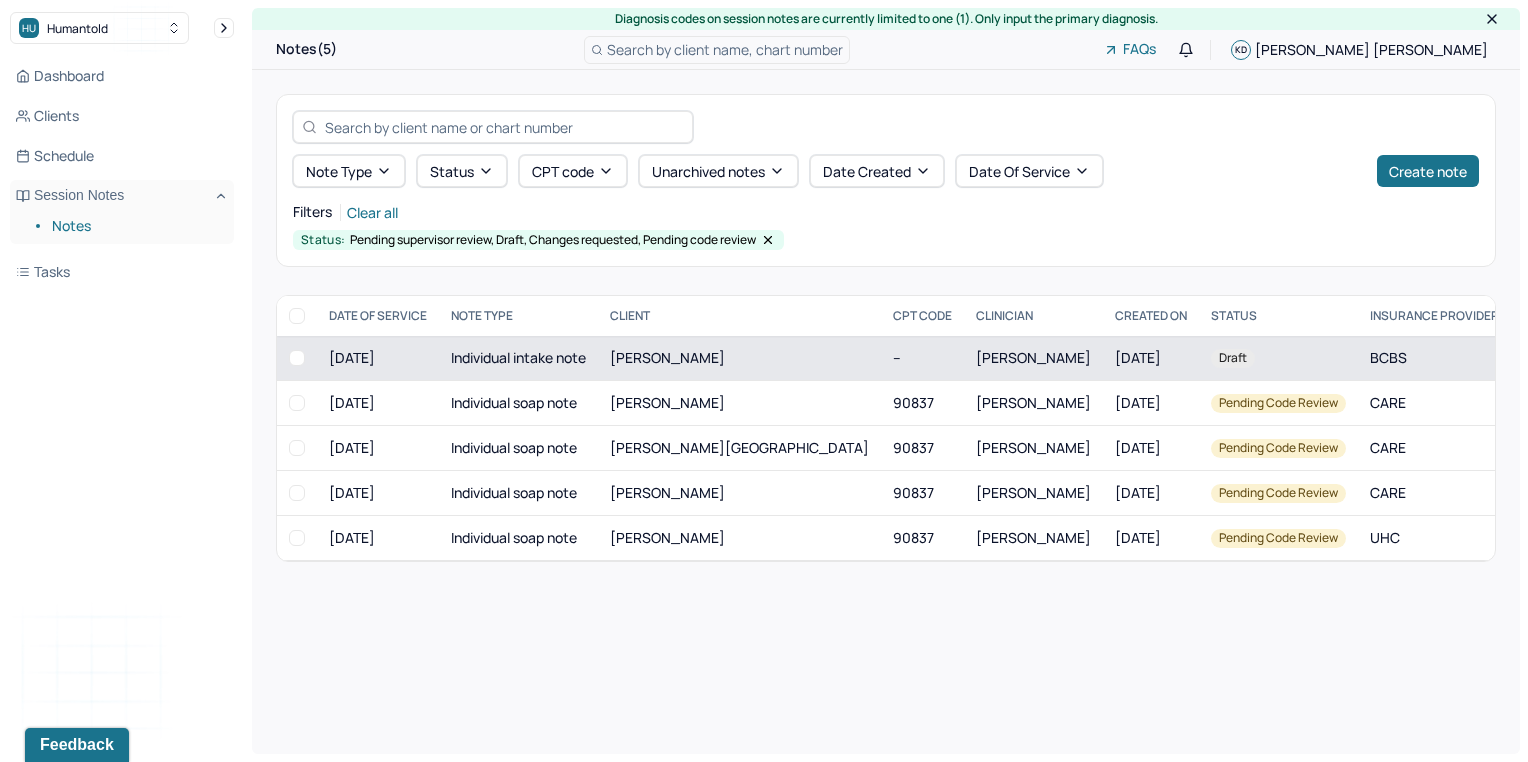 click on "--" at bounding box center [922, 358] 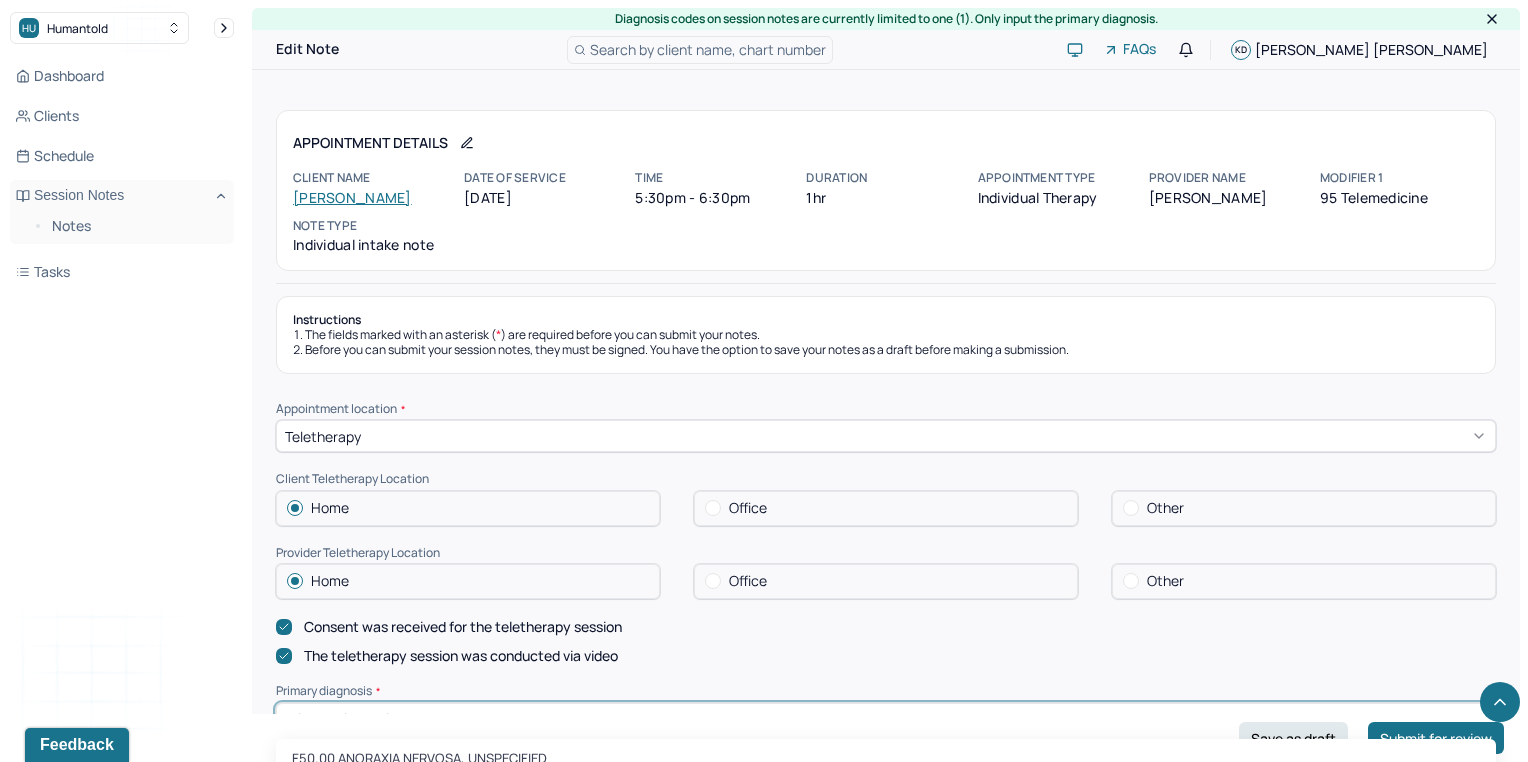 click at bounding box center [943, 718] 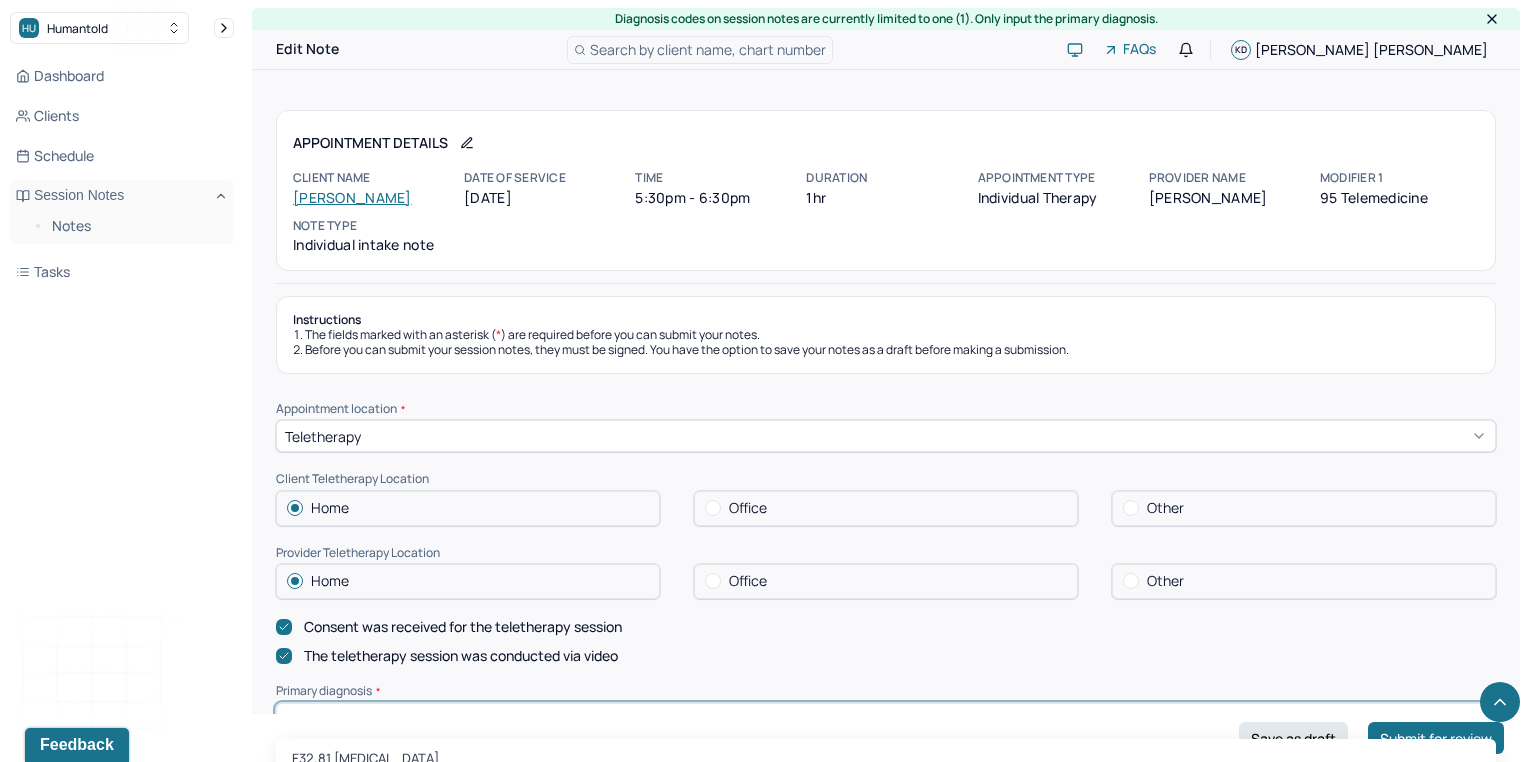 type on "d" 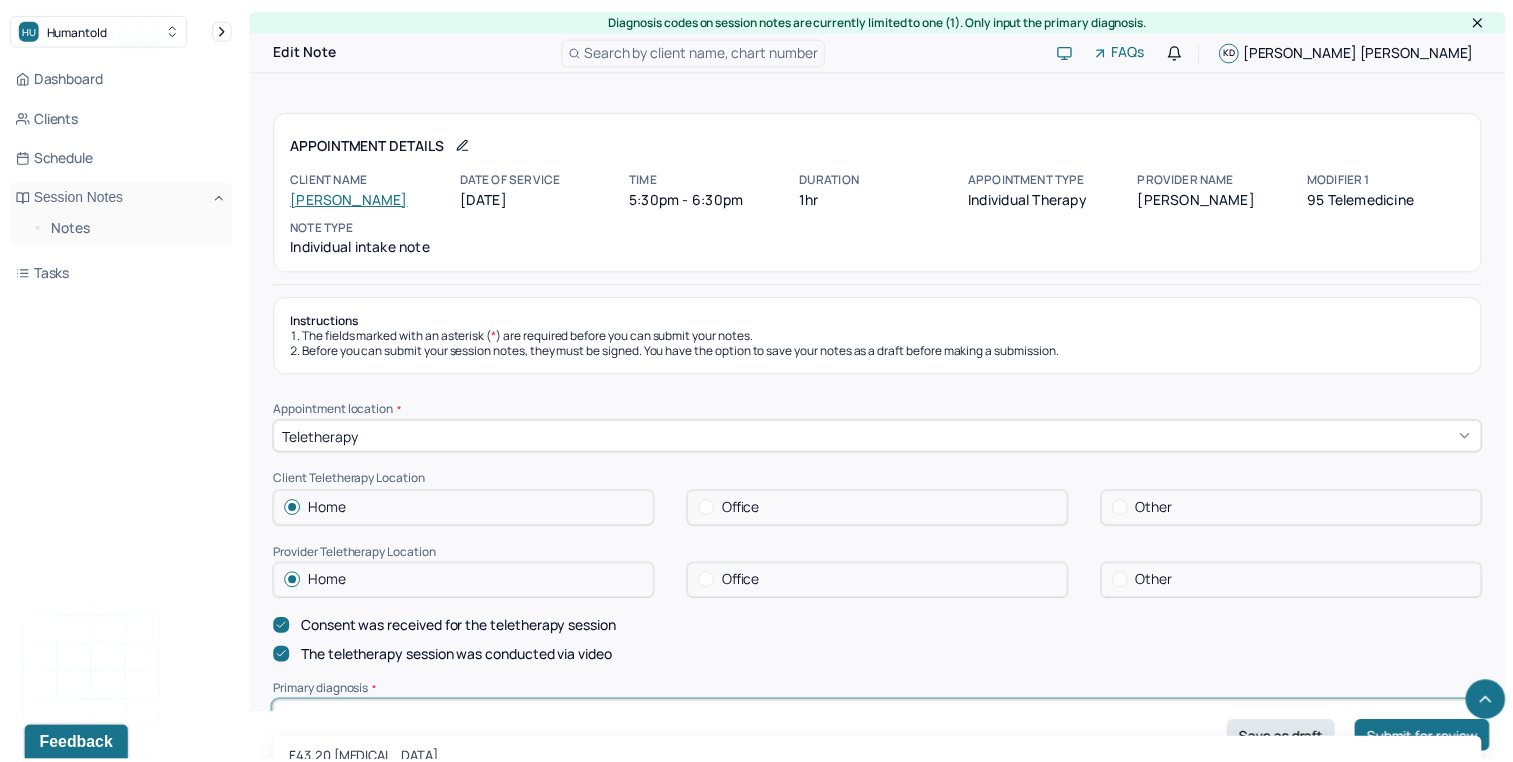 scroll, scrollTop: 604, scrollLeft: 0, axis: vertical 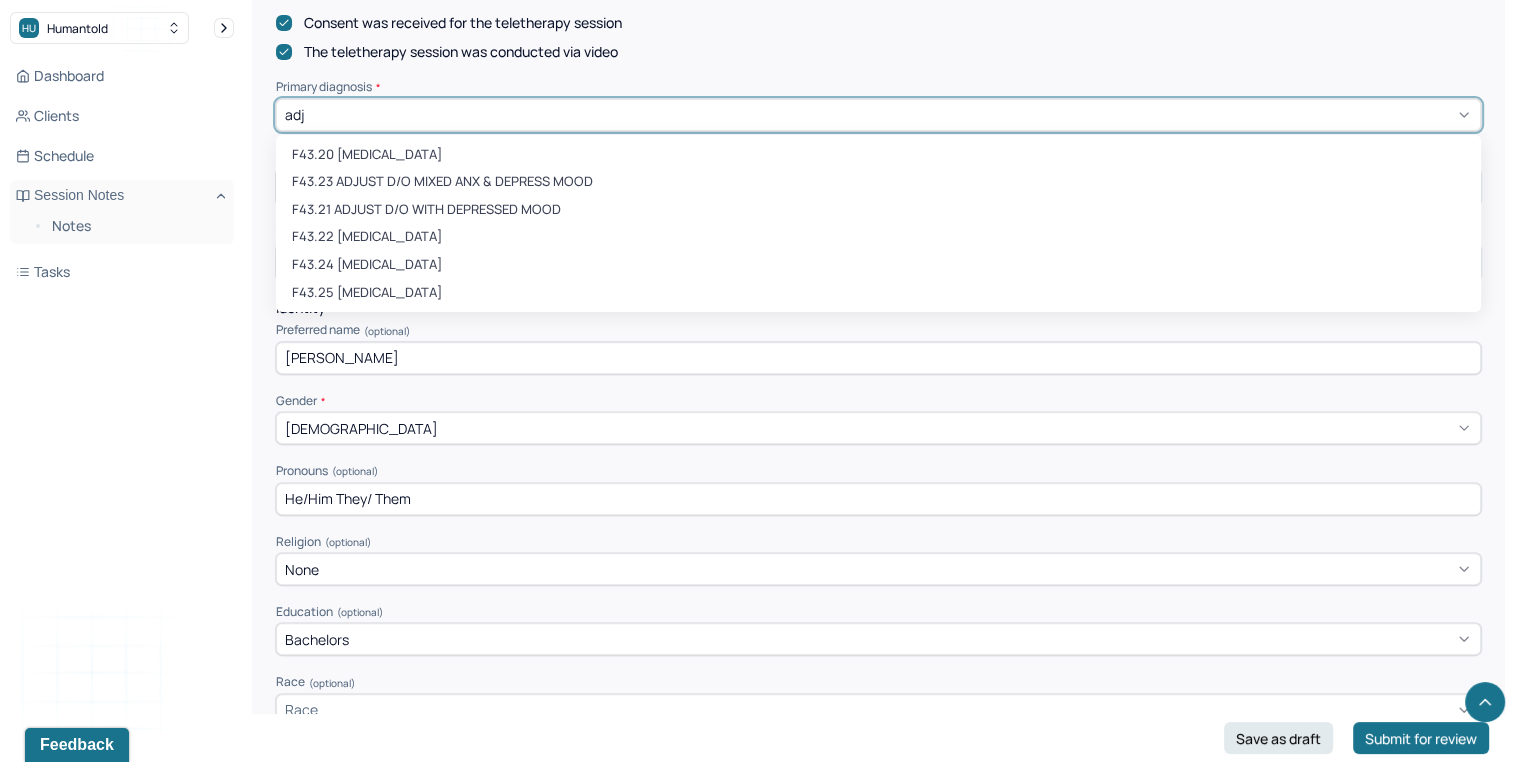 type on "adju" 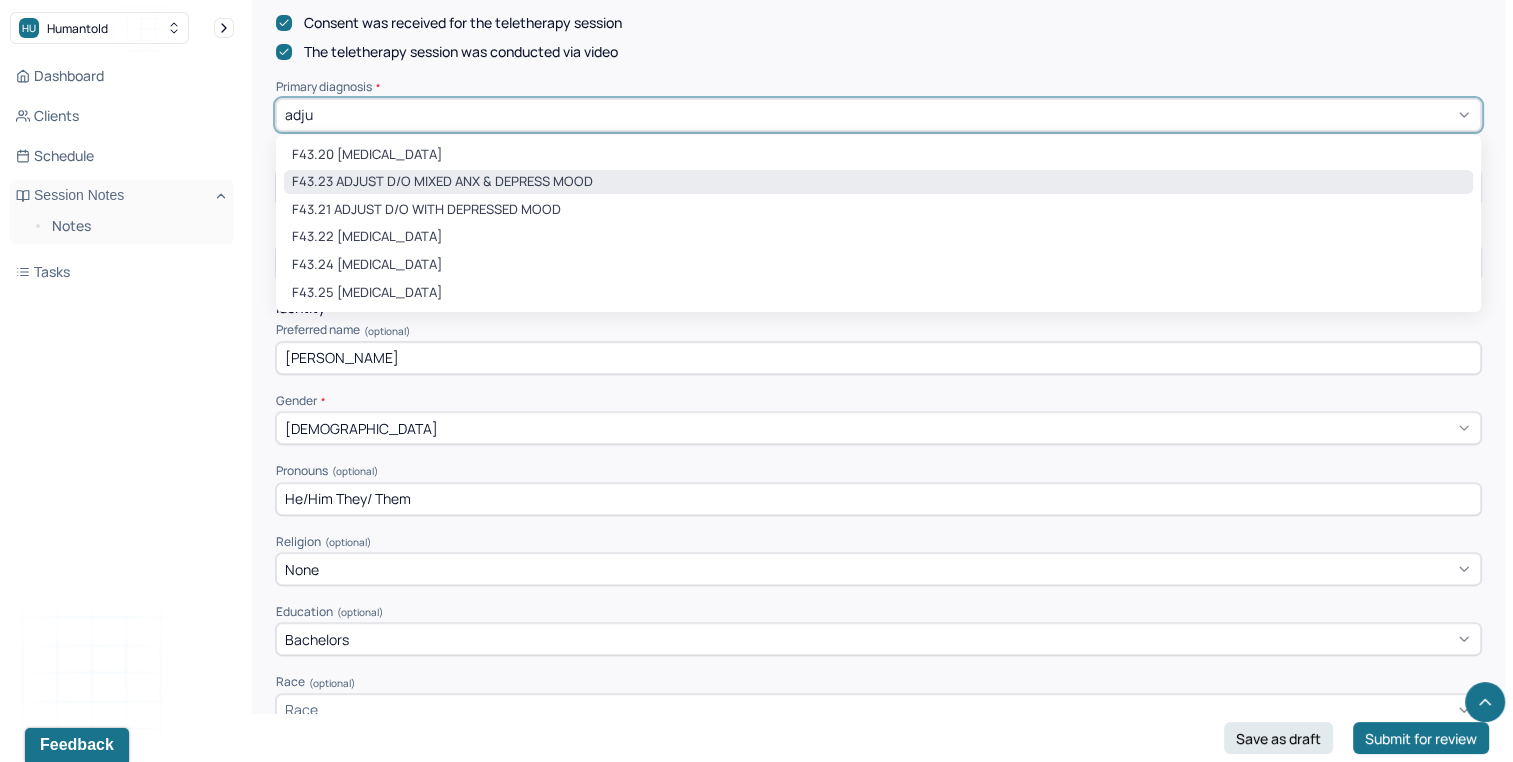 click on "F43.23 ADJUST D/O MIXED ANX & DEPRESS MOOD" at bounding box center [878, 182] 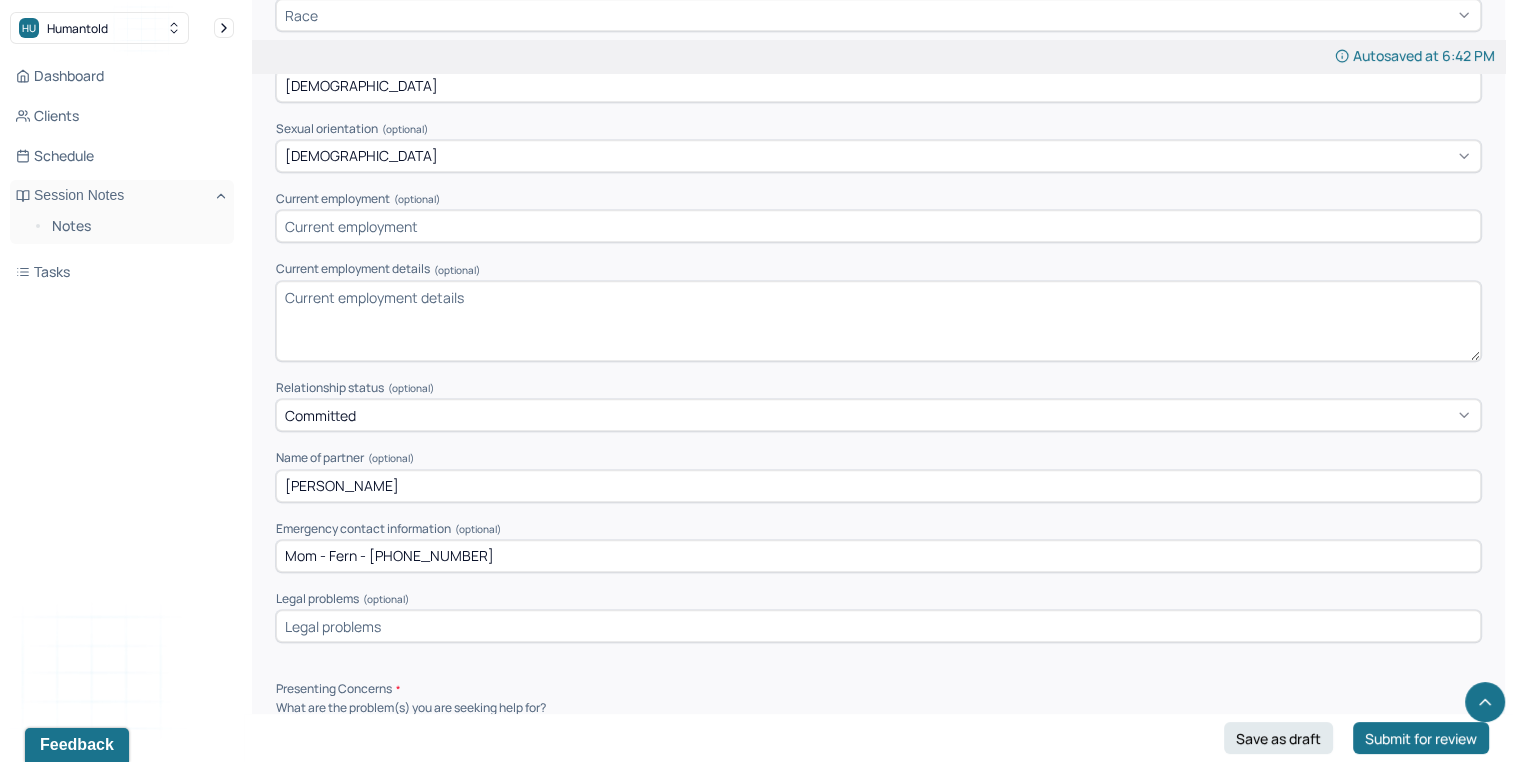 scroll, scrollTop: 1384, scrollLeft: 0, axis: vertical 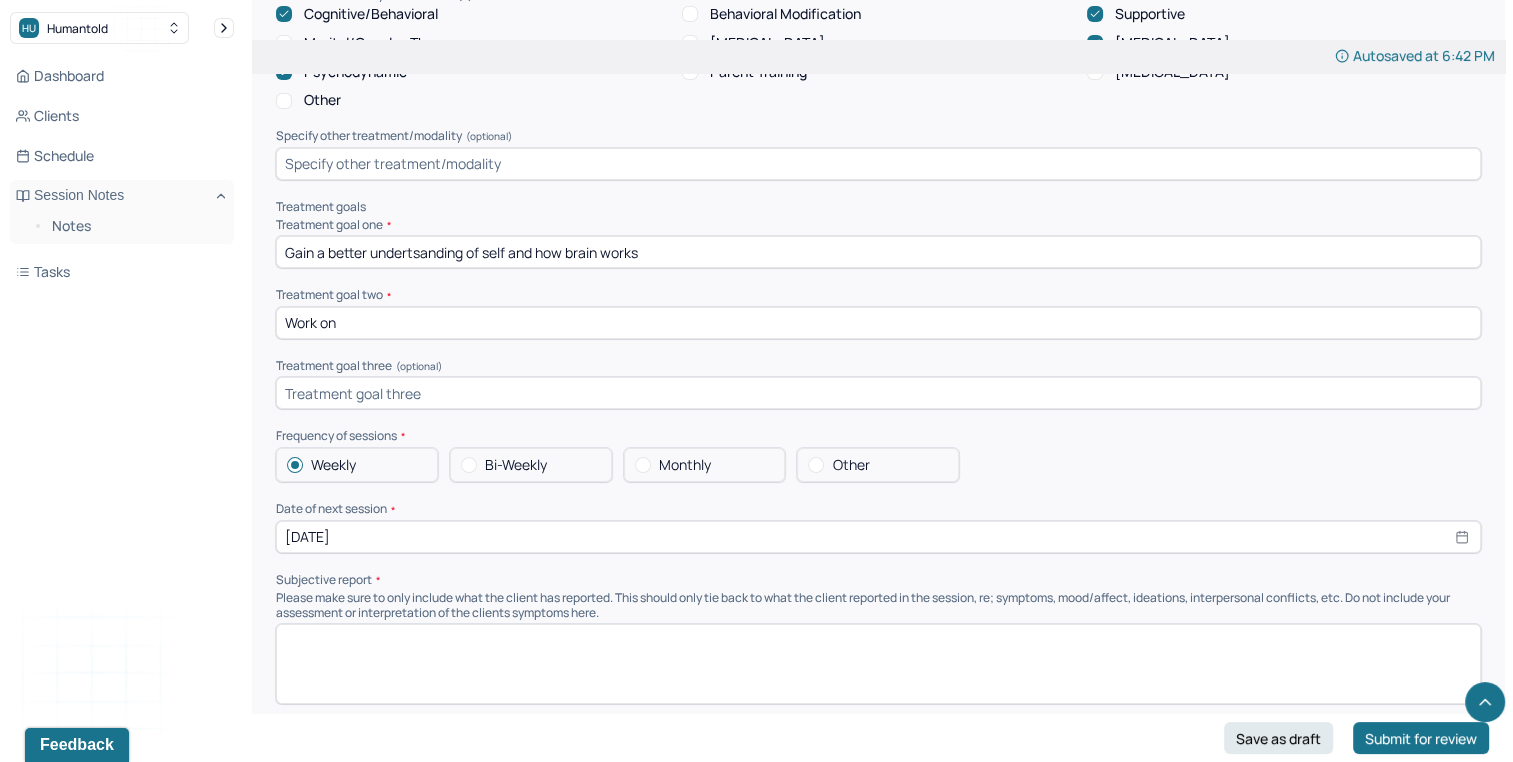 click on "Work on" at bounding box center [878, 323] 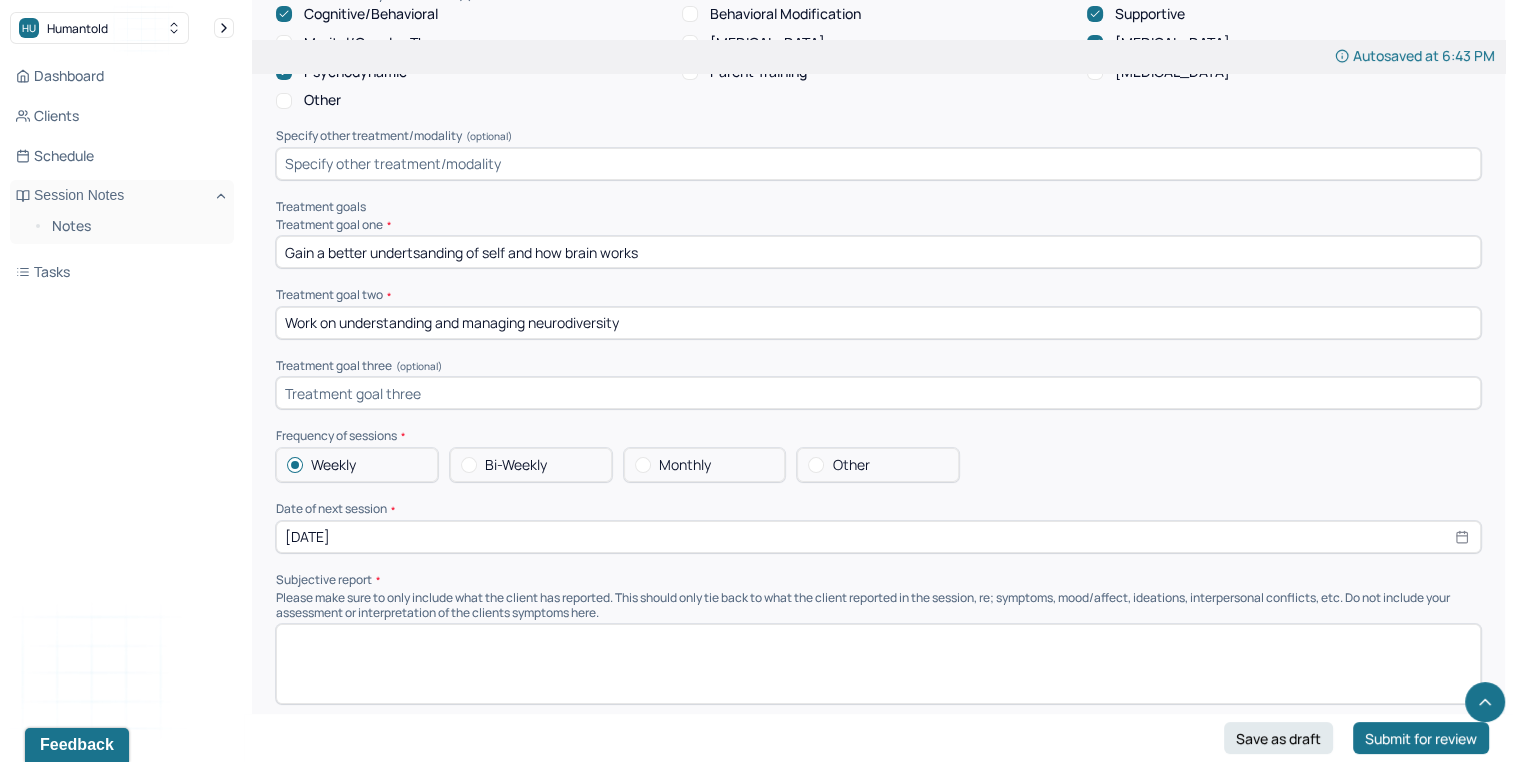 scroll, scrollTop: 7806, scrollLeft: 0, axis: vertical 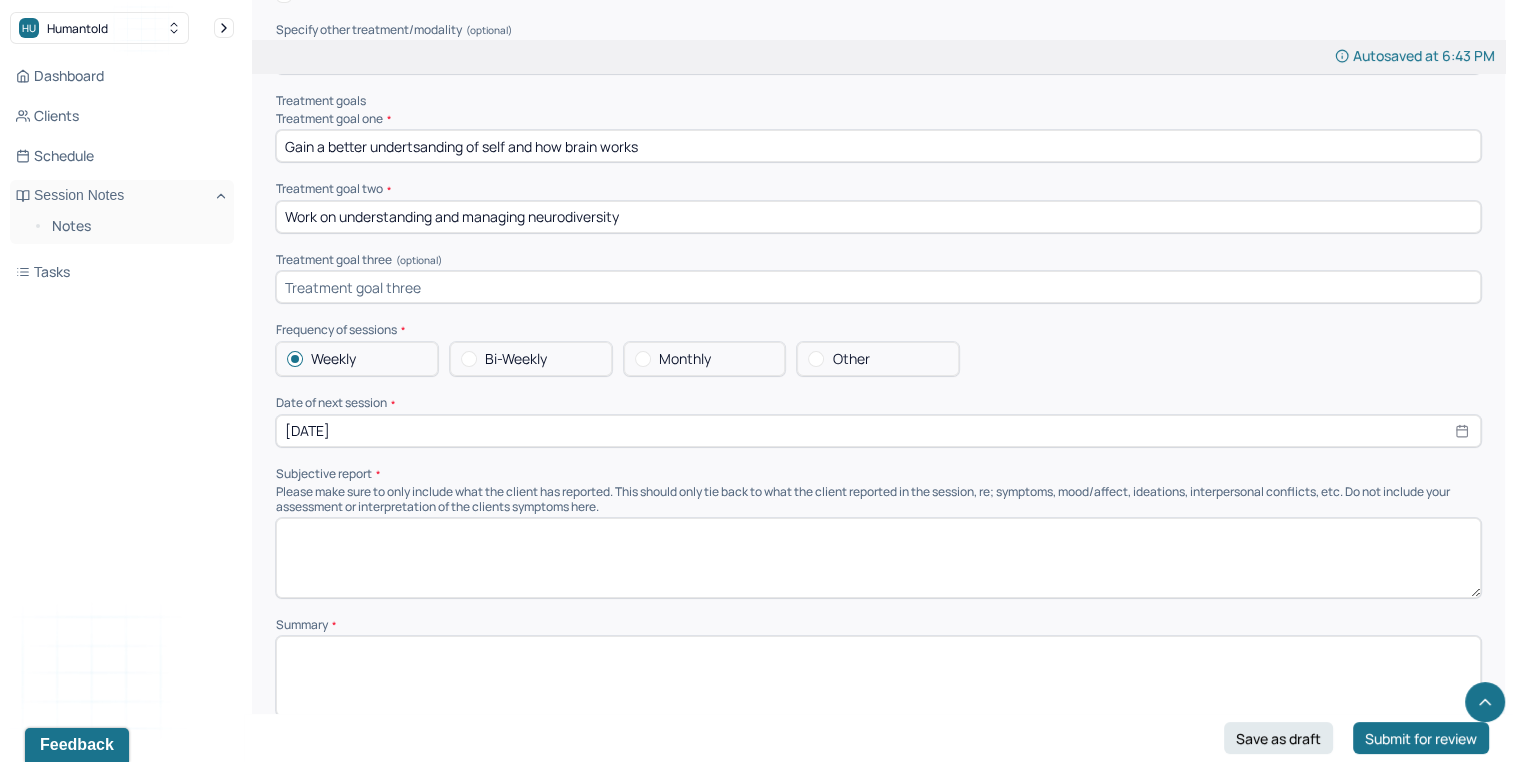 type on "Work on understanding and managing neurodiversity" 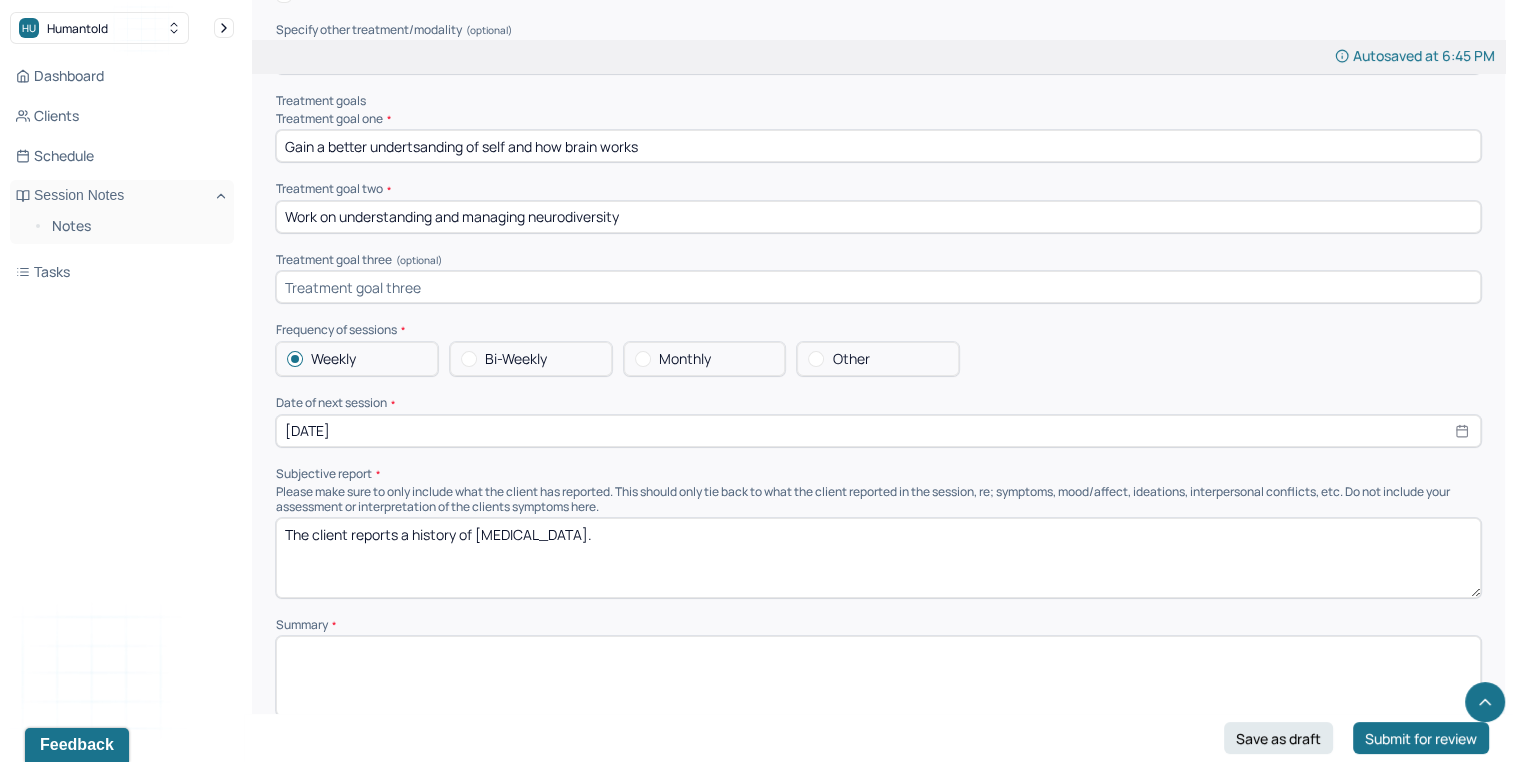 click on "The client reports a history of depression." at bounding box center (878, 558) 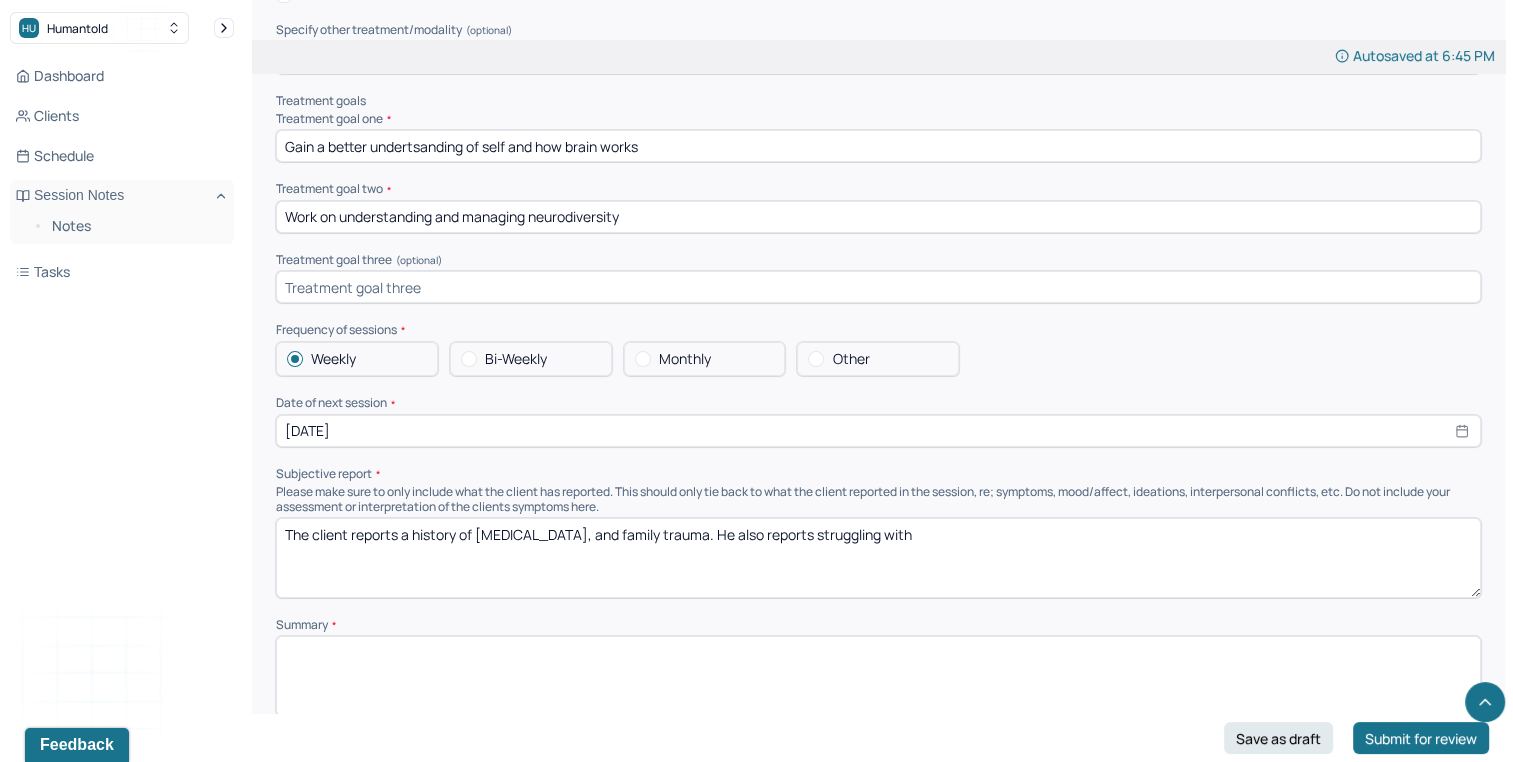 click on "The client reports a history of depression, anxiety, and family trauma. He also reports struggling with" at bounding box center (878, 558) 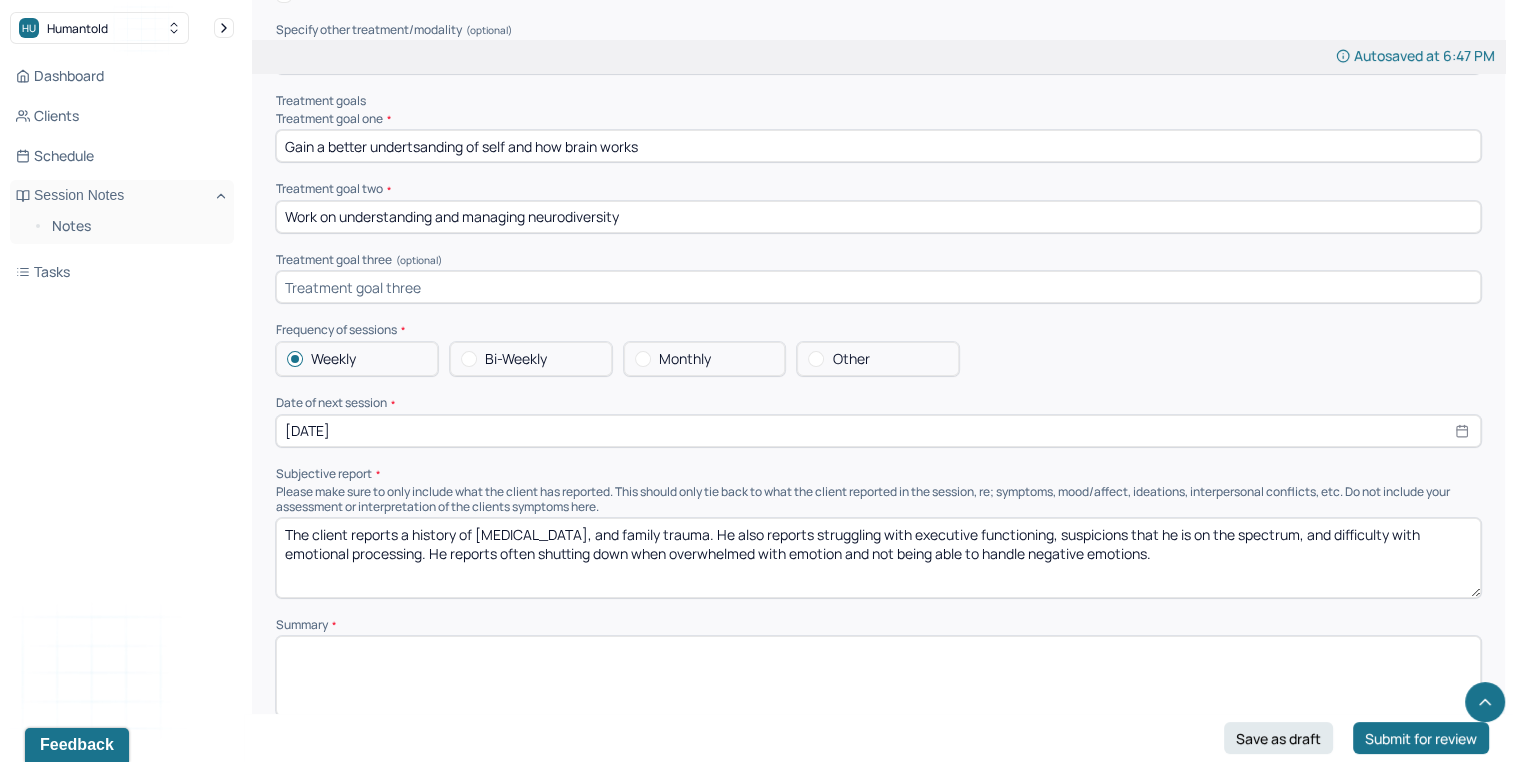 click at bounding box center (878, 676) 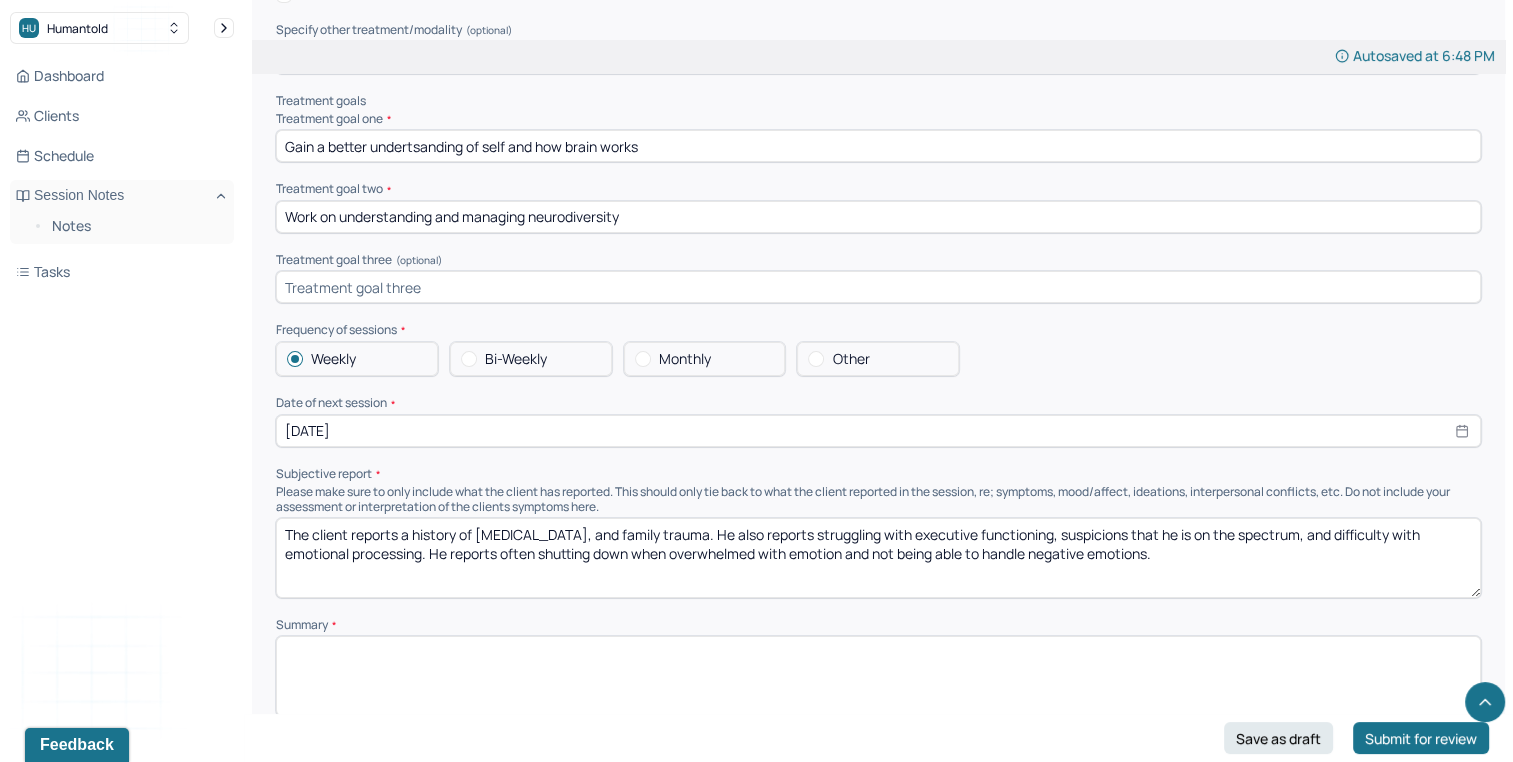 click on "The client reports a history of depression, anxiety, and family trauma. He also reports struggling with executive functioning, suspicions that he is on the spectrum, and difficulty with emotional processing. He reports often shutting down when overwhelmed with emotion and not being able to handle negative emotions." at bounding box center (878, 558) 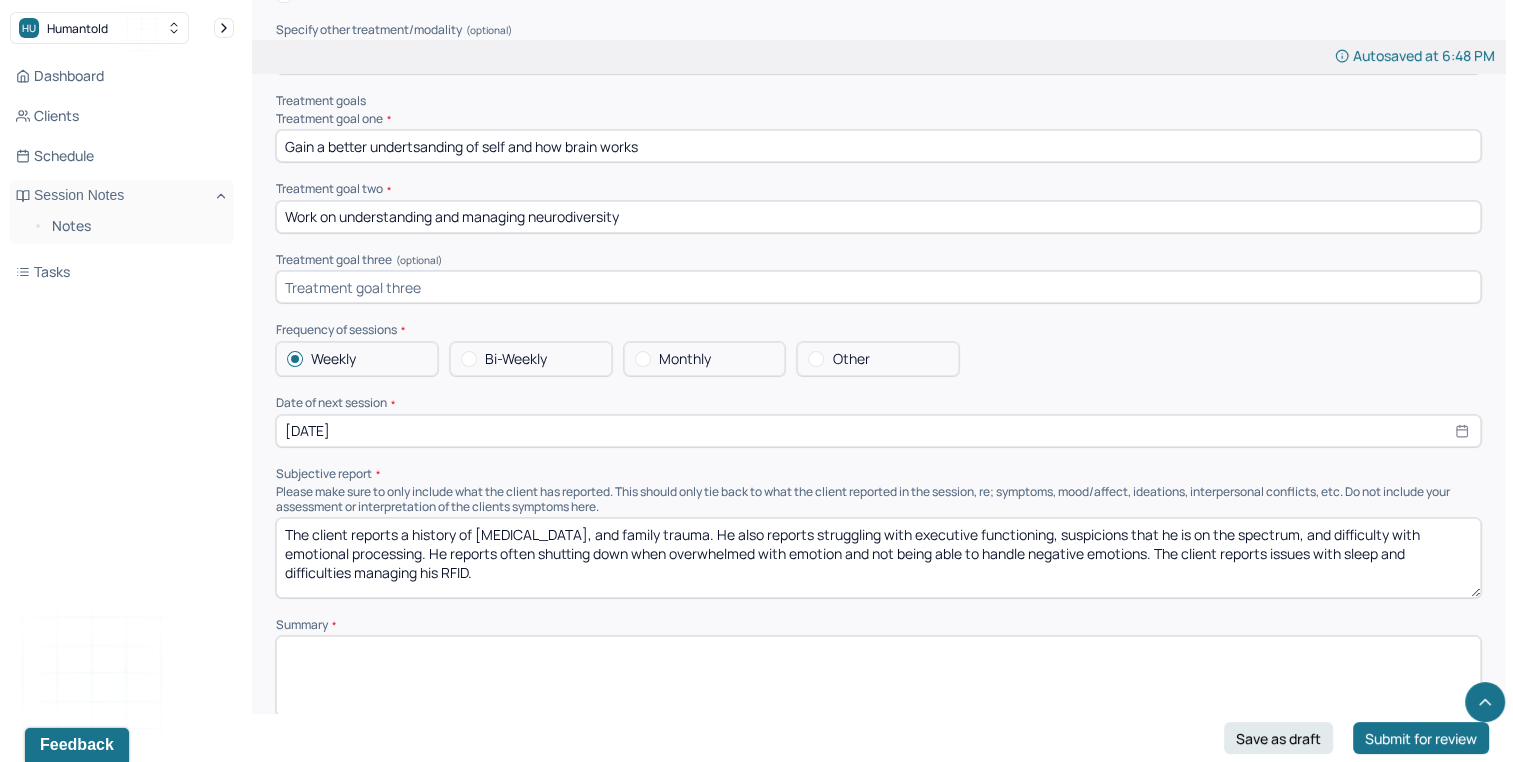 type on "The client reports a history of depression, anxiety, and family trauma. He also reports struggling with executive functioning, suspicions that he is on the spectrum, and difficulty with emotional processing. He reports often shutting down when overwhelmed with emotion and not being able to handle negative emotions. The client reports issues with sleep and difficulties managing his RFID." 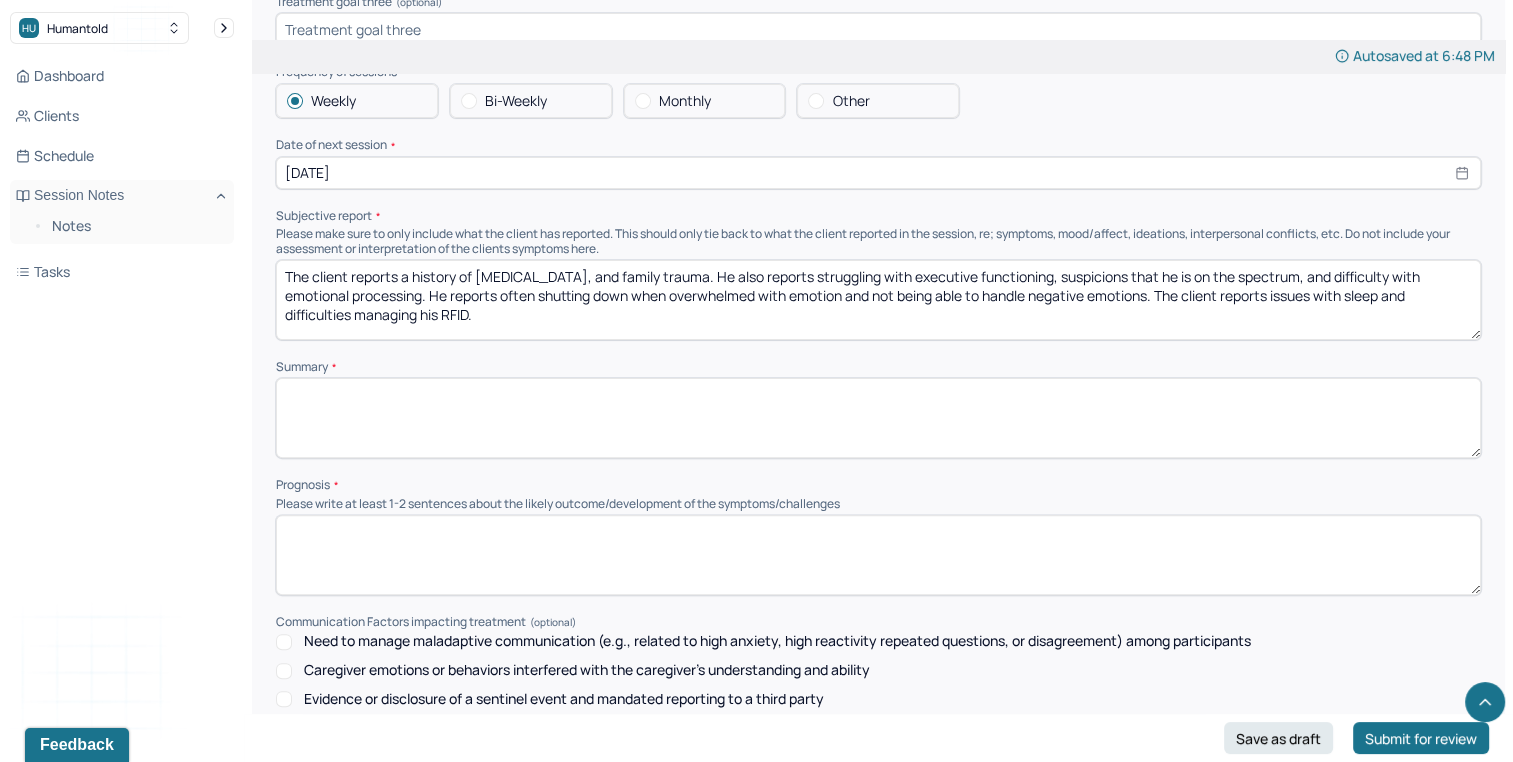 click at bounding box center (878, 555) 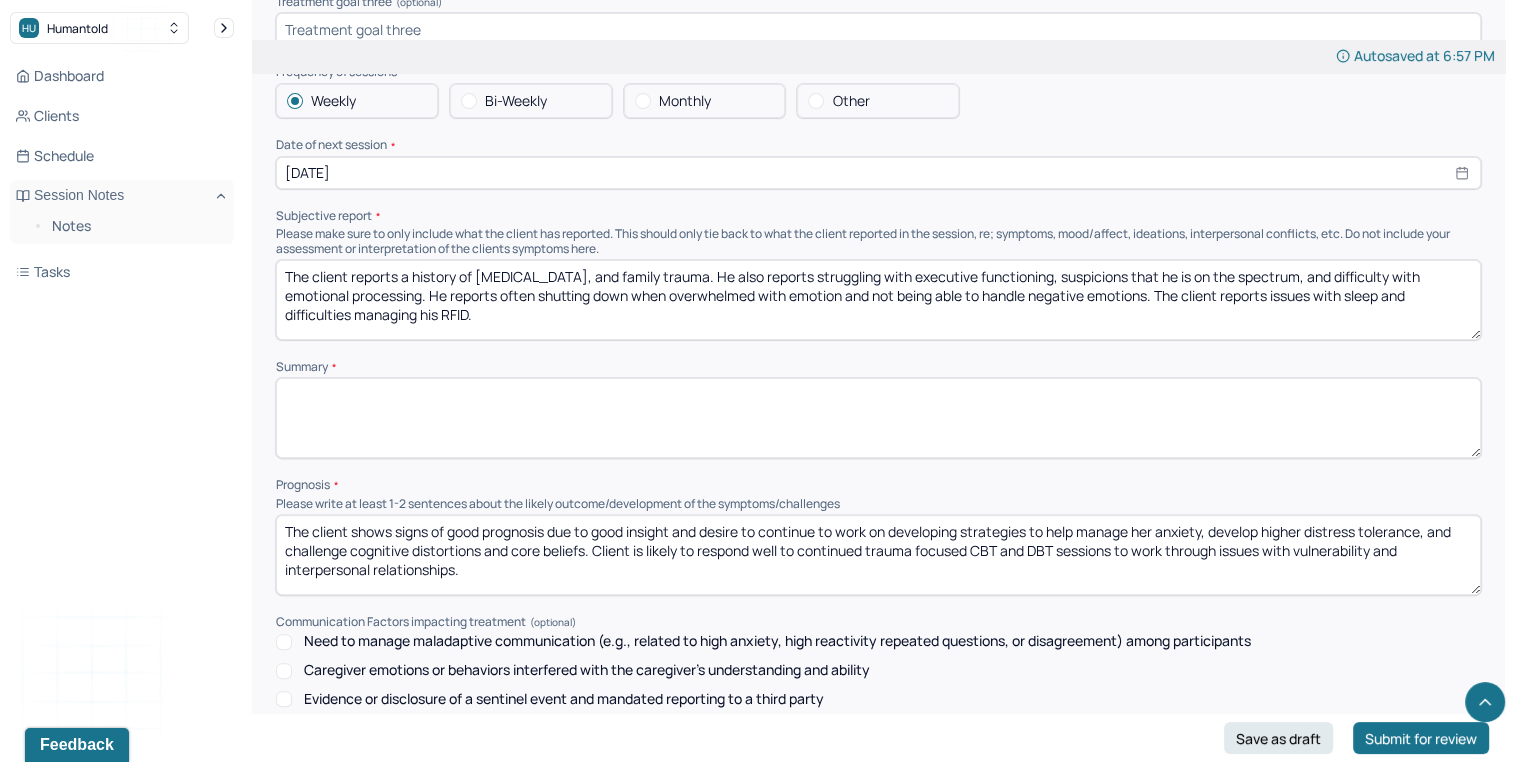 click on "The client shows signs of good prognosis due to good insight and desire to continue to work on developing strategies to help manage her anxiety, develop higher distress tolerance, and challenge cognitive distortions and core beliefs. Client is likely to respond well to continued trauma focused CBT and DBT sessions to work through issues with vulnerability and interpersonal relationships." at bounding box center [878, 555] 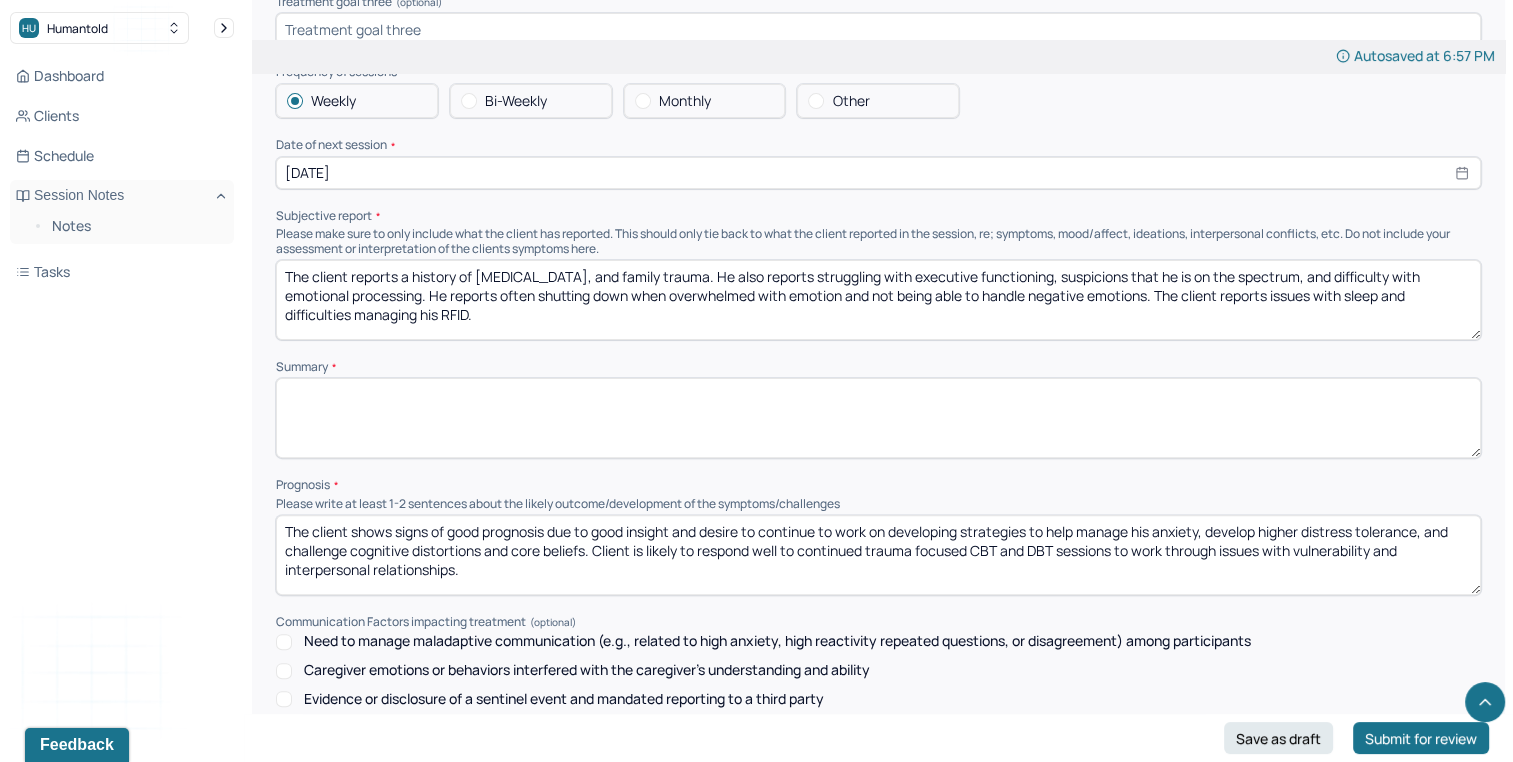 click on "The client shows signs of good prognosis due to good insight and desire to continue to work on developing strategies to help manage his anxiety, develop higher distress tolerance, and challenge cognitive distortions and core beliefs. Client is likely to respond well to continued trauma focused CBT and DBT sessions to work through issues with vulnerability and interpersonal relationships." at bounding box center [878, 555] 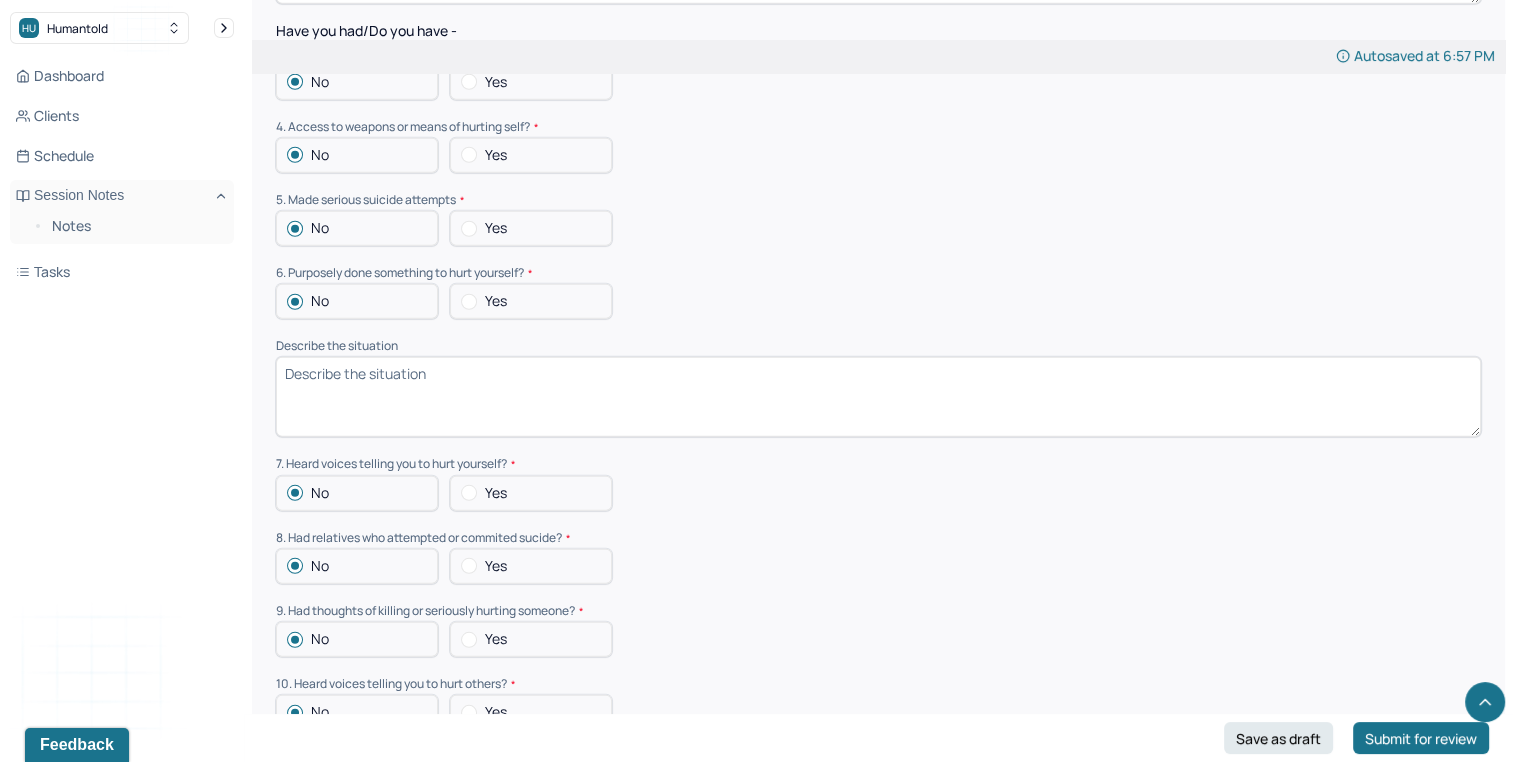 scroll, scrollTop: 5448, scrollLeft: 0, axis: vertical 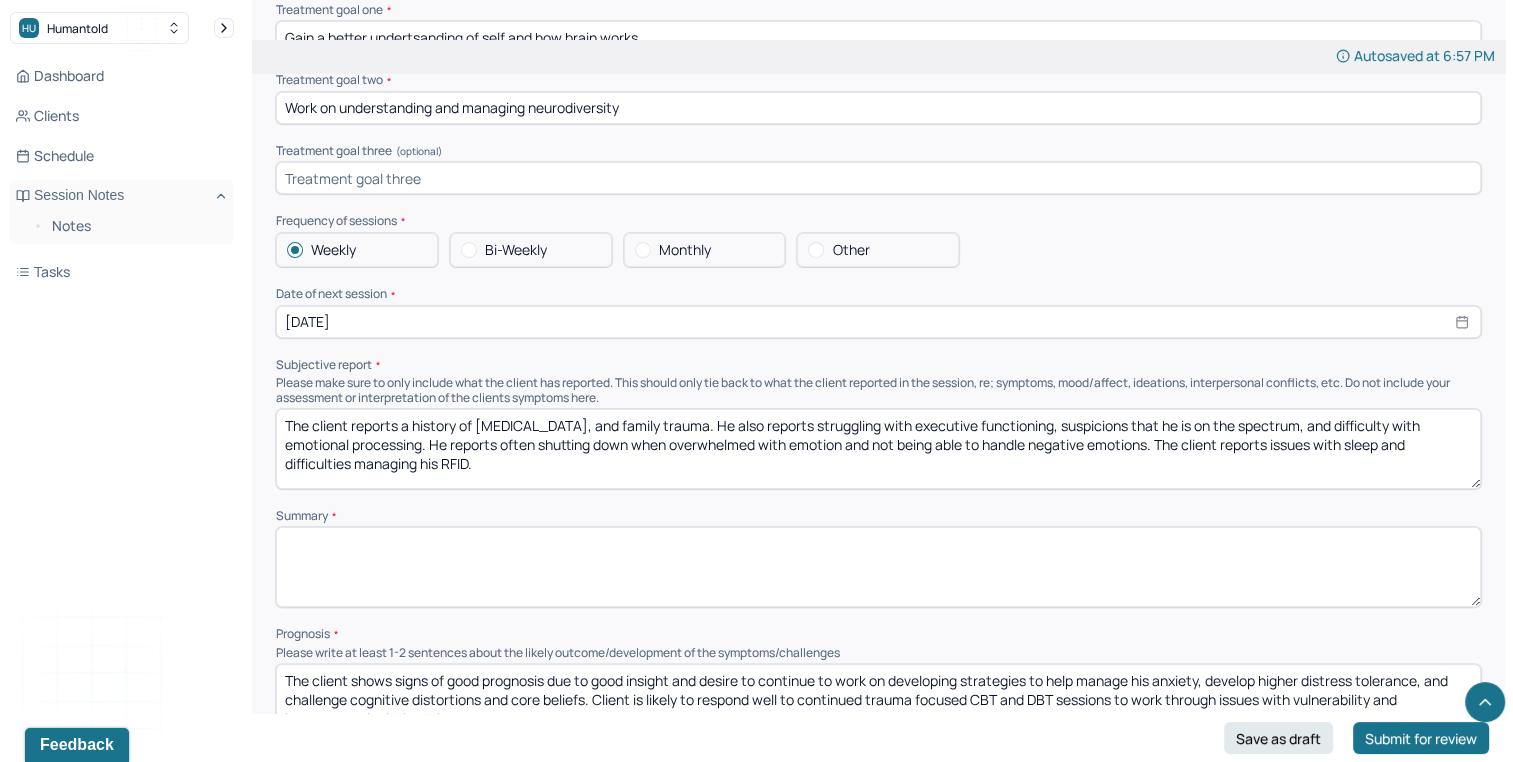 type on "The client shows signs of good prognosis due to good insight and desire to continue to work on developing strategies to help manage his anxiety, develop higher distress tolerance, and challenge cognitive distortions and core beliefs. Client is likely to respond well to continued trauma focused CBT and DBT sessions to work through issues with vulnerability and interpersonal relationships." 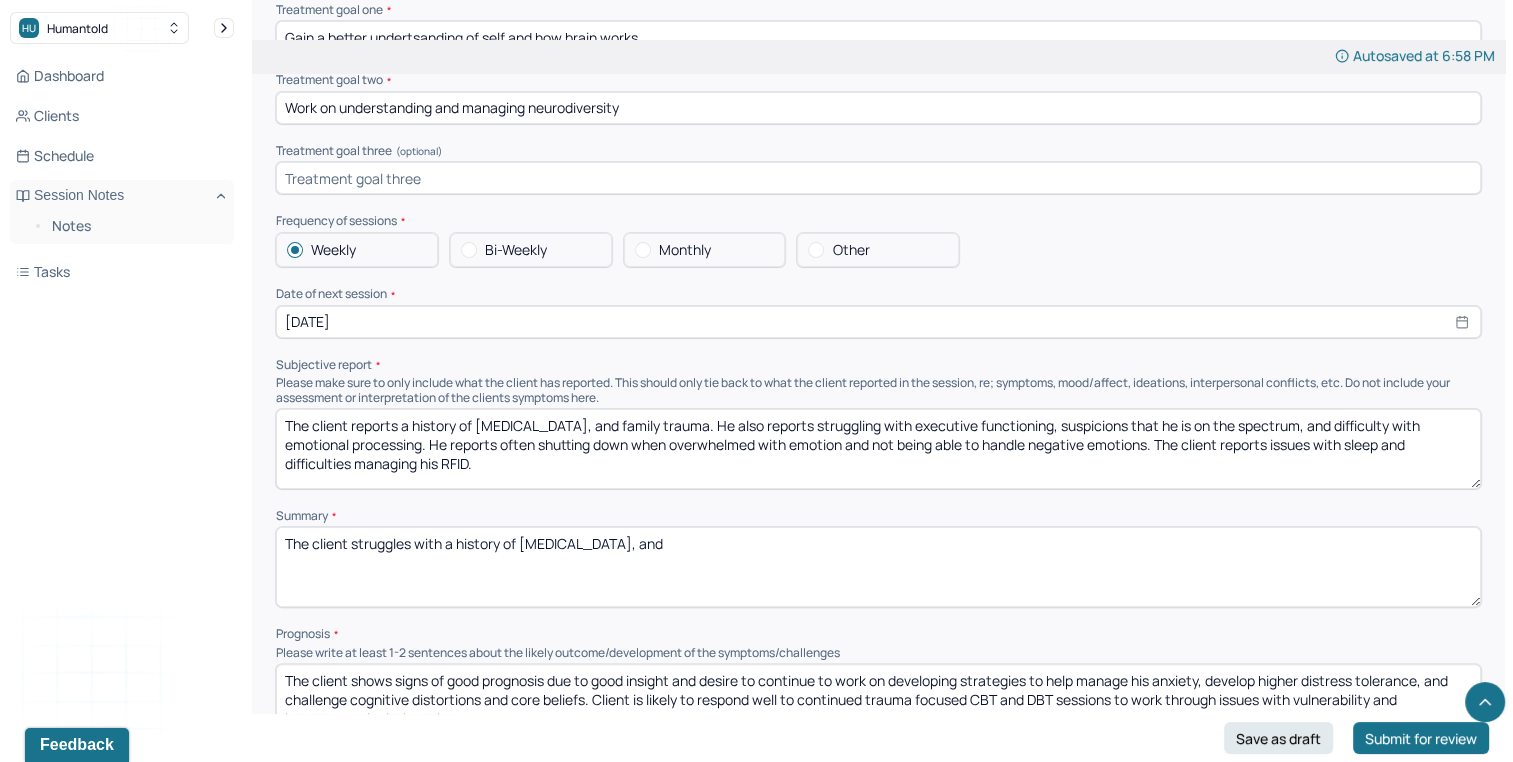 click on "The client struggles with a history of depression, anxiey, and" at bounding box center [878, 567] 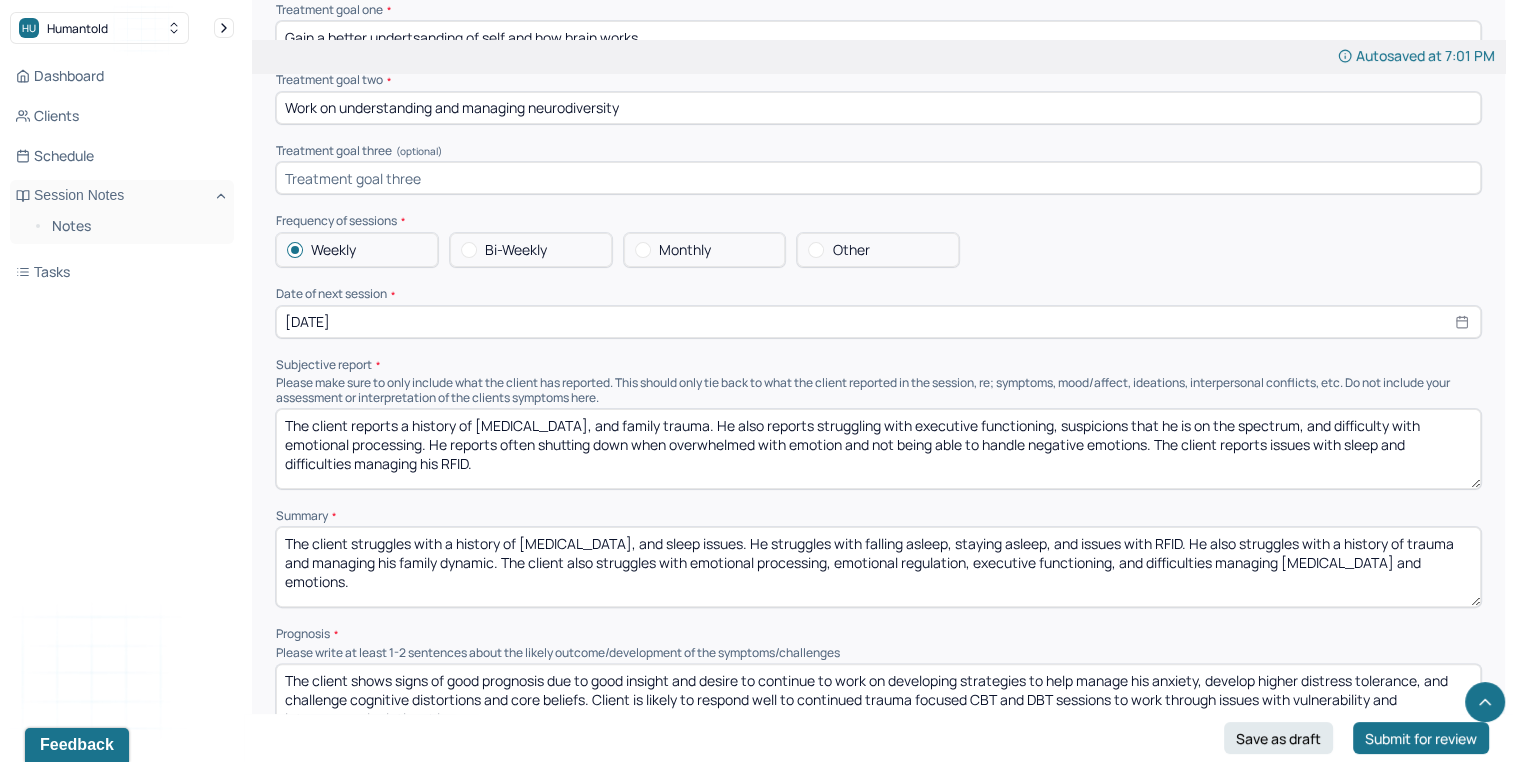 type on "The client struggles with a history of depression, anxiety, and sleep issues. He struggles with falling asleep, staying asleep, and issues with RFID. He also struggles with a history of trauma and managing his family dynamic. The client also struggles with emotional processing, emotional regulation, executive functioning, and difficulties managing impulsivity and emotions." 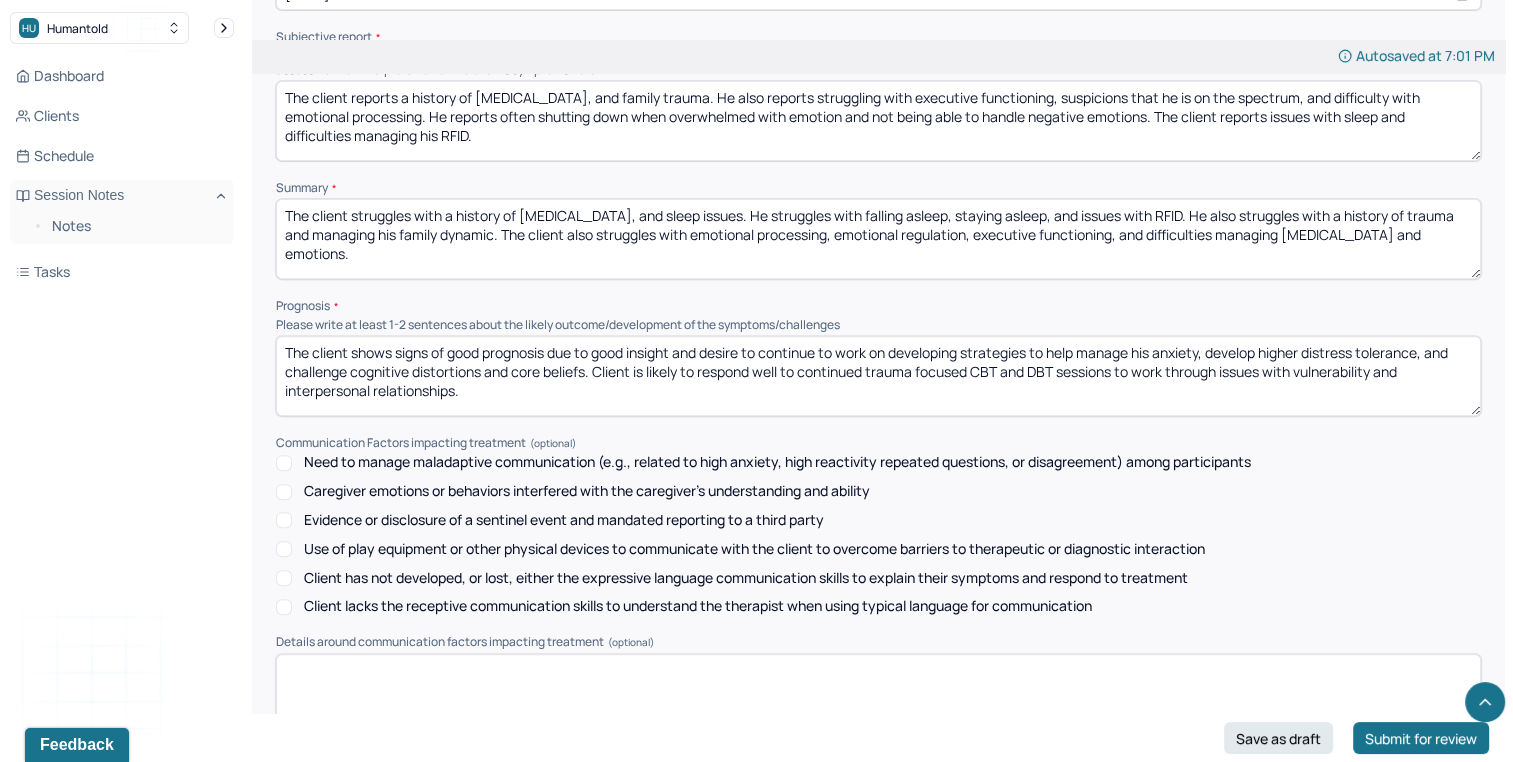 scroll, scrollTop: 8385, scrollLeft: 0, axis: vertical 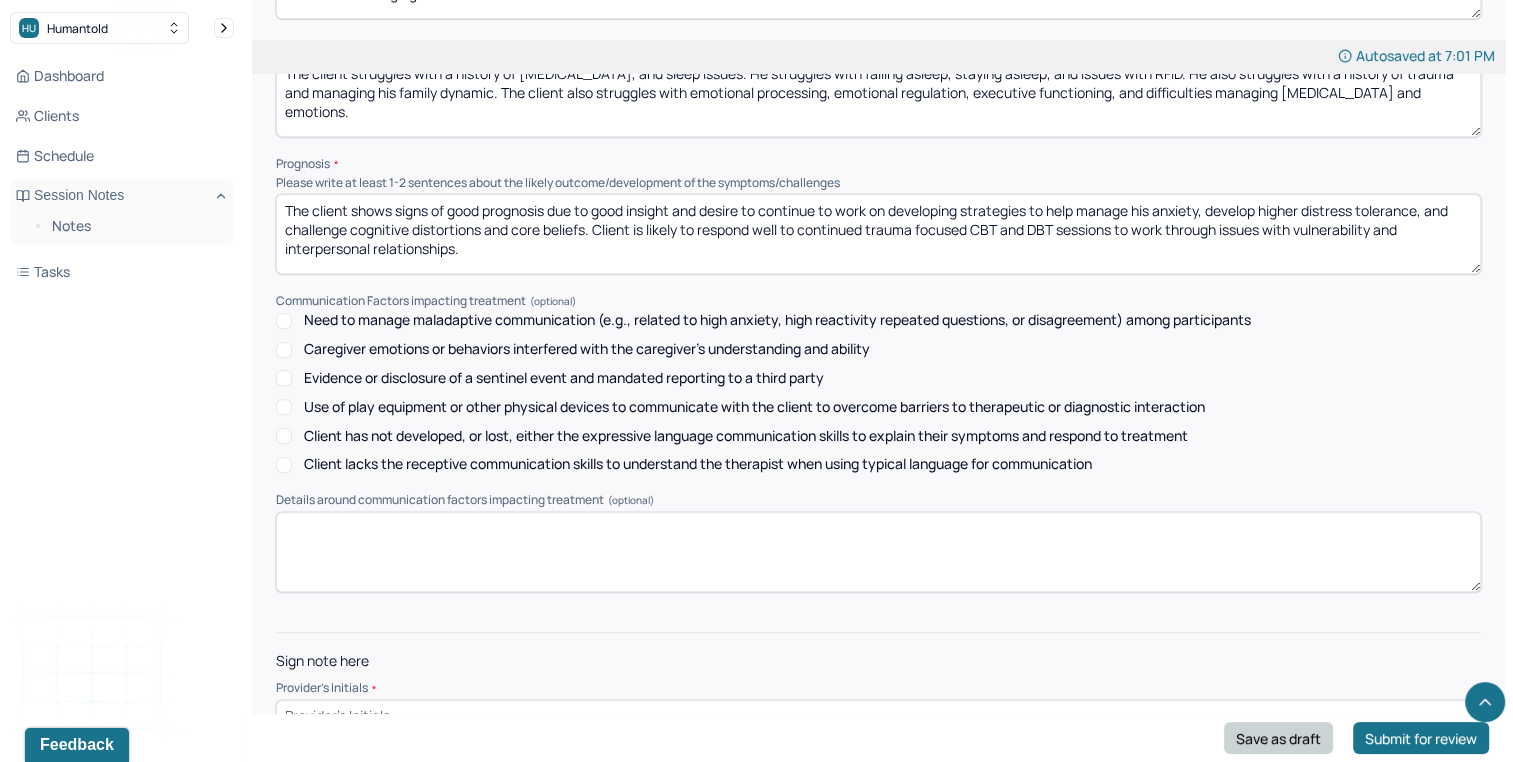 click on "Save as draft" at bounding box center [1278, 738] 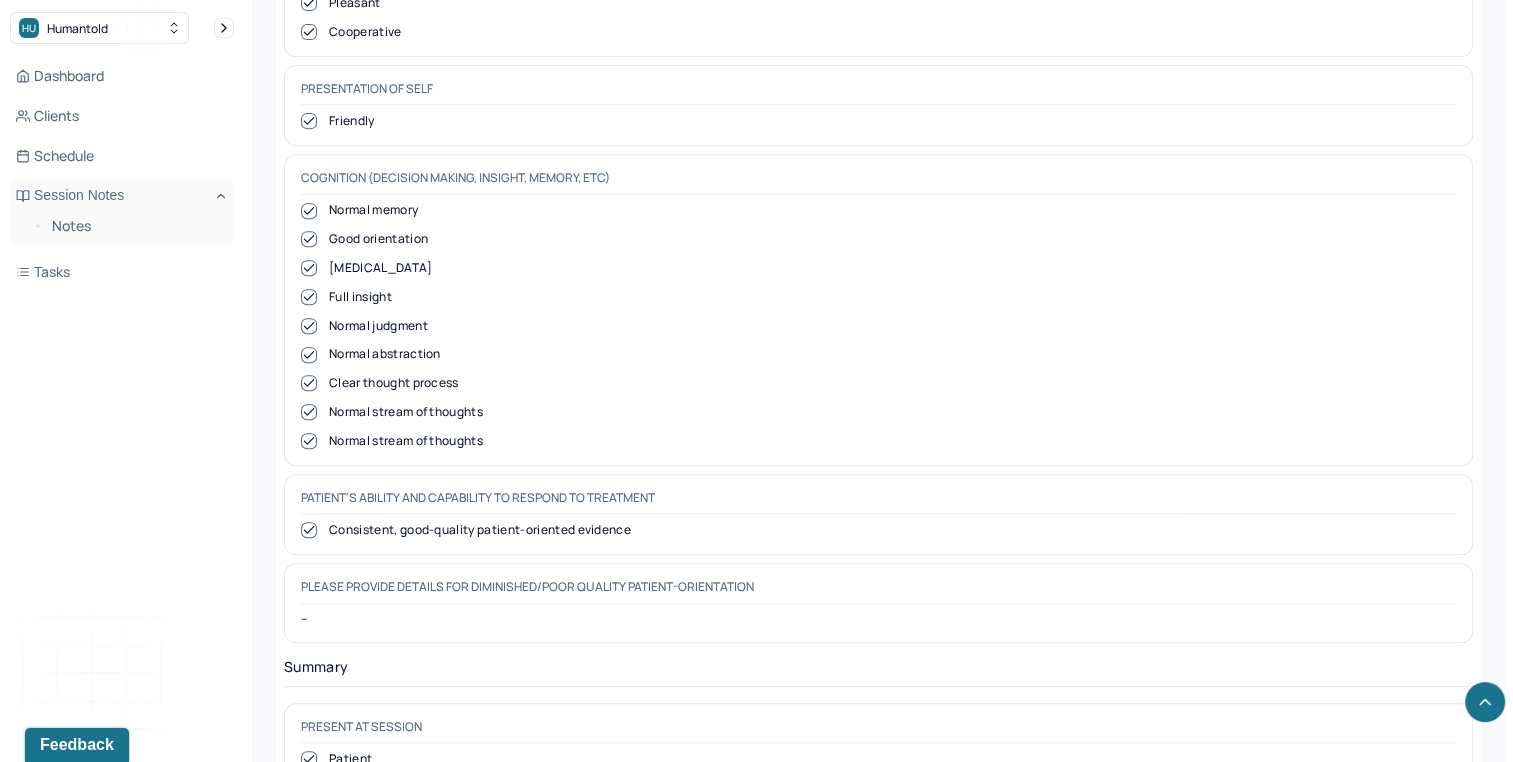 drag, startPoint x: 1511, startPoint y: 598, endPoint x: 1529, endPoint y: 607, distance: 20.12461 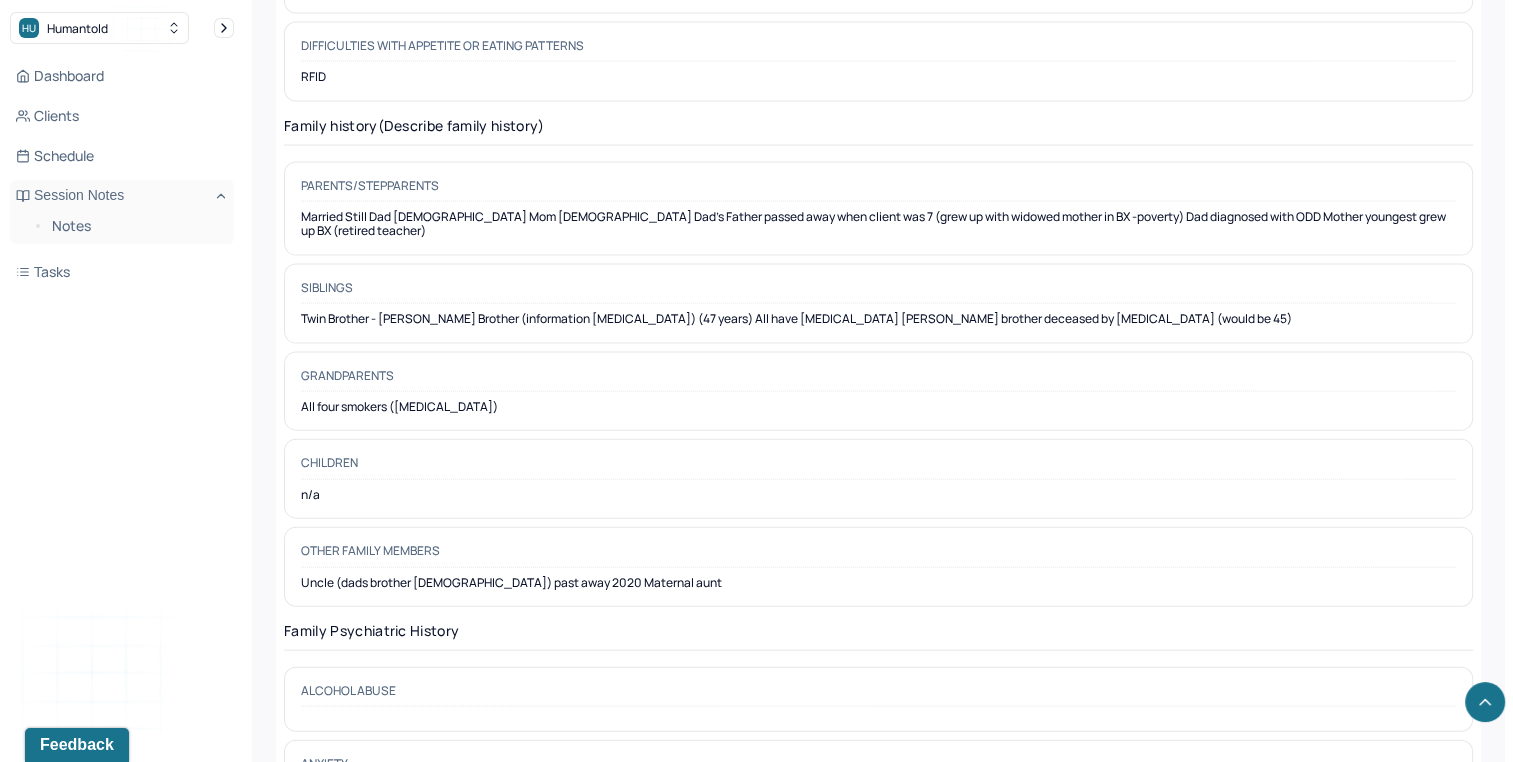 scroll, scrollTop: 1740, scrollLeft: 0, axis: vertical 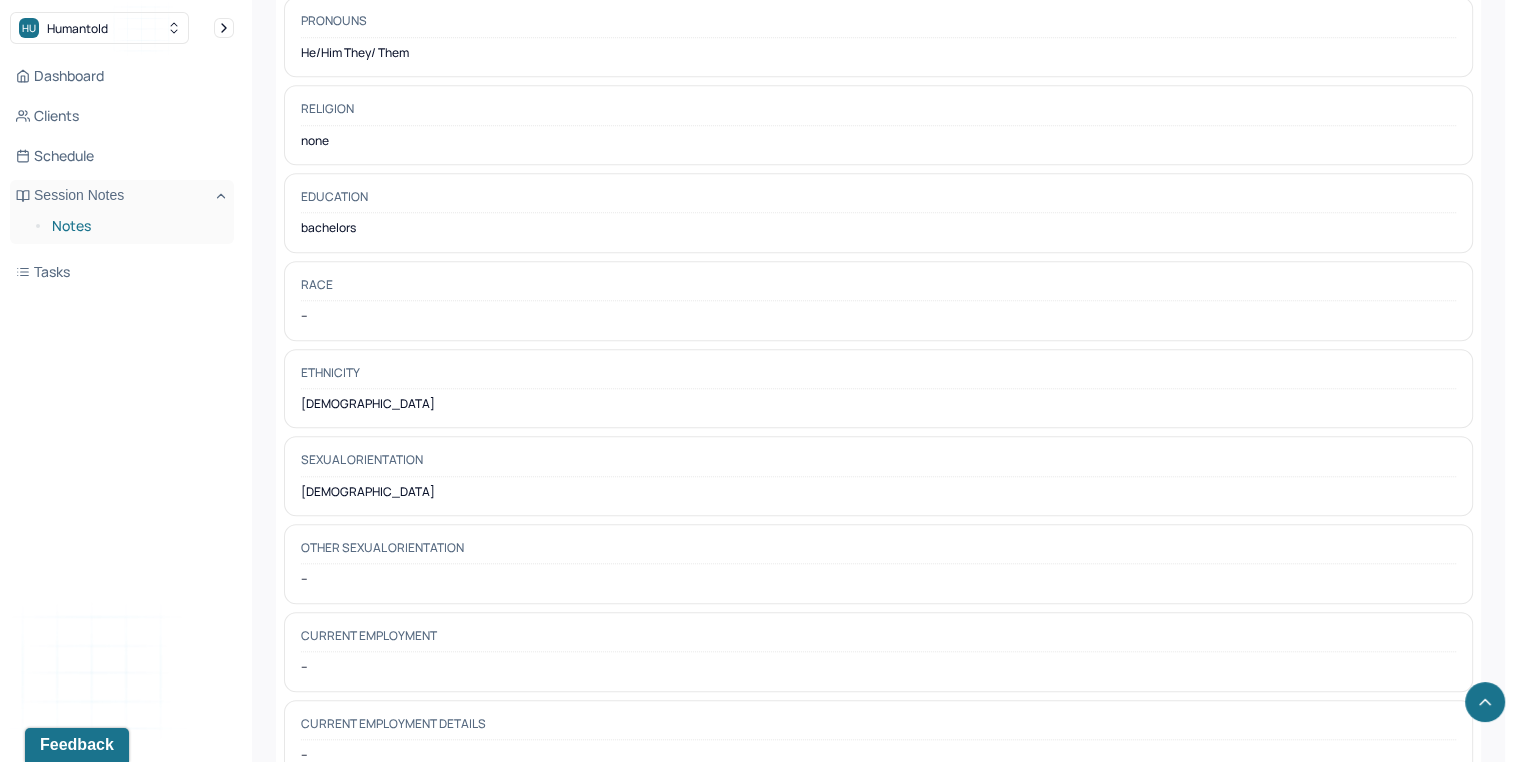 click on "Notes" at bounding box center (135, 226) 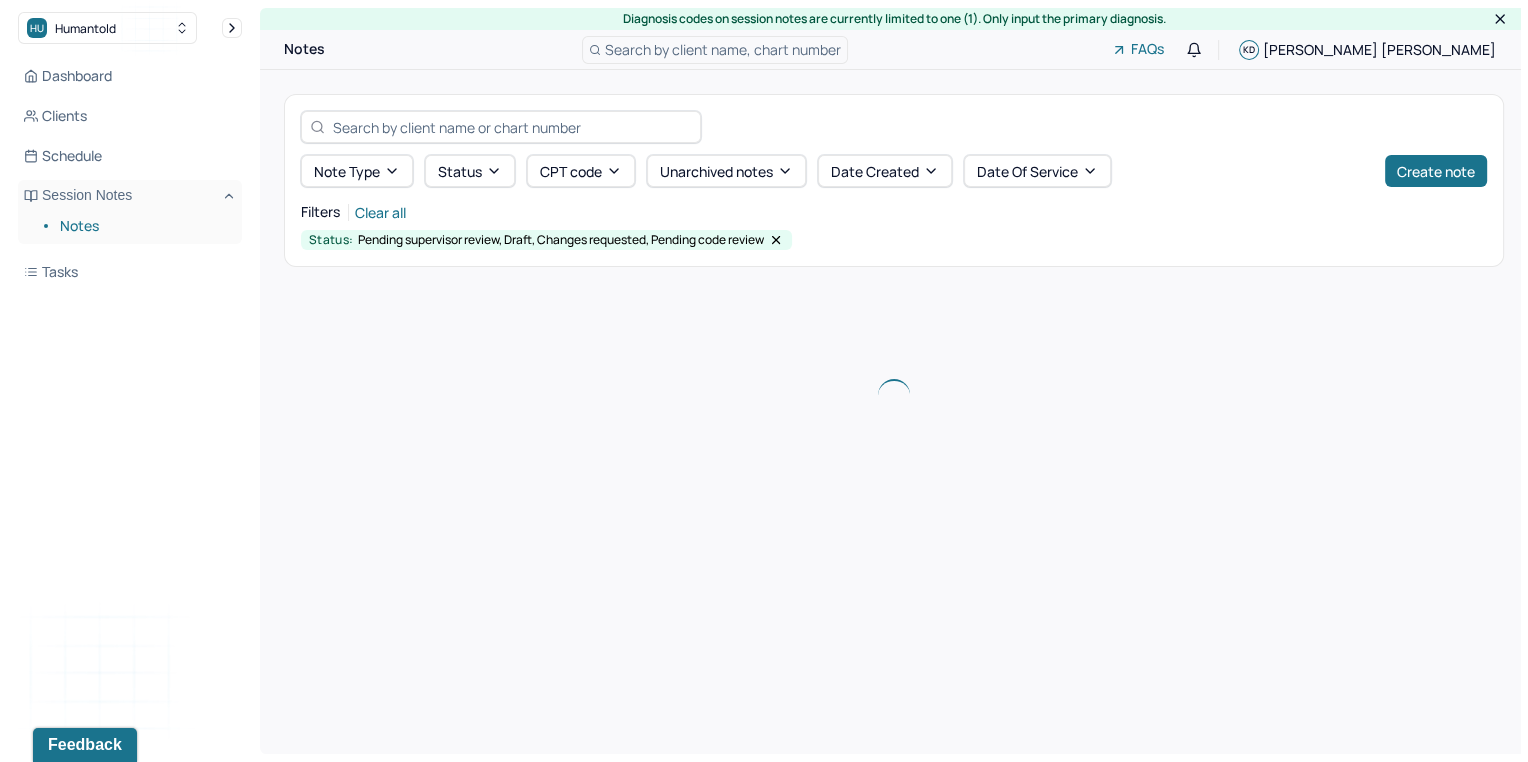 scroll, scrollTop: 0, scrollLeft: 0, axis: both 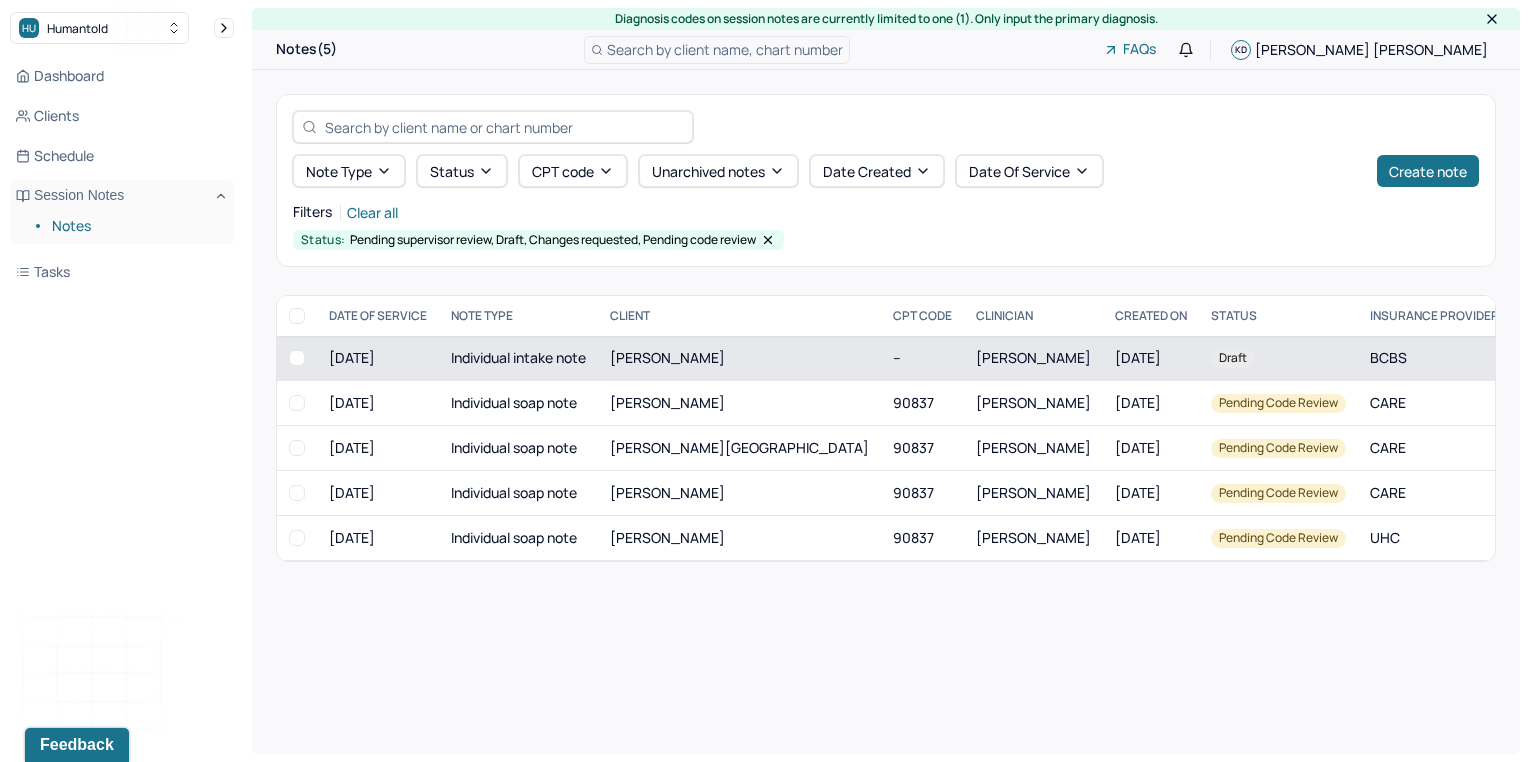 click on "Individual intake note" at bounding box center [518, 358] 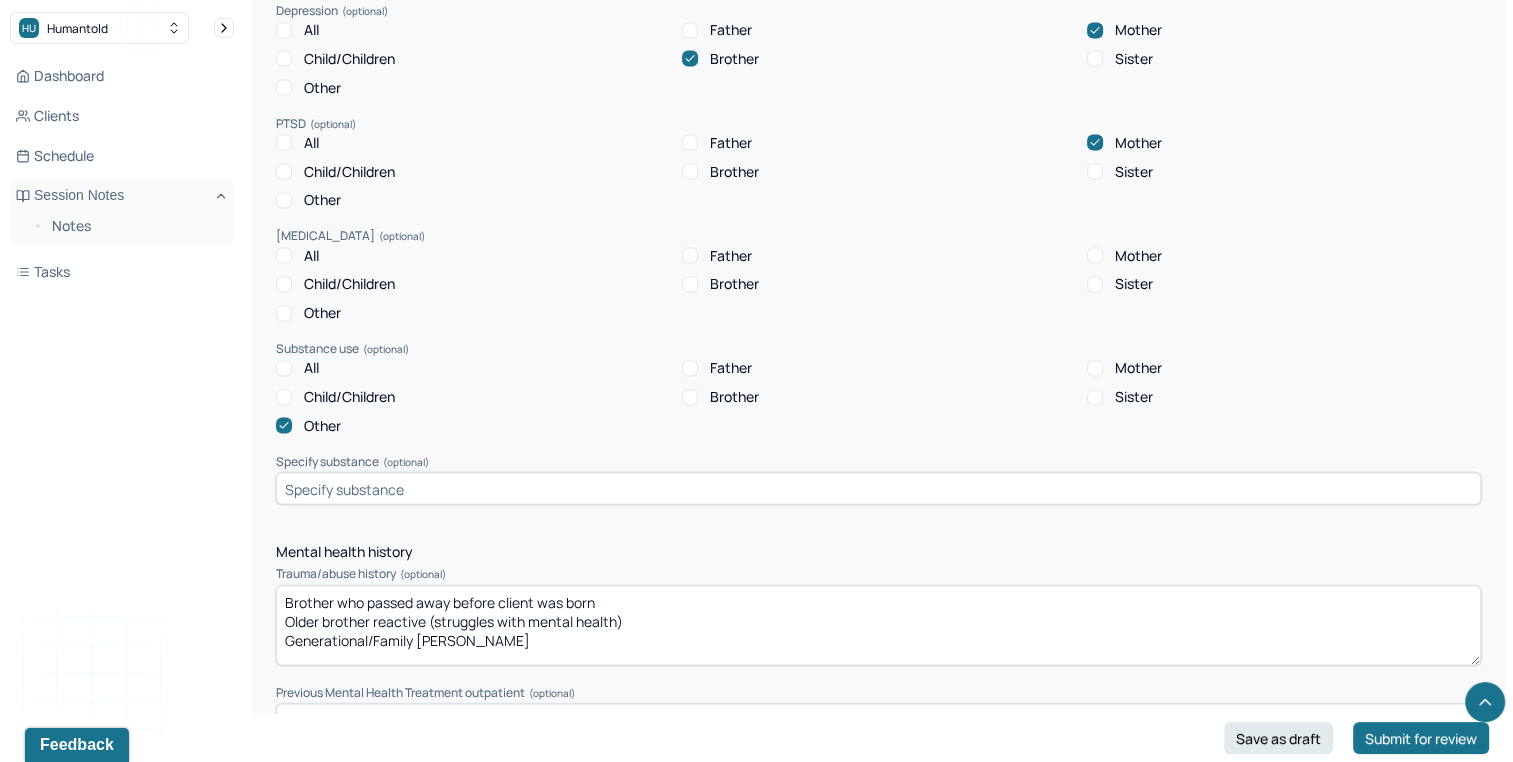 scroll, scrollTop: 4273, scrollLeft: 0, axis: vertical 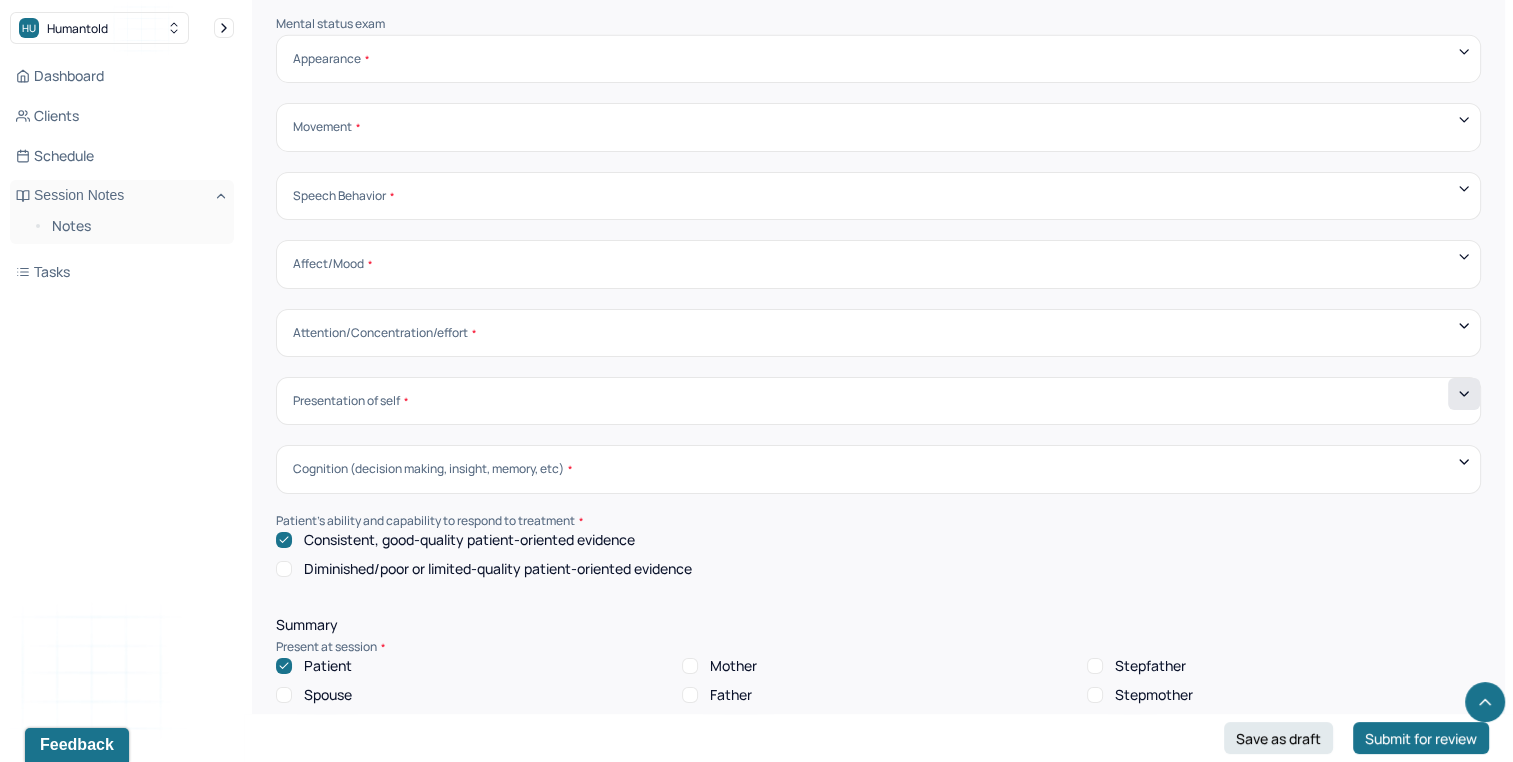 click 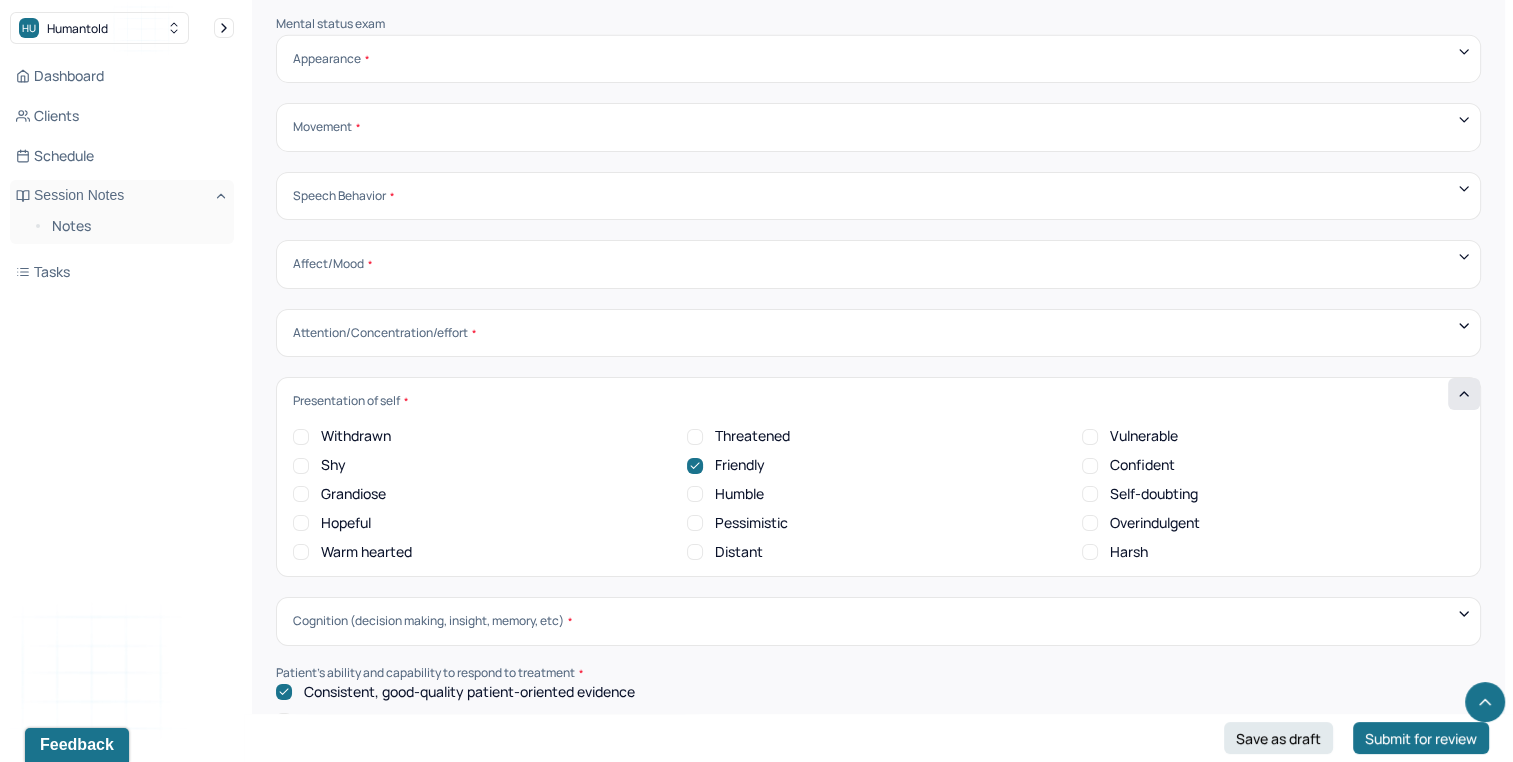click on "Warm hearted" at bounding box center [366, 552] 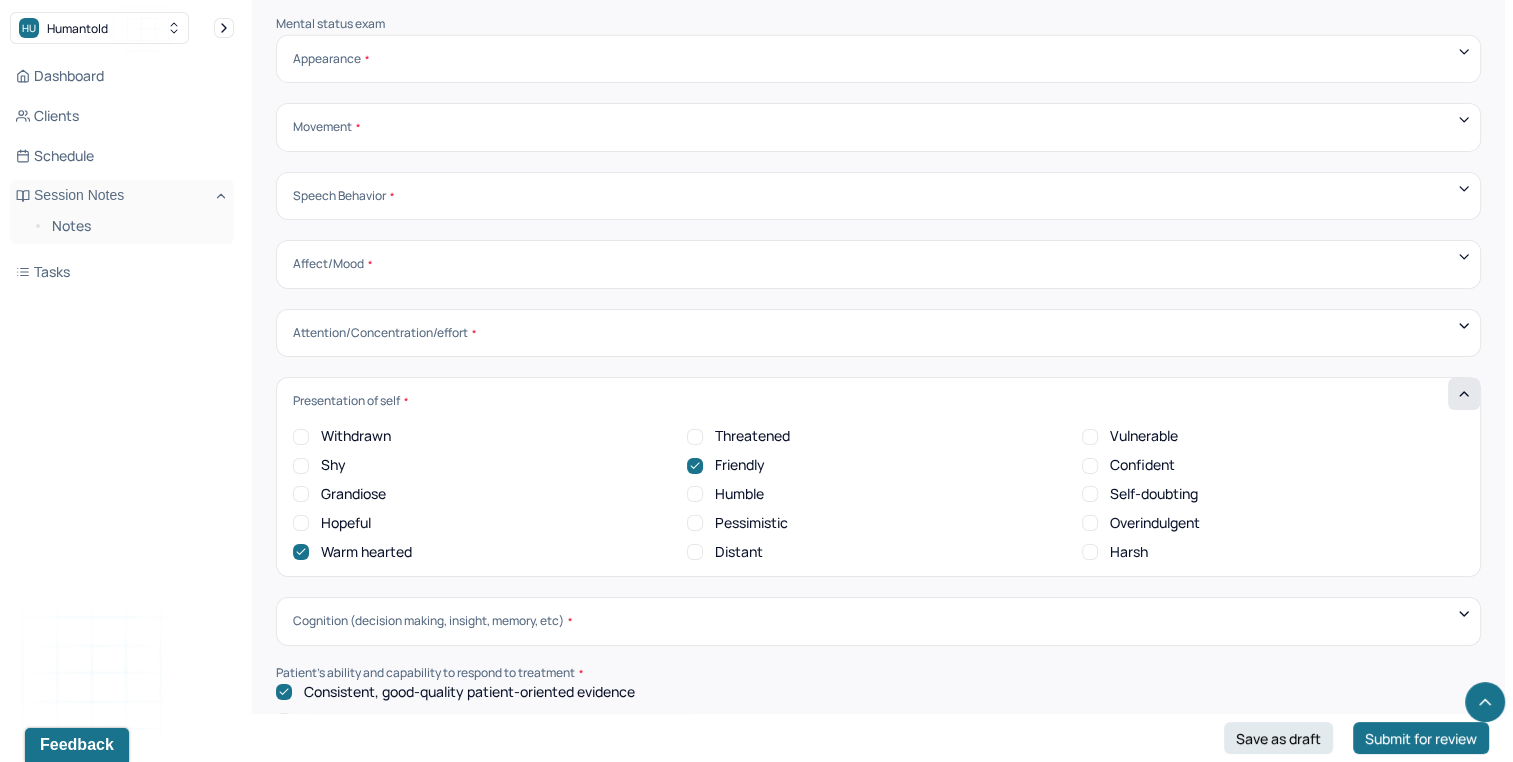 scroll, scrollTop: 6780, scrollLeft: 0, axis: vertical 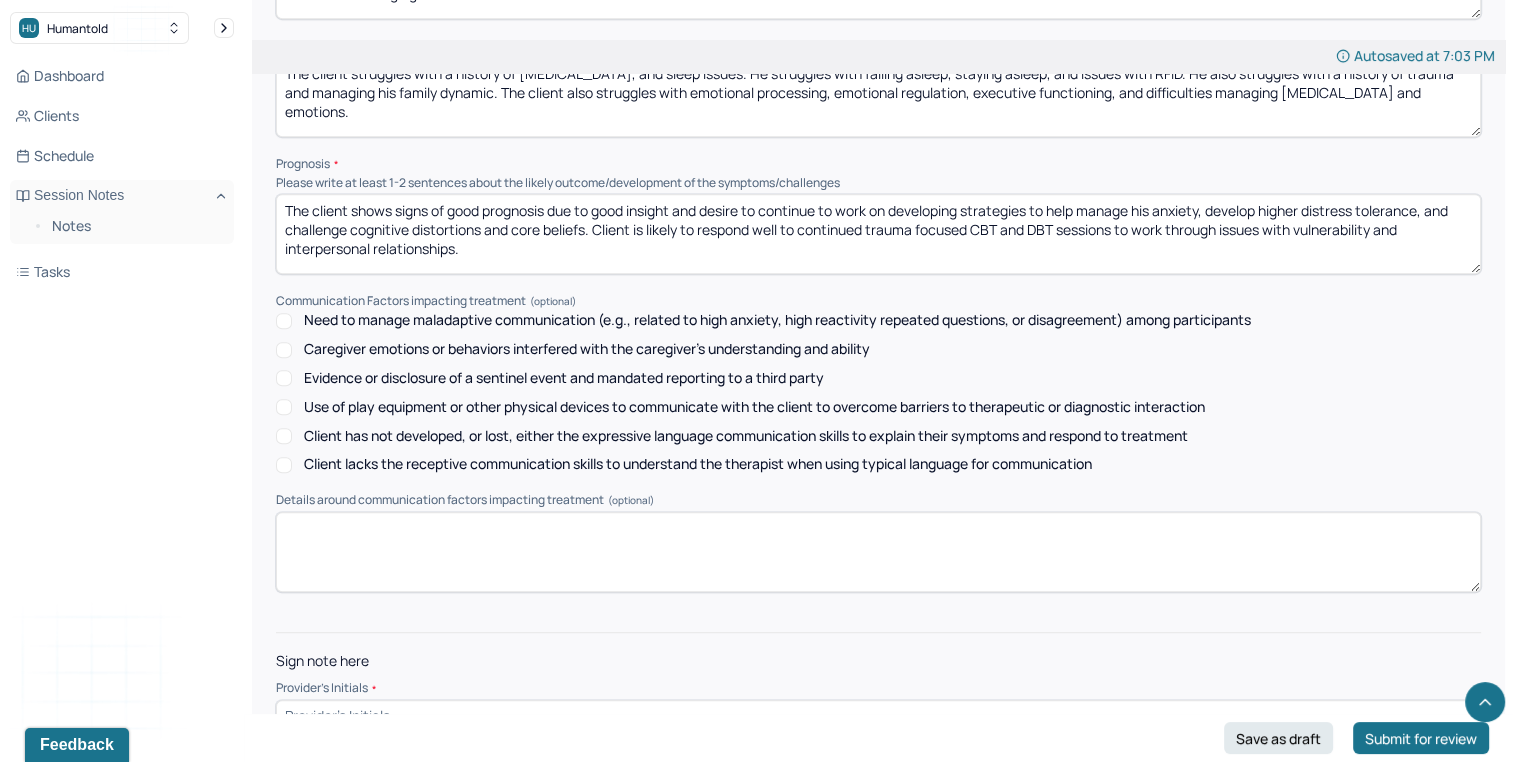 click at bounding box center (878, 716) 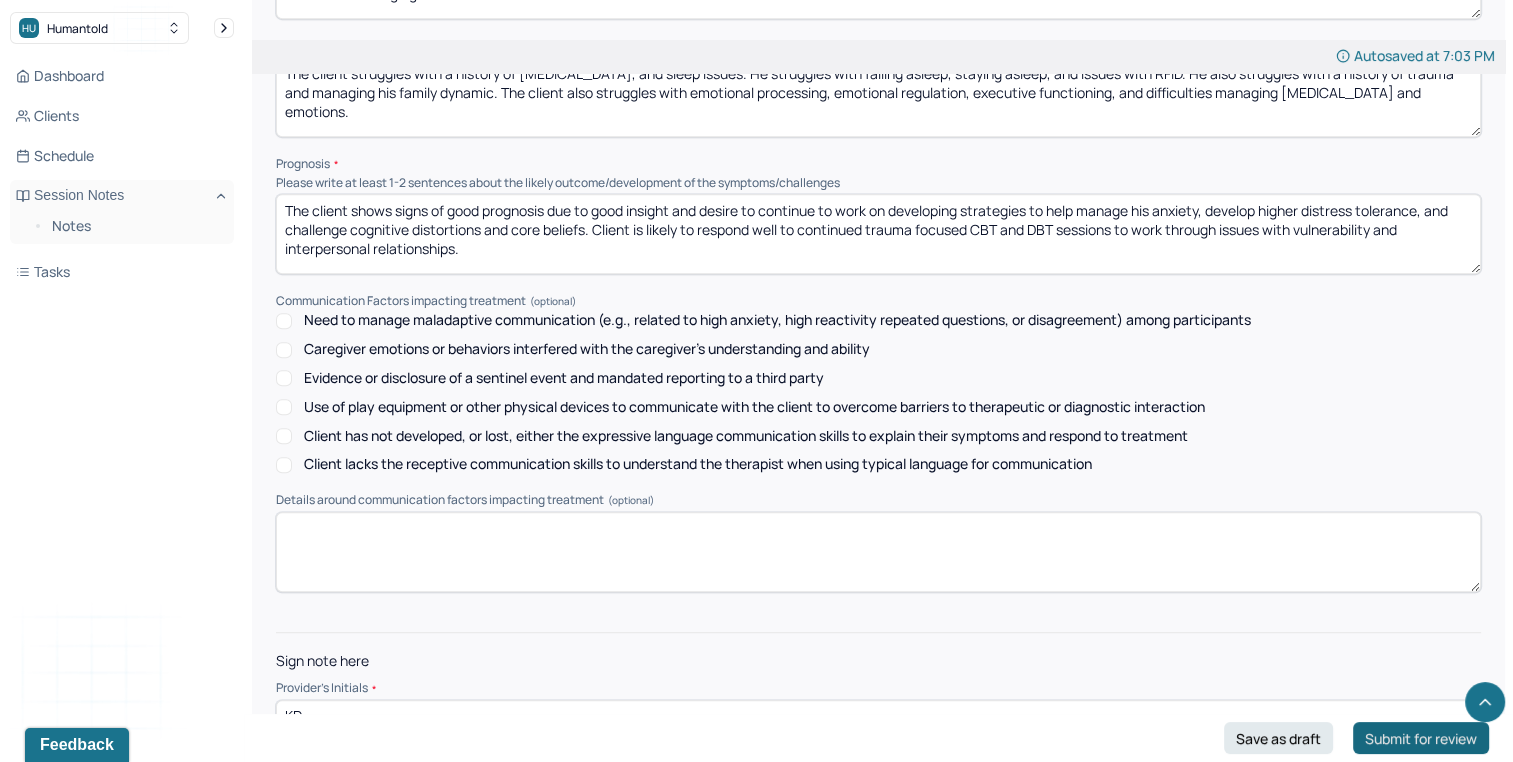 type on "KD" 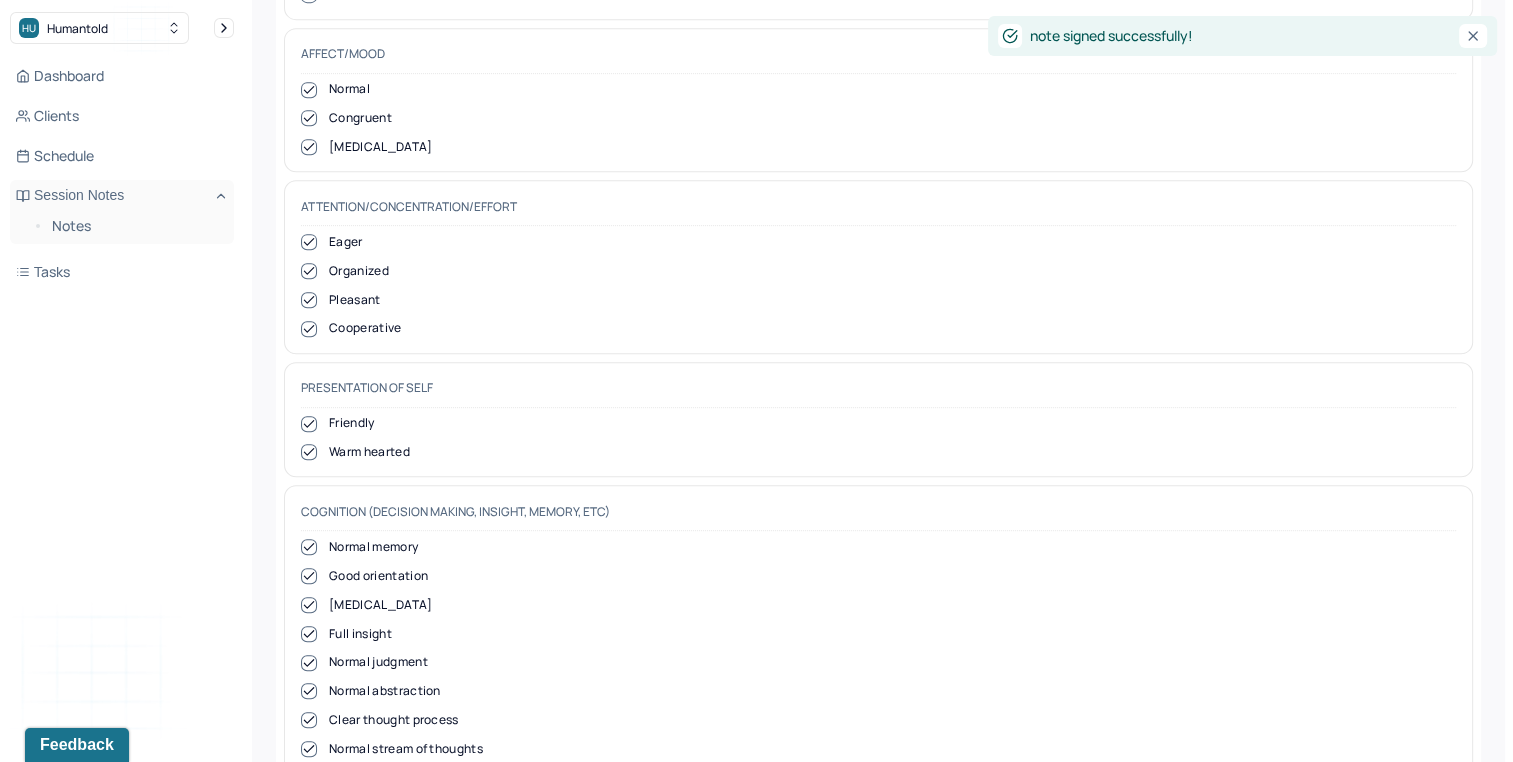 scroll, scrollTop: 0, scrollLeft: 0, axis: both 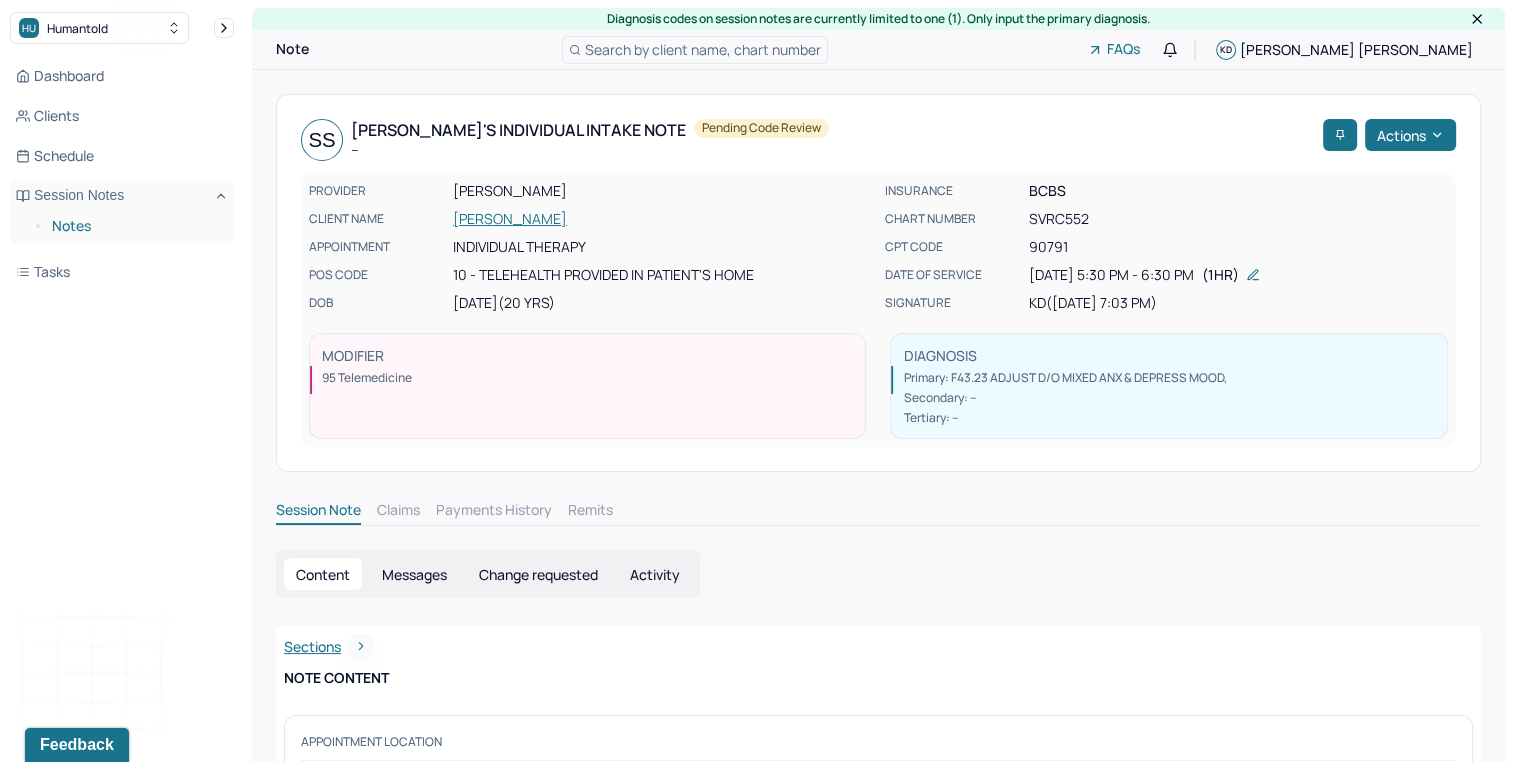 click on "Notes" at bounding box center (135, 226) 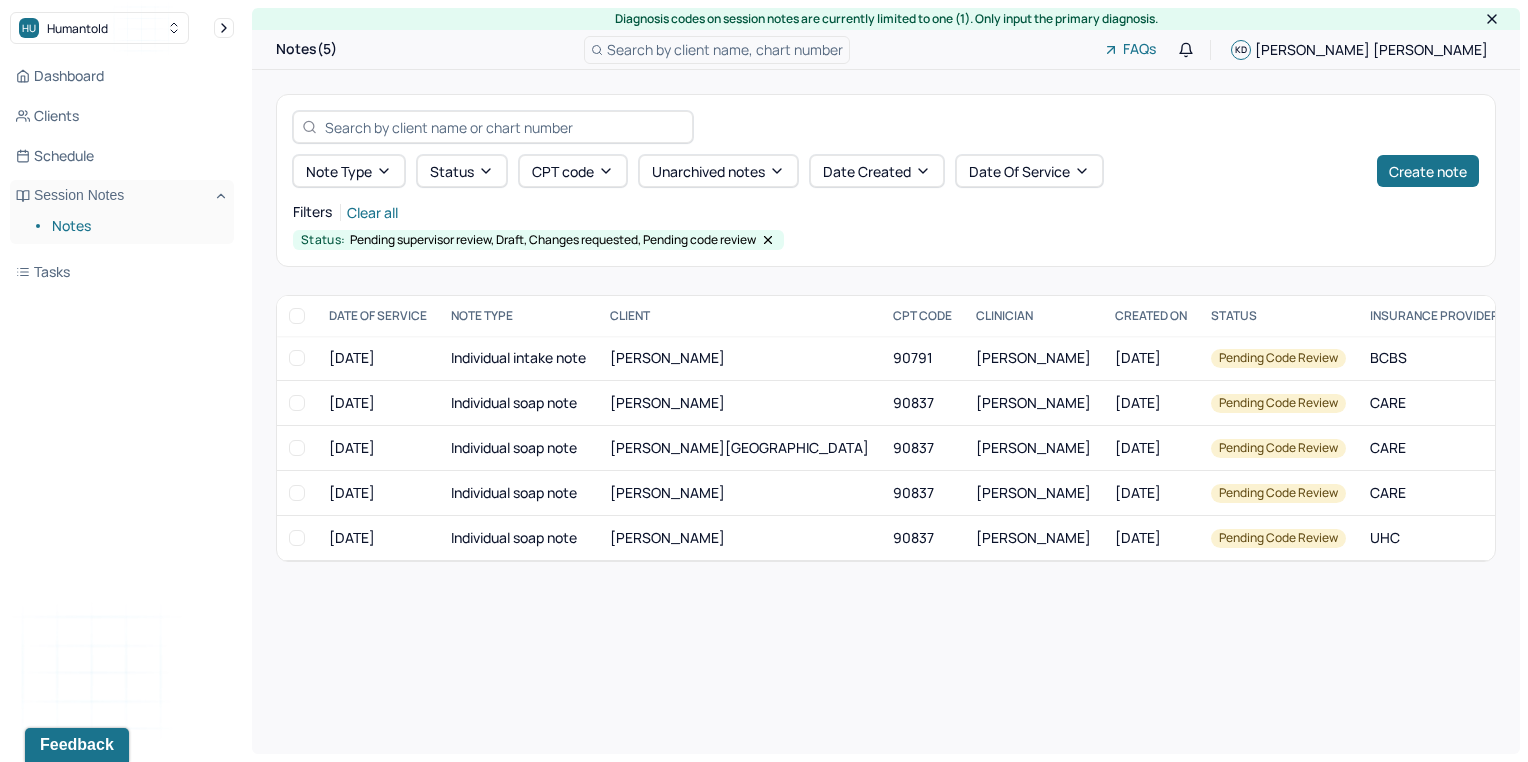 click on "Notes(5) Search by client name, chart number  FAQs KD Kristina   Damiano" at bounding box center (886, 50) 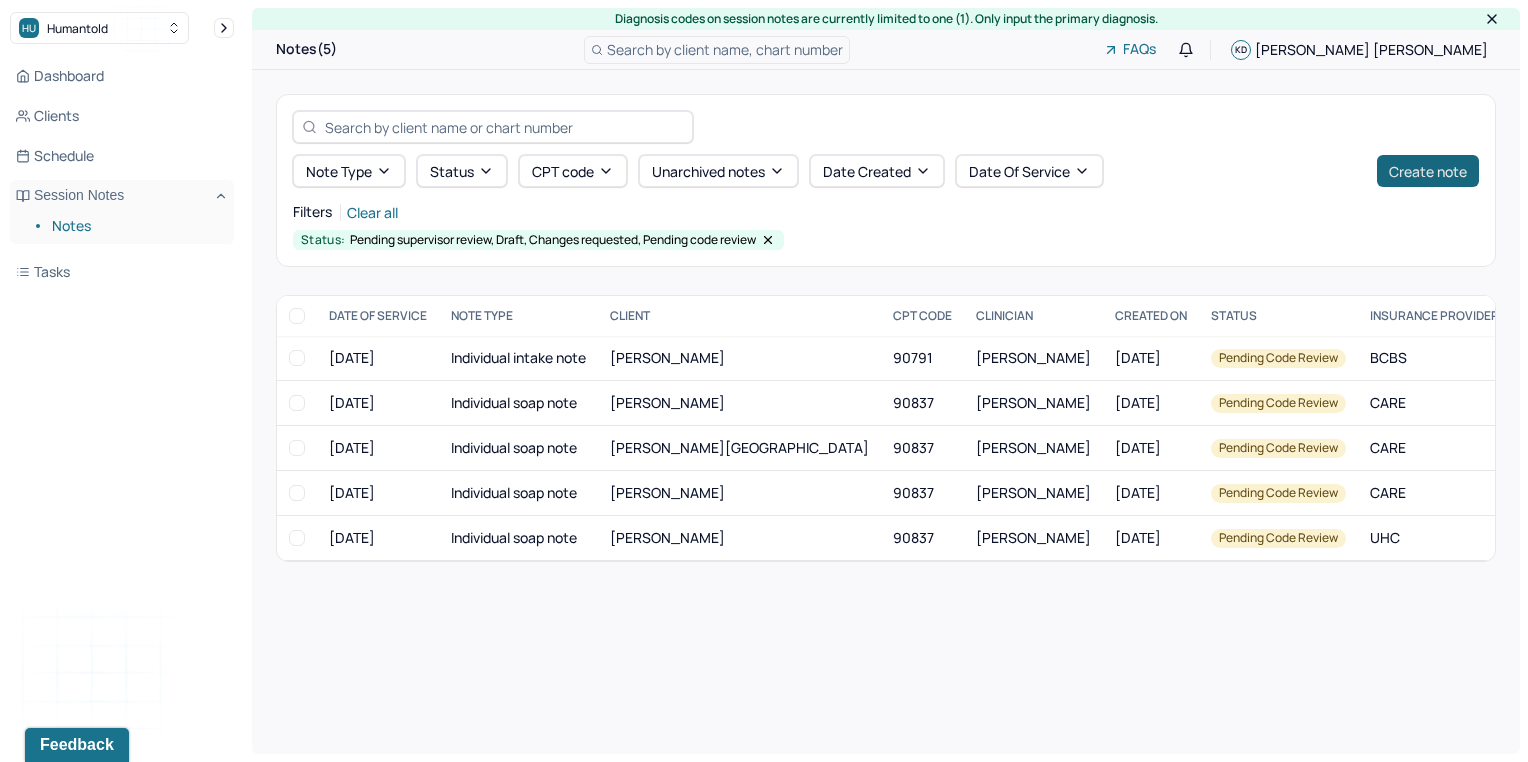 click on "Create note" at bounding box center [1428, 171] 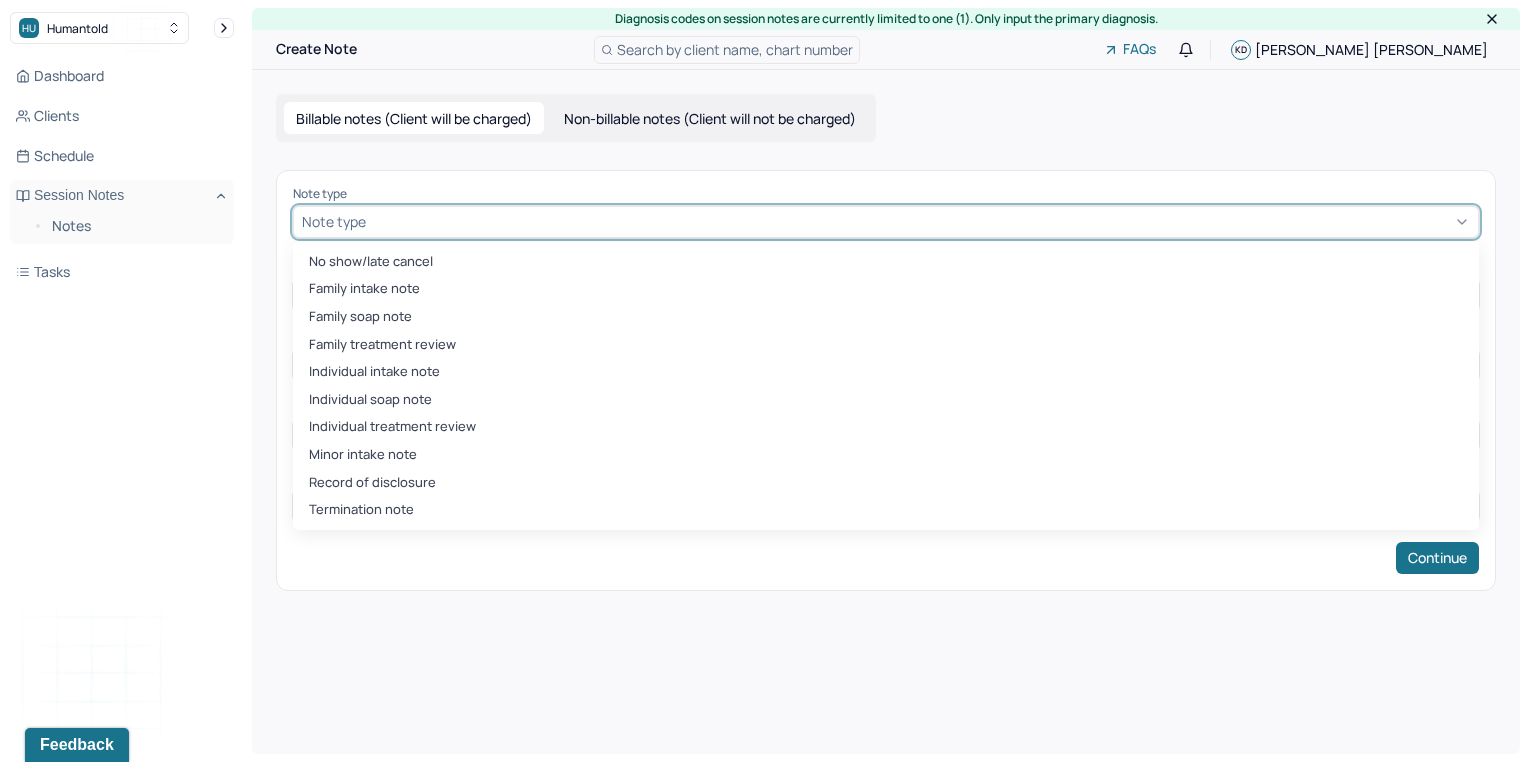 click at bounding box center (920, 221) 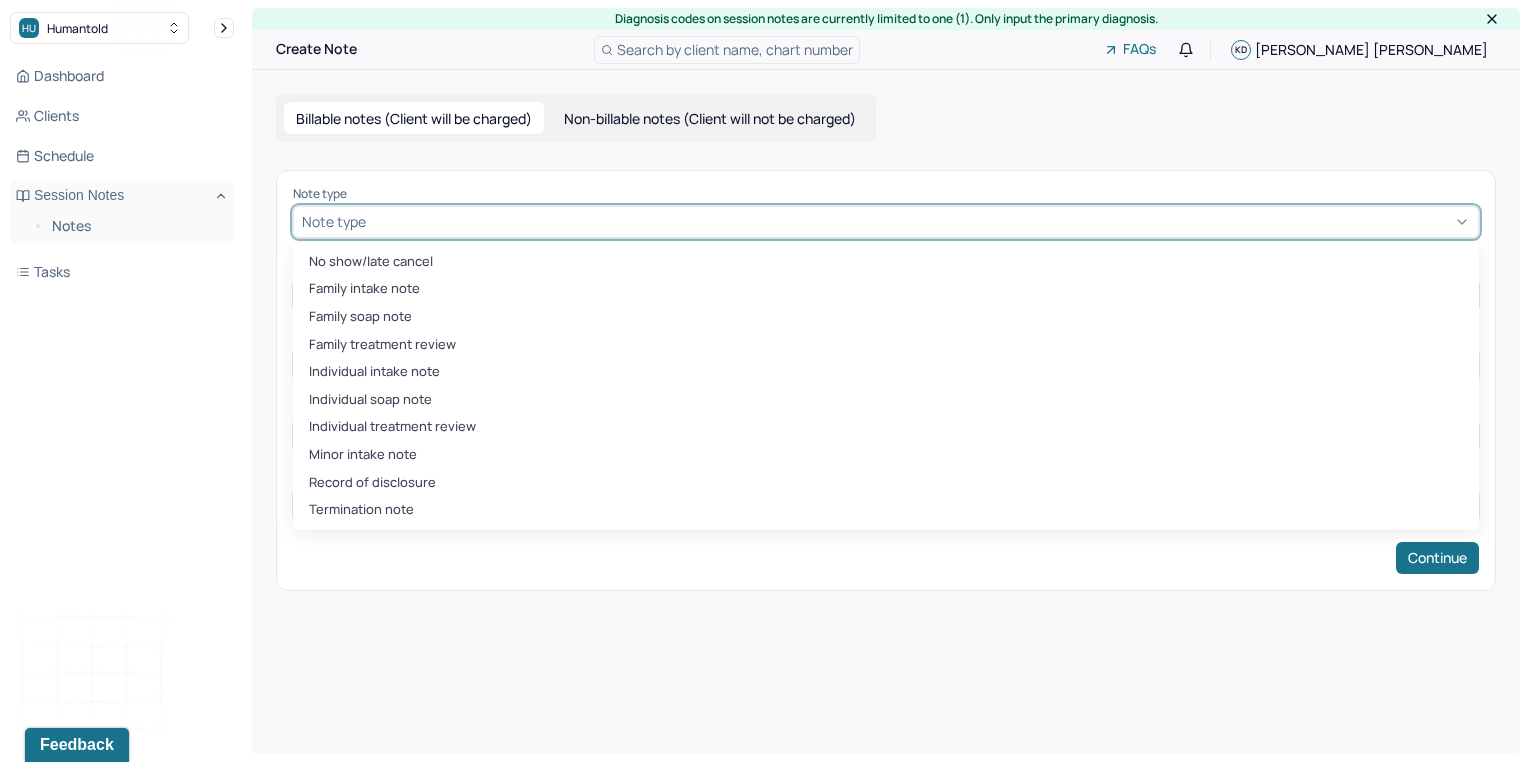 click on "Note type 10 results available. Use Up and Down to choose options, press Enter to select the currently focused option, press Escape to exit the menu, press Tab to select the option and exit the menu. Note type No show/late cancel Family intake note Family soap note Family treatment review Individual intake note Individual soap note Individual treatment review Minor intake note Record of disclosure Termination note Client name [ Show all active and inactive clients ] Client name Appointment type Appointment type Date of service Start time End time Continue" at bounding box center [886, 380] 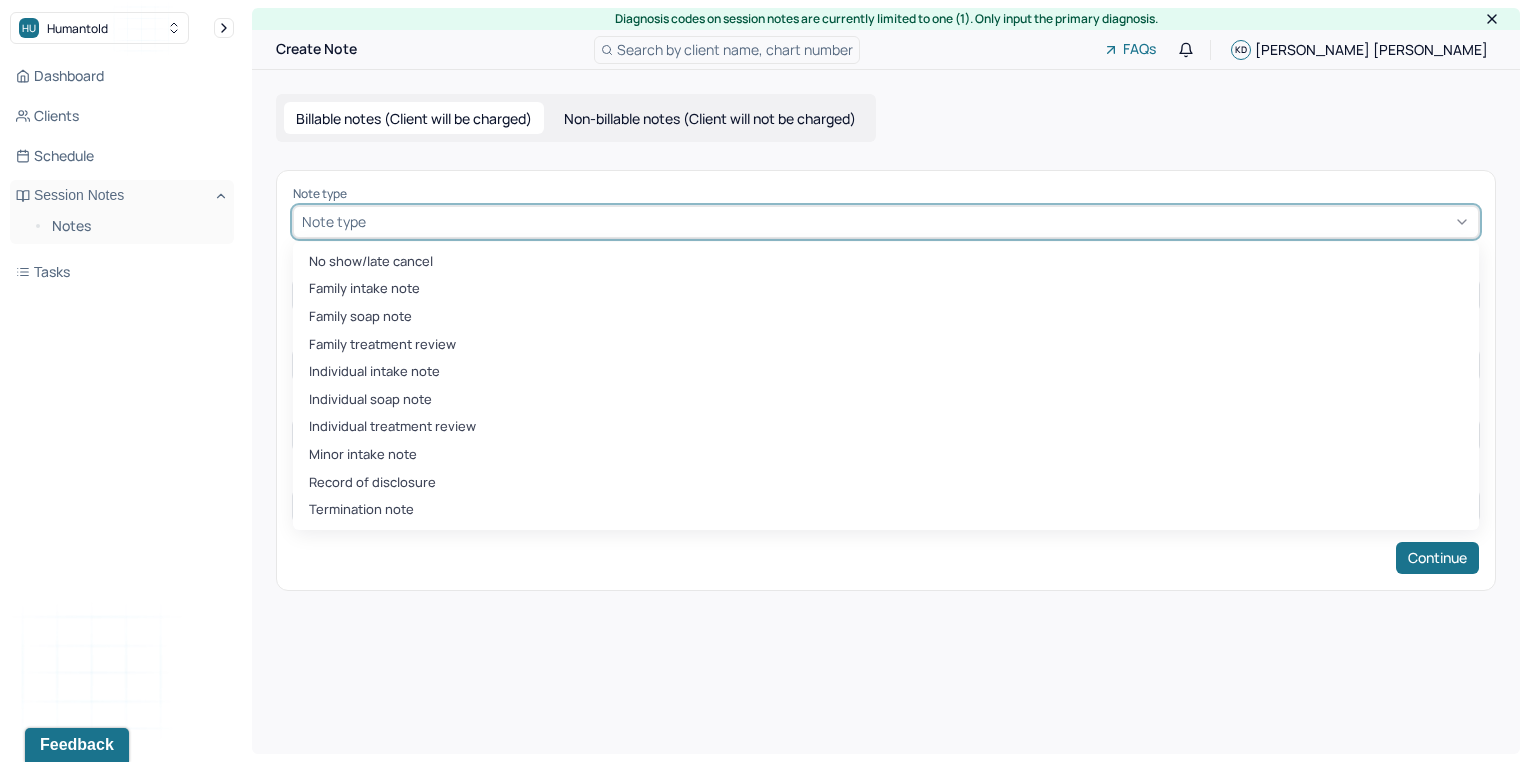 click at bounding box center (920, 221) 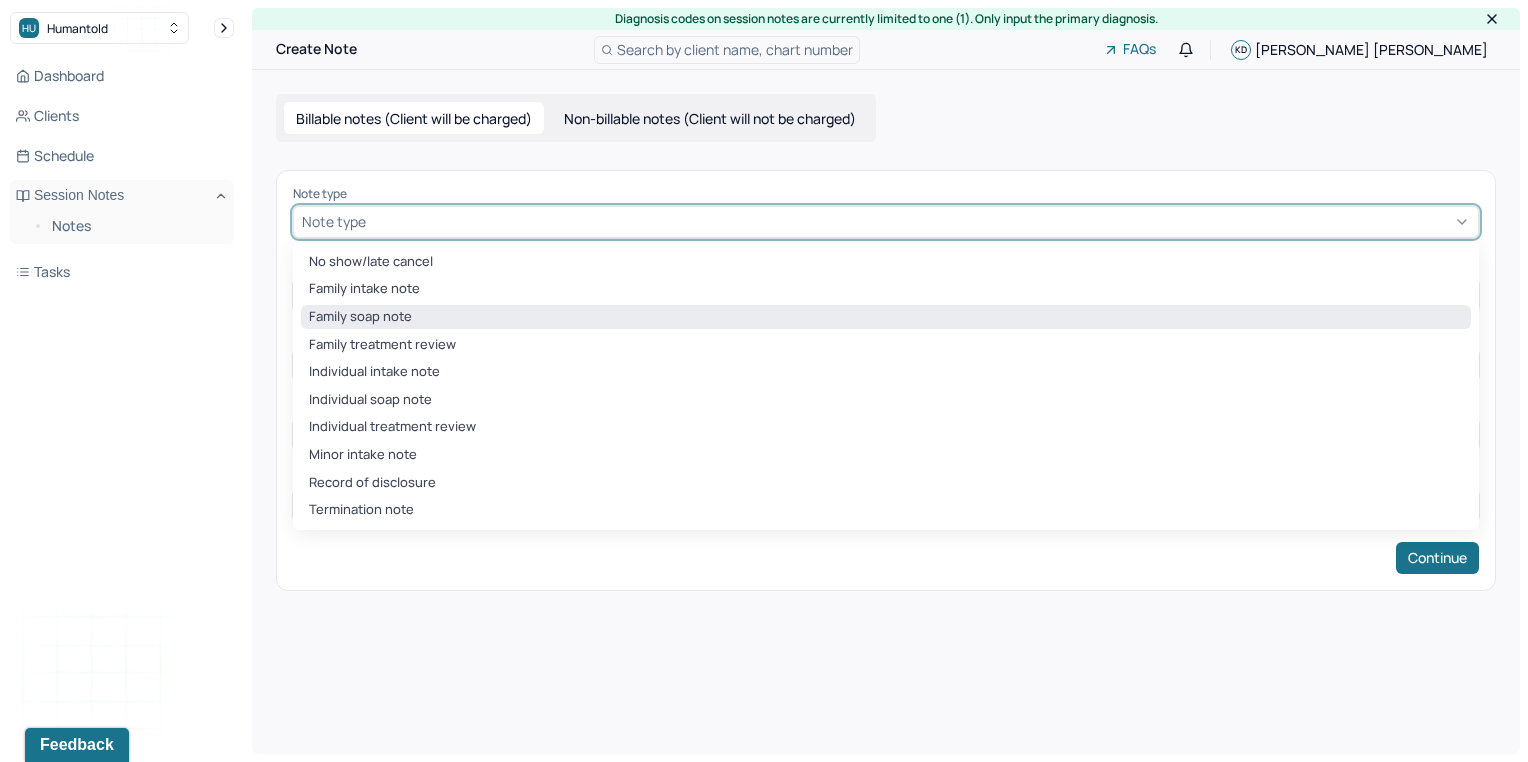 click on "Family soap note" at bounding box center (886, 317) 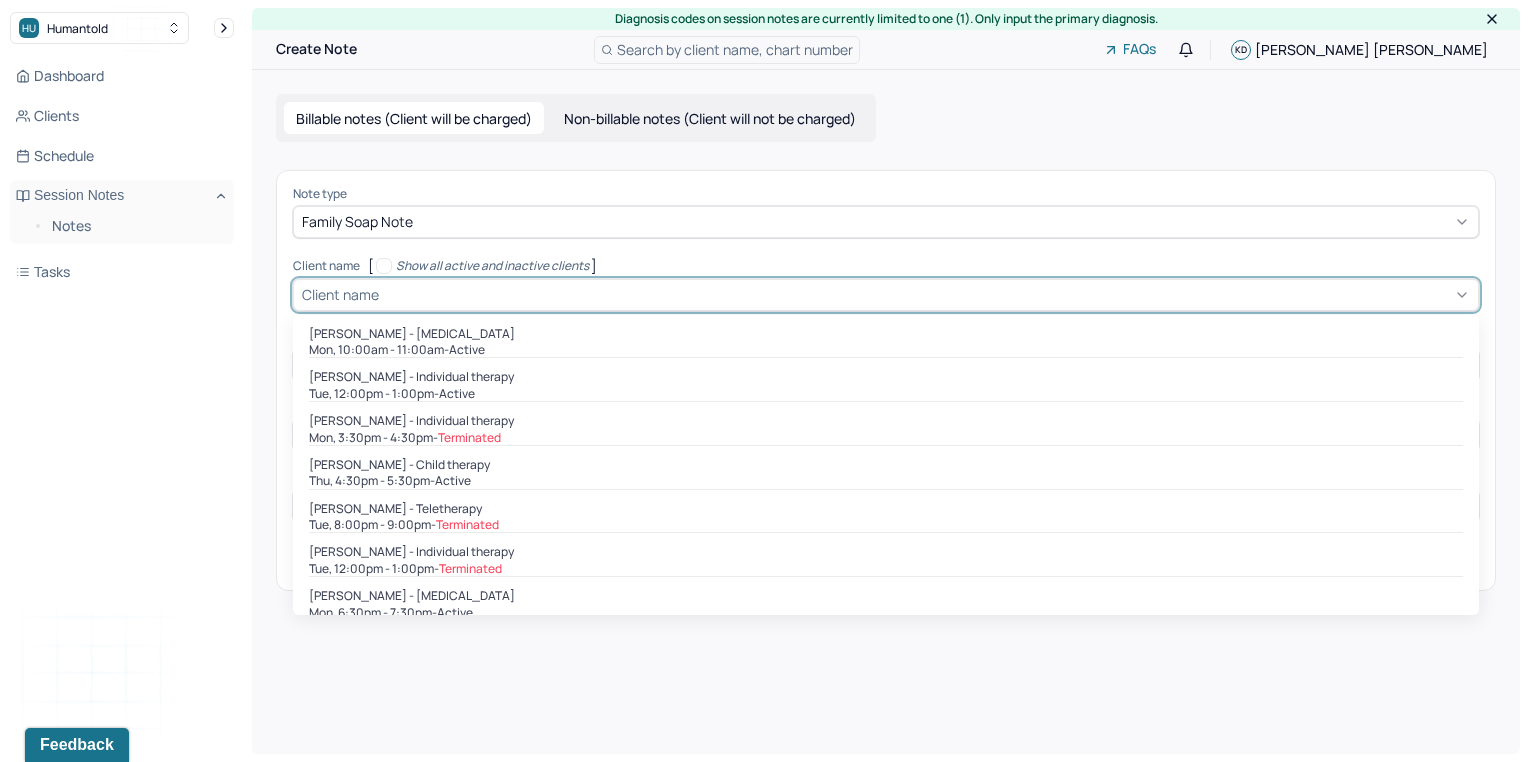 click at bounding box center [926, 294] 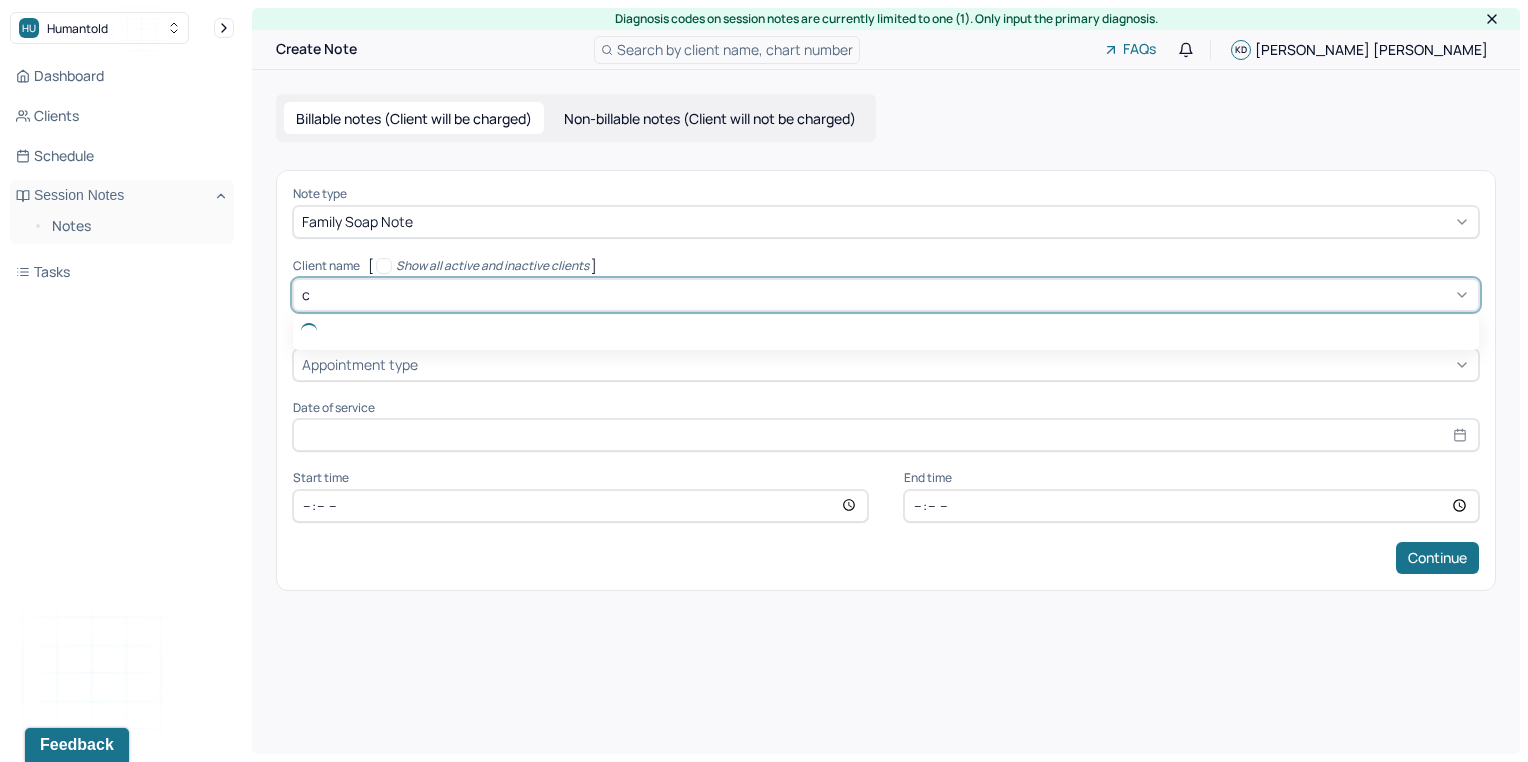 type on "ch" 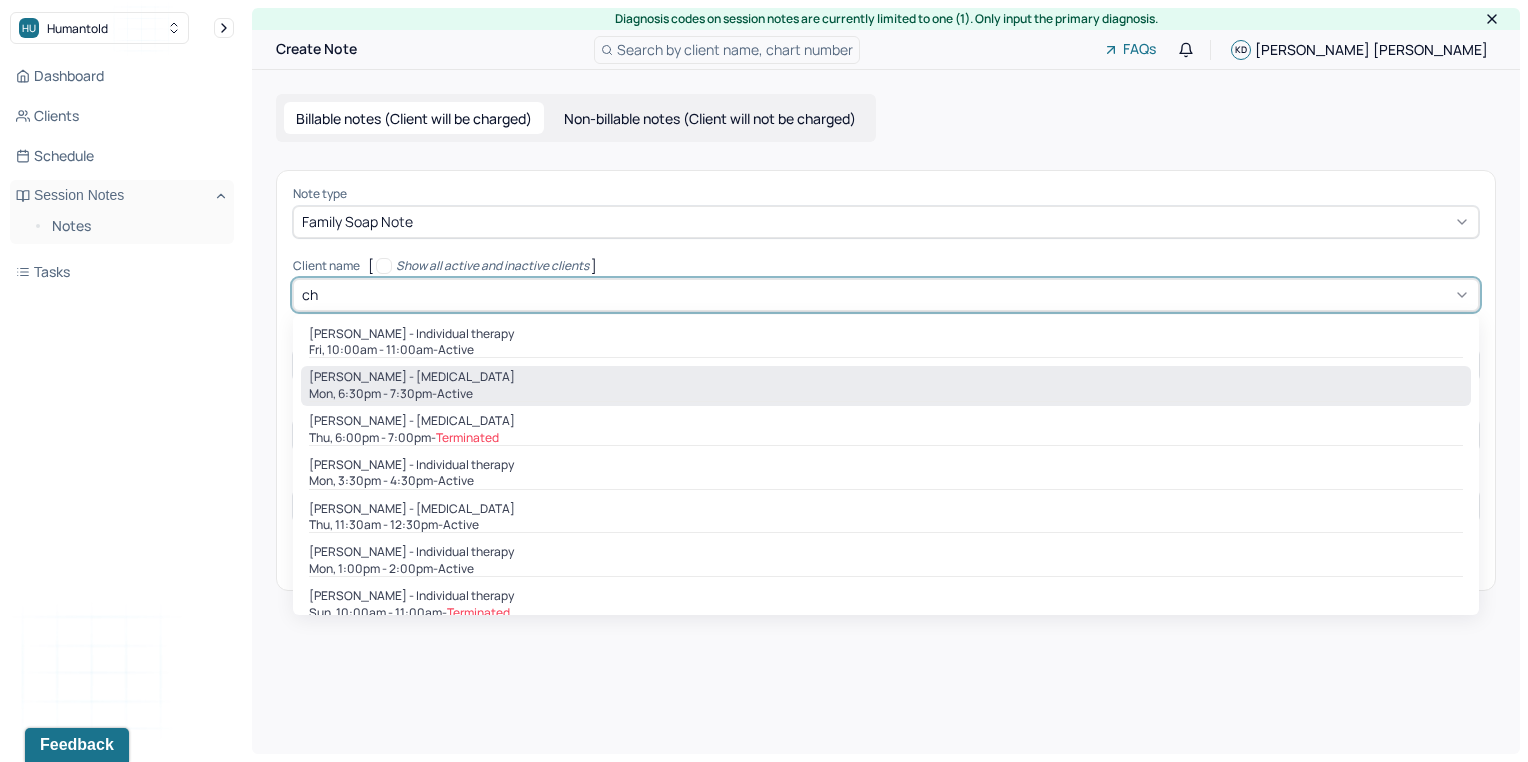 click on "active" at bounding box center [455, 394] 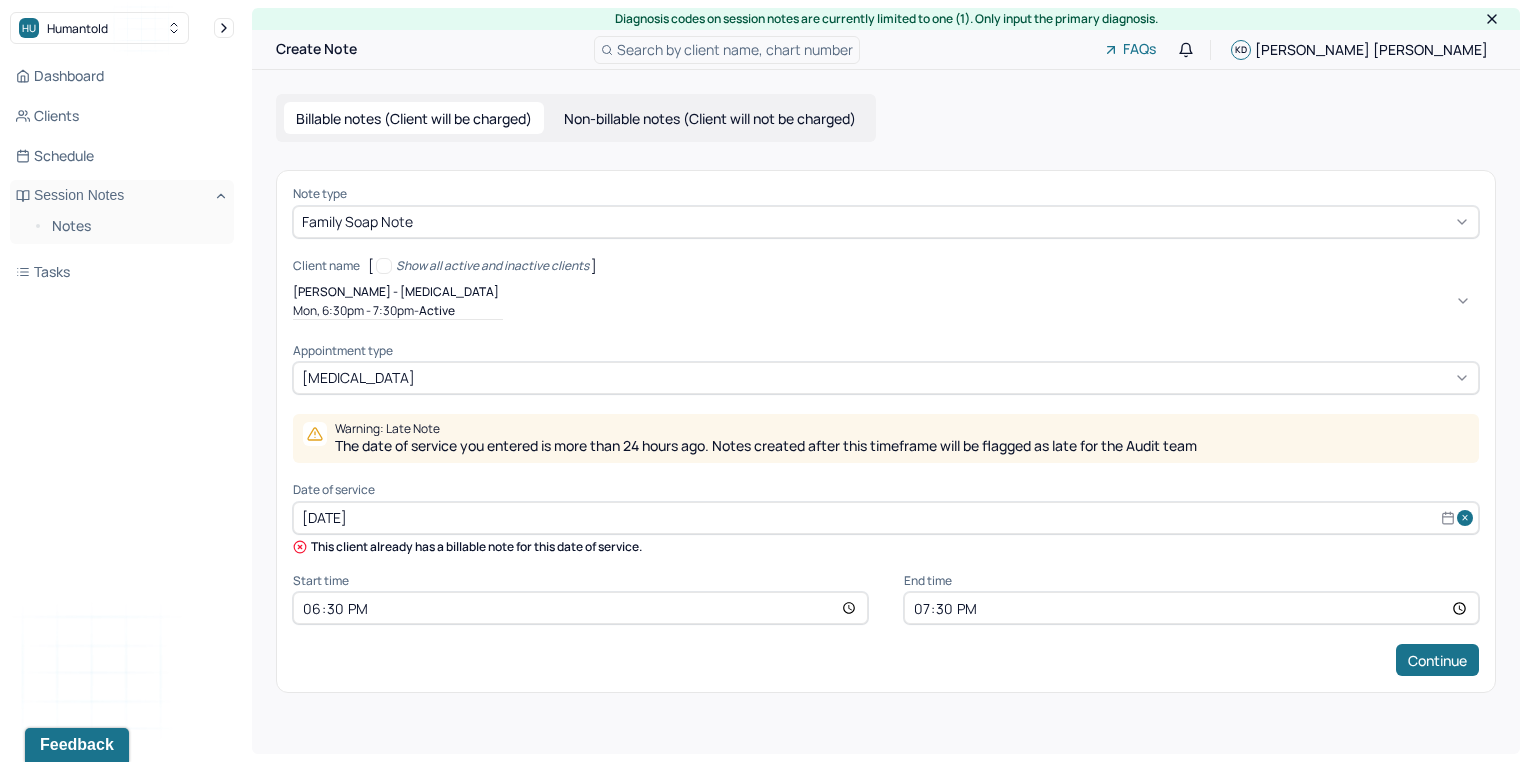 select on "6" 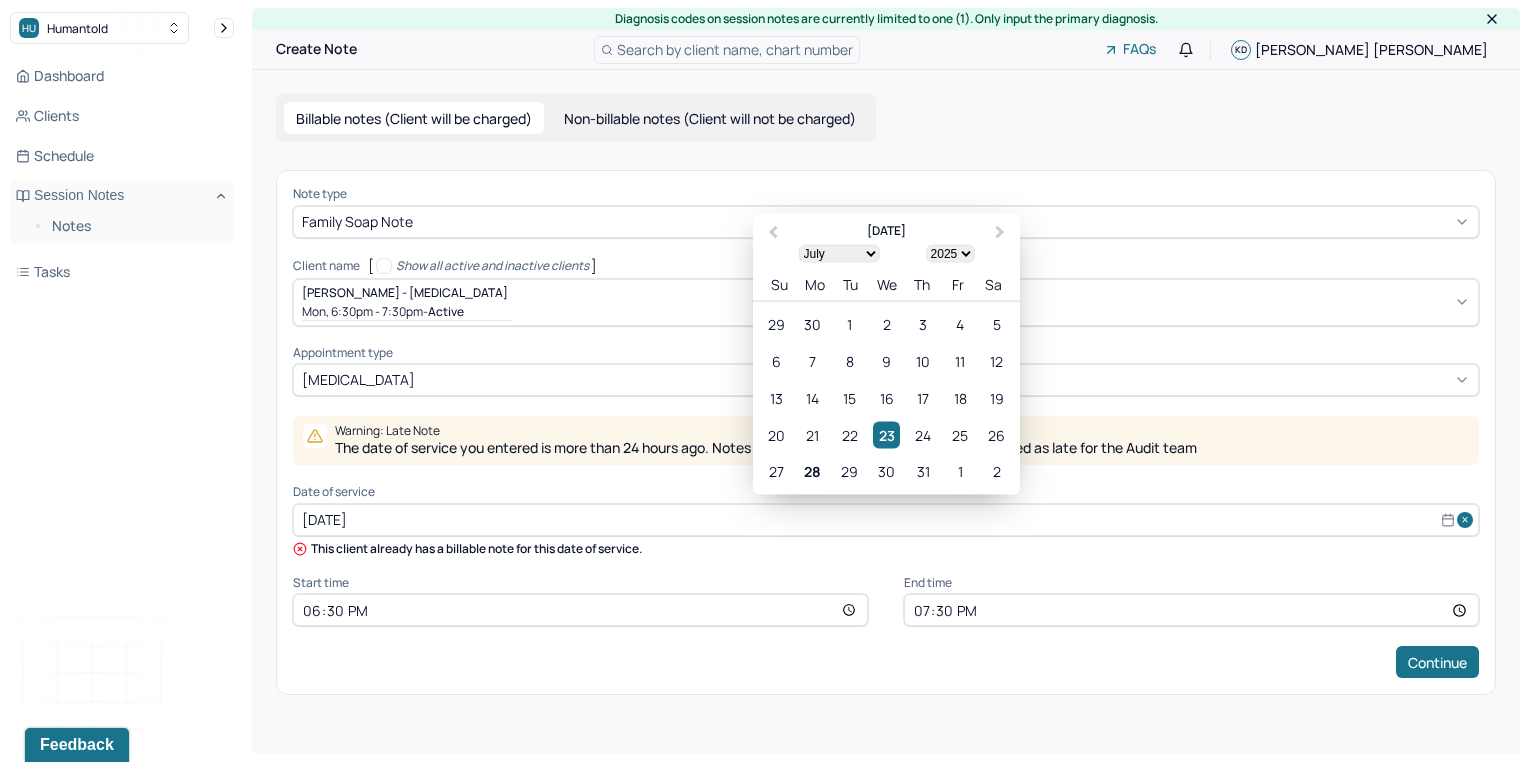 click on "Jul 23, 2025" at bounding box center (886, 520) 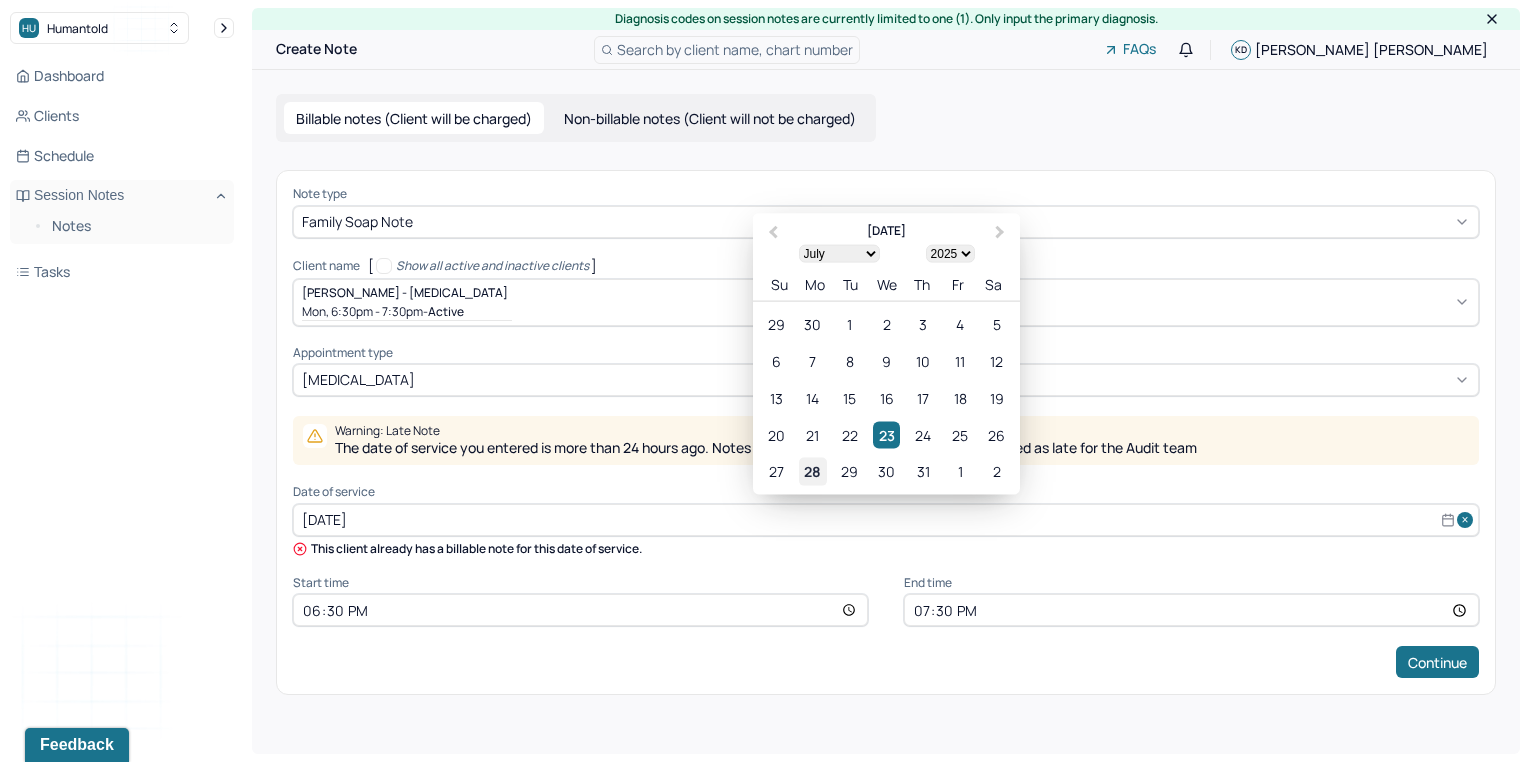 click on "28" at bounding box center (812, 471) 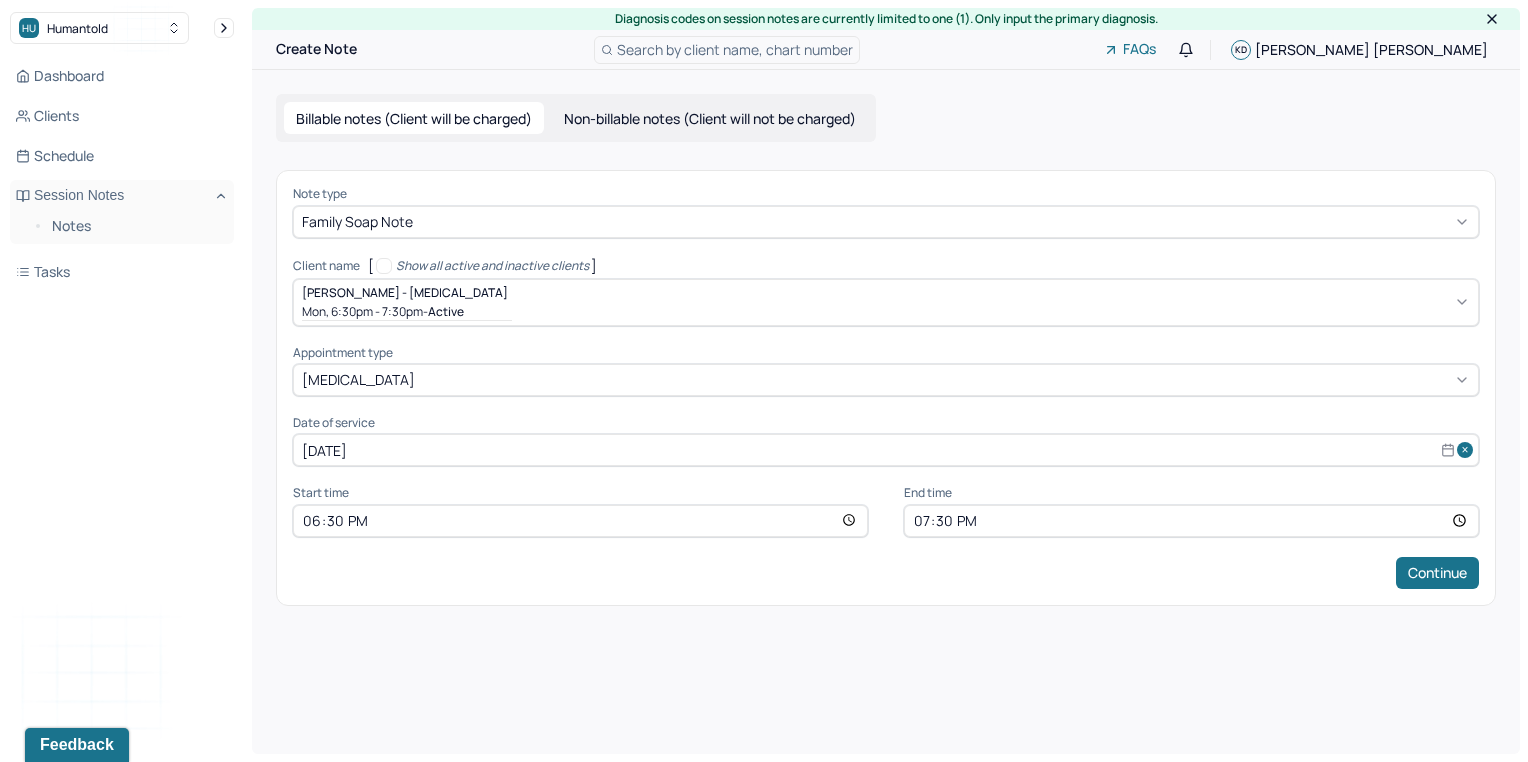 click on "Continue" at bounding box center (886, 573) 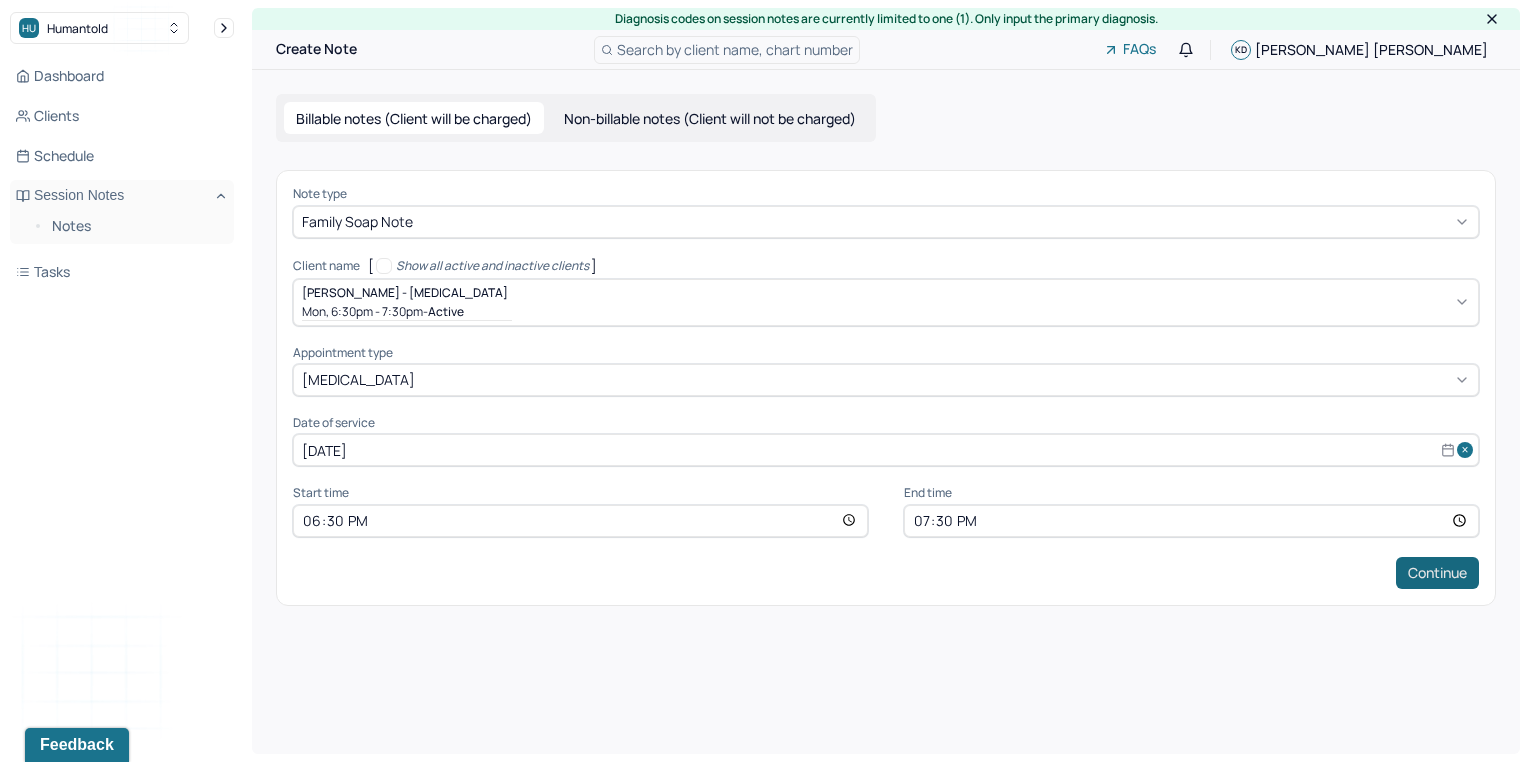 click on "Continue" at bounding box center [1437, 573] 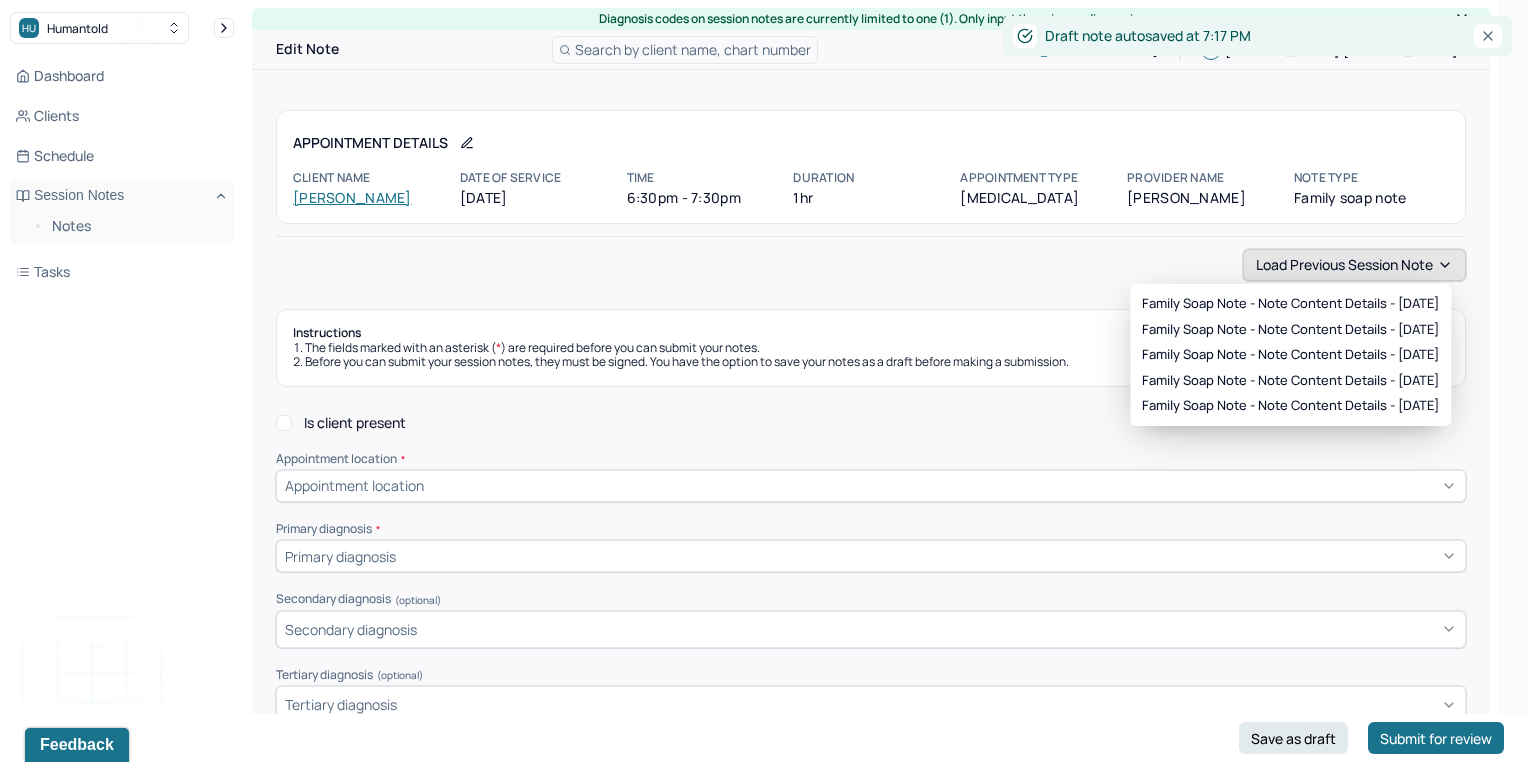 click on "Load previous session note" at bounding box center [1354, 265] 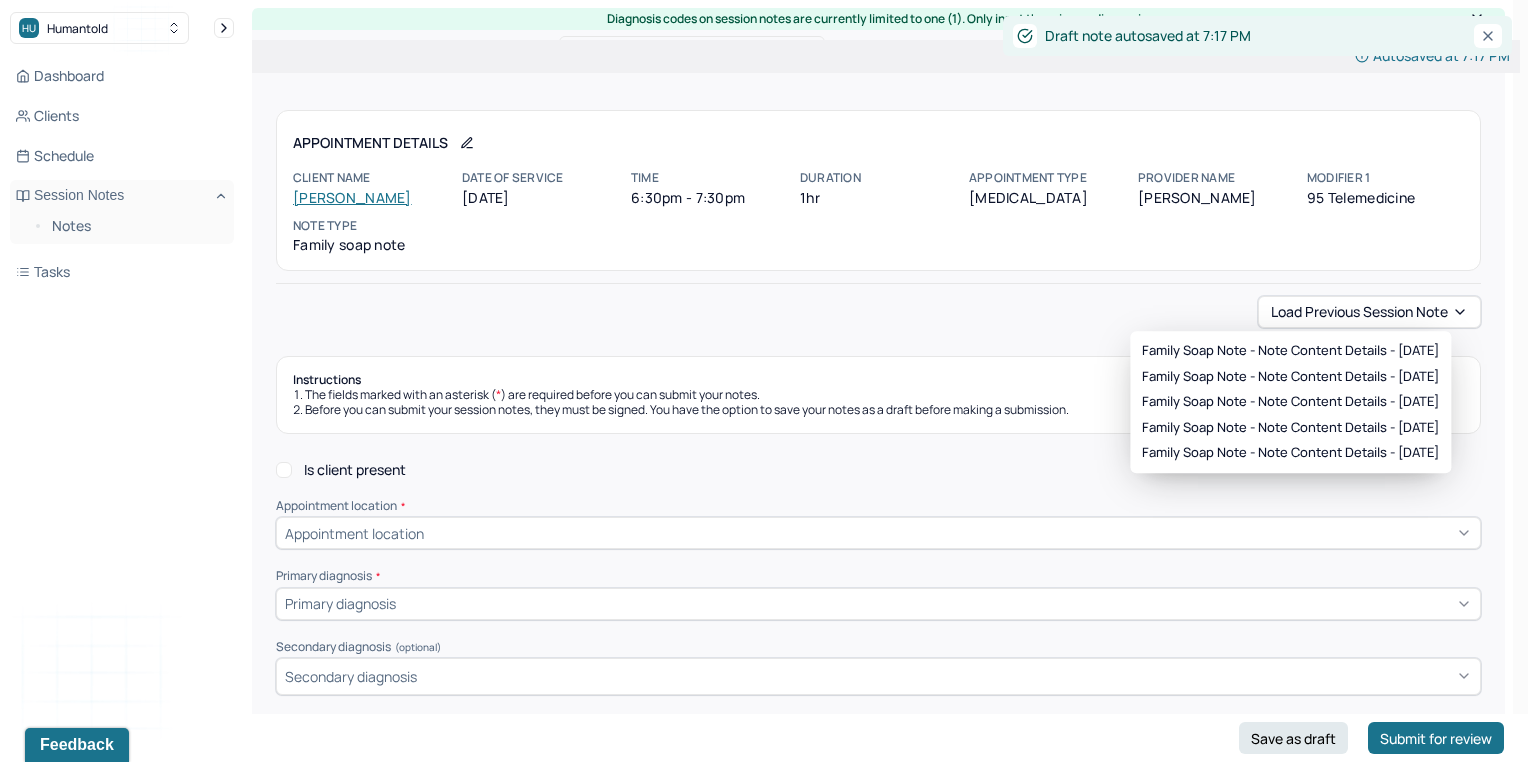 click on "Family soap note   - Note content Details -   07/23/2025 Family soap note   - Note content Details -   06/23/2025 Family soap note   - Note content Details -   06/18/2025 Family soap note   - Note content Details -   06/12/2025 Family soap note   - Note content Details -   06/05/2025" at bounding box center (1290, 402) 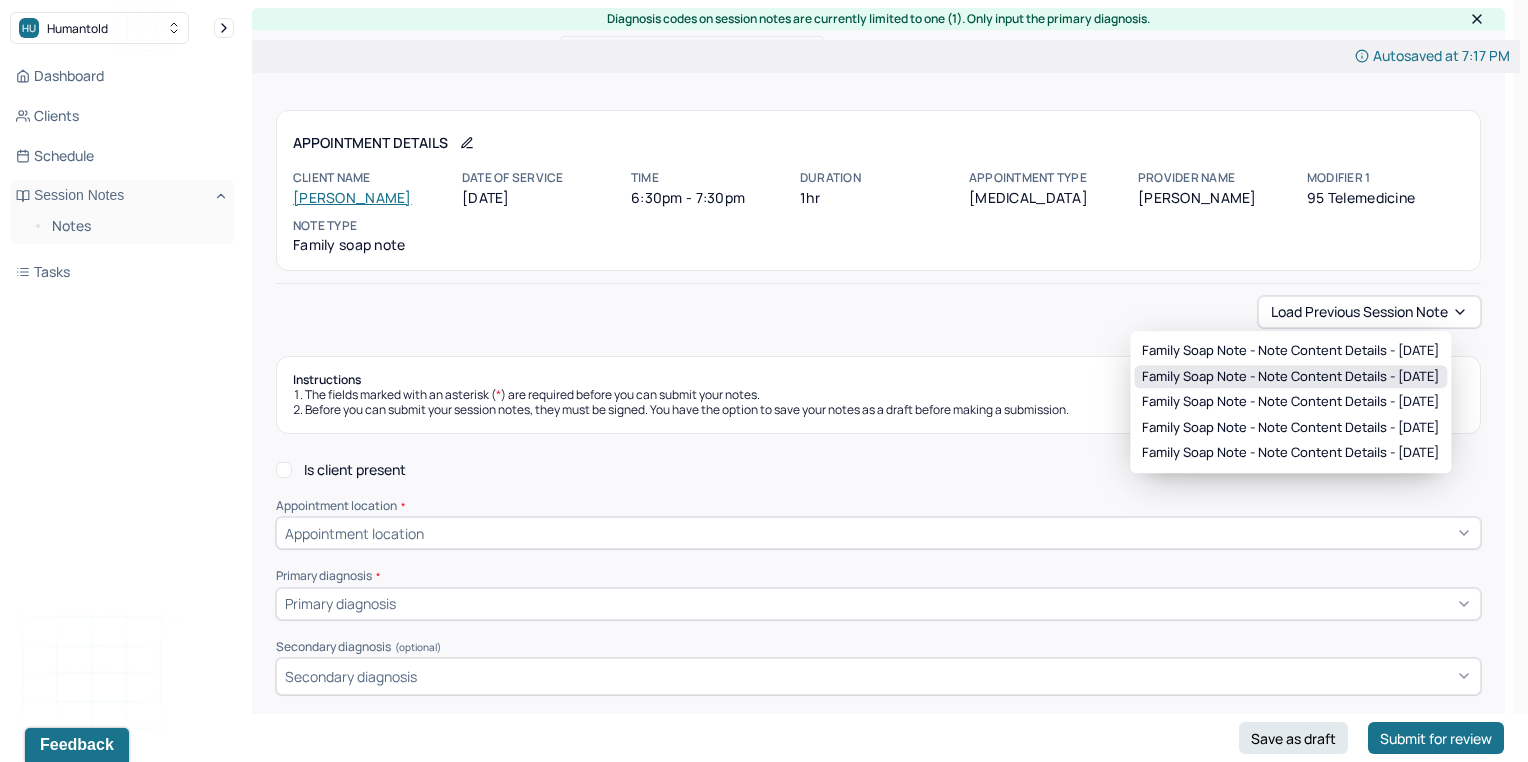 click on "Family soap note   - Note content Details -   06/23/2025" at bounding box center (1290, 377) 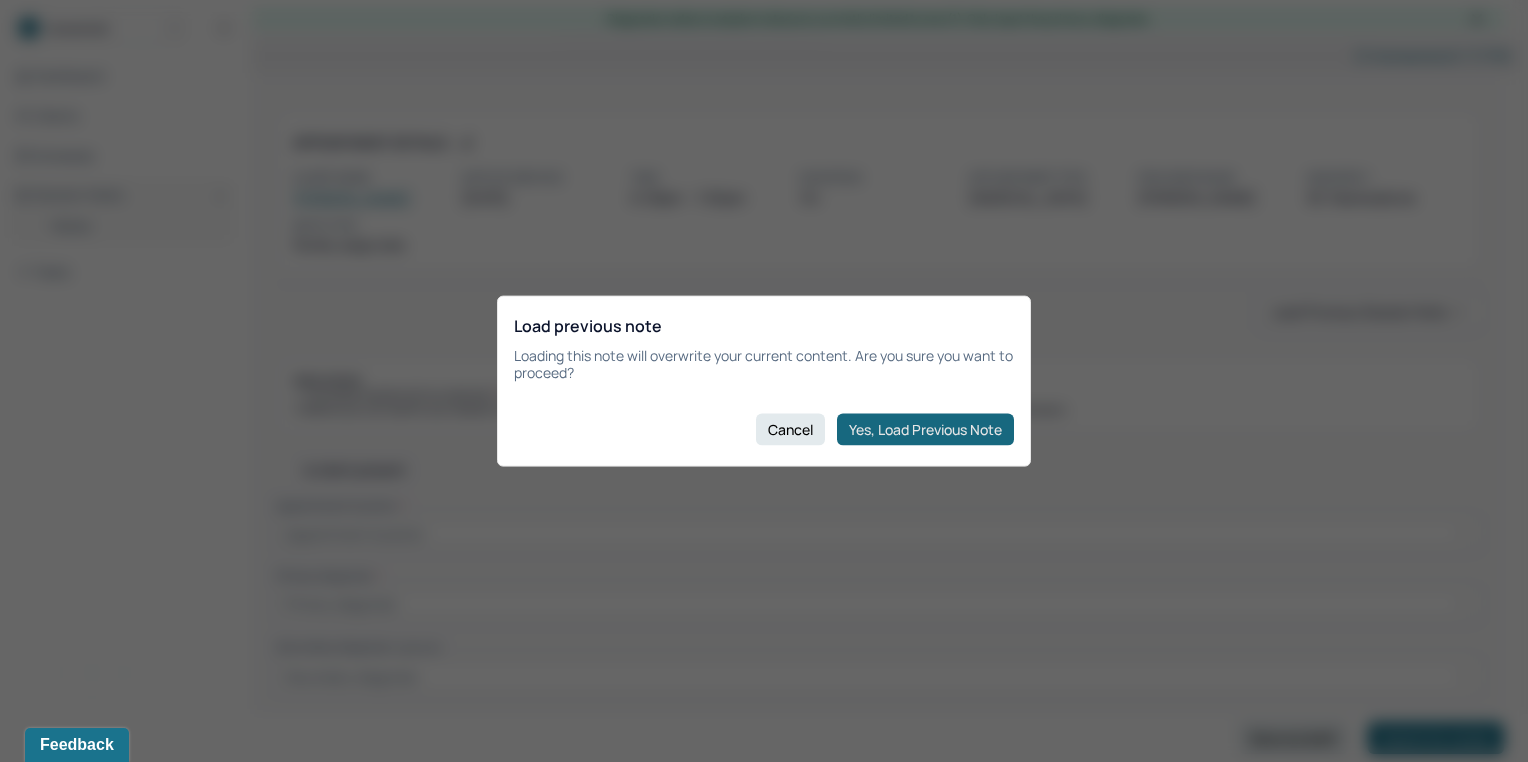 click on "Yes, Load Previous Note" at bounding box center (925, 429) 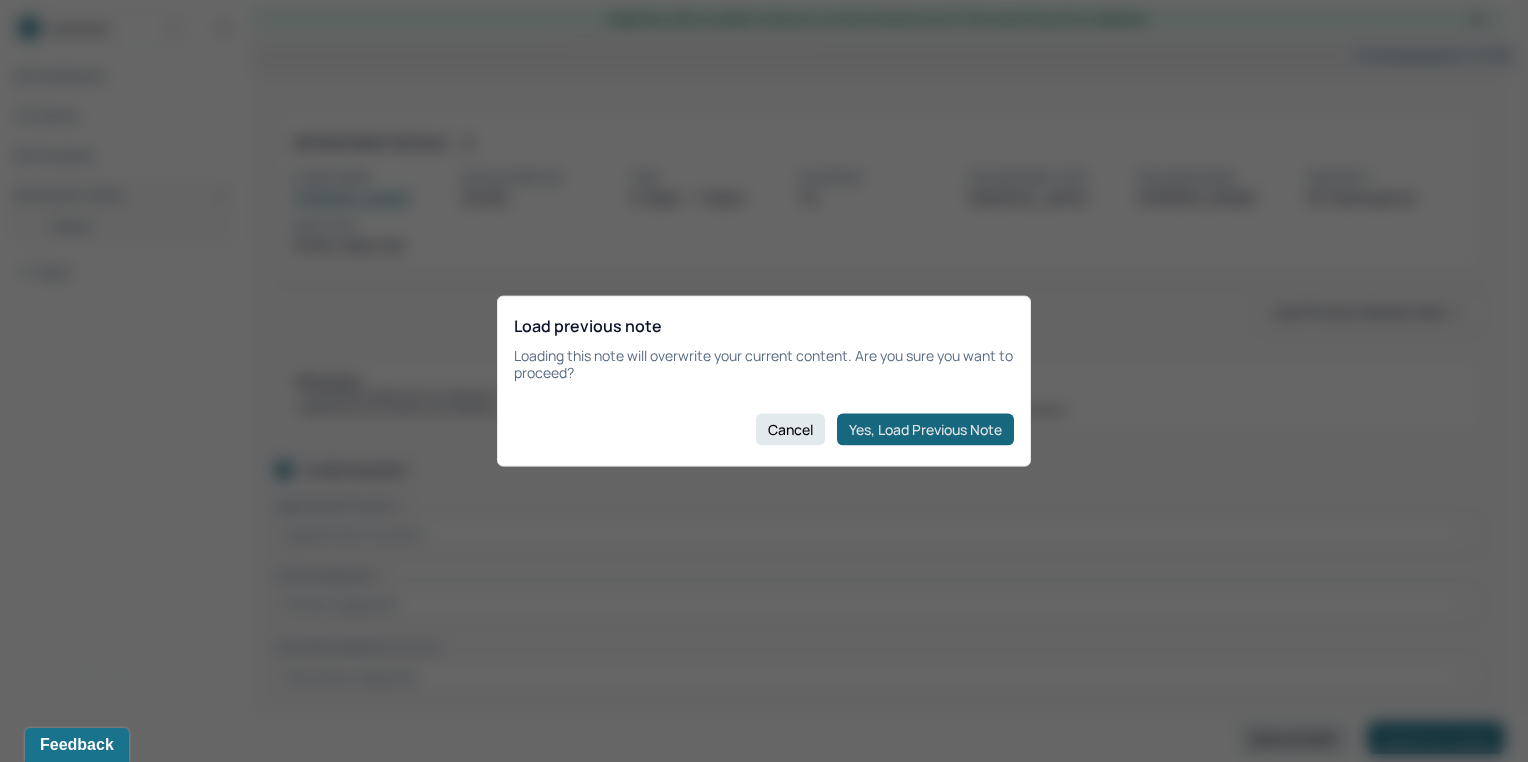 checkbox on "true" 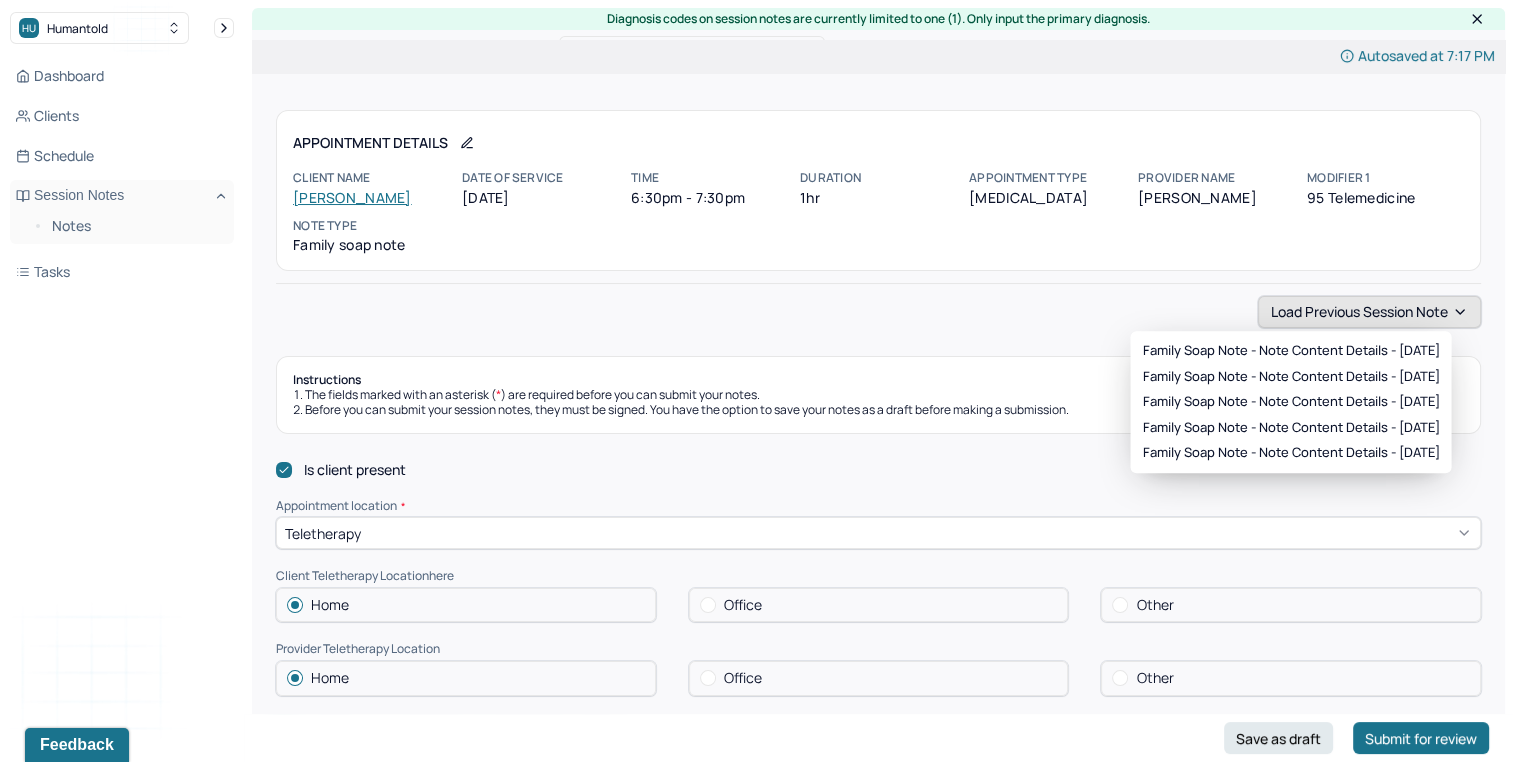 click on "Load previous session note" at bounding box center (1369, 312) 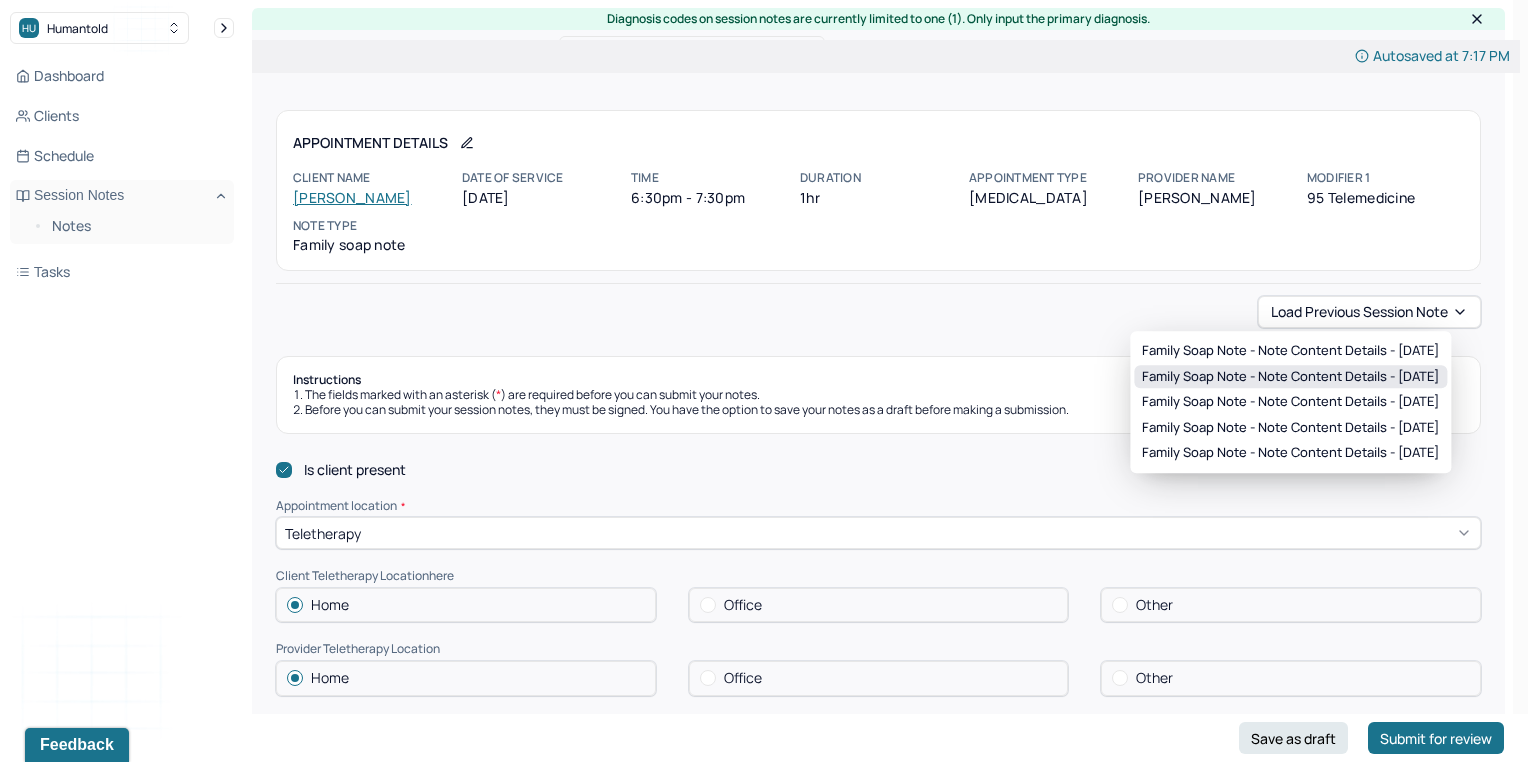 click on "Family soap note   - Note content Details -   06/23/2025" at bounding box center [1290, 377] 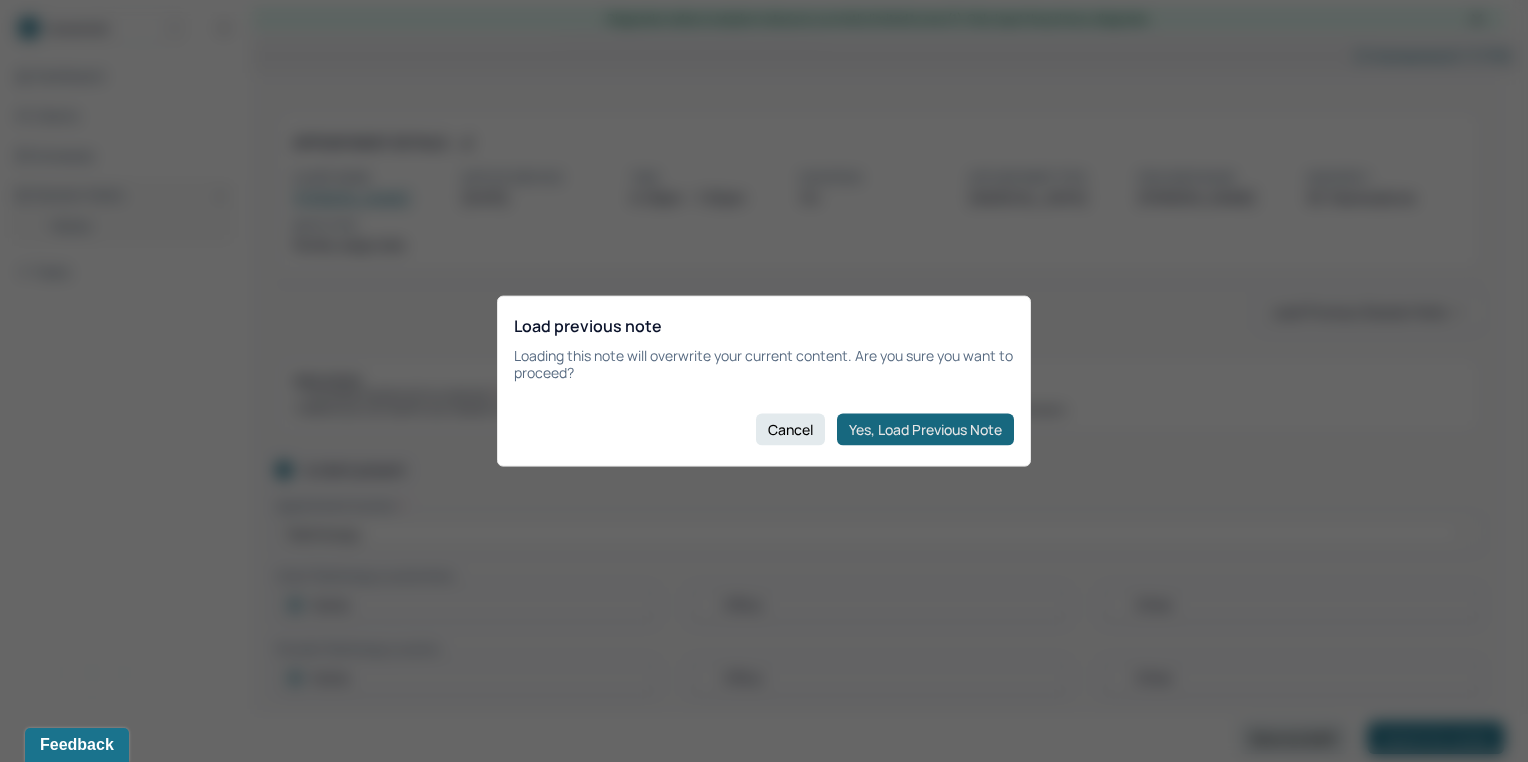 click on "Yes, Load Previous Note" at bounding box center (925, 429) 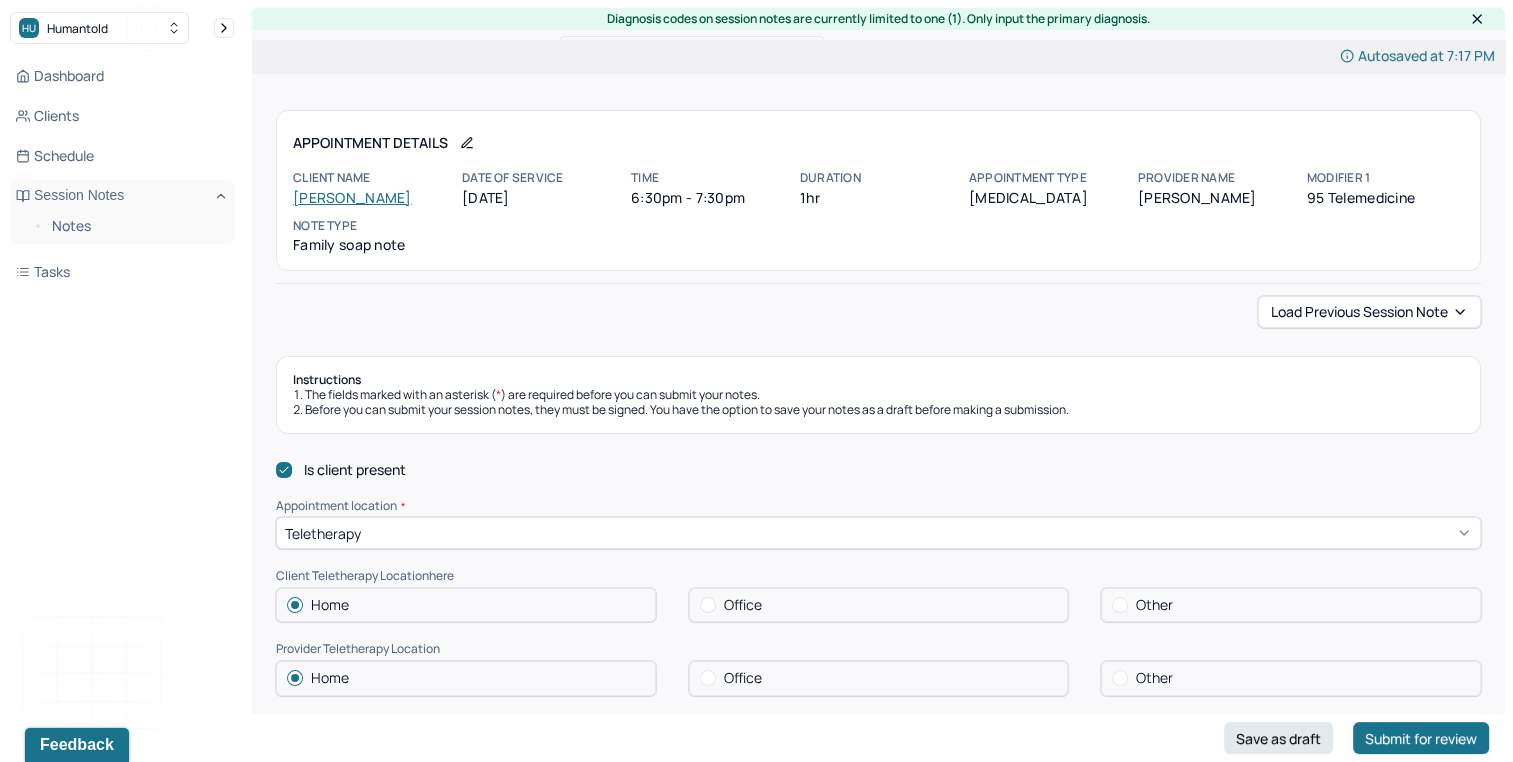 scroll, scrollTop: 666, scrollLeft: 0, axis: vertical 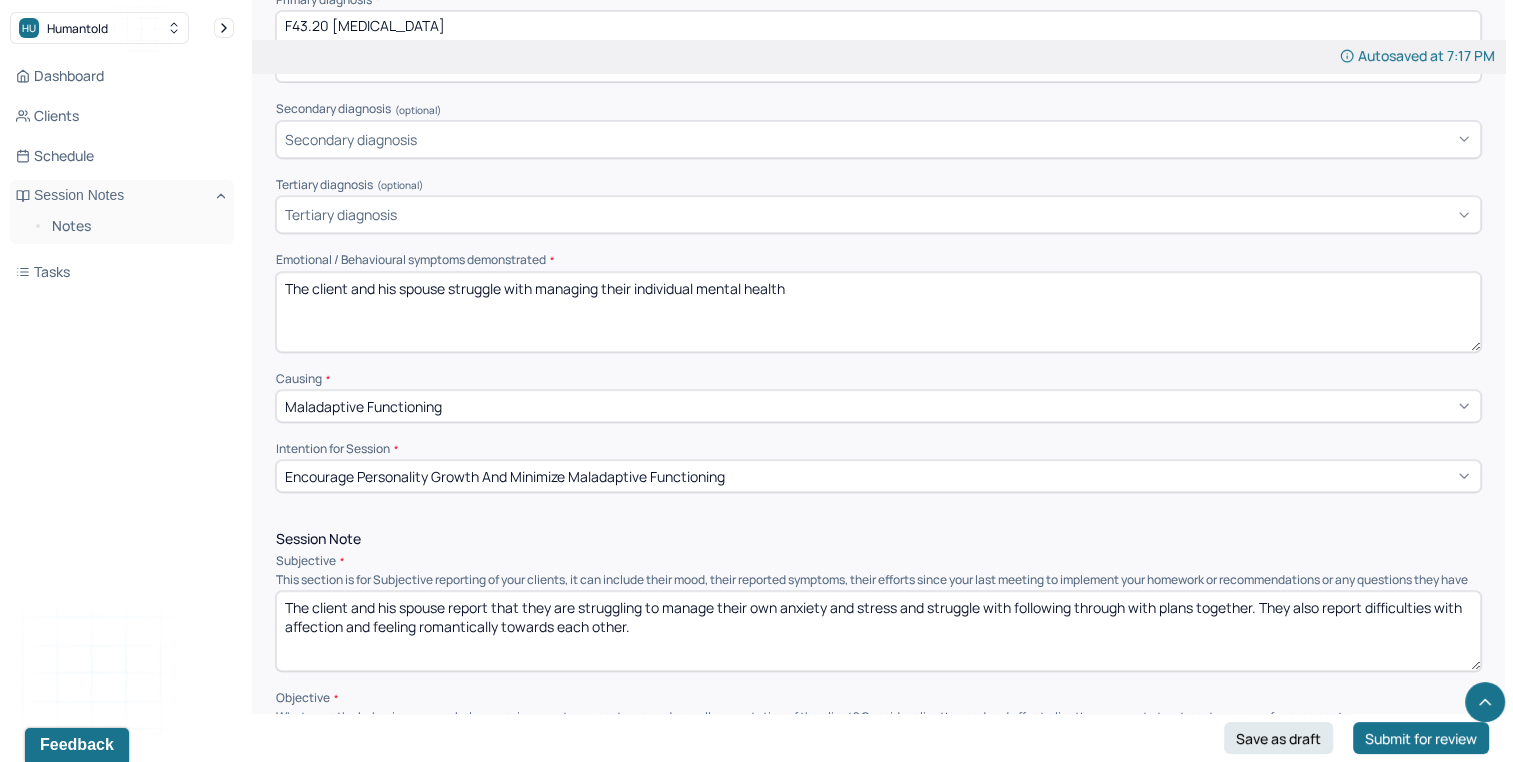 drag, startPoint x: 539, startPoint y: 259, endPoint x: 984, endPoint y: 272, distance: 445.18985 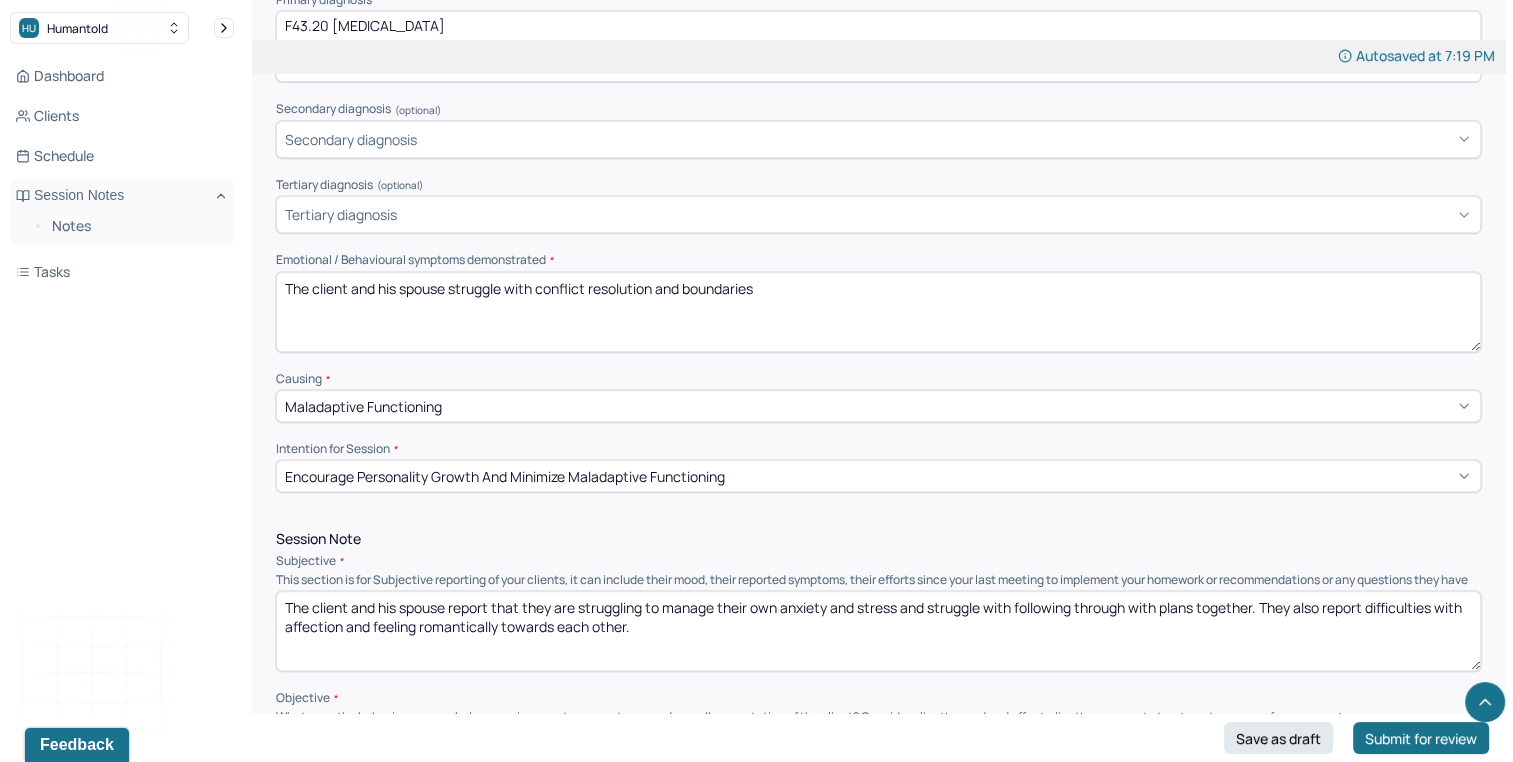 type on "The client and his spouse struggle with conflict resolution and boundaries" 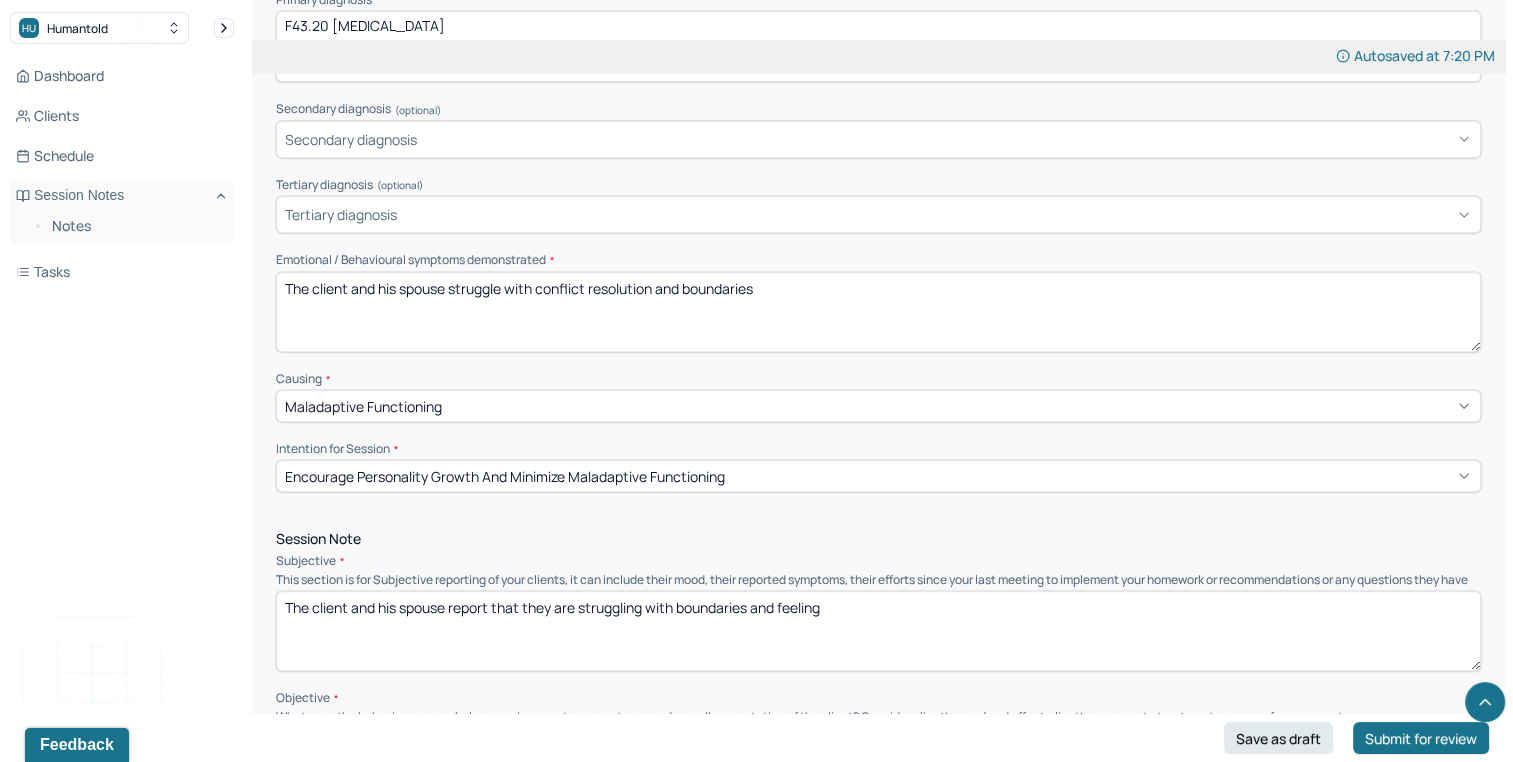 click on "The client and his spouse report that they are struggling with boundaries and feeling" at bounding box center (878, 631) 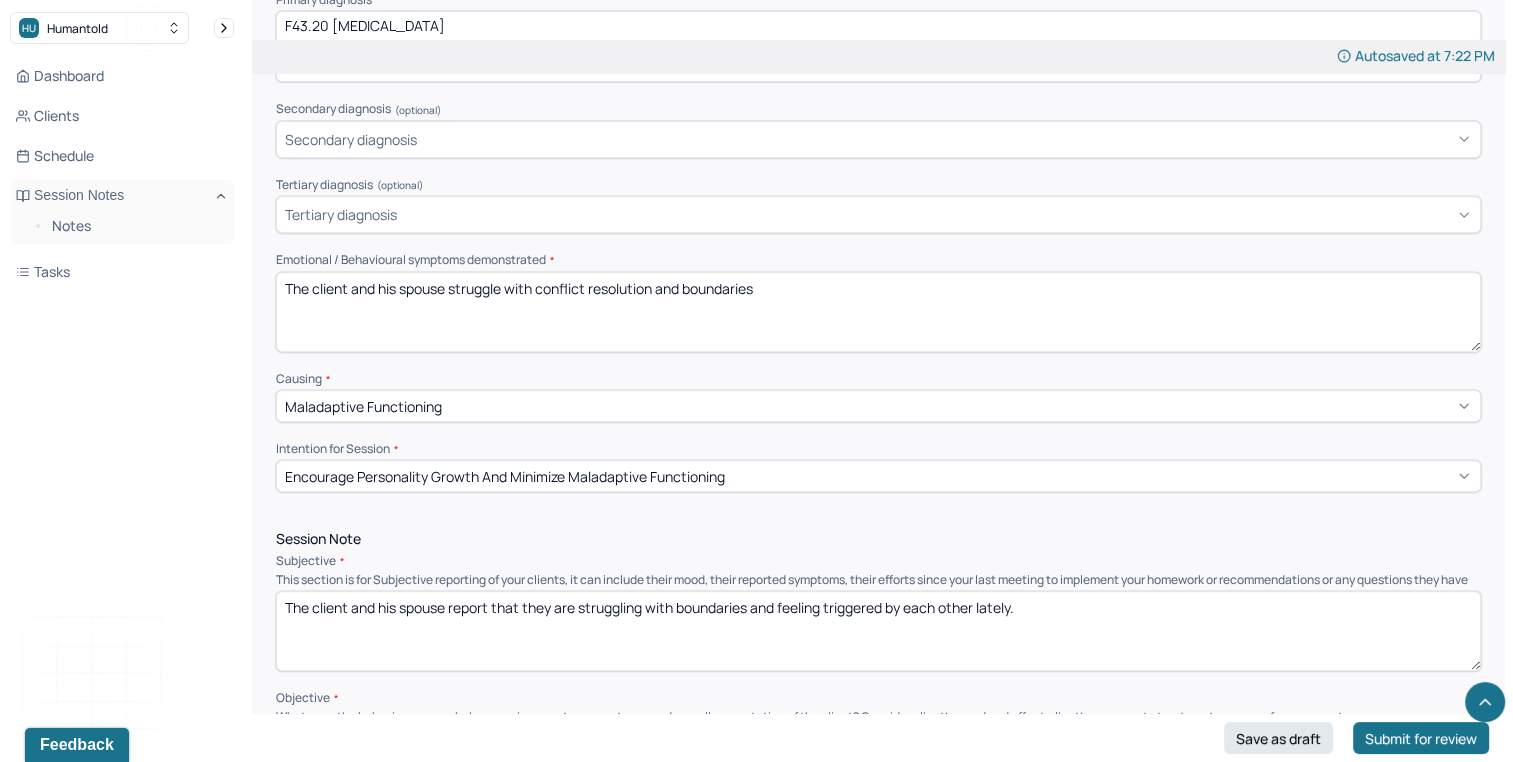 click on "The client and his spouse report that they are struggling with boundaries and feeling triggered by each other lately." at bounding box center [878, 631] 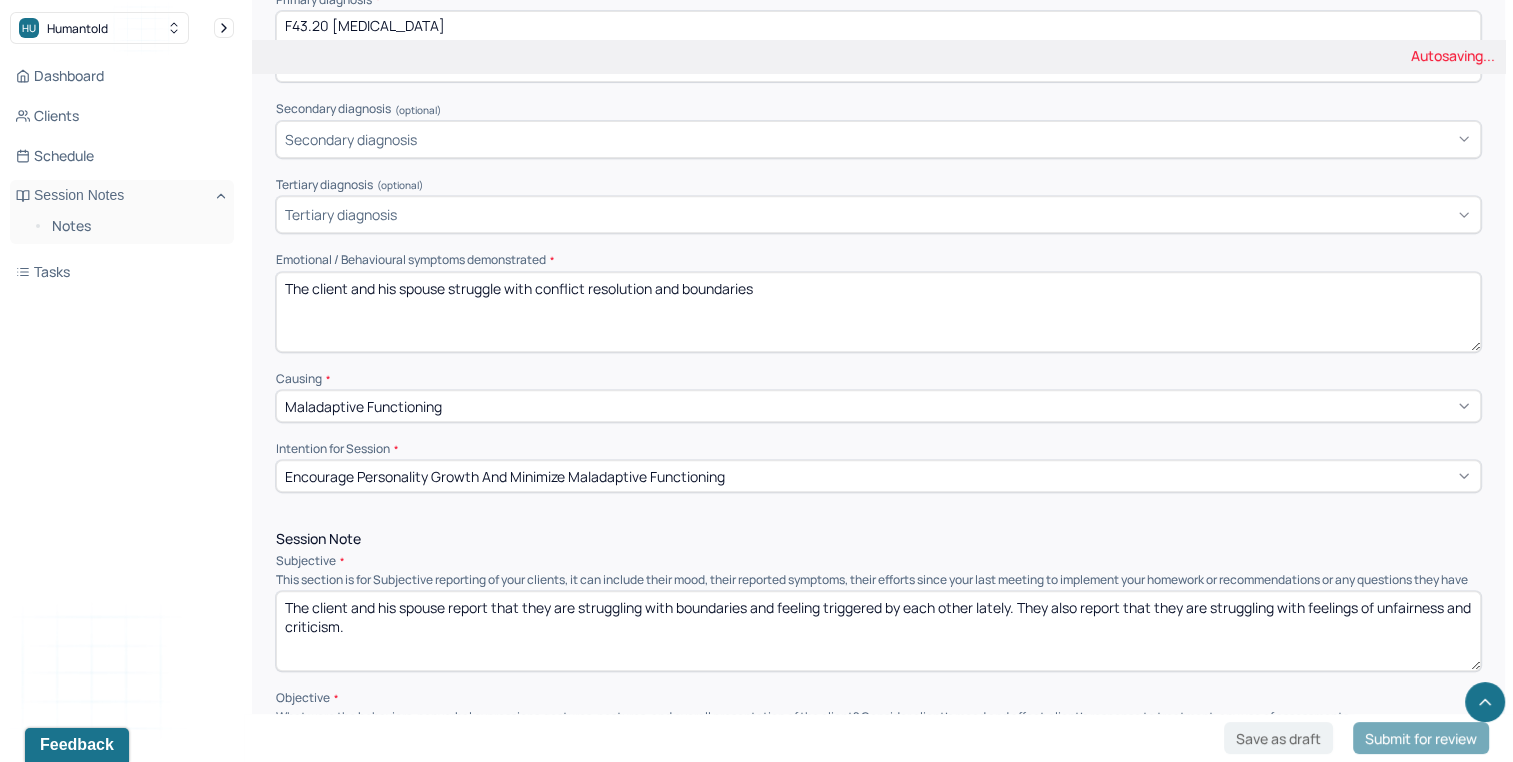 click on "The client and his spouse report that they are struggling with boundaries and feeling triggered by each other lately. They also report that they are struggling with feelings of unfariness and criticism." at bounding box center [878, 631] 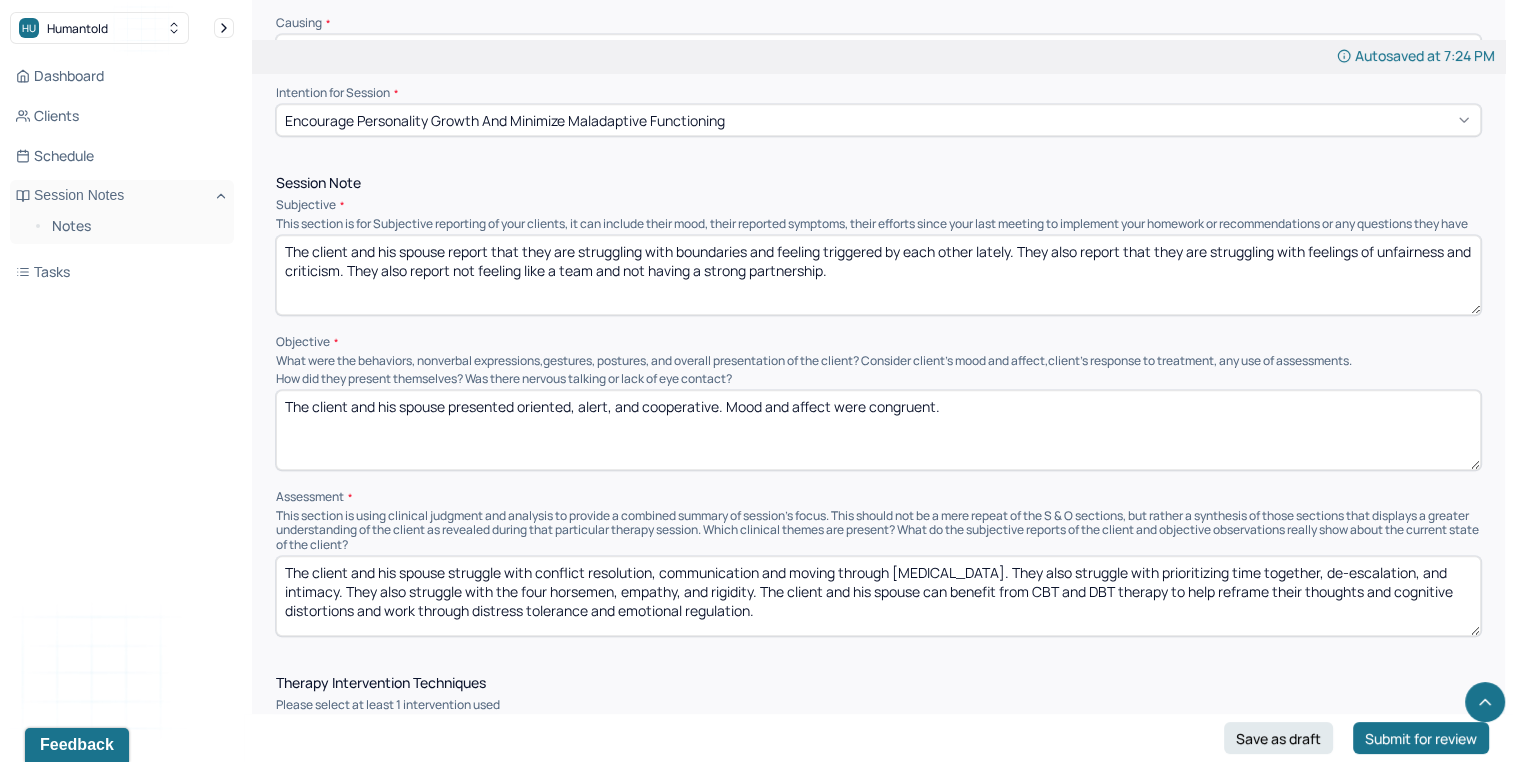 scroll, scrollTop: 1156, scrollLeft: 0, axis: vertical 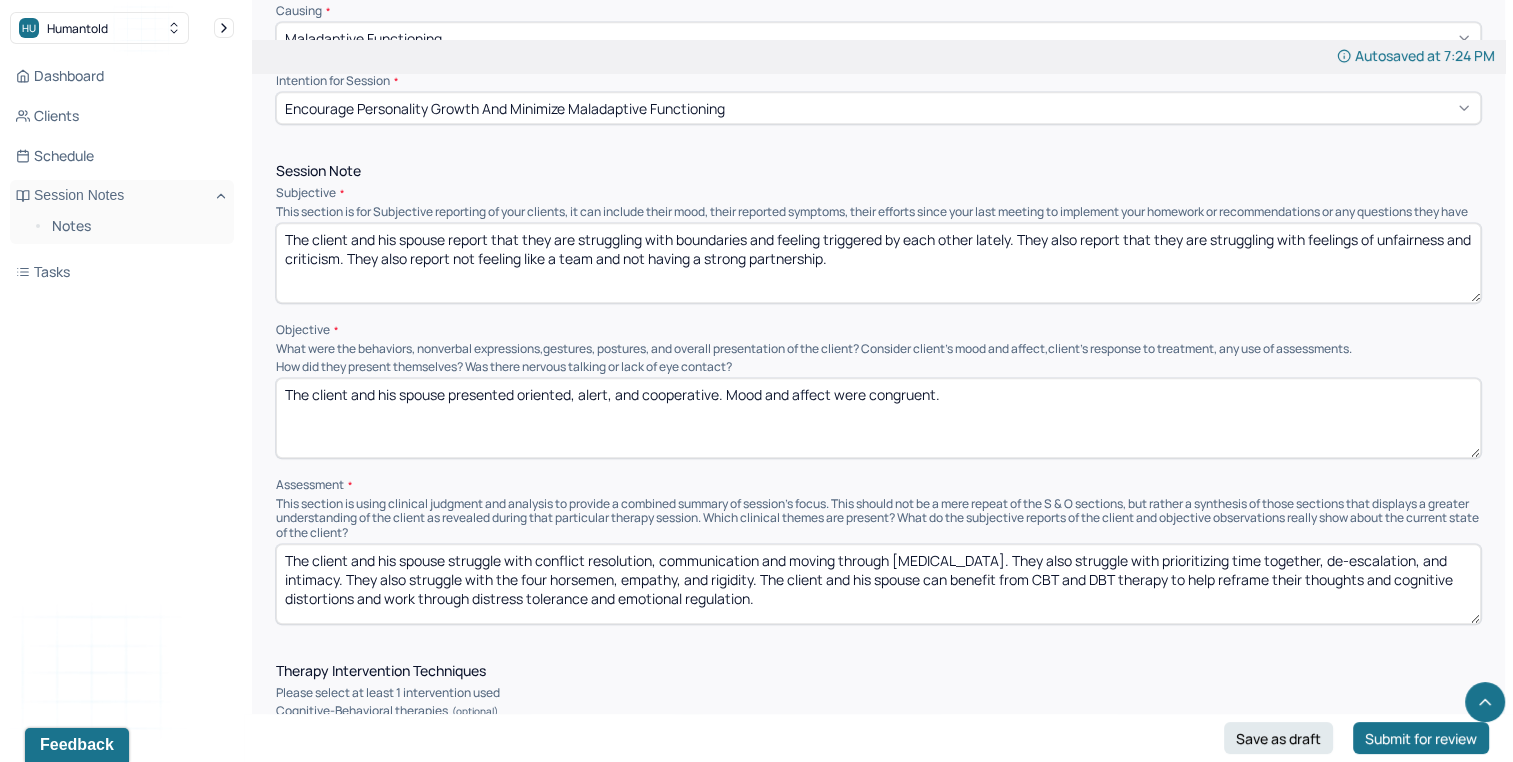 type on "The client and his spouse report that they are struggling with boundaries and feeling triggered by each other lately. They also report that they are struggling with feelings of unfairness and criticism. They also report not feeling like a team and not having a strong partnership." 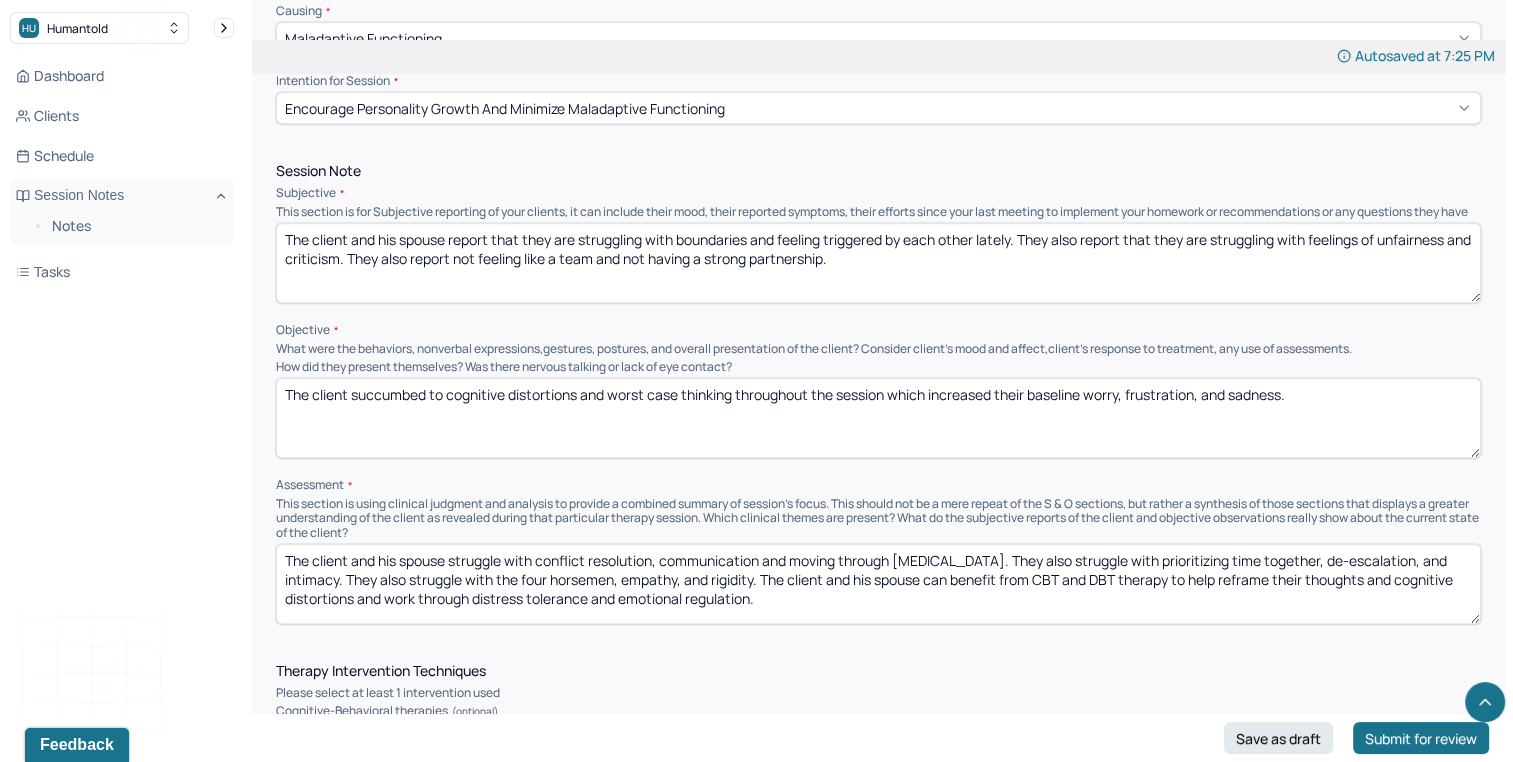 click on "The client succumbed to cognitive distortions and worst case thinking throughout the session which increased their baseline worry, frustration, and sadness." at bounding box center [878, 418] 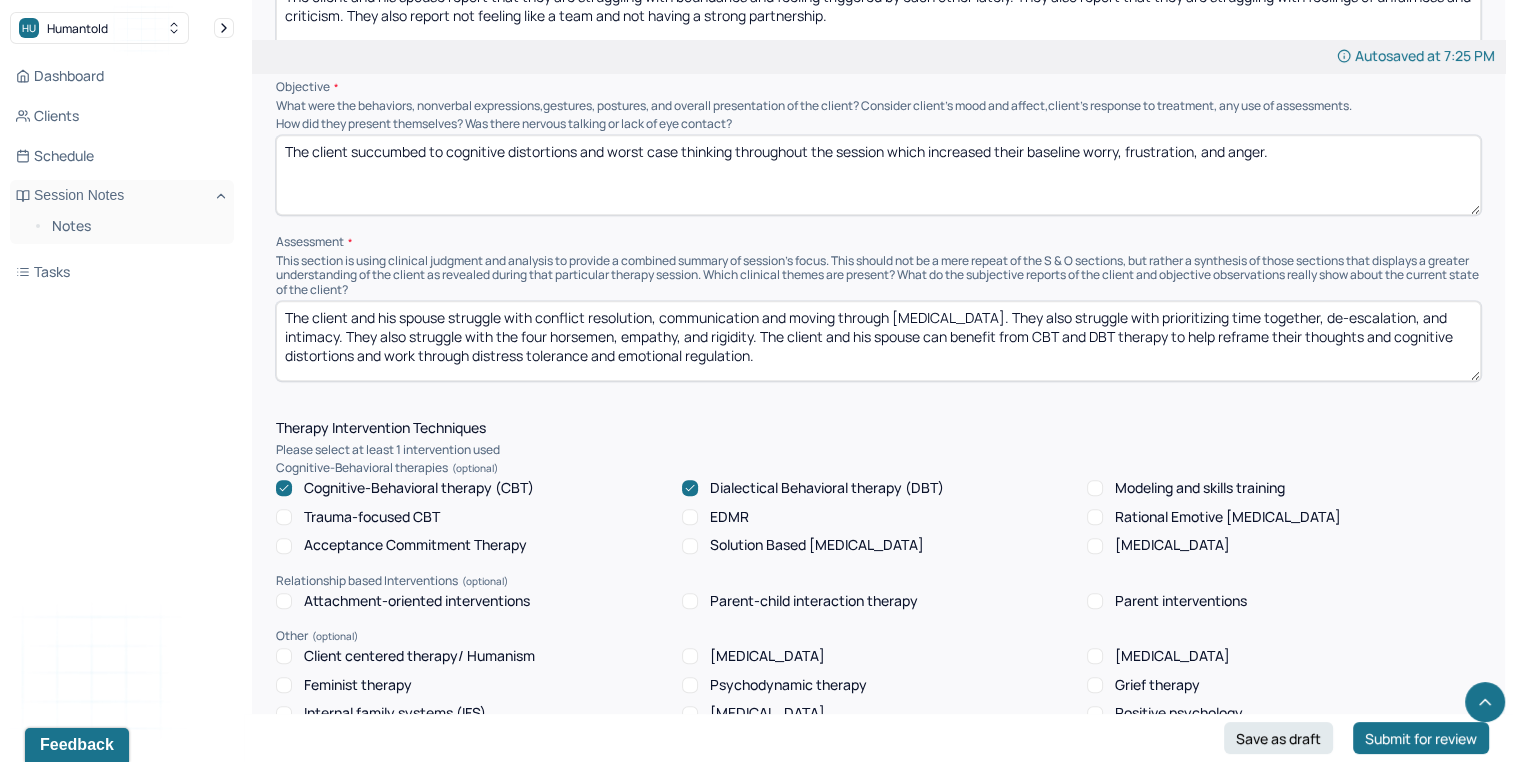 scroll, scrollTop: 1395, scrollLeft: 0, axis: vertical 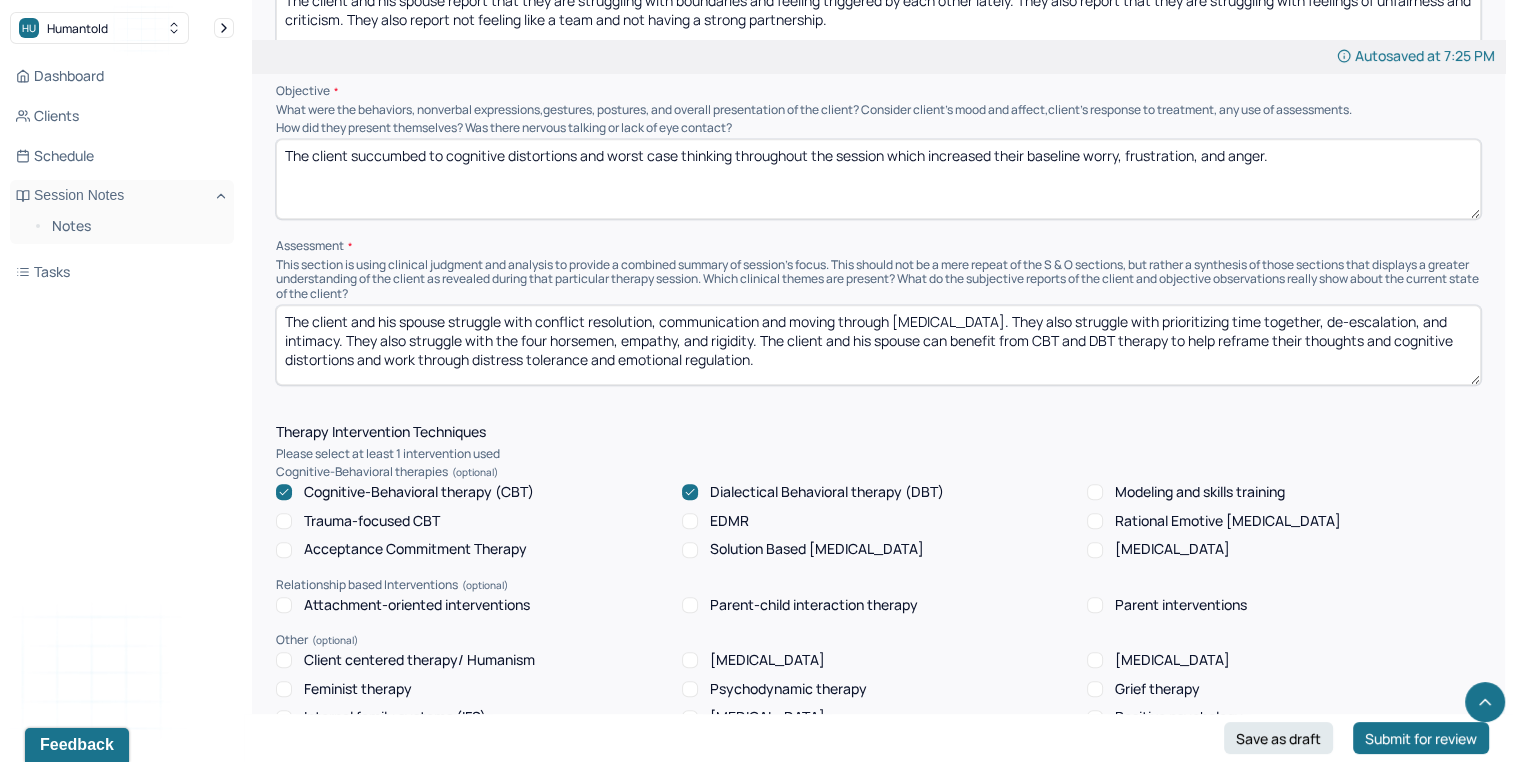 type on "The client succumbed to cognitive distortions and worst case thinking throughout the session which increased their baseline worry, frustration, and anger." 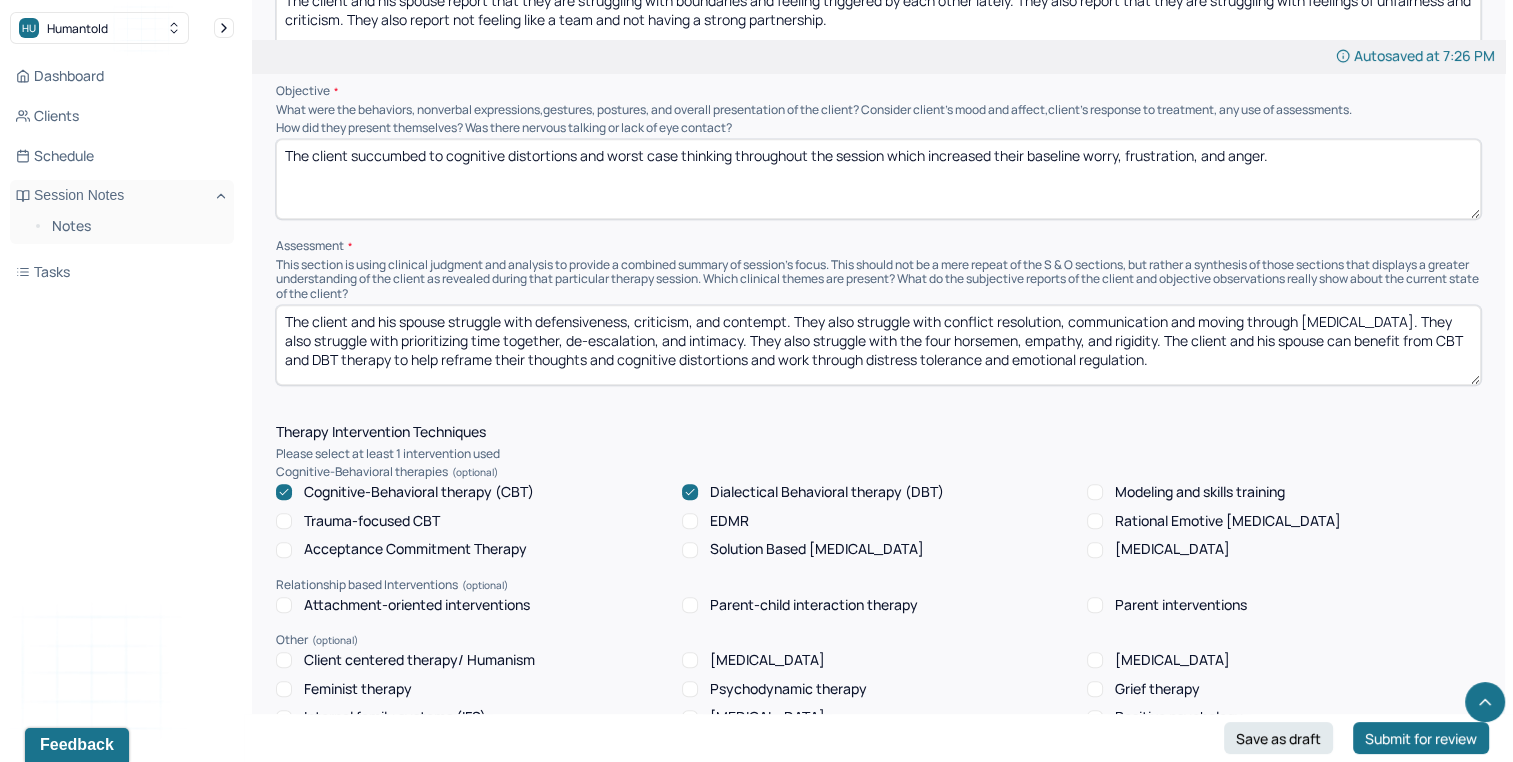 drag, startPoint x: 1212, startPoint y: 301, endPoint x: 1429, endPoint y: 303, distance: 217.00922 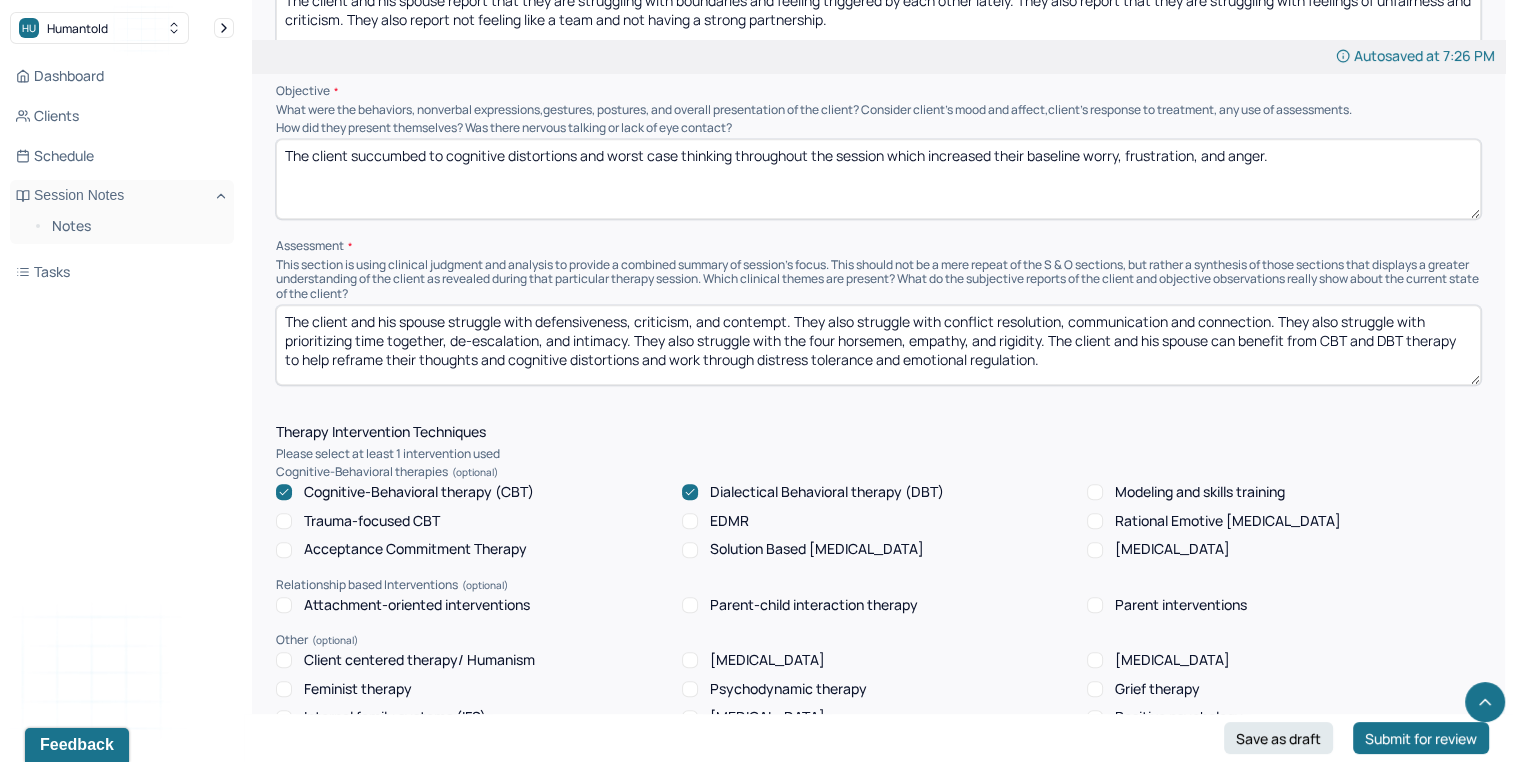 drag, startPoint x: 637, startPoint y: 315, endPoint x: 1046, endPoint y: 325, distance: 409.12222 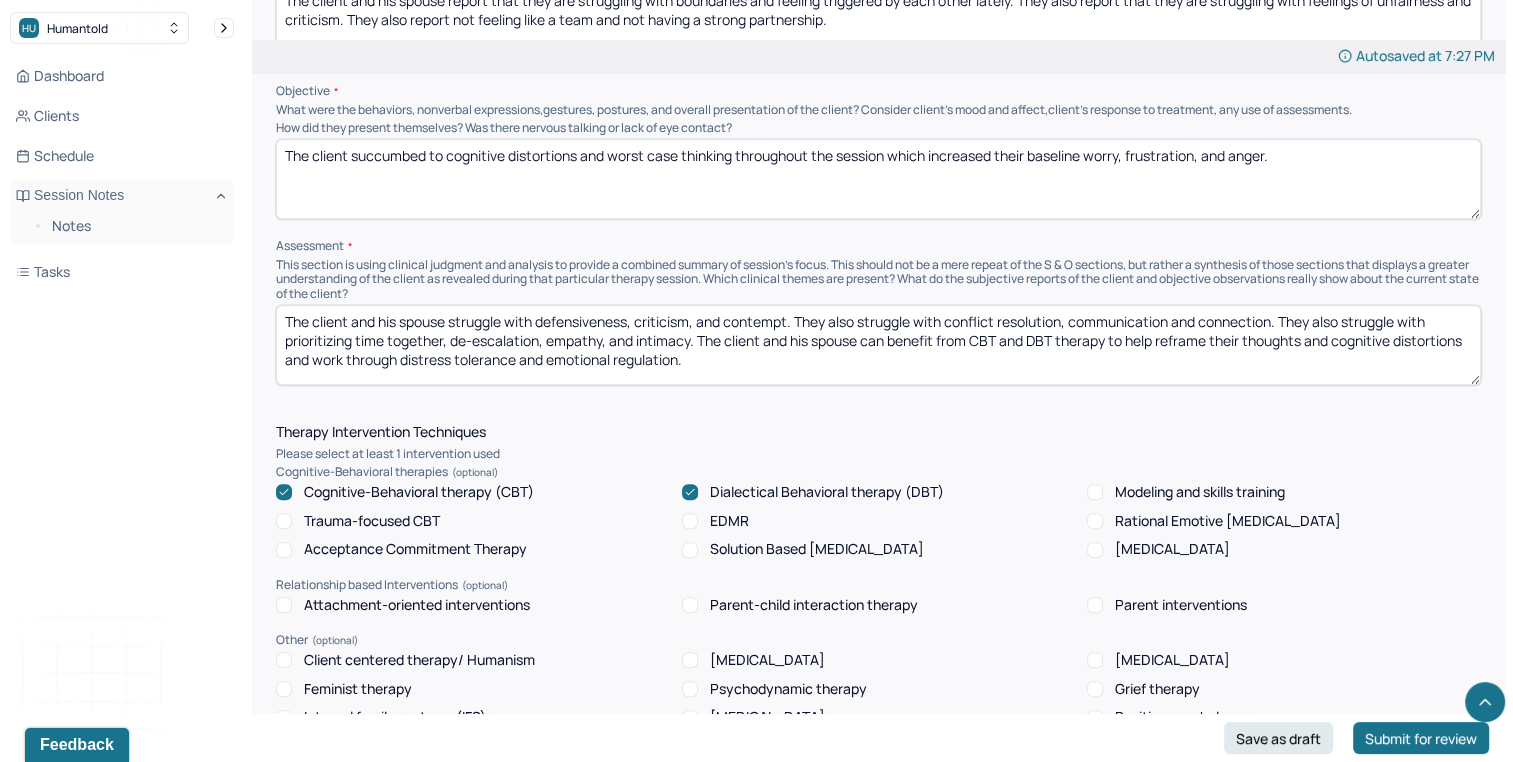 type on "The client and his spouse struggle with defensiveness, criticism, and contempt. They also struggle with conflict resolution, communication and connection. They also struggle with prioritizing time together, de-escalation, empathy, and intimacy. The client and his spouse can benefit from CBT and DBT therapy to help reframe their thoughts and cognitive distortions and work through distress tolerance and emotional regulation." 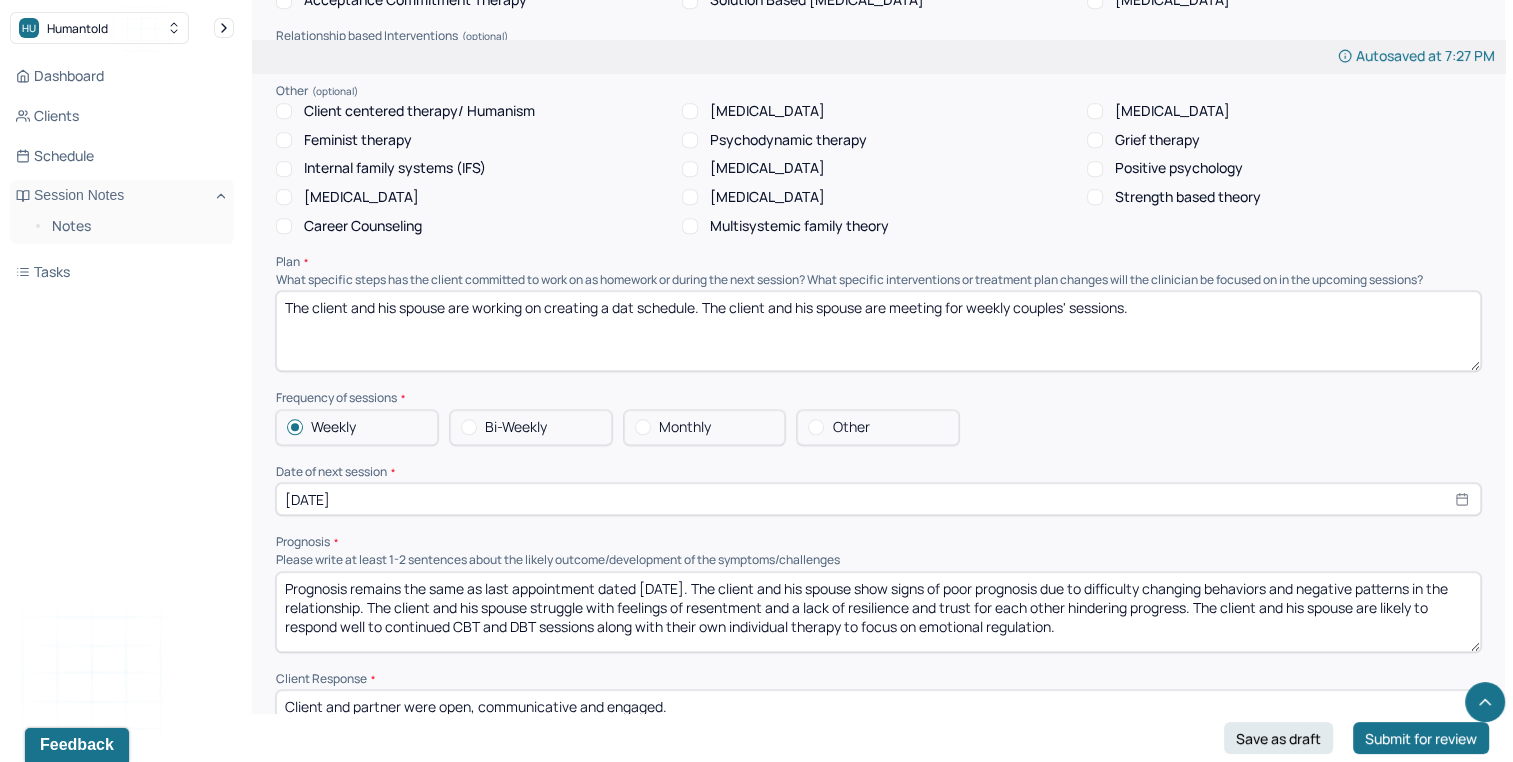 scroll, scrollTop: 1928, scrollLeft: 0, axis: vertical 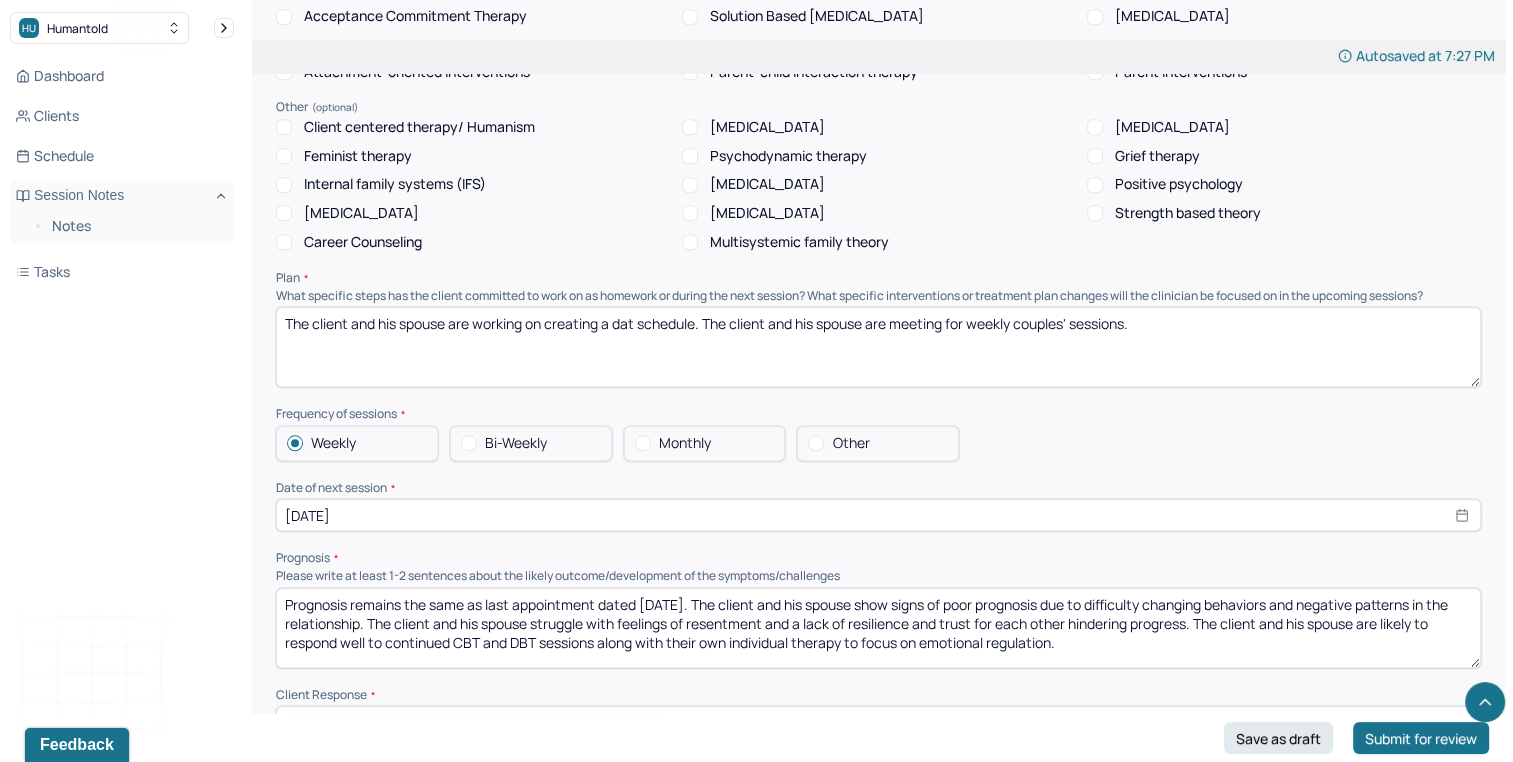 drag, startPoint x: 545, startPoint y: 303, endPoint x: 698, endPoint y: 326, distance: 154.7191 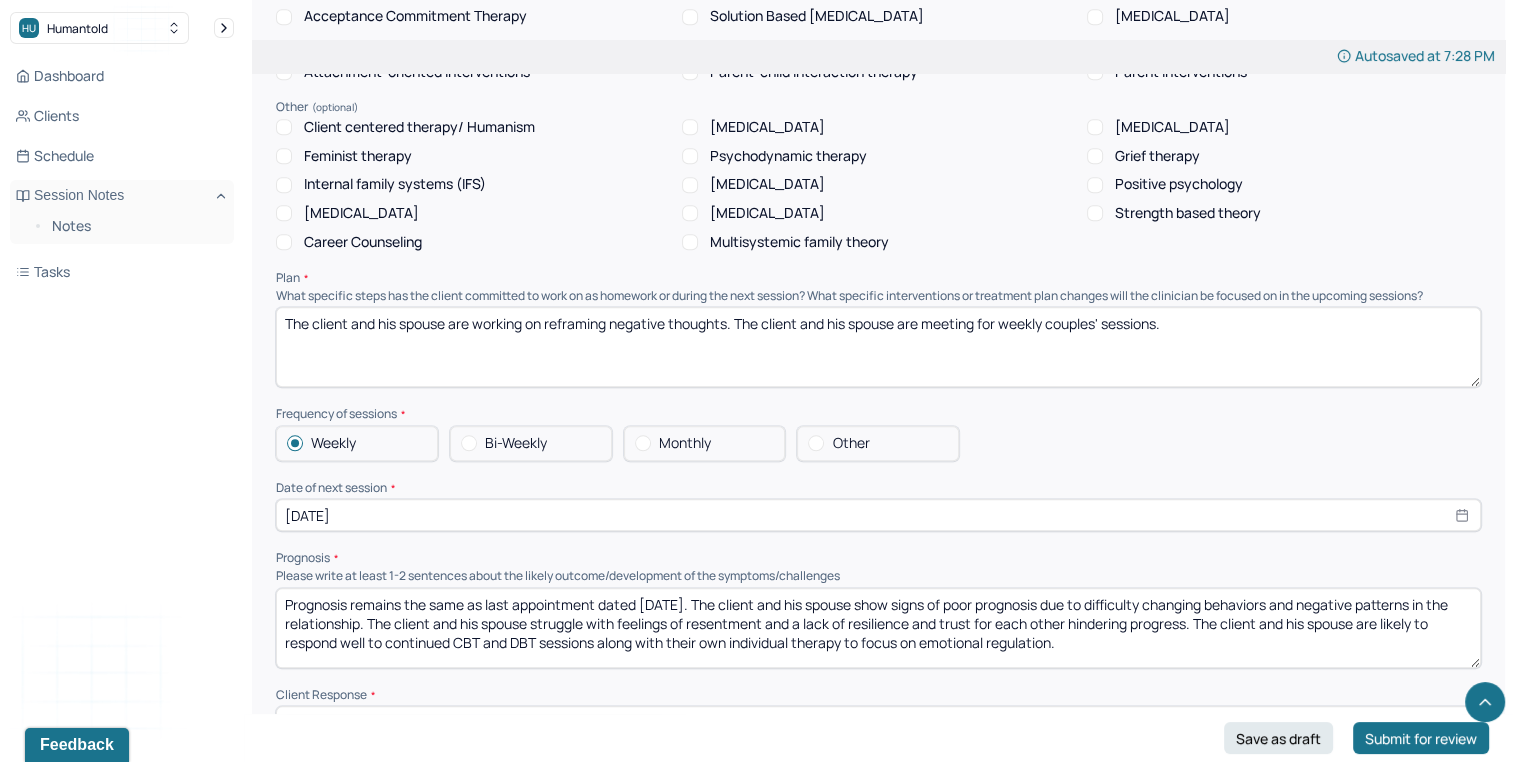 type on "The client and his spouse are working on reframing negative thoughts. The client and his spouse are meeting for weekly couples' sessions." 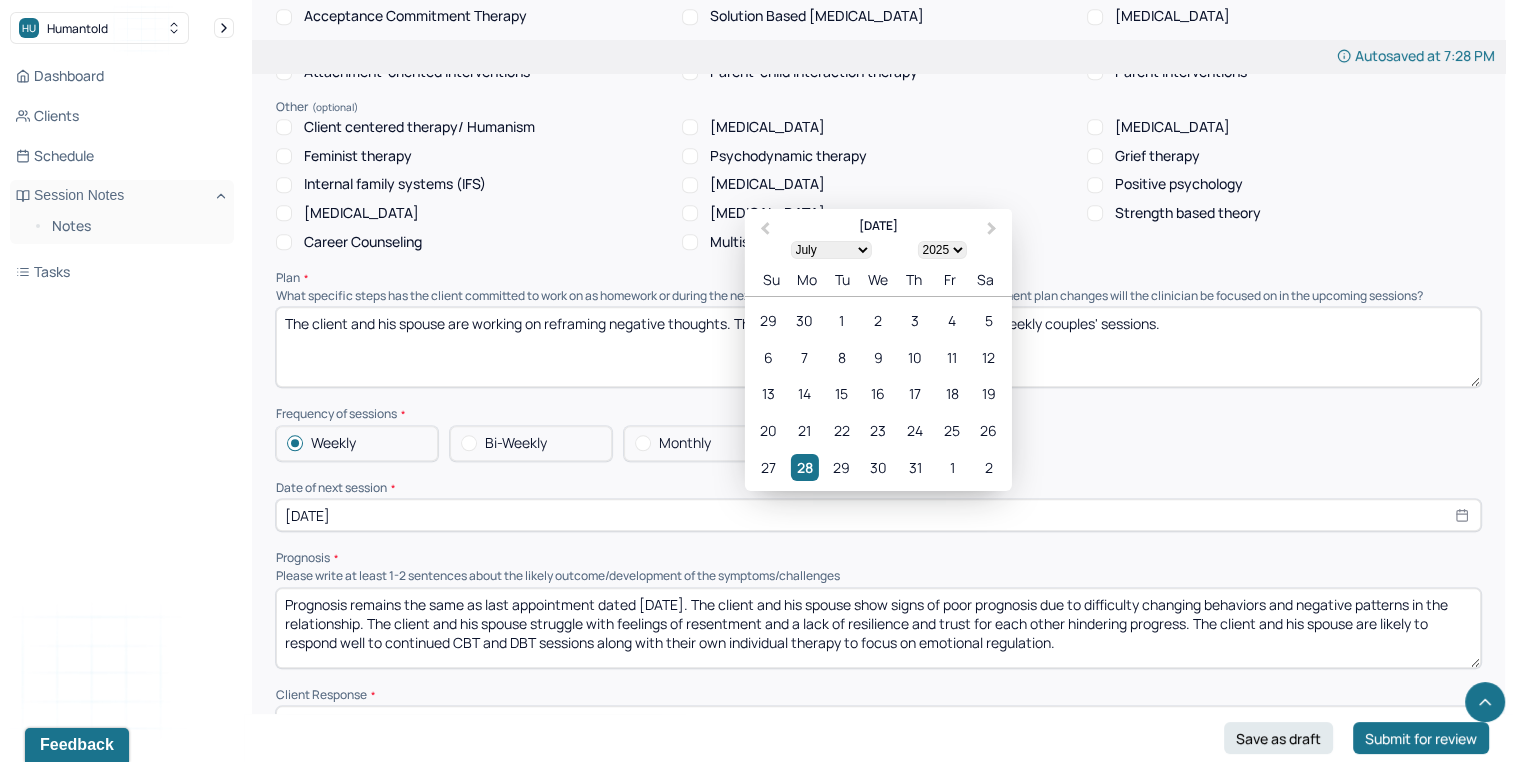 click on "[DATE]" at bounding box center [878, 515] 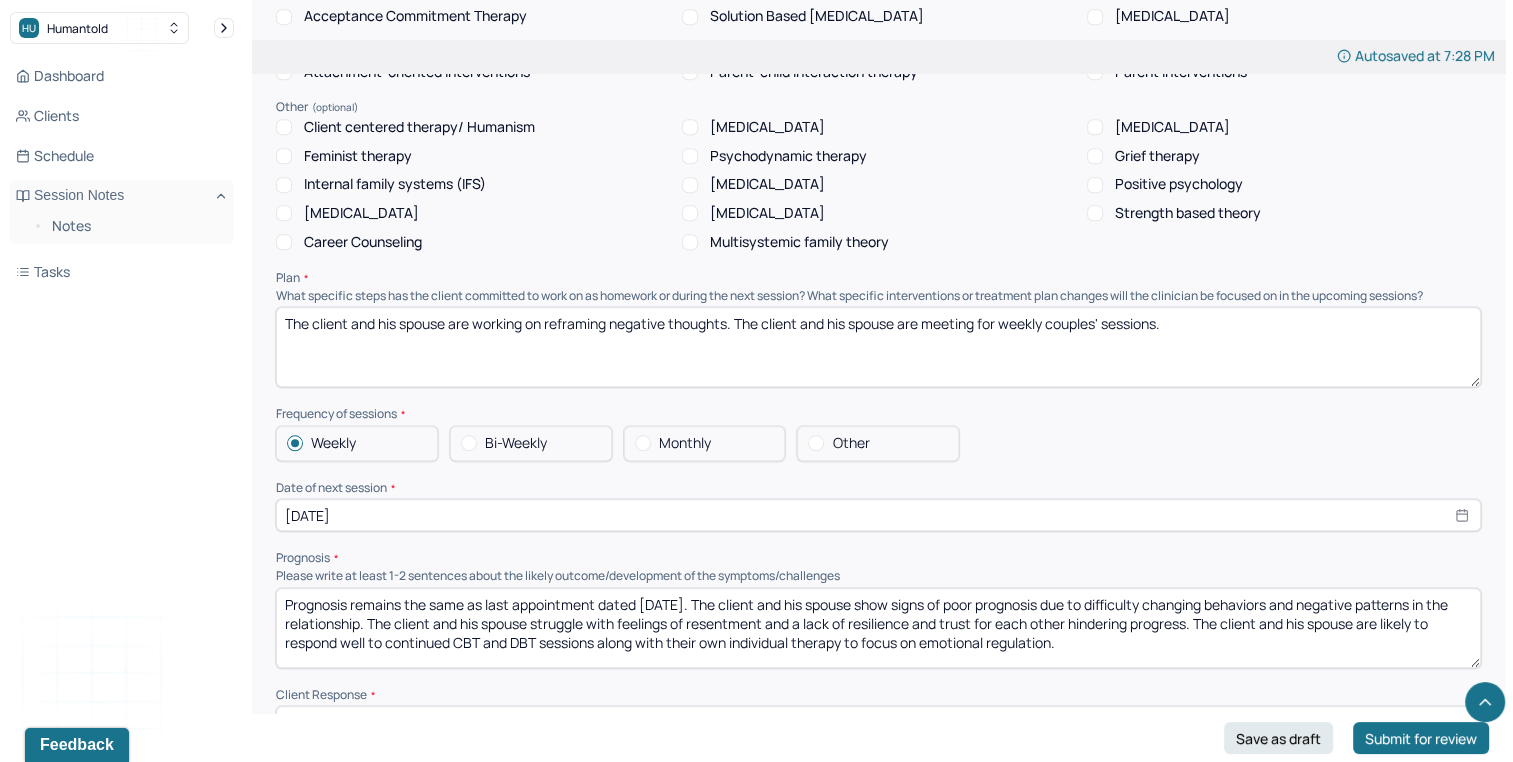 click on "Prognosis remains the same as last appointment dated 6/18/25. The client and his spouse show signs of poor prognosis due to difficulty changing behaviors and negative patterns in the relationship. The client and his spouse struggle with feelings of resentment and a lack of resilience and trust for each other hindering progress. The client and his spouse are likely to respond well to continued CBT and DBT sessions along with their own individual therapy to focus on emotional regulation." at bounding box center [878, 628] 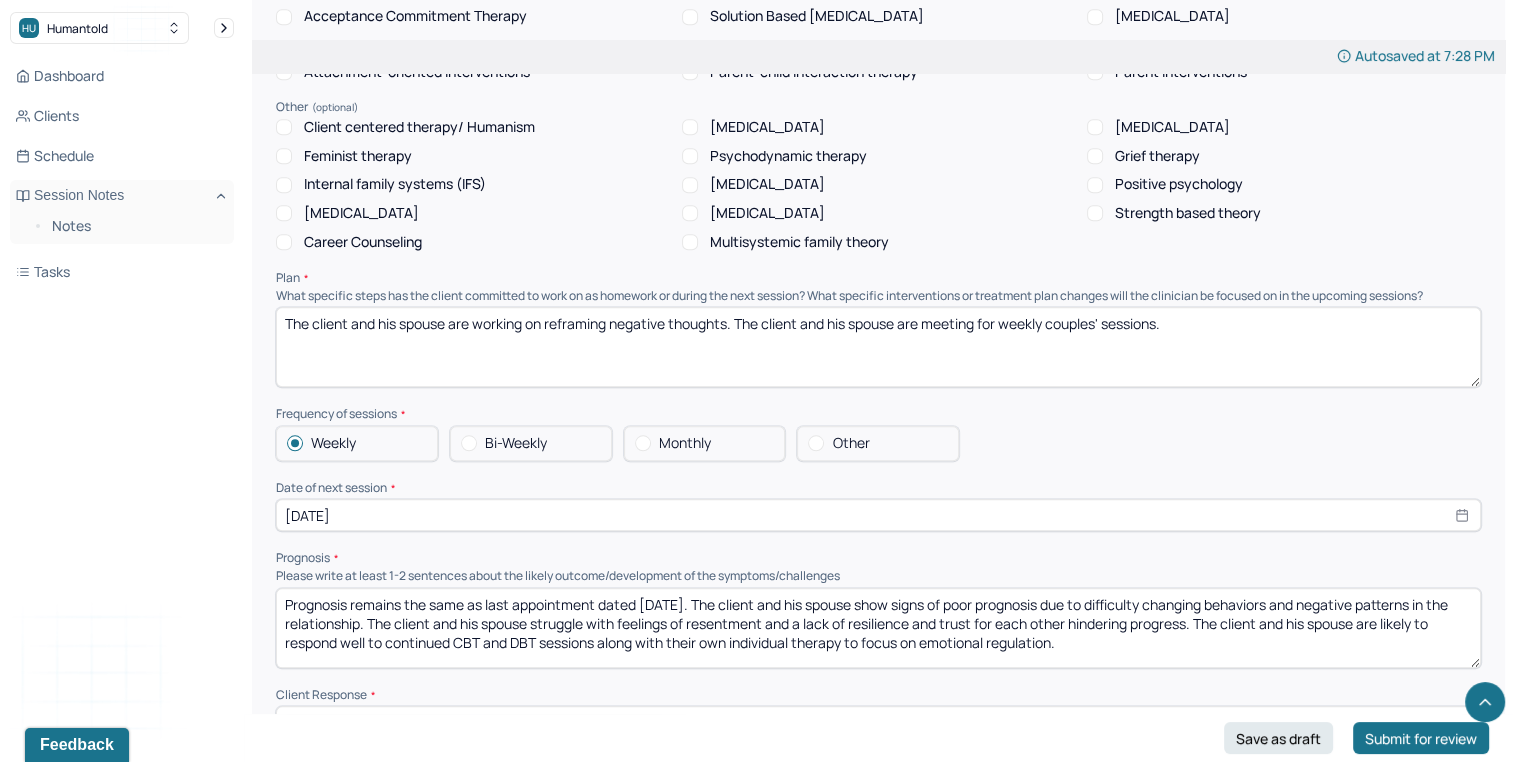 select on "6" 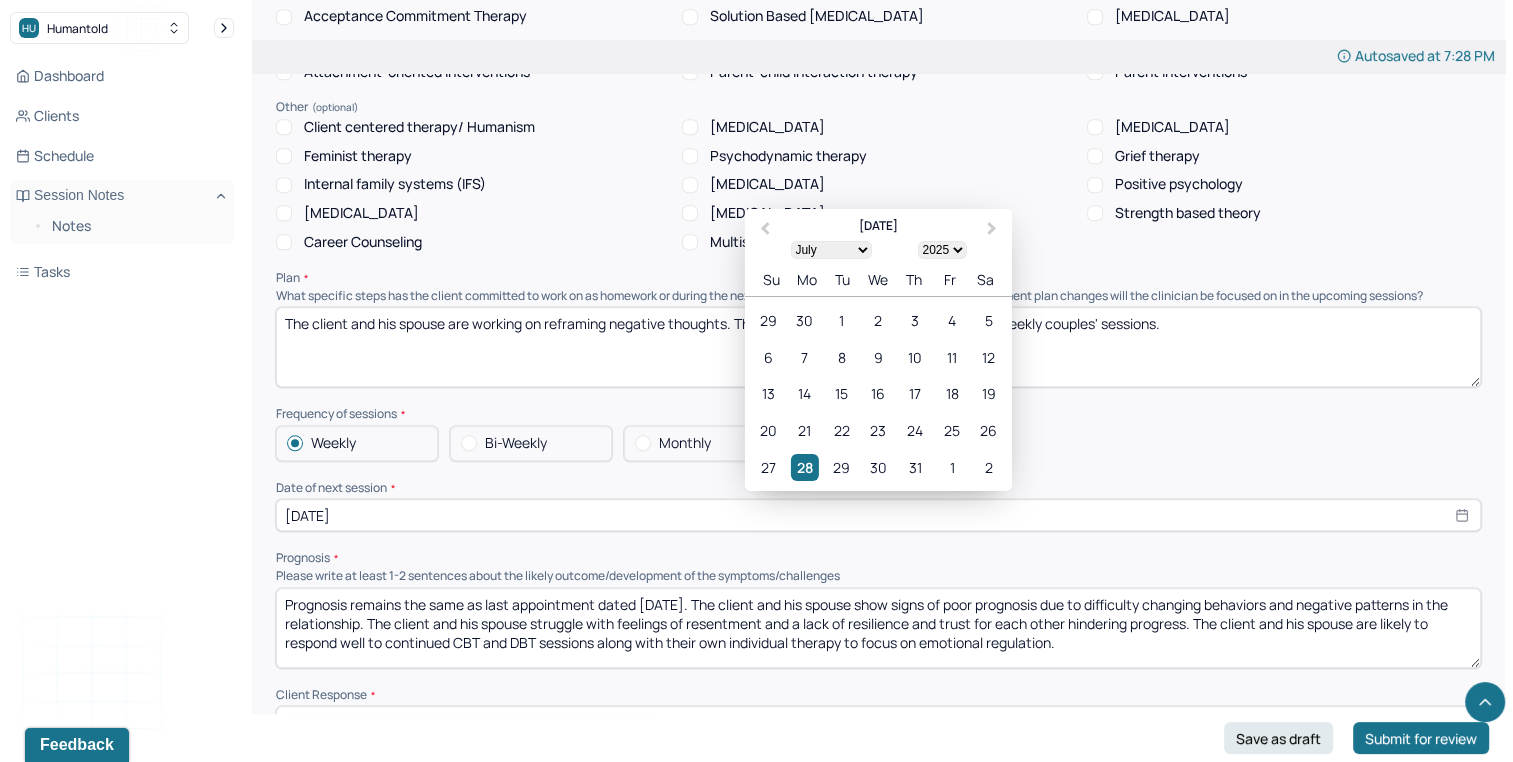 click on "[DATE]" at bounding box center (878, 515) 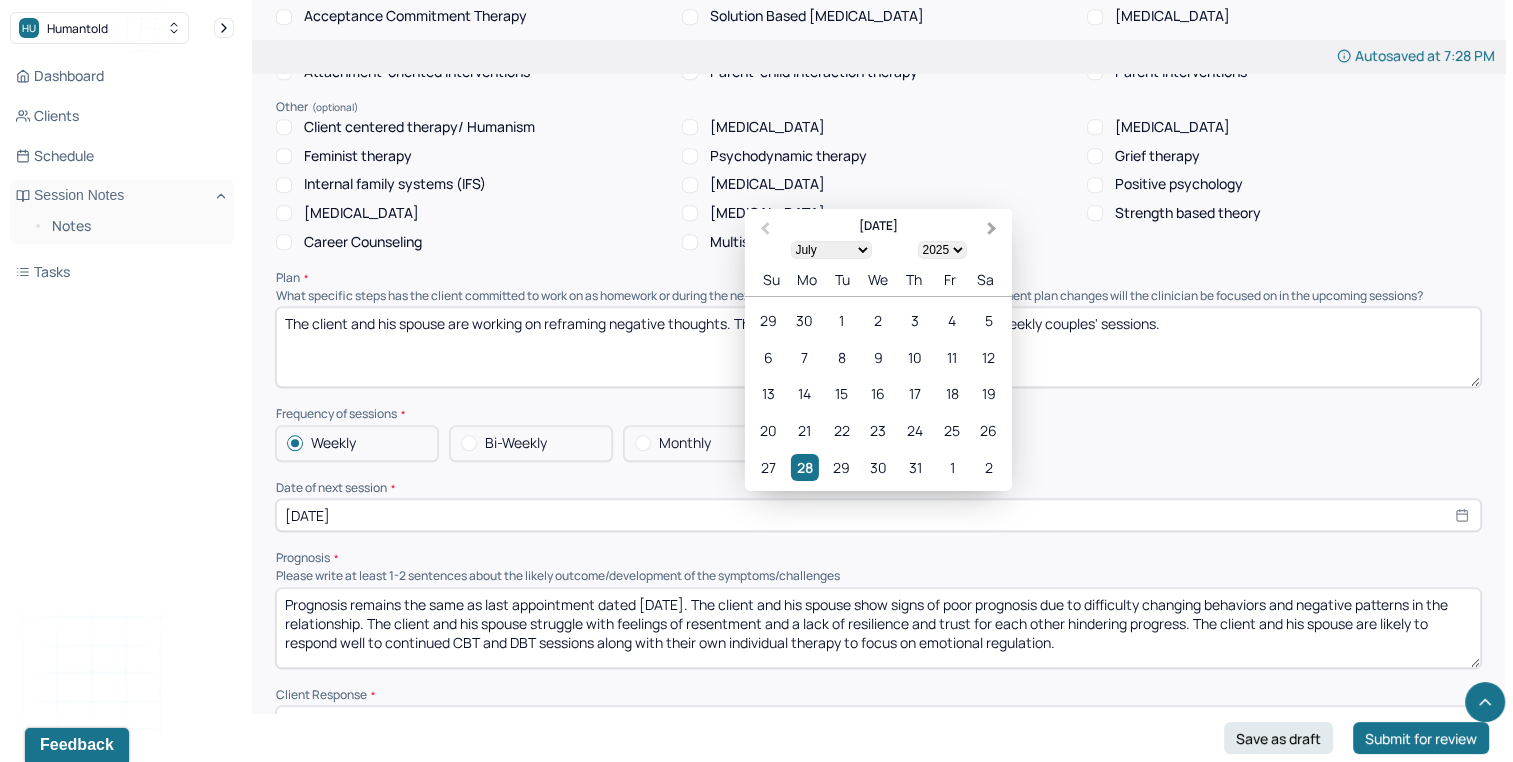 click on "Next Month" at bounding box center [994, 230] 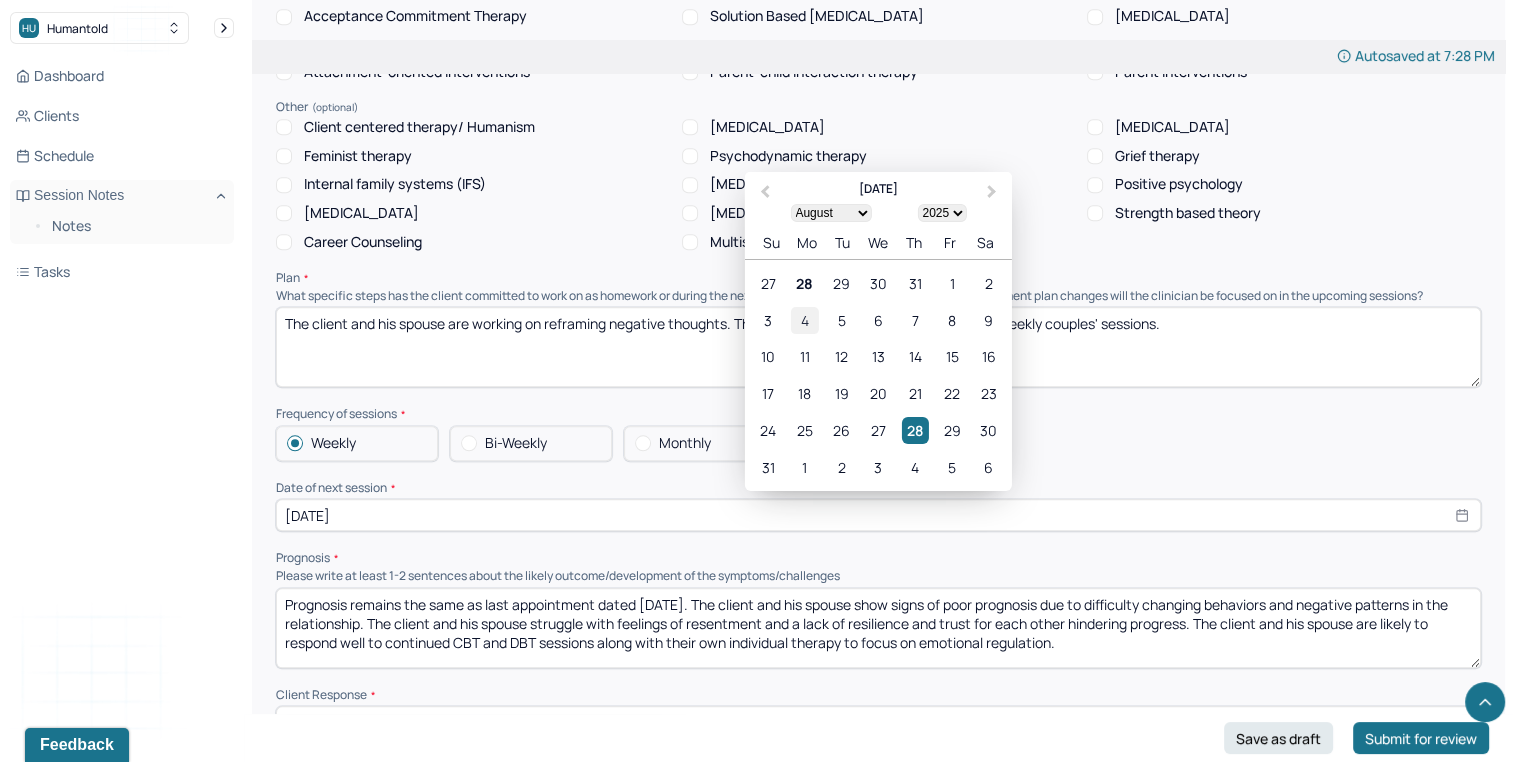 click on "4" at bounding box center (804, 319) 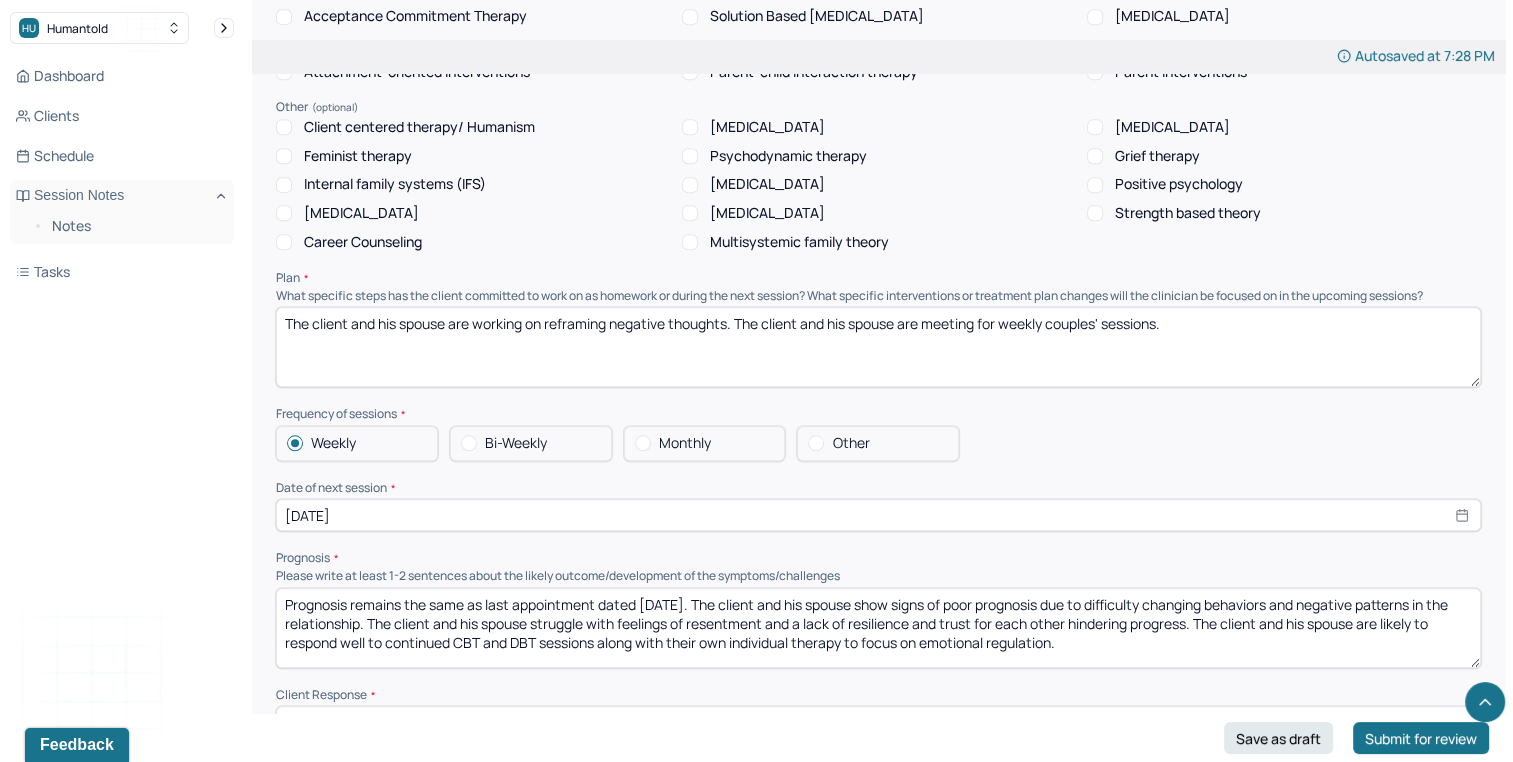 select on "7" 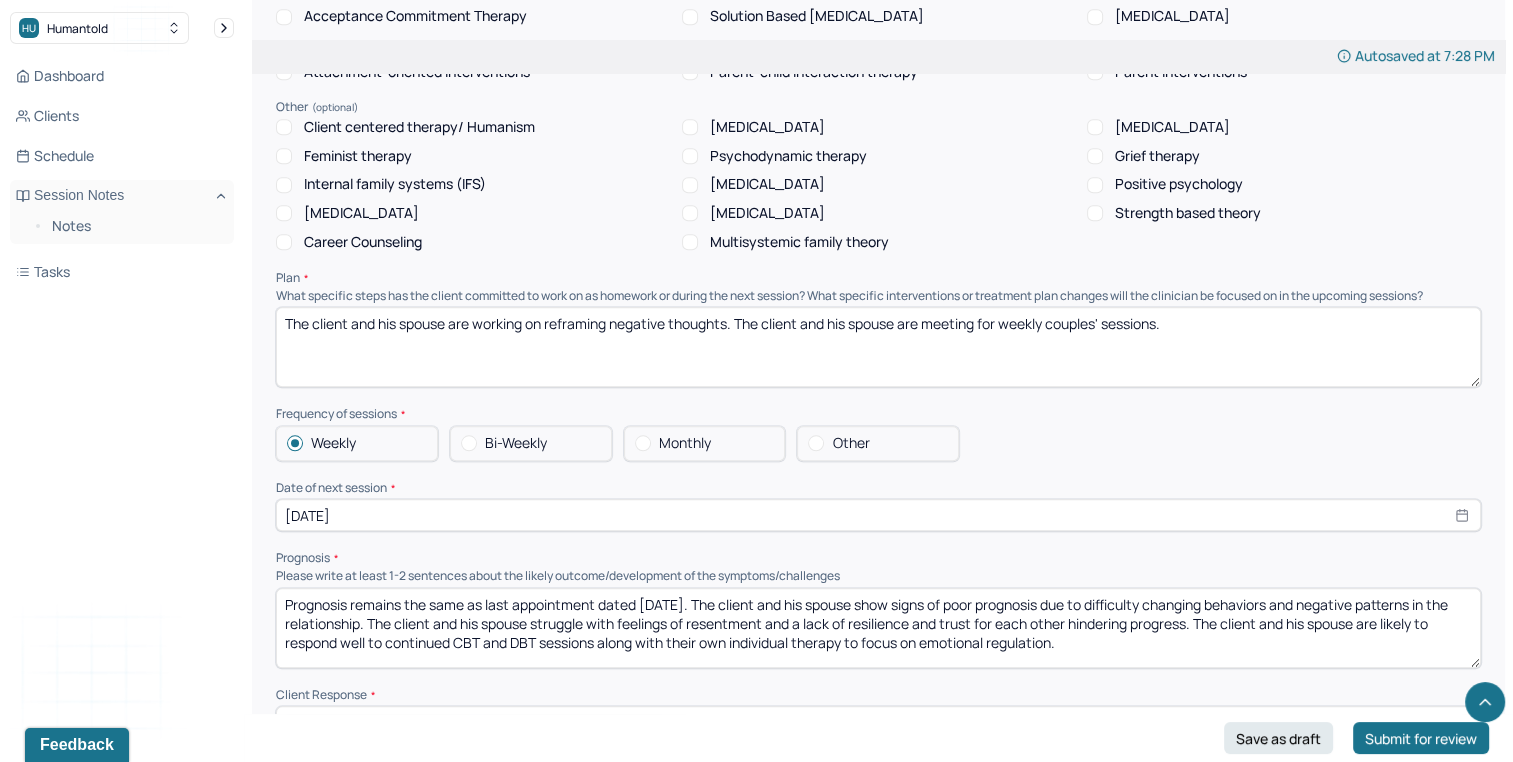 drag, startPoint x: 642, startPoint y: 579, endPoint x: 672, endPoint y: 579, distance: 30 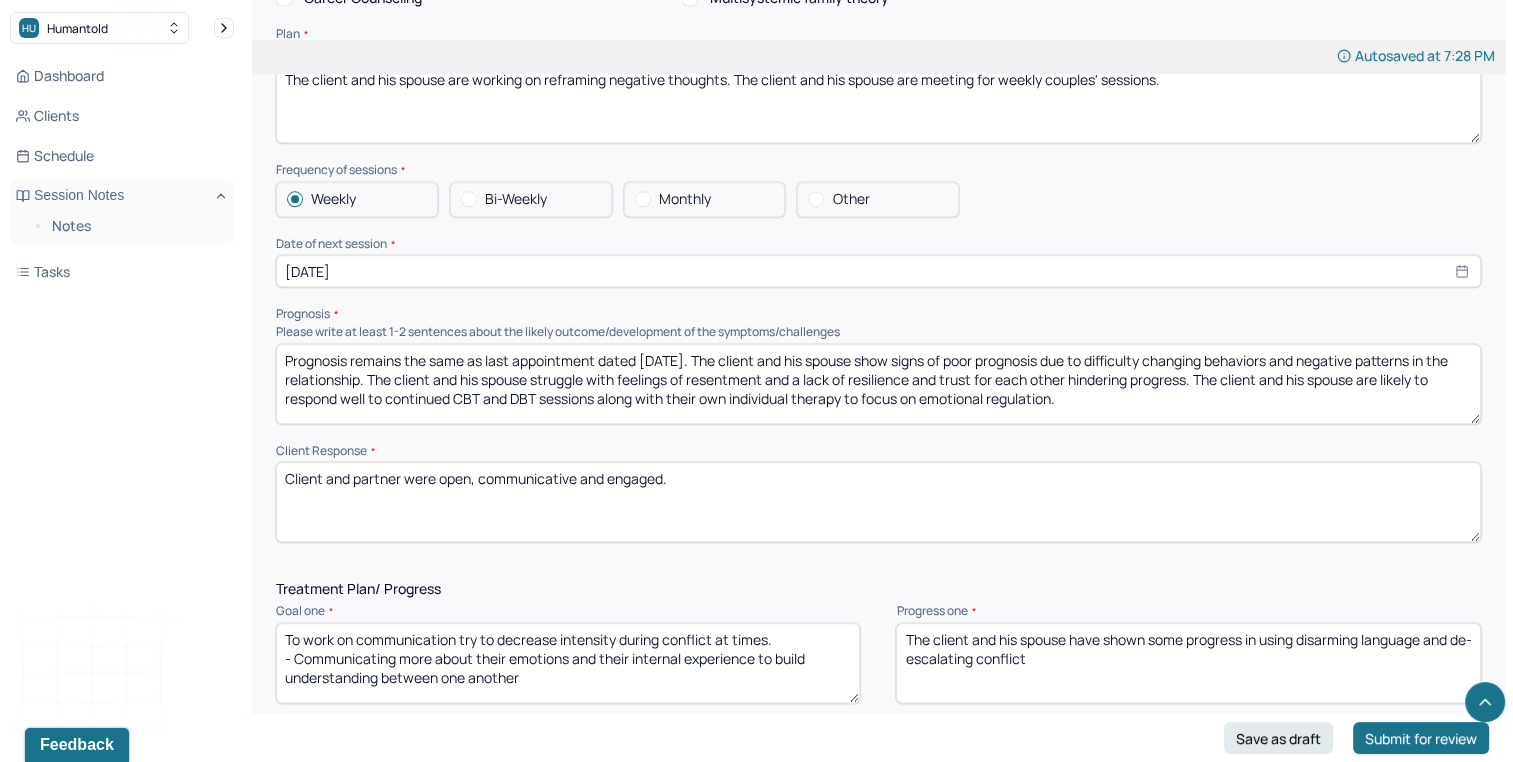 scroll, scrollTop: 2180, scrollLeft: 0, axis: vertical 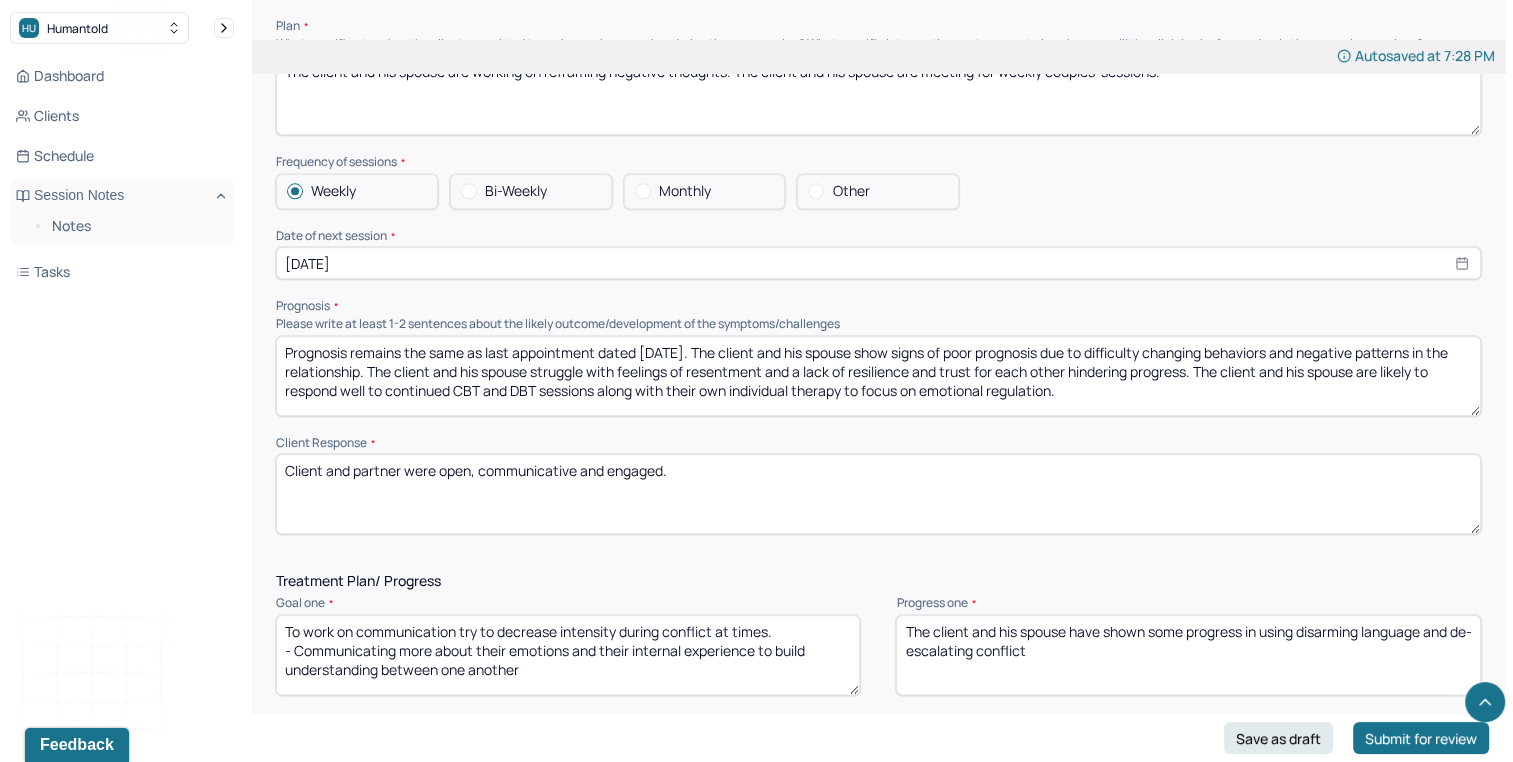 type on "Prognosis remains the same as last appointment dated 7/23/25. The client and his spouse show signs of poor prognosis due to difficulty changing behaviors and negative patterns in the relationship. The client and his spouse struggle with feelings of resentment and a lack of resilience and trust for each other hindering progress. The client and his spouse are likely to respond well to continued CBT and DBT sessions along with their own individual therapy to focus on emotional regulation." 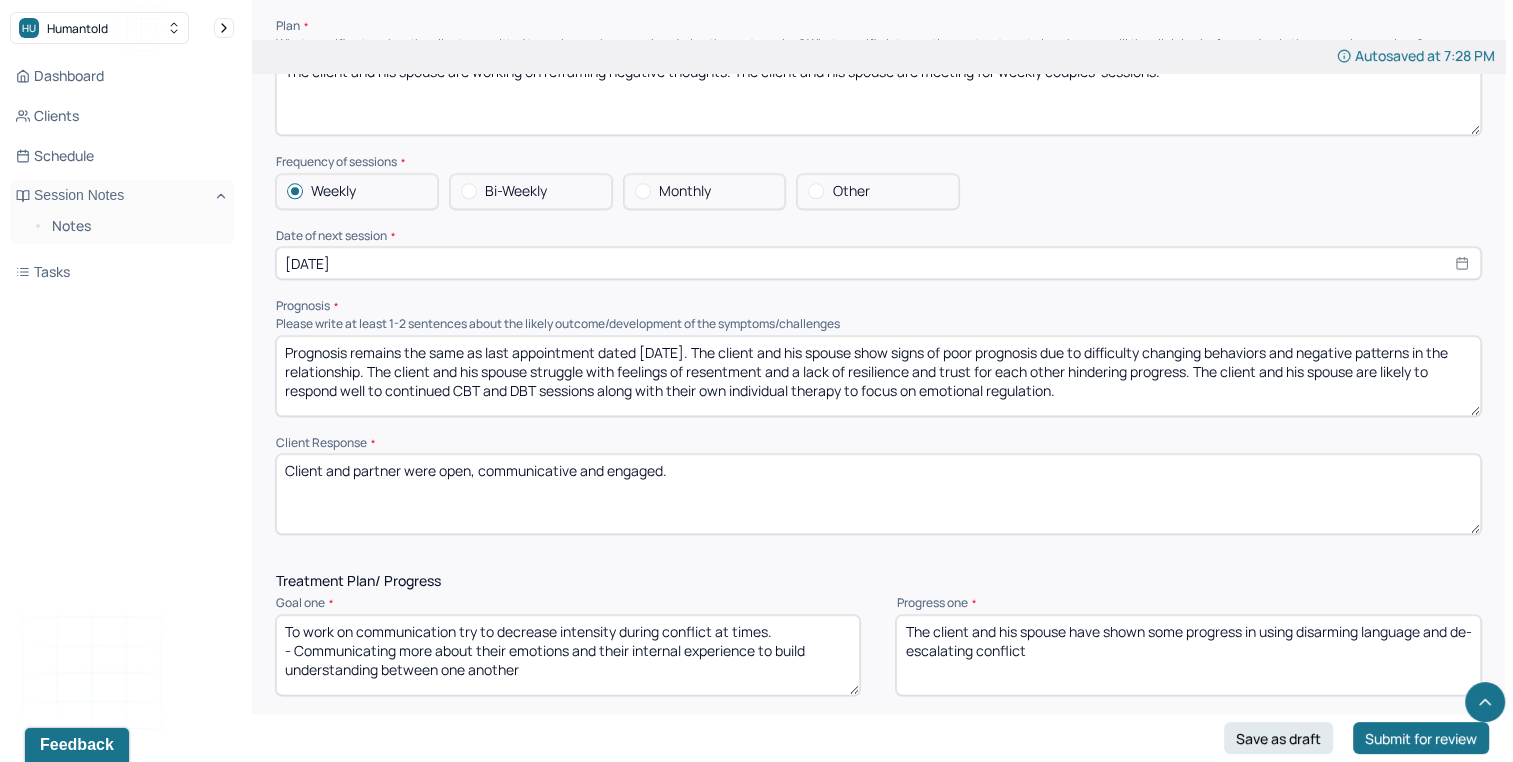 click on "Client and partner were open, communicative and engaged." at bounding box center [878, 494] 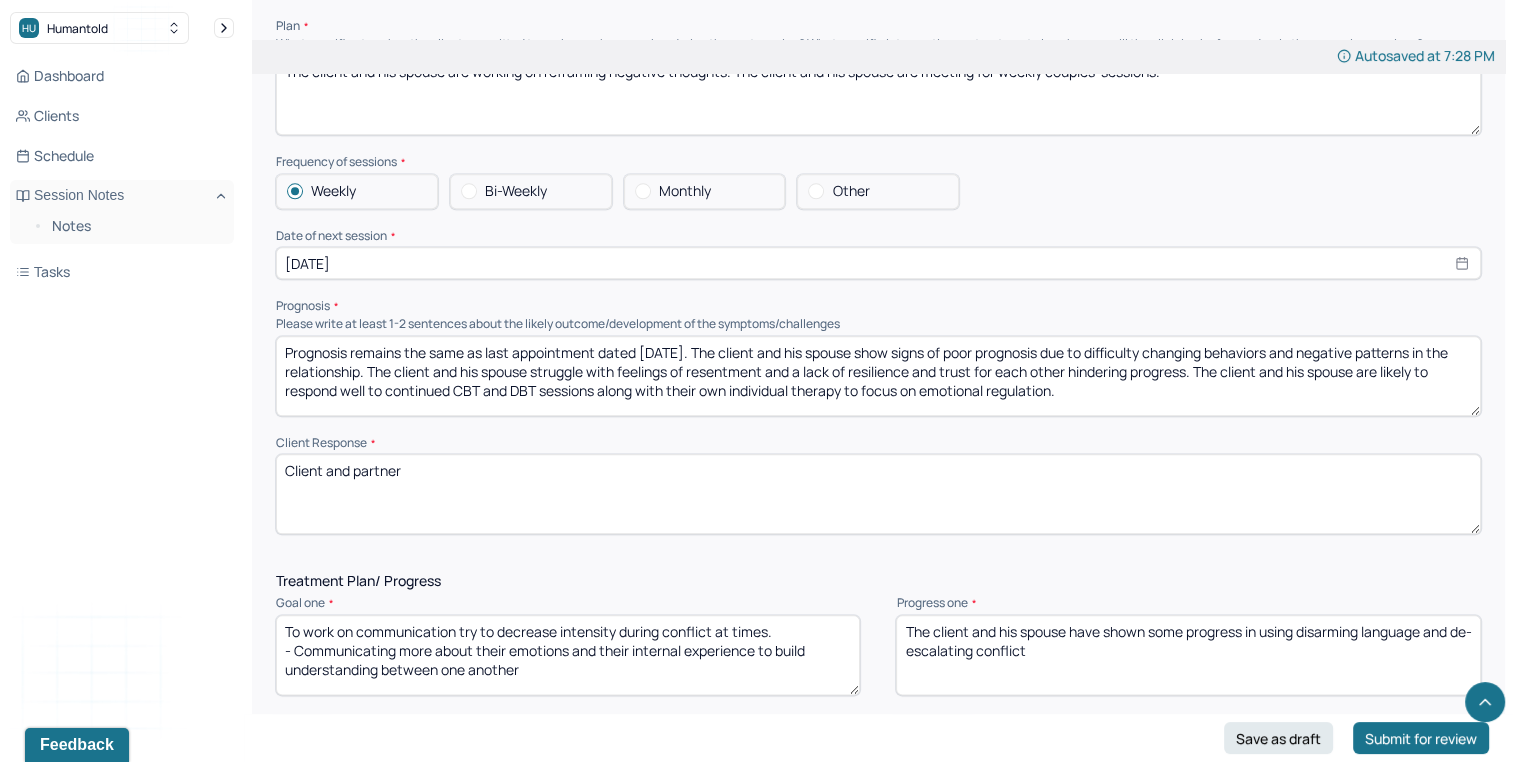 paste on "Client was reflective, responsive, and engaged." 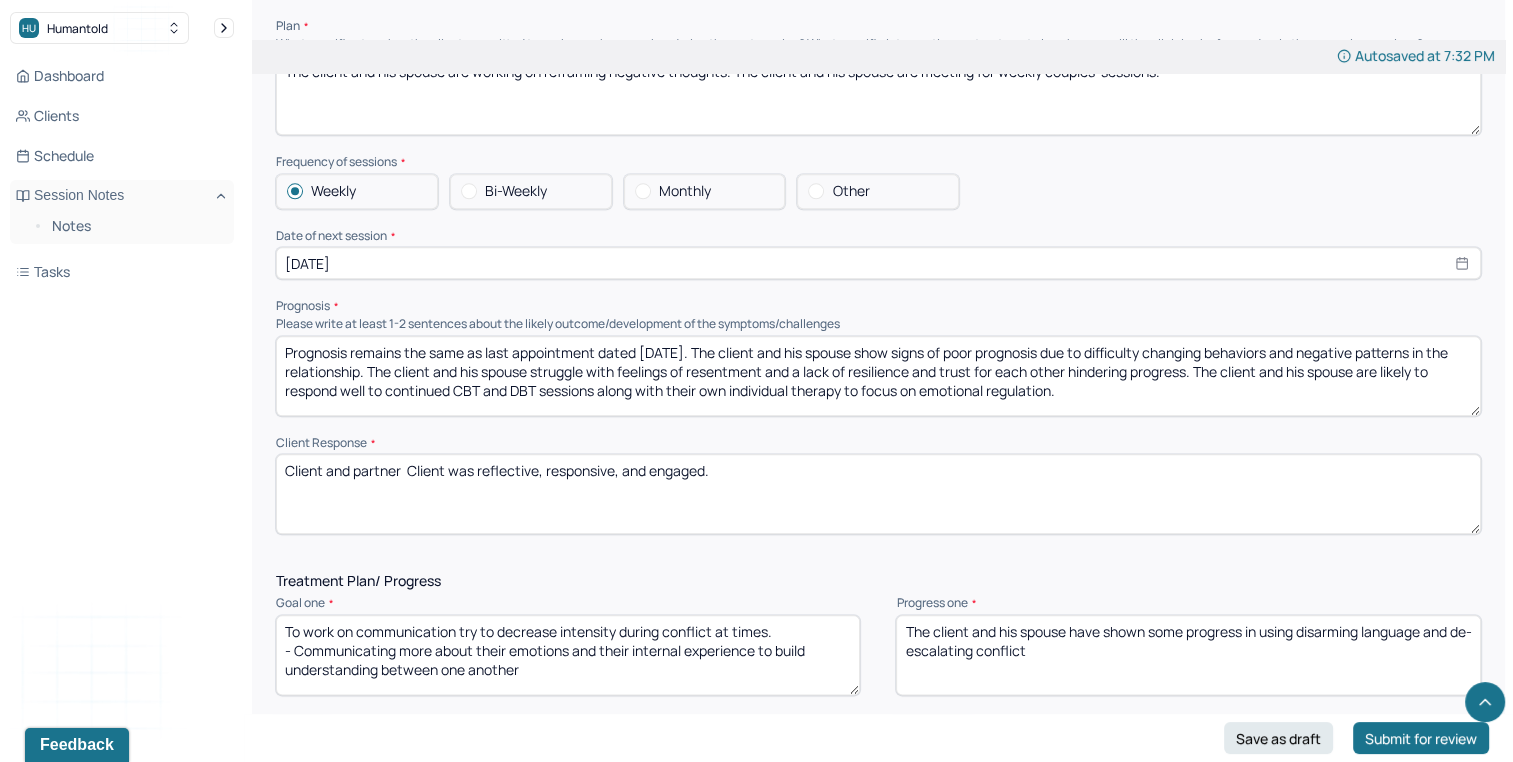 drag, startPoint x: 402, startPoint y: 448, endPoint x: 472, endPoint y: 446, distance: 70.028564 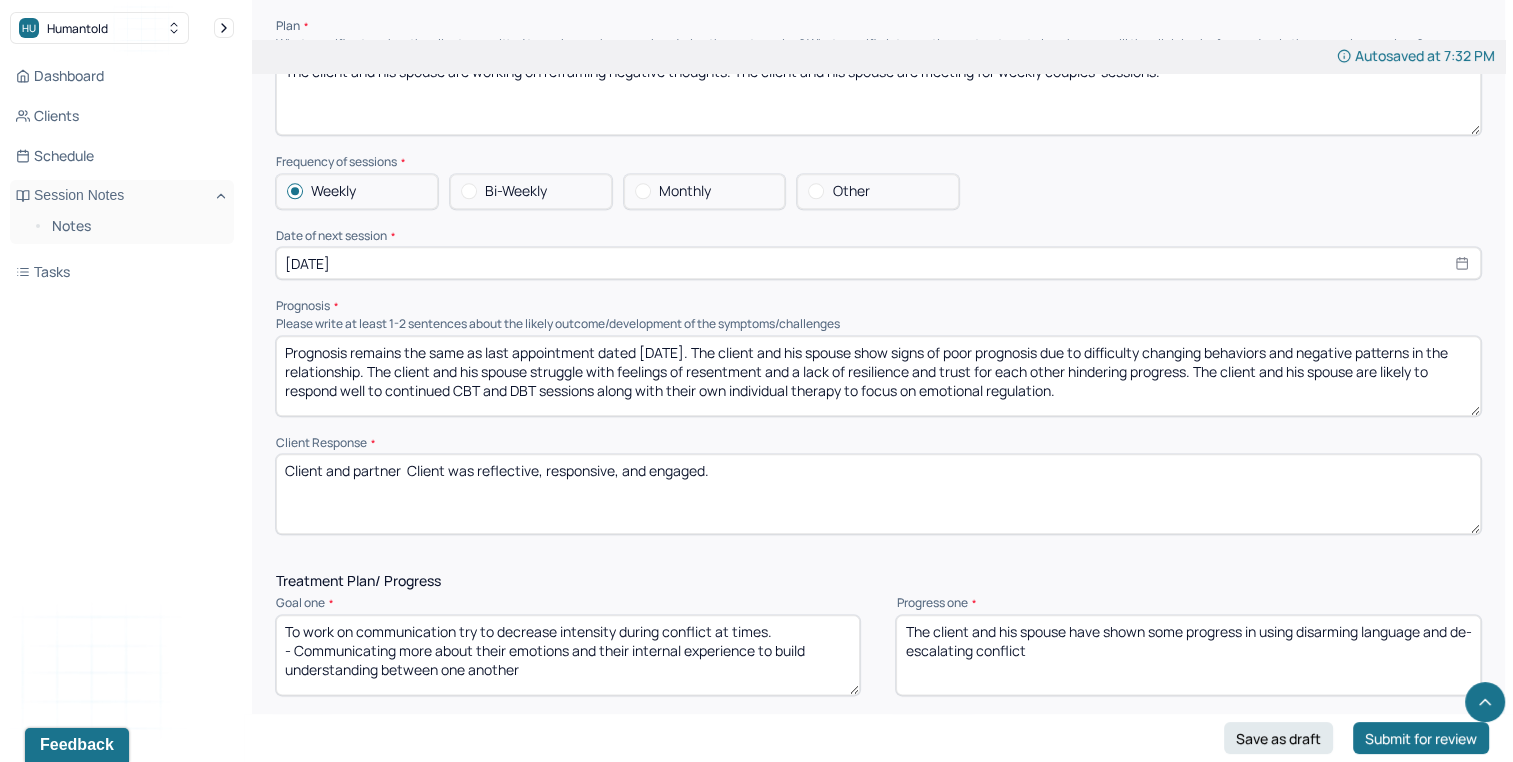 click on "Client and partner  Client was reflective, responsive, and engaged." at bounding box center [878, 494] 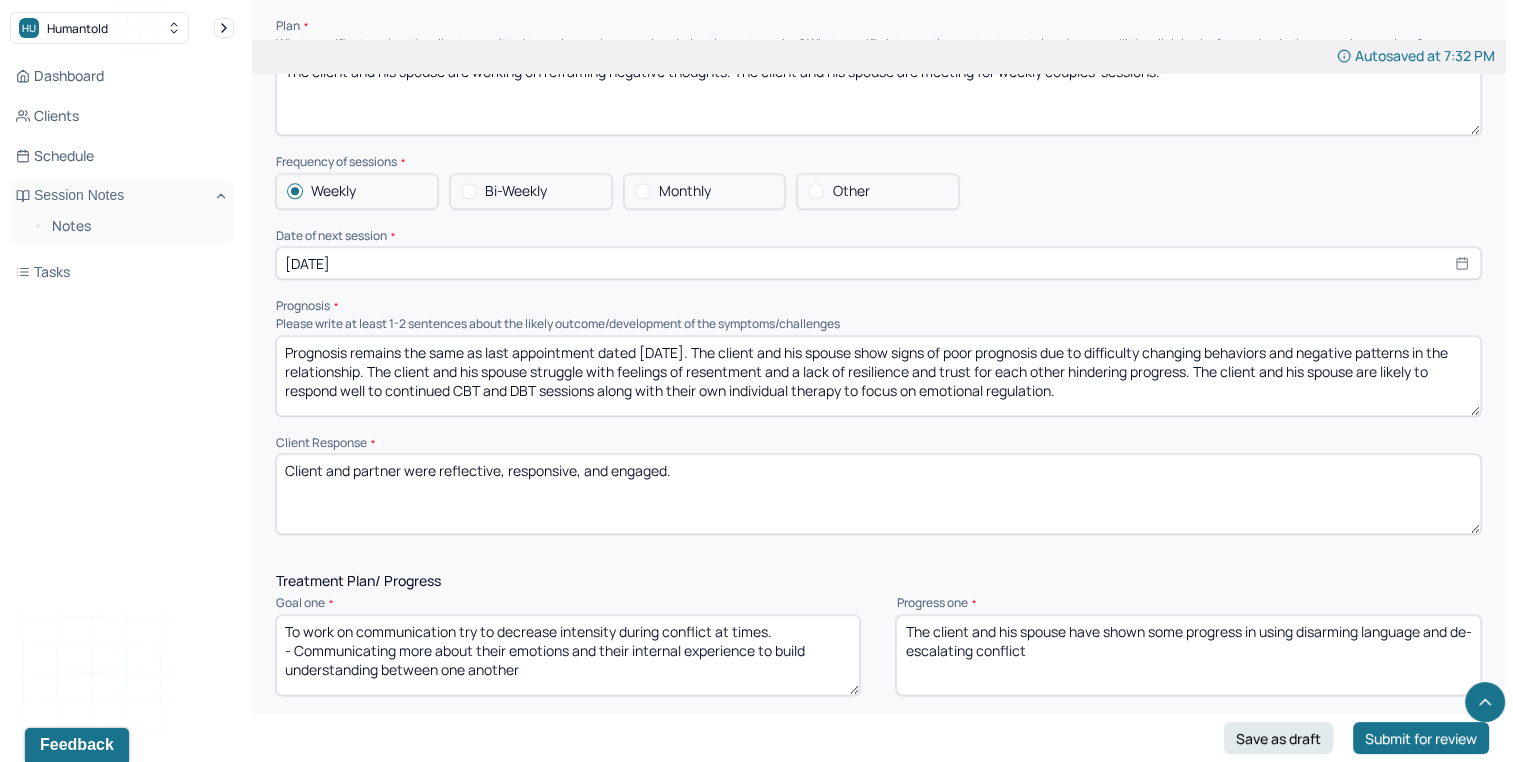 type on "Client and partner were reflective, responsive, and engaged." 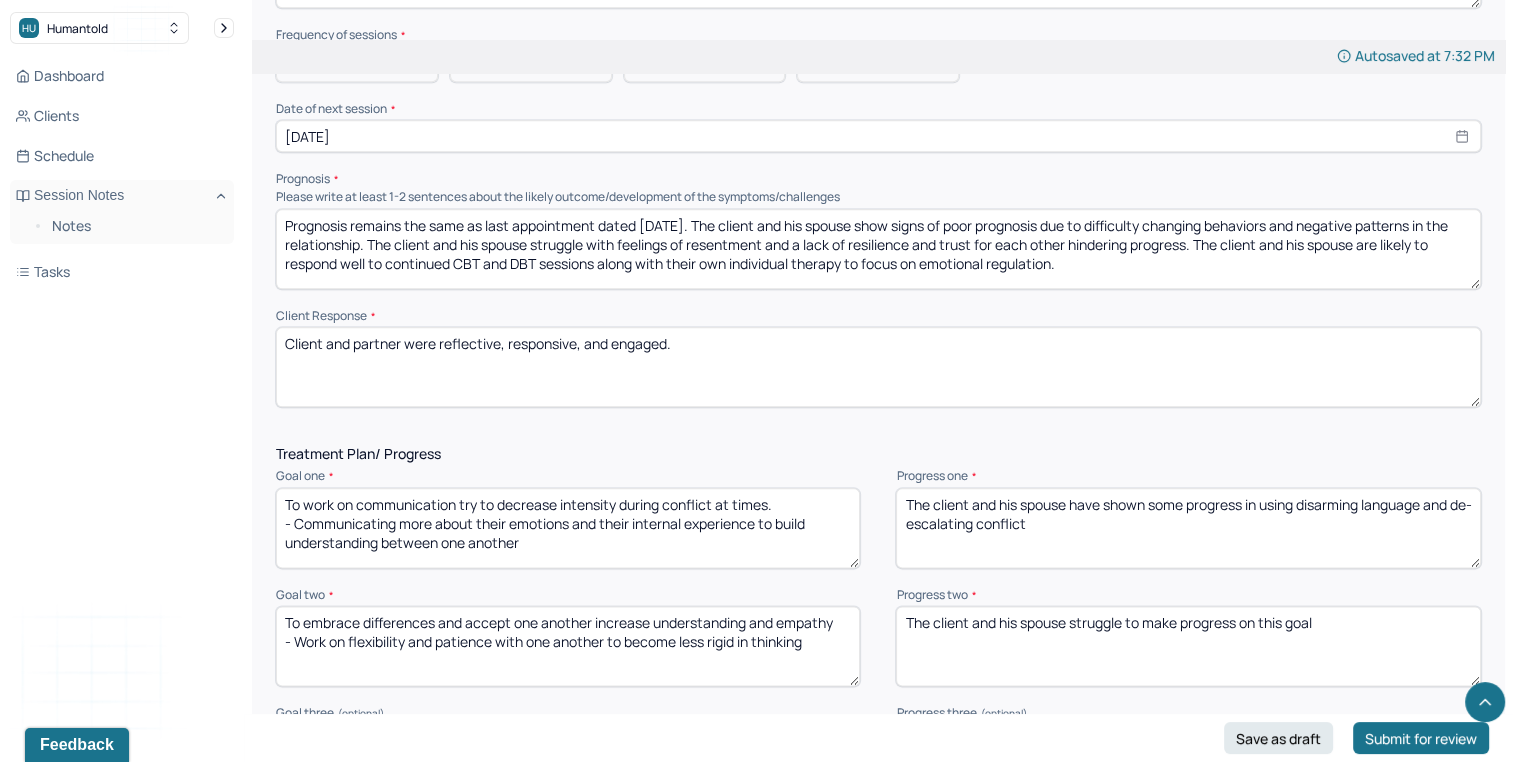 scroll, scrollTop: 2343, scrollLeft: 0, axis: vertical 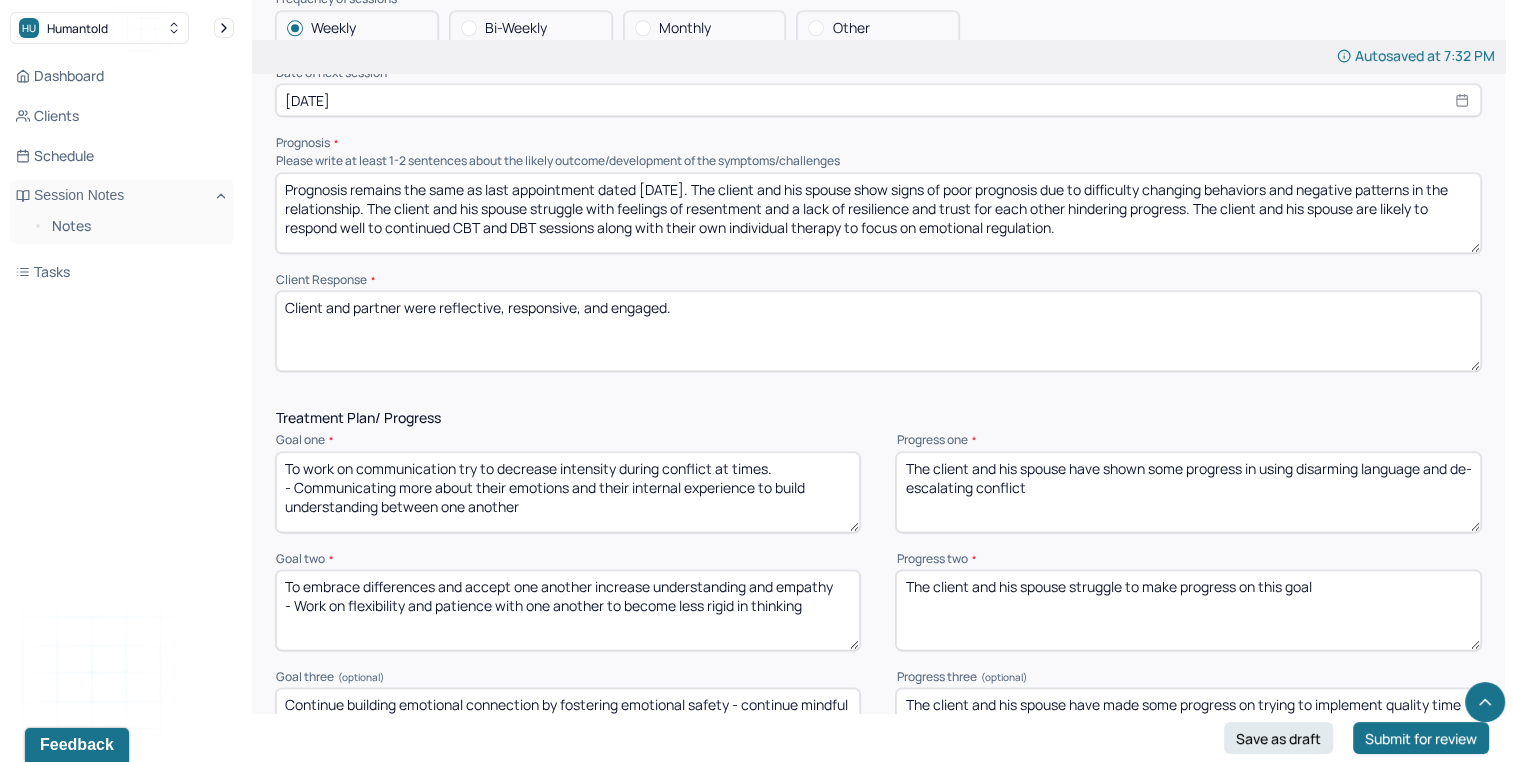 click on "The client and his spouse have shown some progress in using disarming language and de-escalating conflict" at bounding box center (1188, 492) 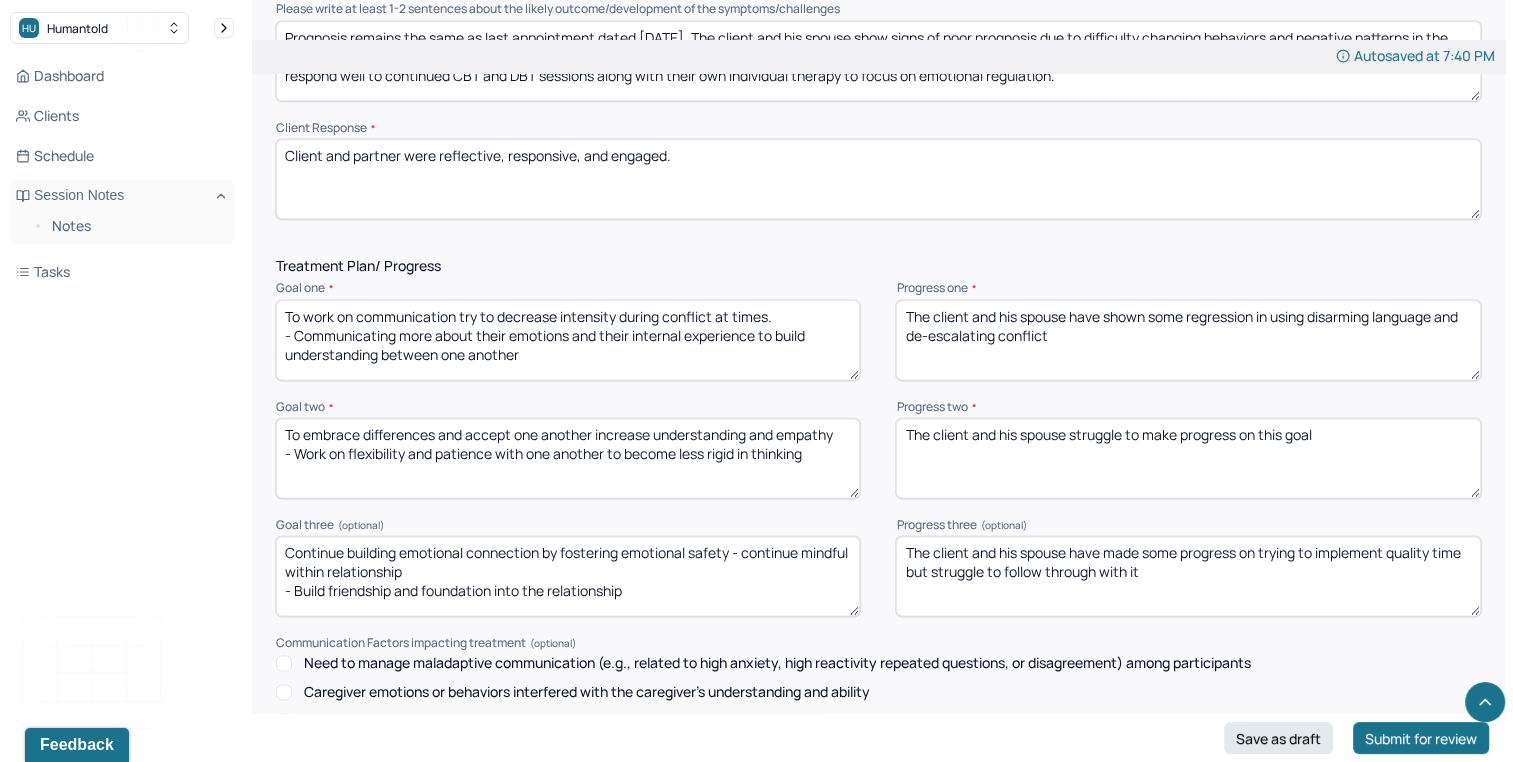 scroll, scrollTop: 2499, scrollLeft: 0, axis: vertical 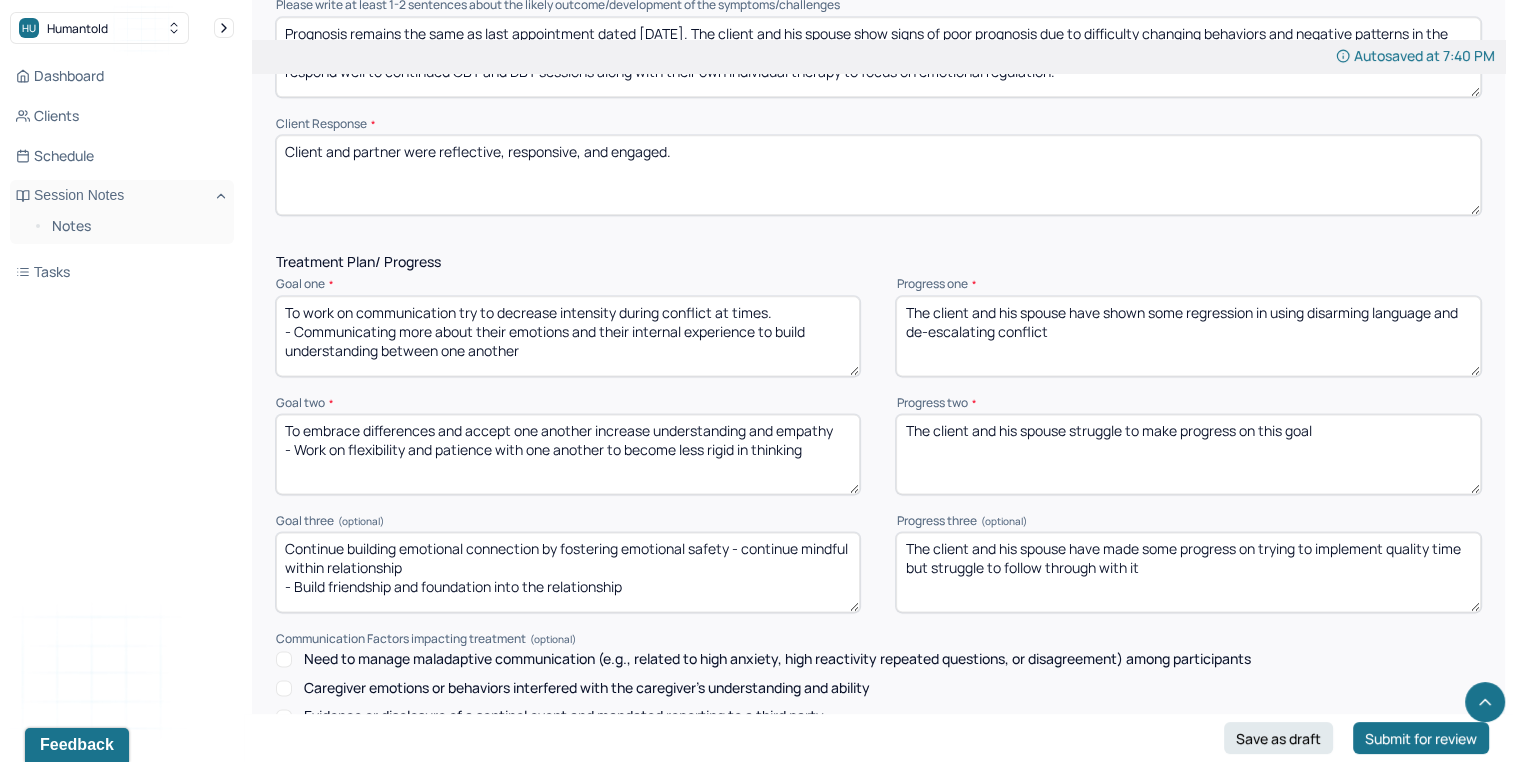 type on "The client and his spouse have shown some regression in using disarming language and de-escalating conflict" 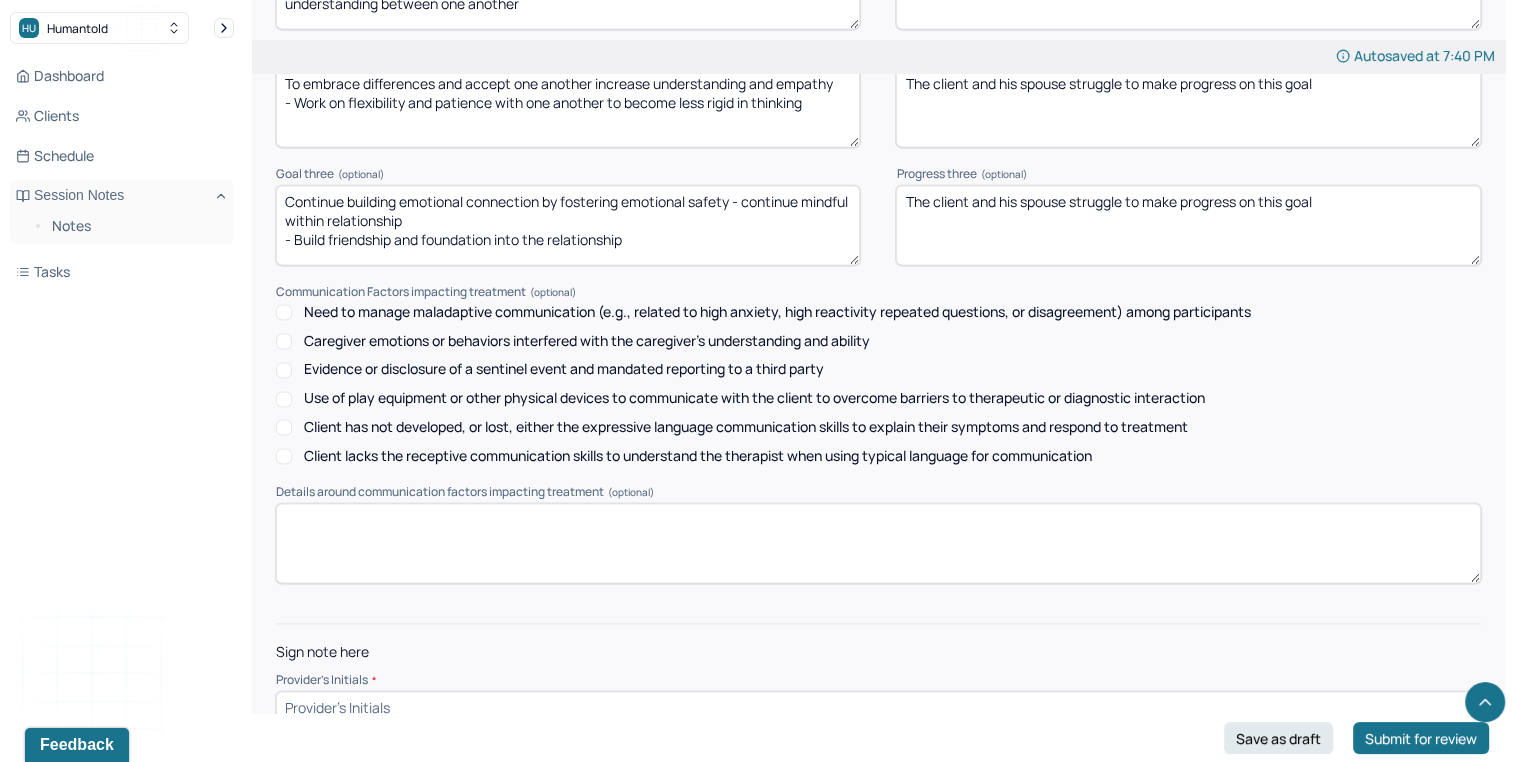 scroll, scrollTop: 2860, scrollLeft: 0, axis: vertical 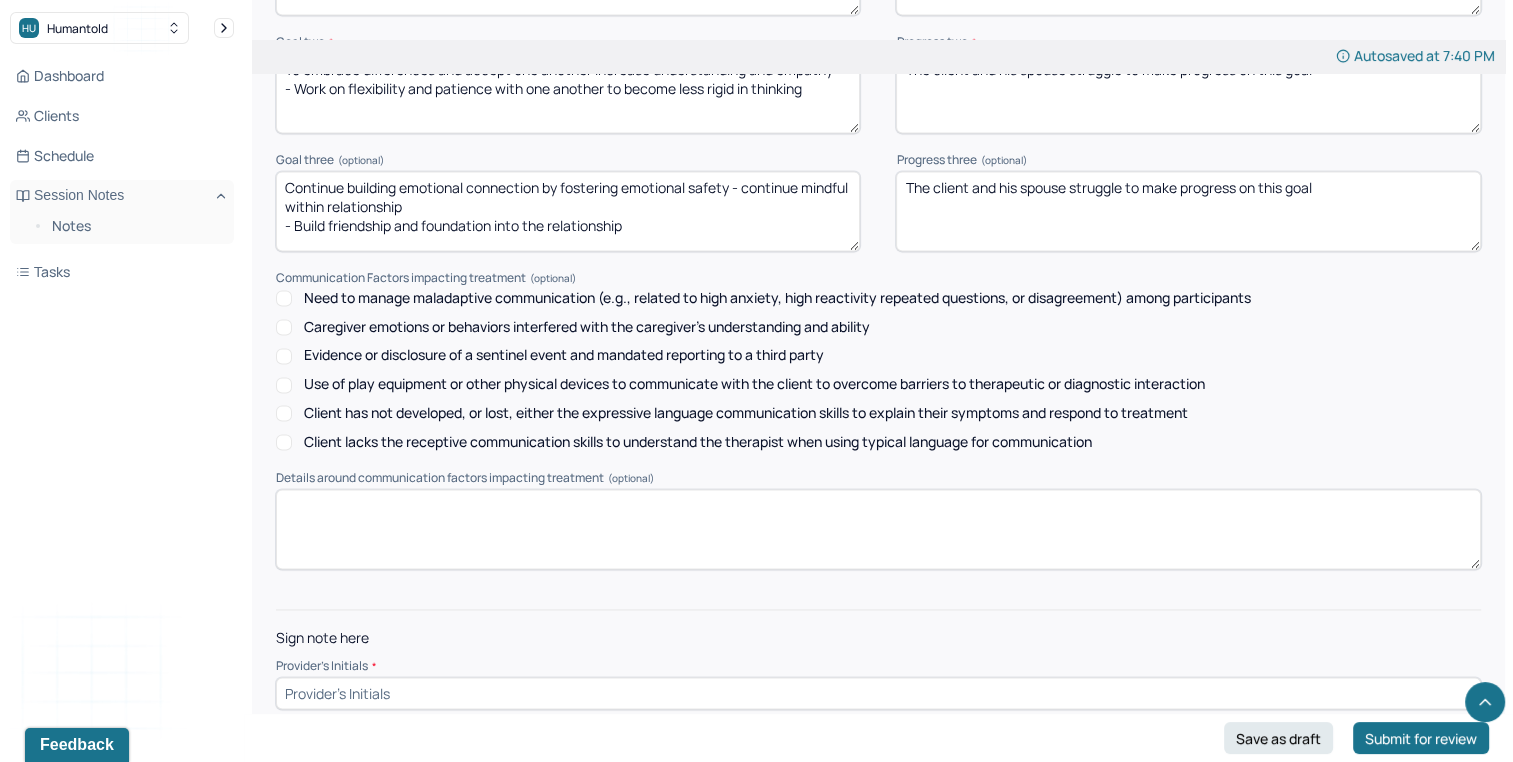 type on "The client and his spouse struggle to make progress on this goal" 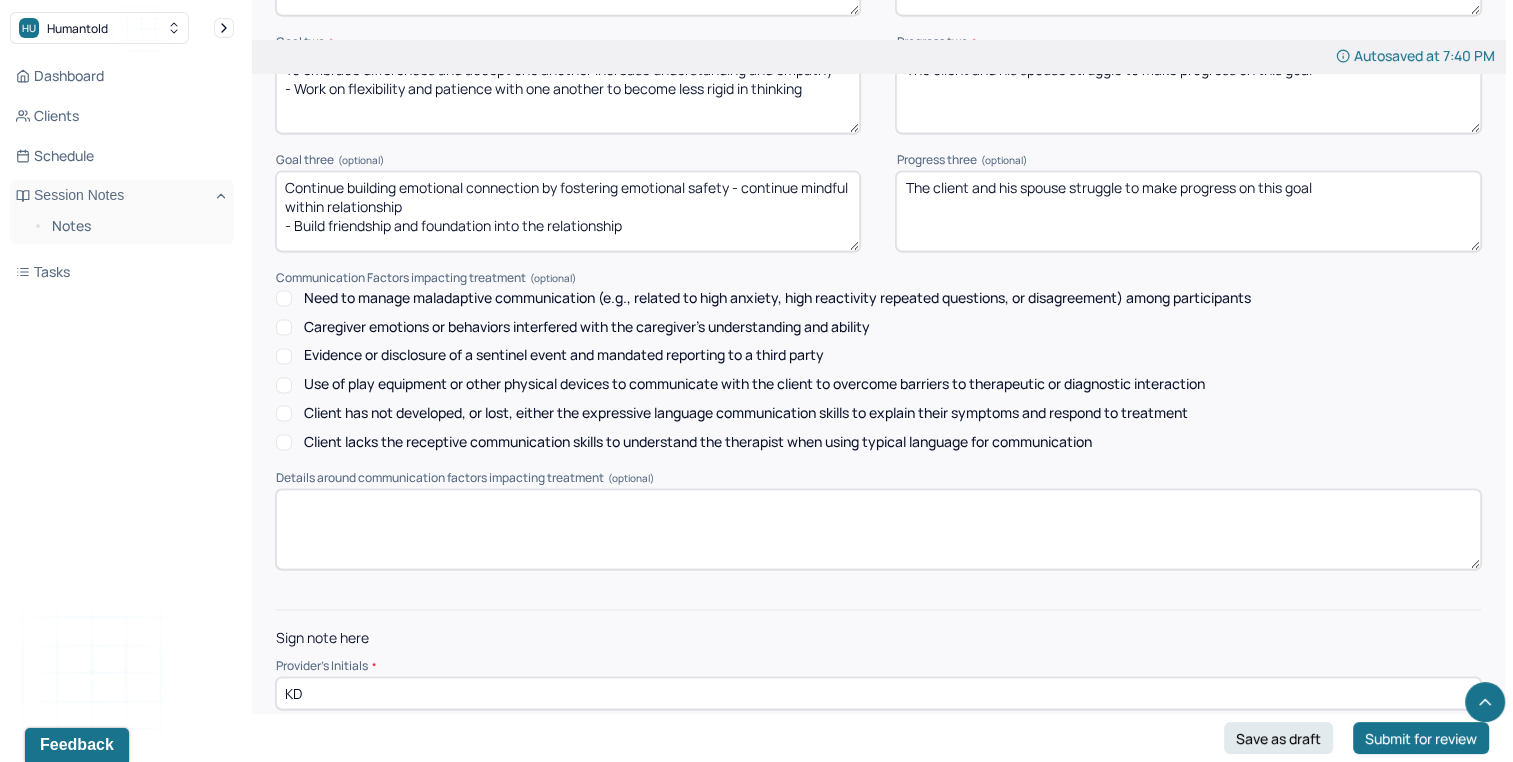 type on "KD" 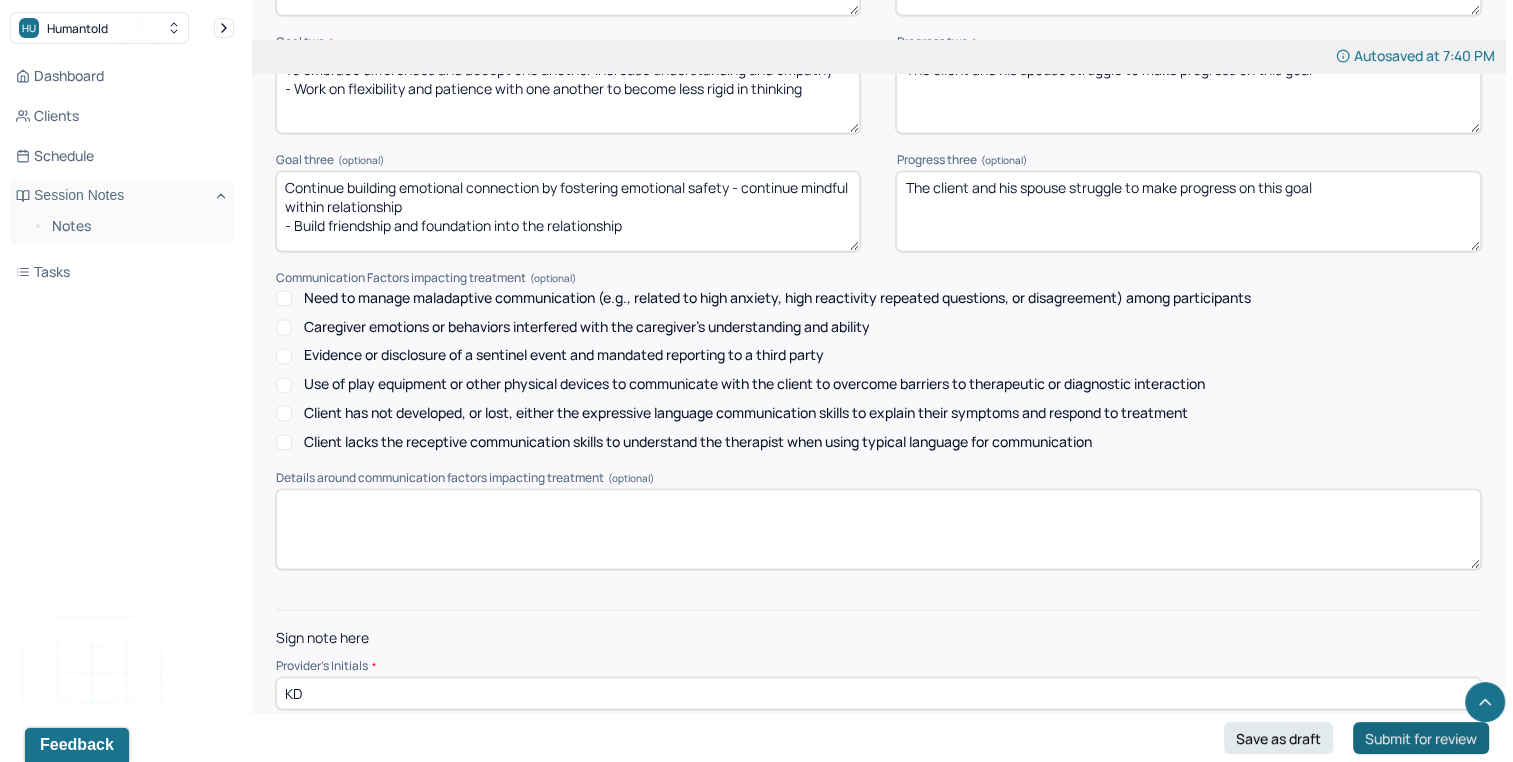click on "Submit for review" at bounding box center [1421, 738] 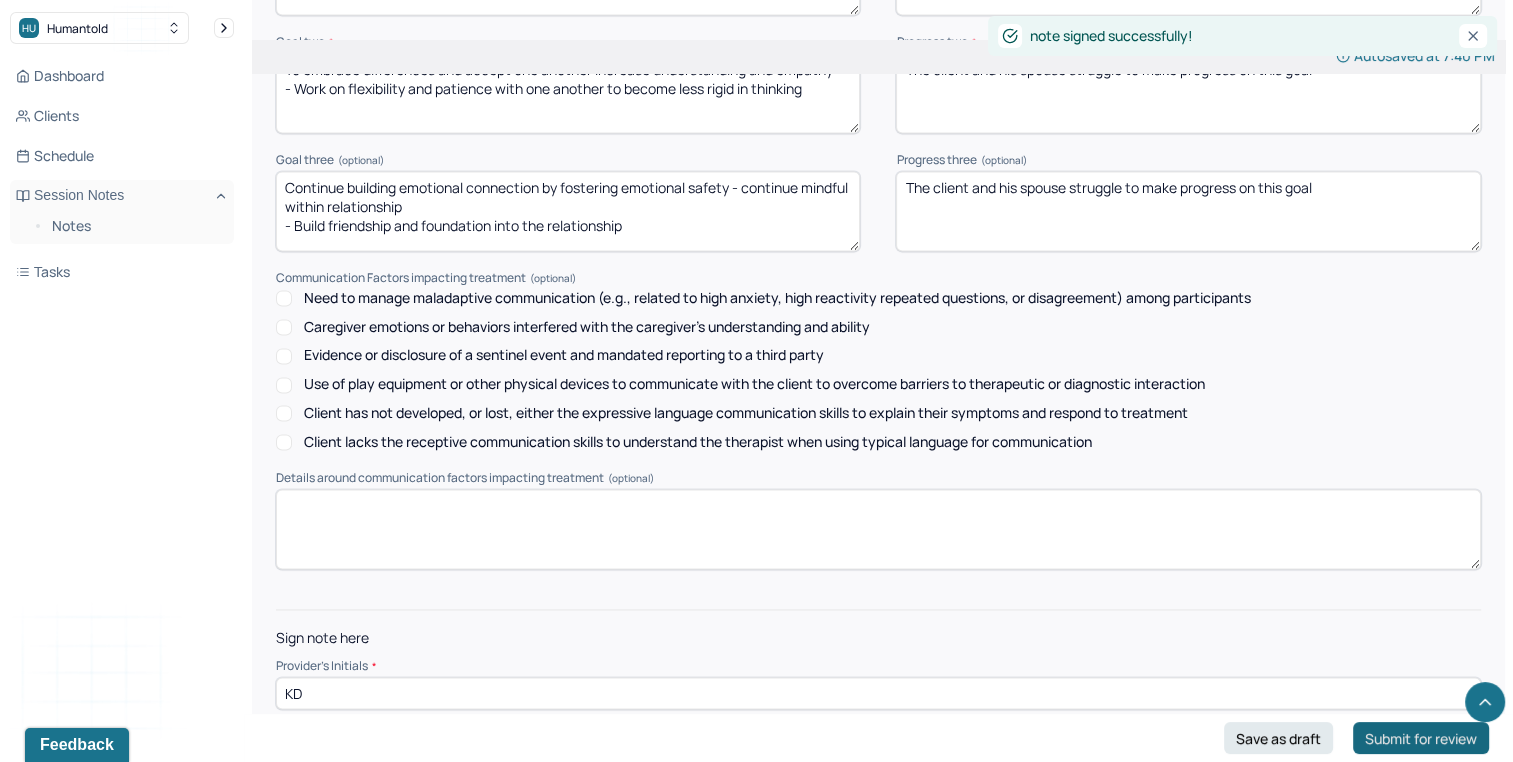 scroll, scrollTop: 0, scrollLeft: 0, axis: both 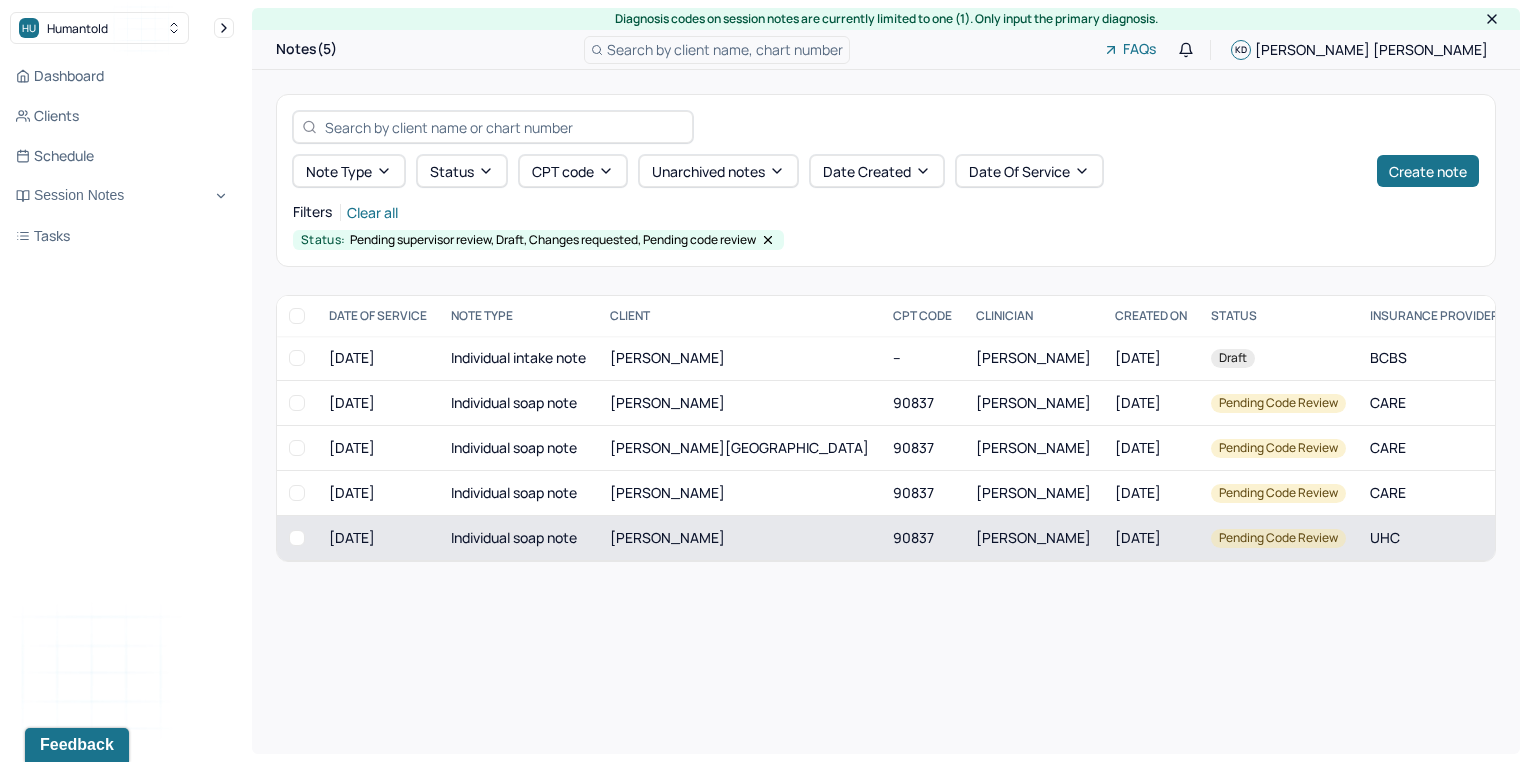 click on "Individual soap note" at bounding box center [518, 538] 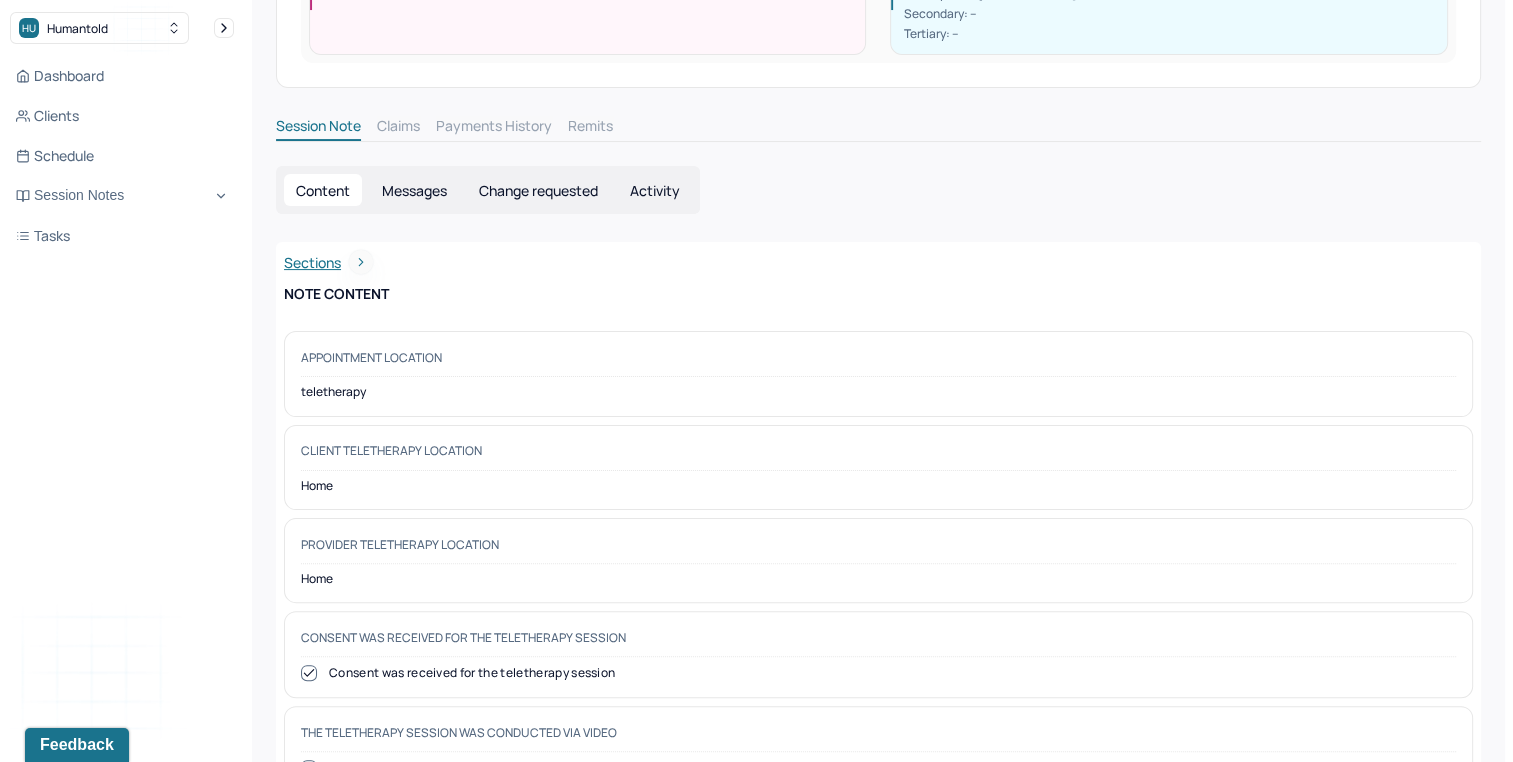 scroll, scrollTop: 414, scrollLeft: 0, axis: vertical 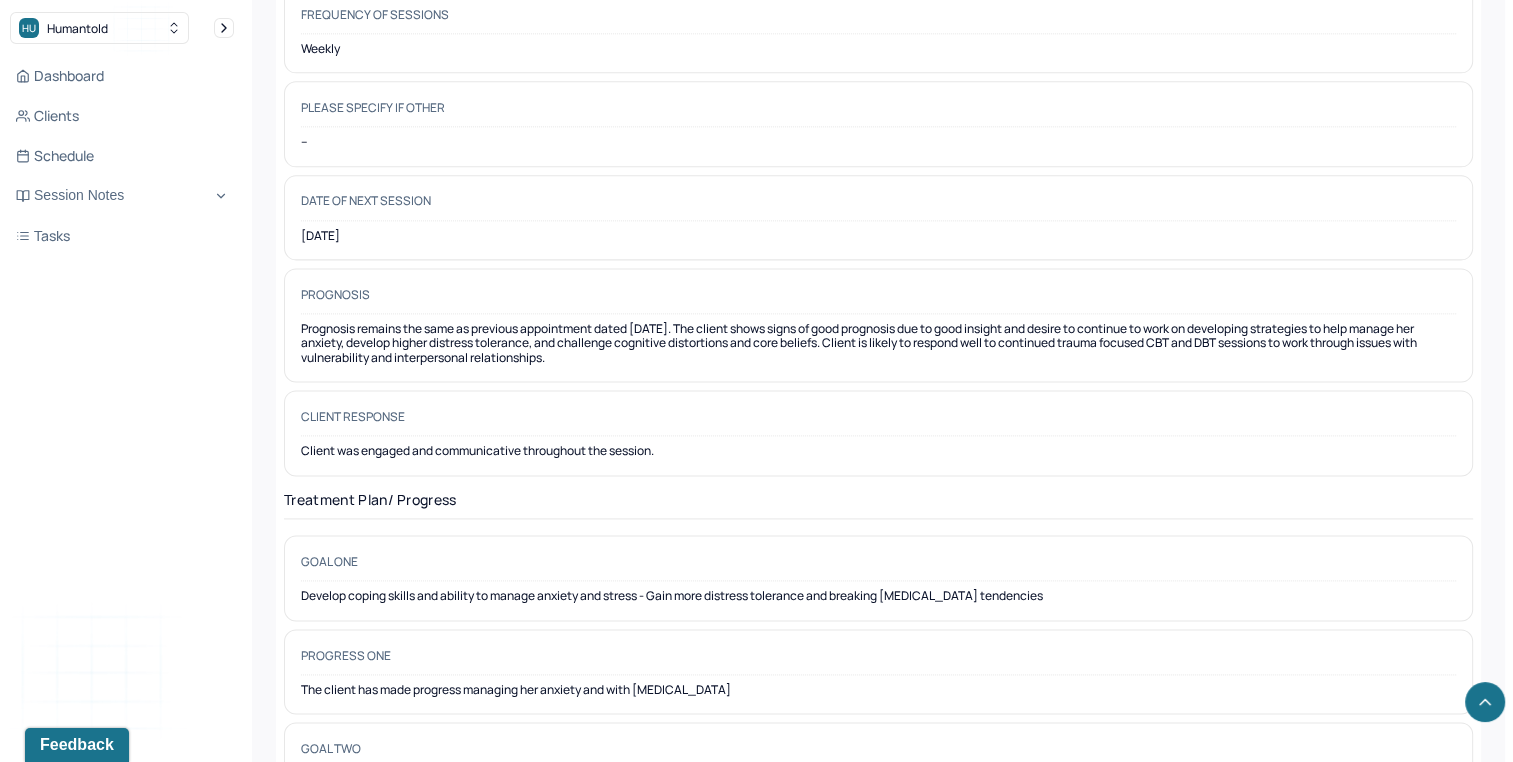 drag, startPoint x: 688, startPoint y: 310, endPoint x: 712, endPoint y: 346, distance: 43.266617 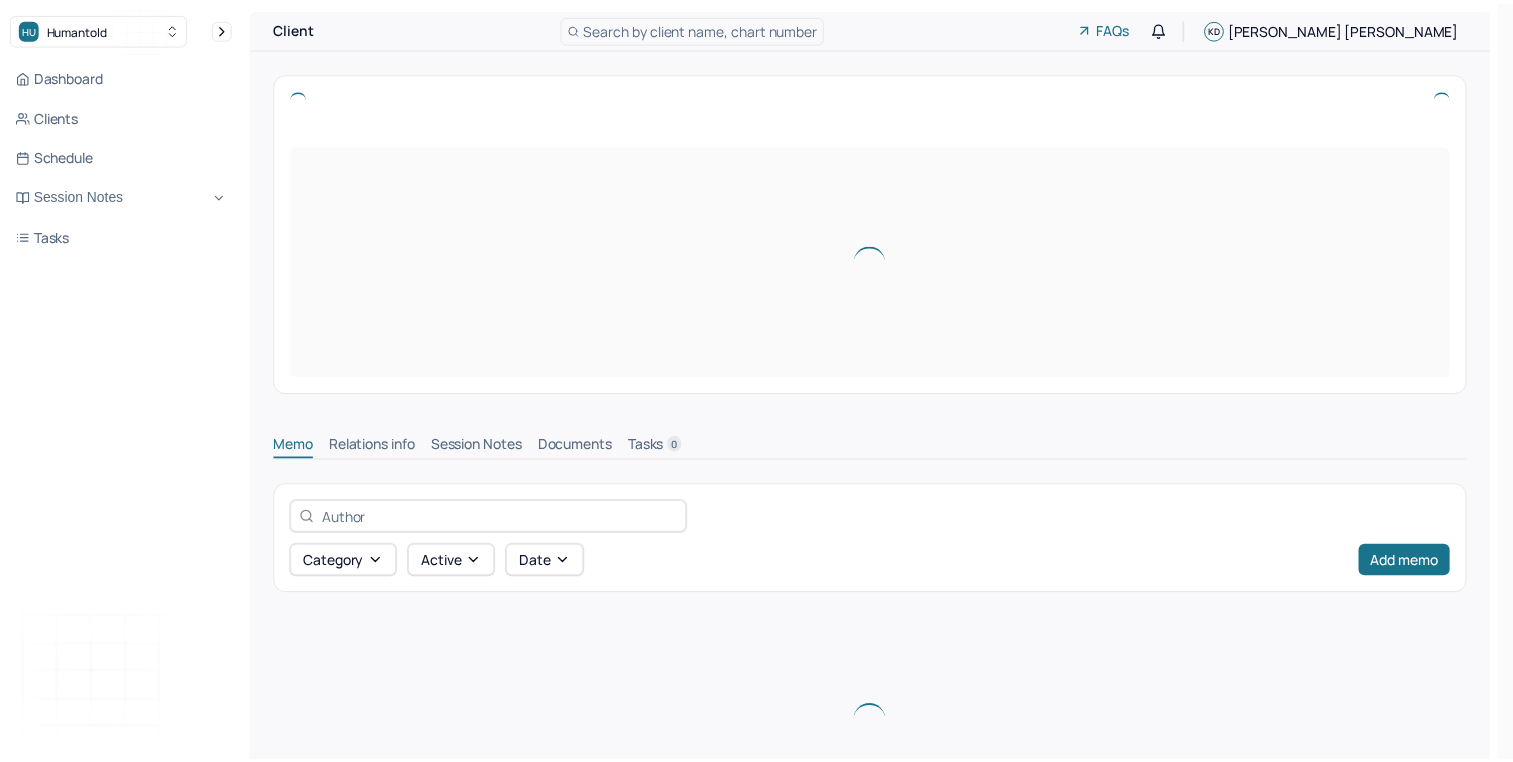 scroll, scrollTop: 0, scrollLeft: 0, axis: both 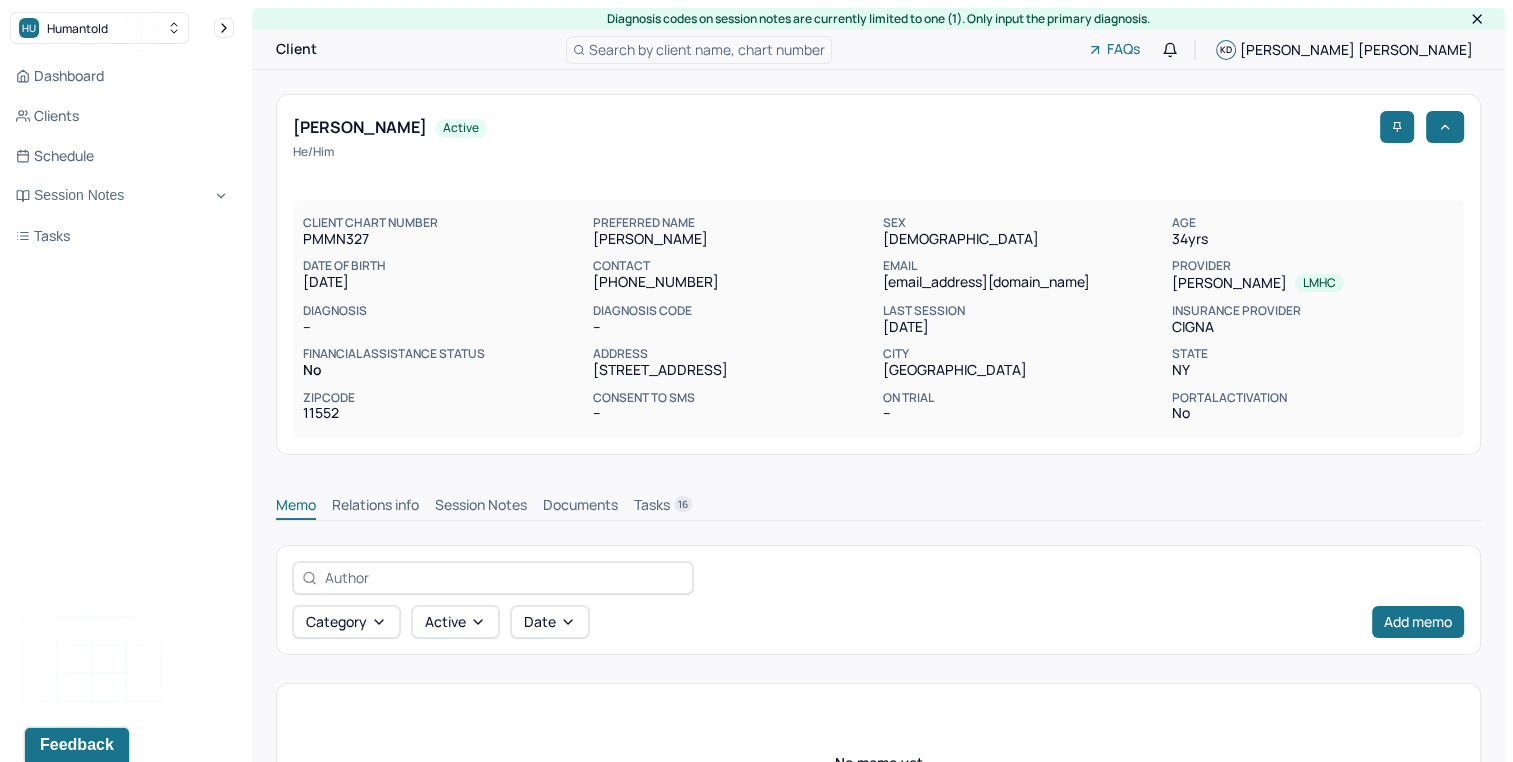 click on "Session Notes" at bounding box center (481, 507) 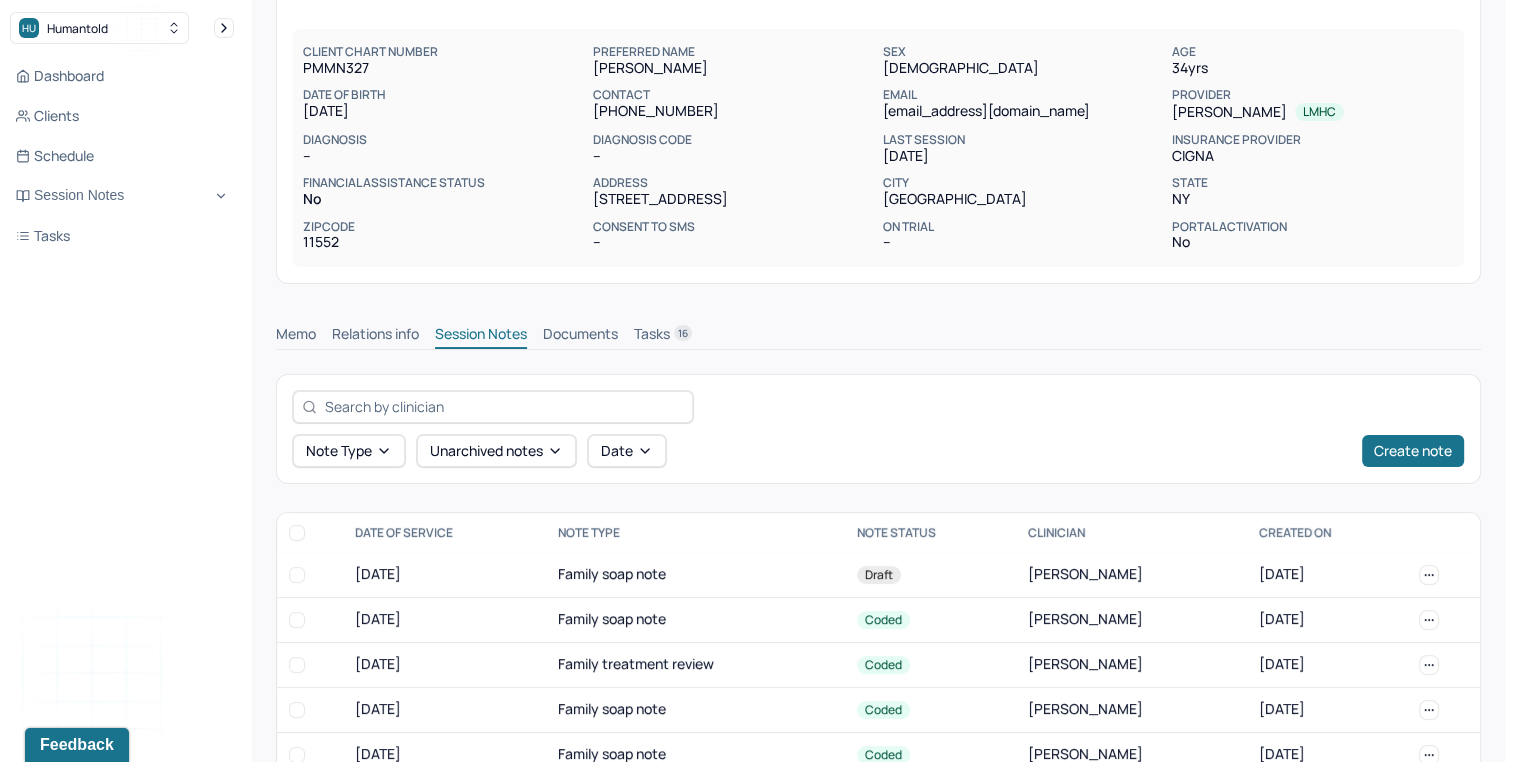 scroll, scrollTop: 181, scrollLeft: 0, axis: vertical 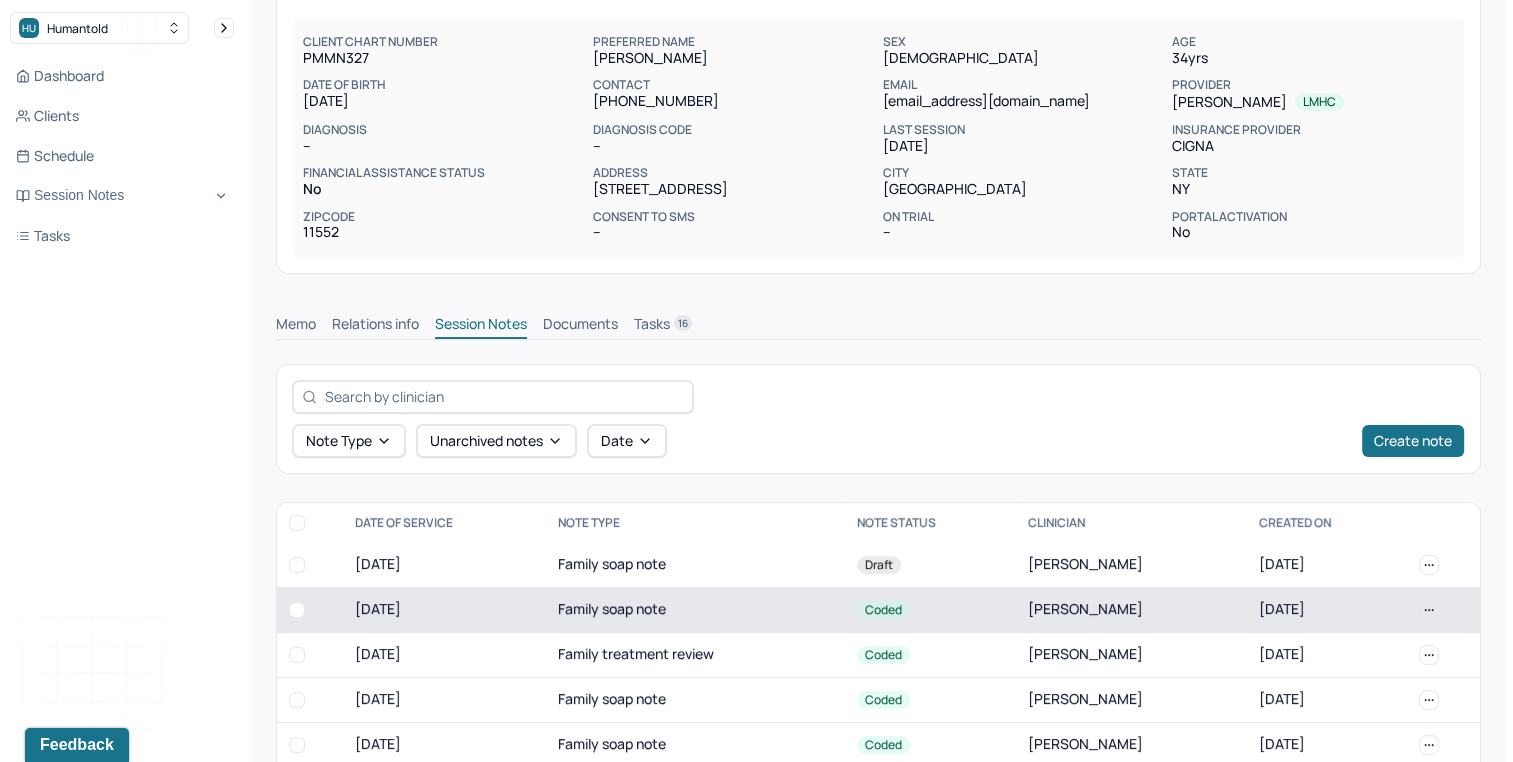 click on "Family soap note" at bounding box center (695, 609) 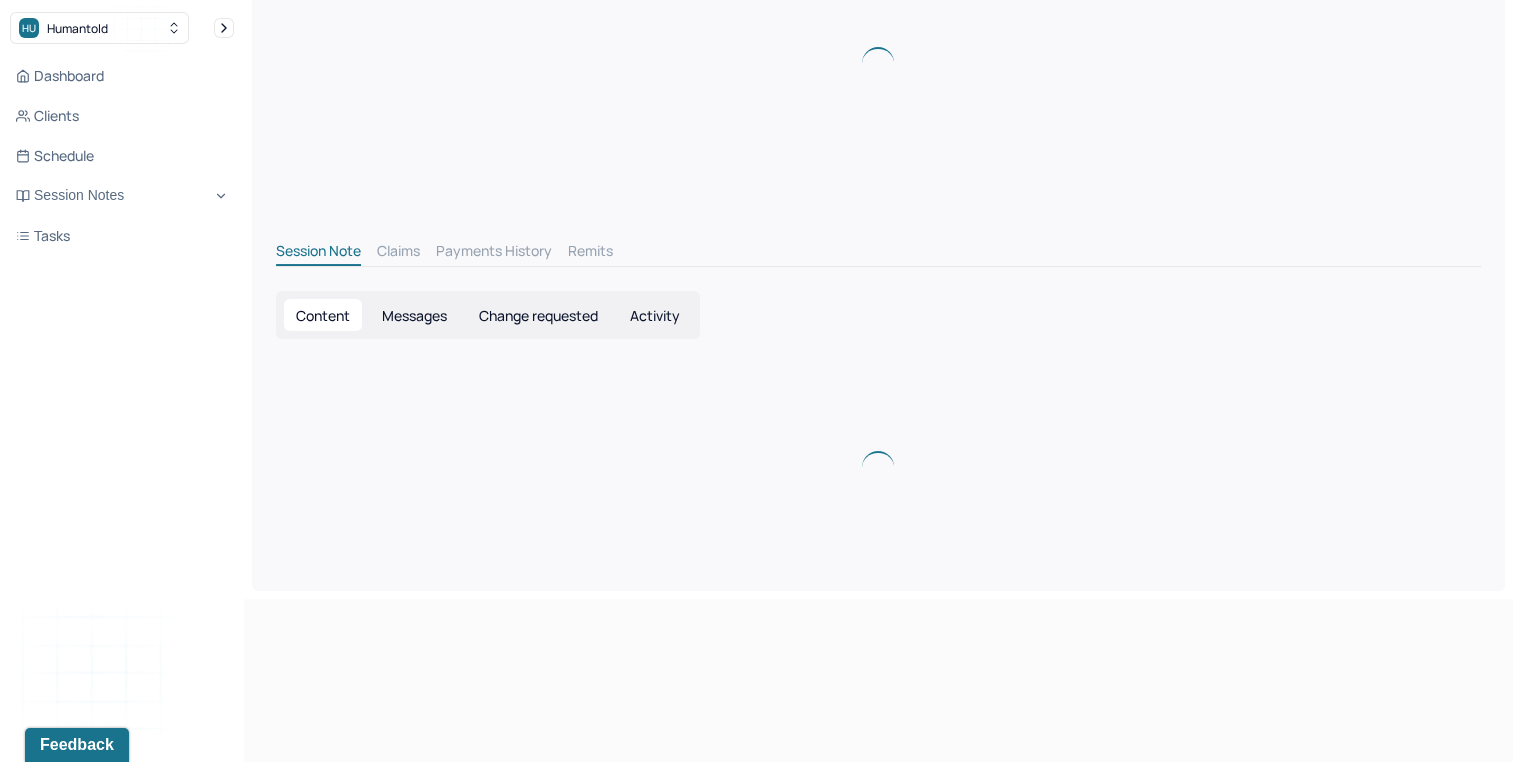 scroll, scrollTop: 0, scrollLeft: 0, axis: both 